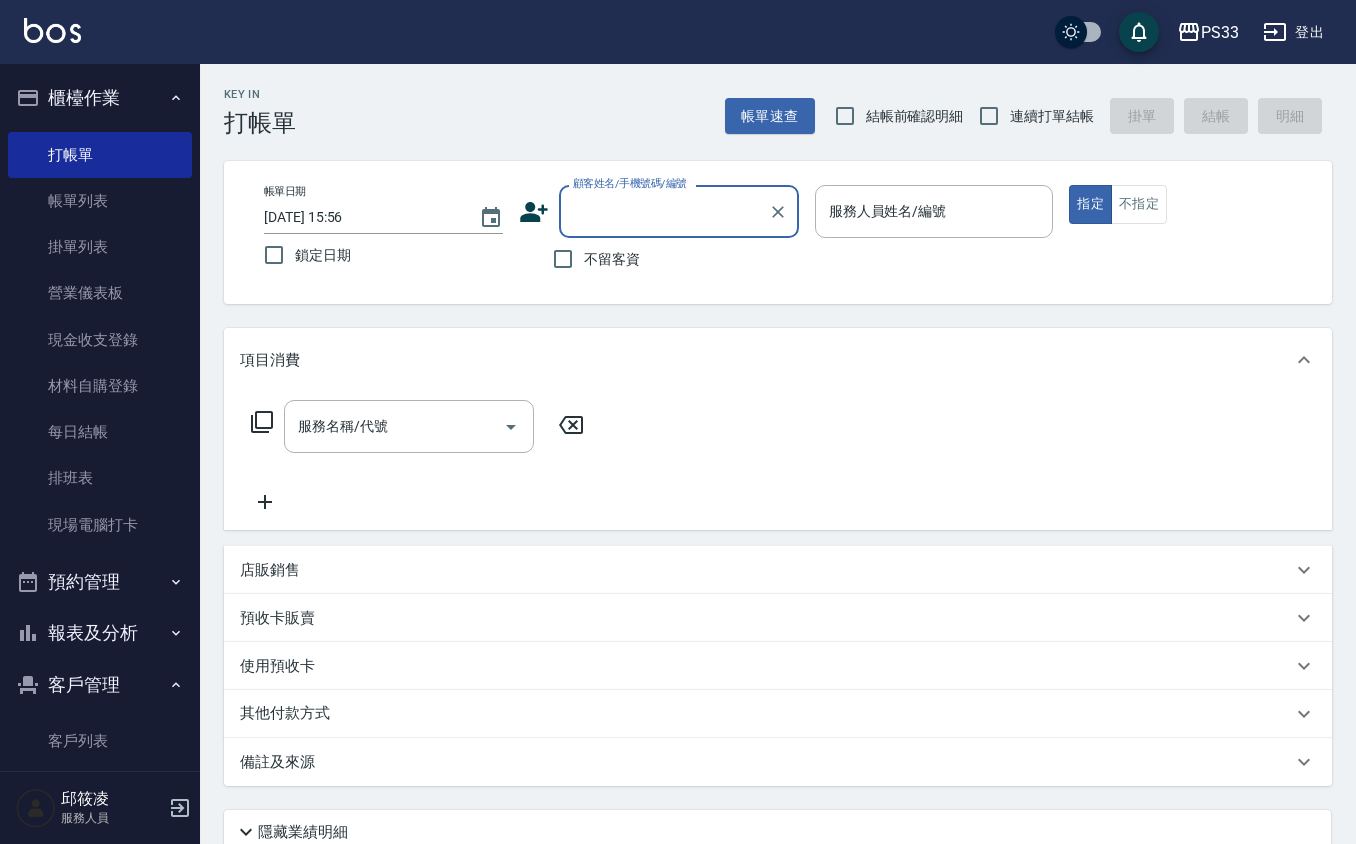 scroll, scrollTop: 0, scrollLeft: 0, axis: both 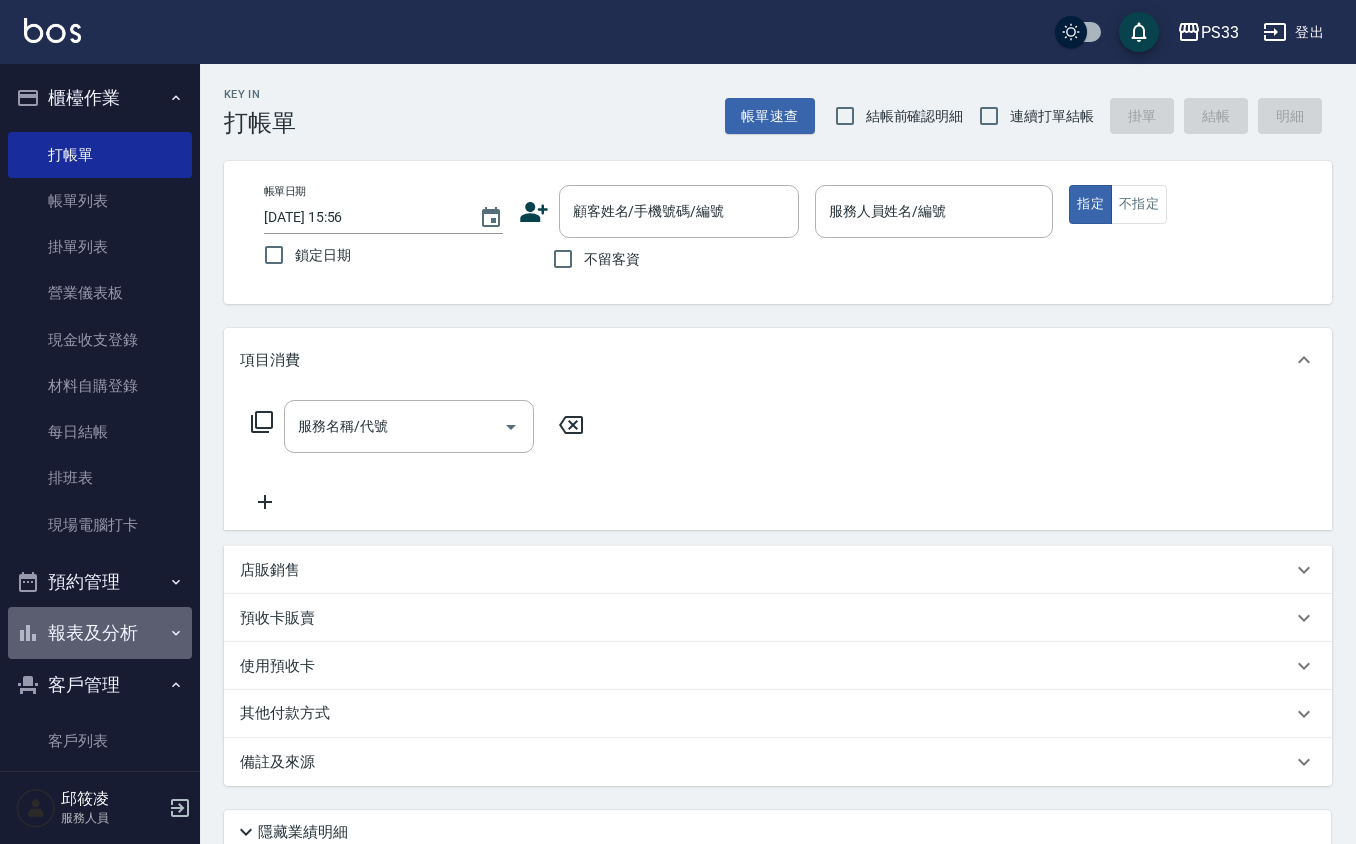 click on "報表及分析" at bounding box center (100, 633) 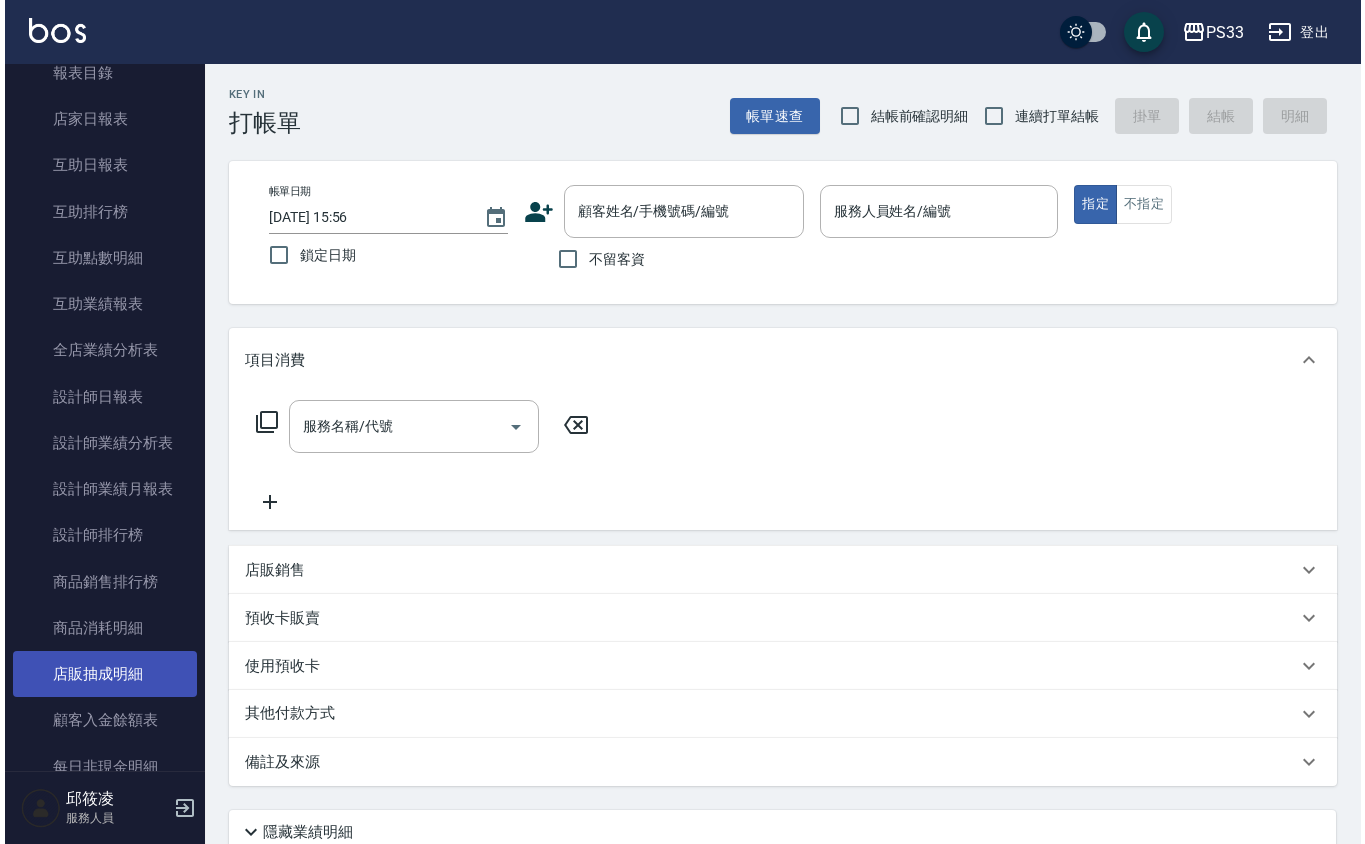 scroll, scrollTop: 666, scrollLeft: 0, axis: vertical 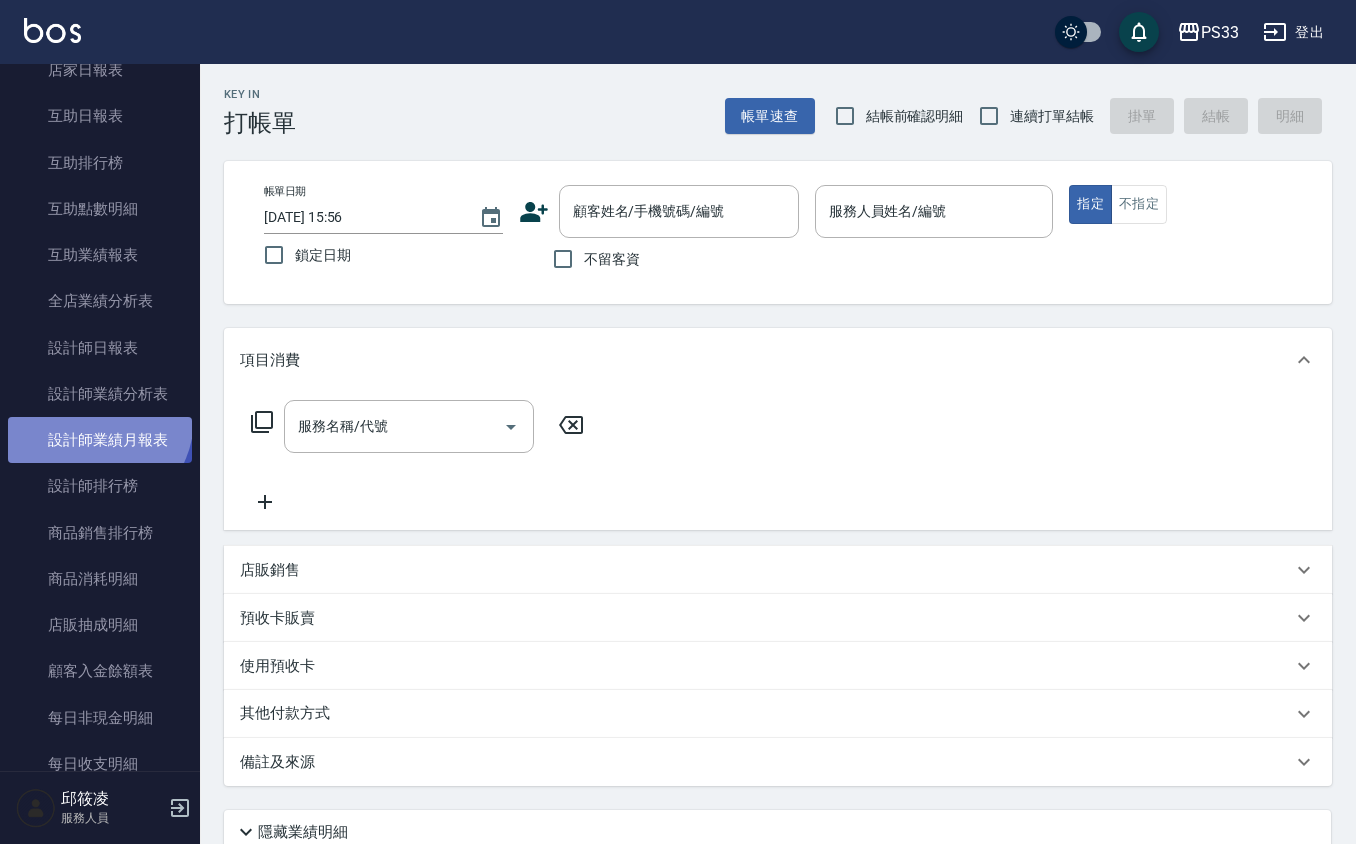 click on "設計師業績月報表" at bounding box center [100, 440] 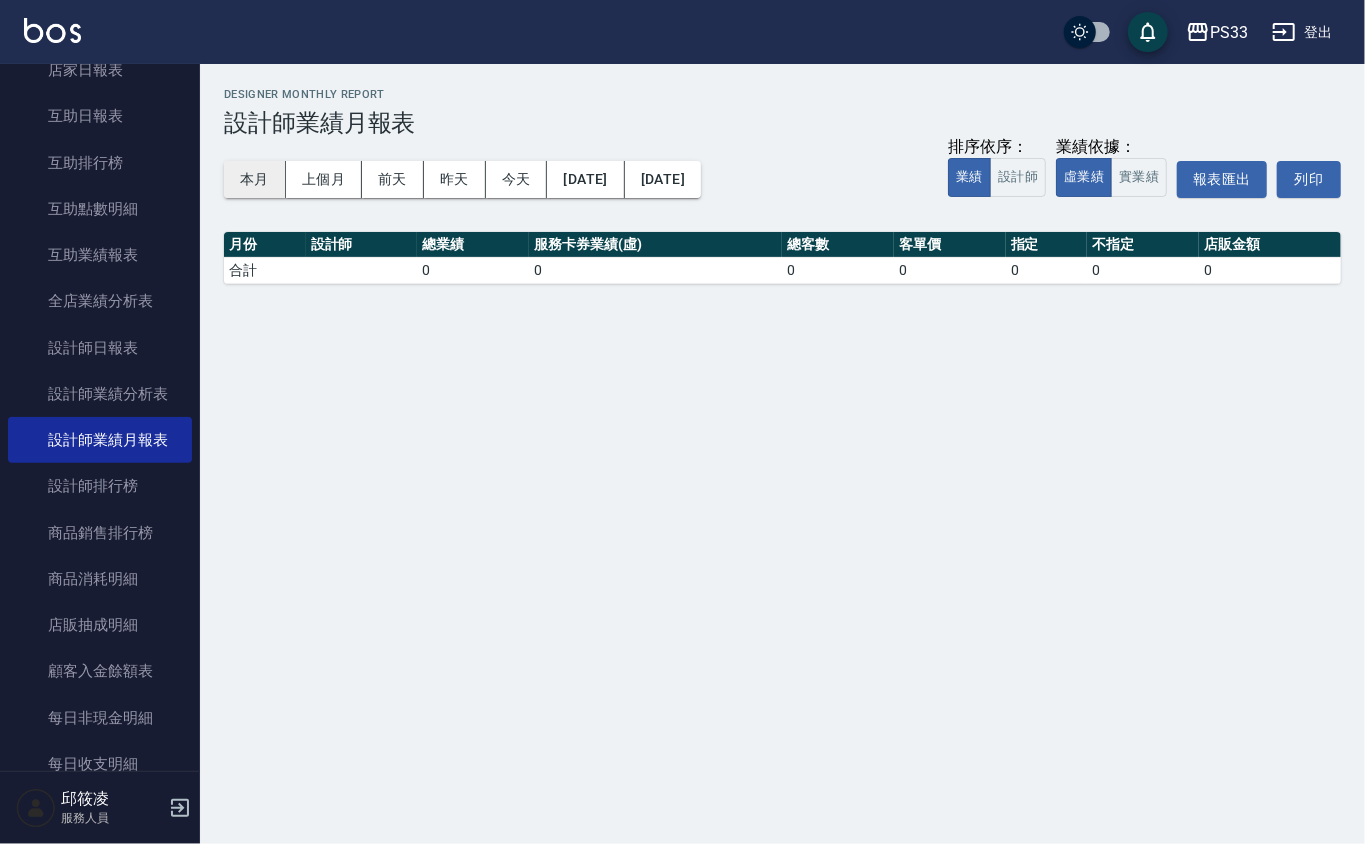 click on "本月" at bounding box center [255, 179] 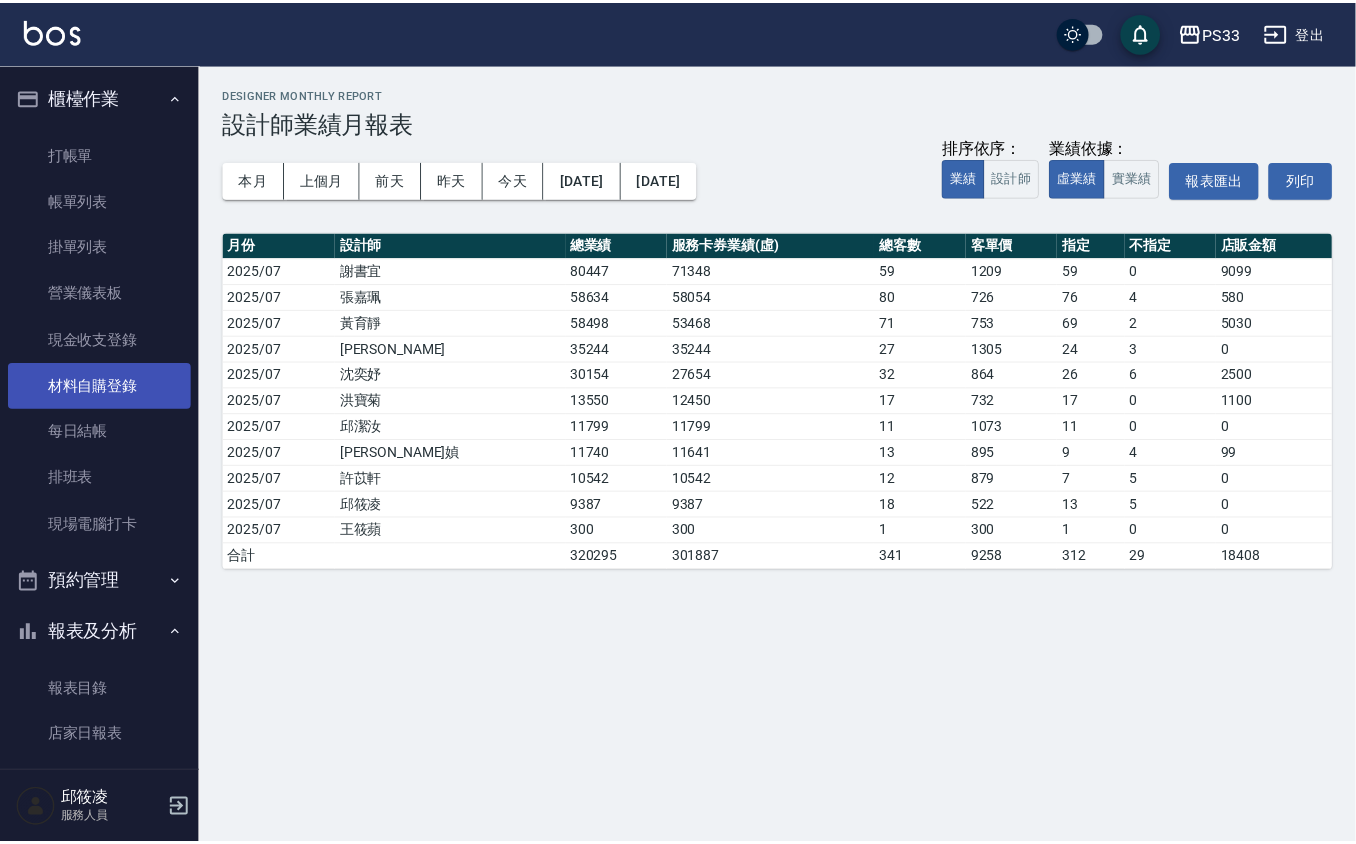 scroll, scrollTop: 0, scrollLeft: 0, axis: both 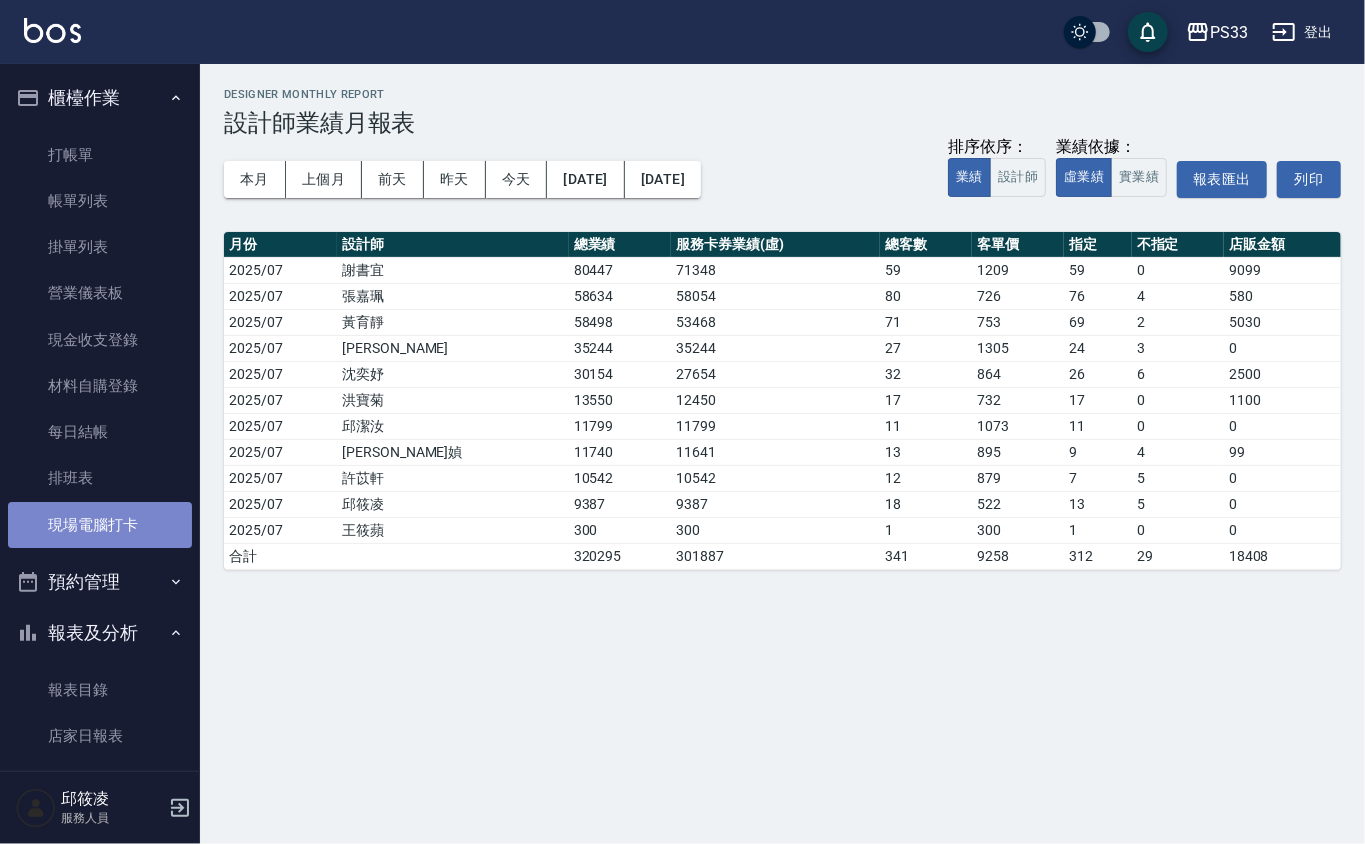 click on "現場電腦打卡" at bounding box center (100, 525) 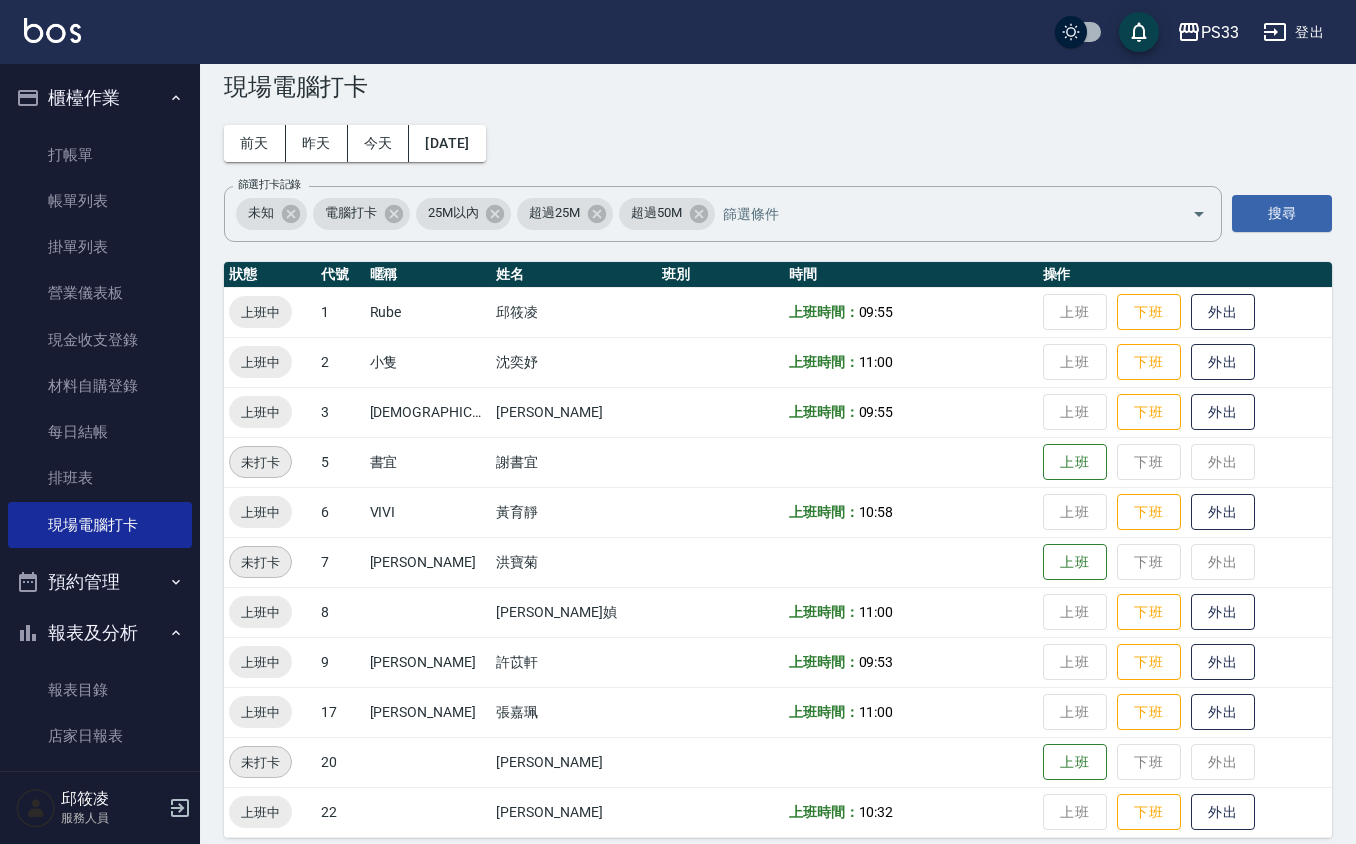 scroll, scrollTop: 53, scrollLeft: 0, axis: vertical 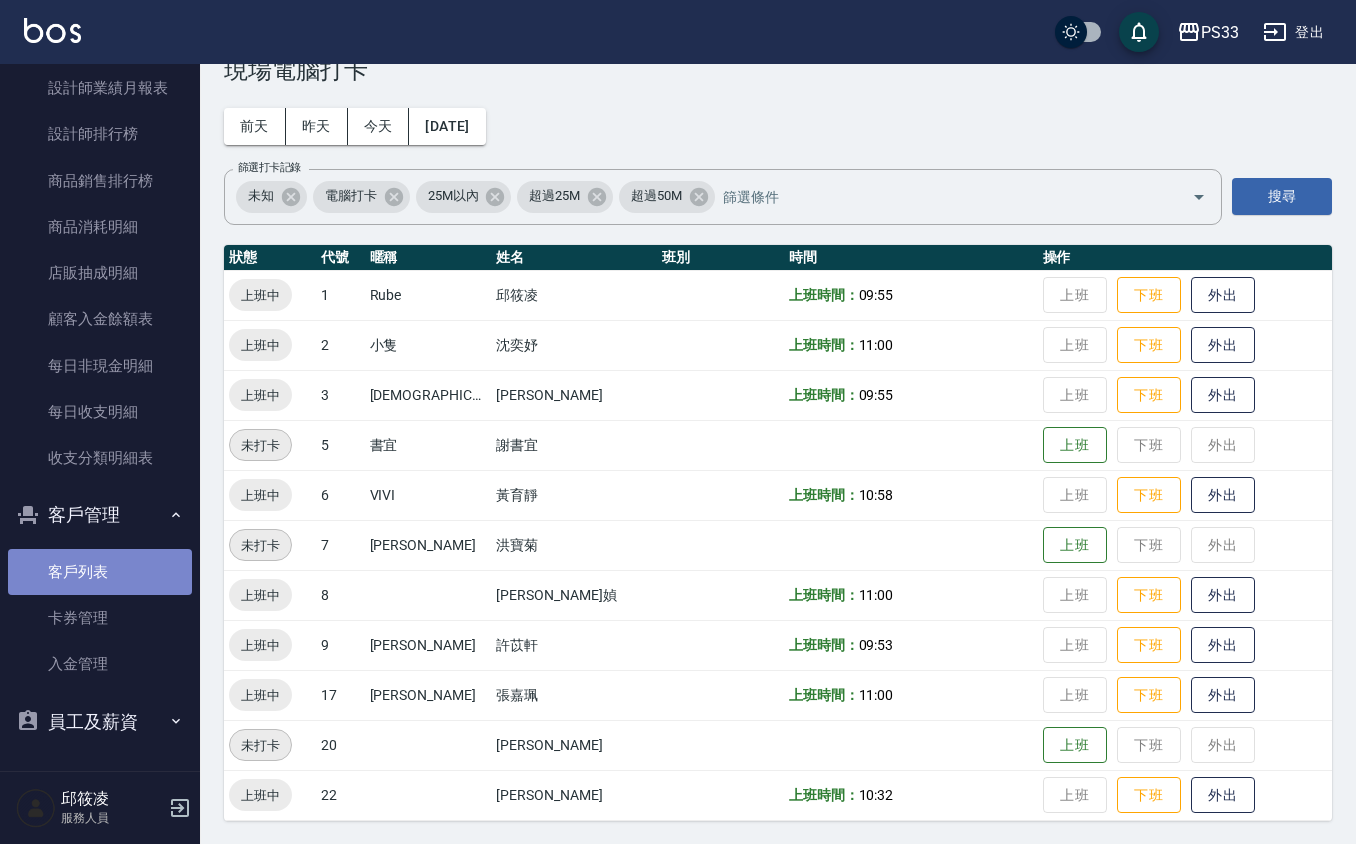 click on "客戶列表" at bounding box center [100, 572] 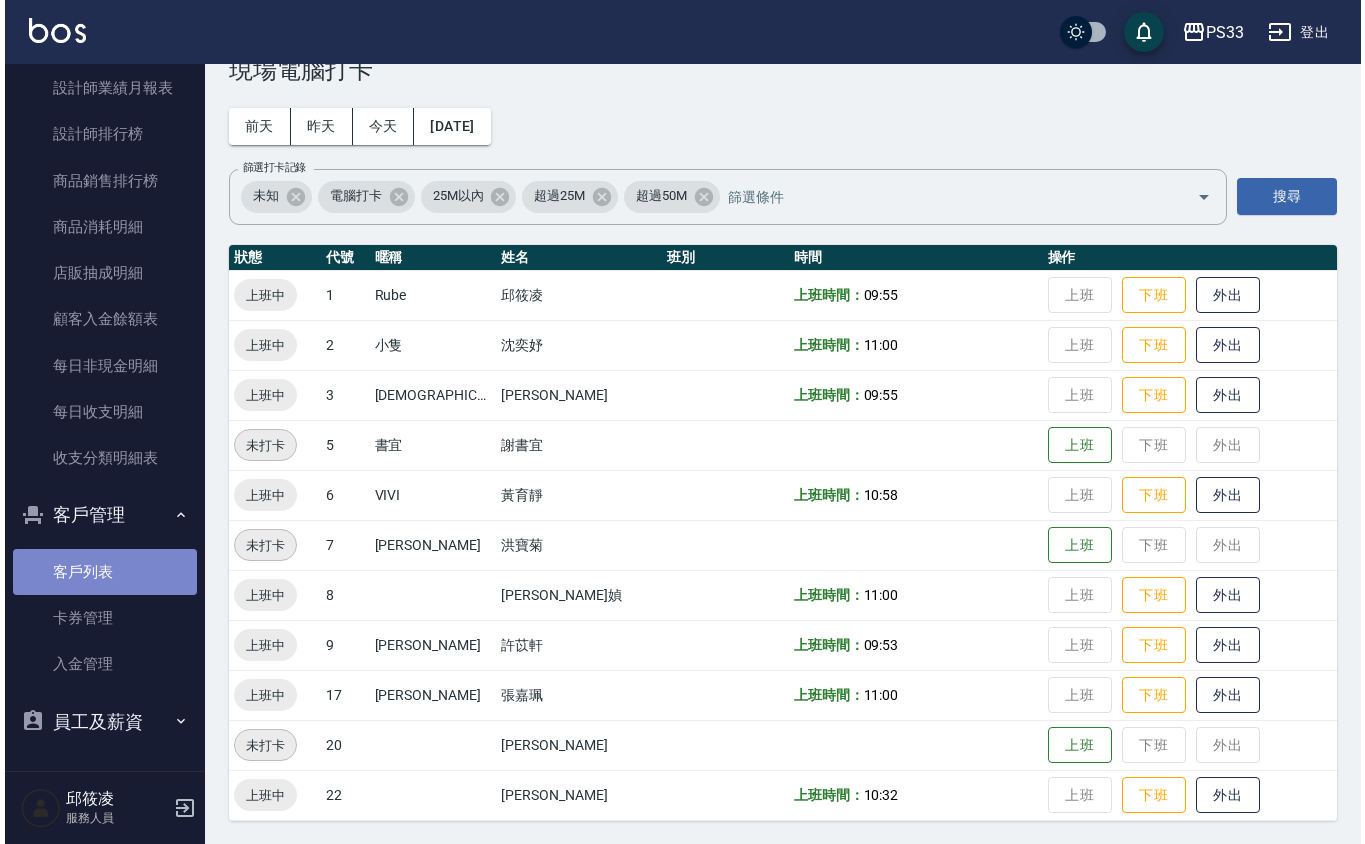 scroll, scrollTop: 0, scrollLeft: 0, axis: both 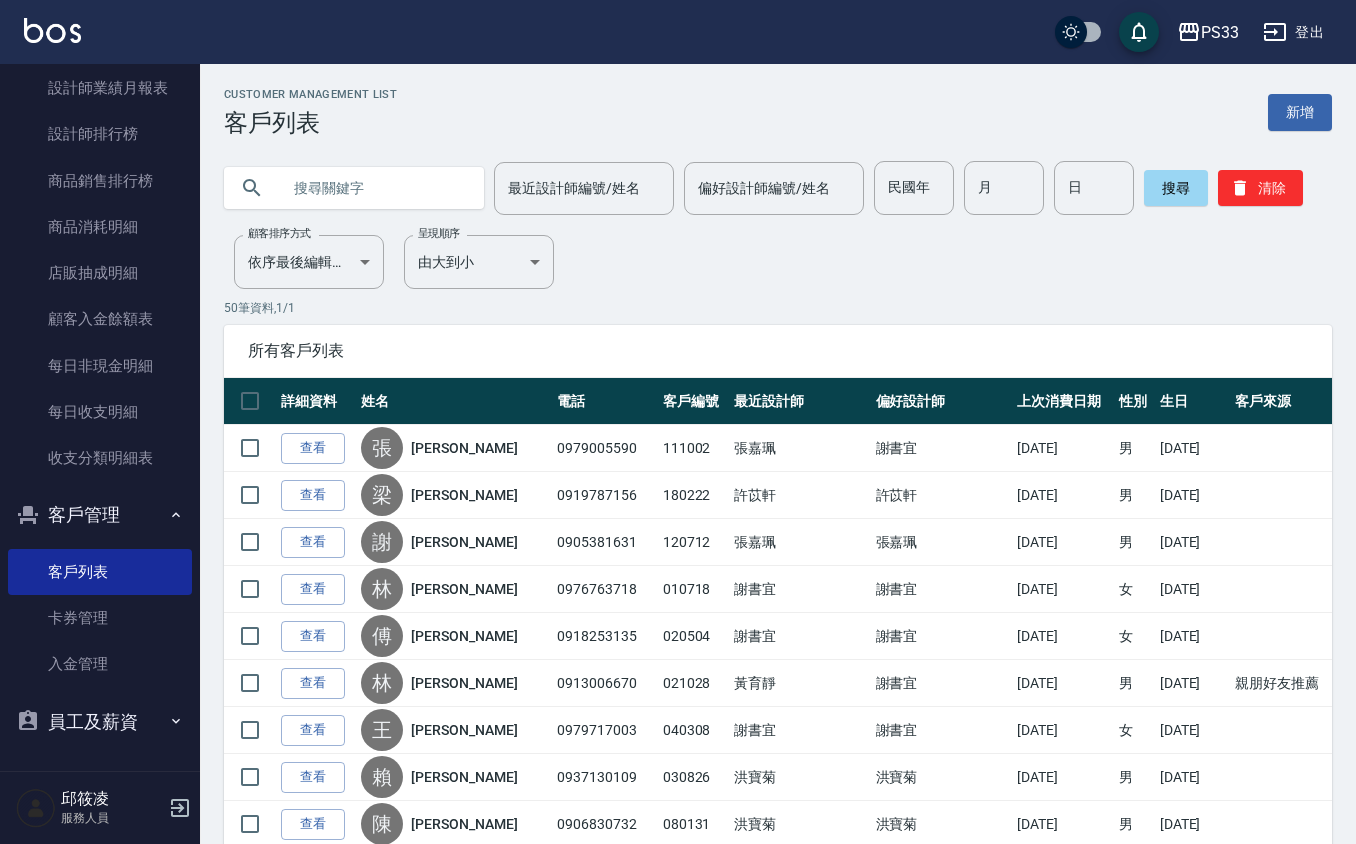 click at bounding box center [374, 188] 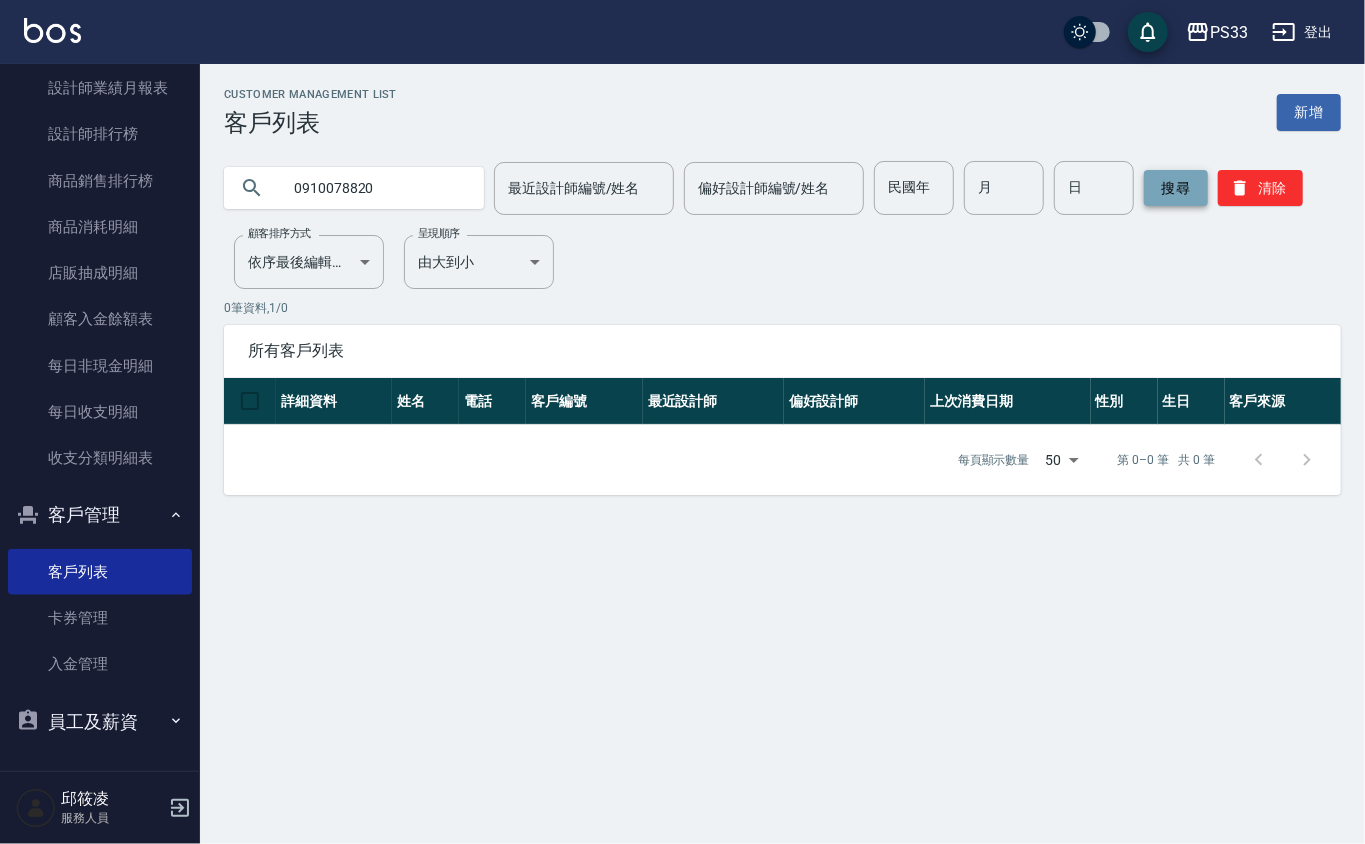 click on "搜尋" at bounding box center (1176, 188) 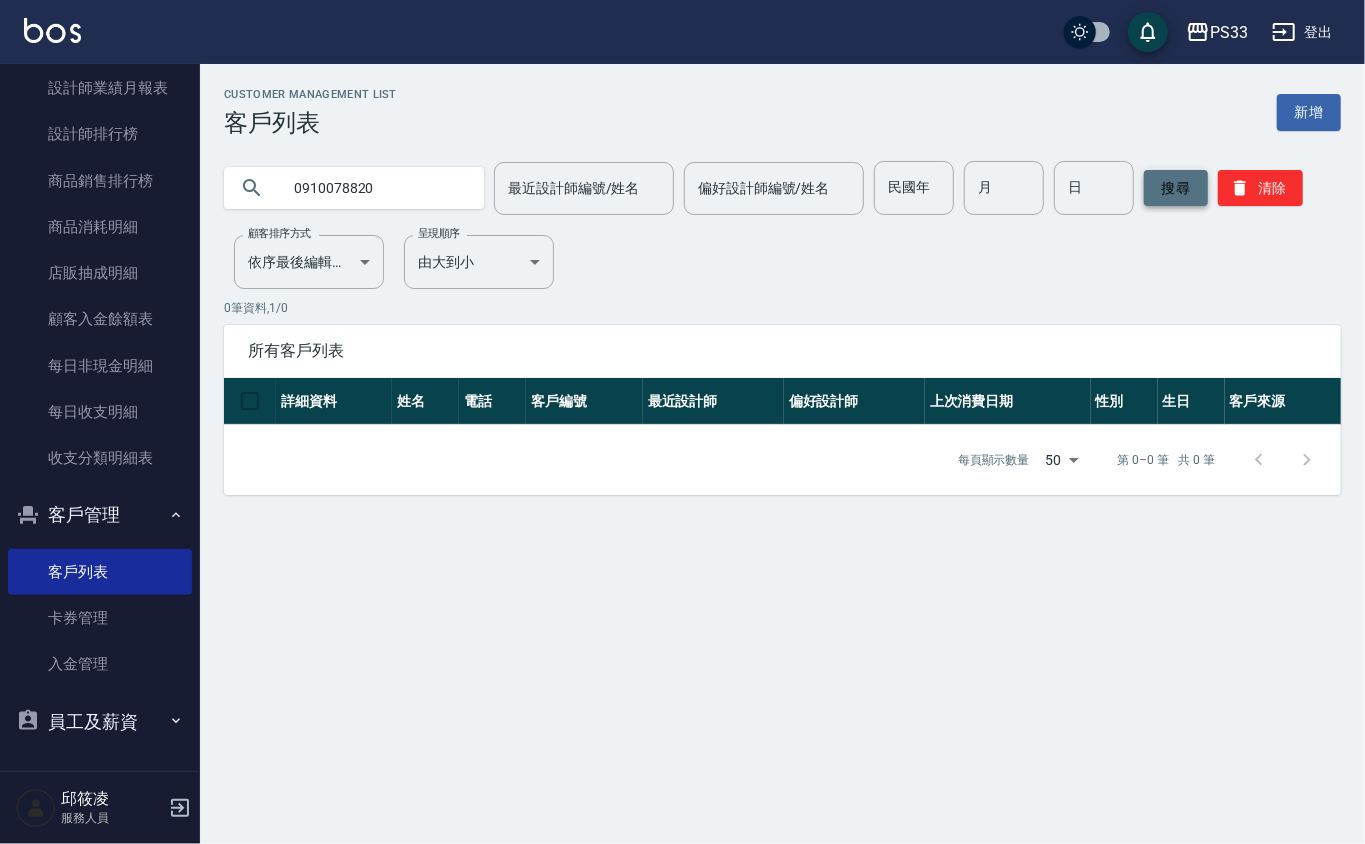 click on "搜尋" at bounding box center (1176, 188) 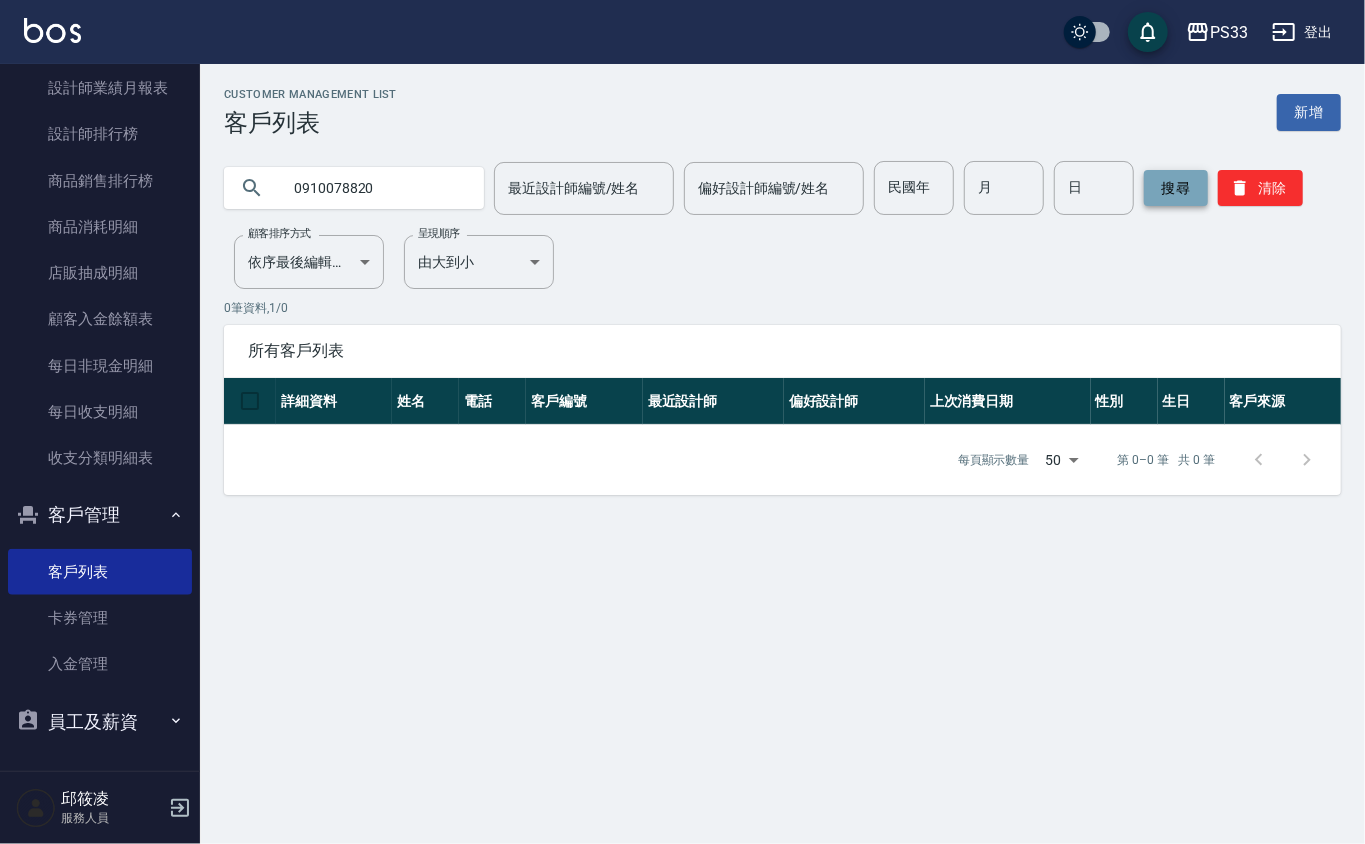 click on "搜尋" at bounding box center [1176, 188] 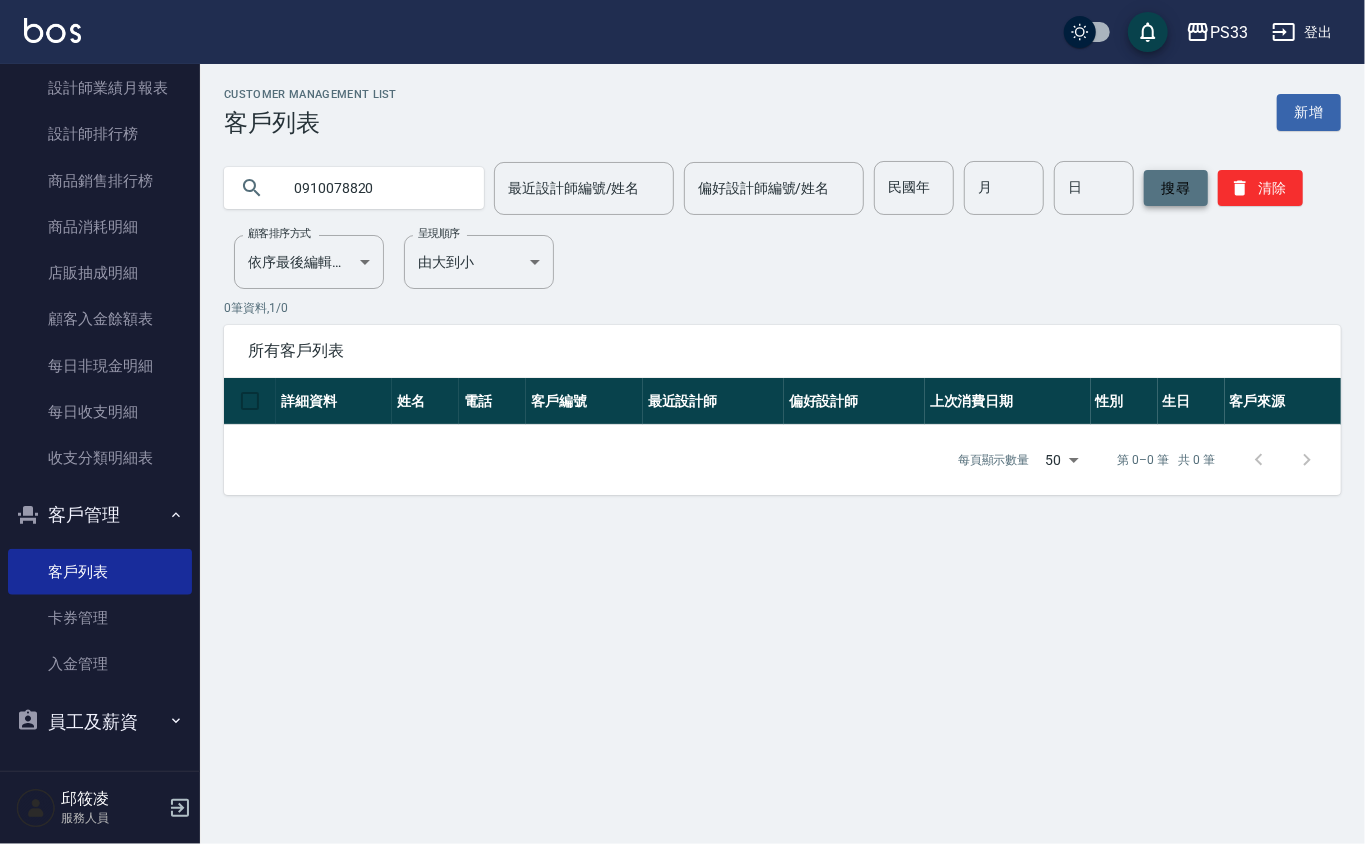 click on "搜尋" at bounding box center [1176, 188] 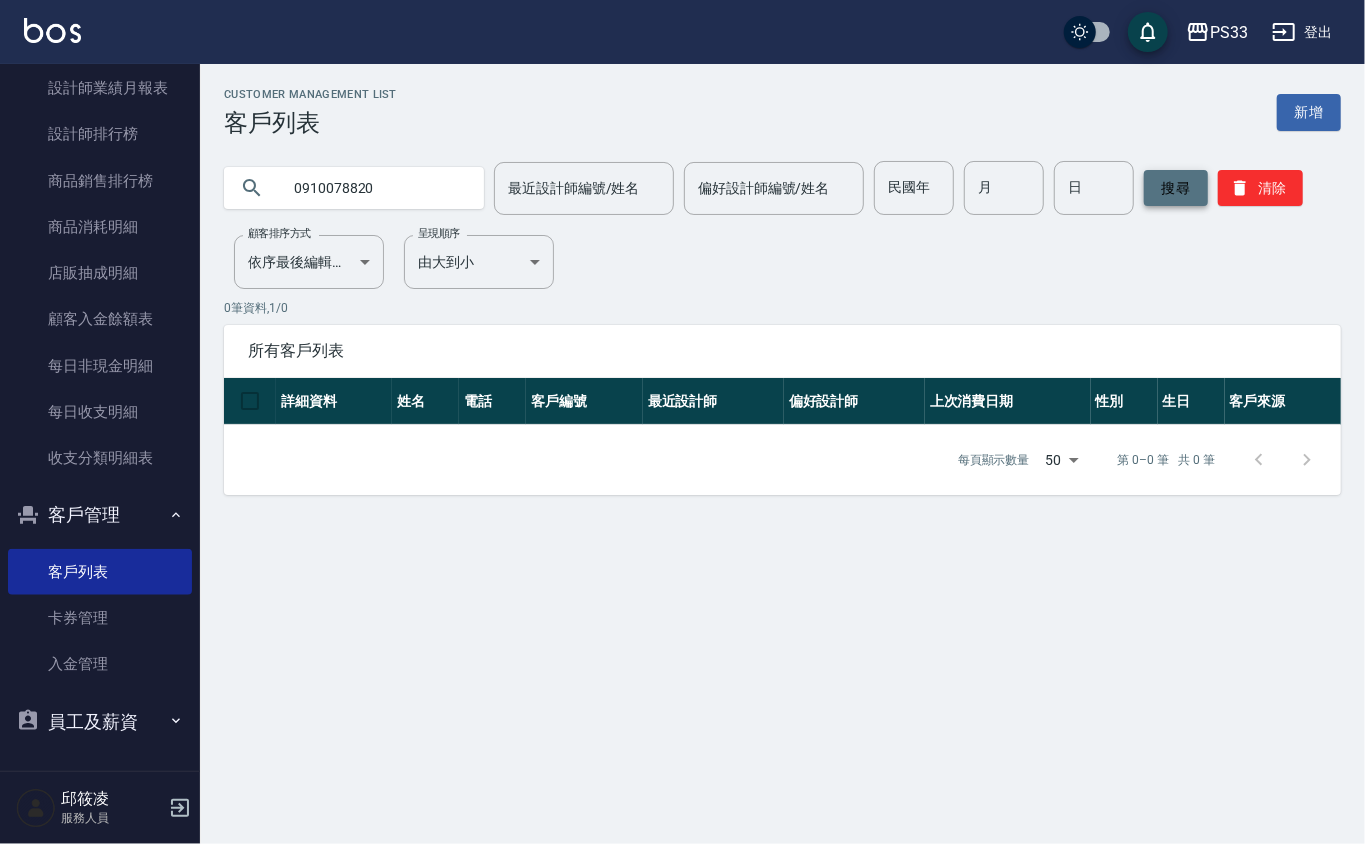 click on "搜尋" at bounding box center [1176, 188] 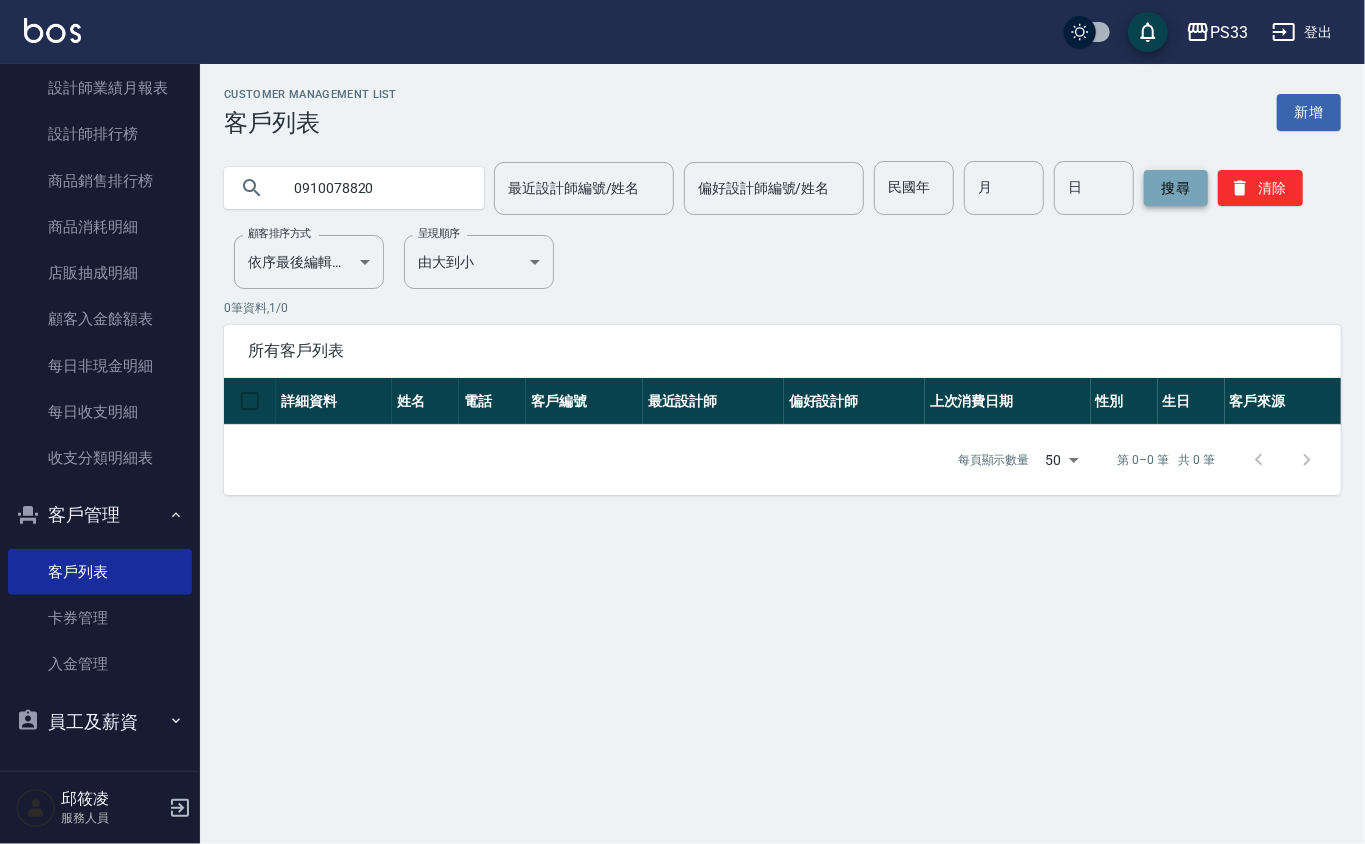 click on "搜尋" at bounding box center [1176, 188] 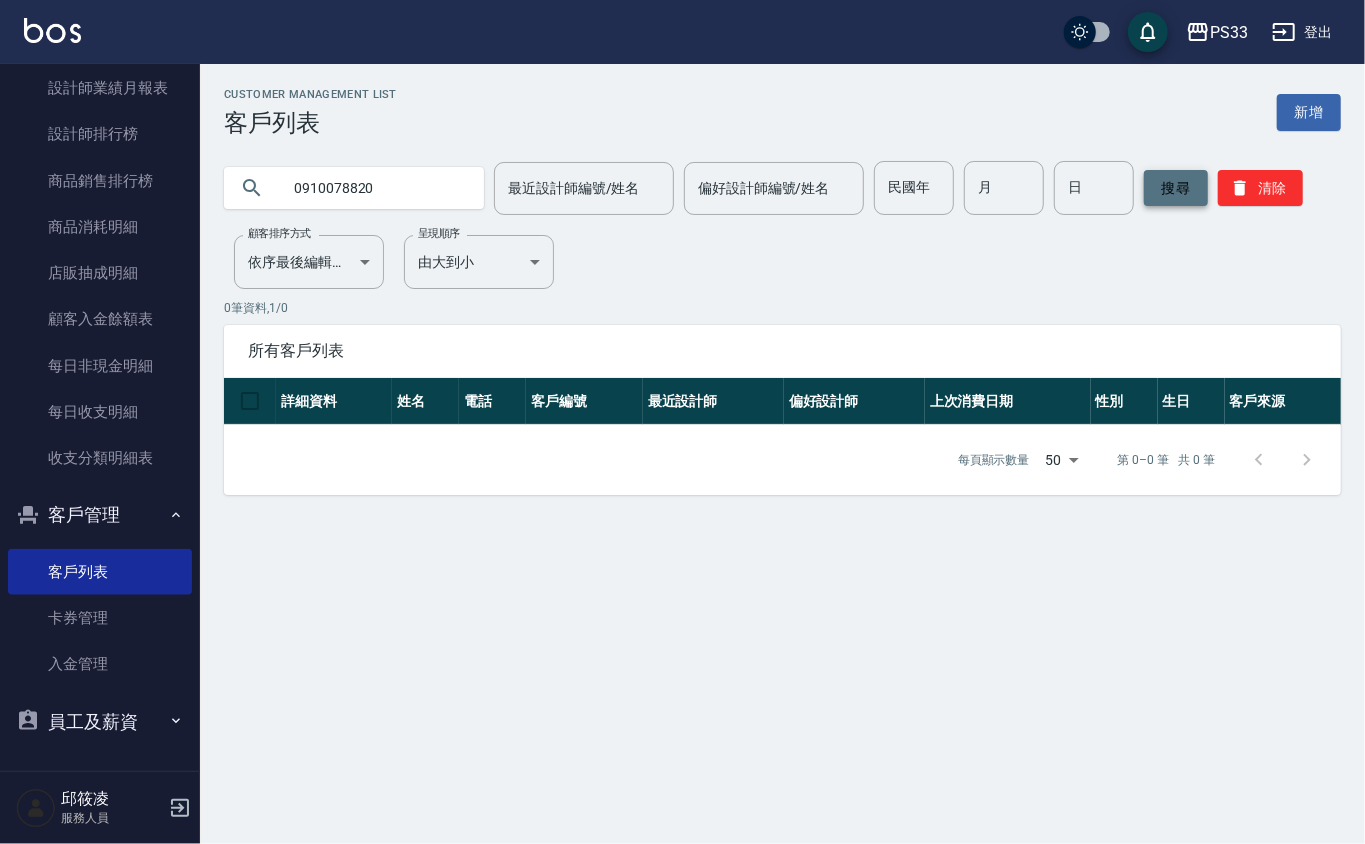 click on "搜尋" at bounding box center [1176, 188] 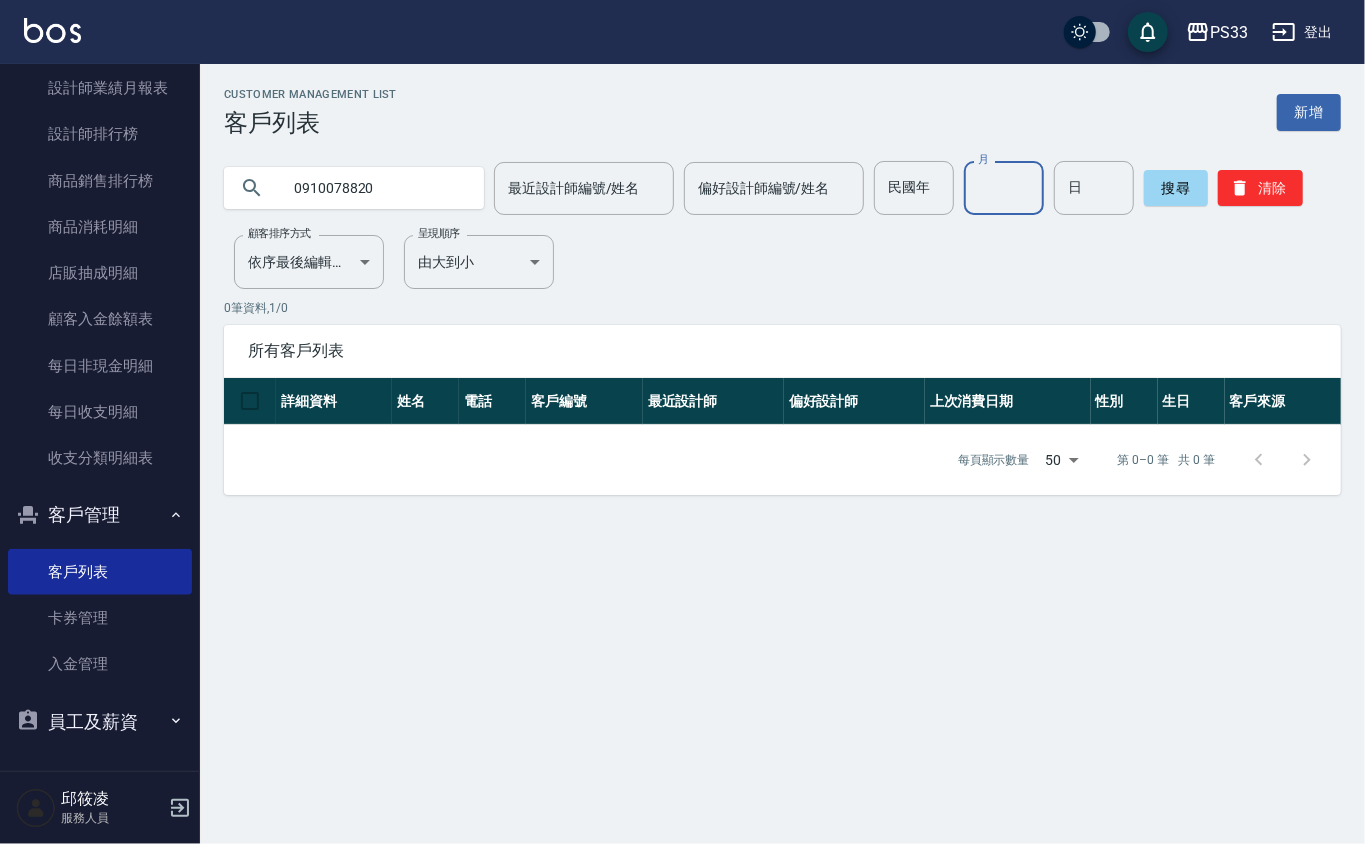 click on "月" at bounding box center [1004, 188] 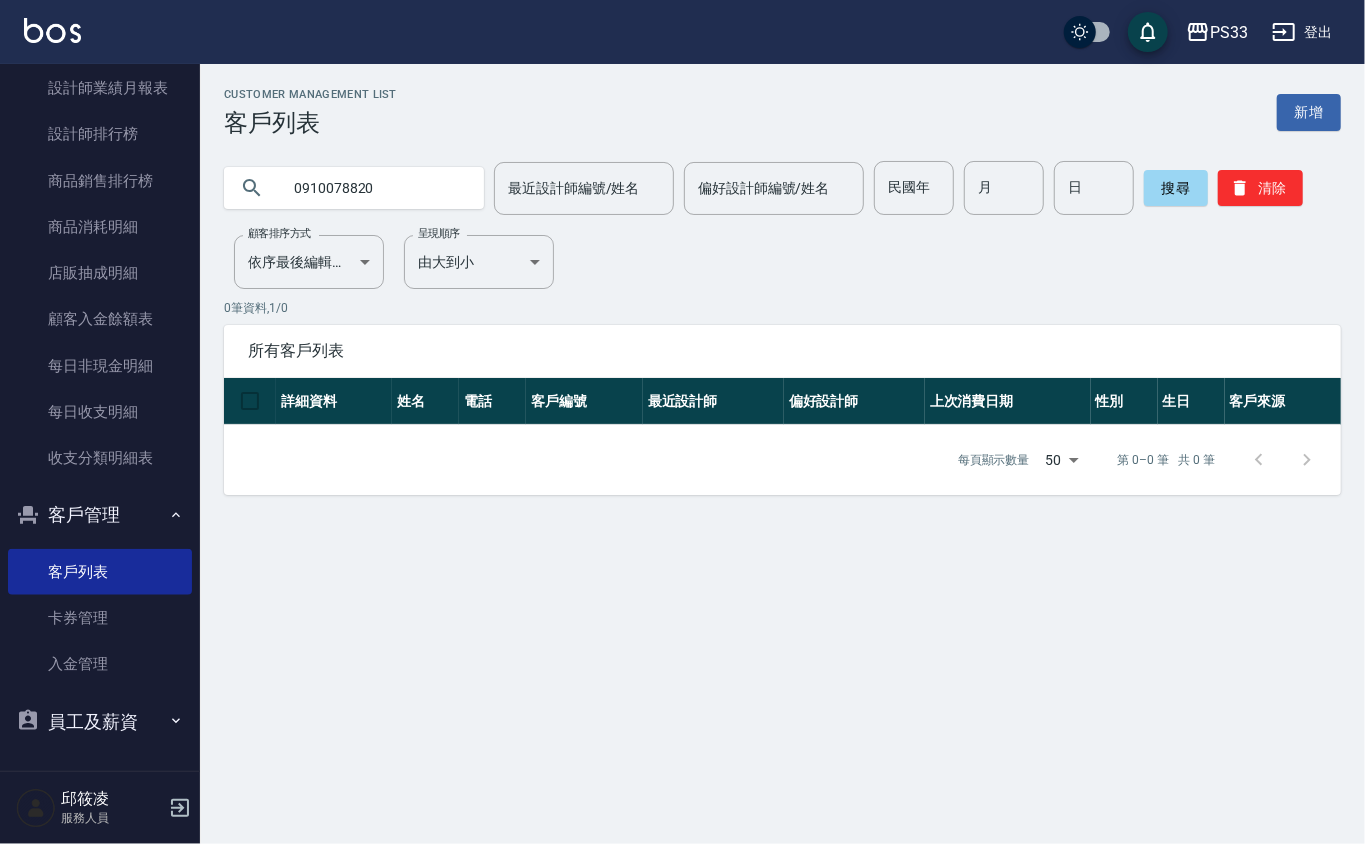 click on "Customer Management List 客戶列表 新增 0910078820 最近設計師編號/姓名 最近設計師編號/姓名 偏好設計師編號/姓名 偏好設計師編號/姓名 民國年 民國年 月 月 日 日 搜尋 清除 顧客排序方式 依序最後編輯時間 UPDATEDAT 顧客排序方式 呈現順序 由大到小 DESC 呈現順序 0  筆資料,  1 / 0 所有客戶列表 詳細資料 姓名 電話 客戶編號 最近設計師 偏好設計師 上次消費日期 性別 生日 客戶來源 每頁顯示數量 50 50 第 0–0 筆   共 0 筆 0  selected 刪除客人" at bounding box center (782, 291) 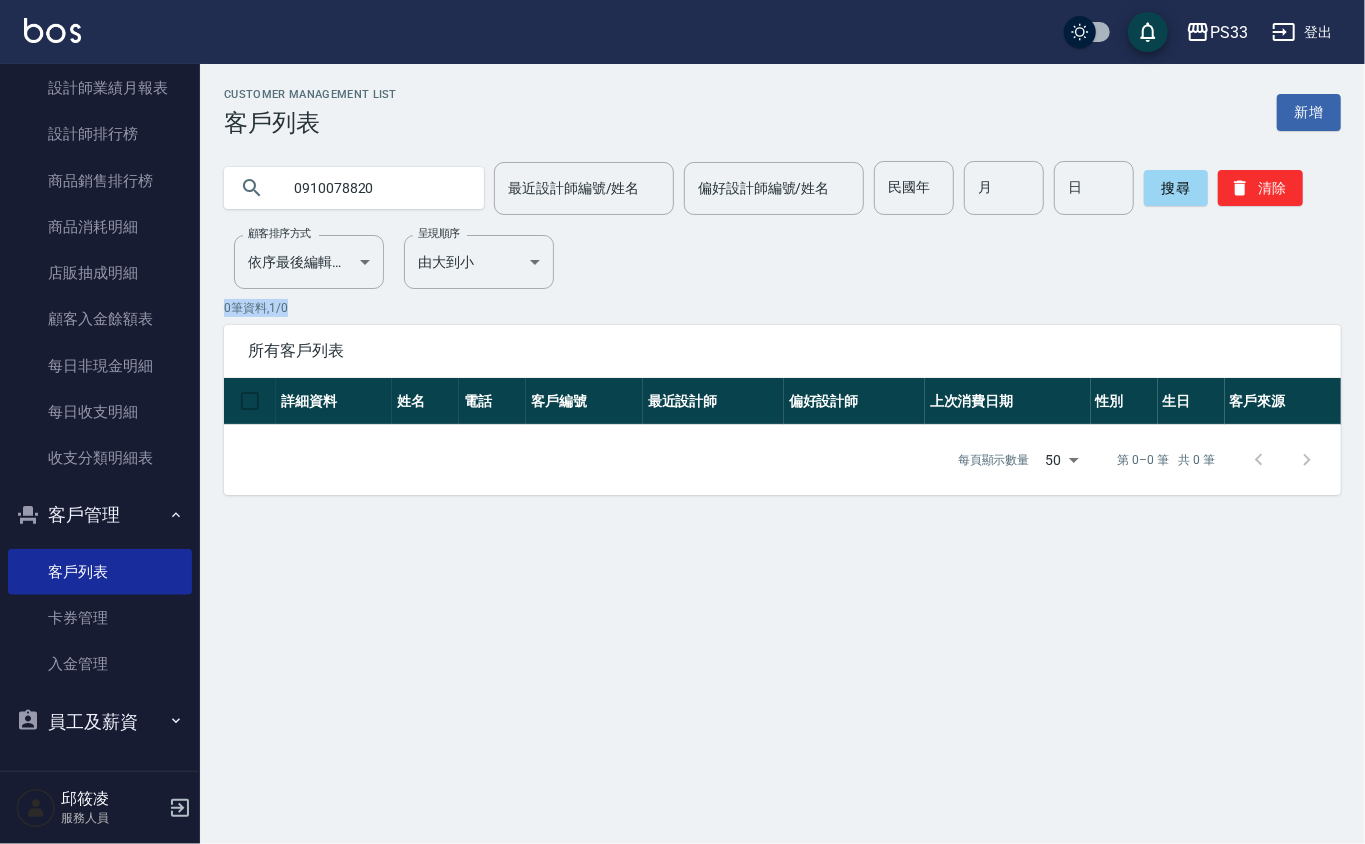 click on "Customer Management List 客戶列表 新增 0910078820 最近設計師編號/姓名 最近設計師編號/姓名 偏好設計師編號/姓名 偏好設計師編號/姓名 民國年 民國年 月 月 日 日 搜尋 清除 顧客排序方式 依序最後編輯時間 UPDATEDAT 顧客排序方式 呈現順序 由大到小 DESC 呈現順序 0  筆資料,  1 / 0 所有客戶列表 詳細資料 姓名 電話 客戶編號 最近設計師 偏好設計師 上次消費日期 性別 生日 客戶來源 每頁顯示數量 50 50 第 0–0 筆   共 0 筆 0  selected 刪除客人" at bounding box center (782, 291) 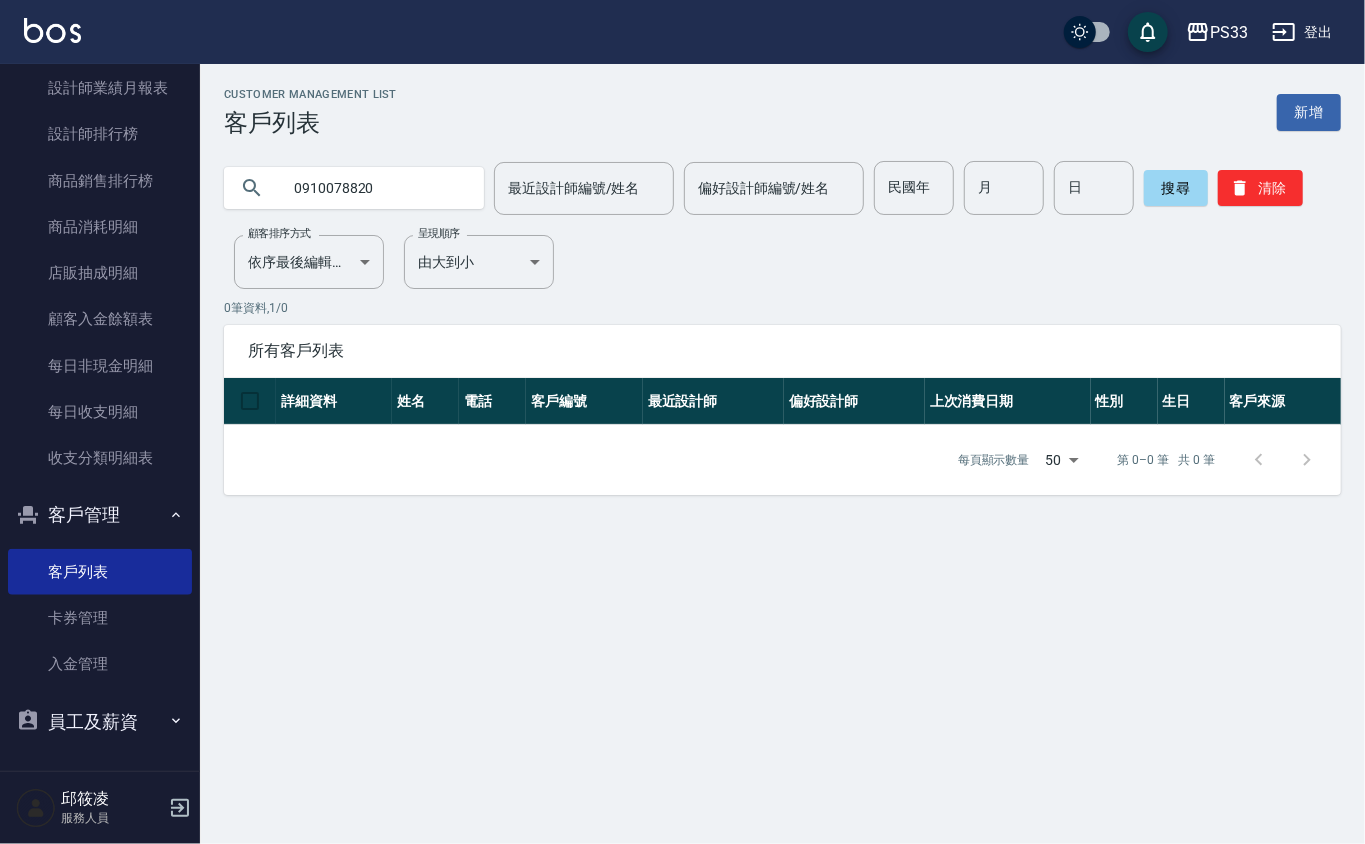 click on "0910078820" at bounding box center [374, 188] 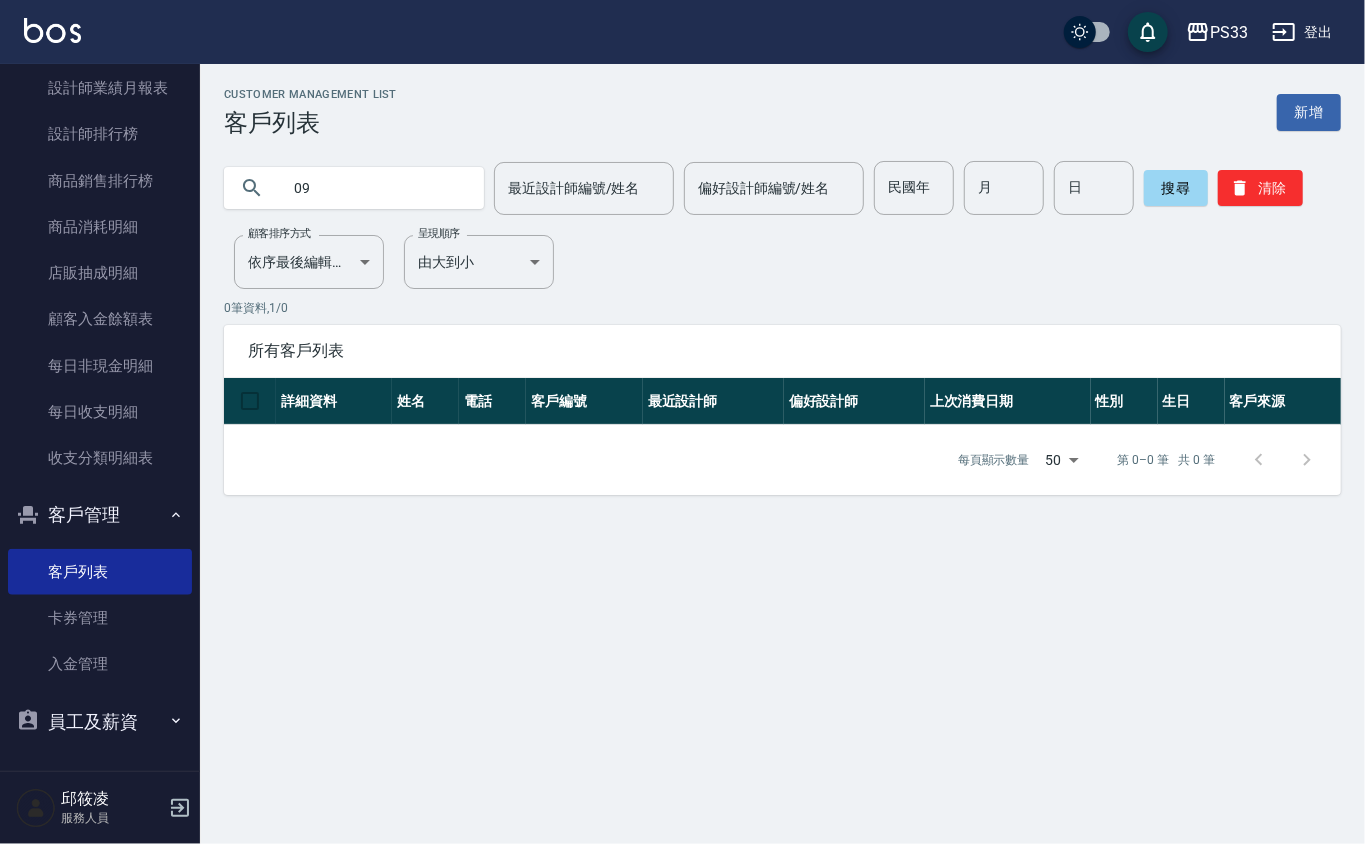 type on "0" 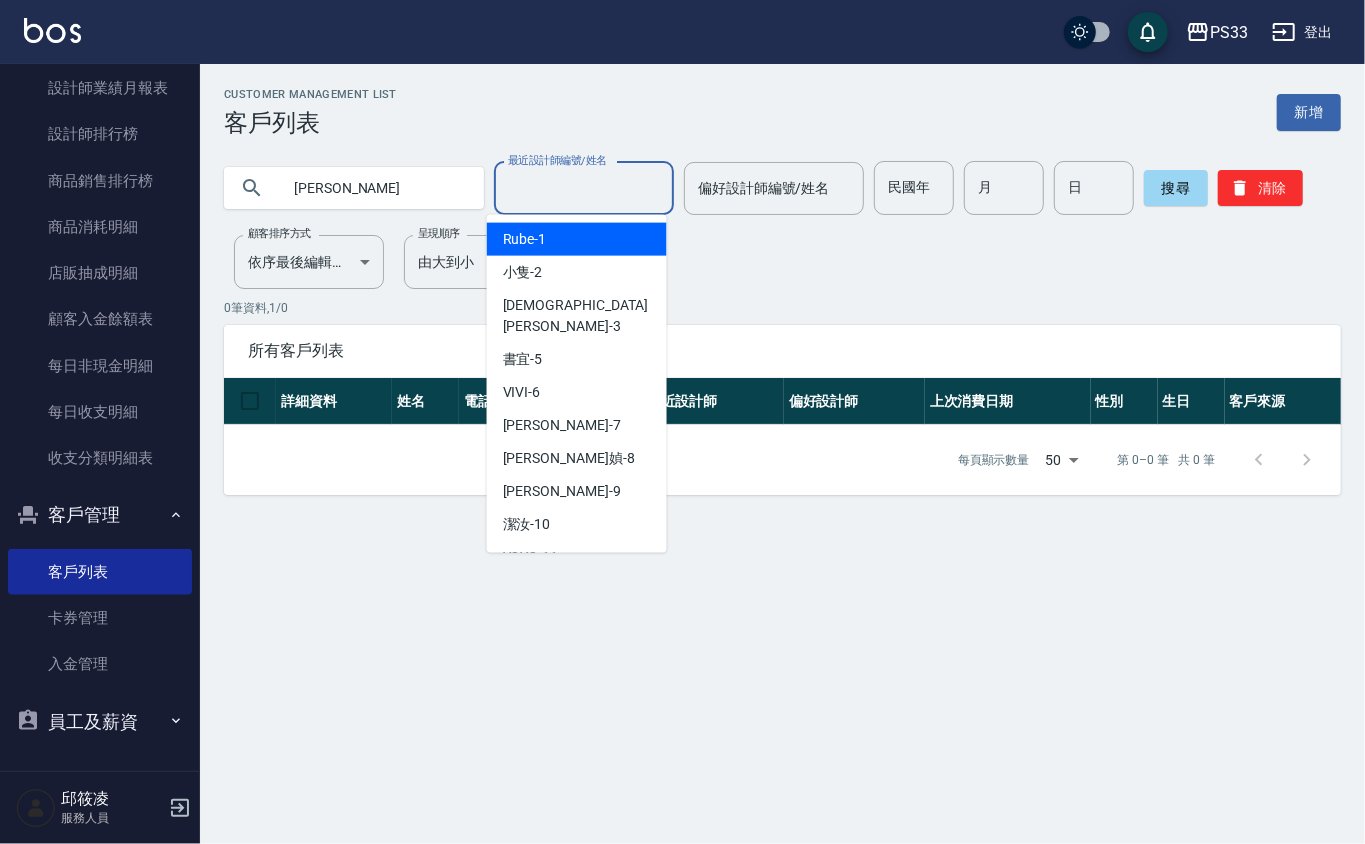 drag, startPoint x: 612, startPoint y: 212, endPoint x: 606, endPoint y: 250, distance: 38.470768 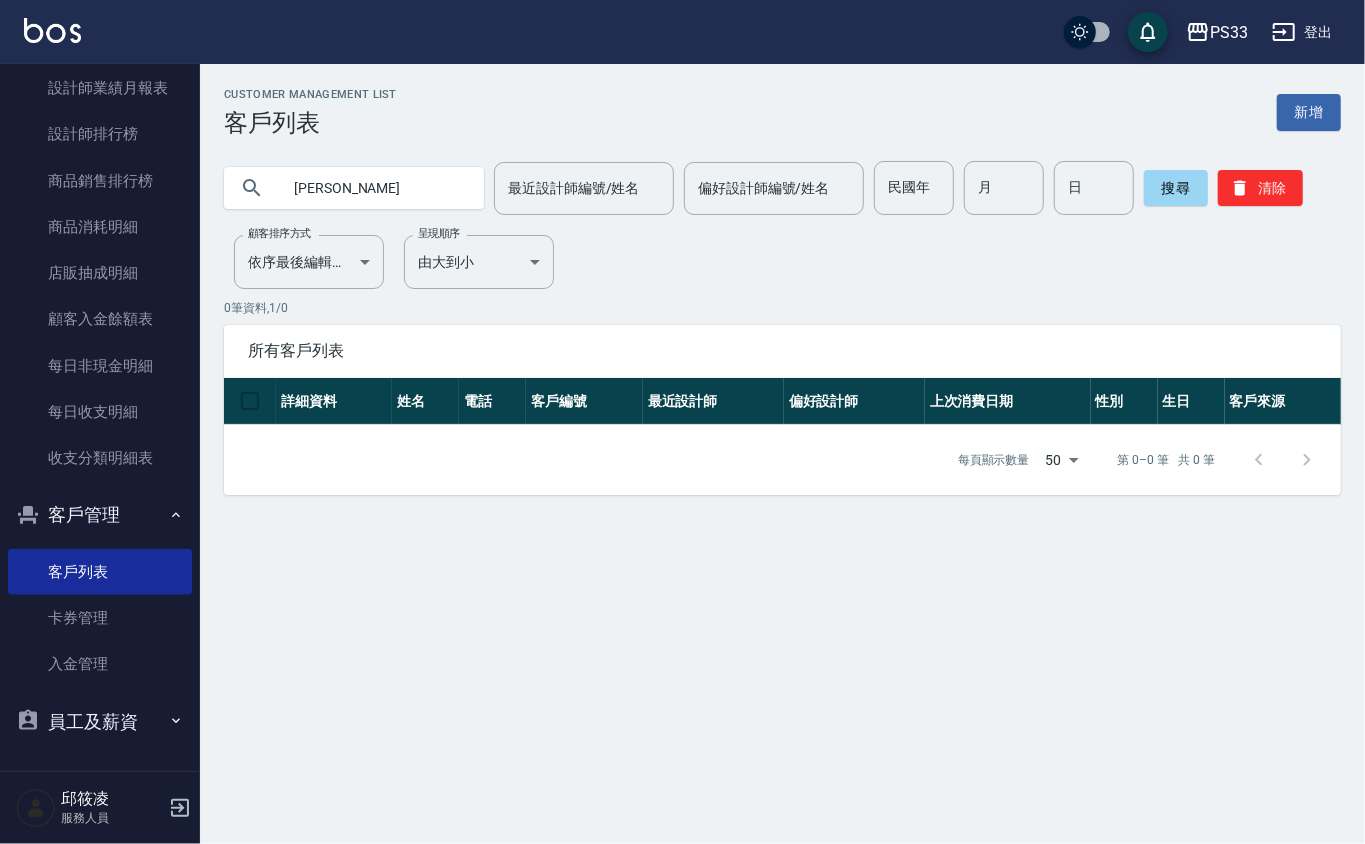 click on "羅紘" at bounding box center (374, 188) 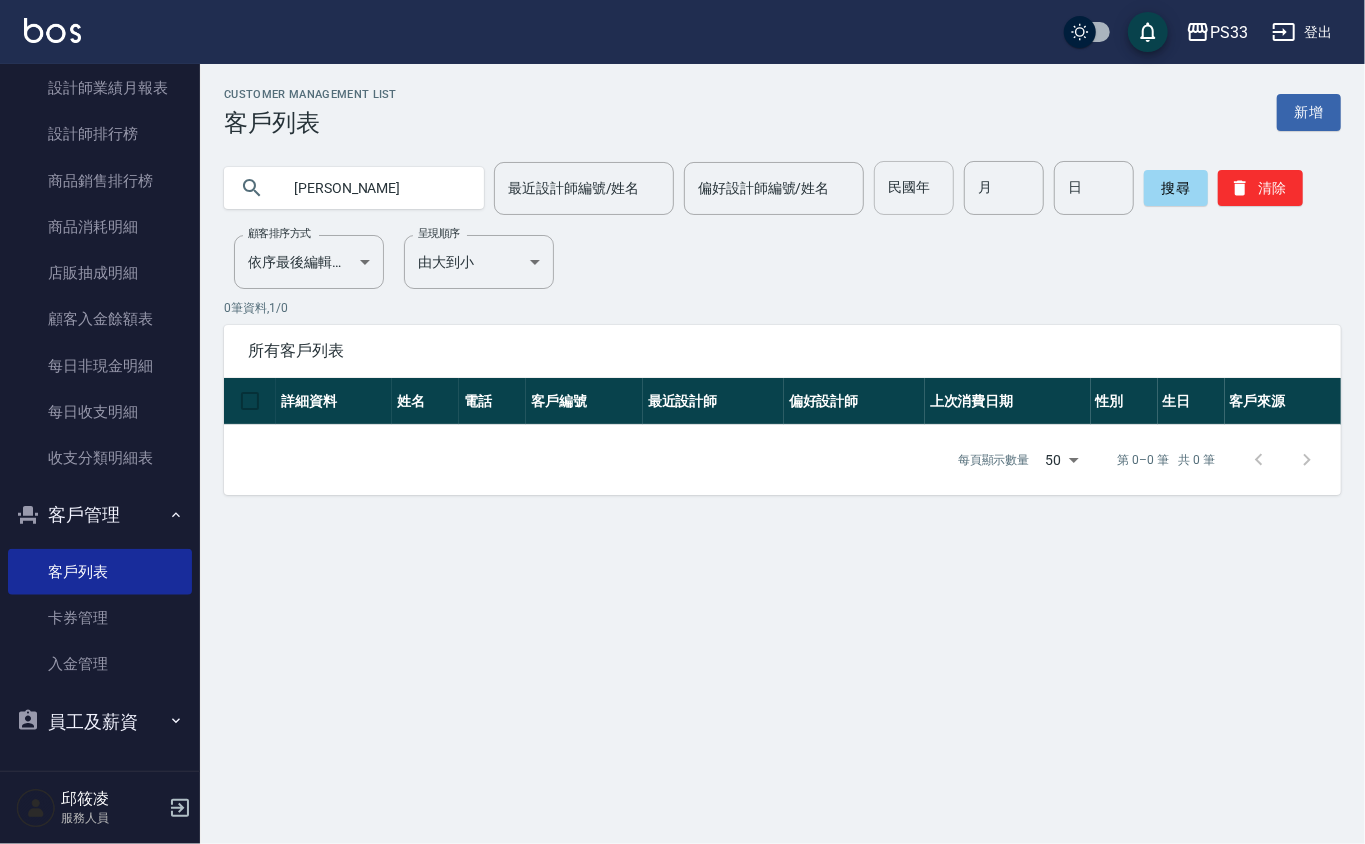 type on "羅宏" 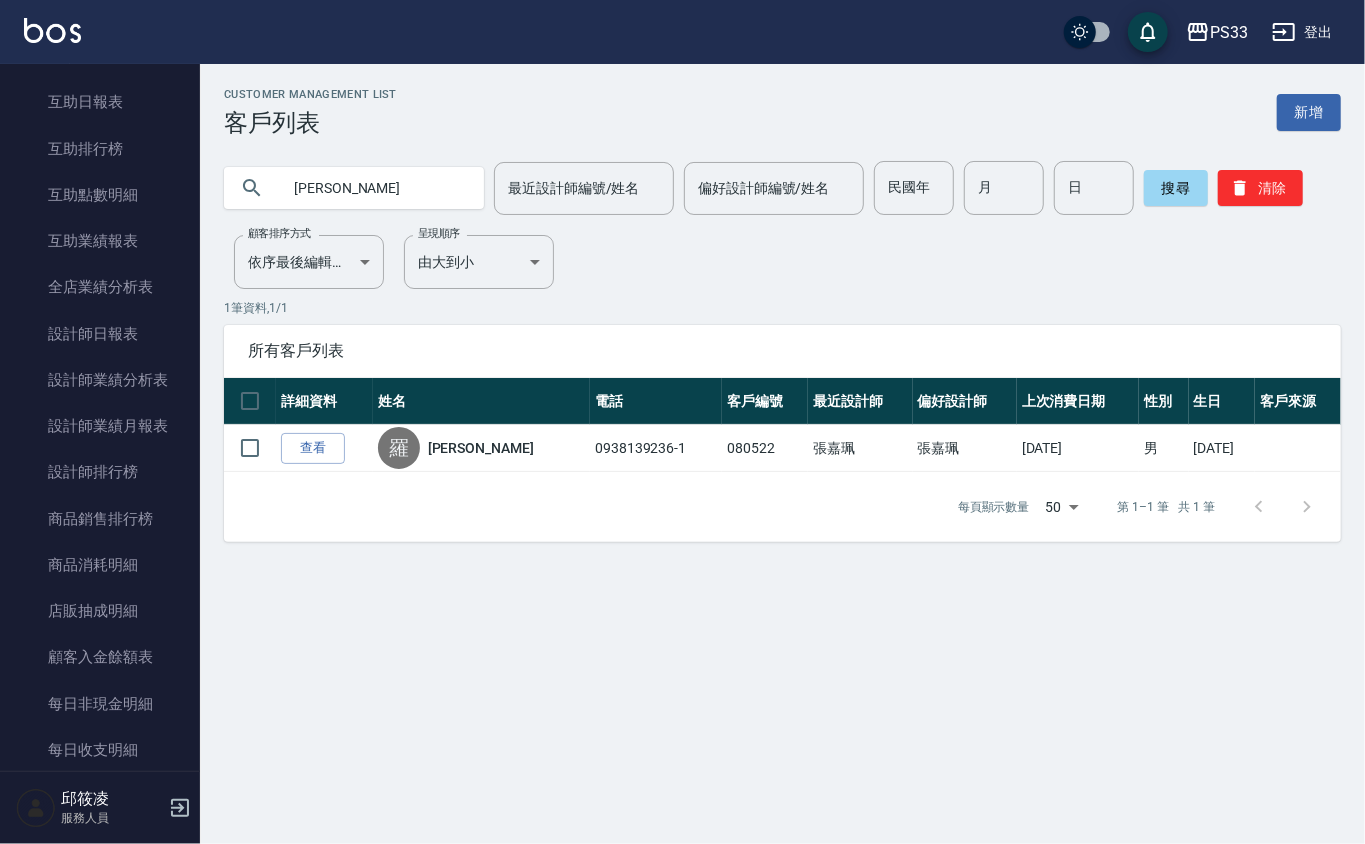 scroll, scrollTop: 618, scrollLeft: 0, axis: vertical 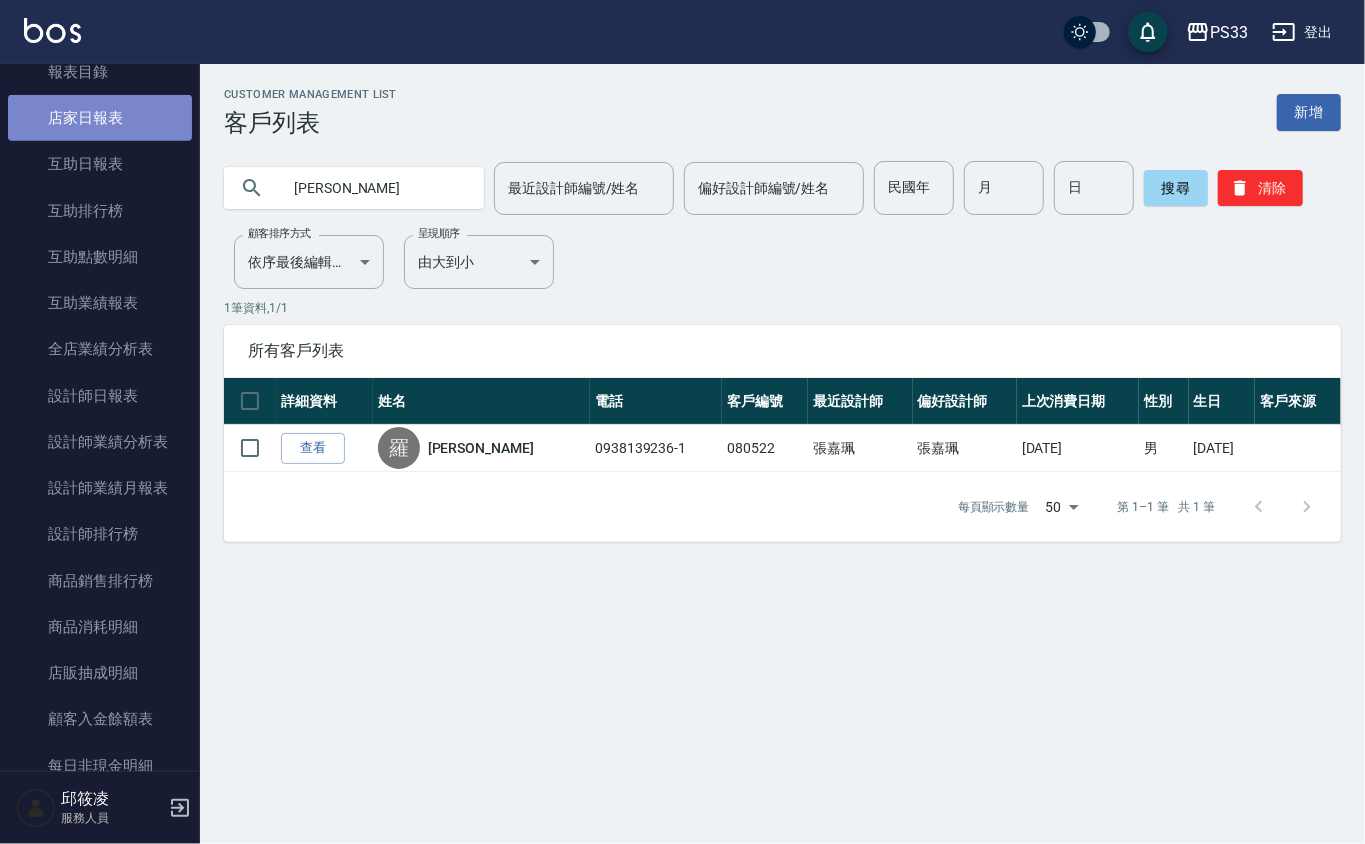 click on "店家日報表" at bounding box center (100, 118) 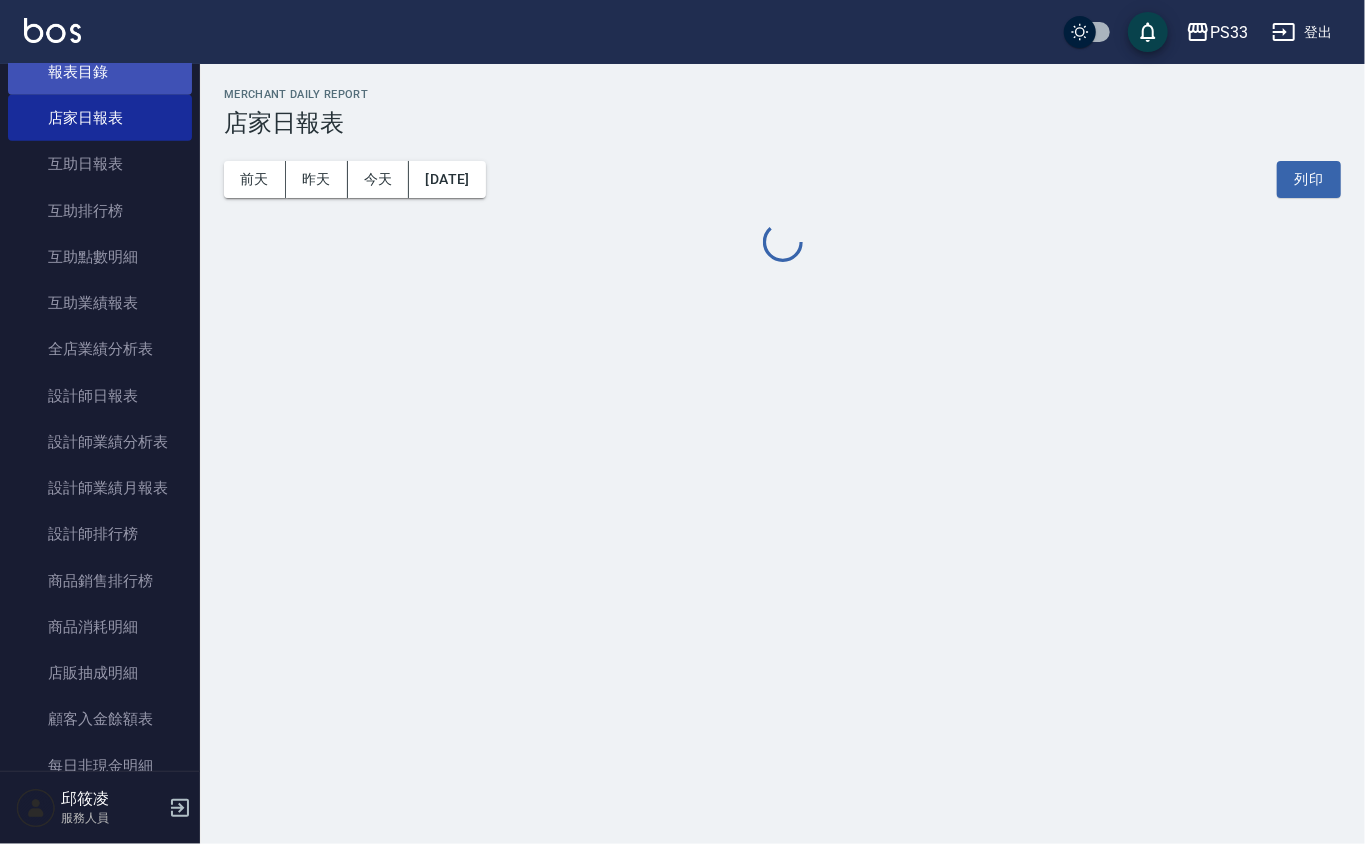 drag, startPoint x: 113, startPoint y: 85, endPoint x: 136, endPoint y: 77, distance: 24.351591 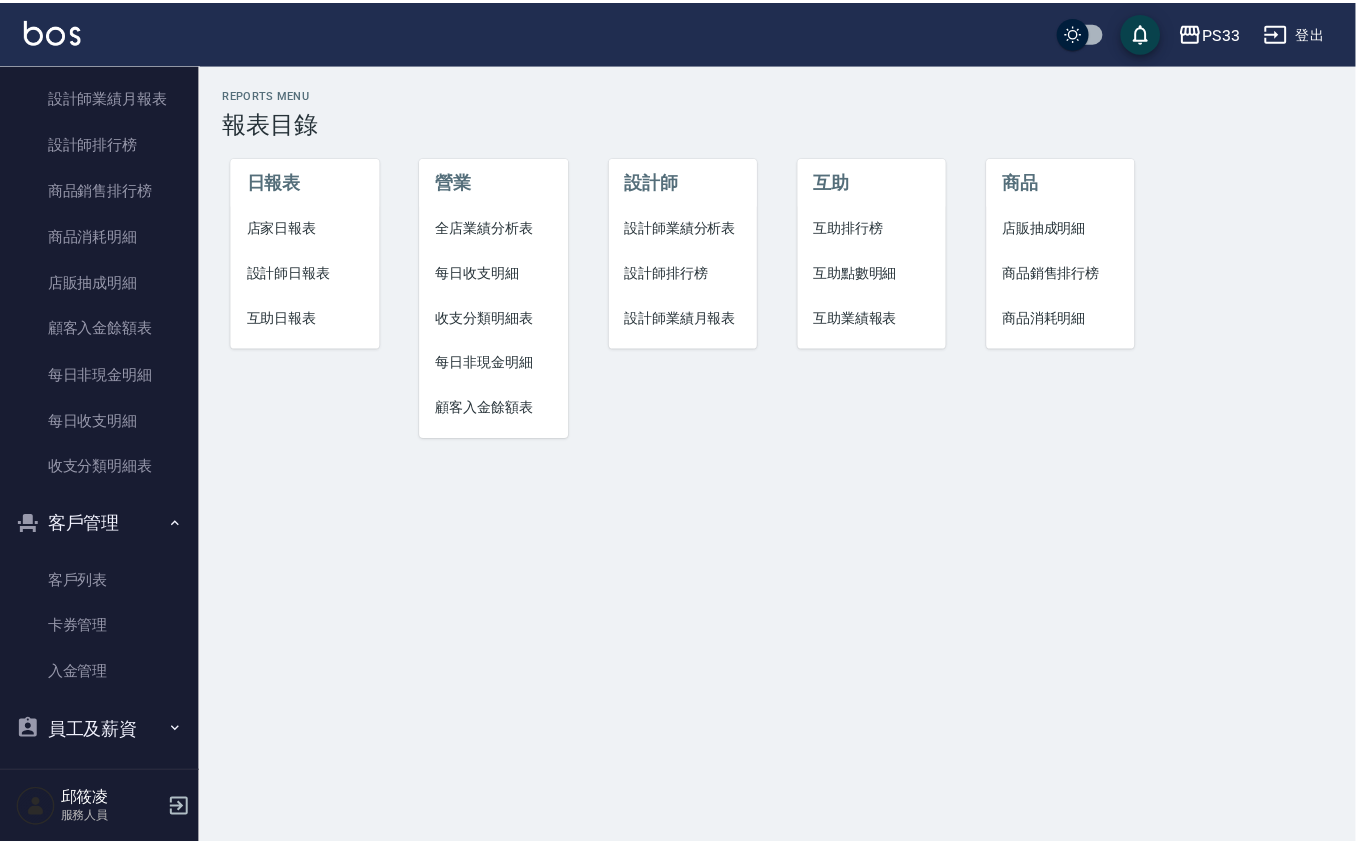 scroll, scrollTop: 1018, scrollLeft: 0, axis: vertical 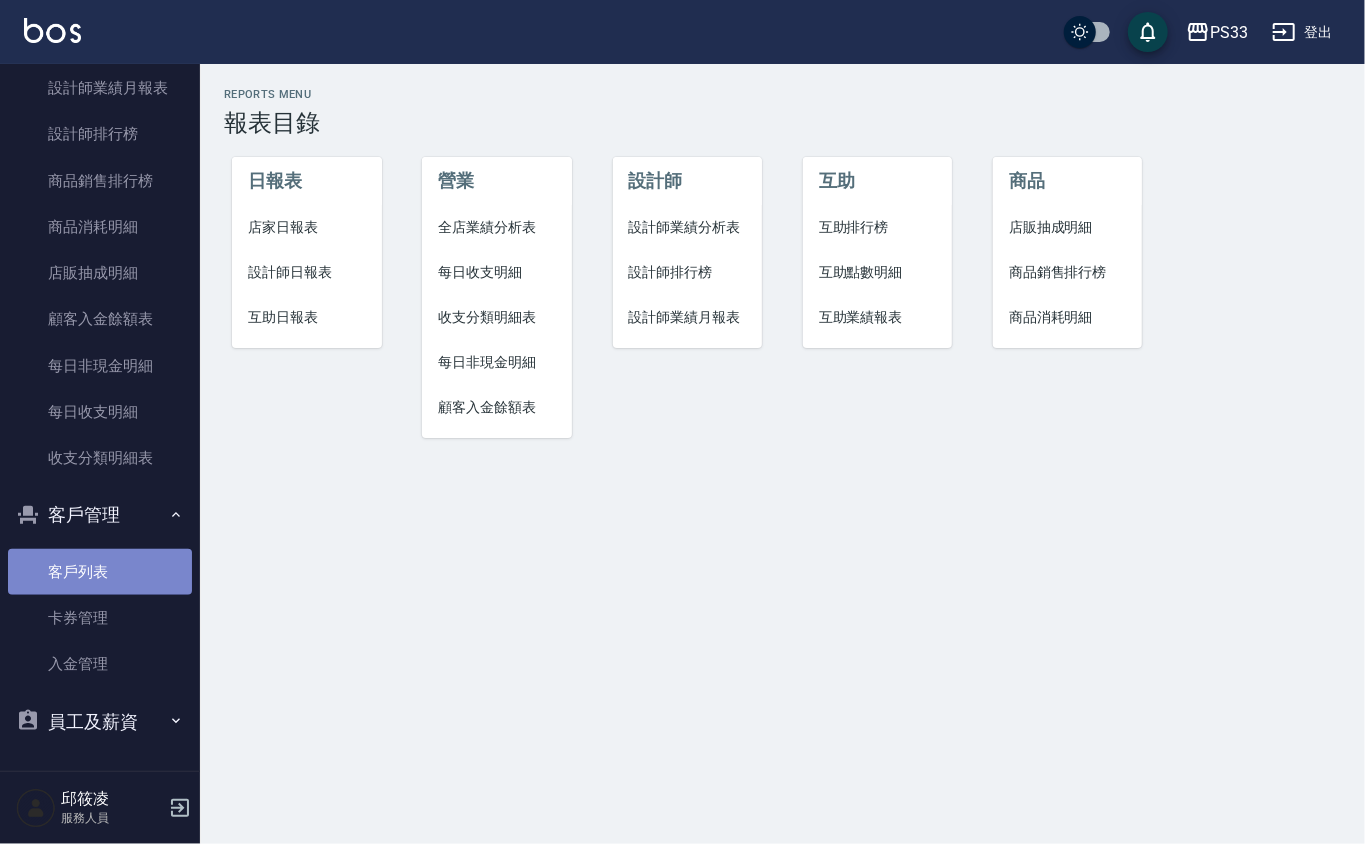 click on "客戶列表" at bounding box center [100, 572] 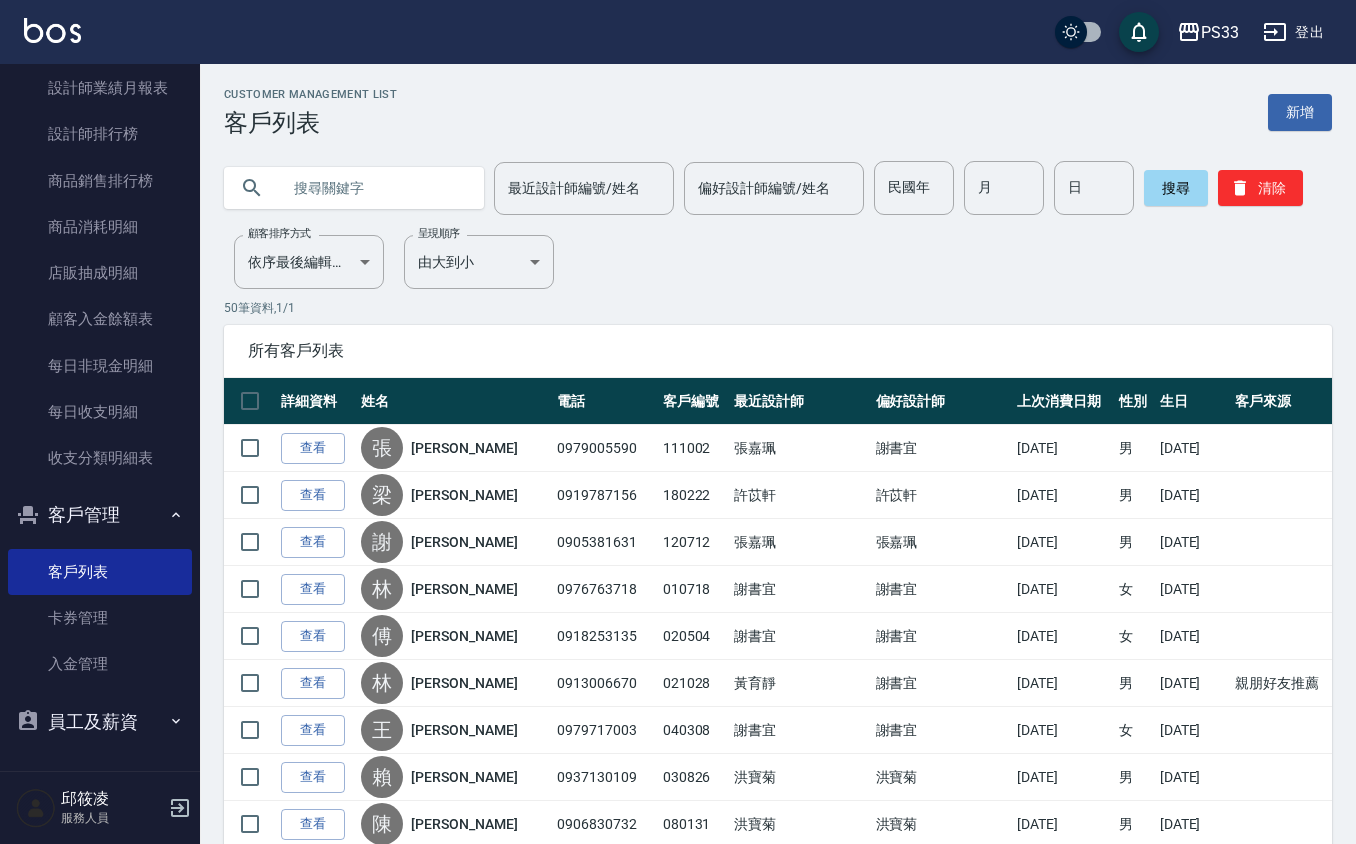 click at bounding box center [374, 188] 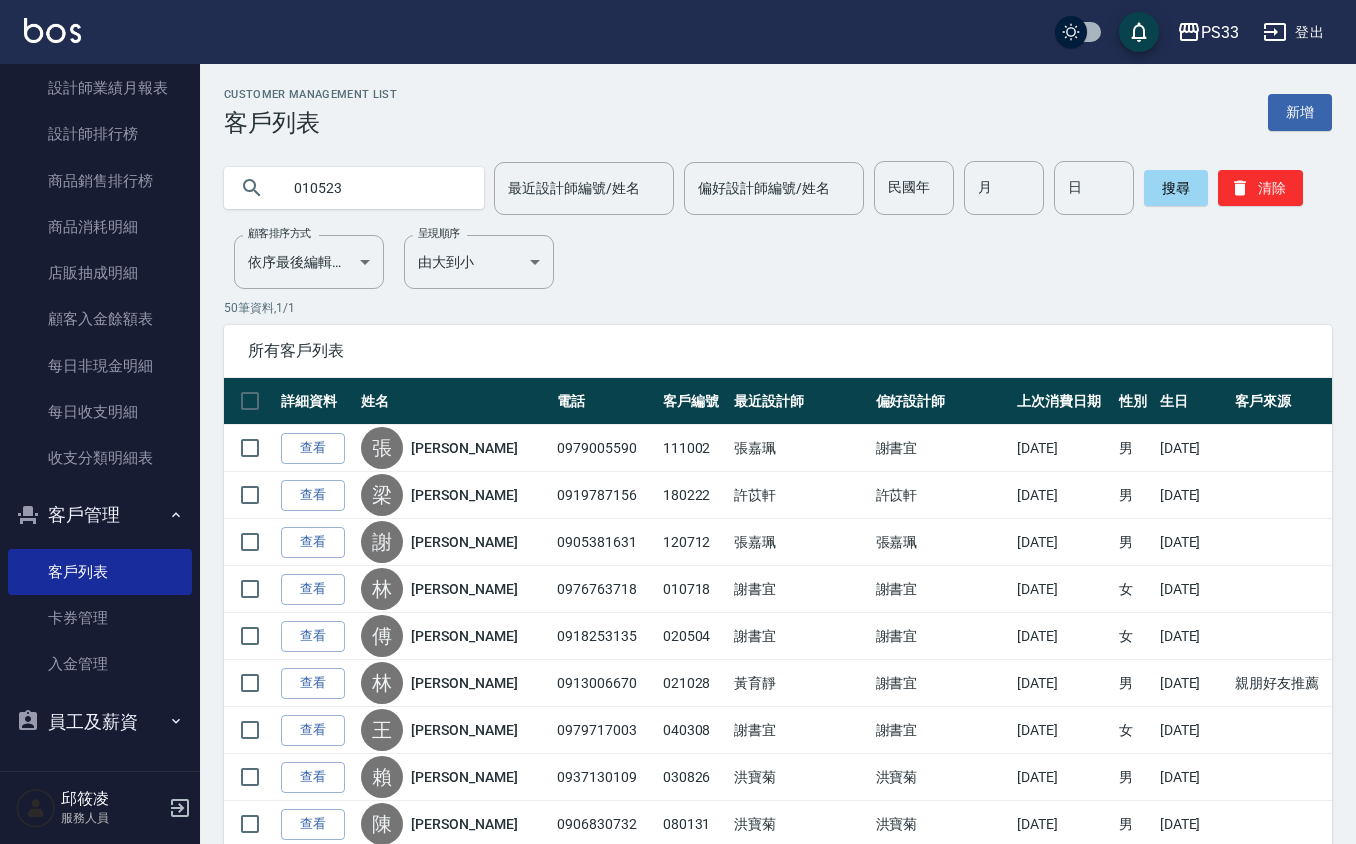 type on "010523" 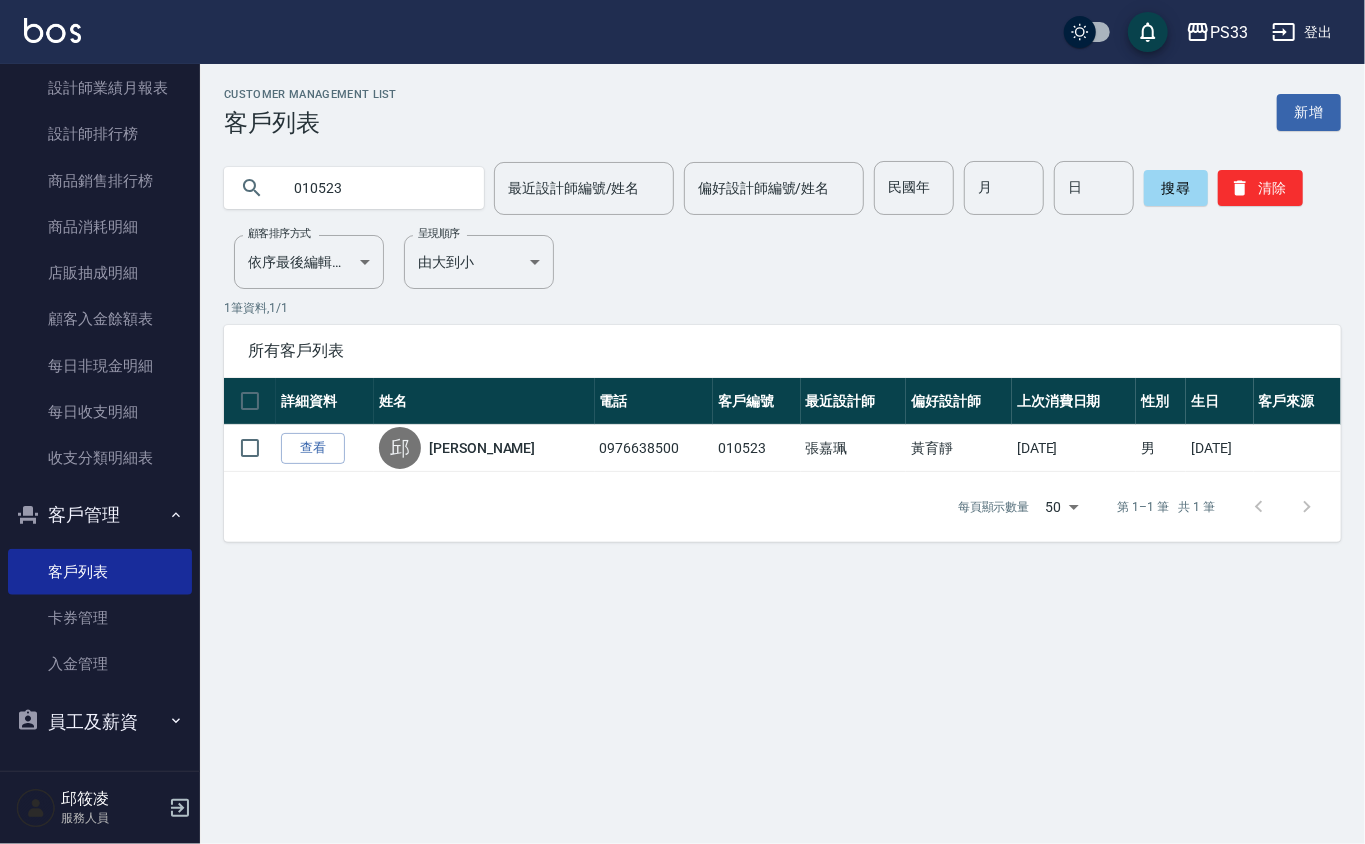 click on "查看" at bounding box center [313, 448] 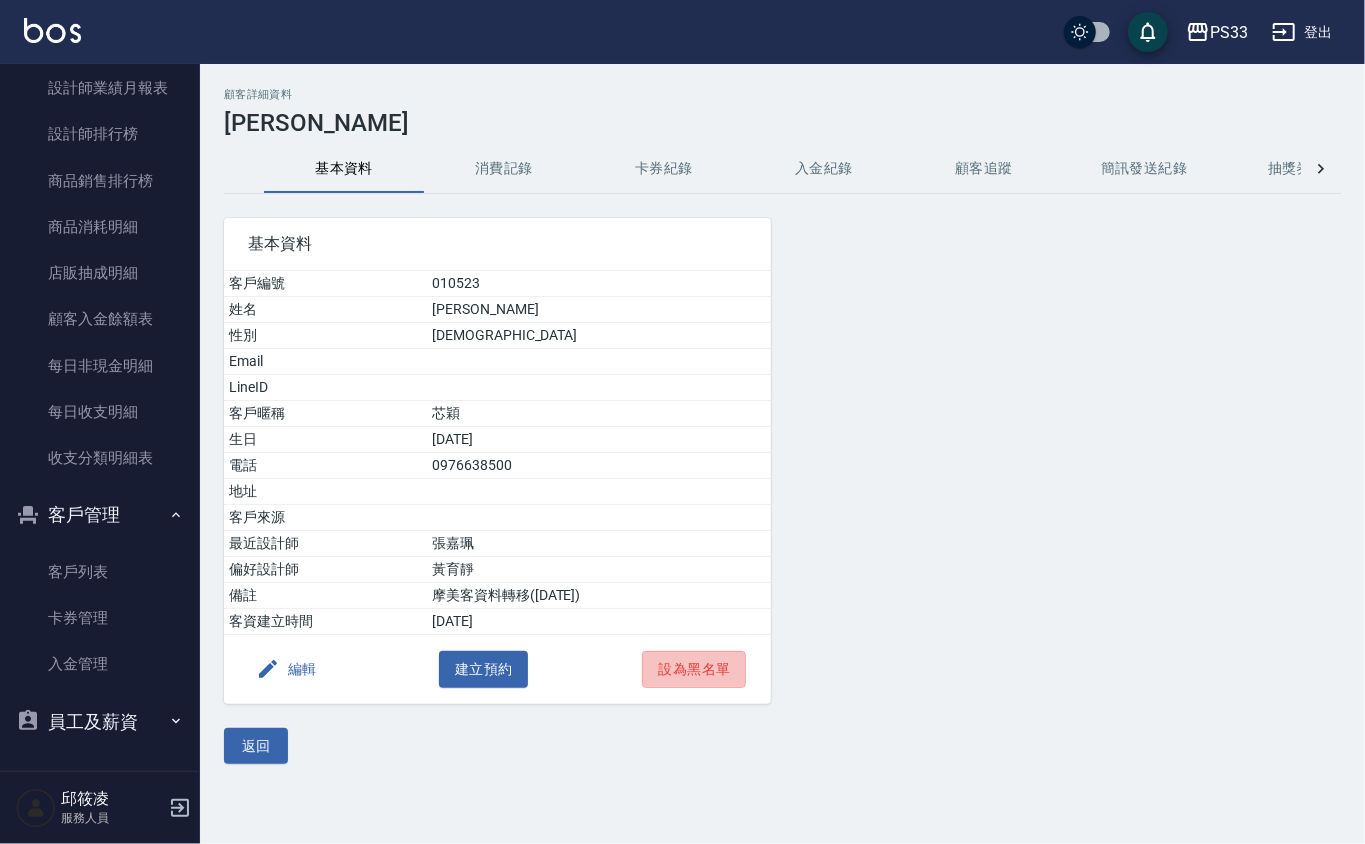 click on "設為黑名單" at bounding box center [694, 669] 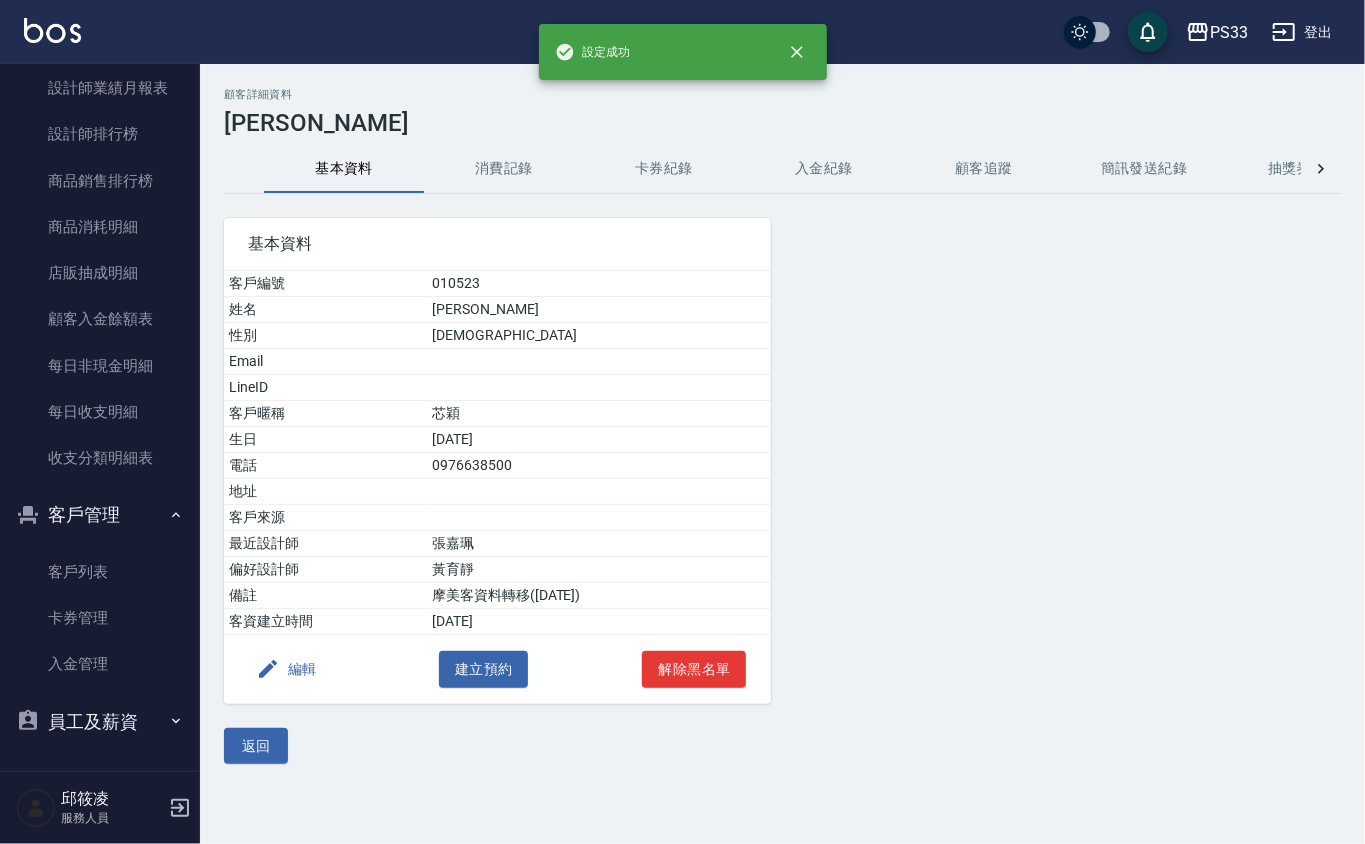 click on "編輯" at bounding box center (286, 669) 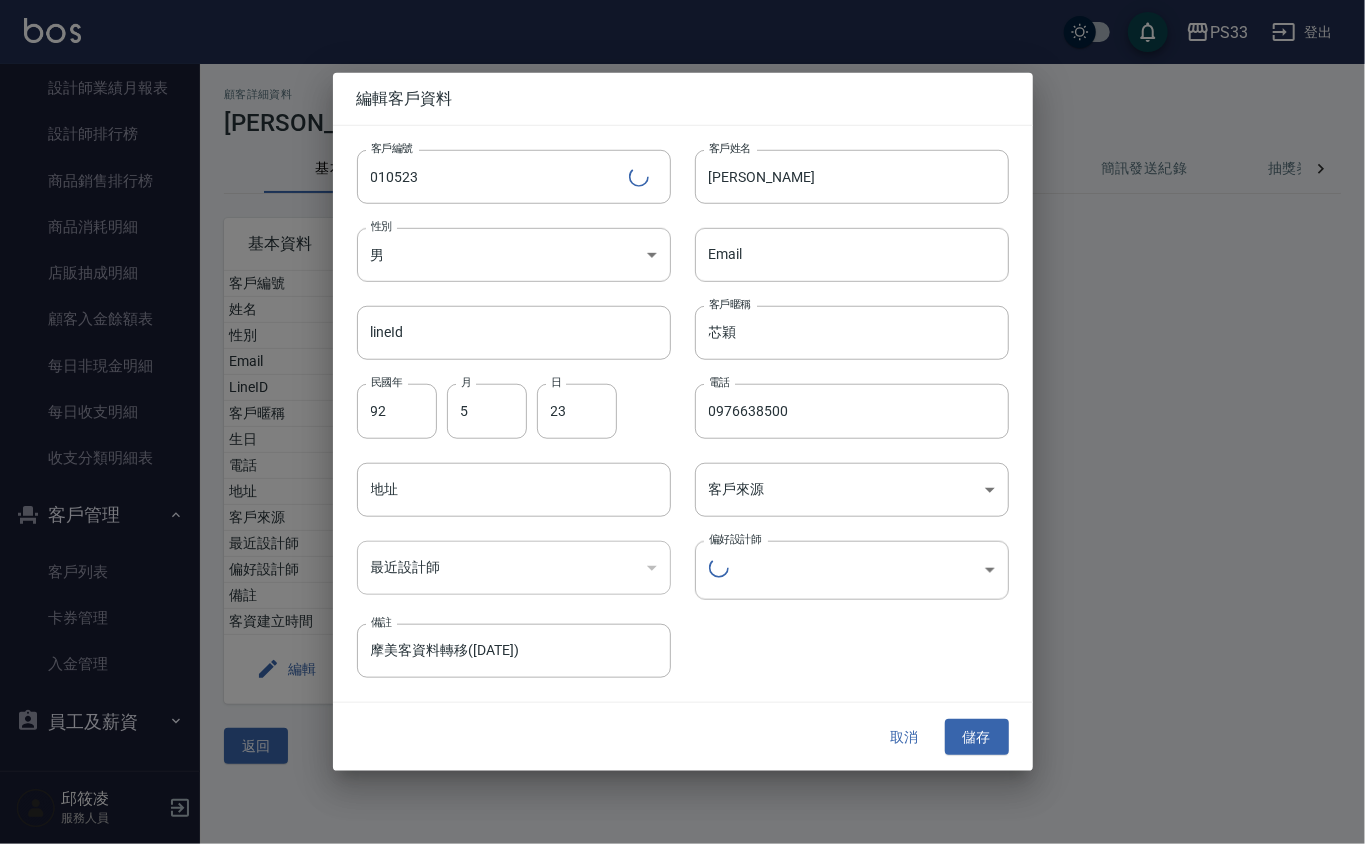 type 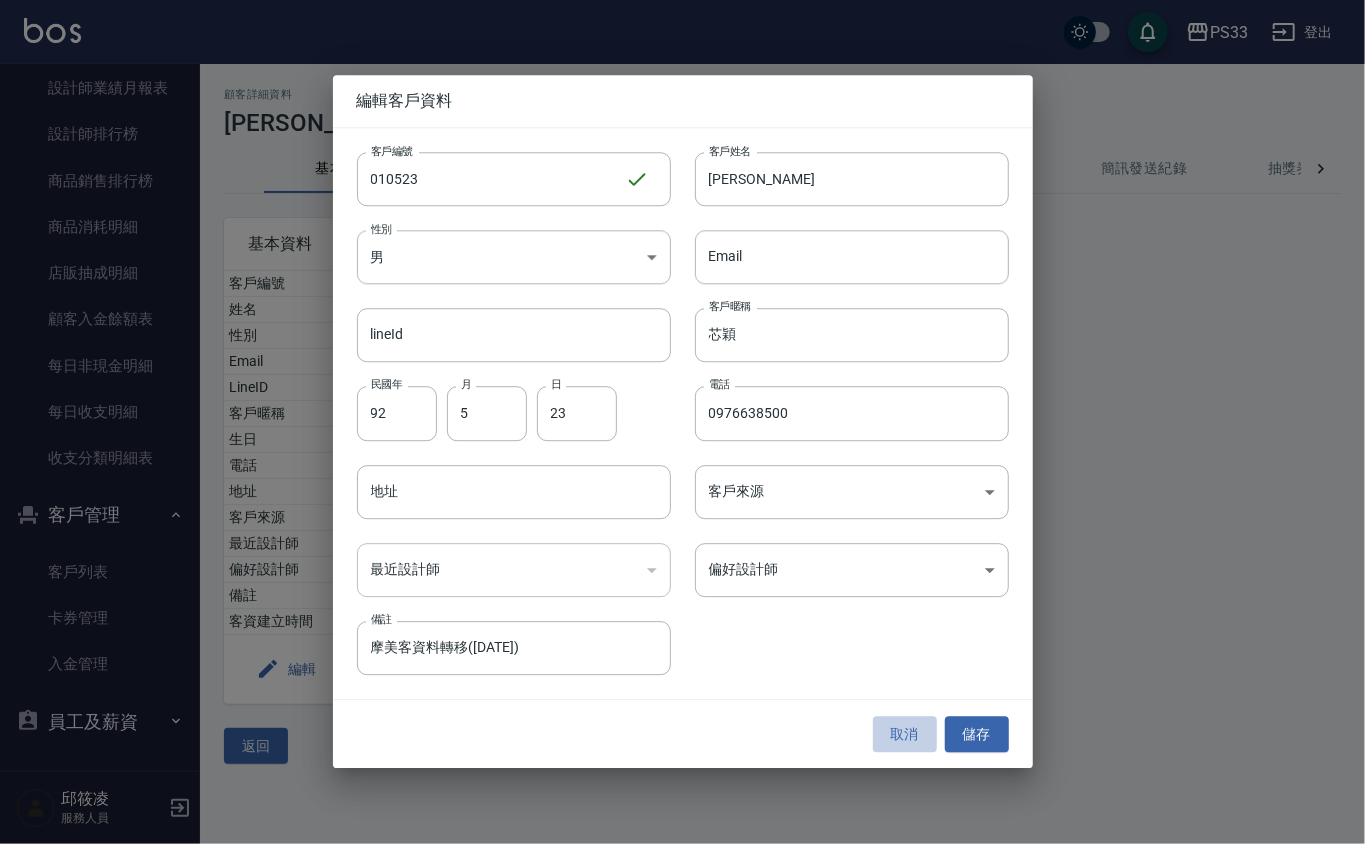 click on "取消" at bounding box center [905, 734] 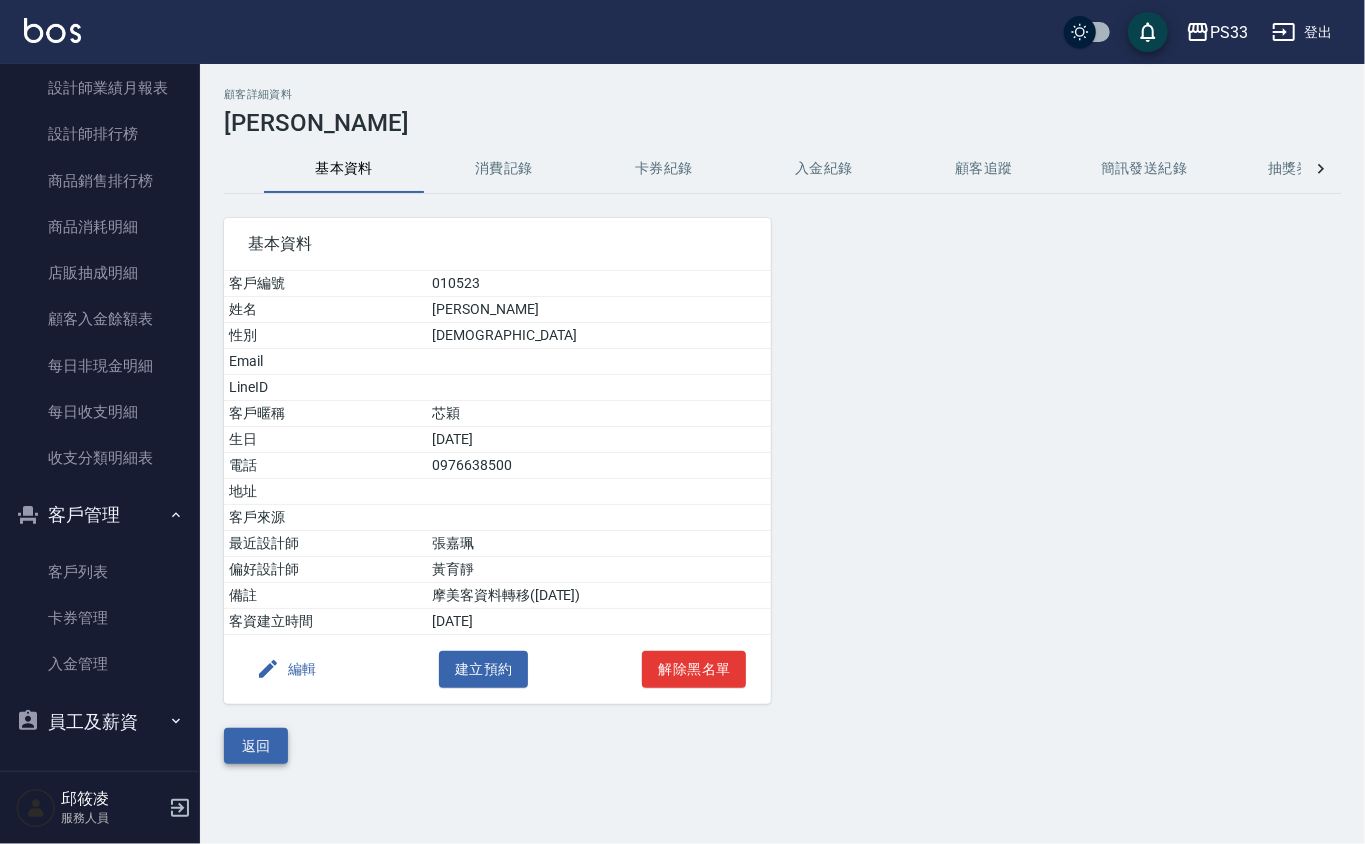 click on "返回" at bounding box center [256, 746] 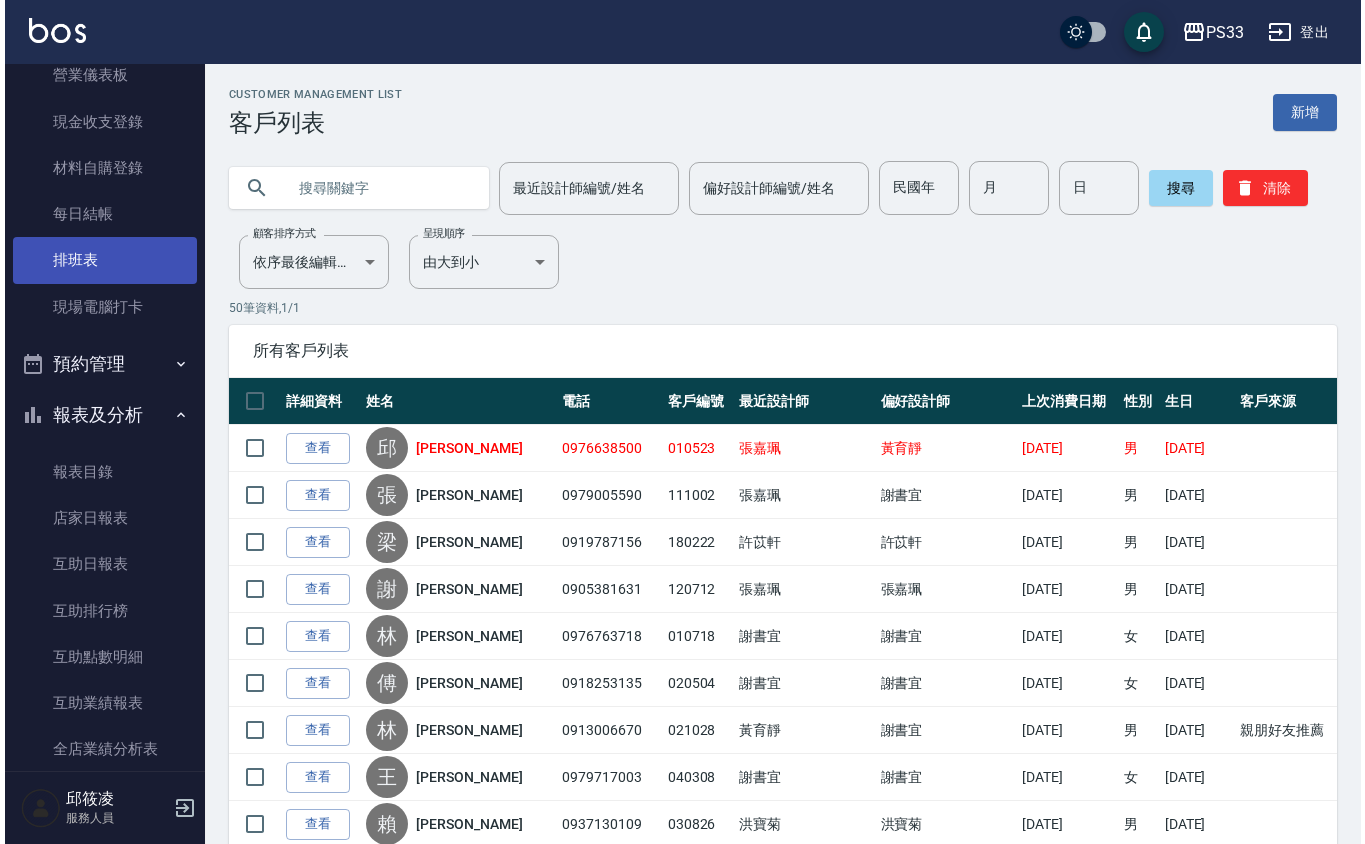 scroll, scrollTop: 0, scrollLeft: 0, axis: both 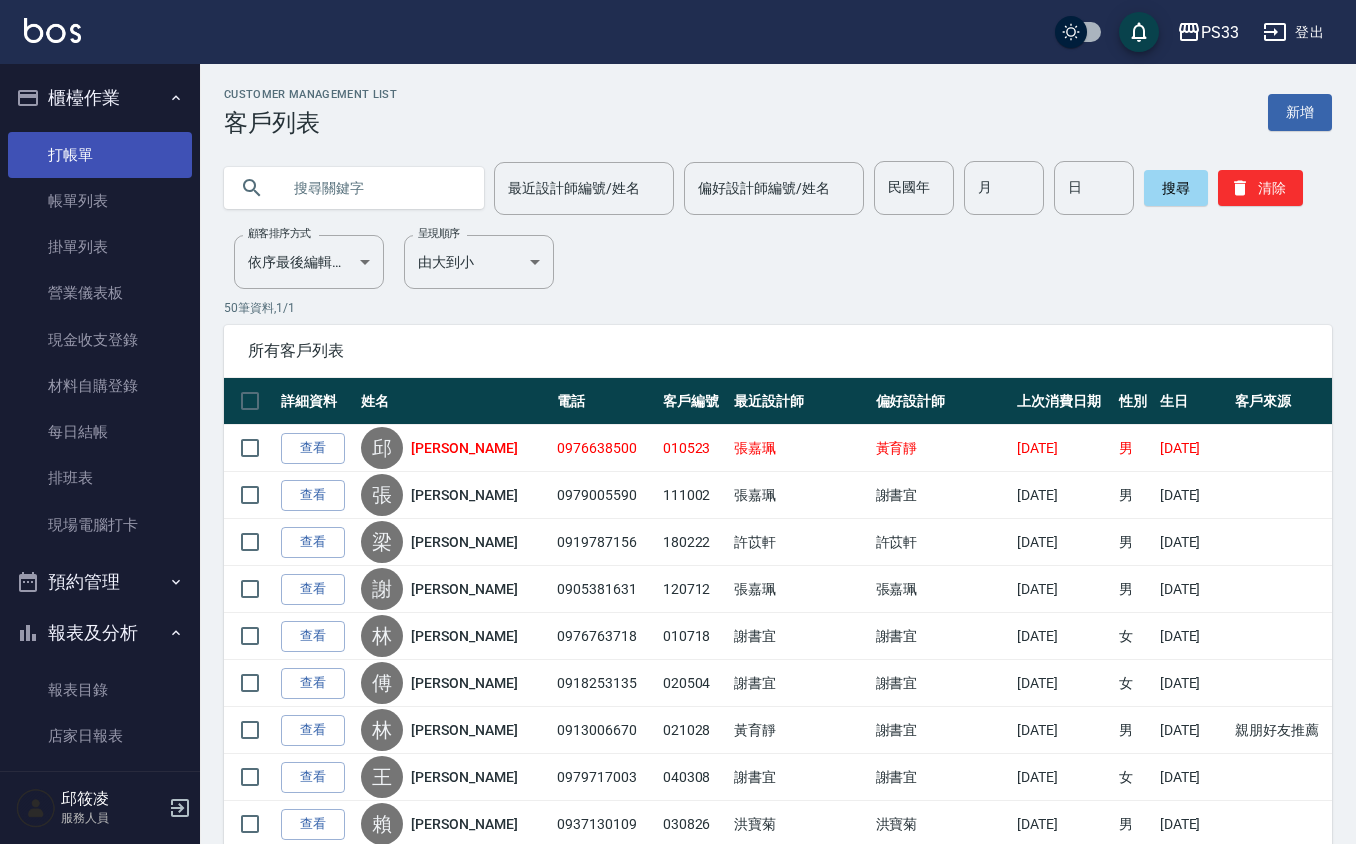 click on "打帳單" at bounding box center [100, 155] 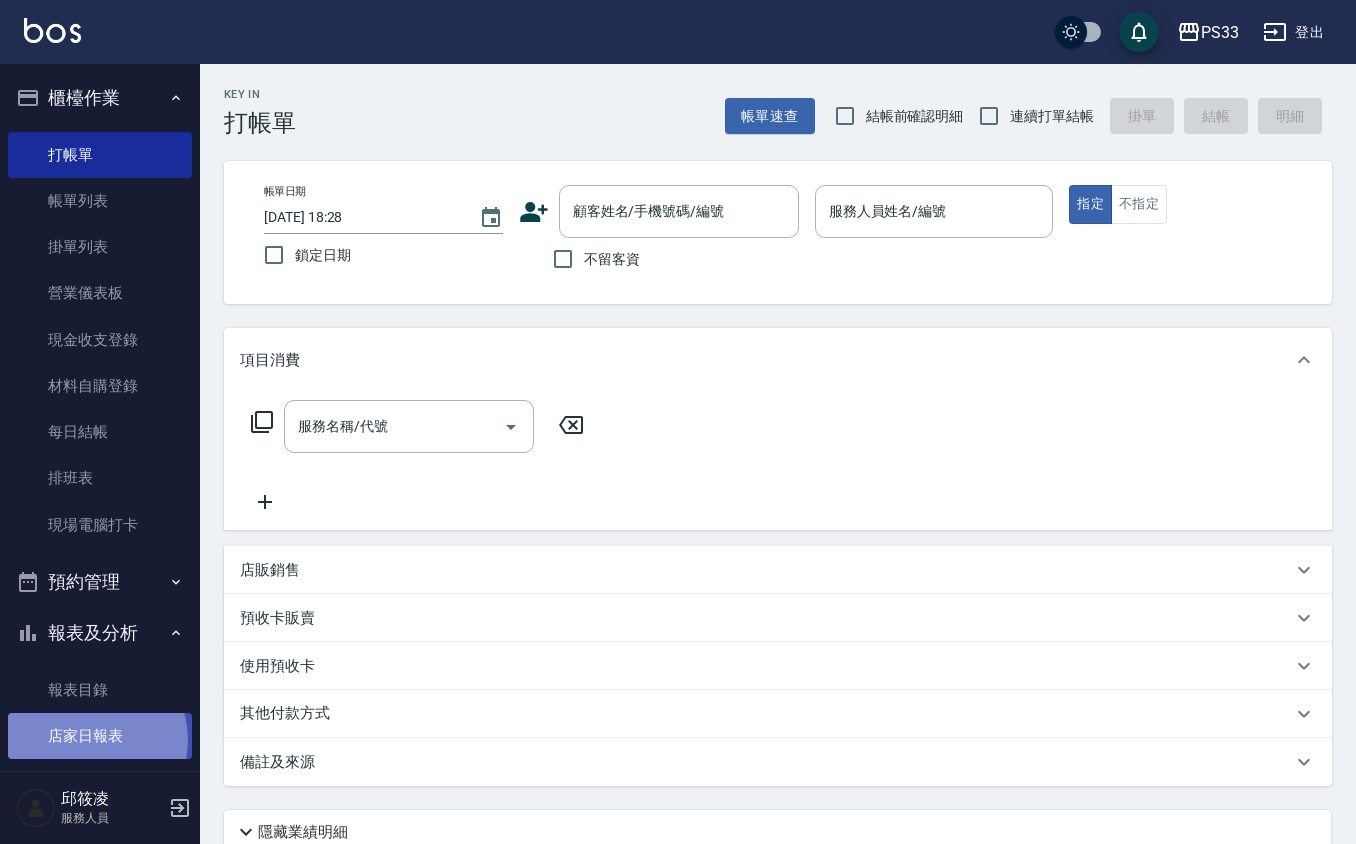 click on "店家日報表" at bounding box center [100, 736] 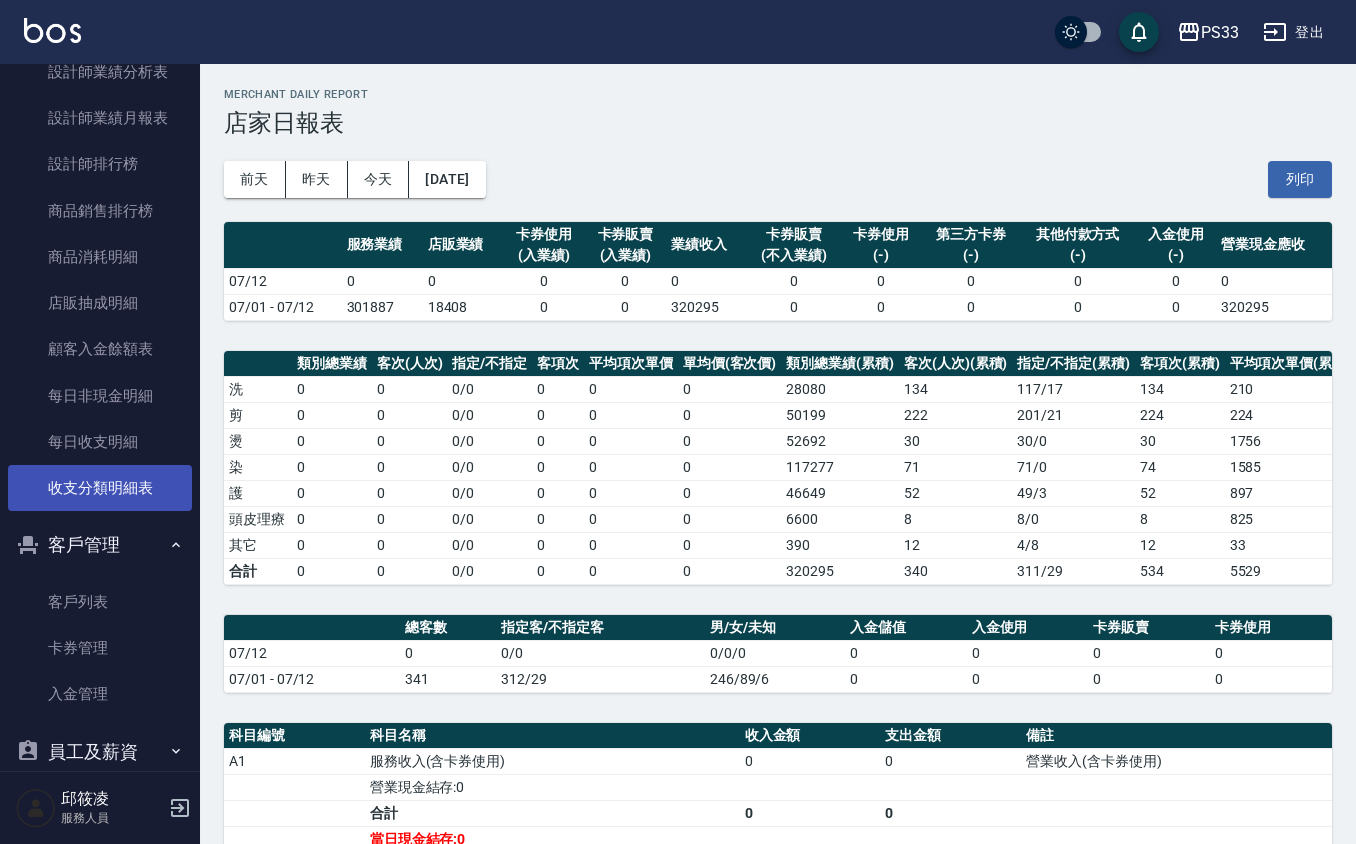 scroll, scrollTop: 1018, scrollLeft: 0, axis: vertical 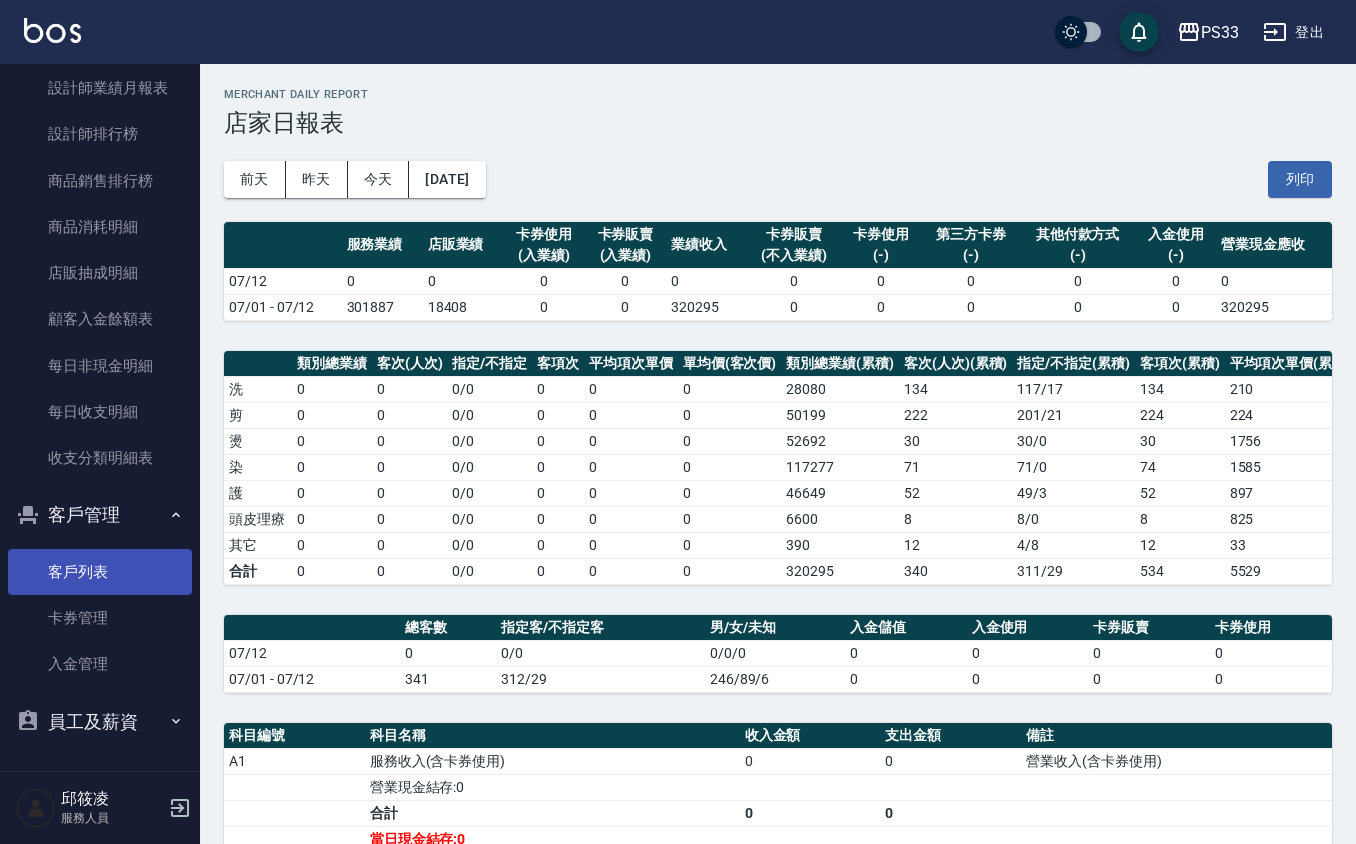 click on "客戶列表" at bounding box center [100, 572] 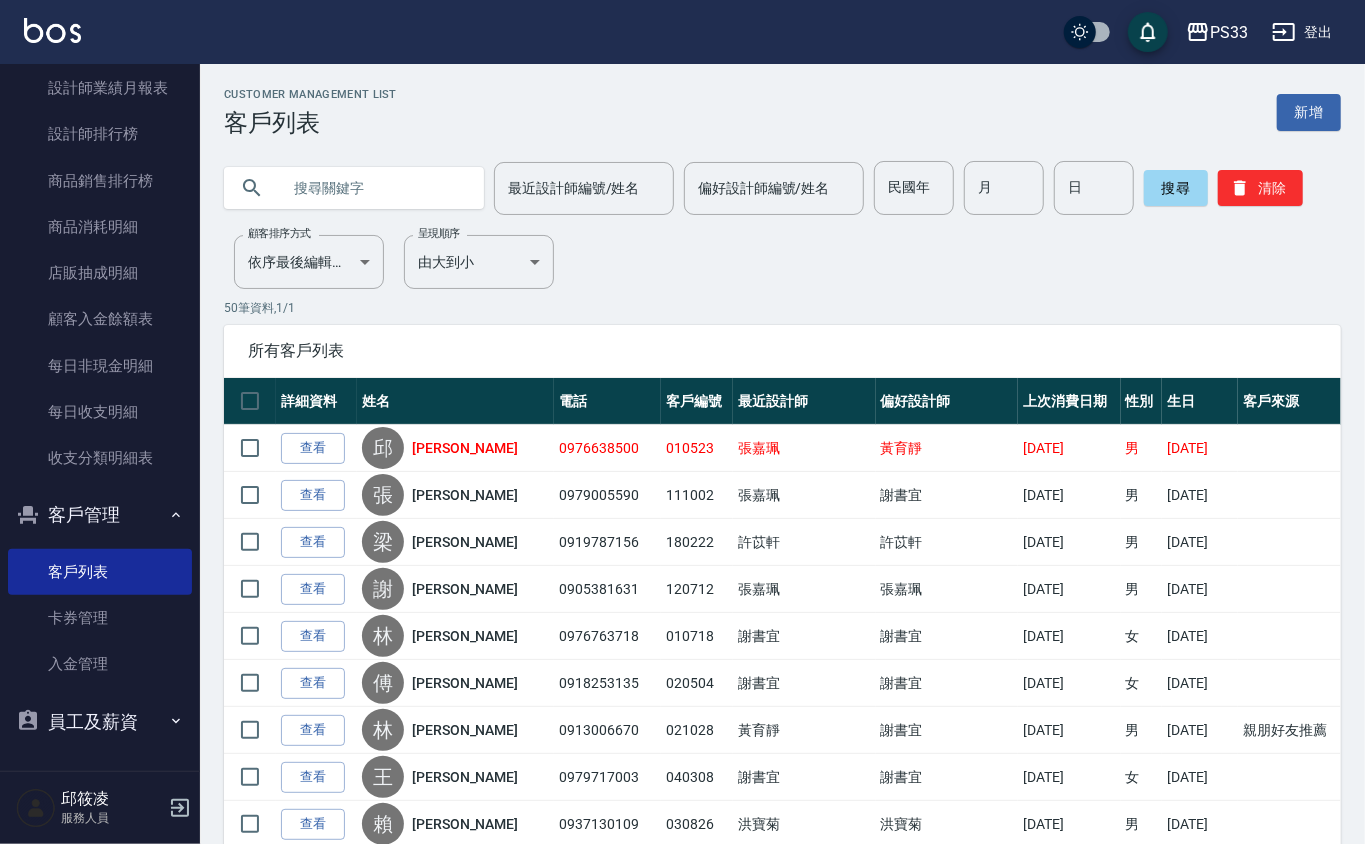 click at bounding box center [374, 188] 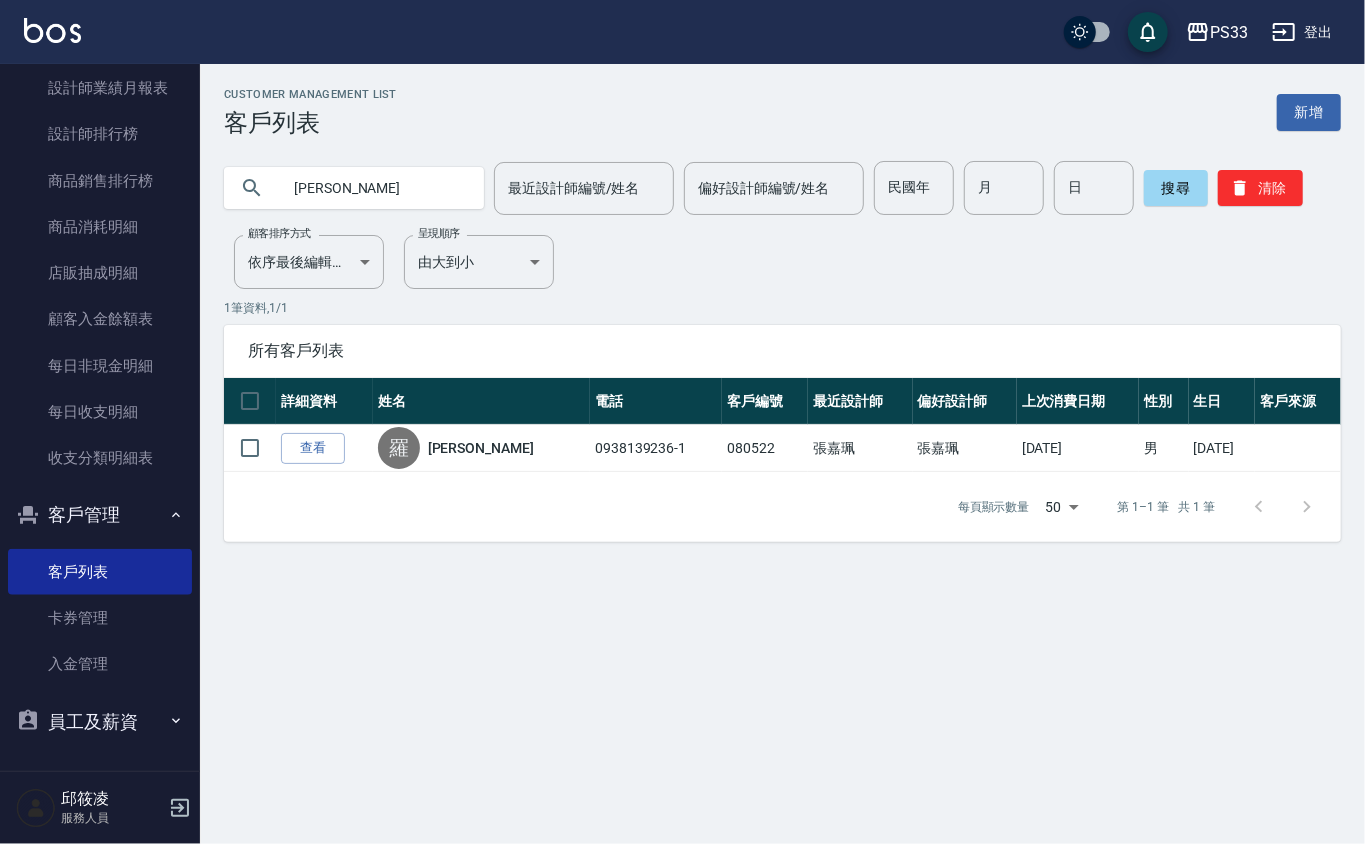 click on "羅宏" at bounding box center [374, 188] 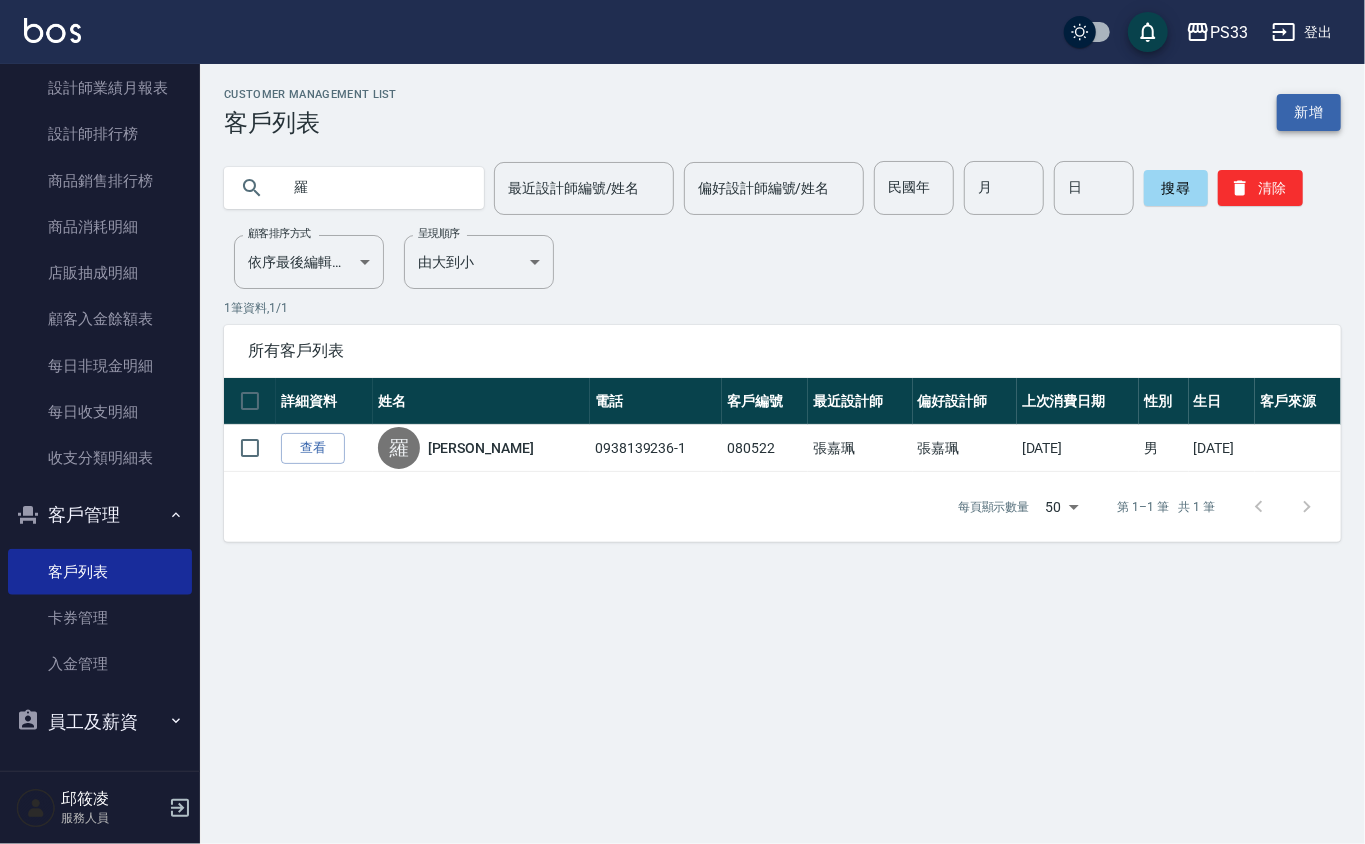 type on "羅" 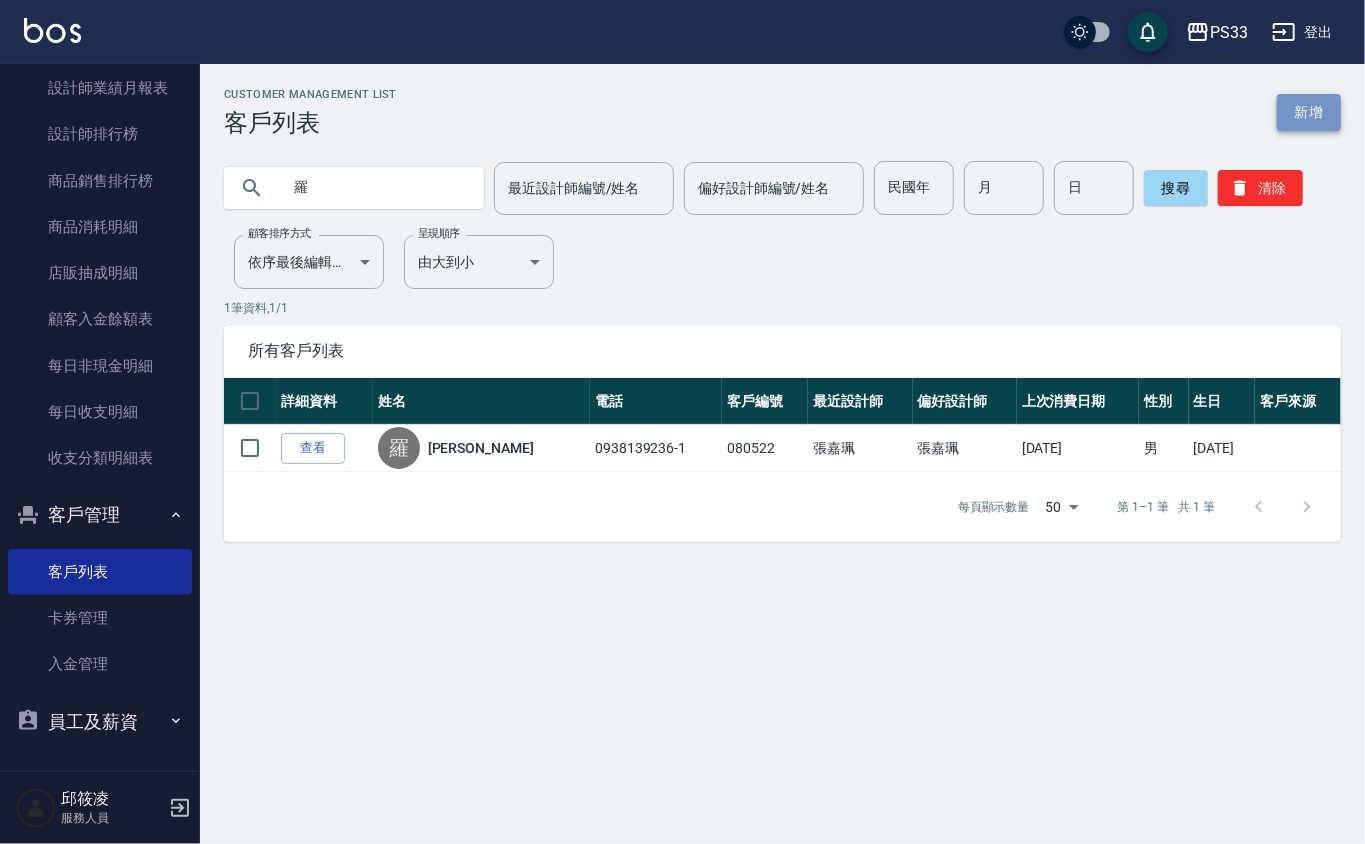 click on "新增" at bounding box center (1309, 112) 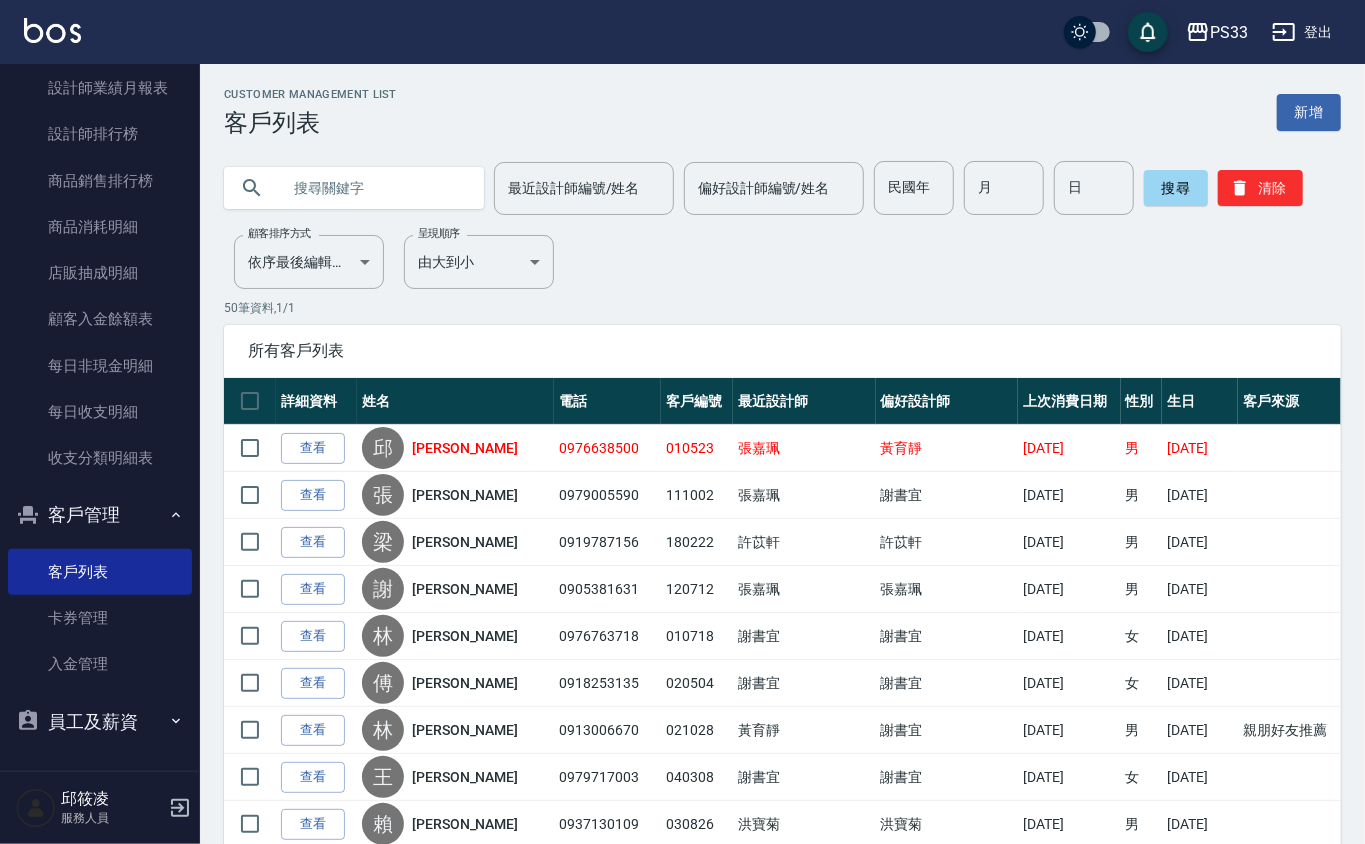 click at bounding box center [374, 188] 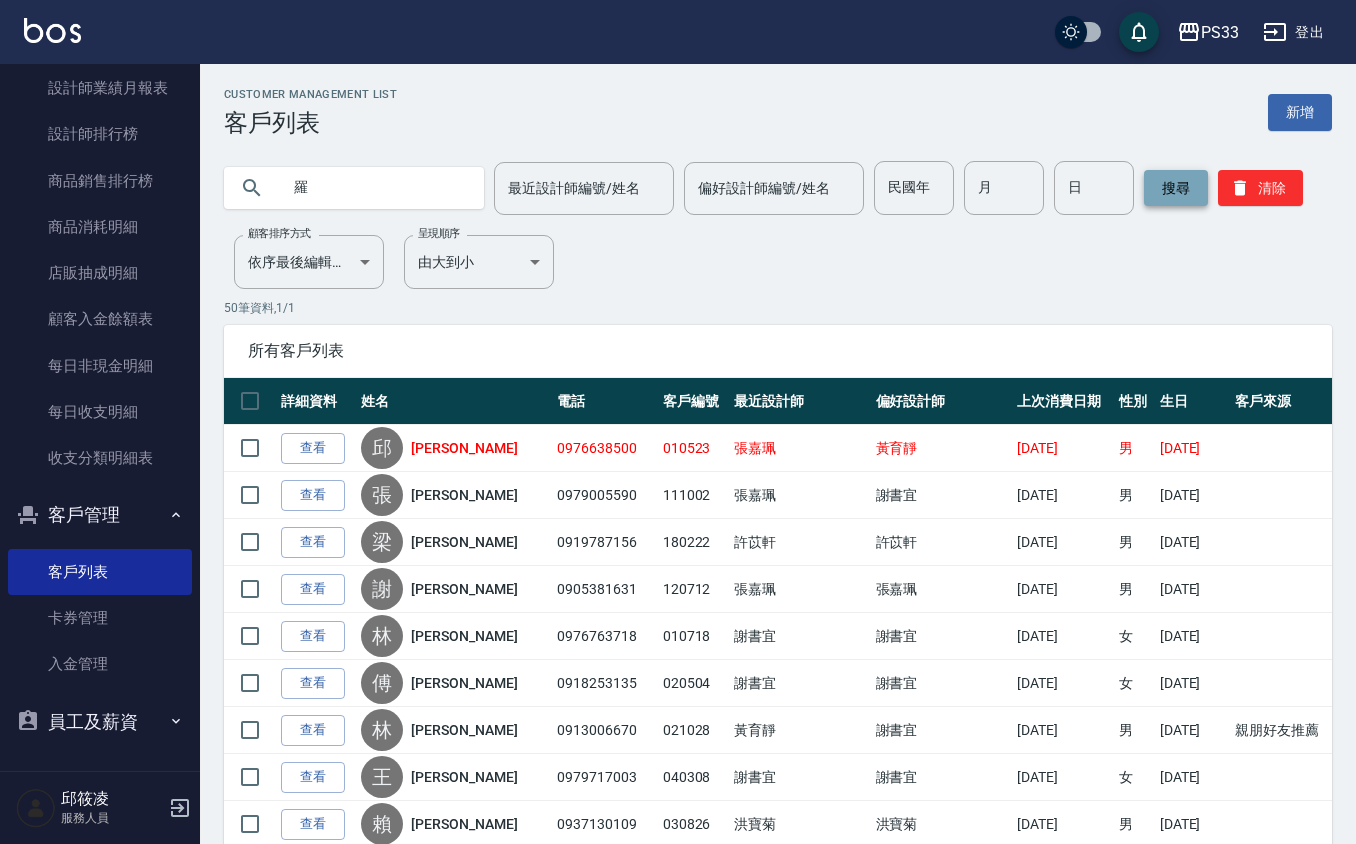 type on "羅" 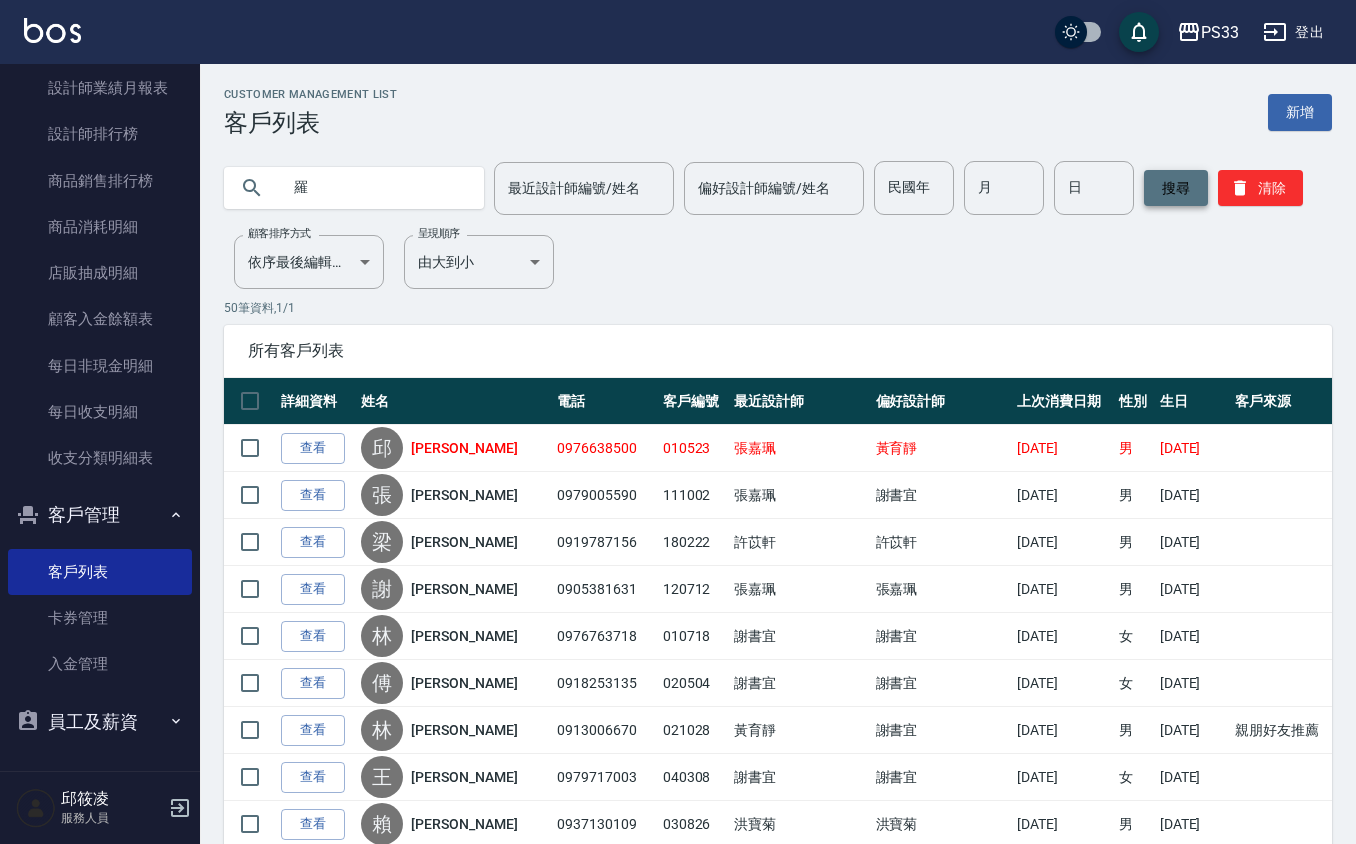 click on "搜尋" at bounding box center [1176, 188] 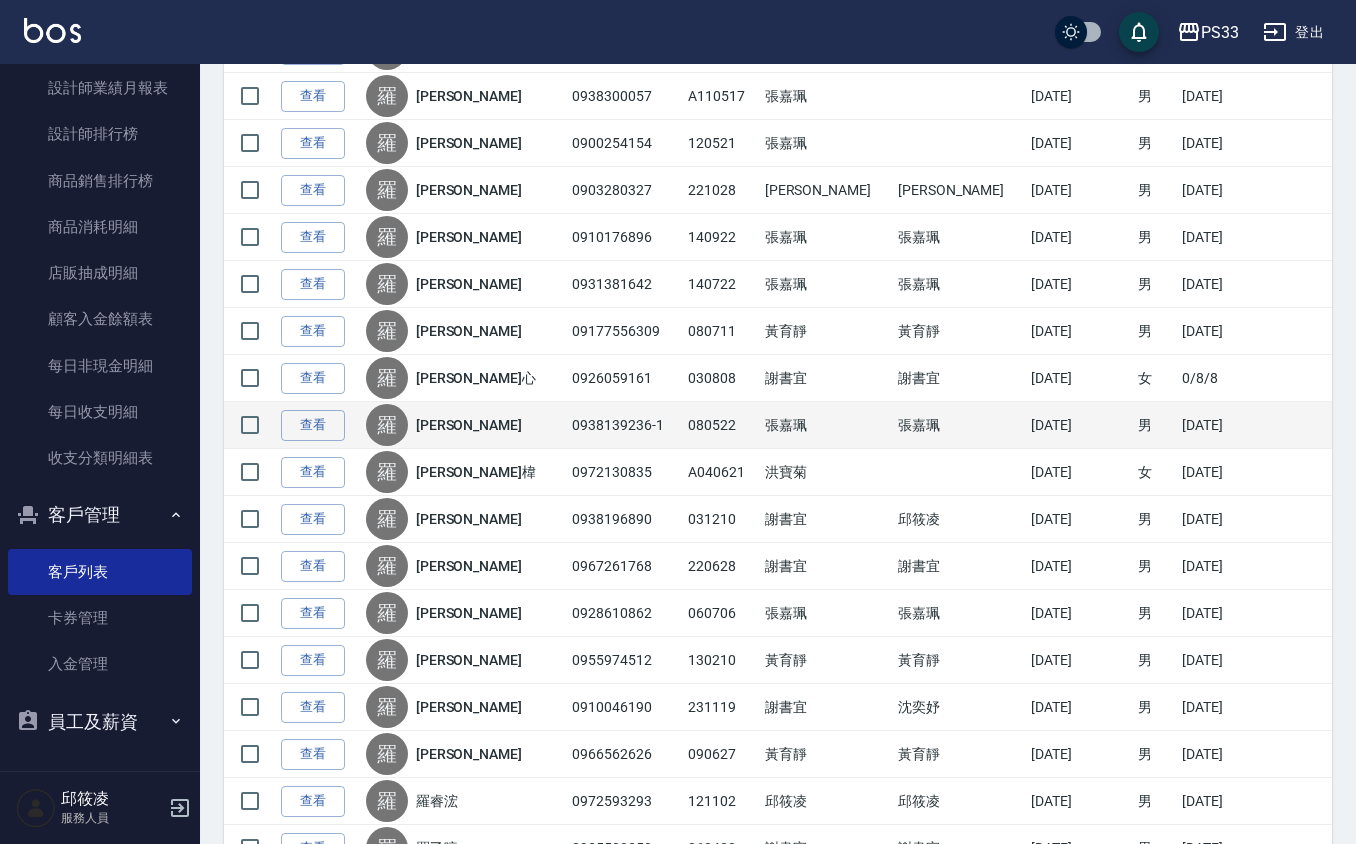 scroll, scrollTop: 533, scrollLeft: 0, axis: vertical 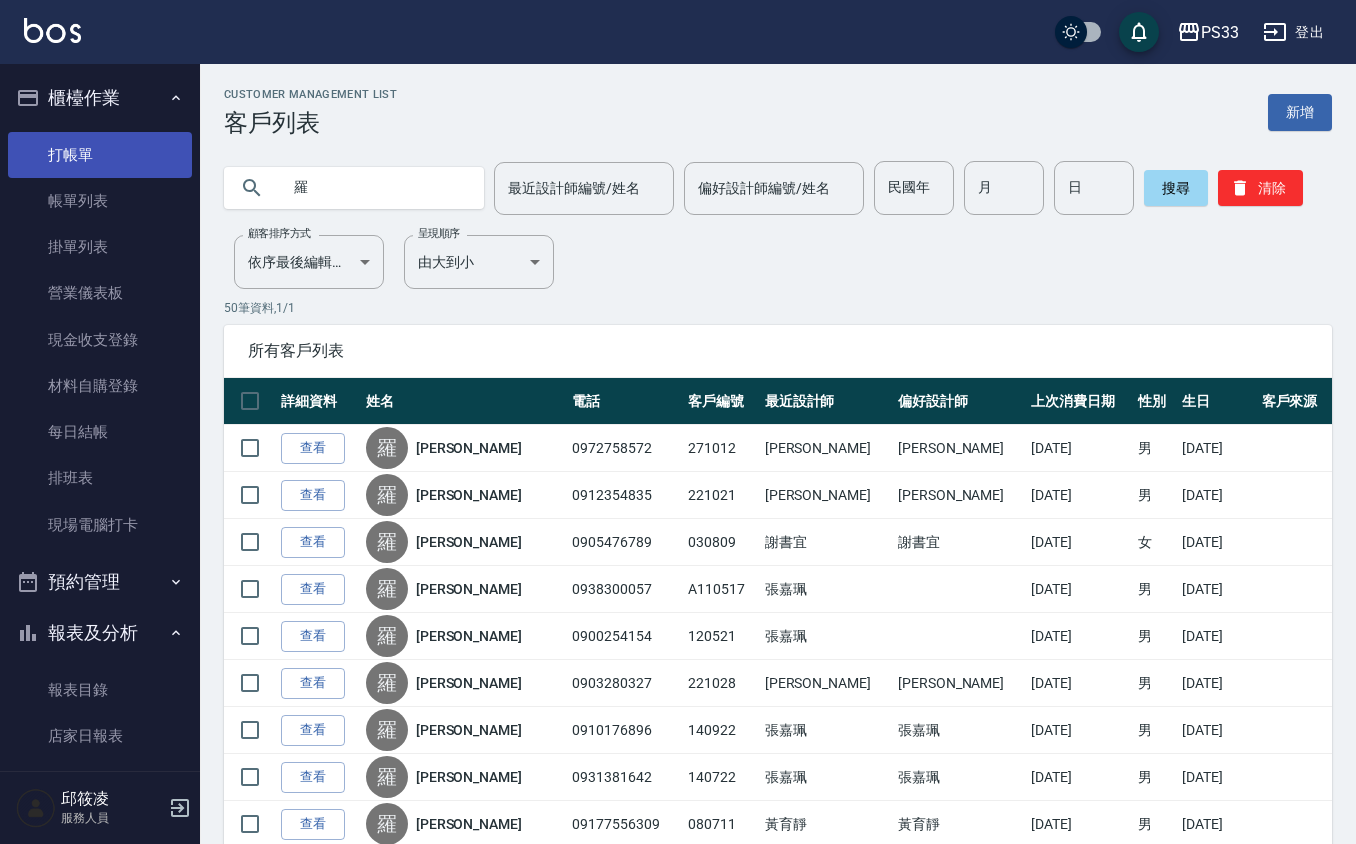 drag, startPoint x: 158, startPoint y: 129, endPoint x: 144, endPoint y: 142, distance: 19.104973 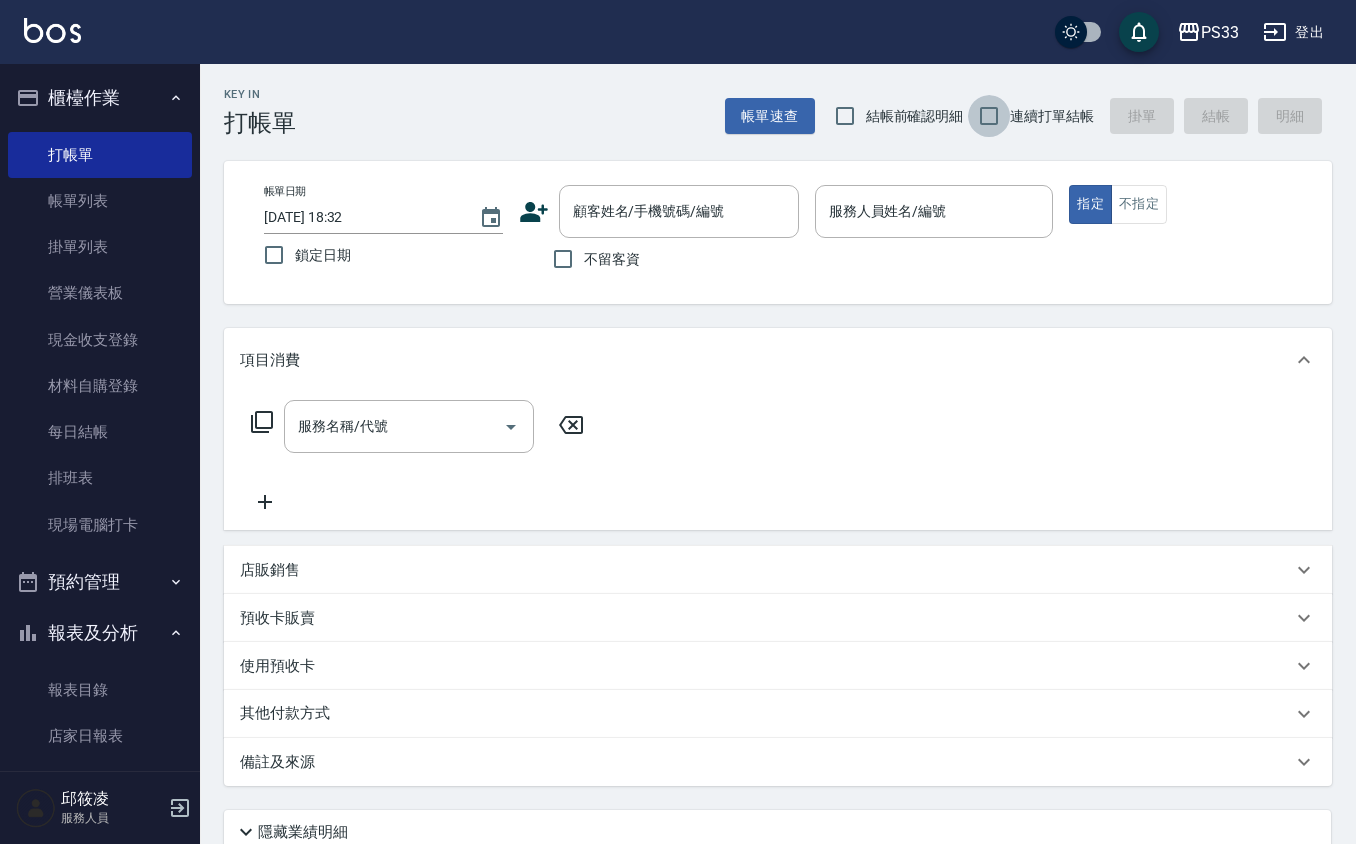 click on "連續打單結帳" at bounding box center (989, 116) 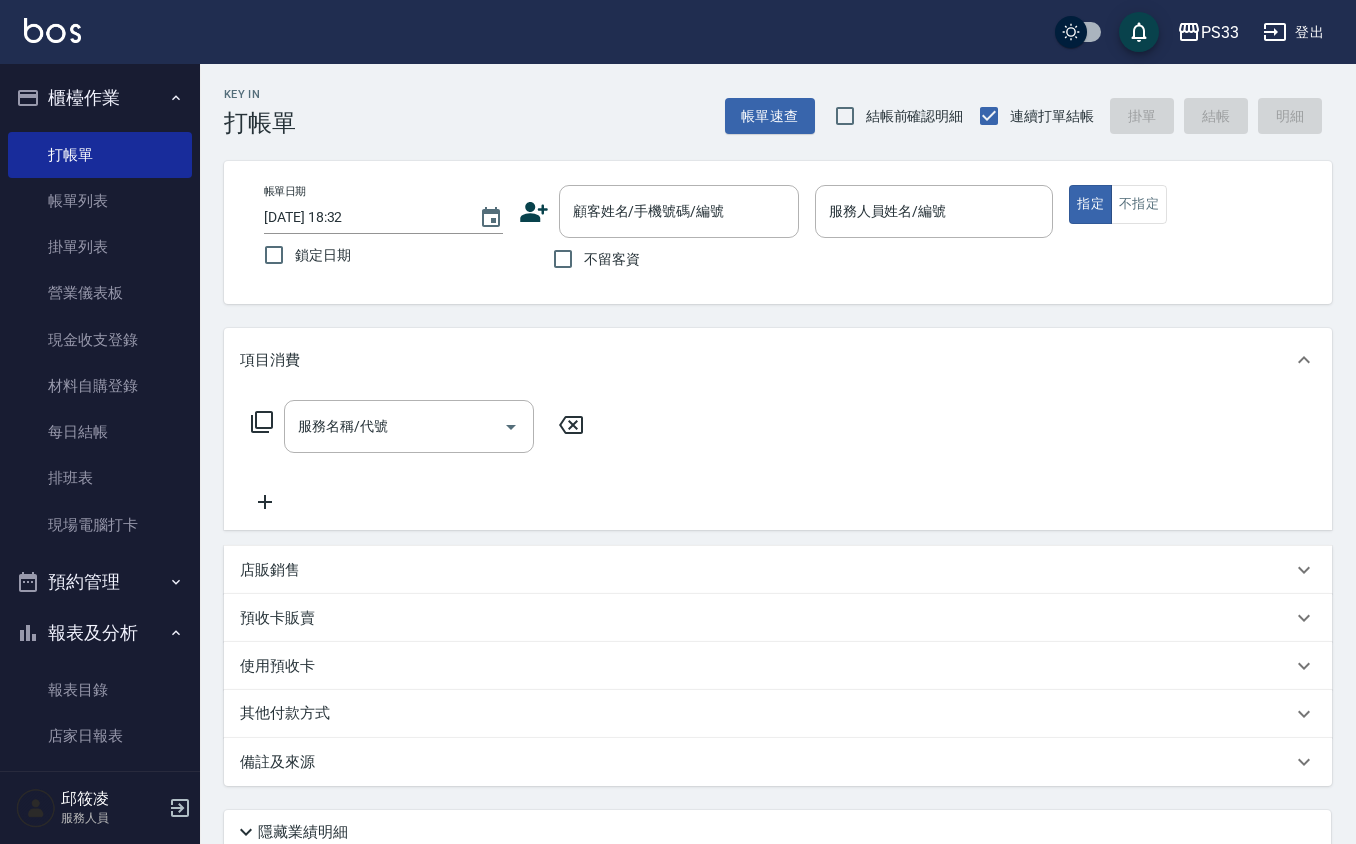 click 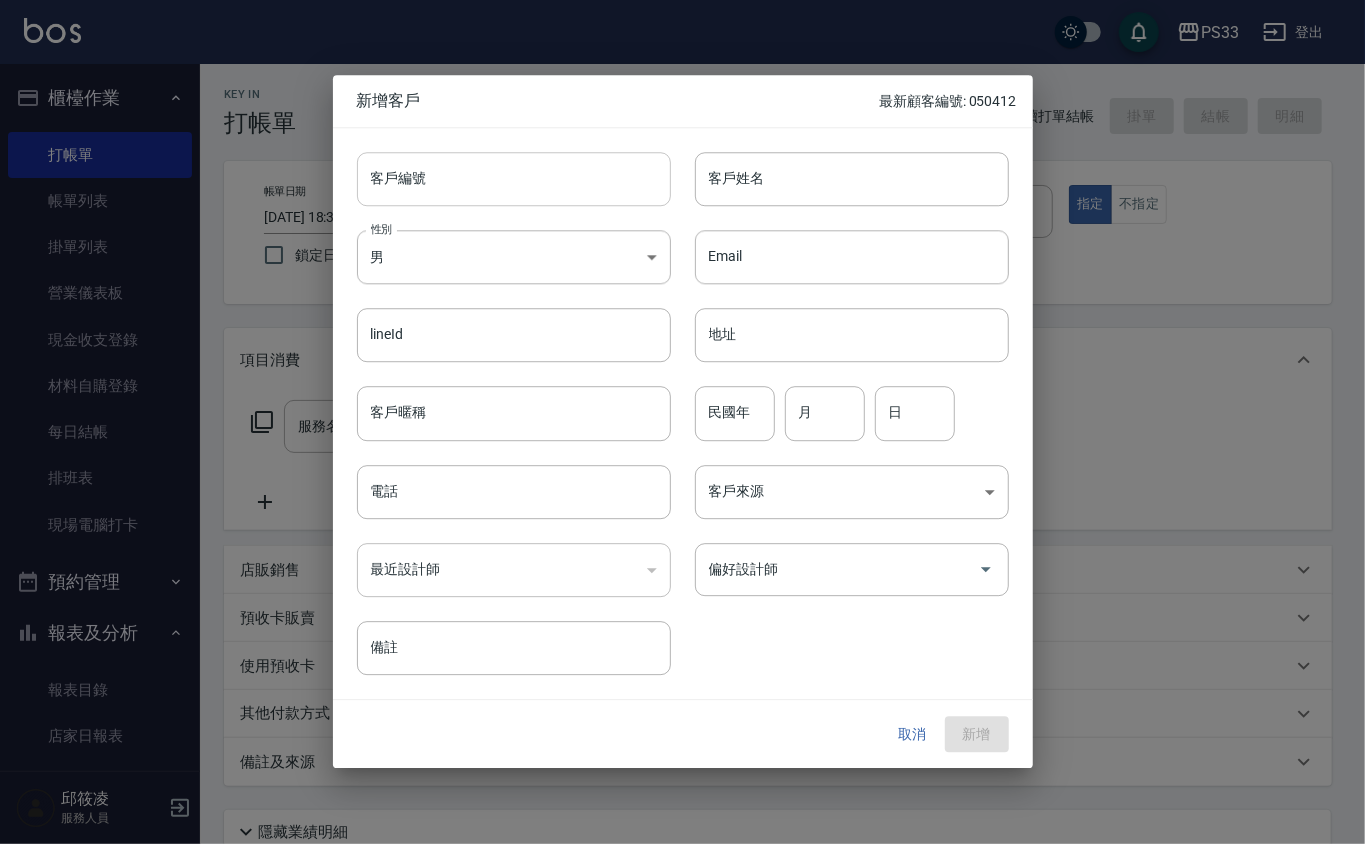 click on "客戶編號" at bounding box center (514, 179) 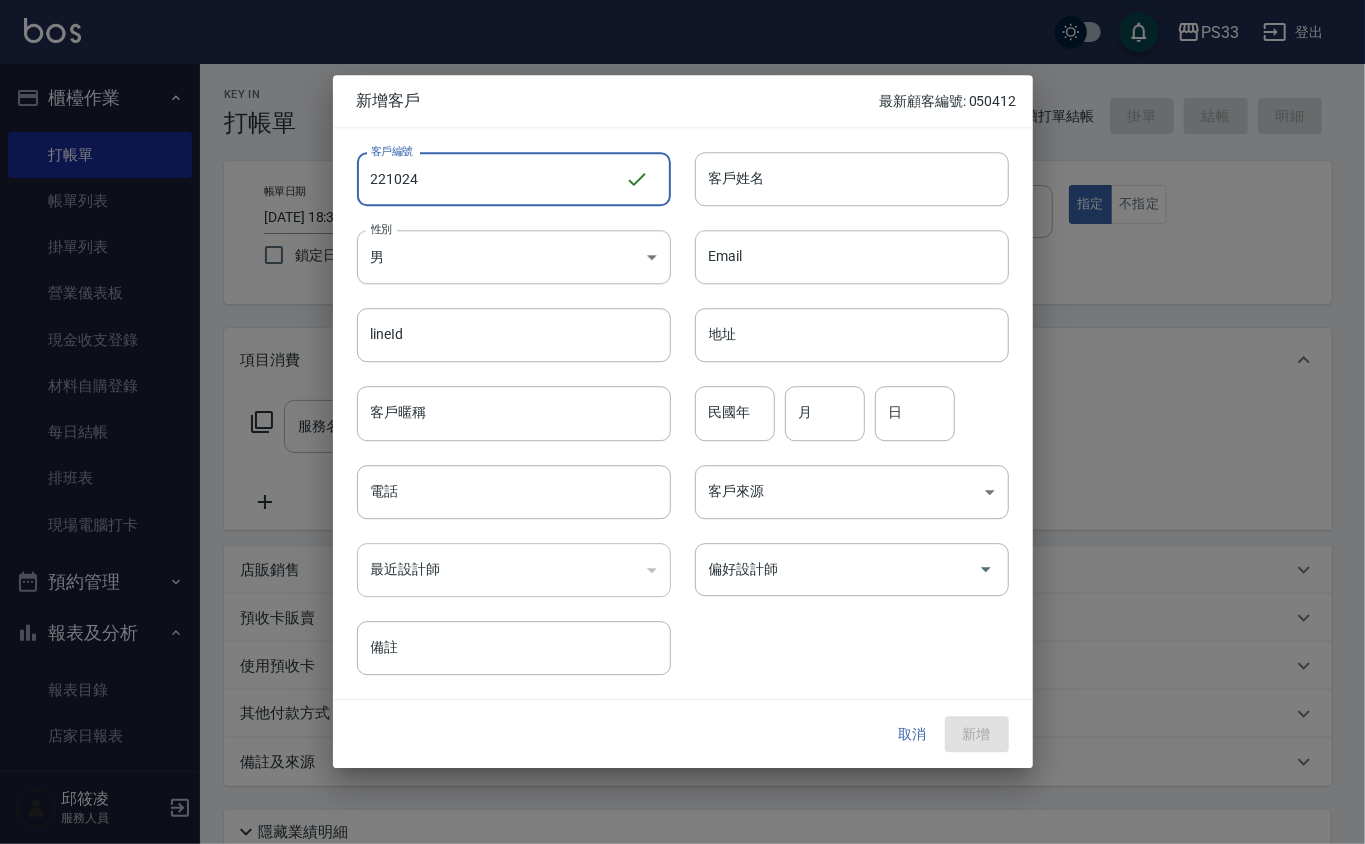 type on "221024" 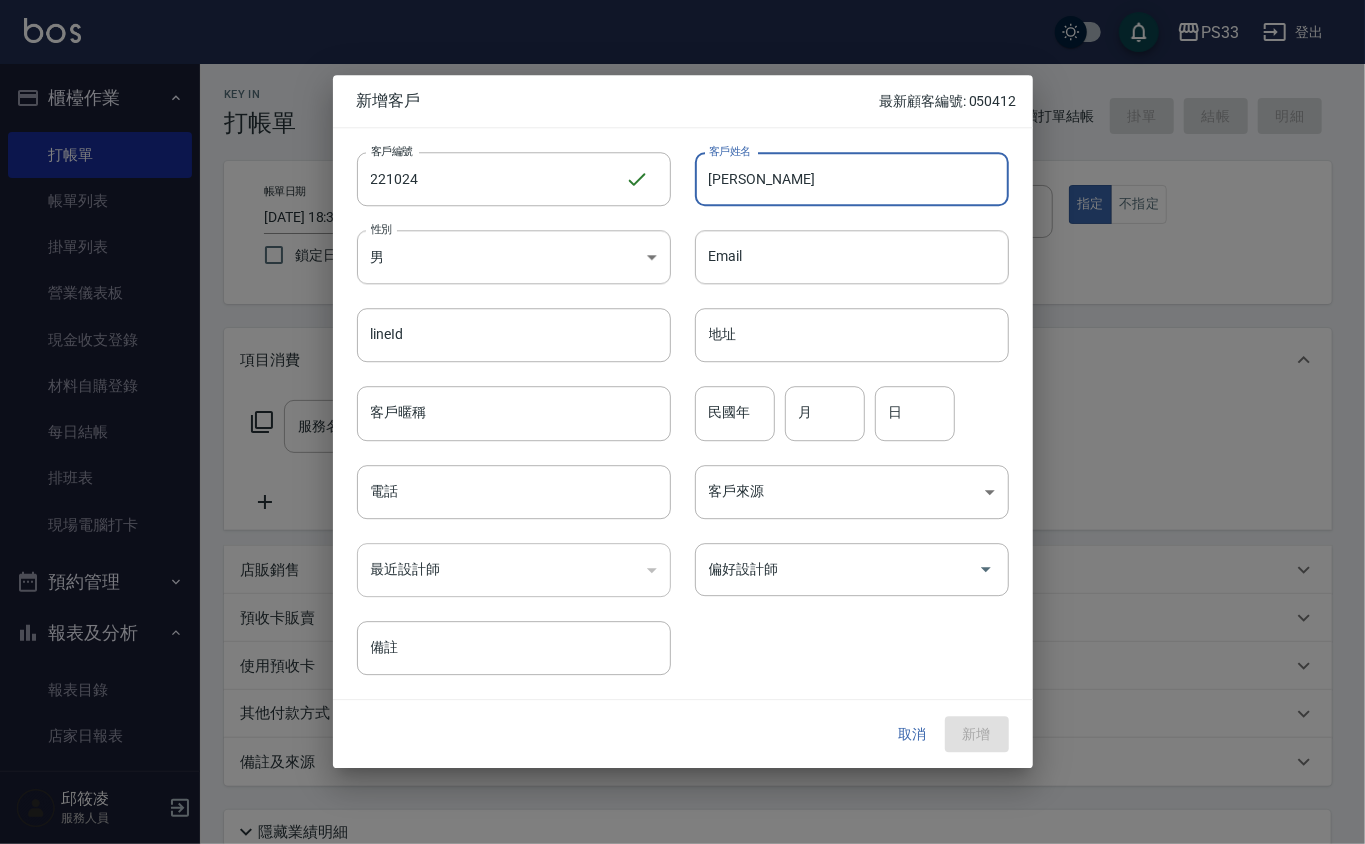 type on "[PERSON_NAME]" 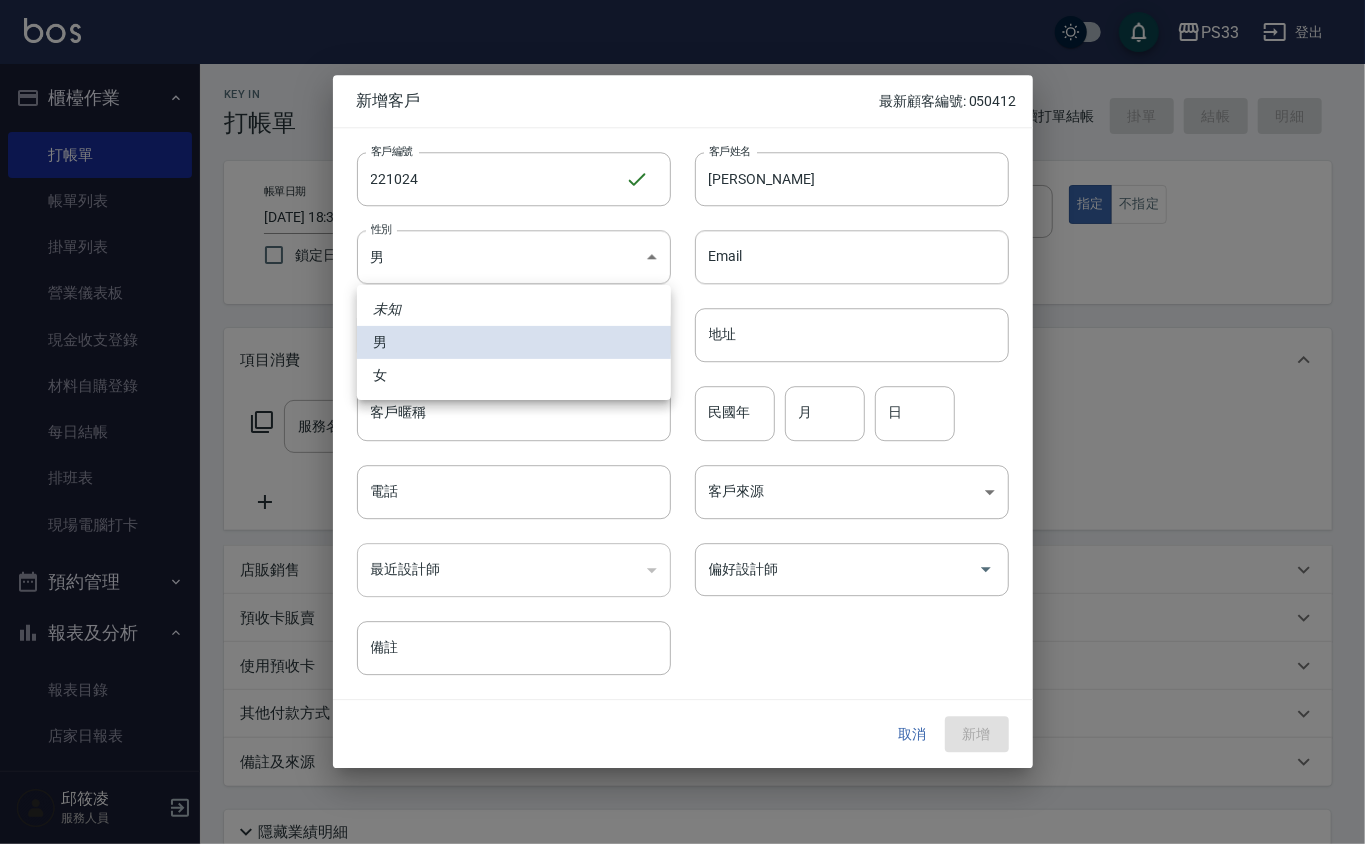 type 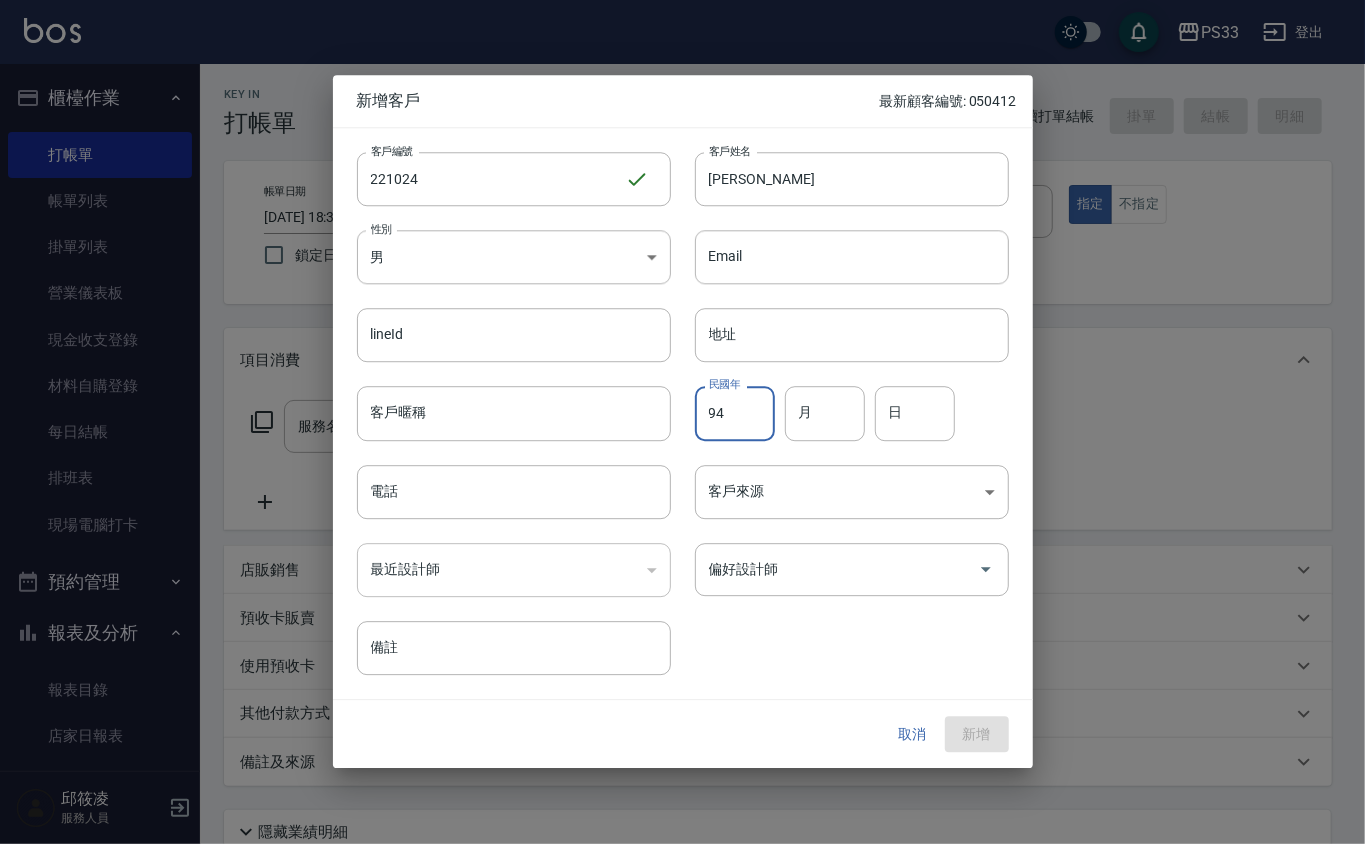type on "94" 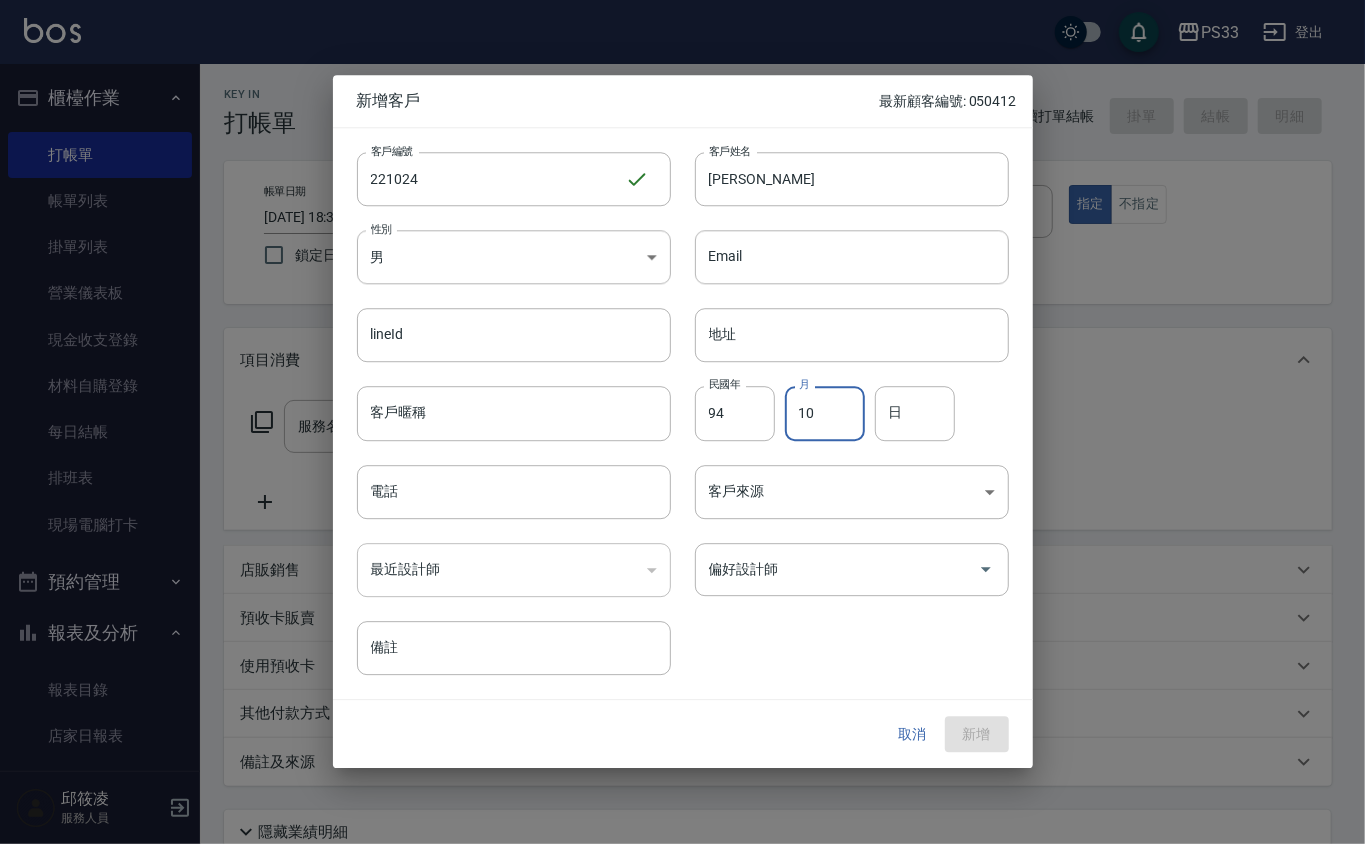 type on "10" 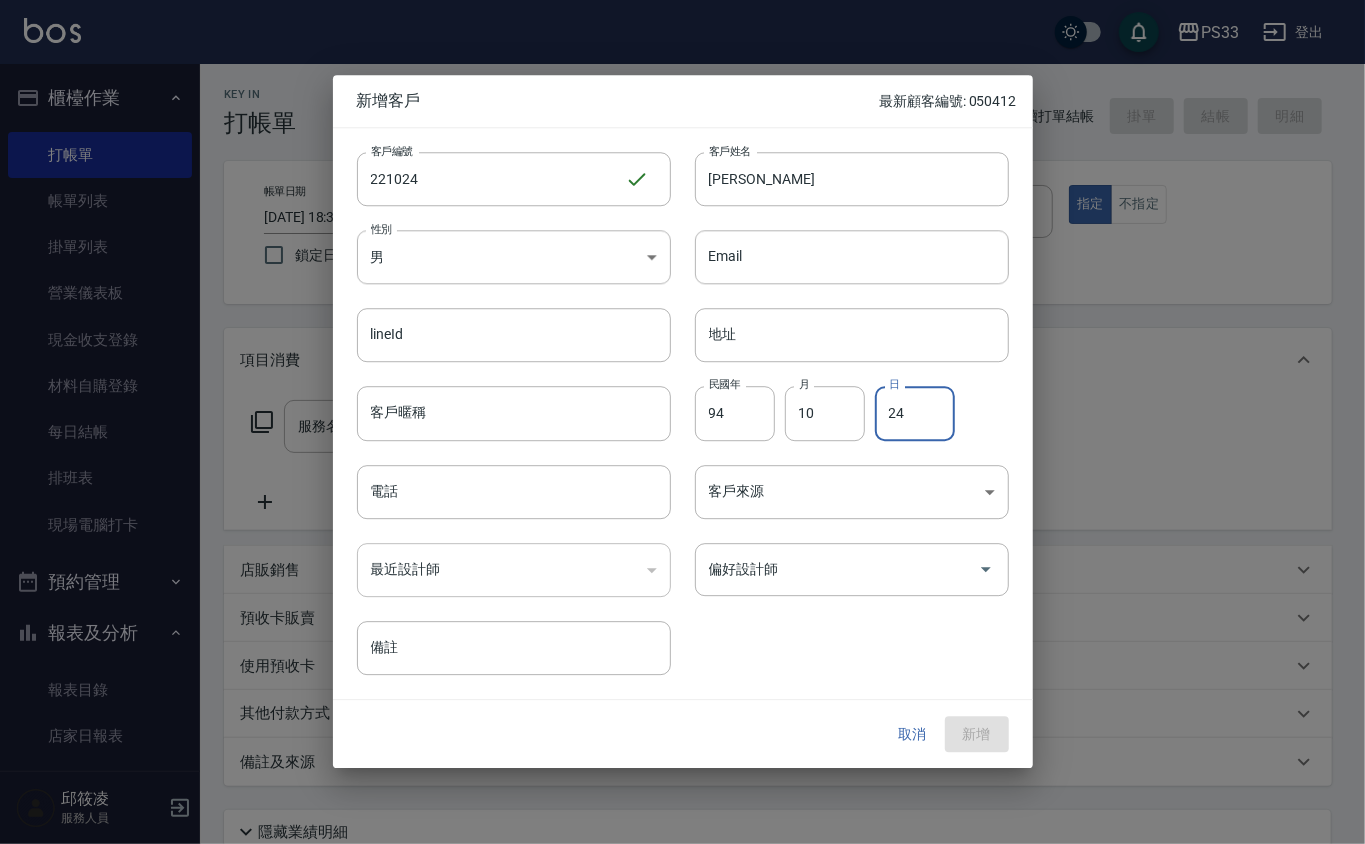 type on "24" 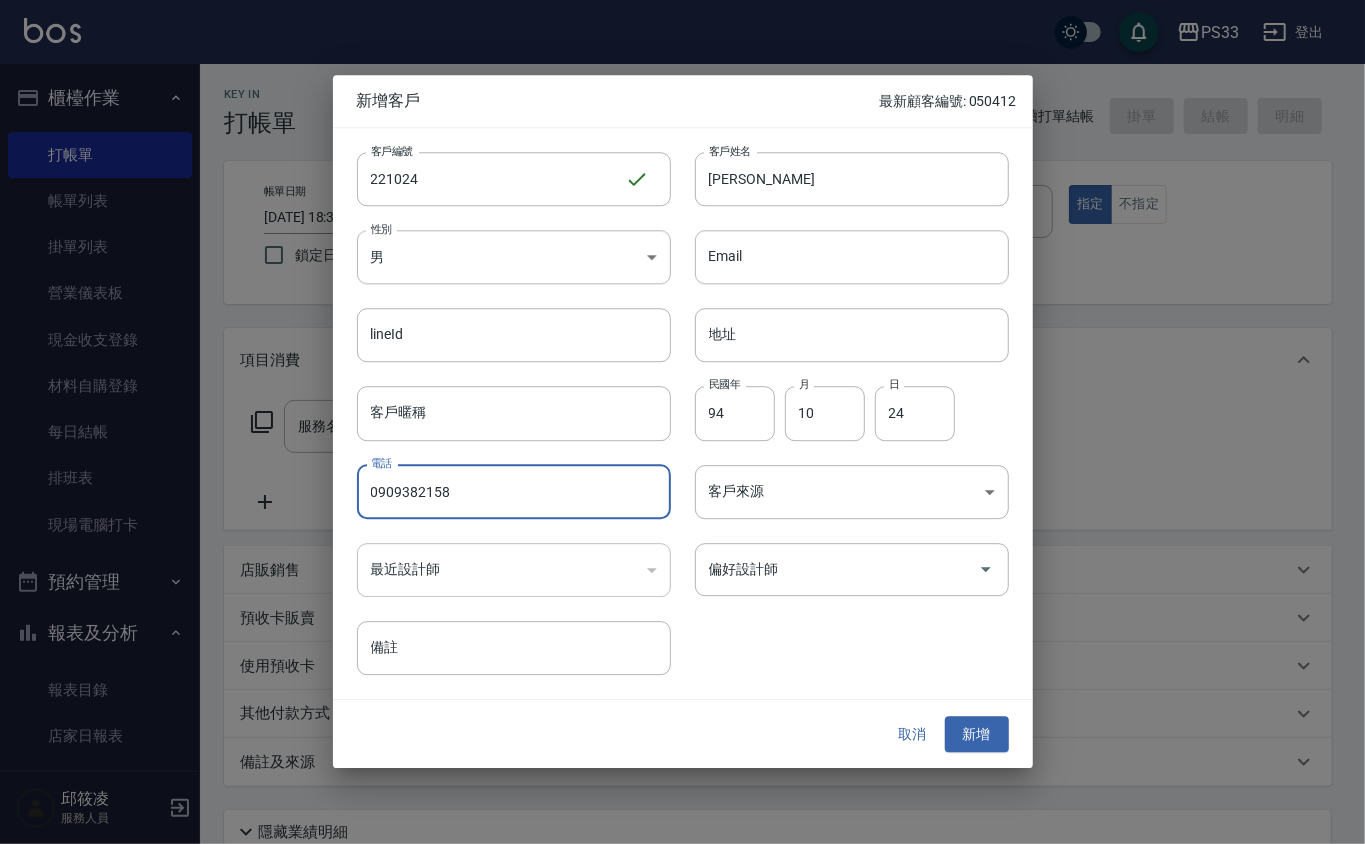 type on "0909382158" 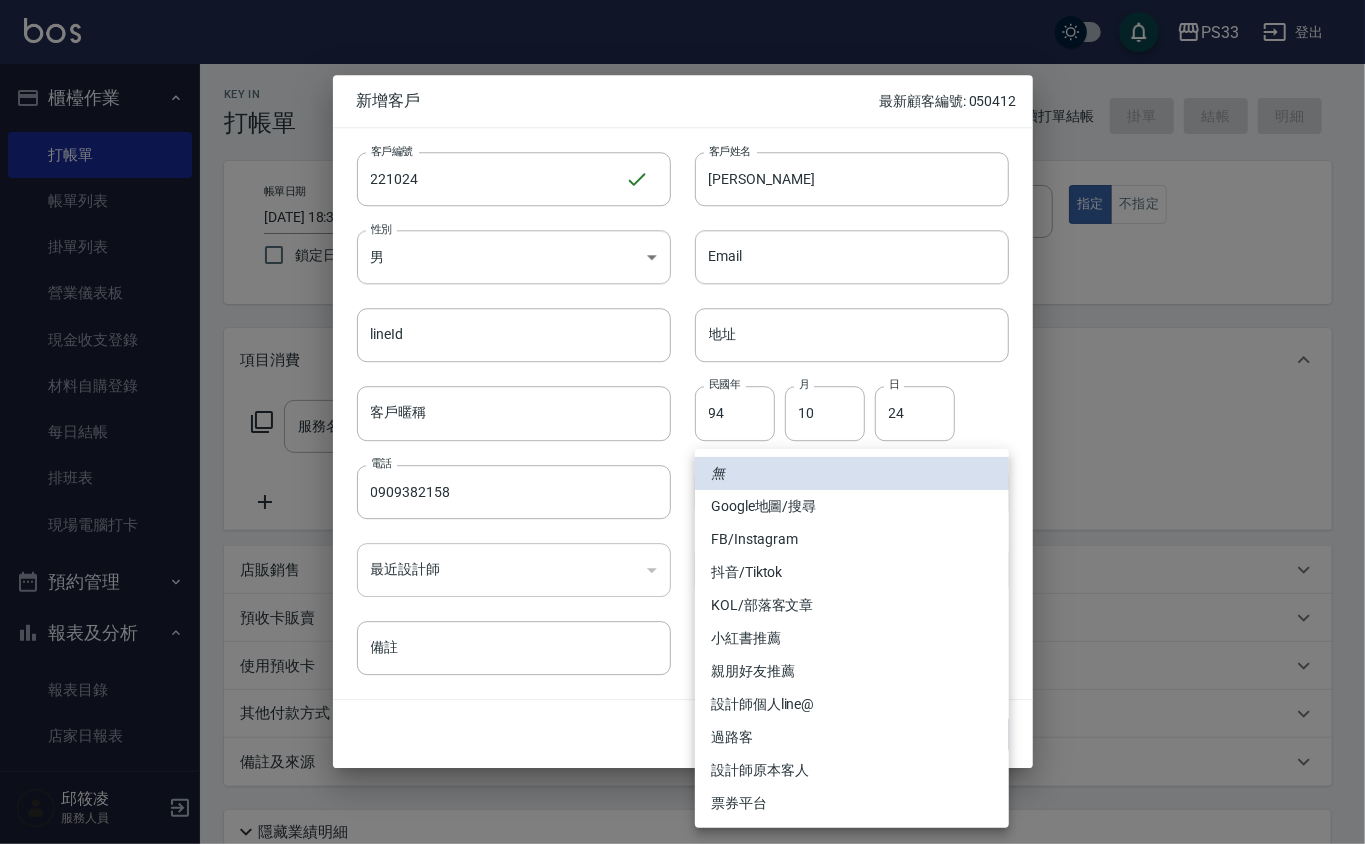 type 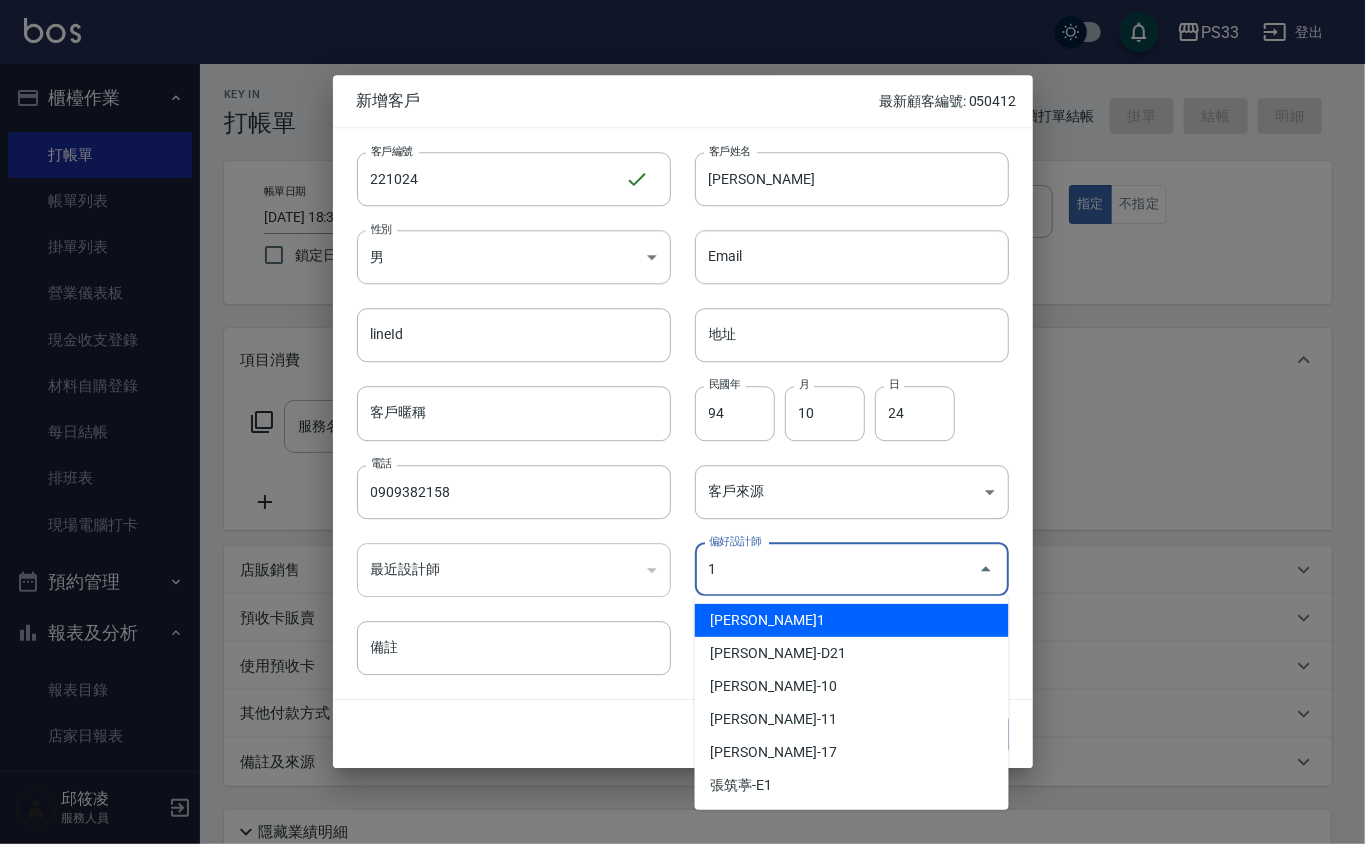 type on "邱筱凌" 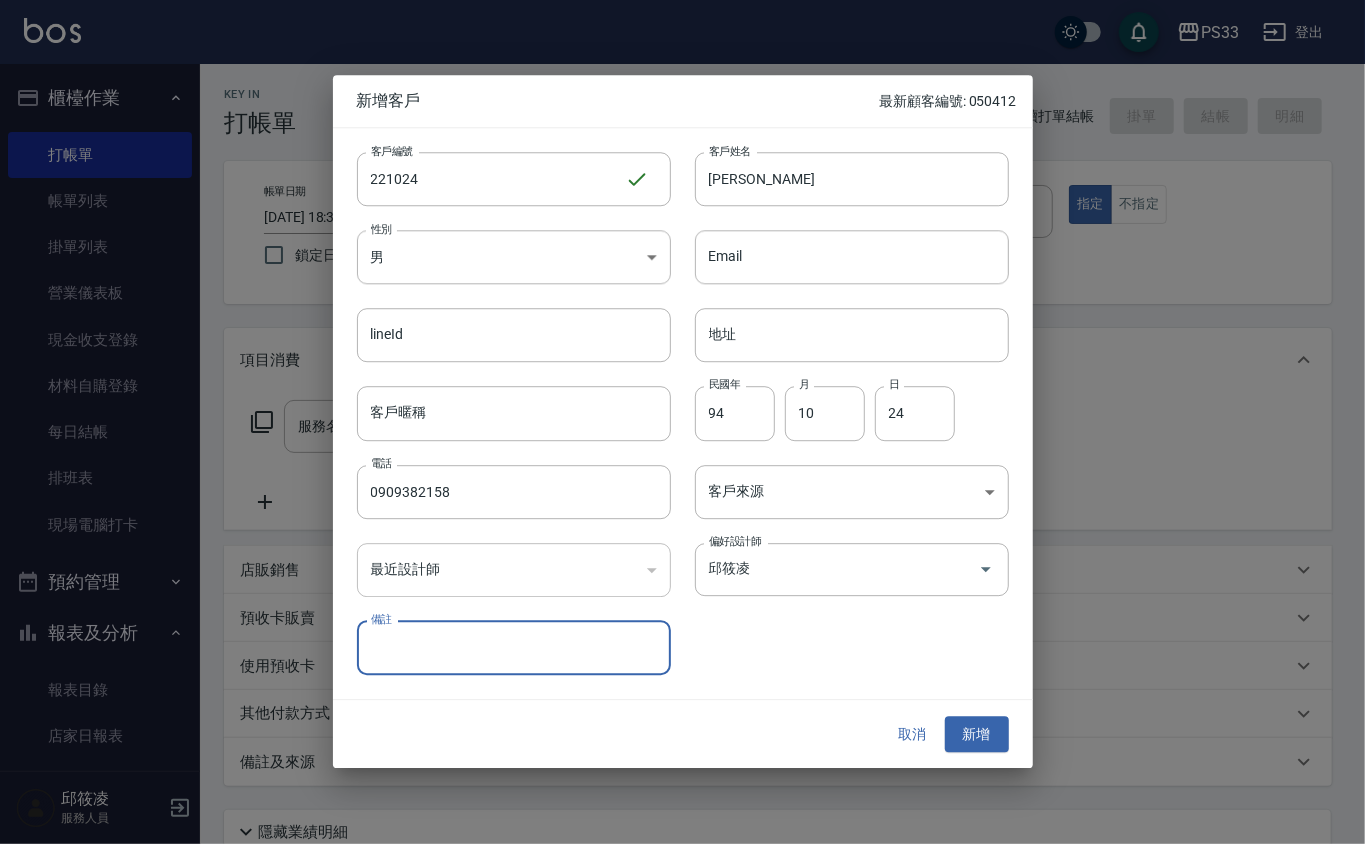 type 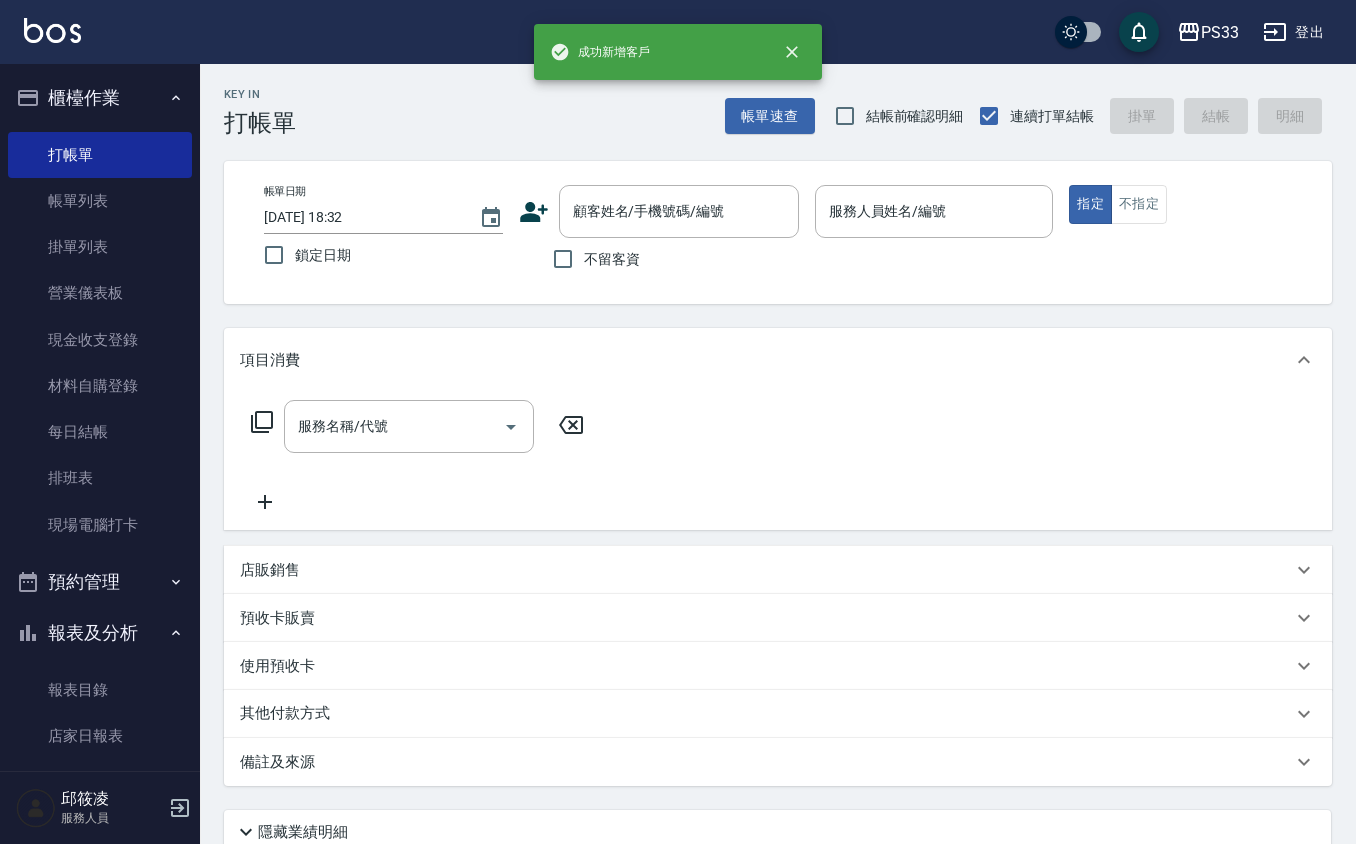 click 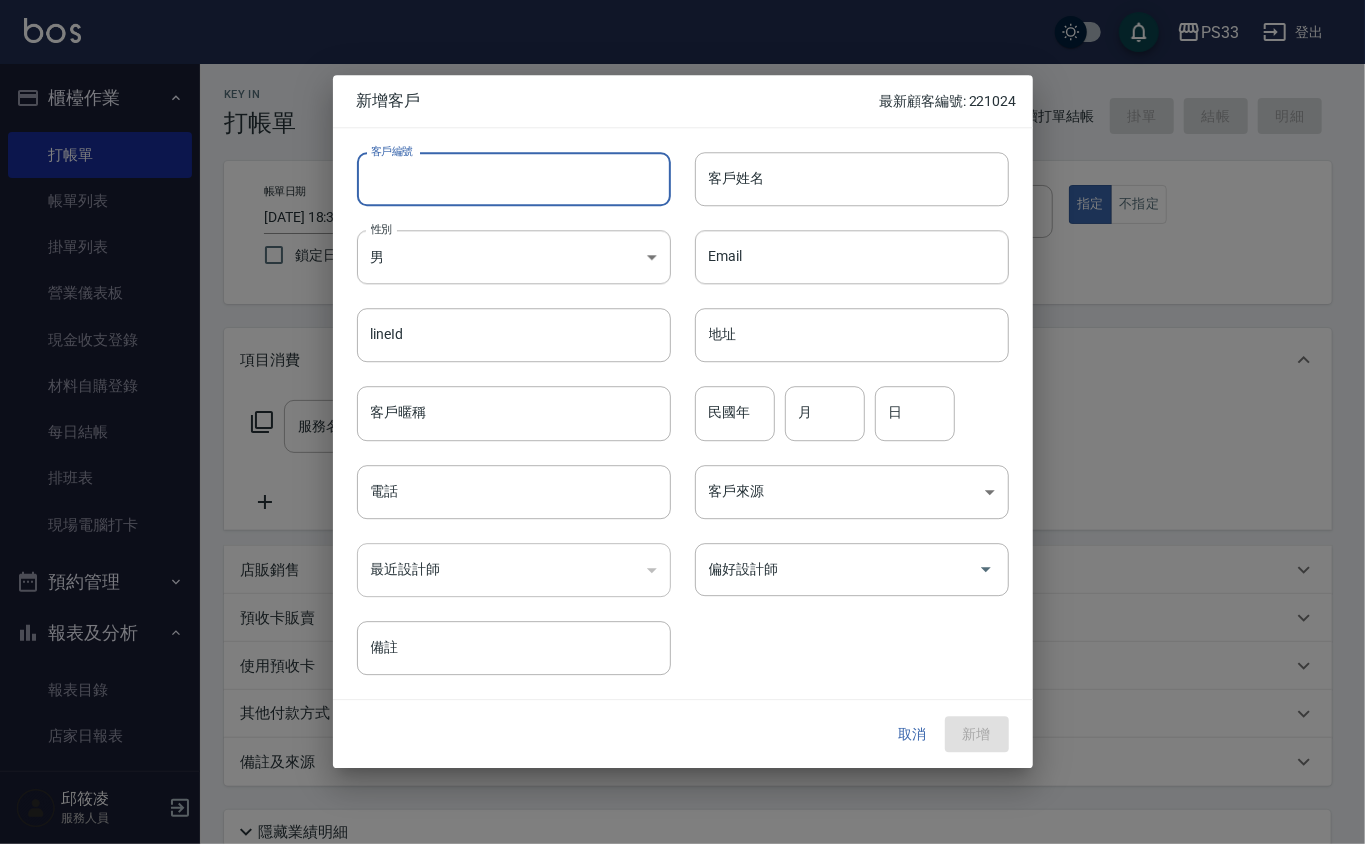 click on "客戶編號" at bounding box center [514, 179] 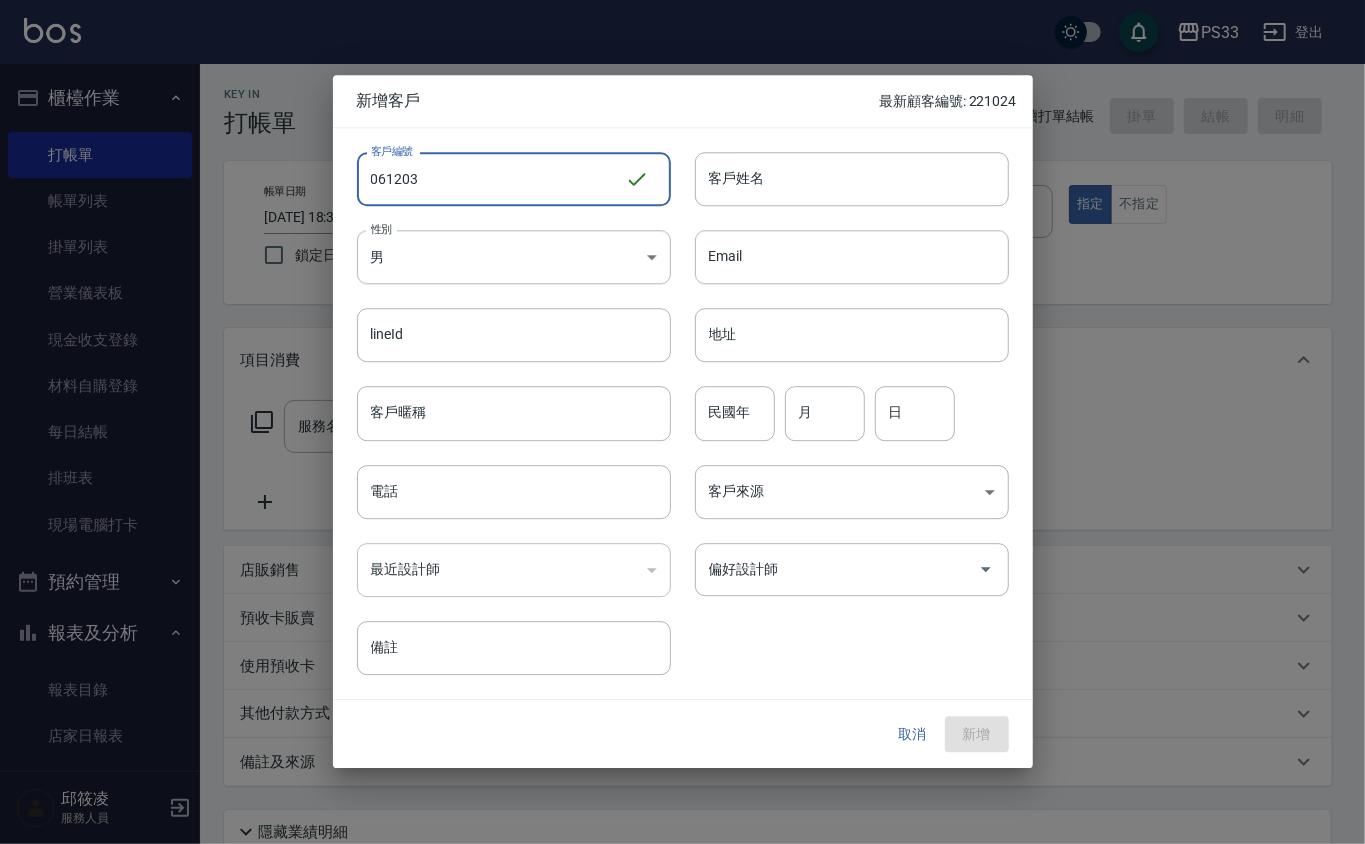 type on "061203" 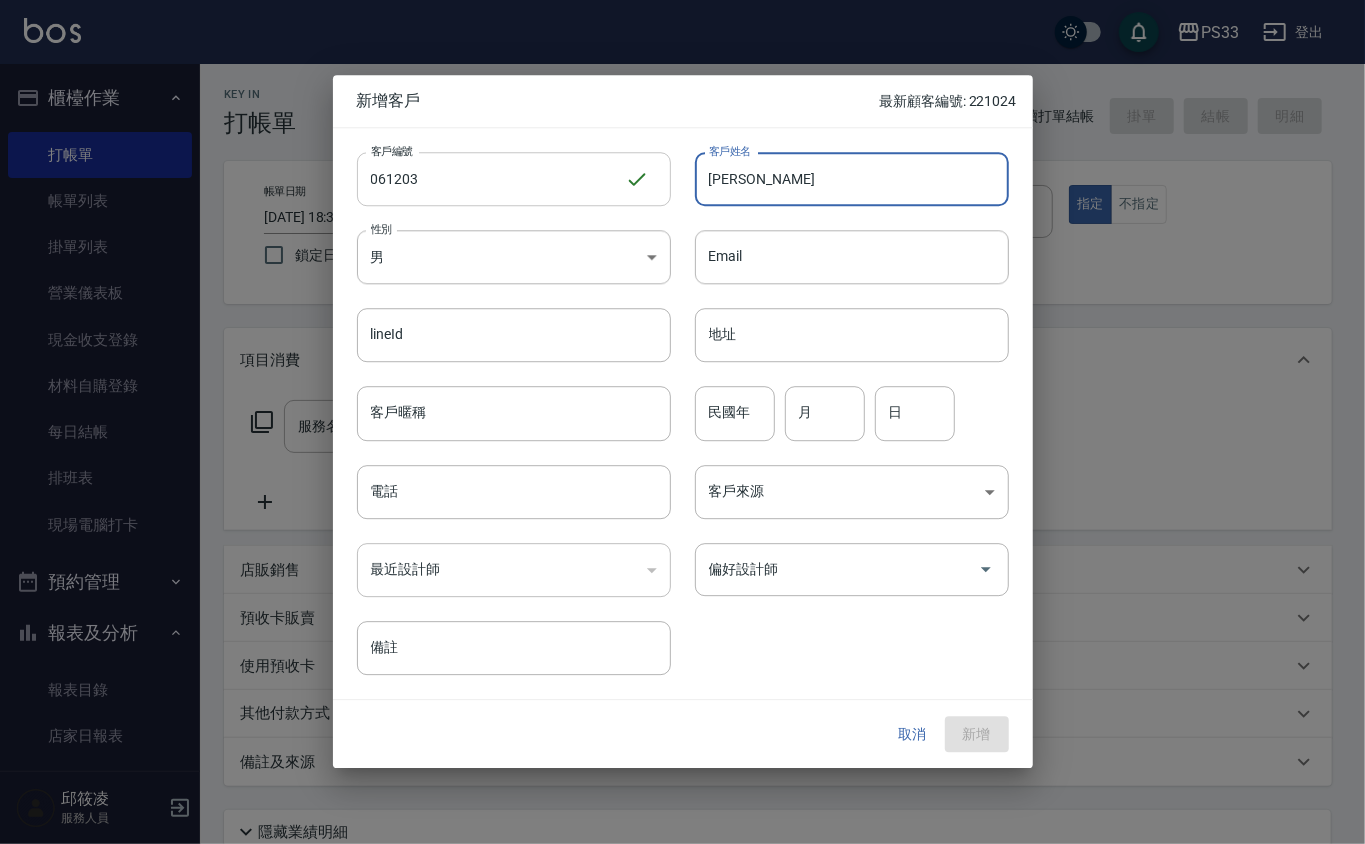 type on "[PERSON_NAME]" 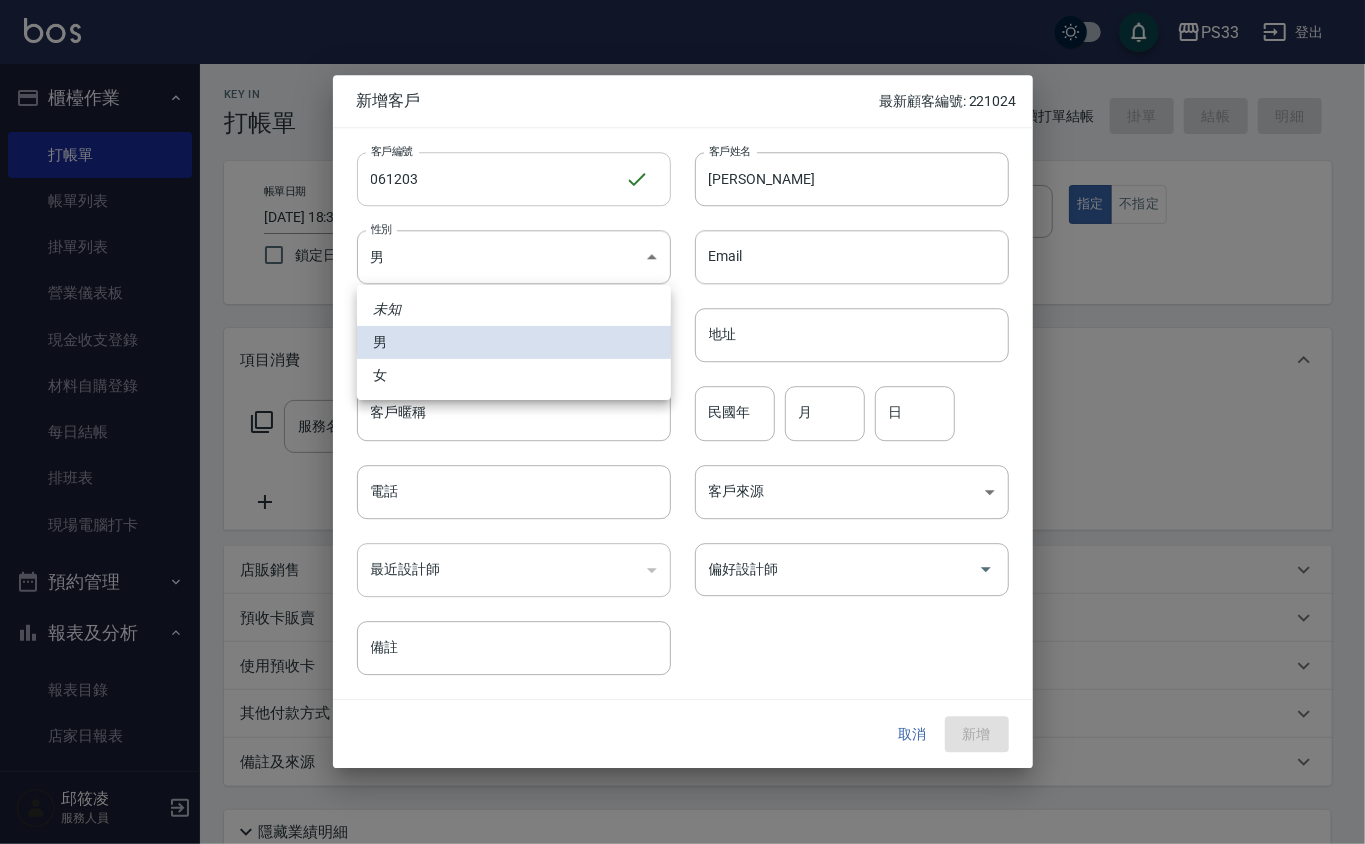 type 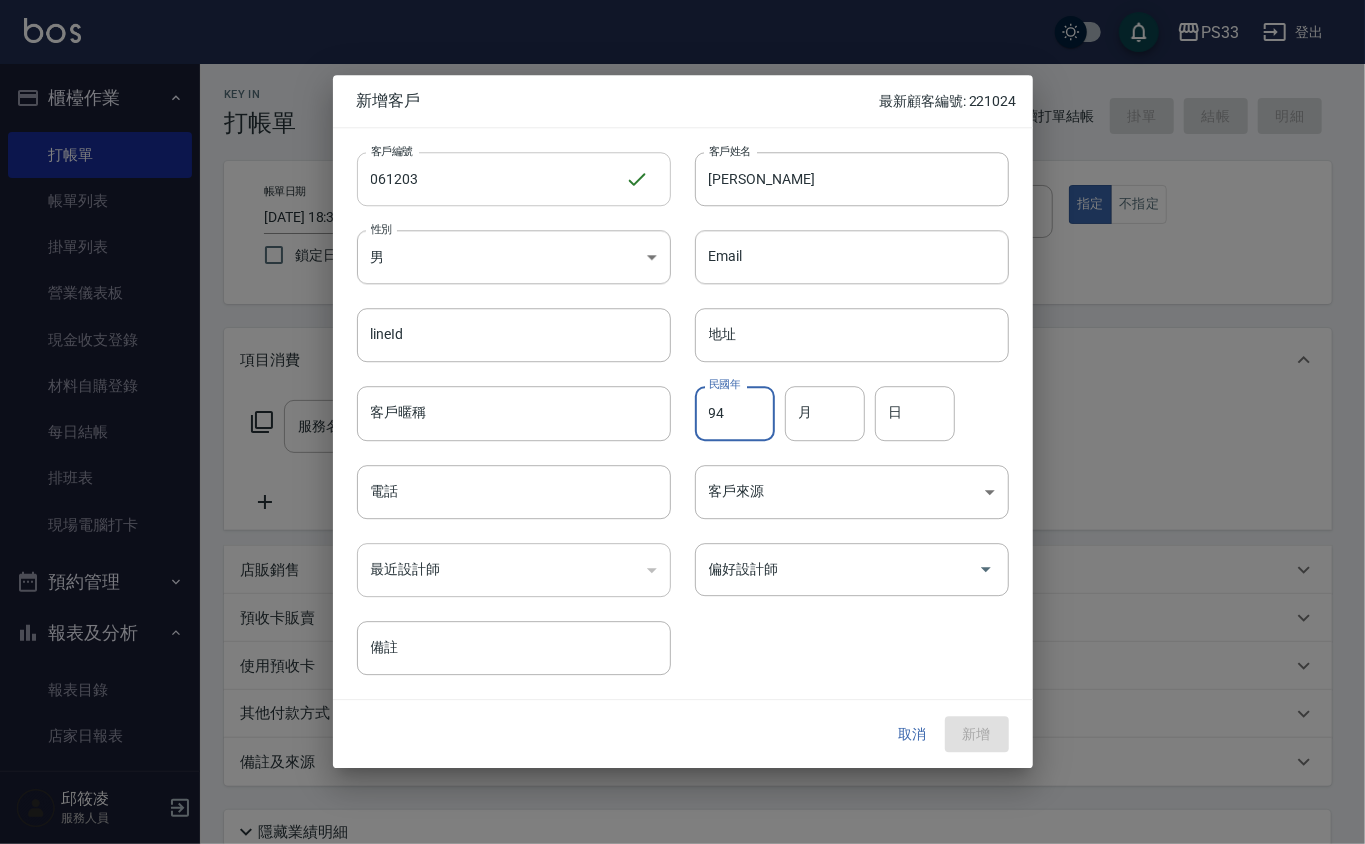 type on "94" 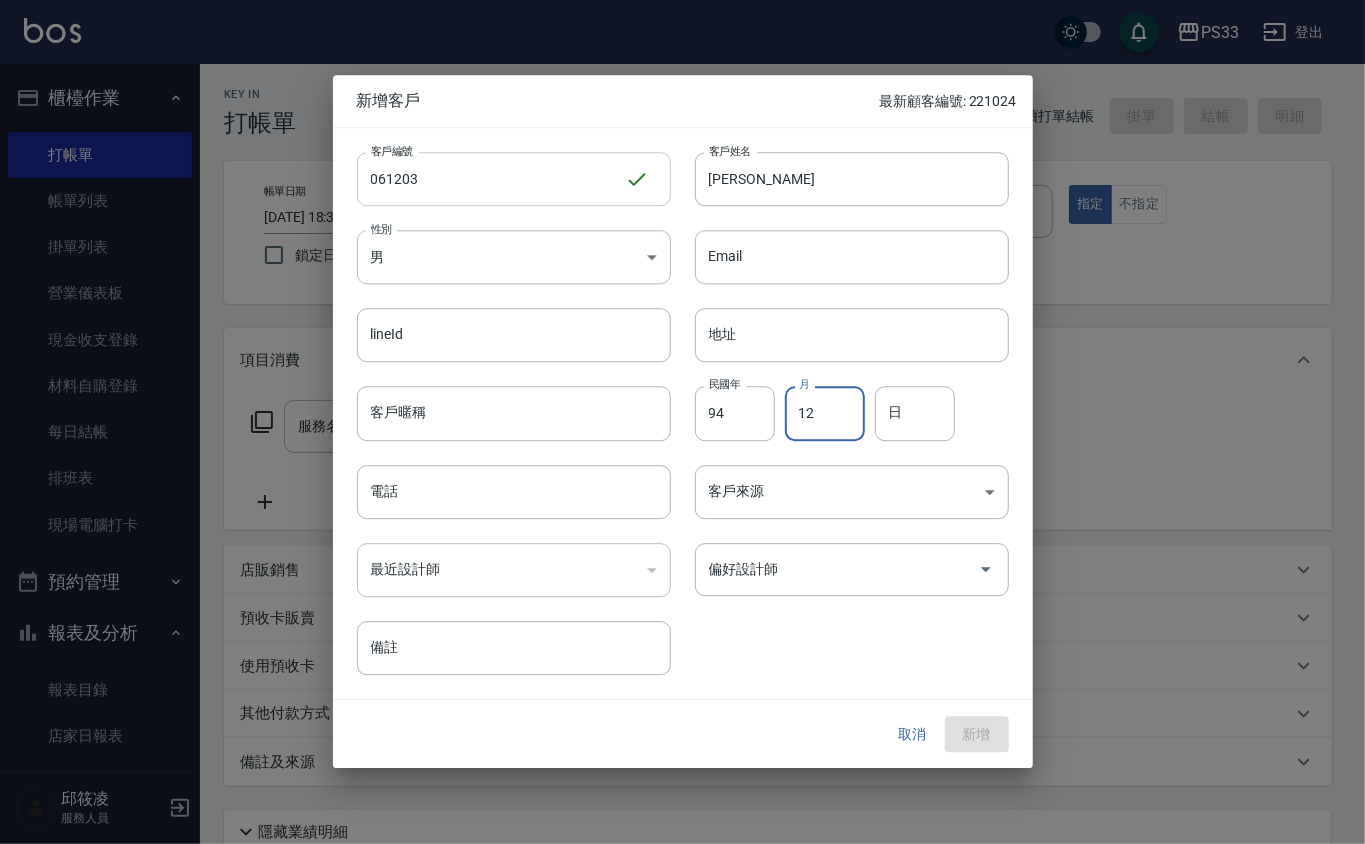 type on "12" 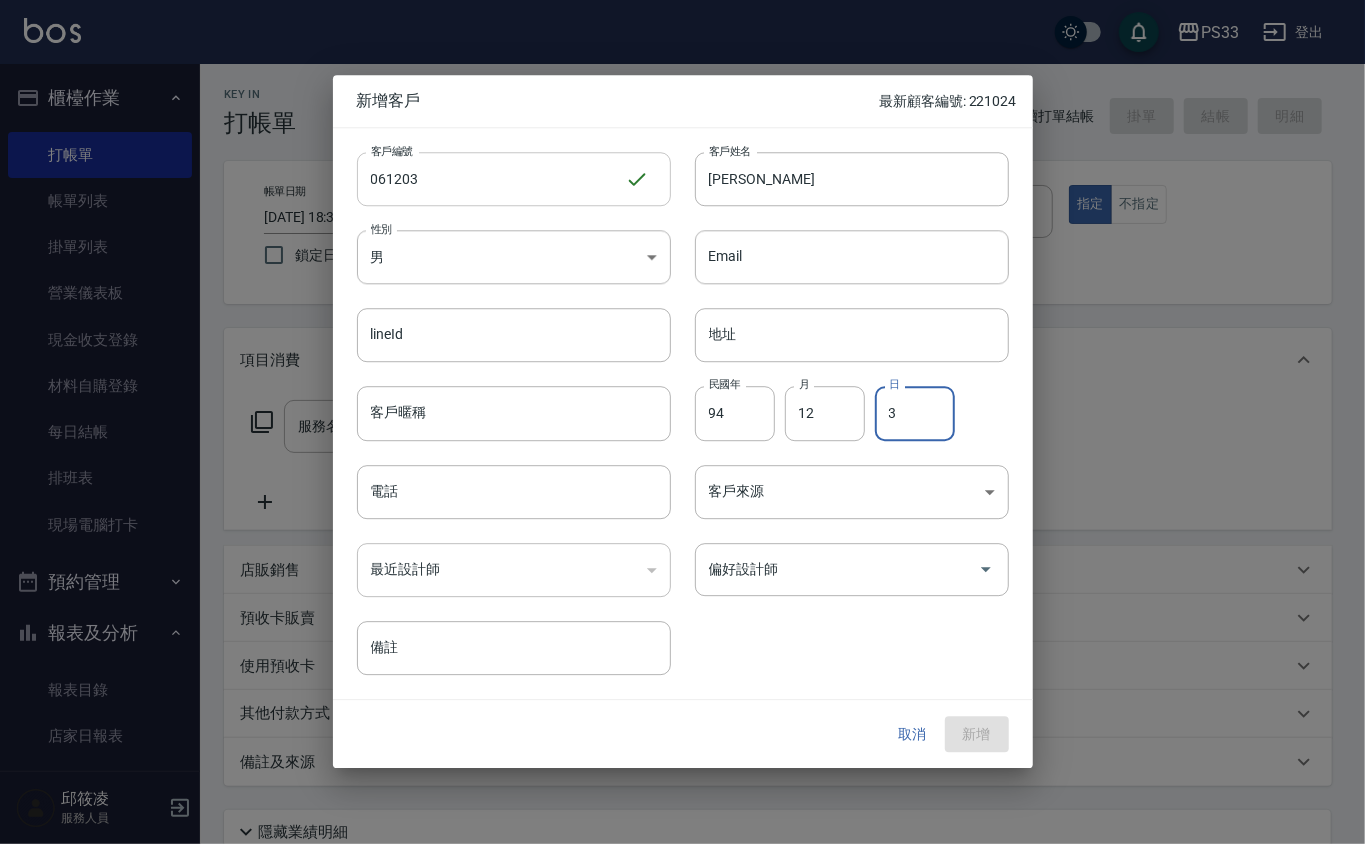 type on "3" 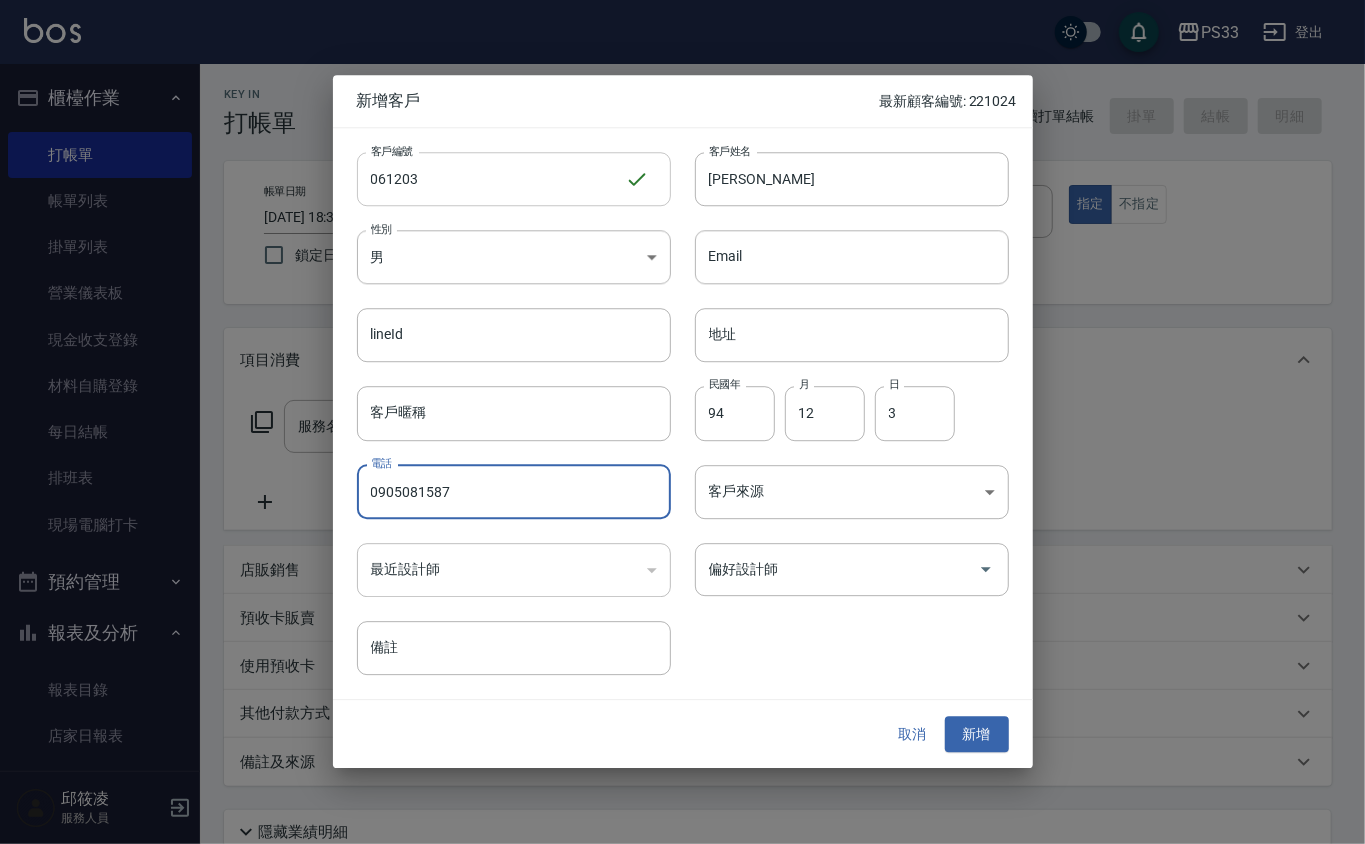 type on "0905081587" 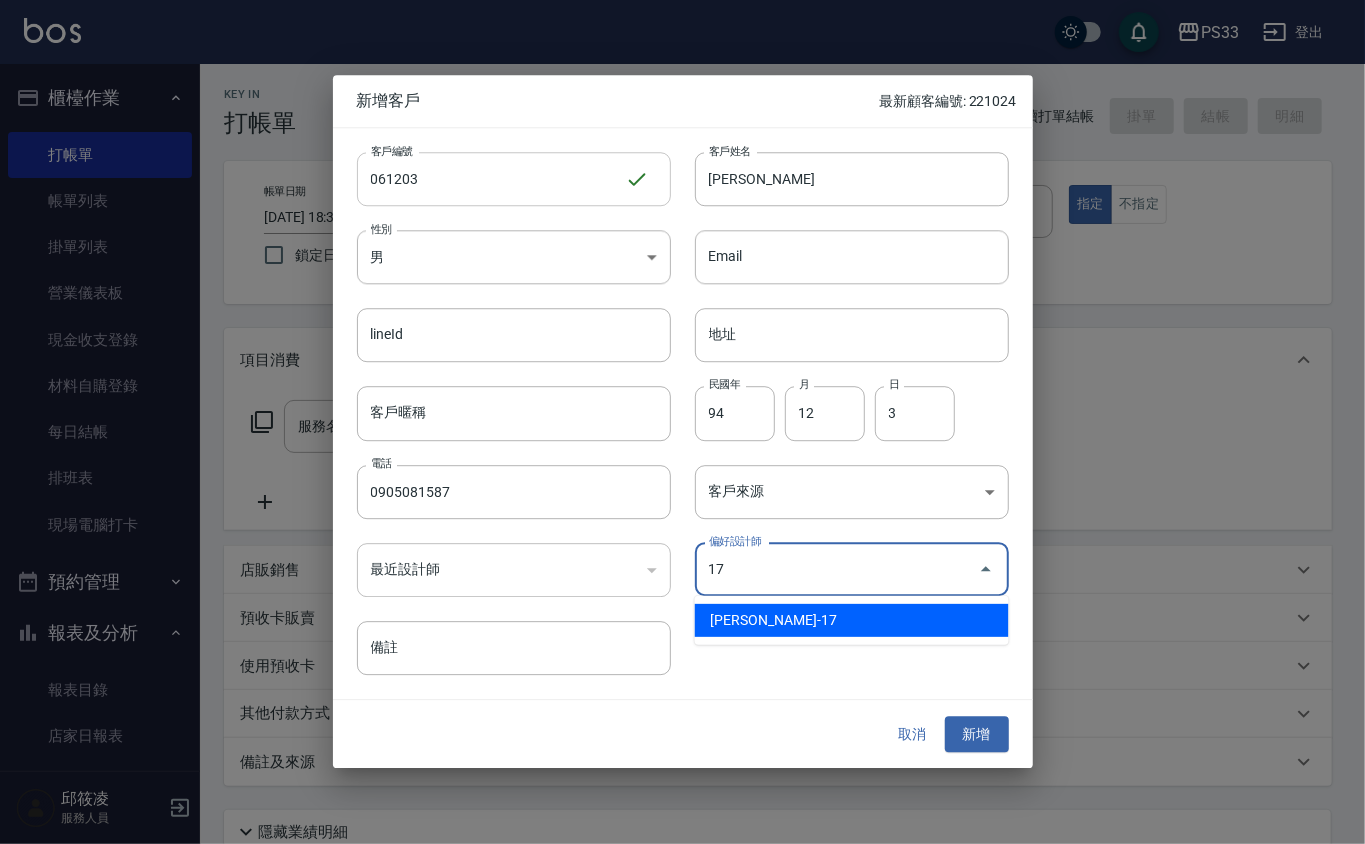 type on "張嘉珮" 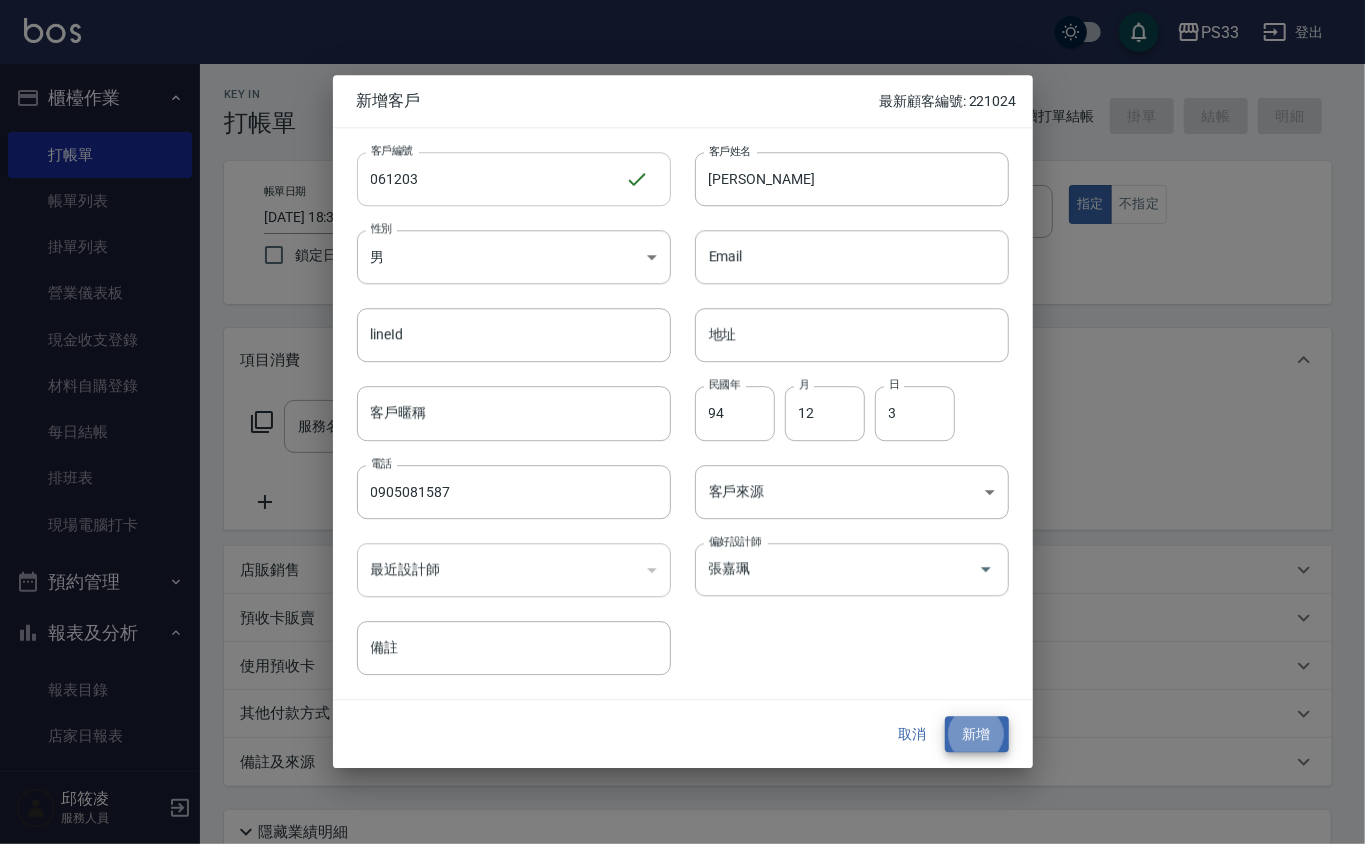 type 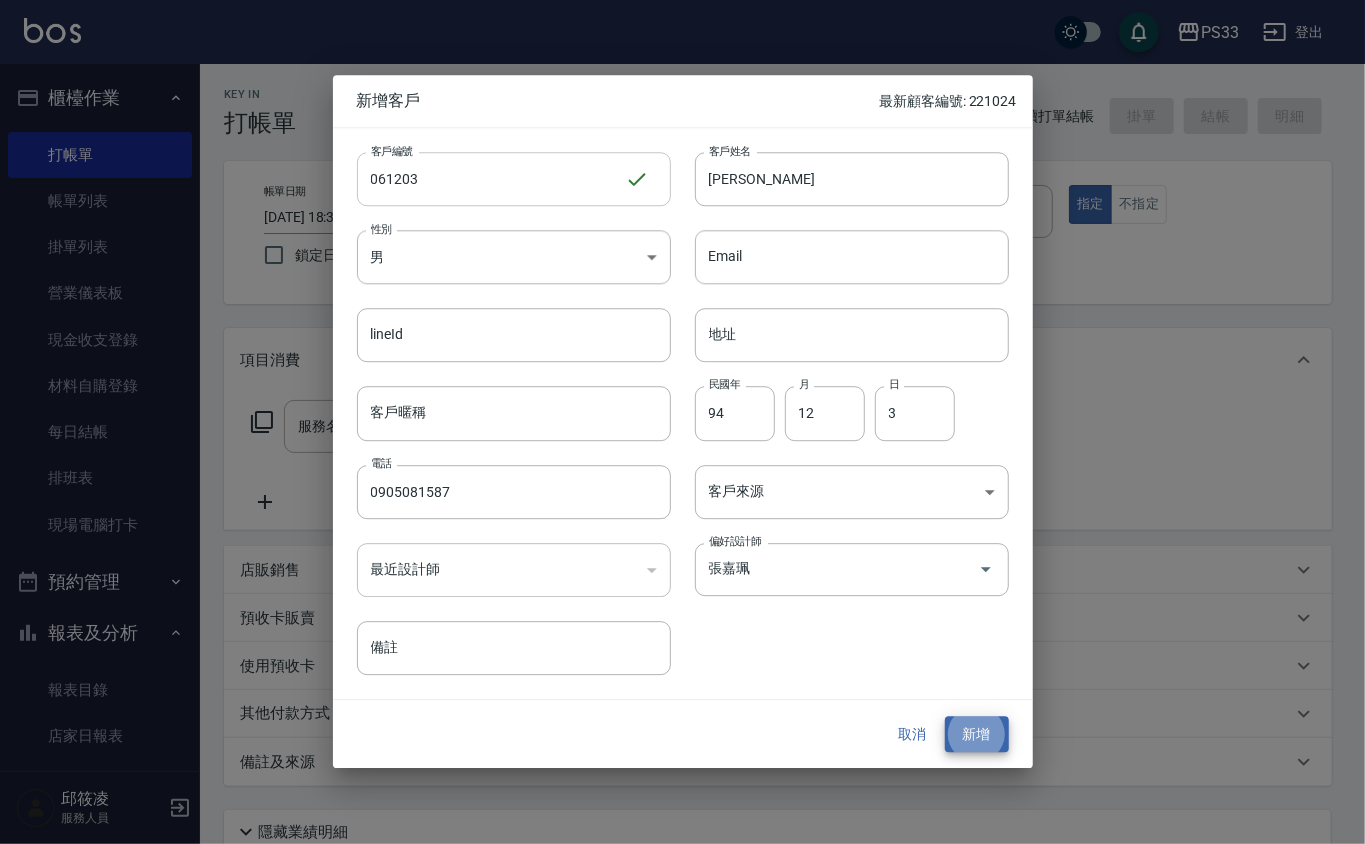 click on "新增" at bounding box center (977, 734) 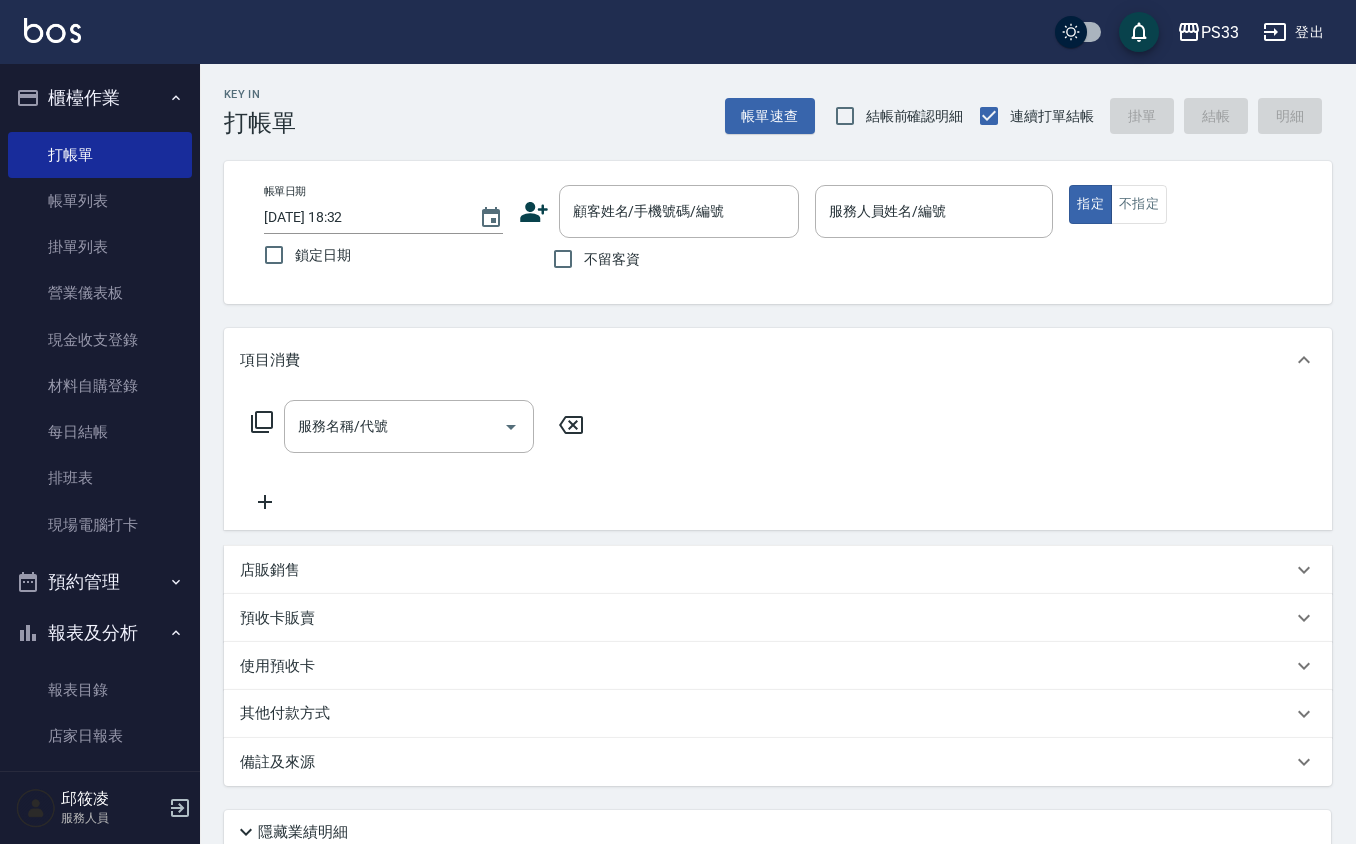 click 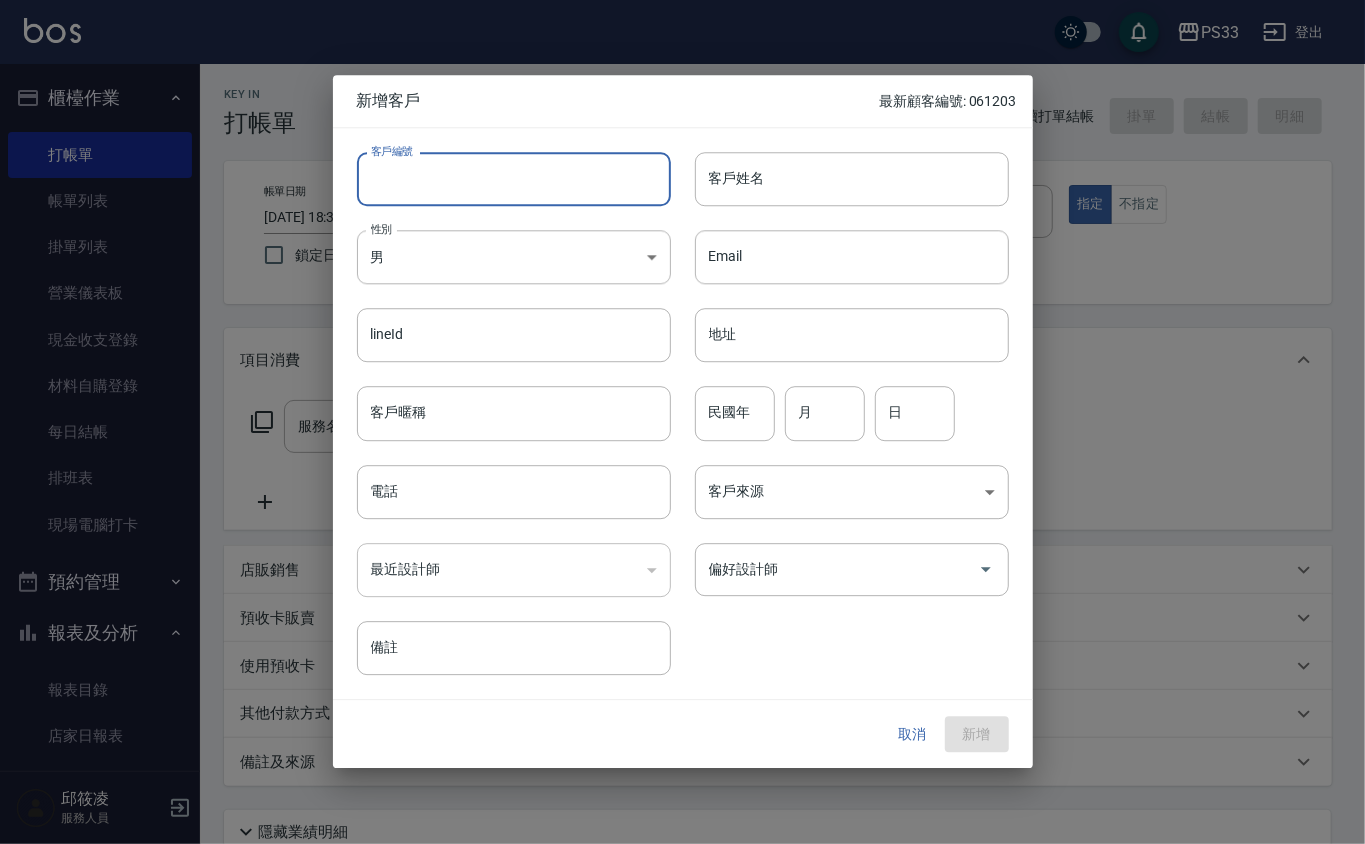 click on "客戶編號" at bounding box center [514, 179] 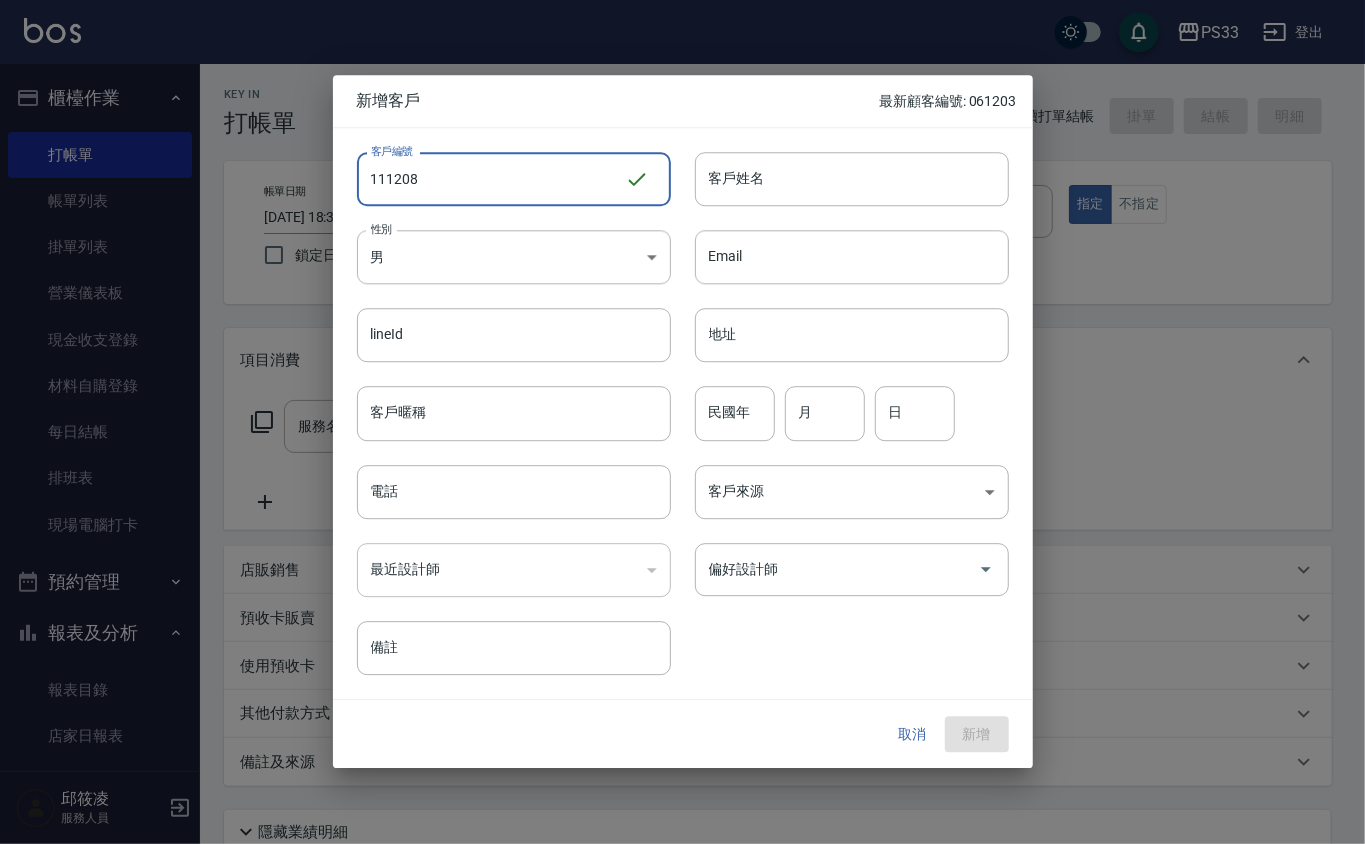 type on "111208" 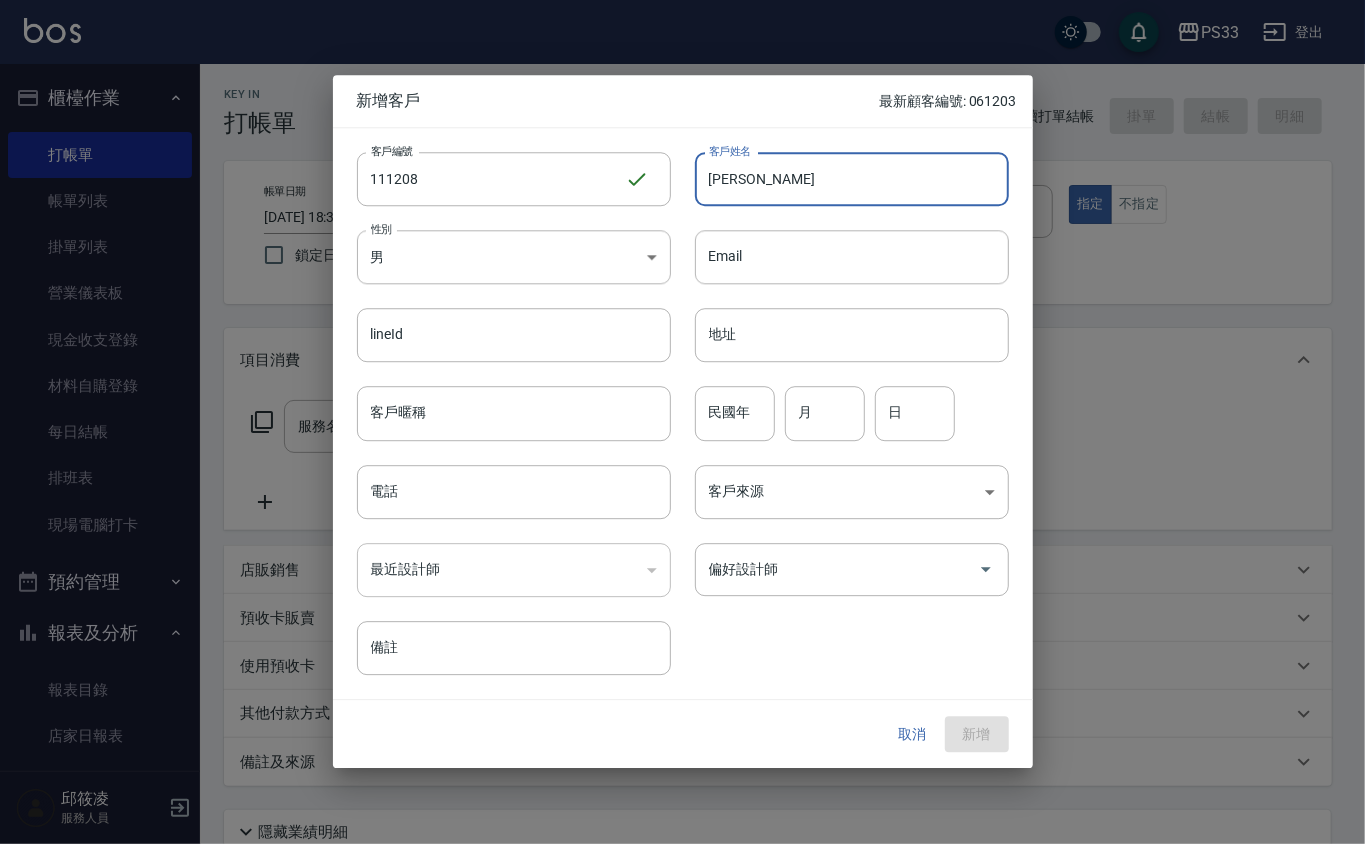 type on "[PERSON_NAME]" 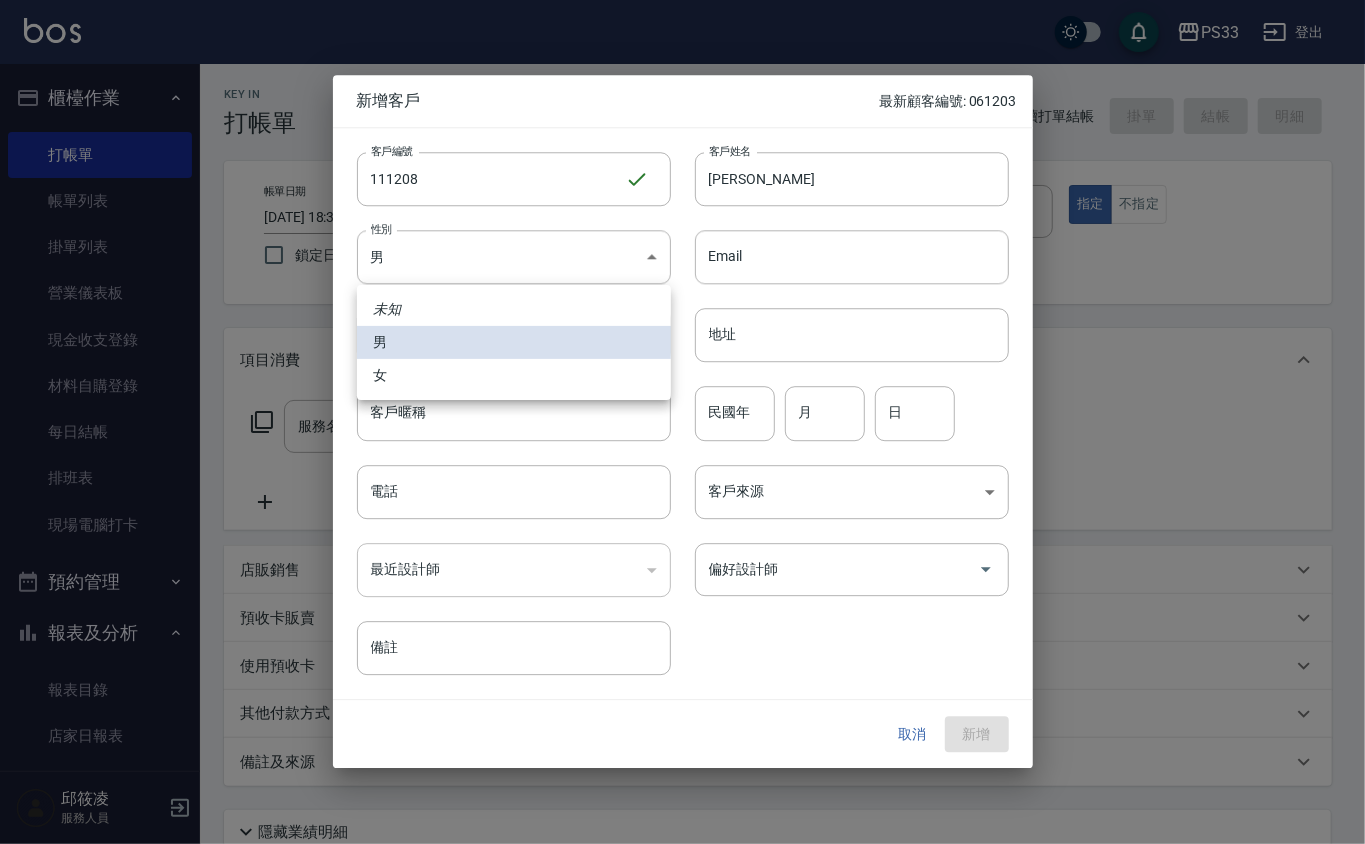 type 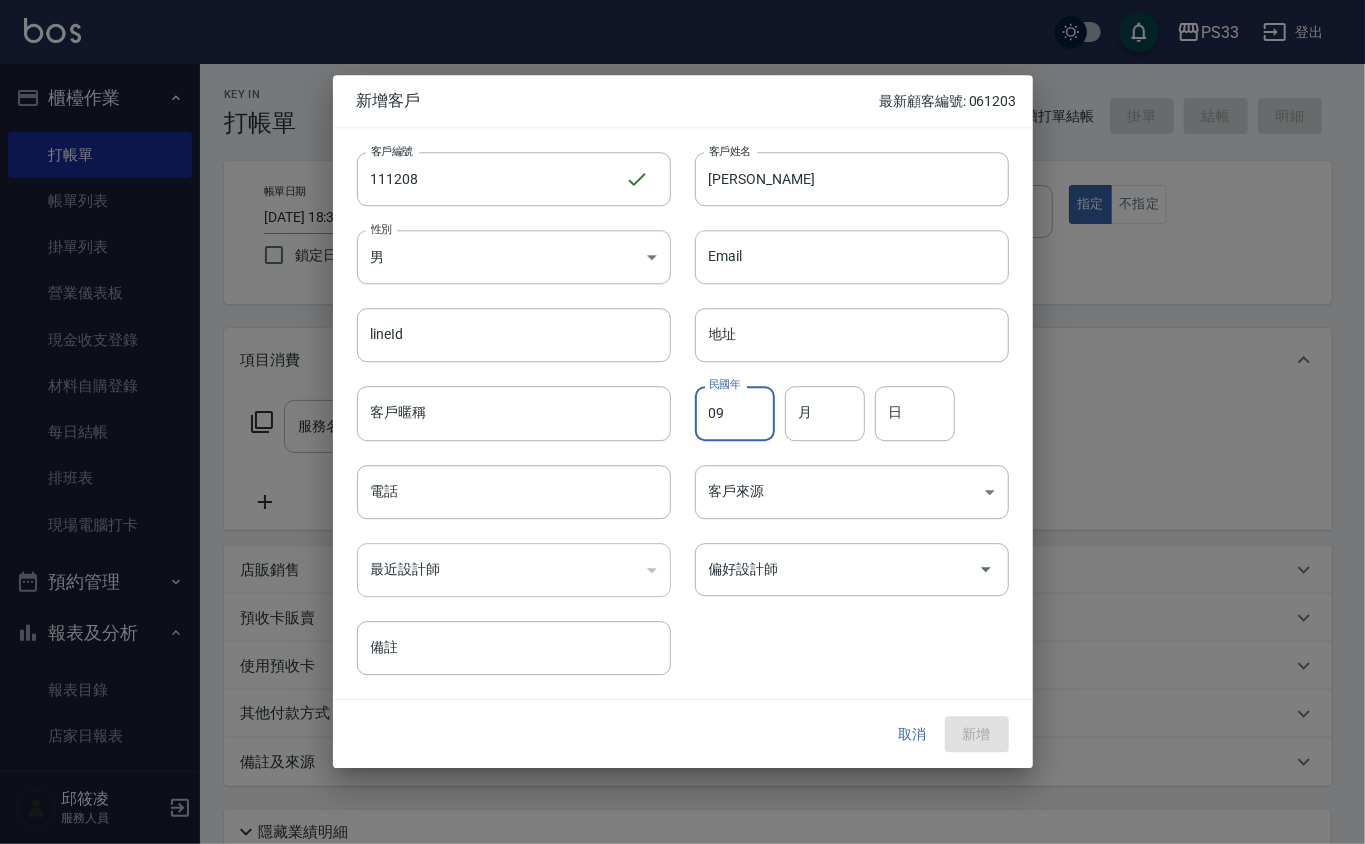 type on "0" 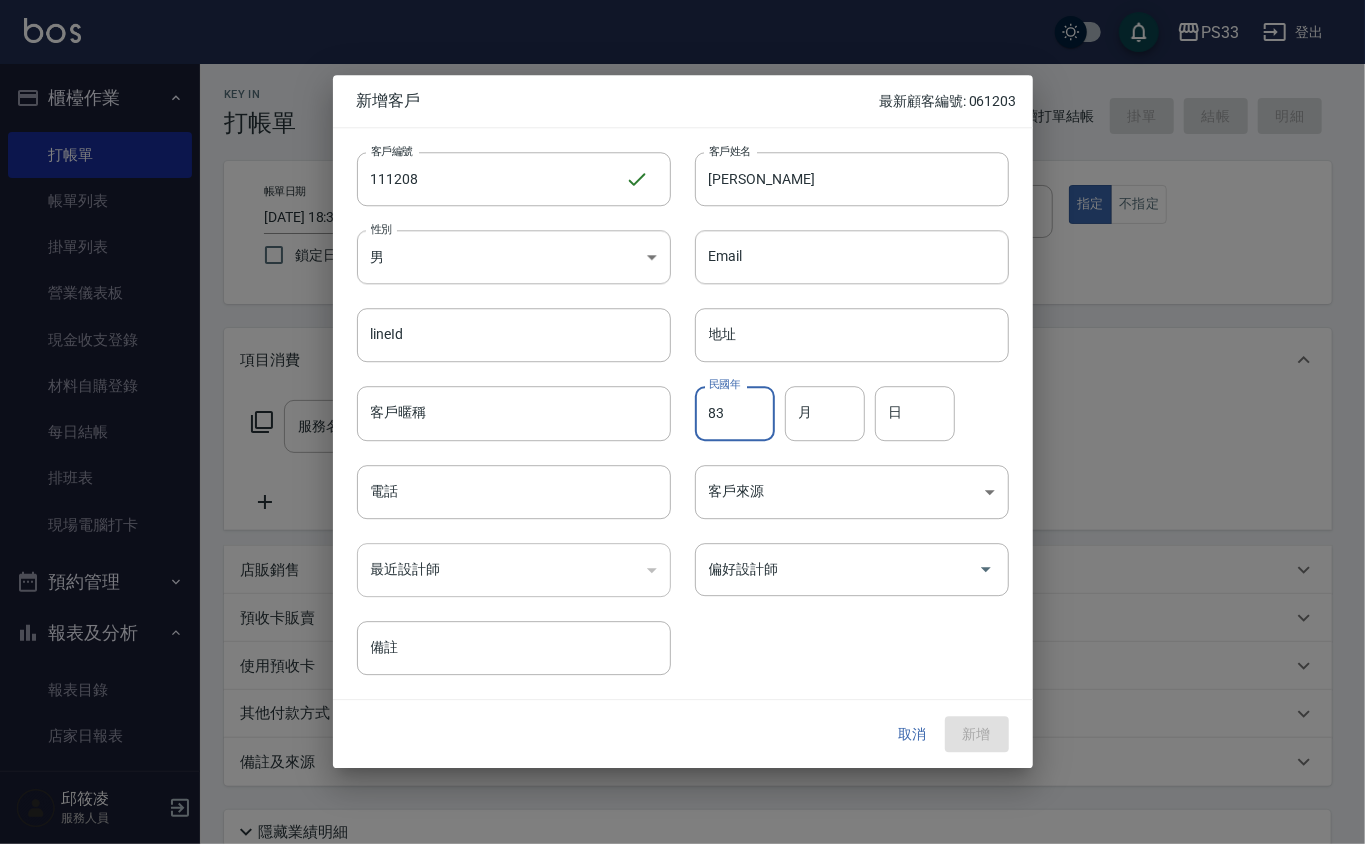 type on "83" 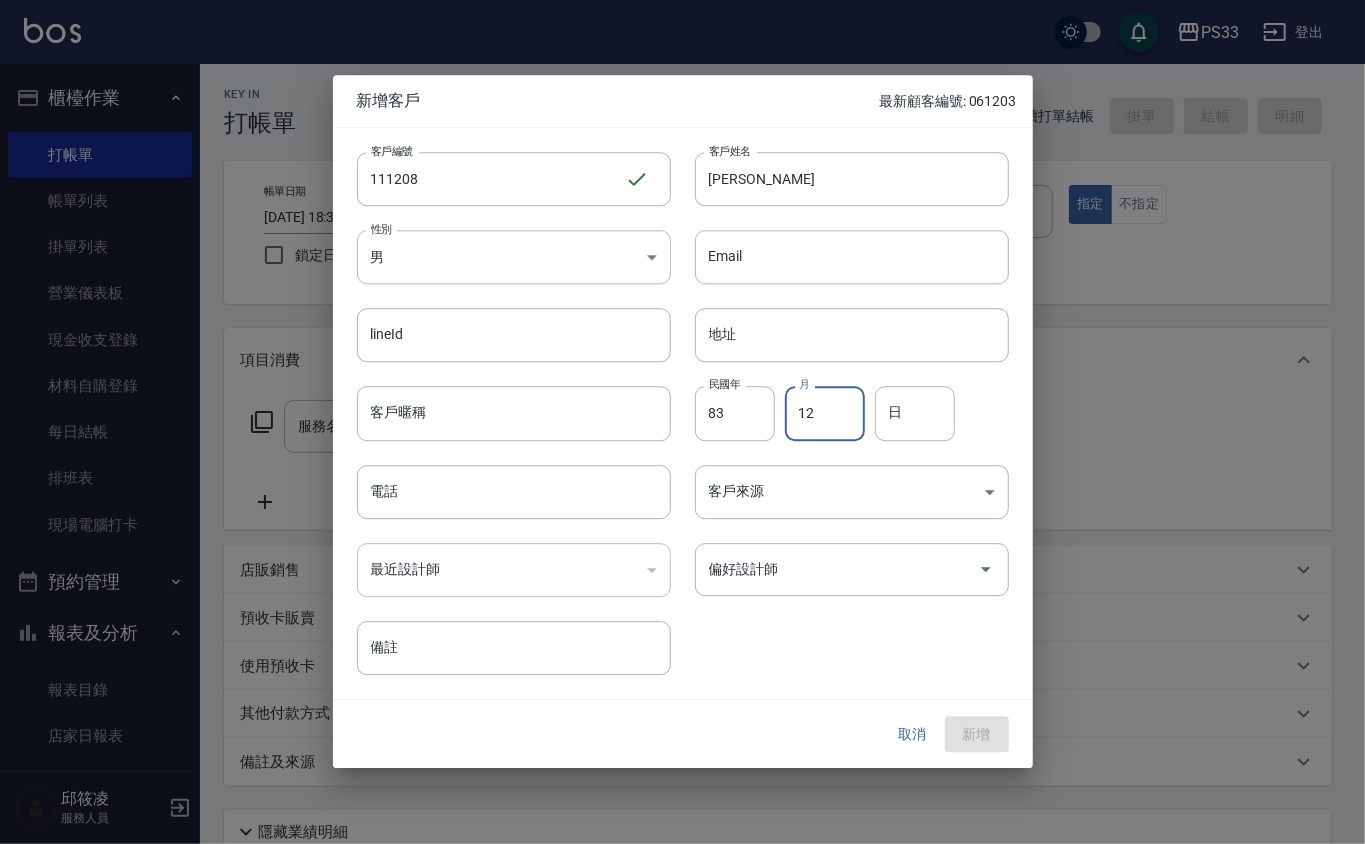 type on "12" 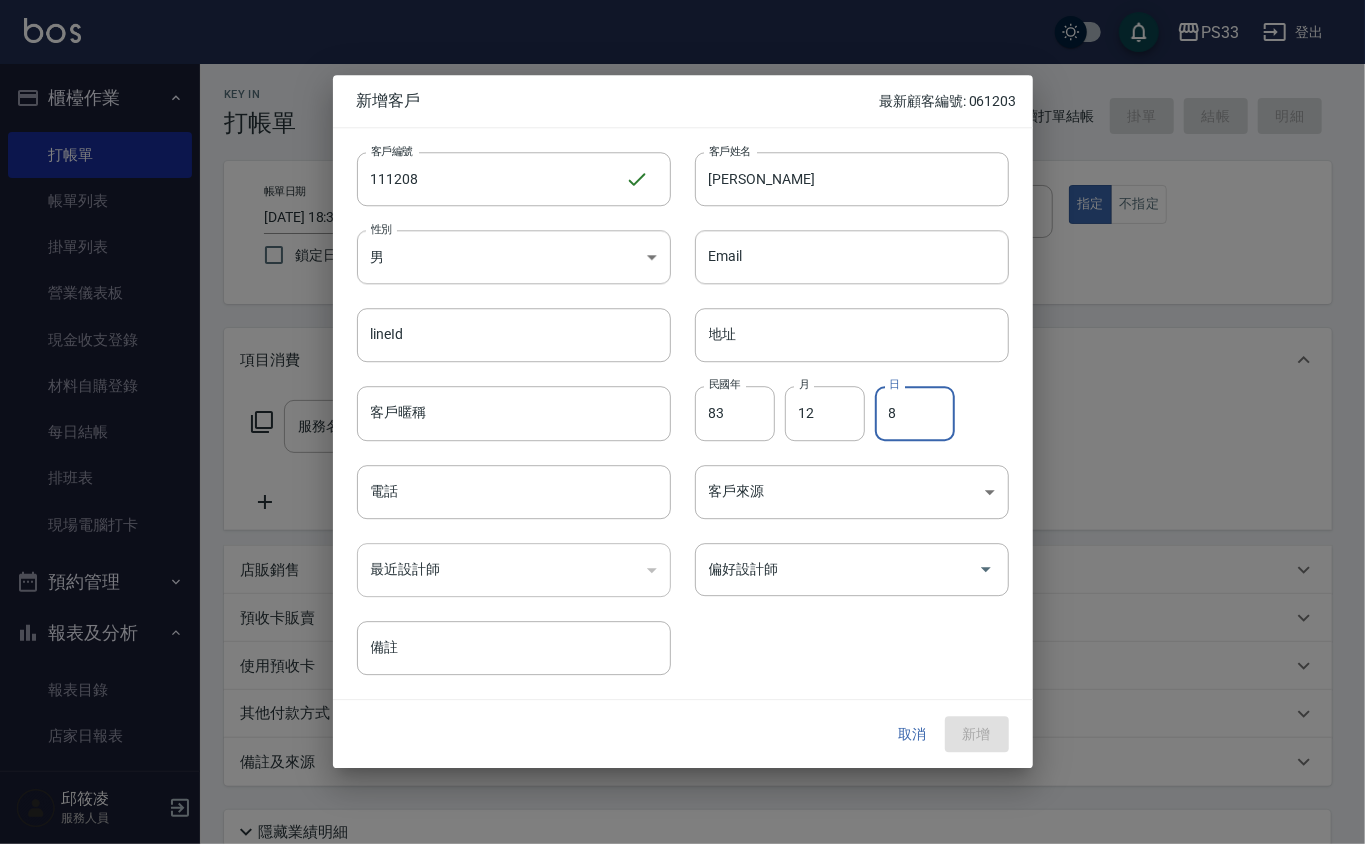 type on "8" 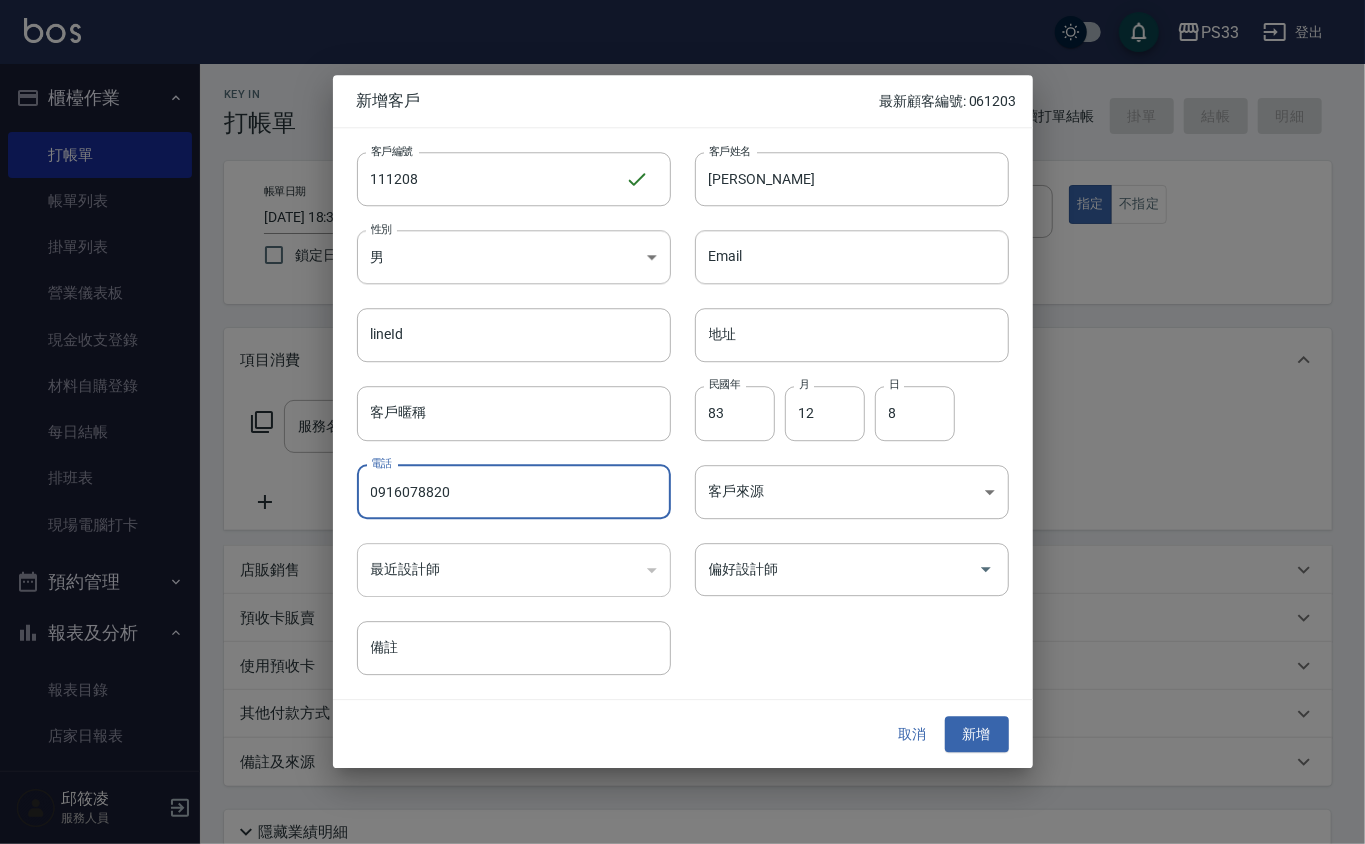 type on "0916078820" 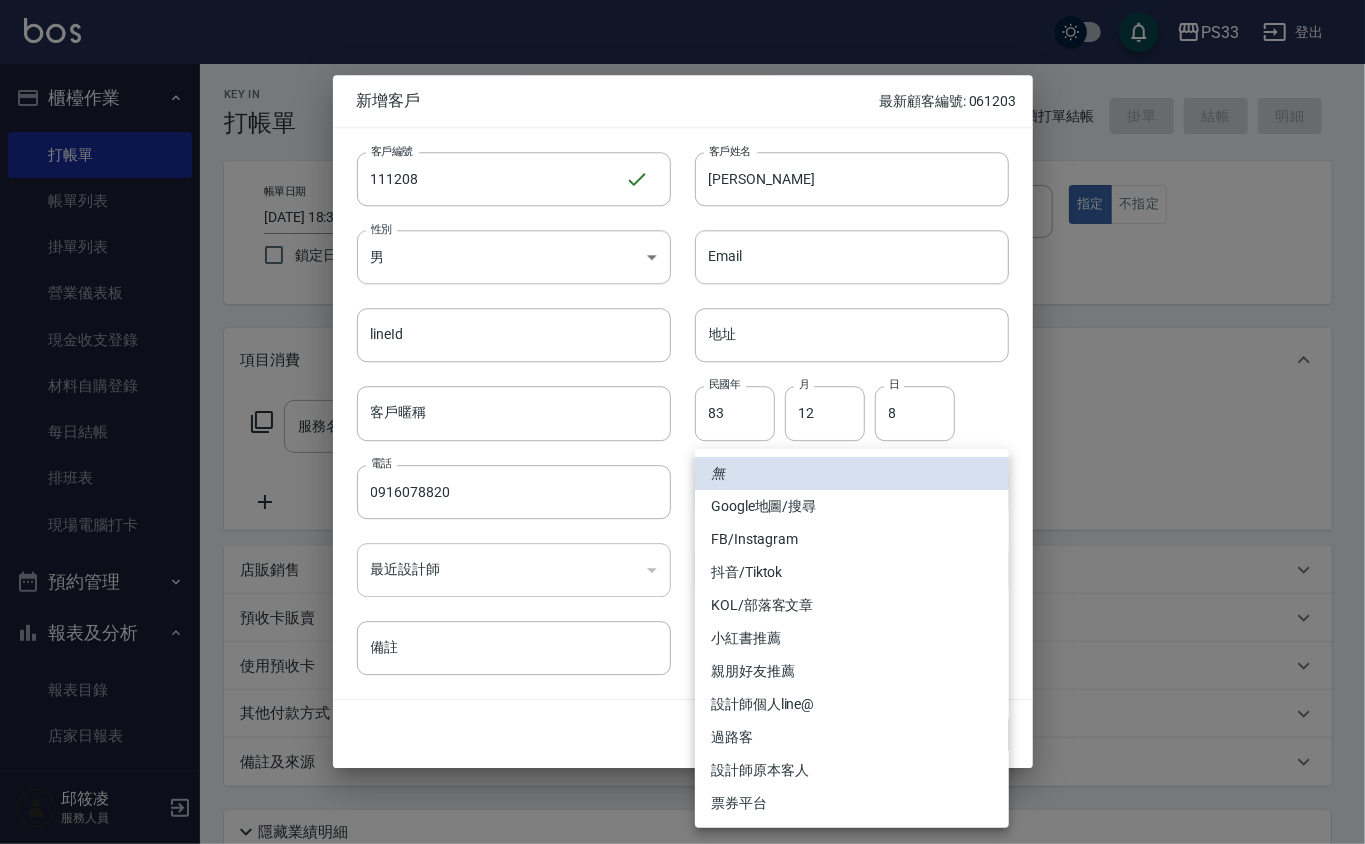 type 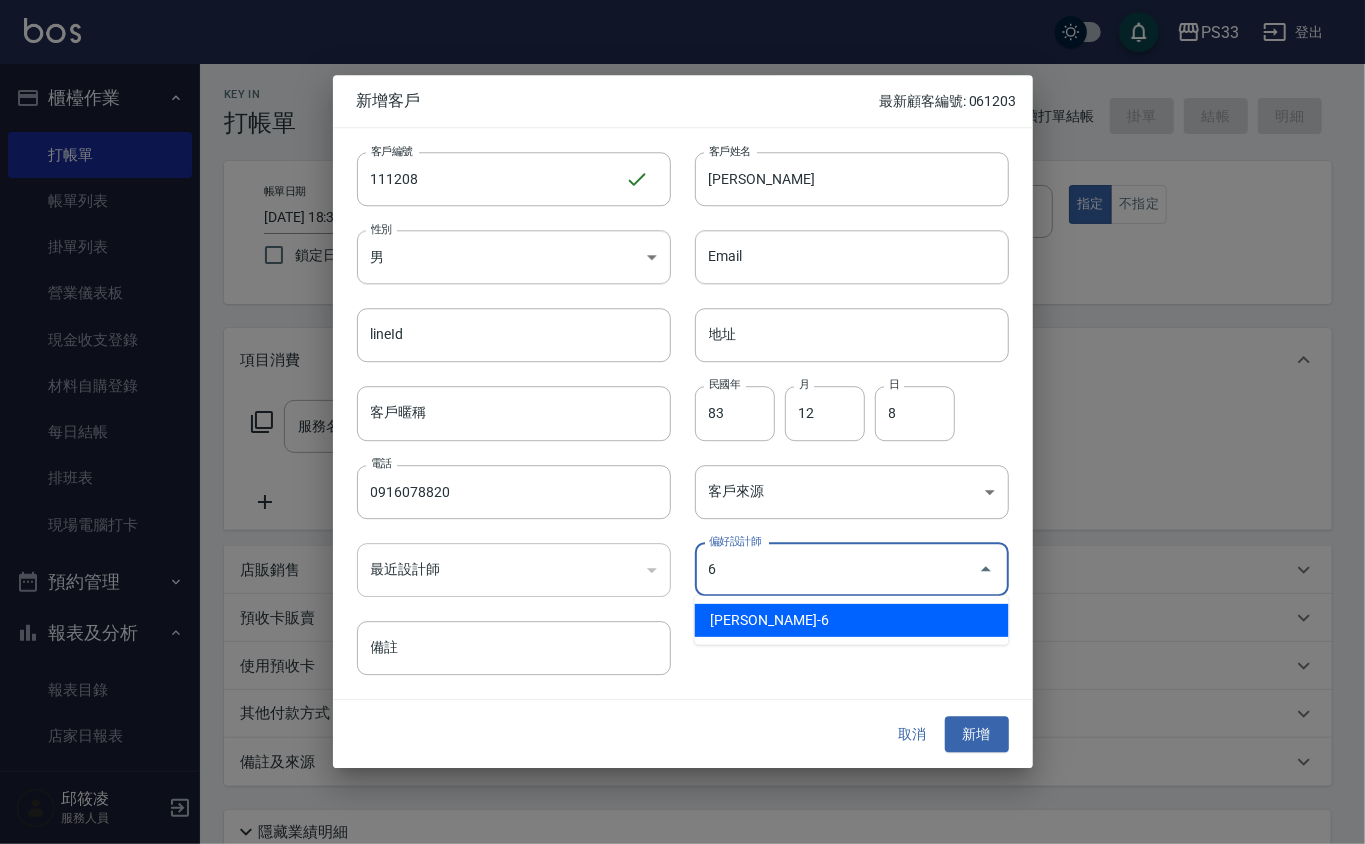 type on "黃育靜" 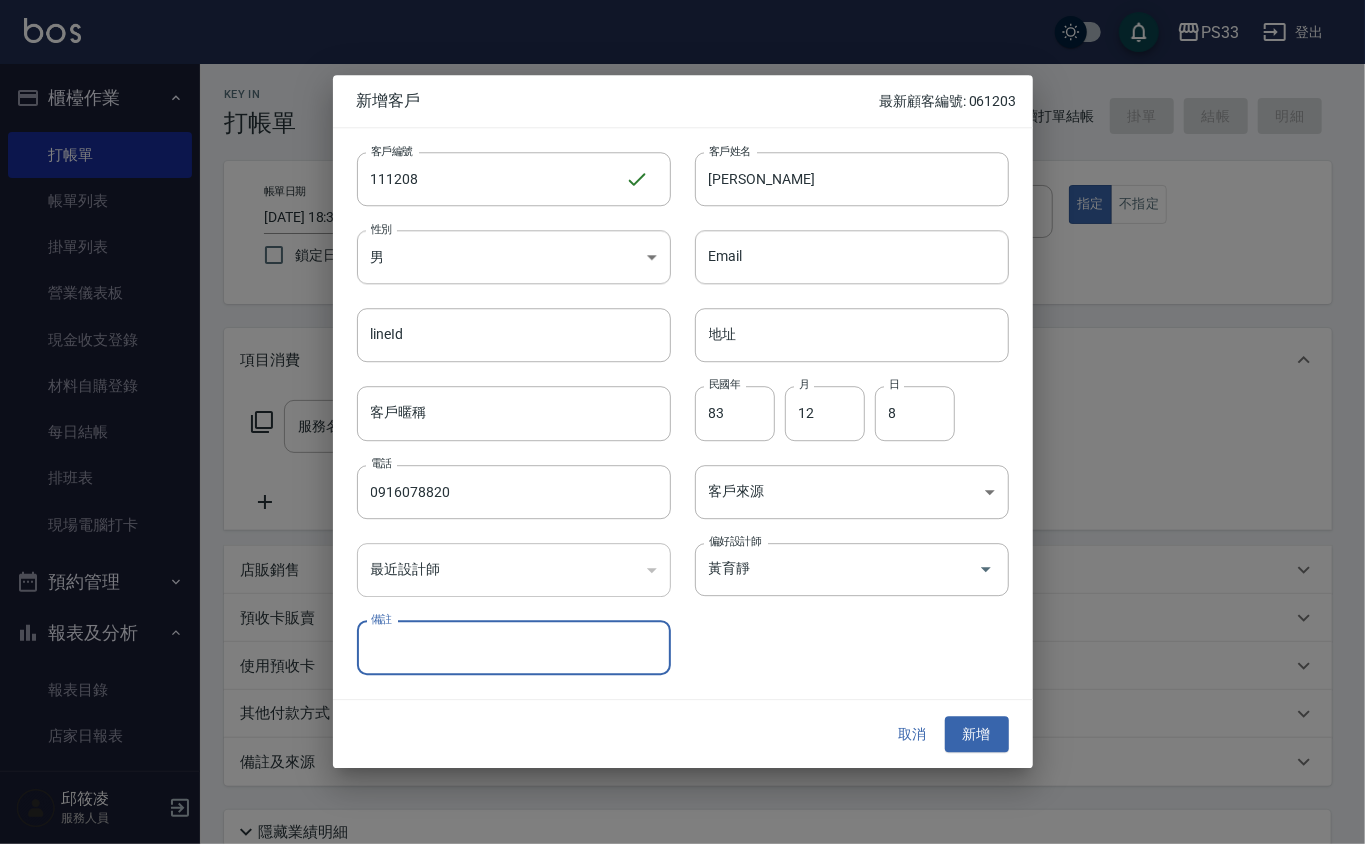 type 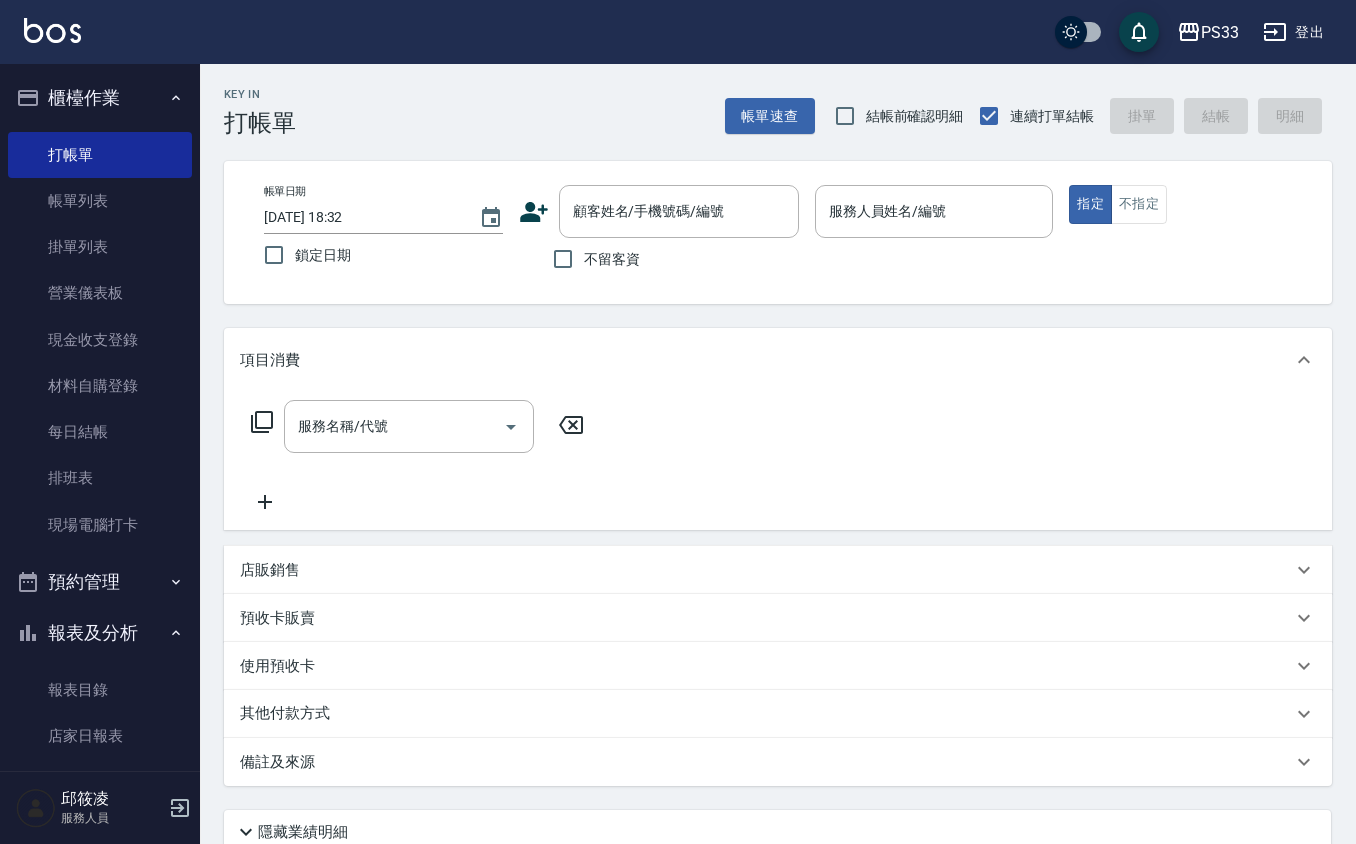 click 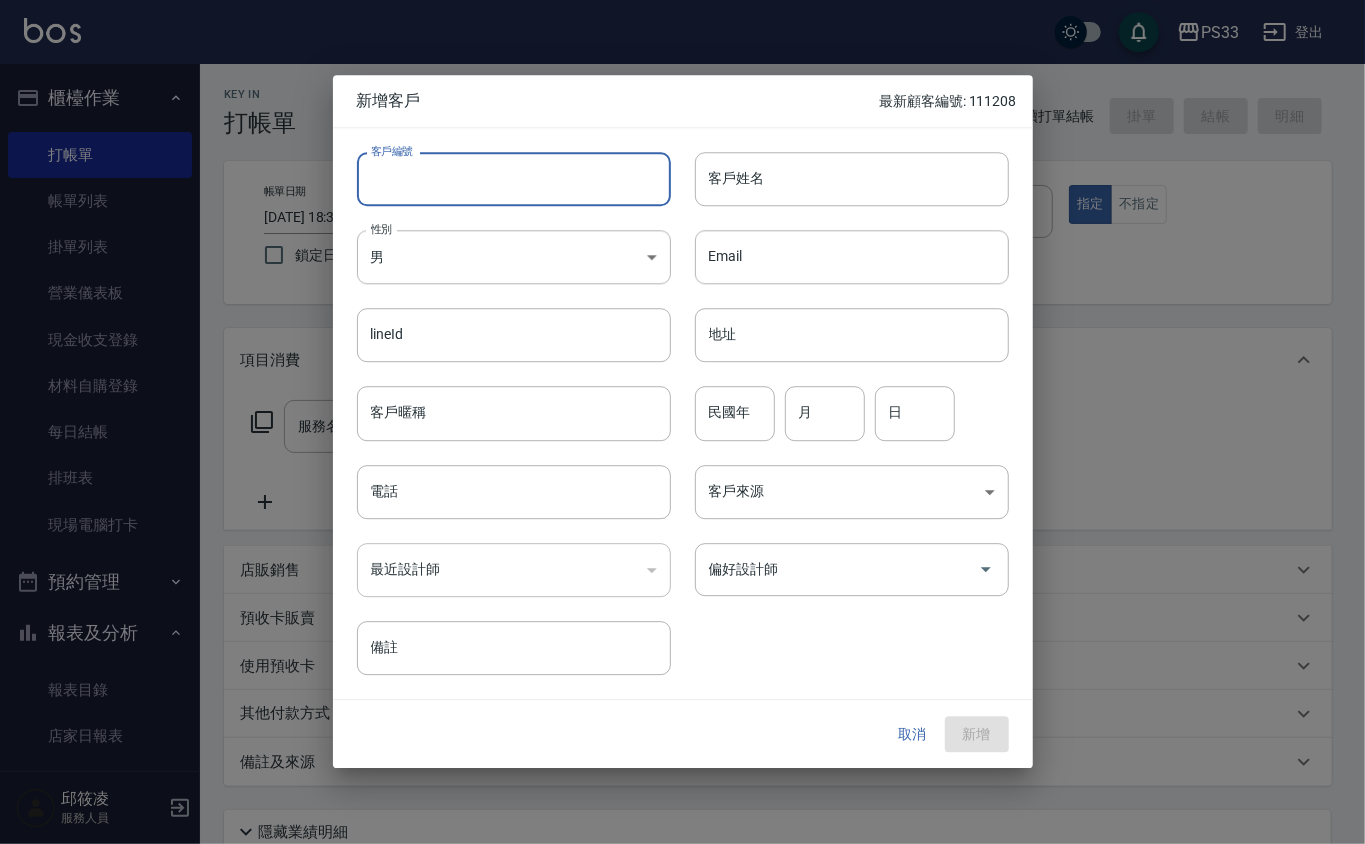 click on "客戶編號" at bounding box center (514, 179) 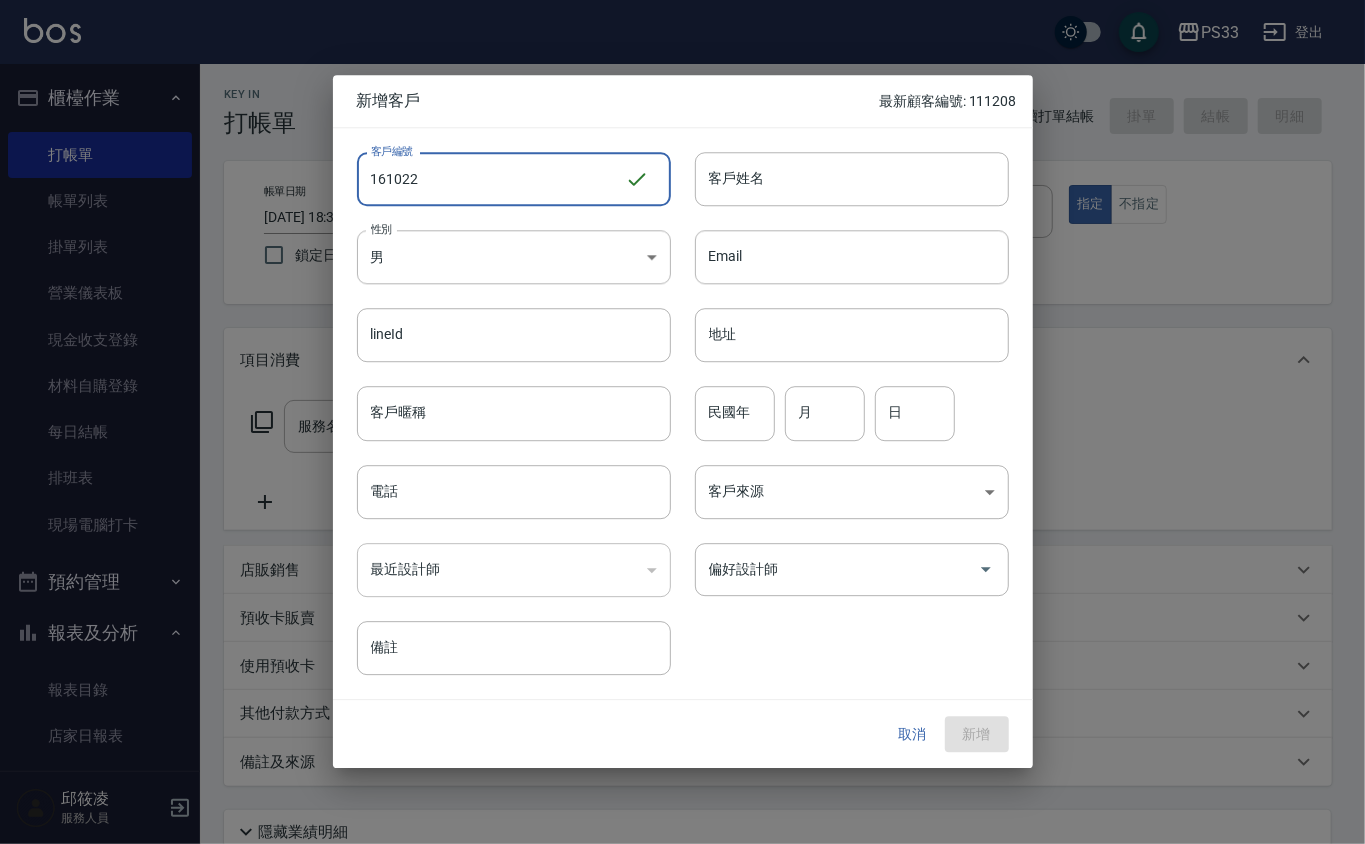 type on "161022" 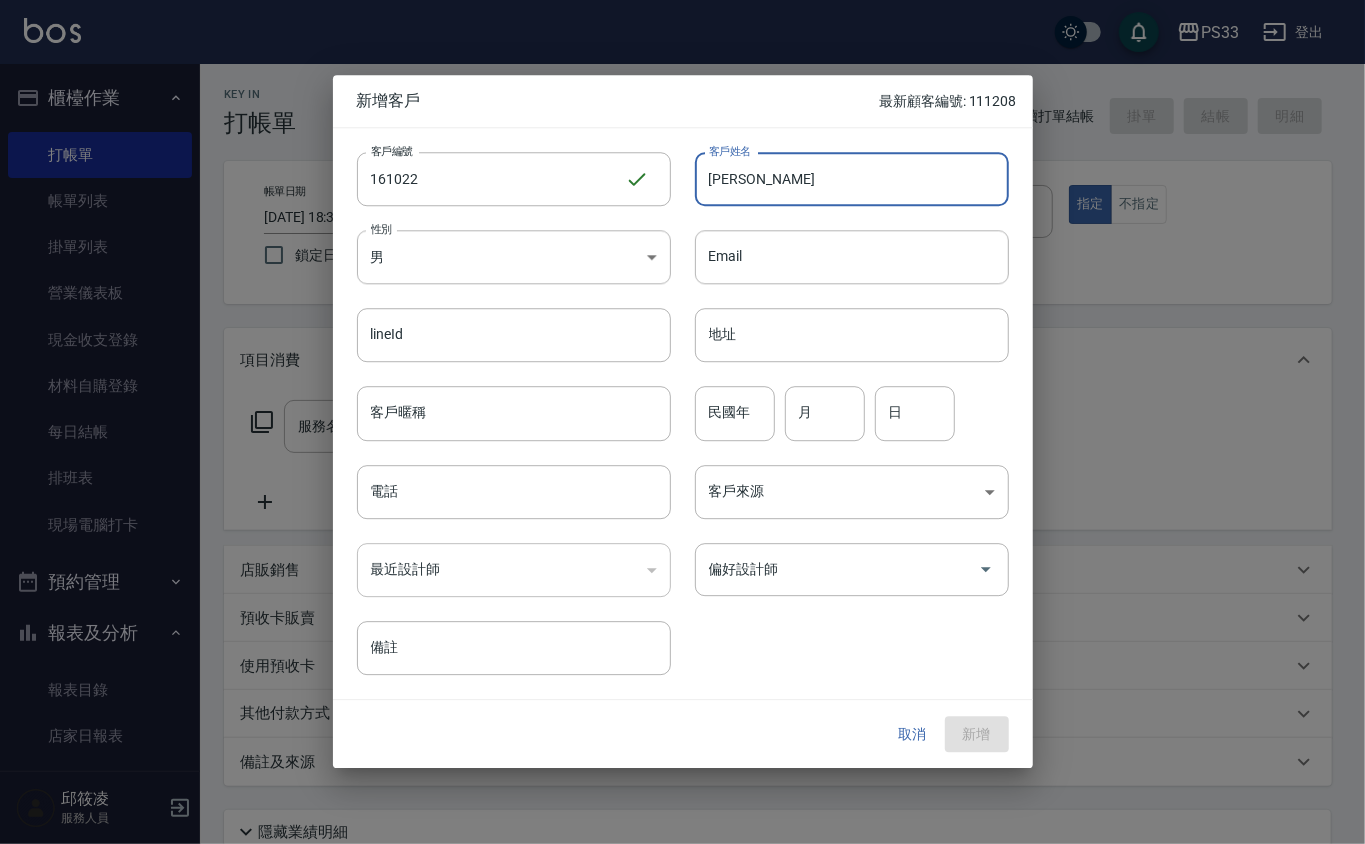 type on "[PERSON_NAME]" 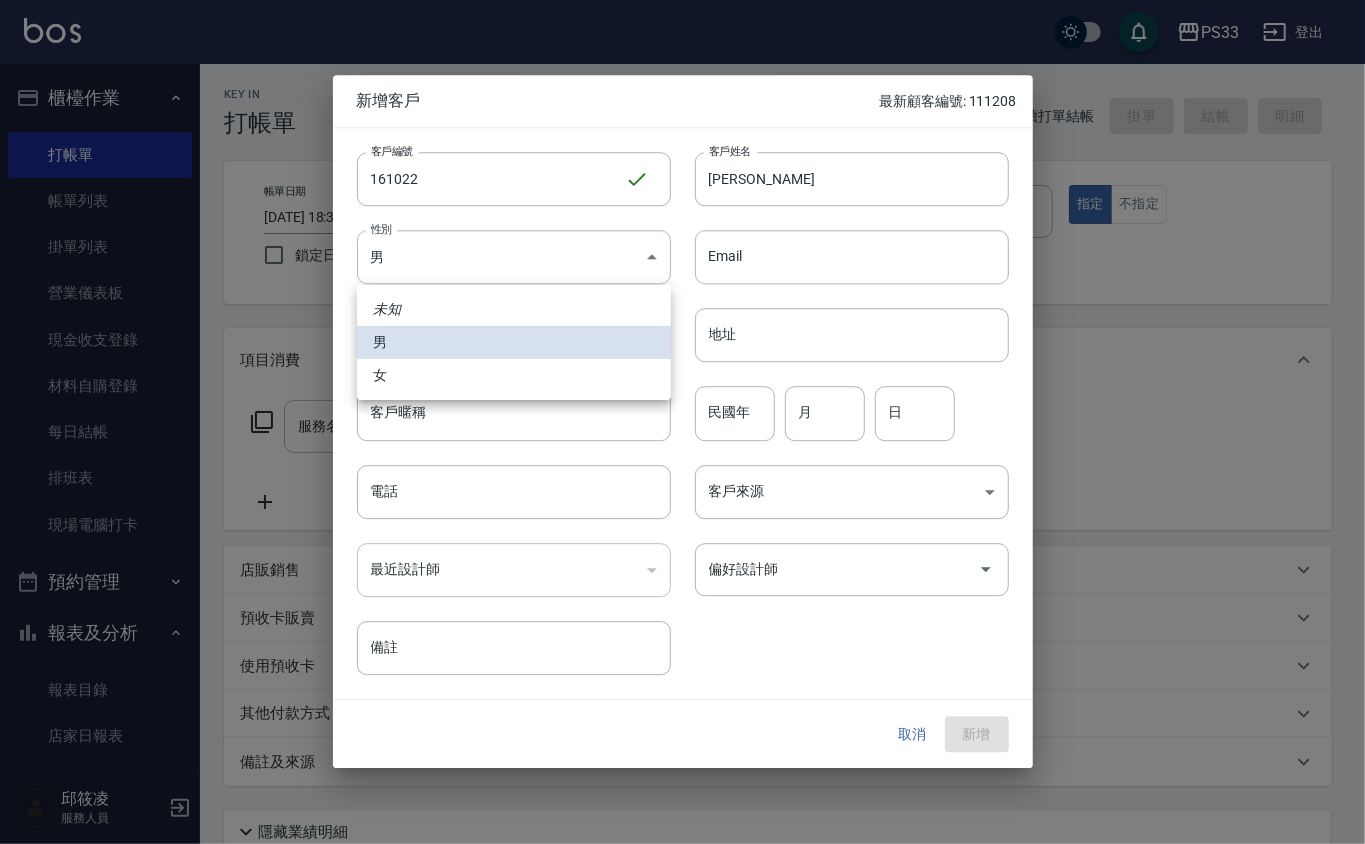 type 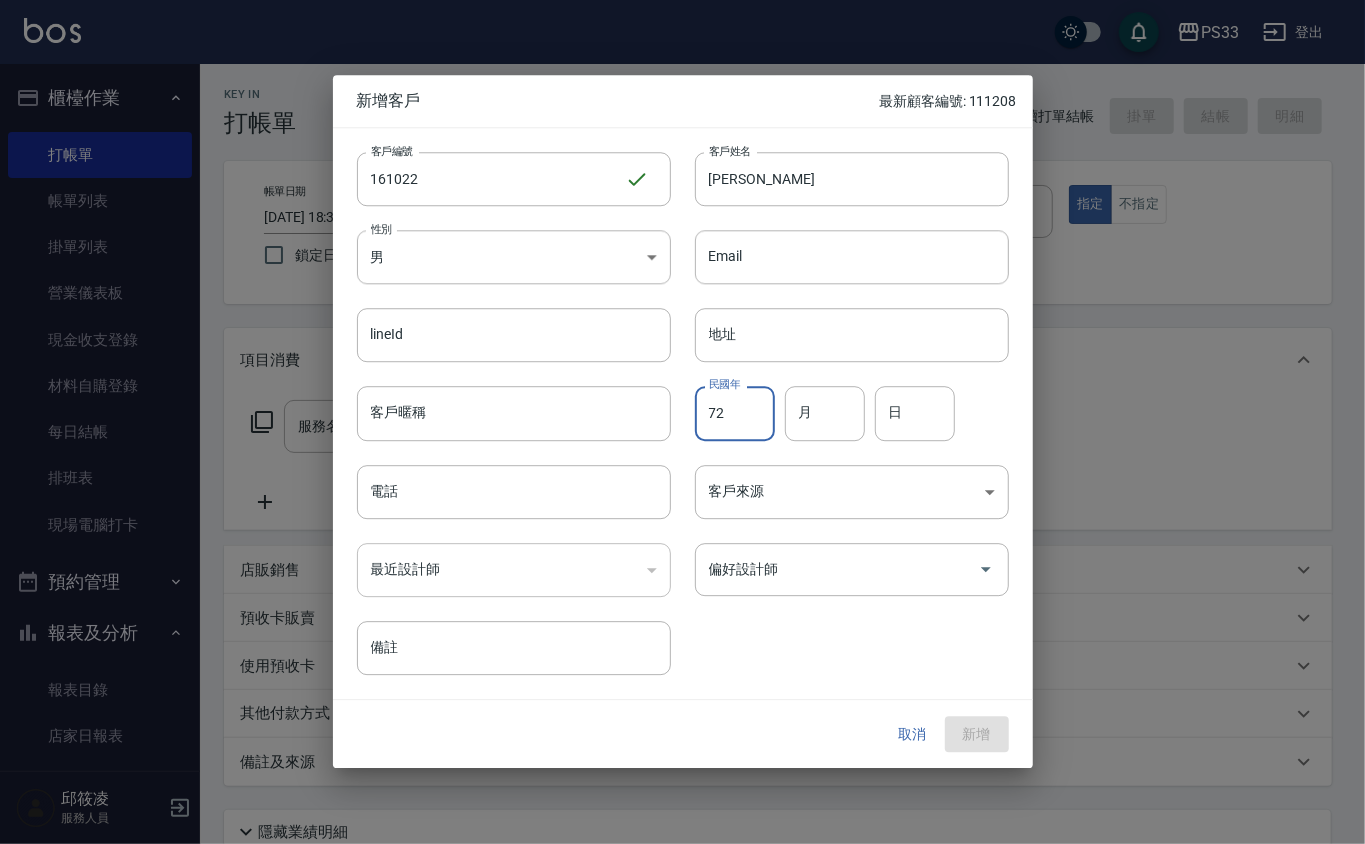 type on "72" 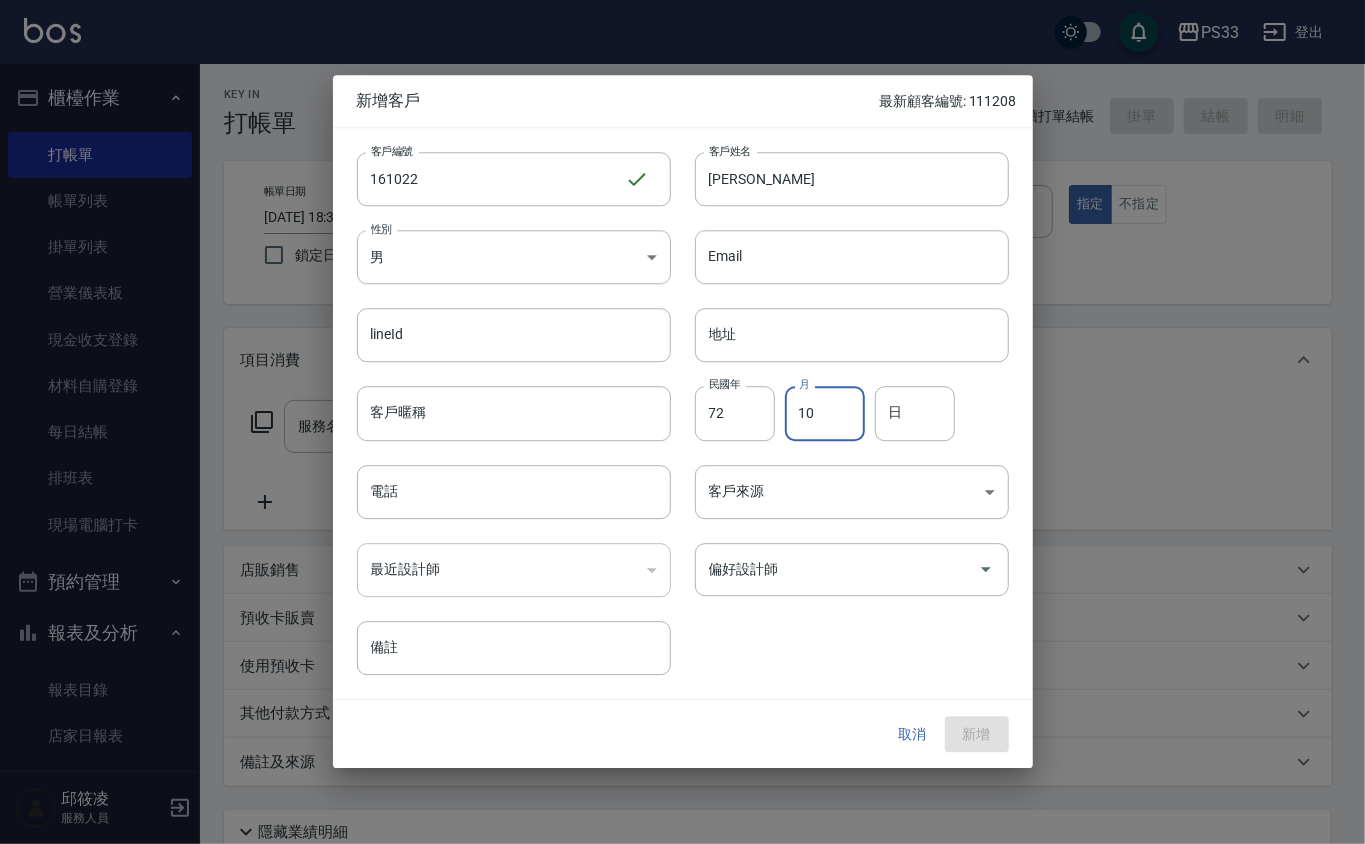 type on "10" 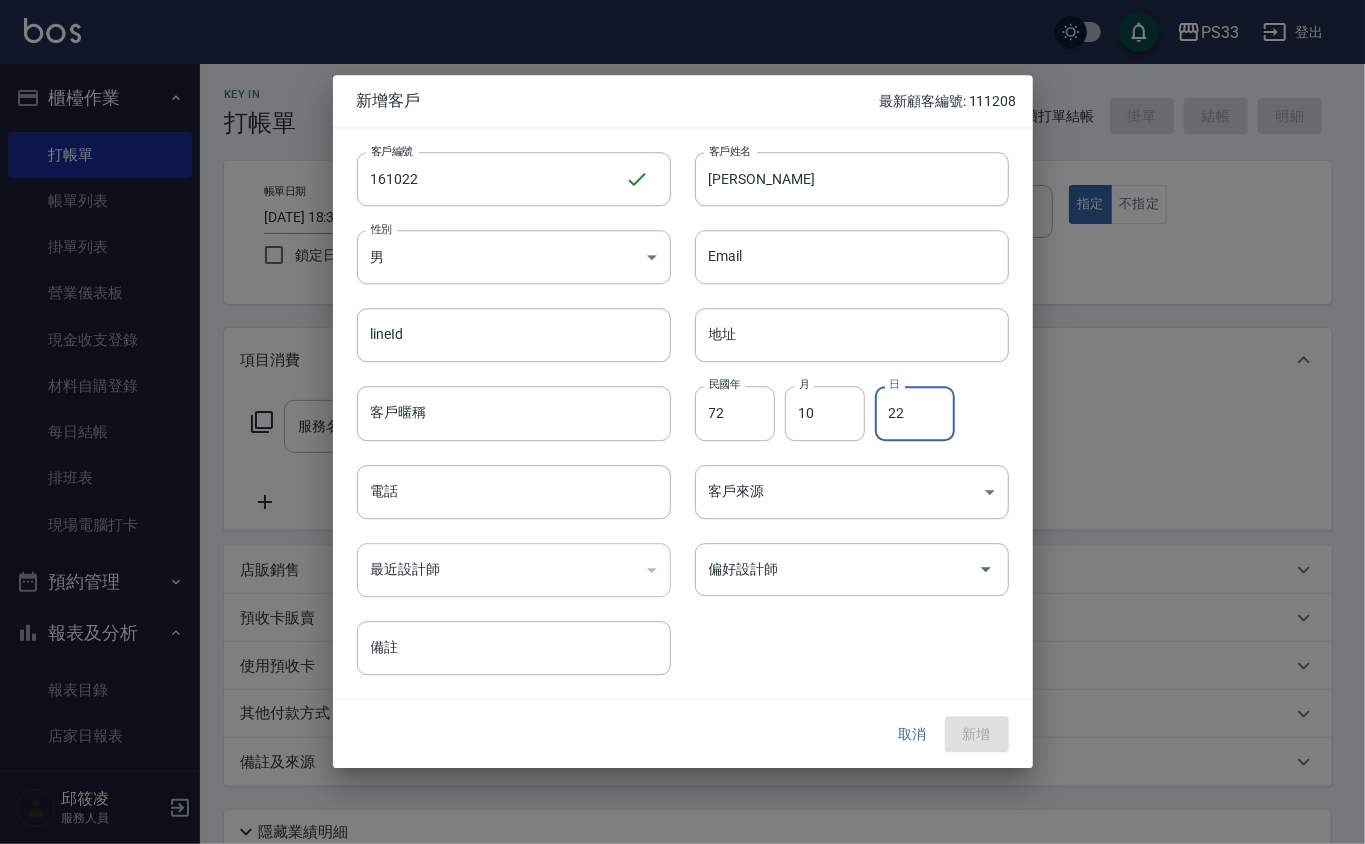 type on "22" 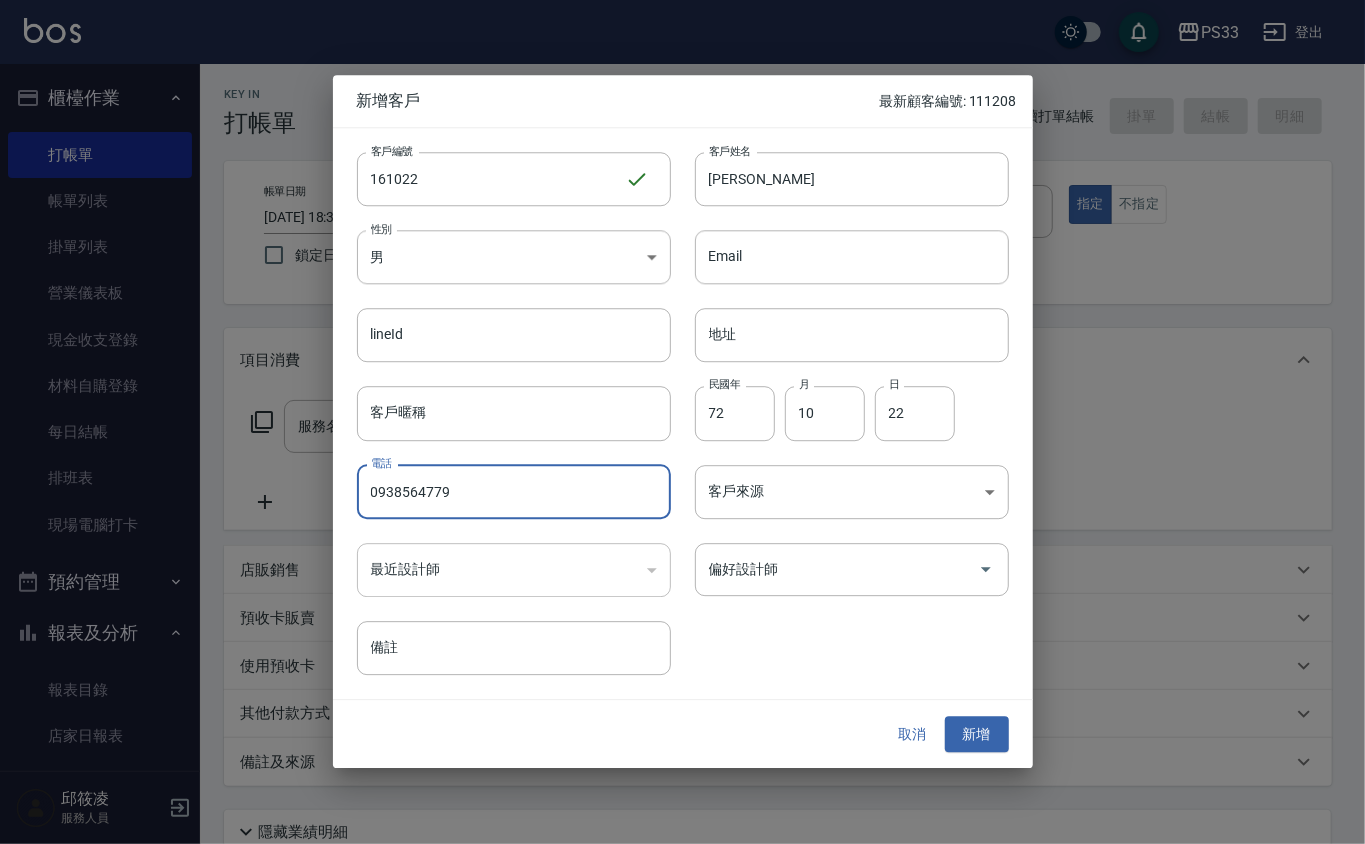 type on "0938564779" 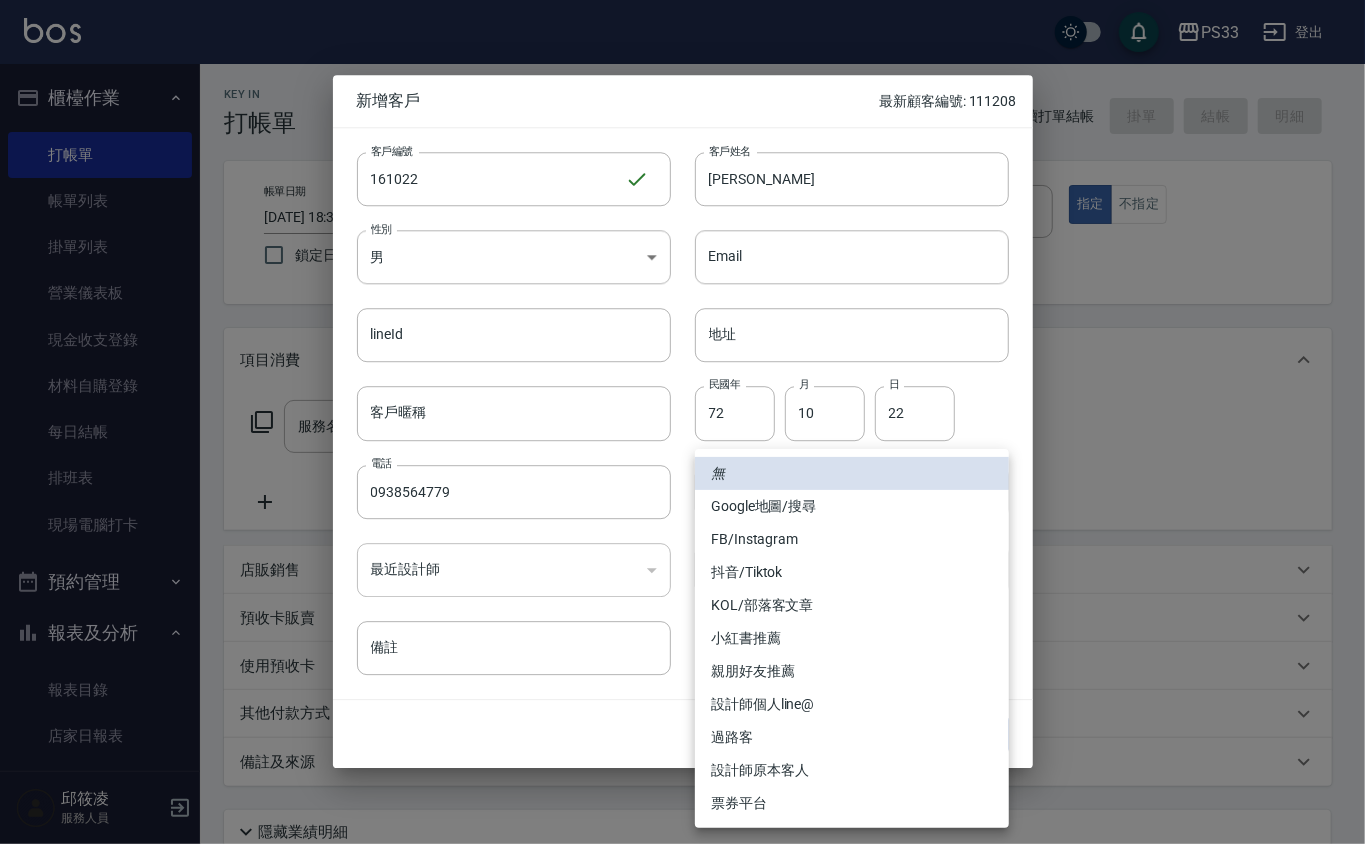 type 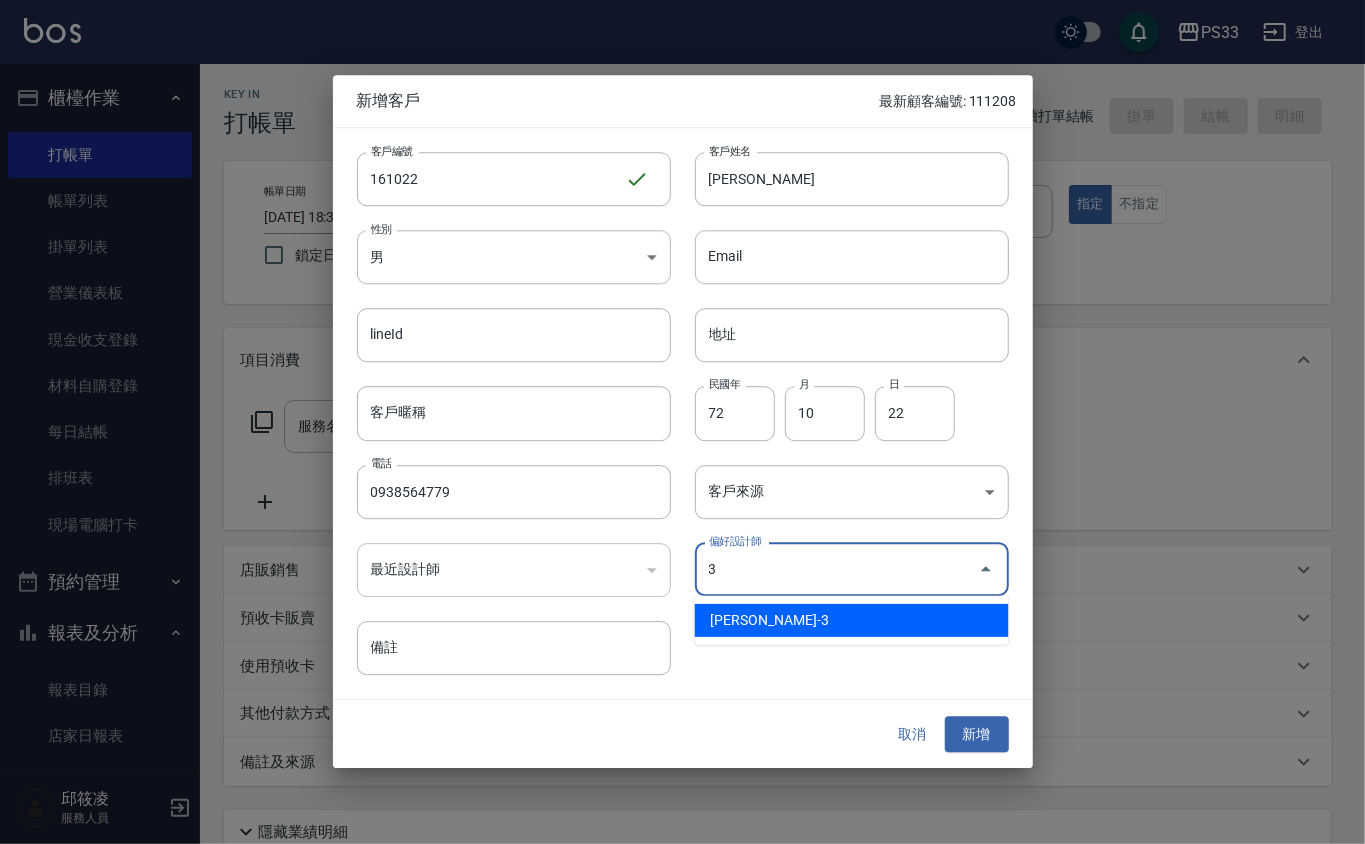 type on "[PERSON_NAME]" 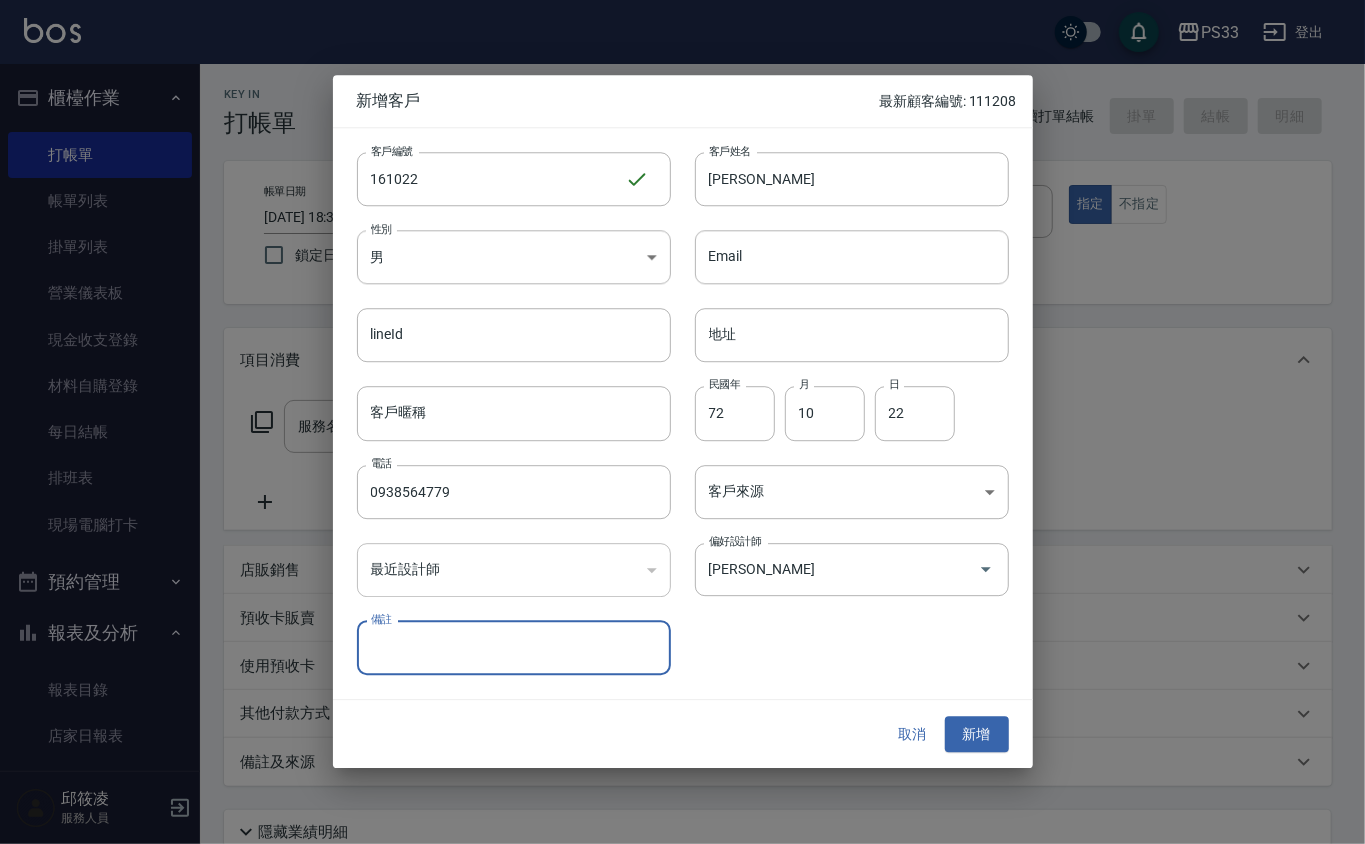 type 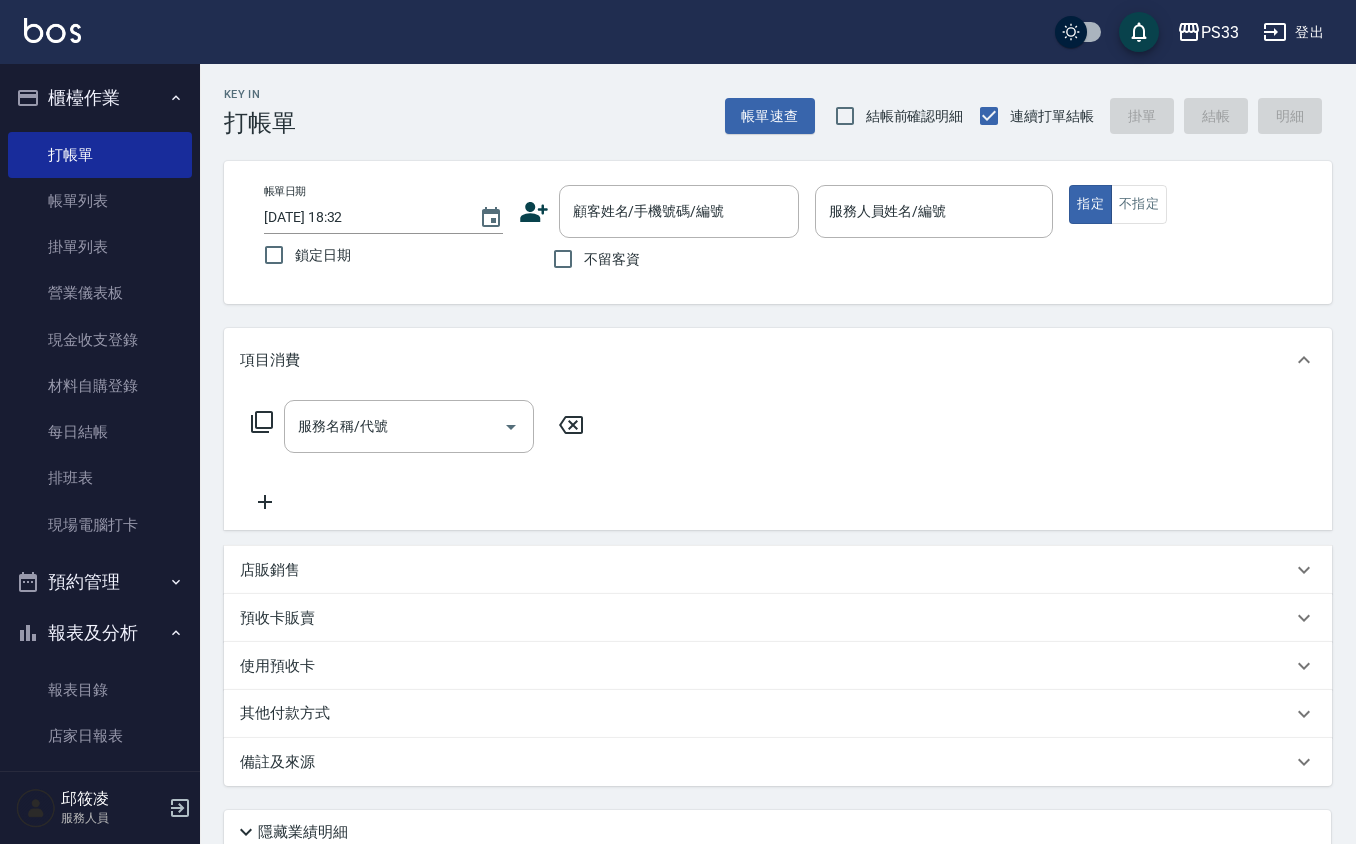 click 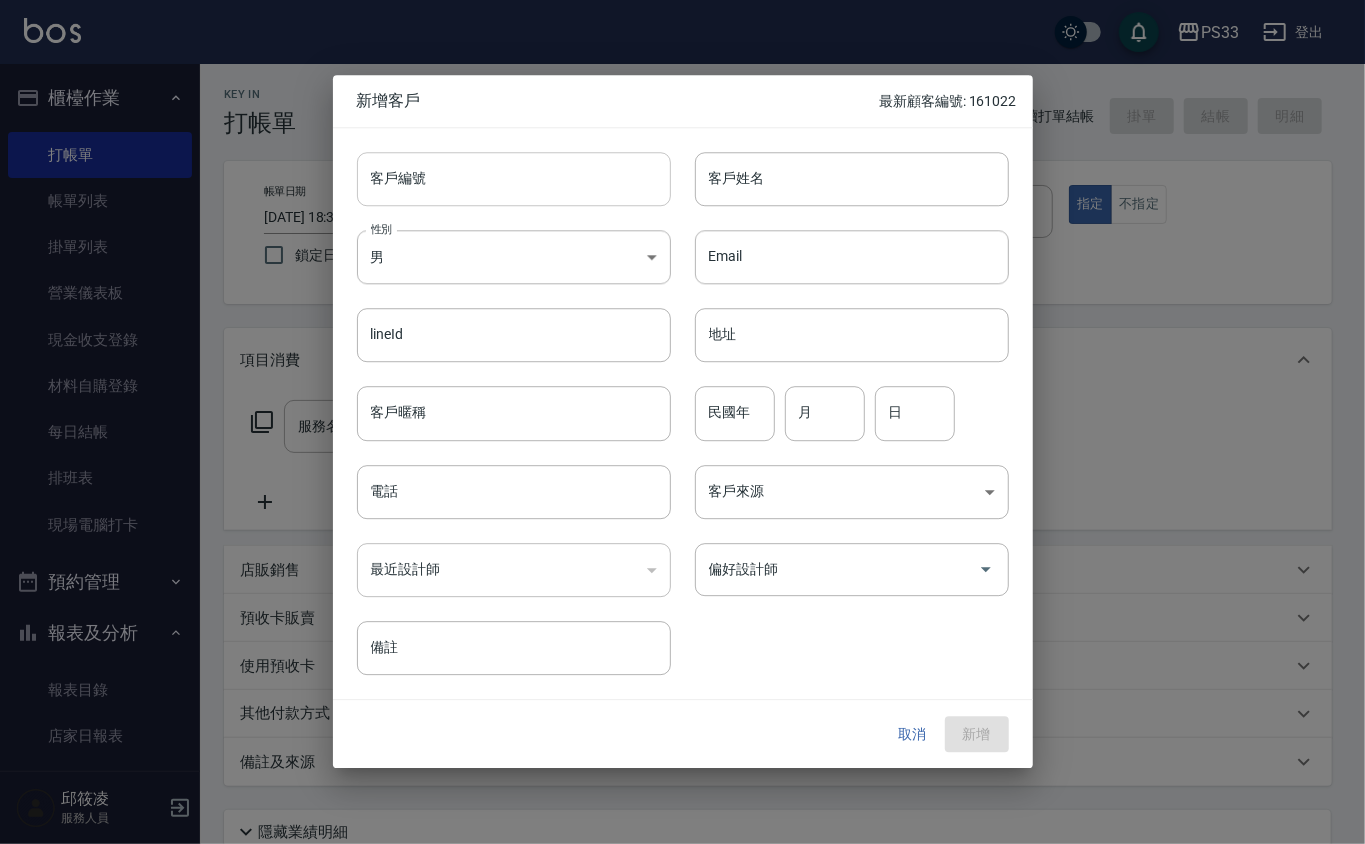 click on "客戶編號" at bounding box center [514, 179] 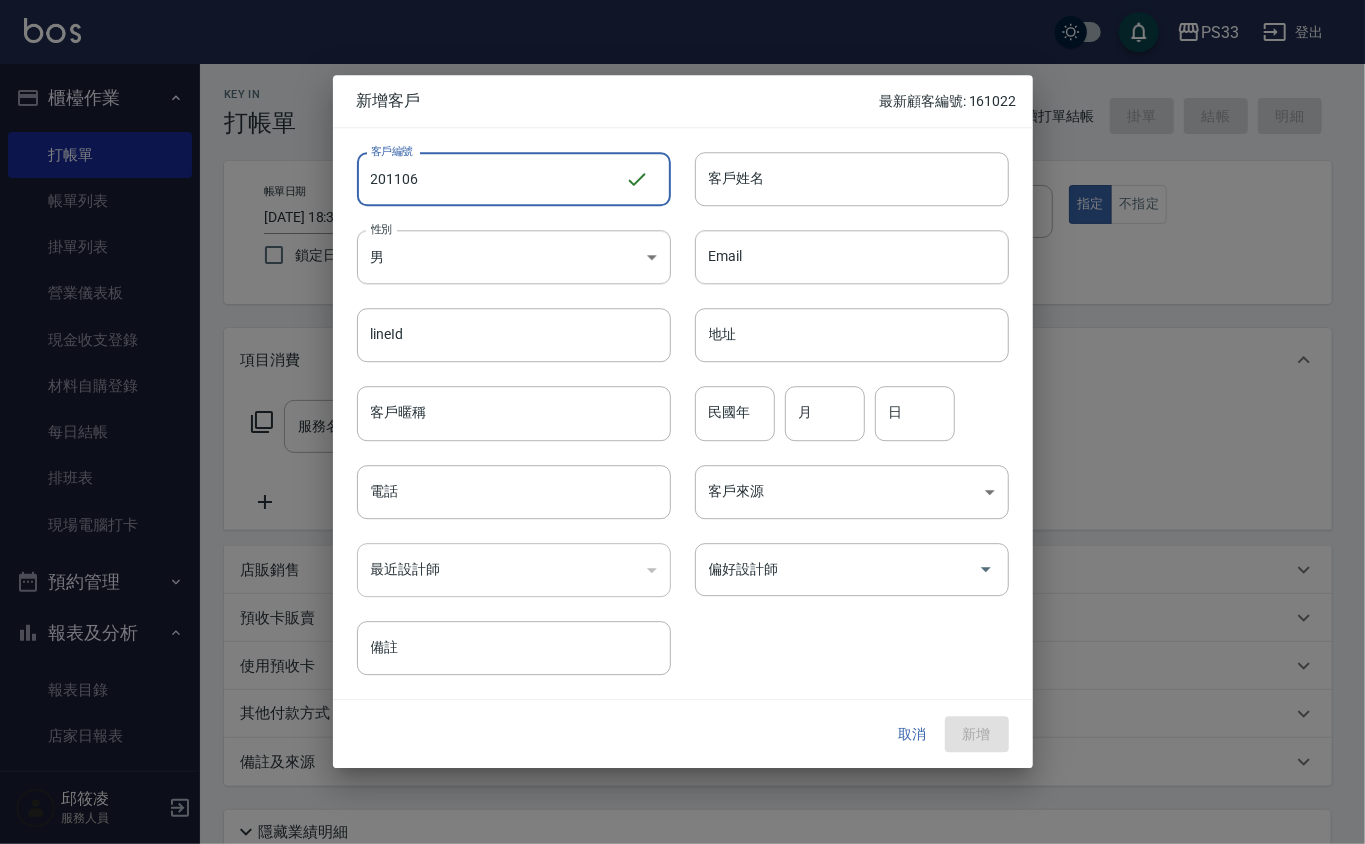 type on "201106" 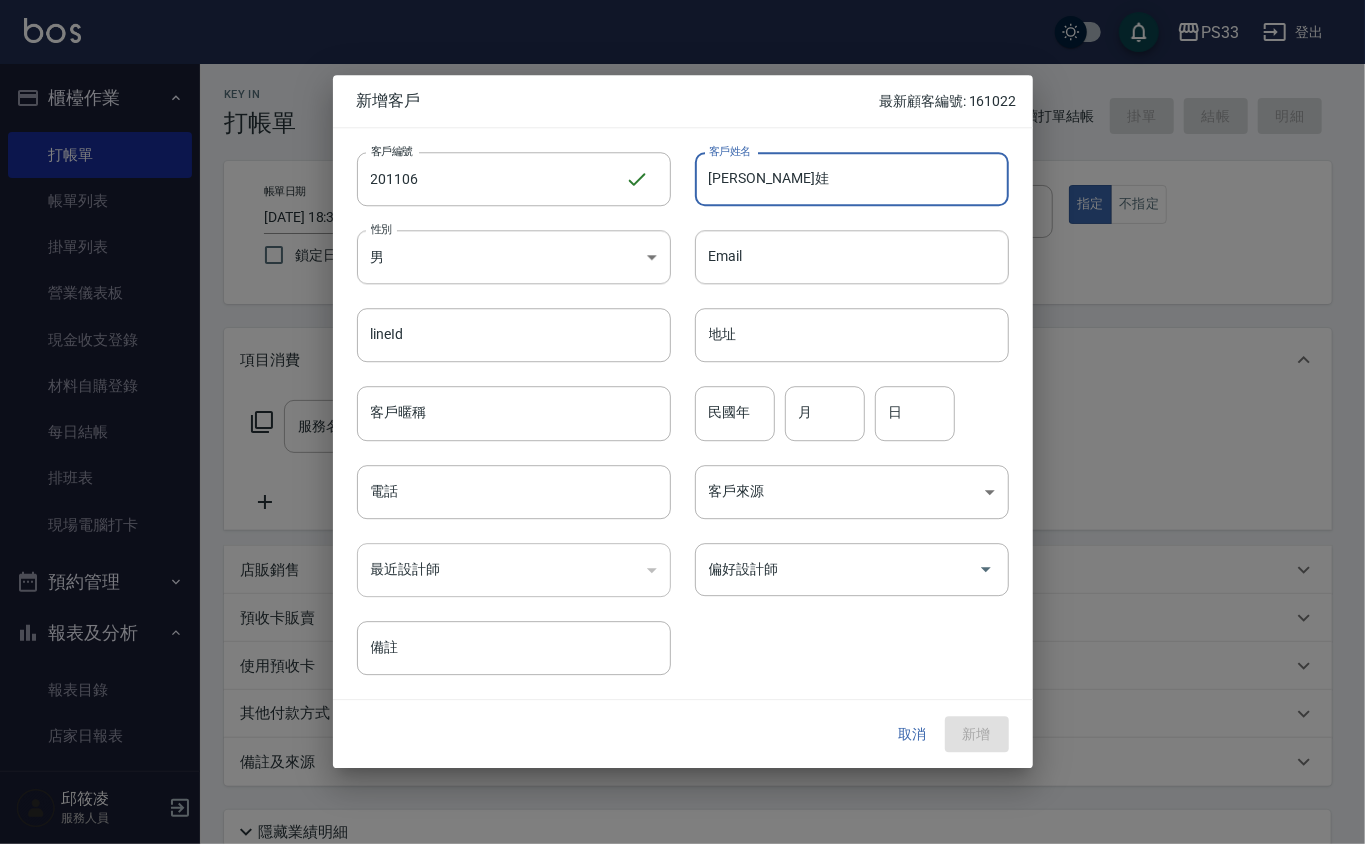type on "[PERSON_NAME]娃" 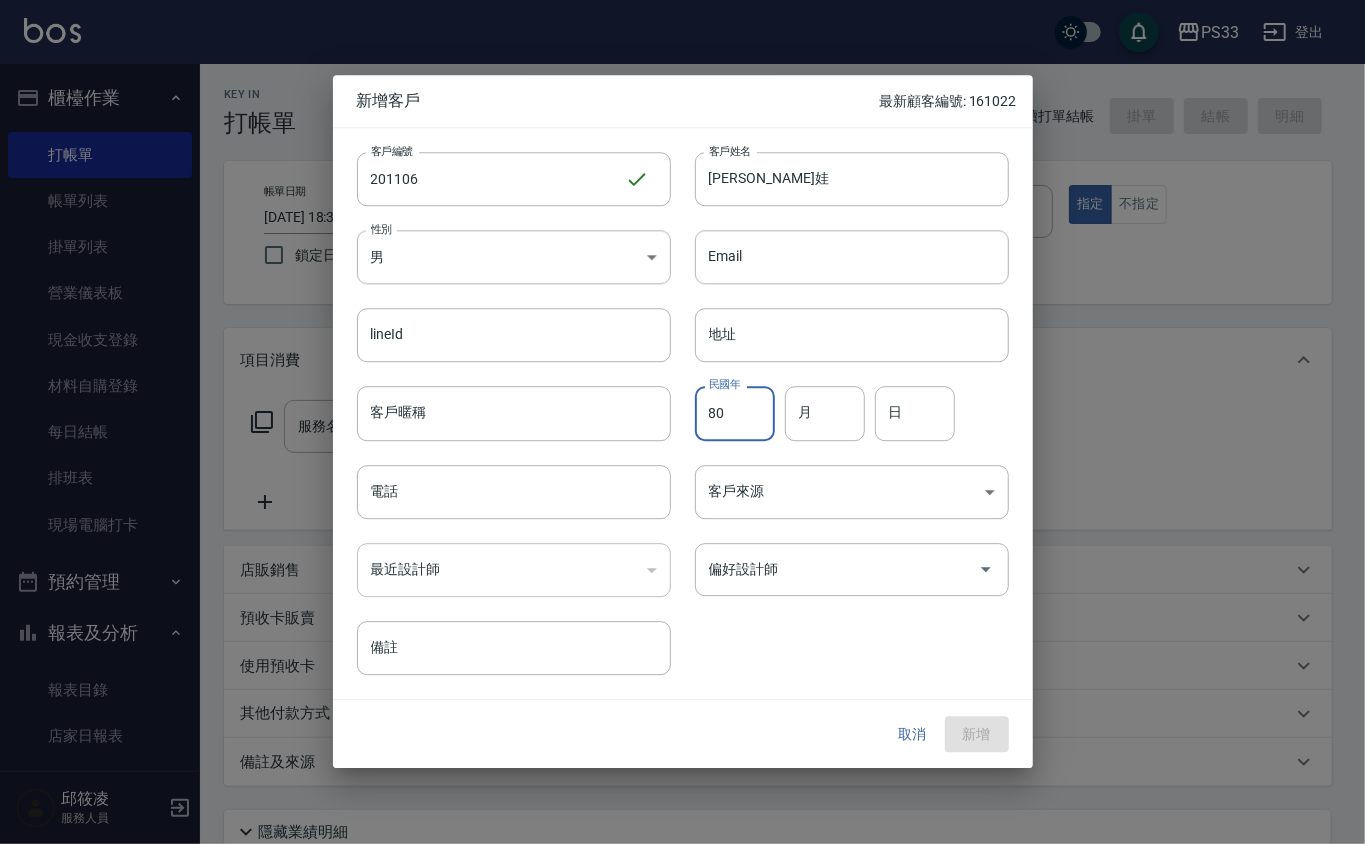type on "80" 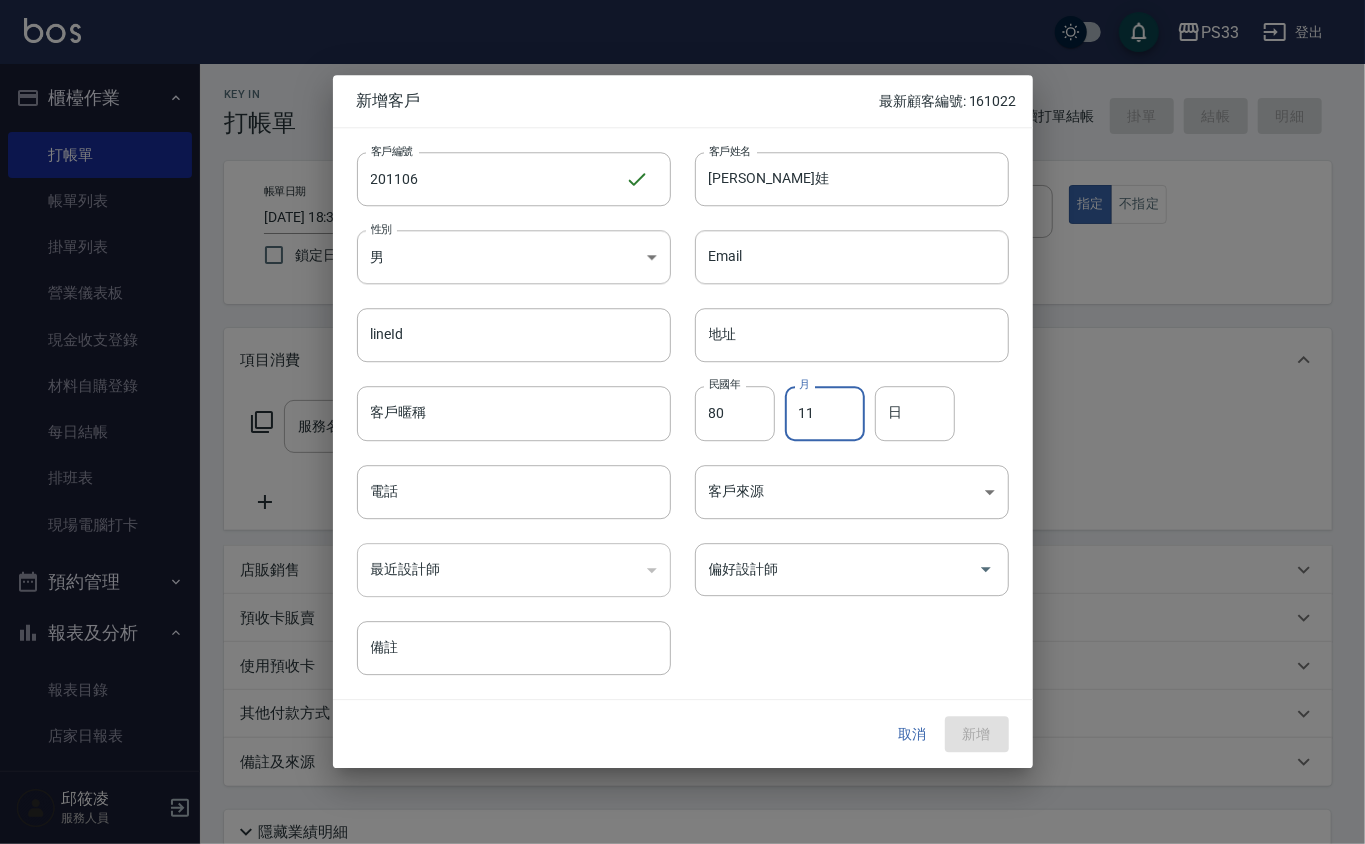type on "11" 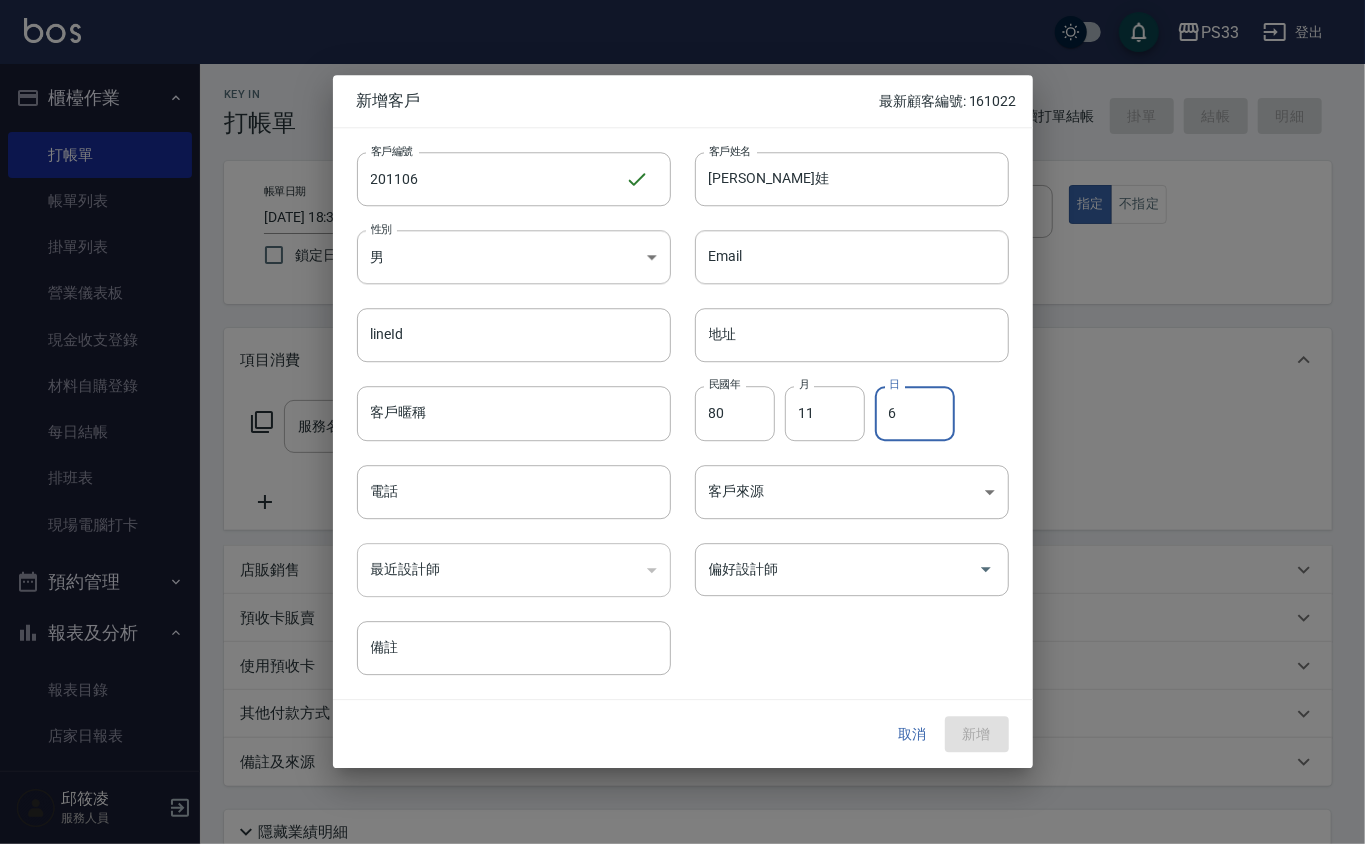 type on "6" 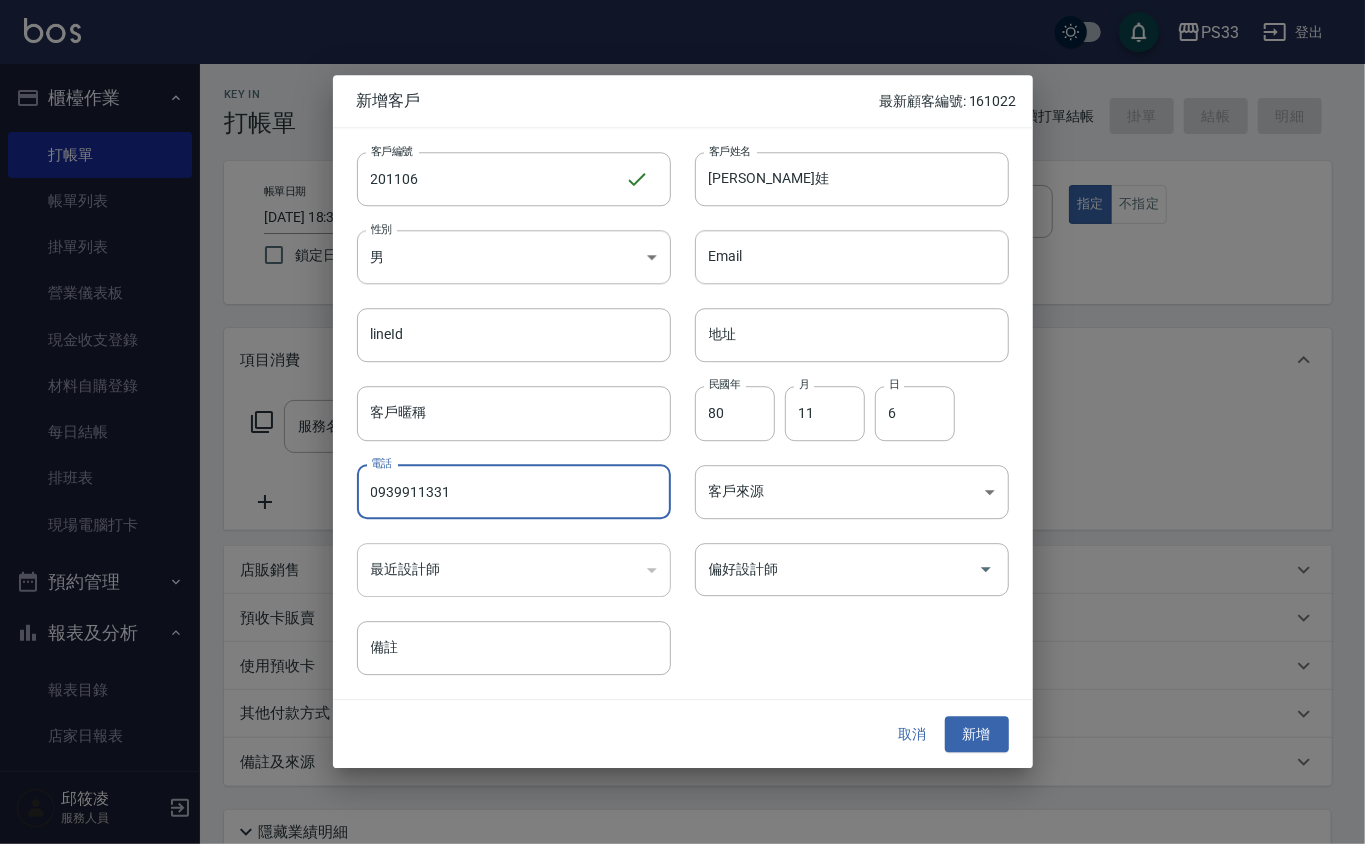 type on "0939911331" 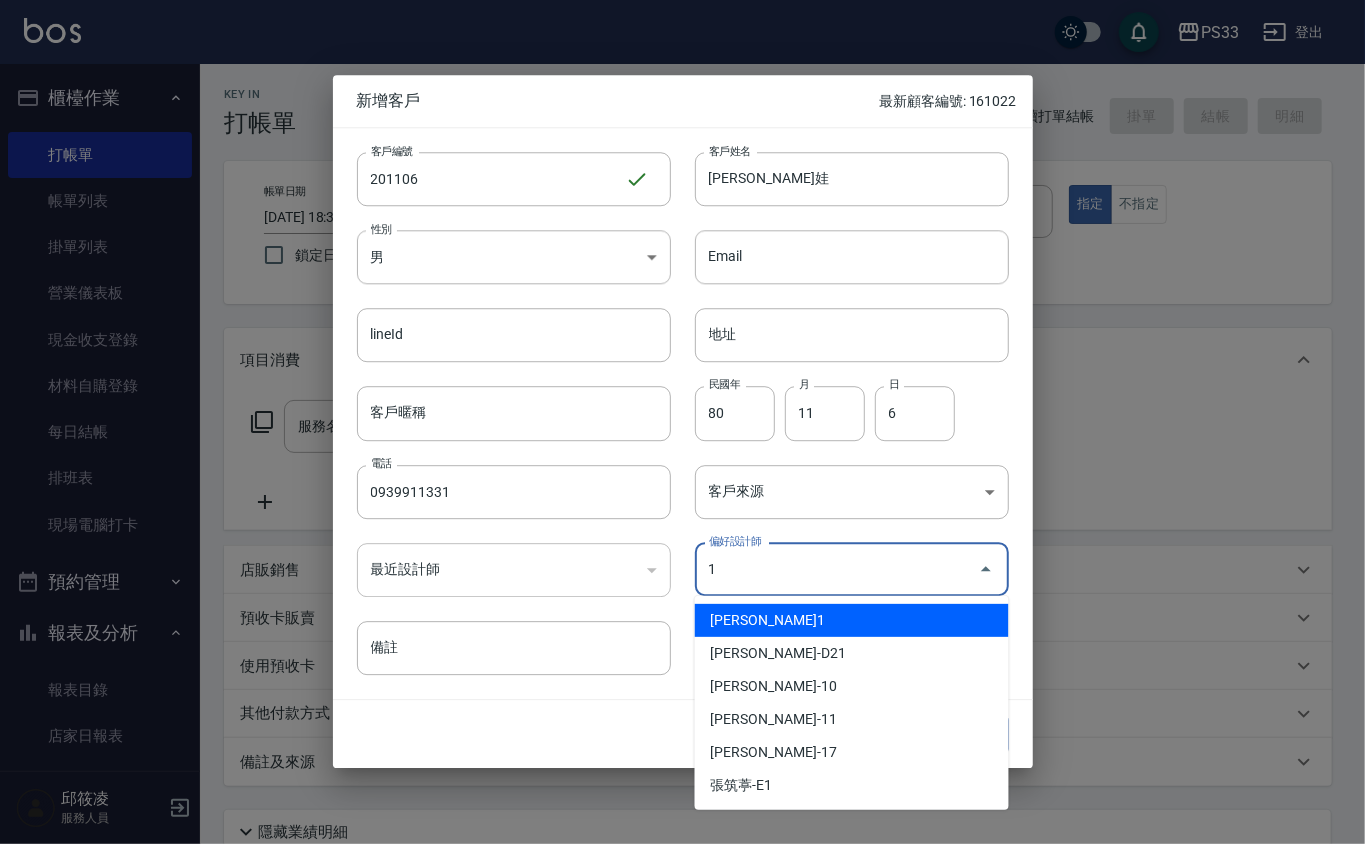 type on "邱筱凌" 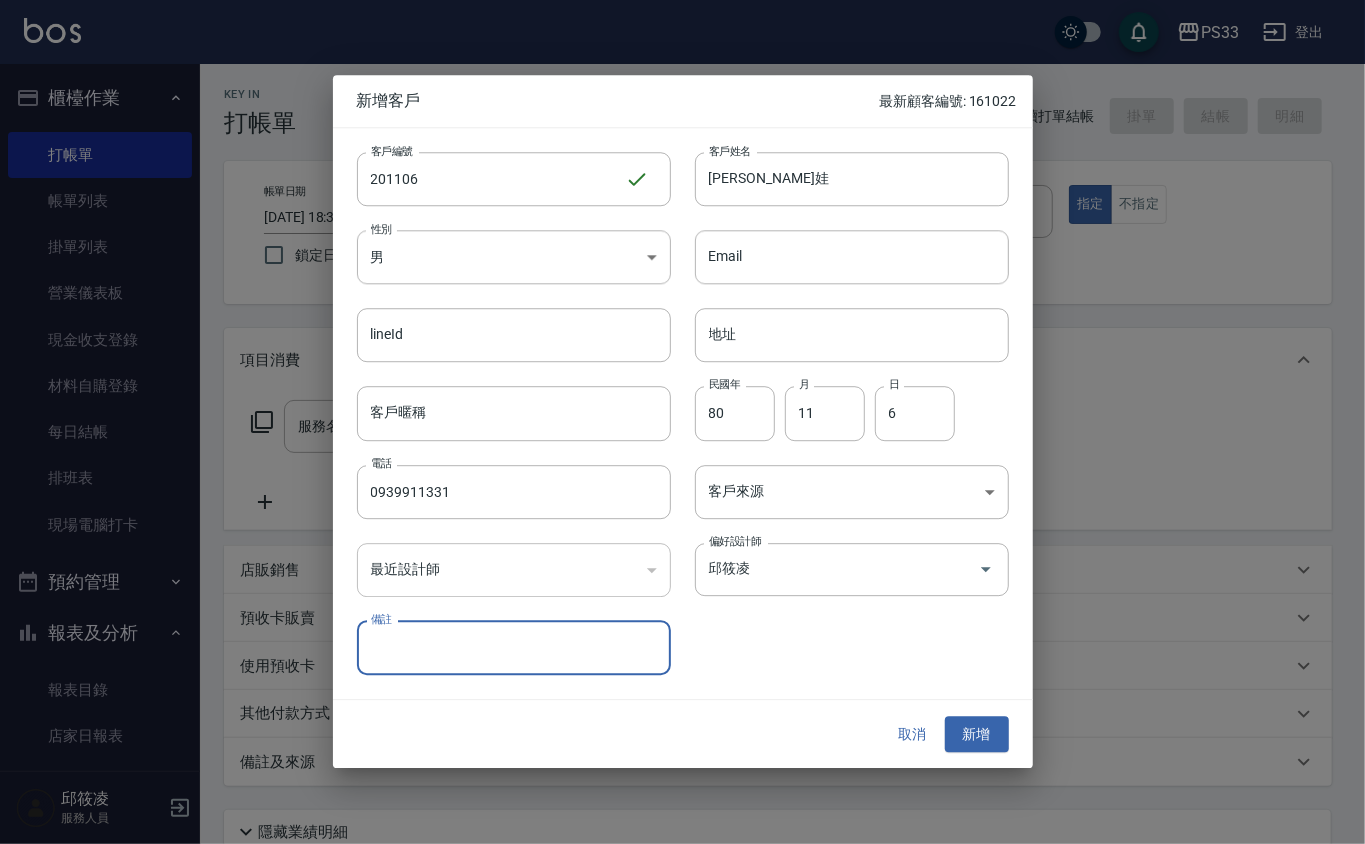 type 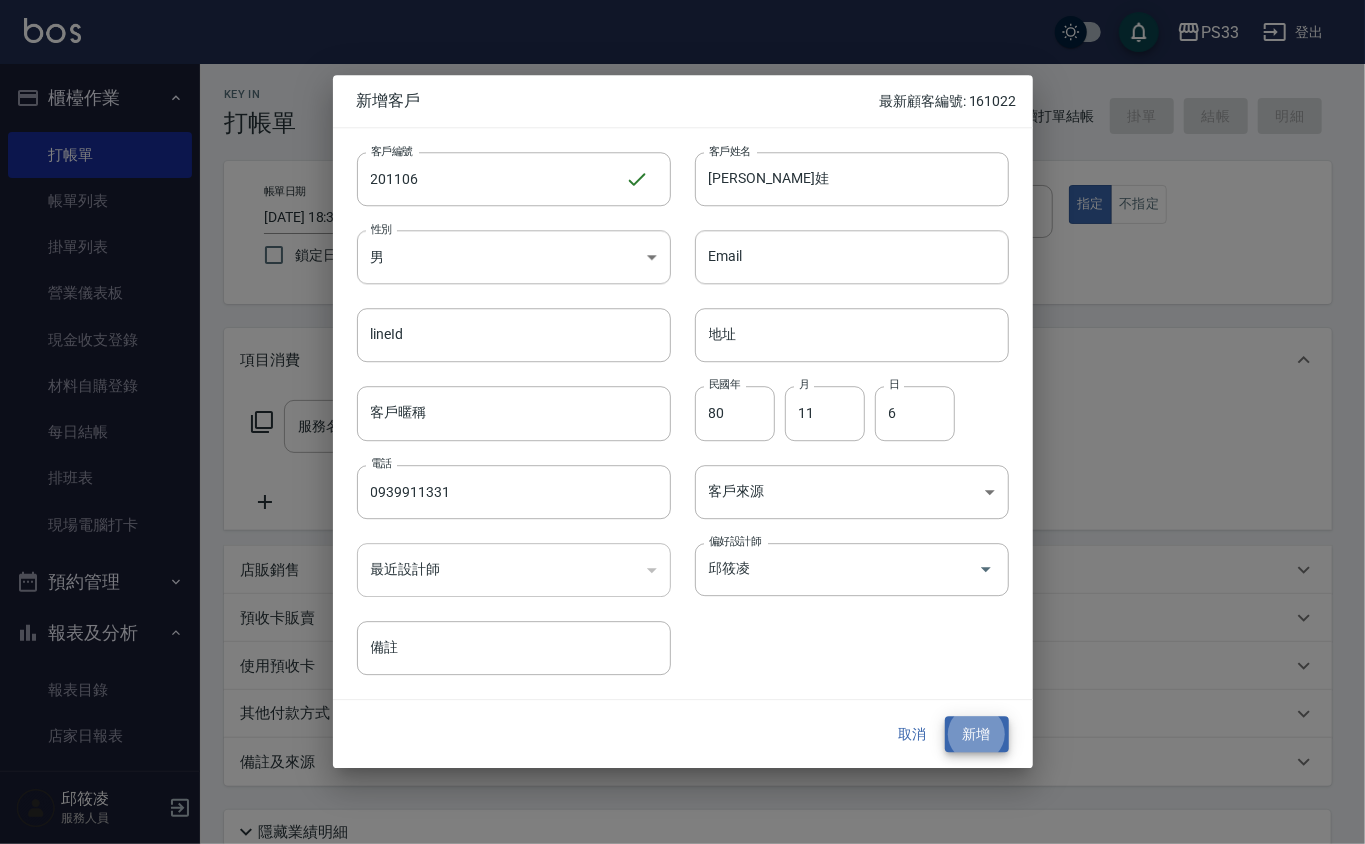 click on "新增" at bounding box center (977, 734) 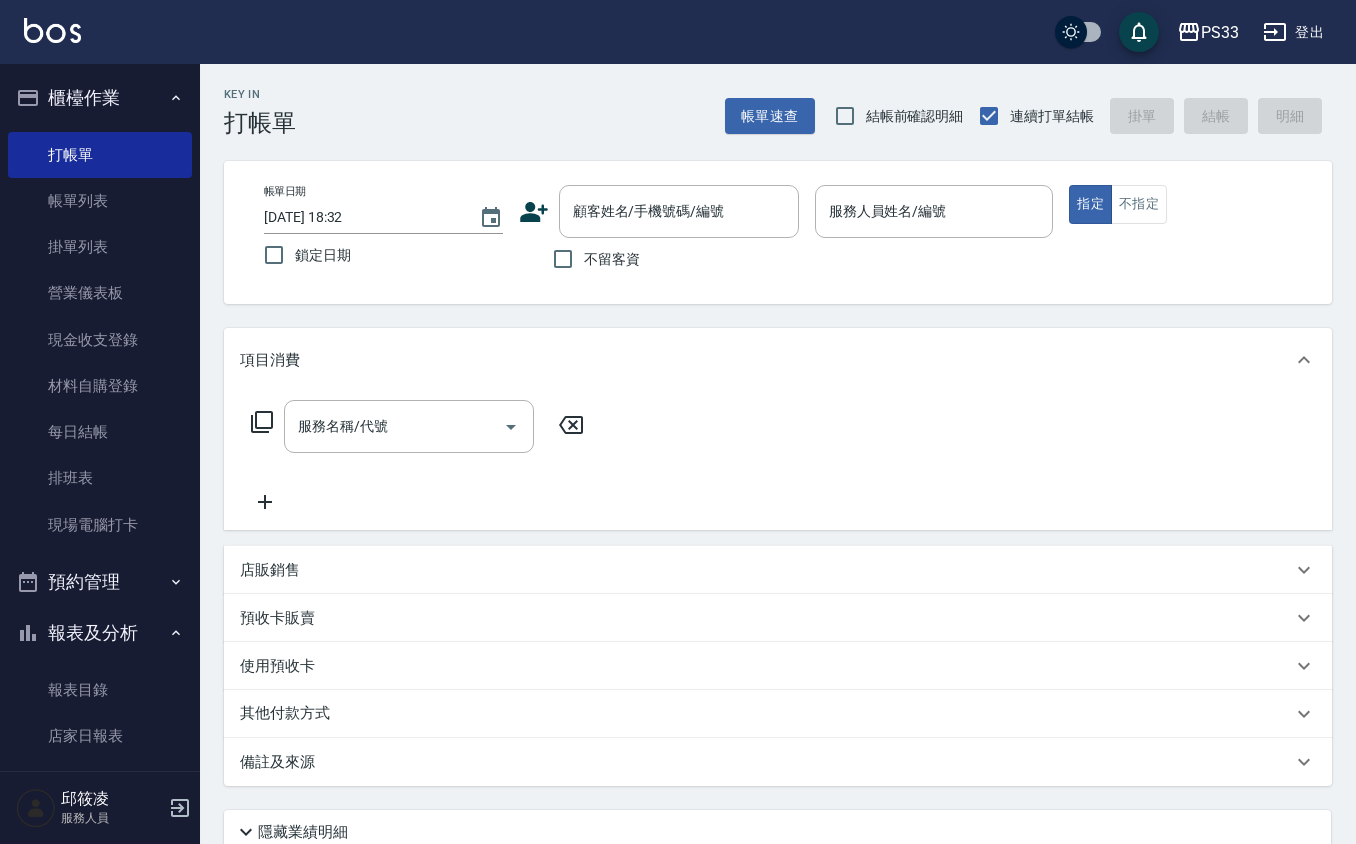 click 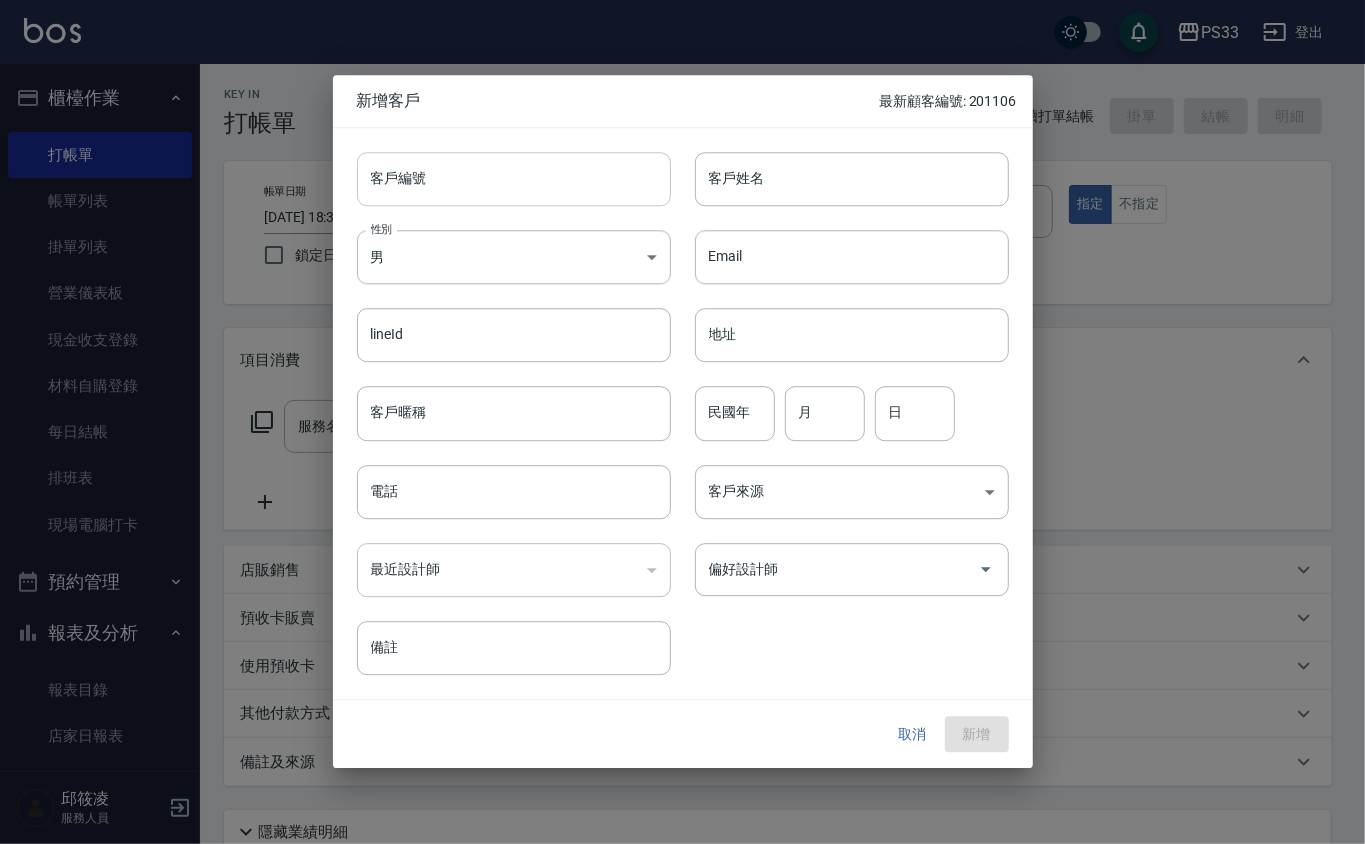 drag, startPoint x: 521, startPoint y: 217, endPoint x: 524, endPoint y: 192, distance: 25.179358 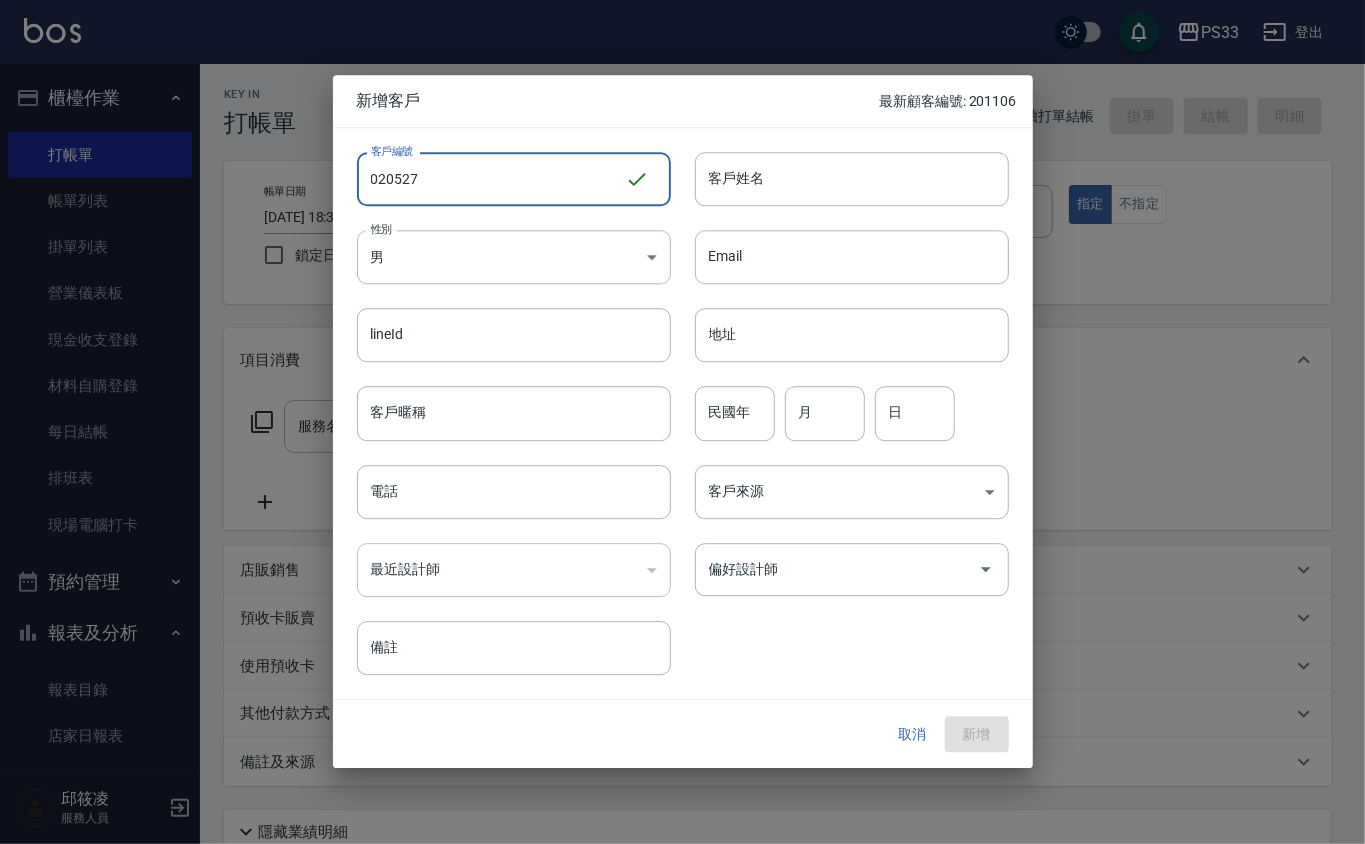 type on "020527" 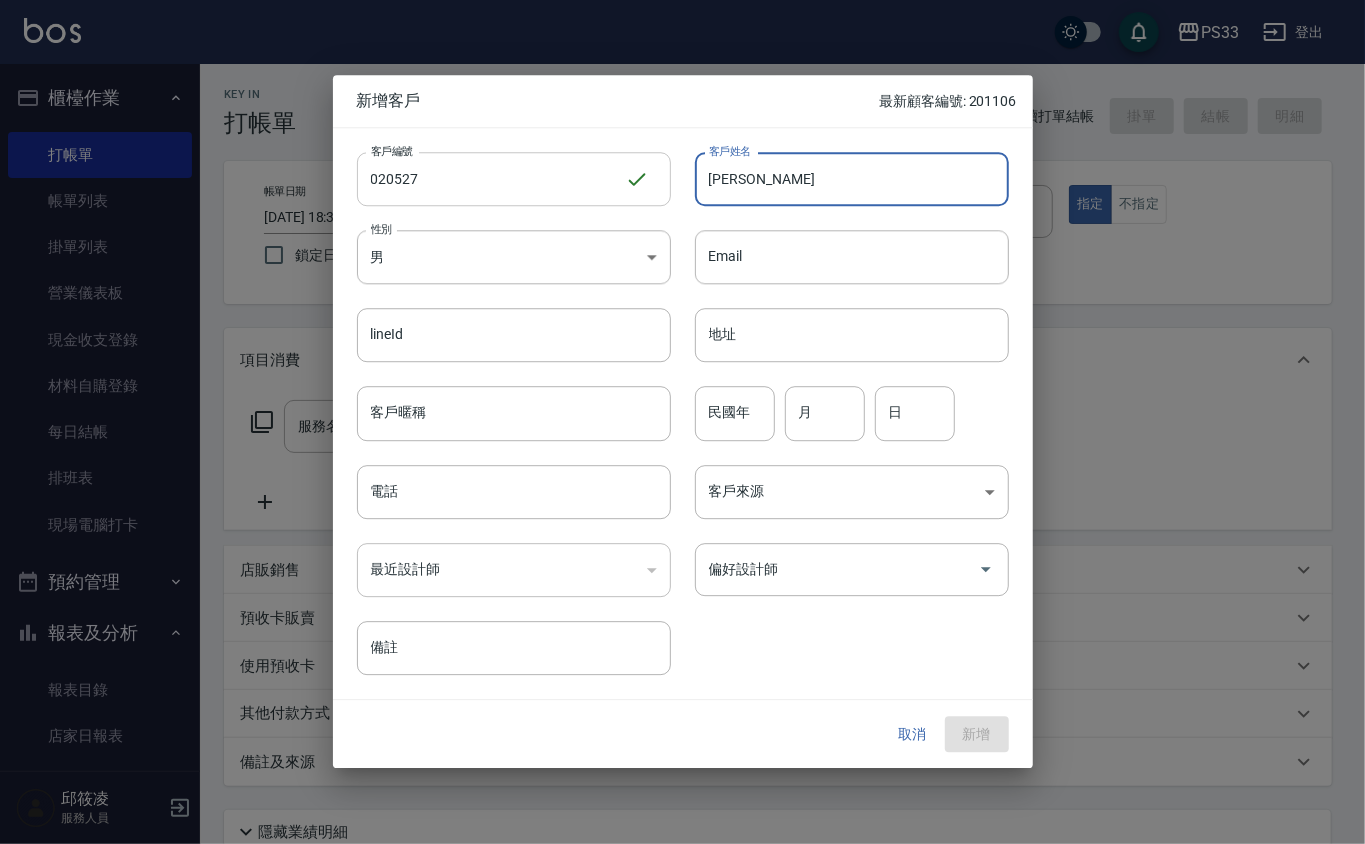 type on "[PERSON_NAME]" 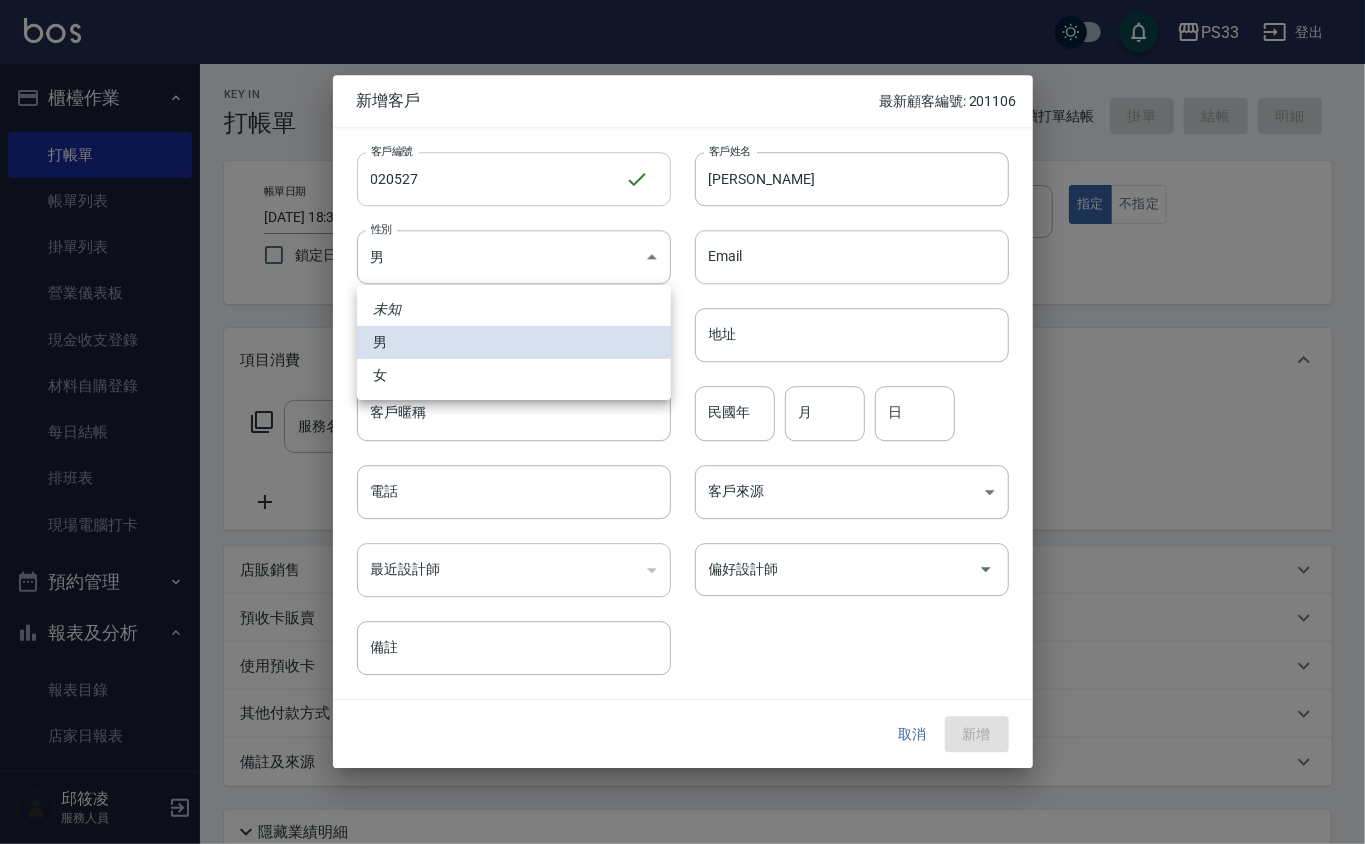 type 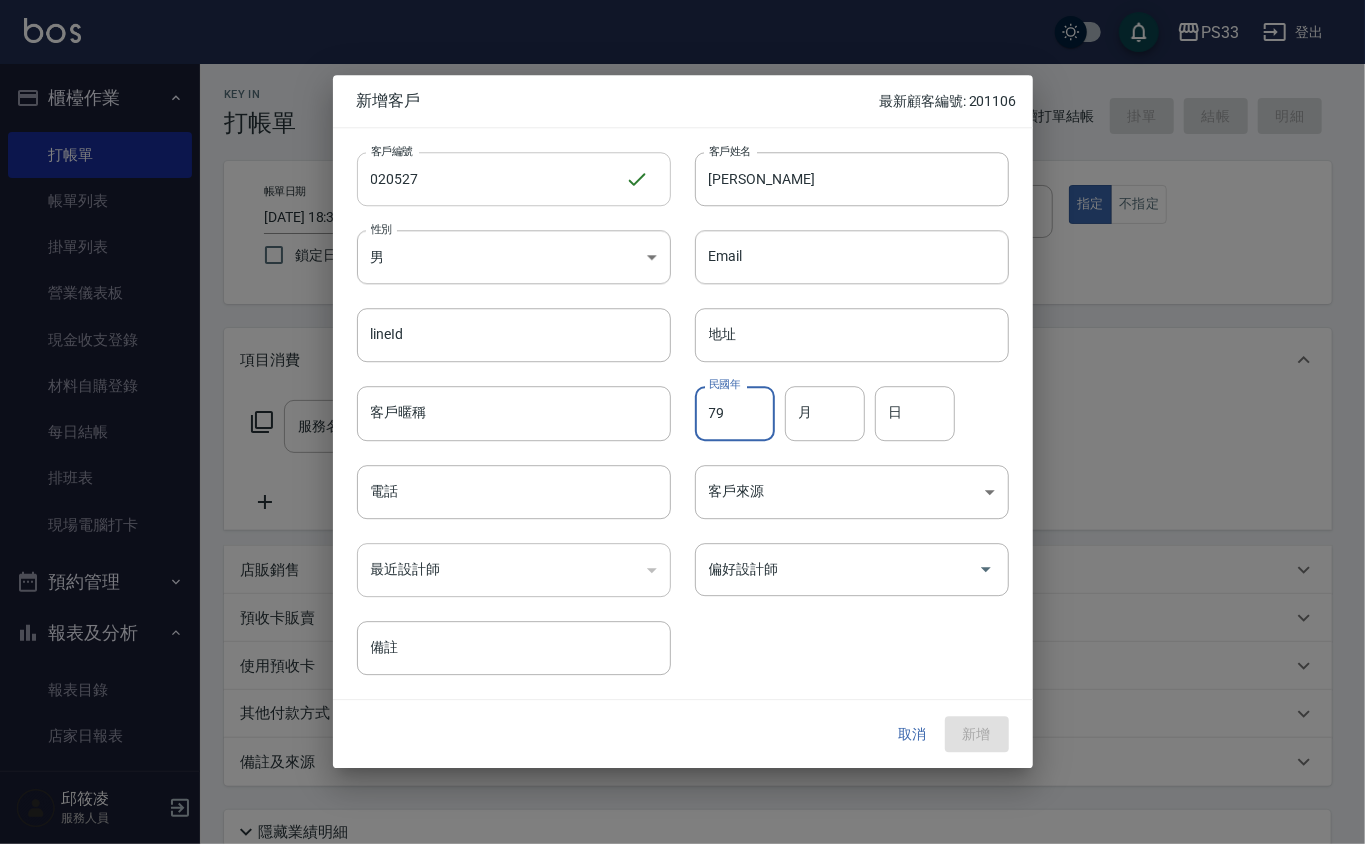type on "79" 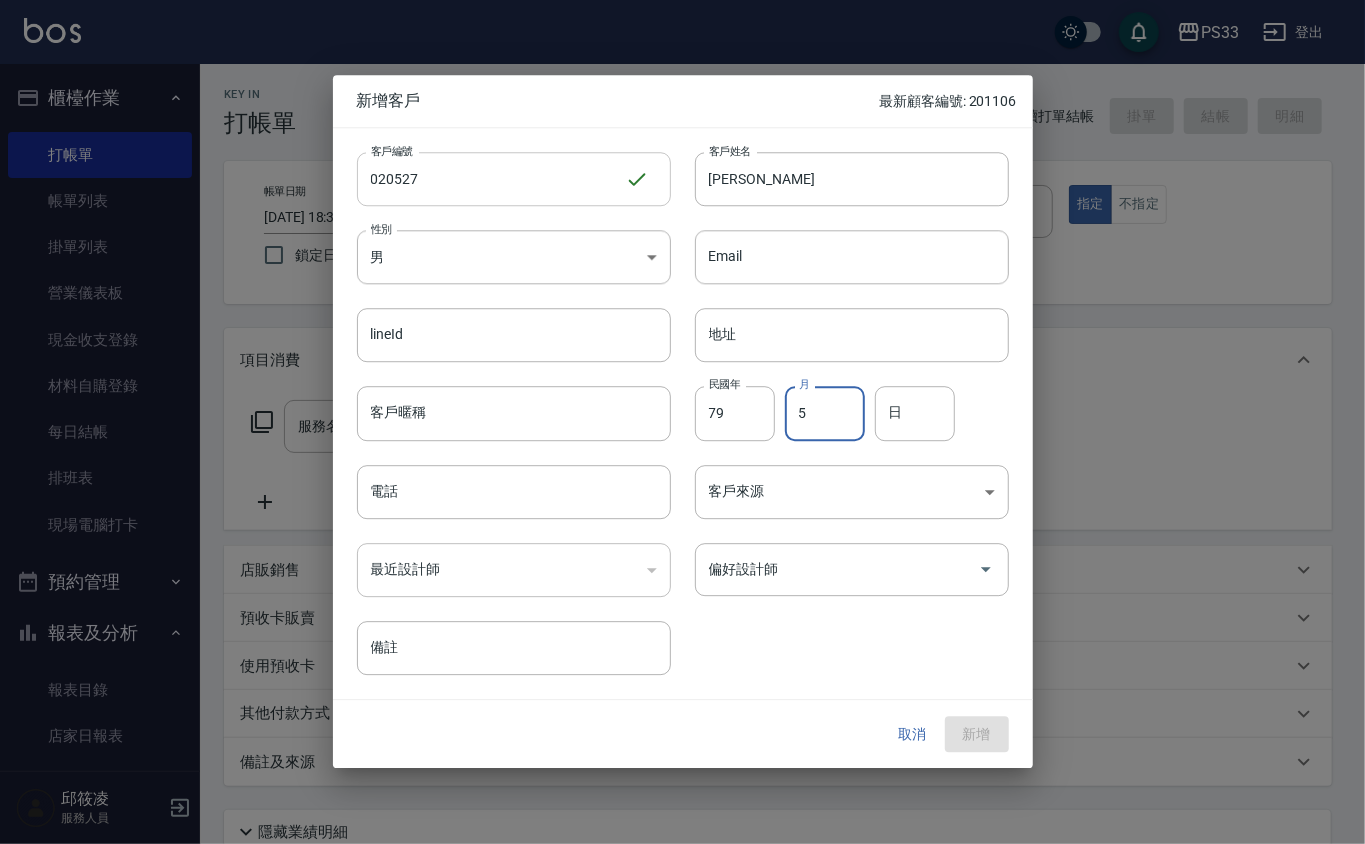 type on "5" 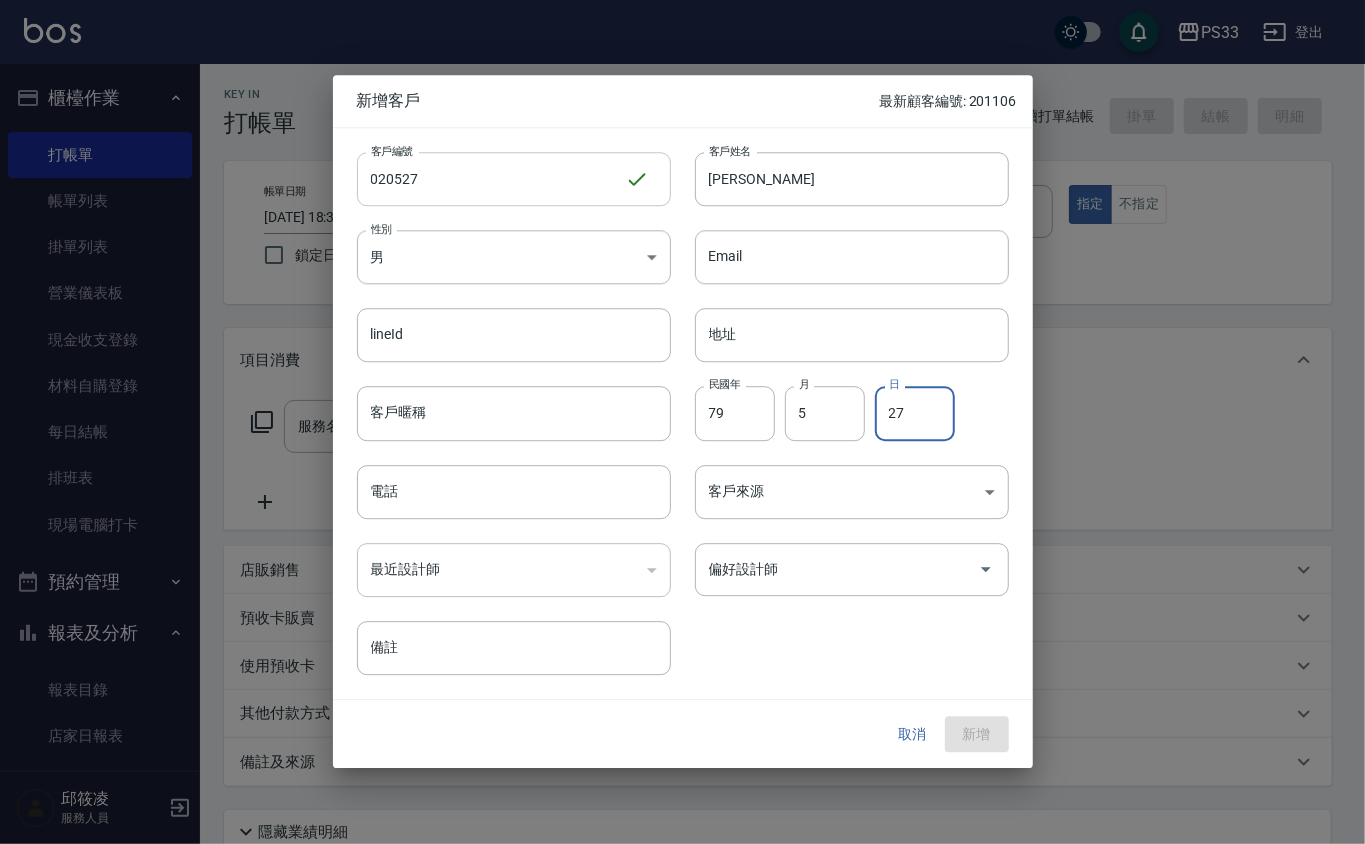 type on "27" 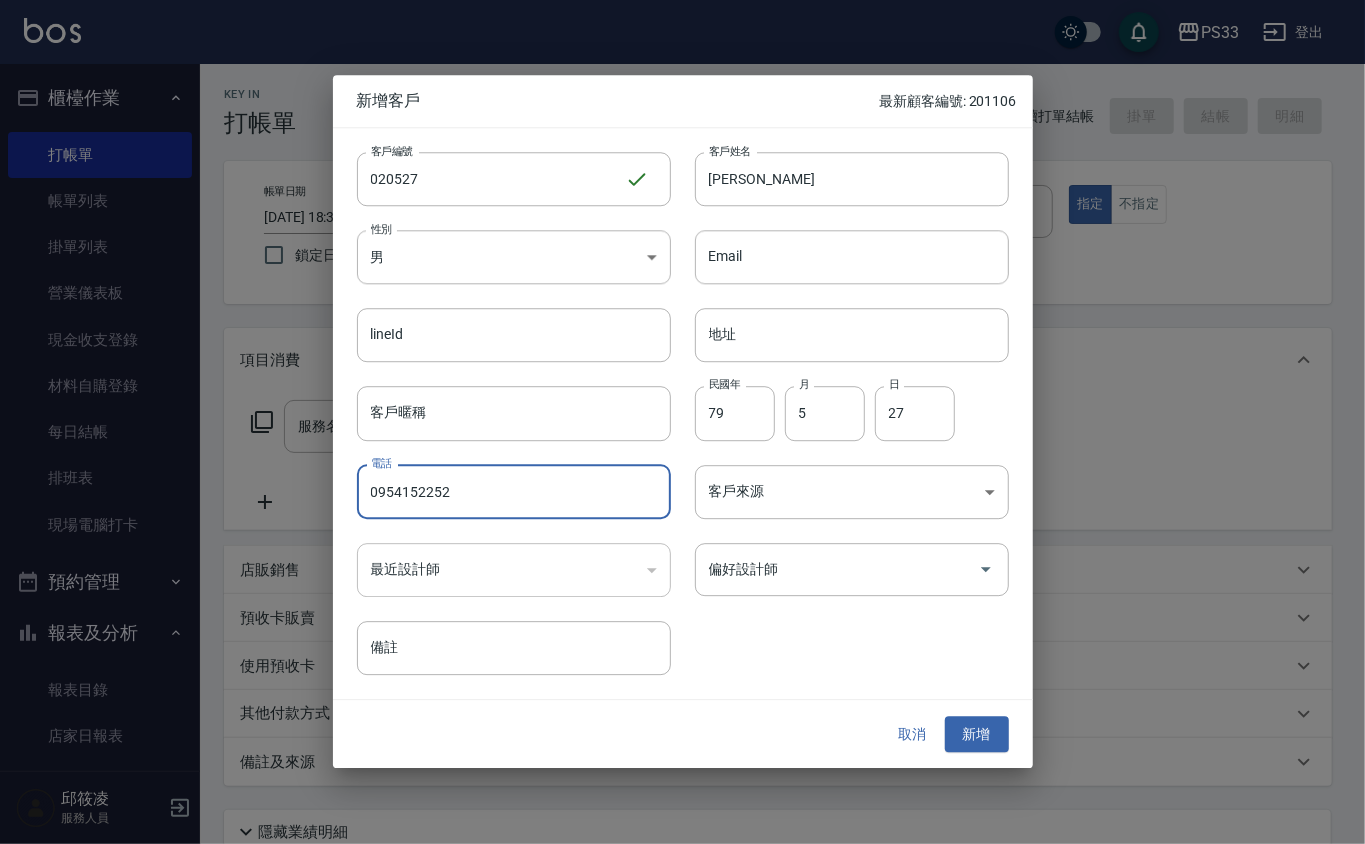 type on "0954152252" 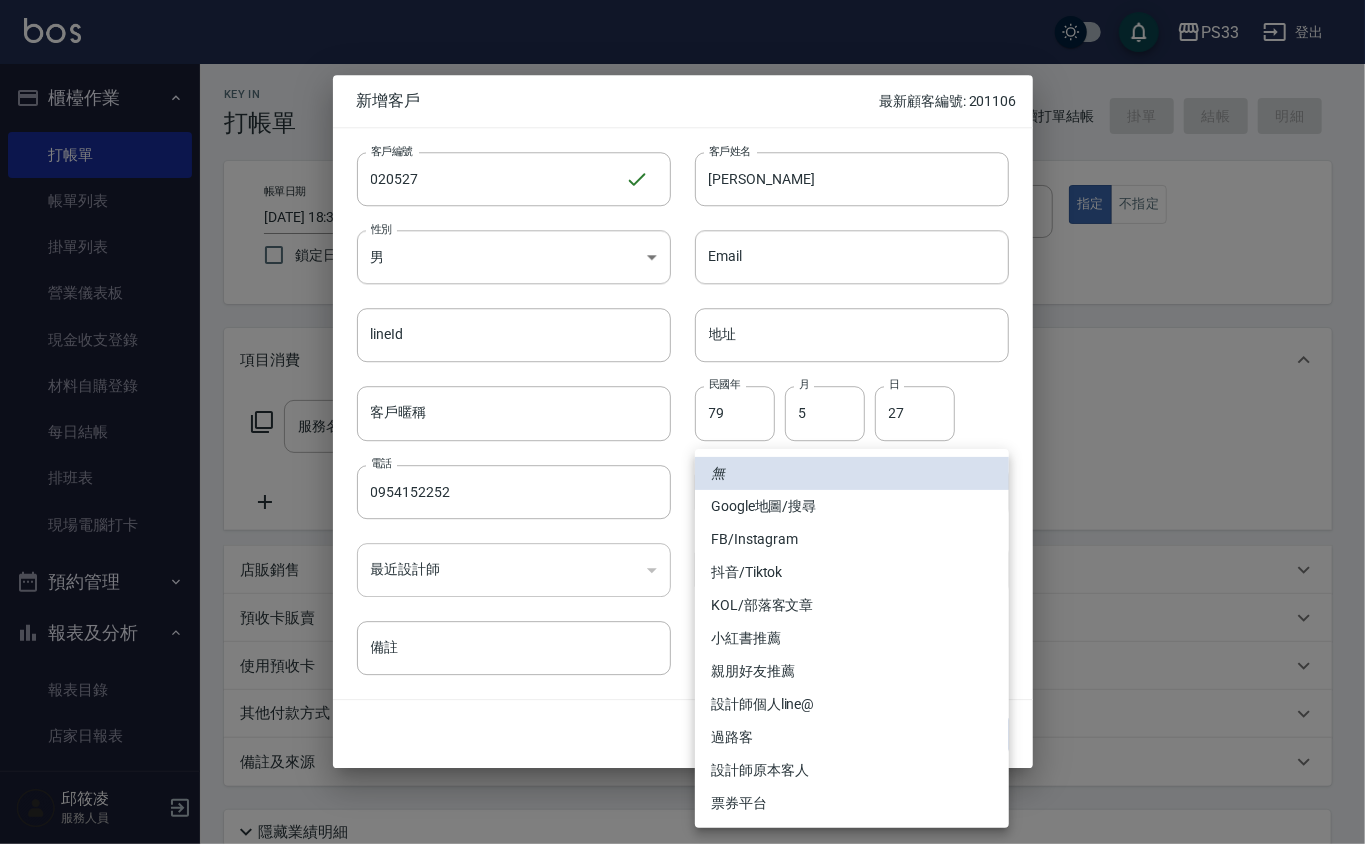 type 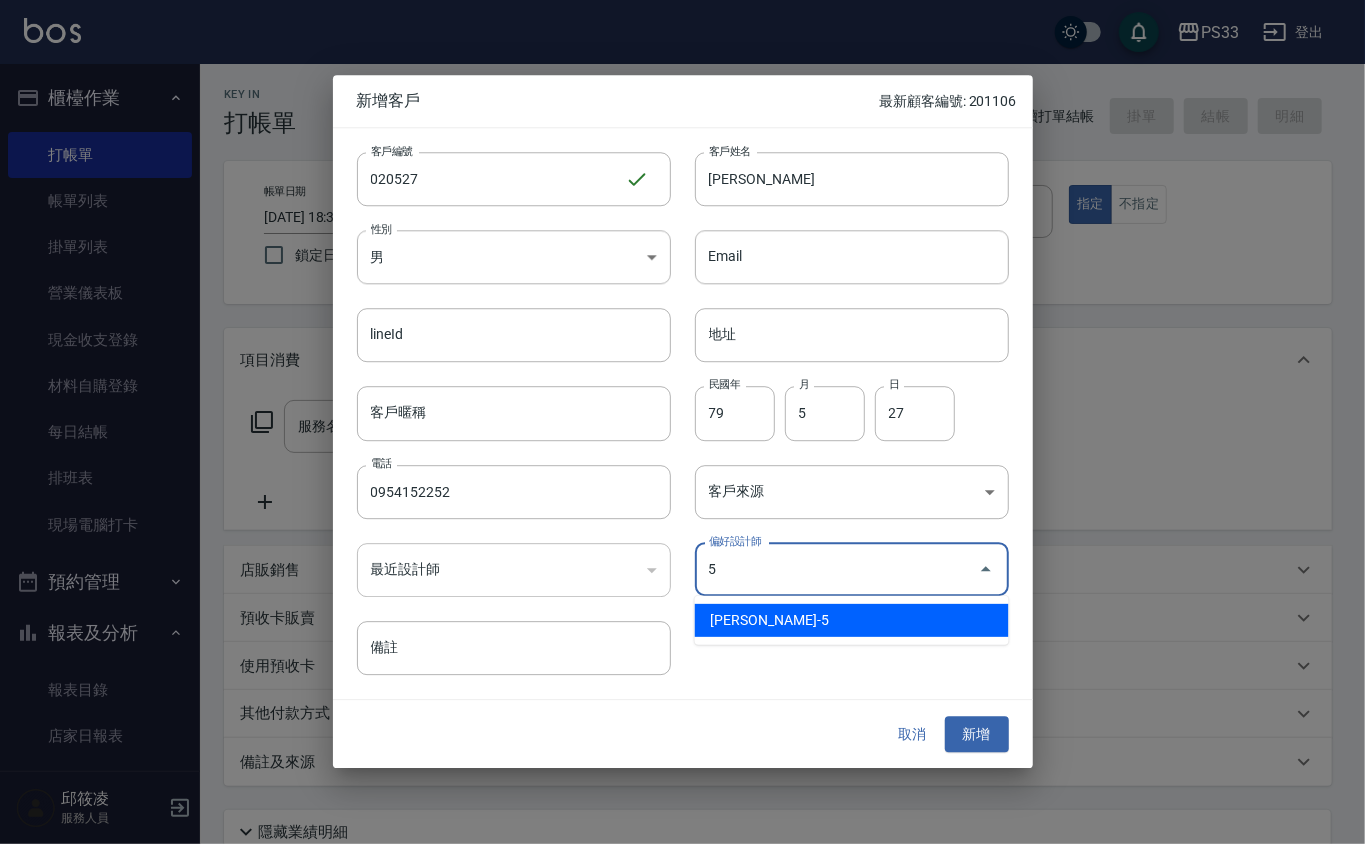 type on "謝書宜" 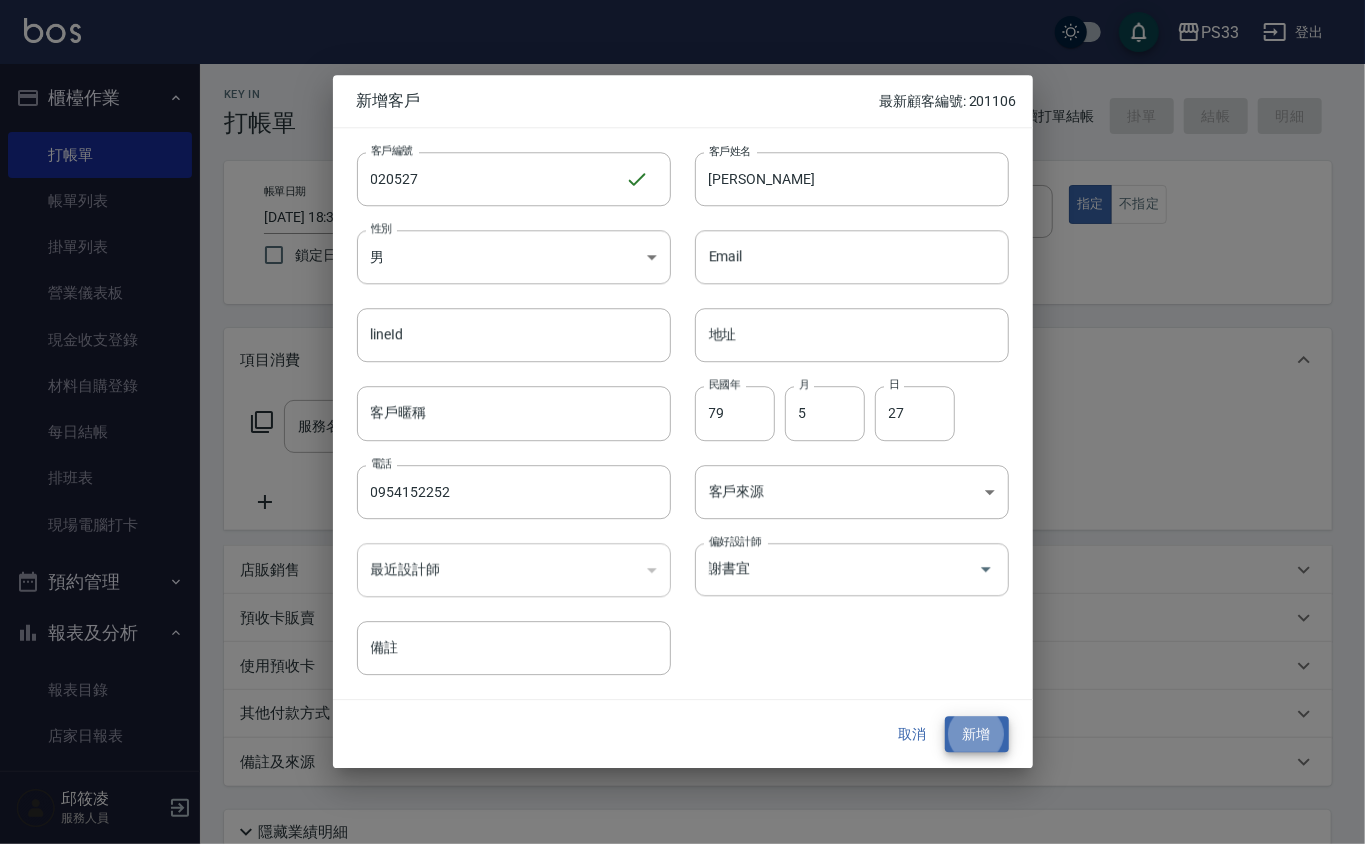 type 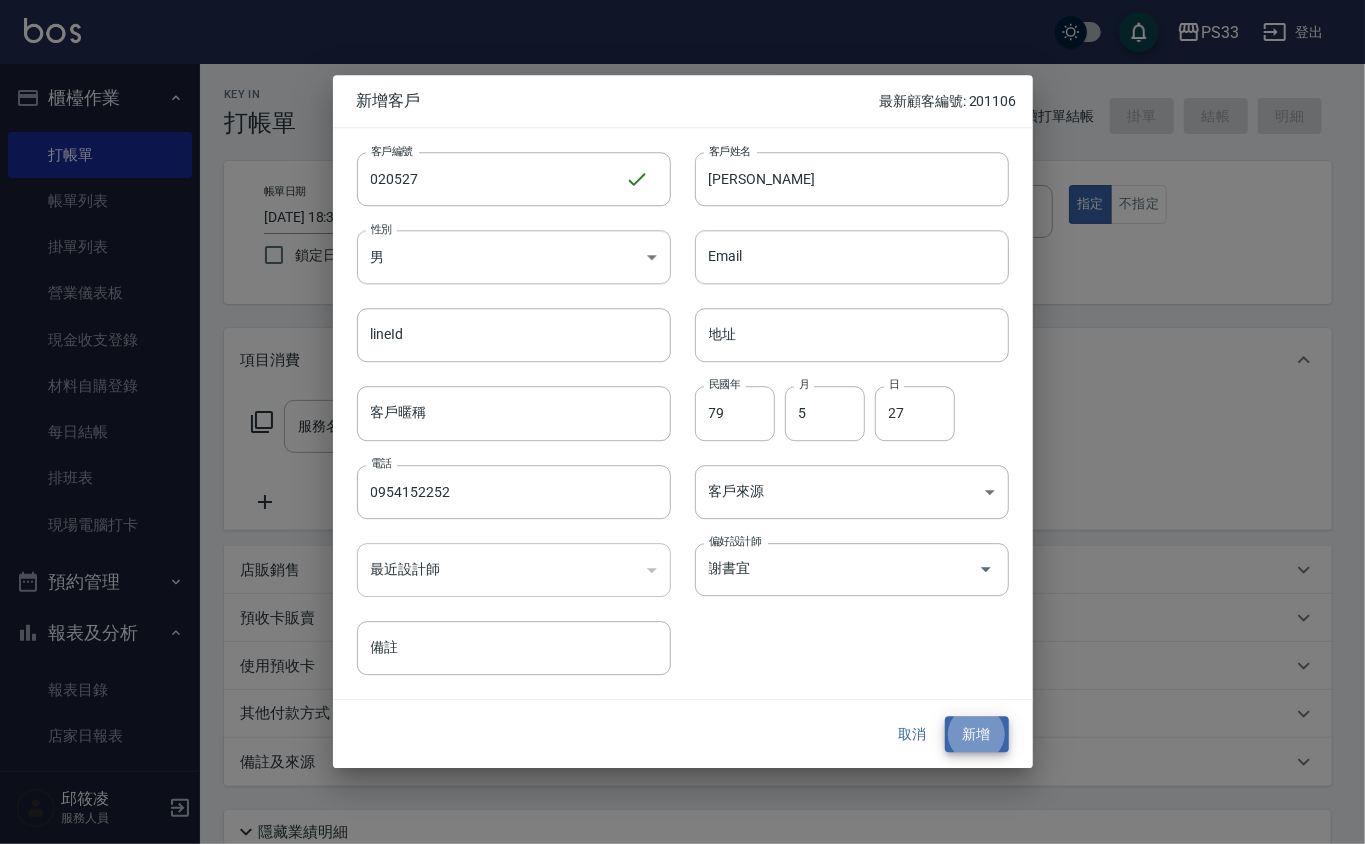 click on "新增" at bounding box center (977, 734) 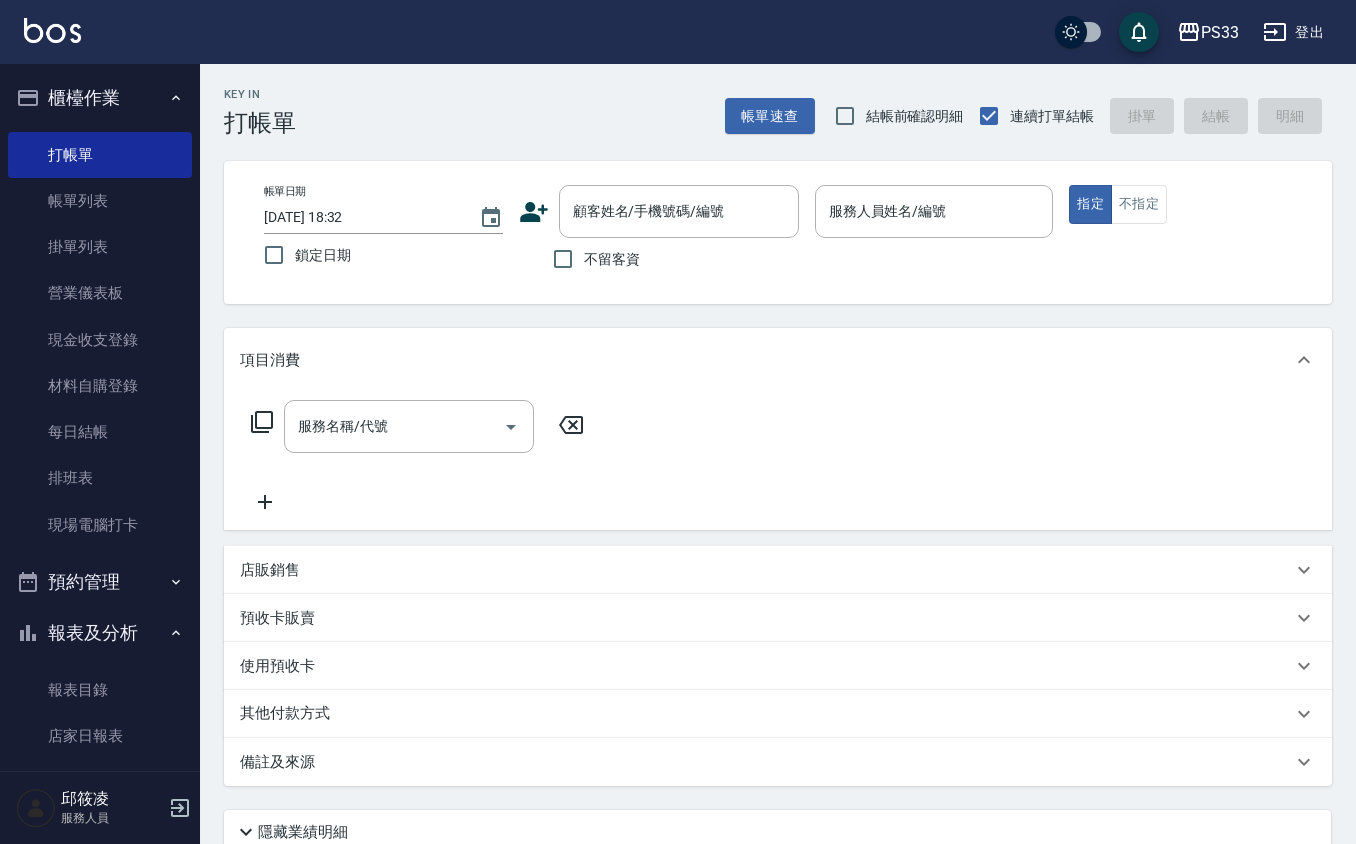 click 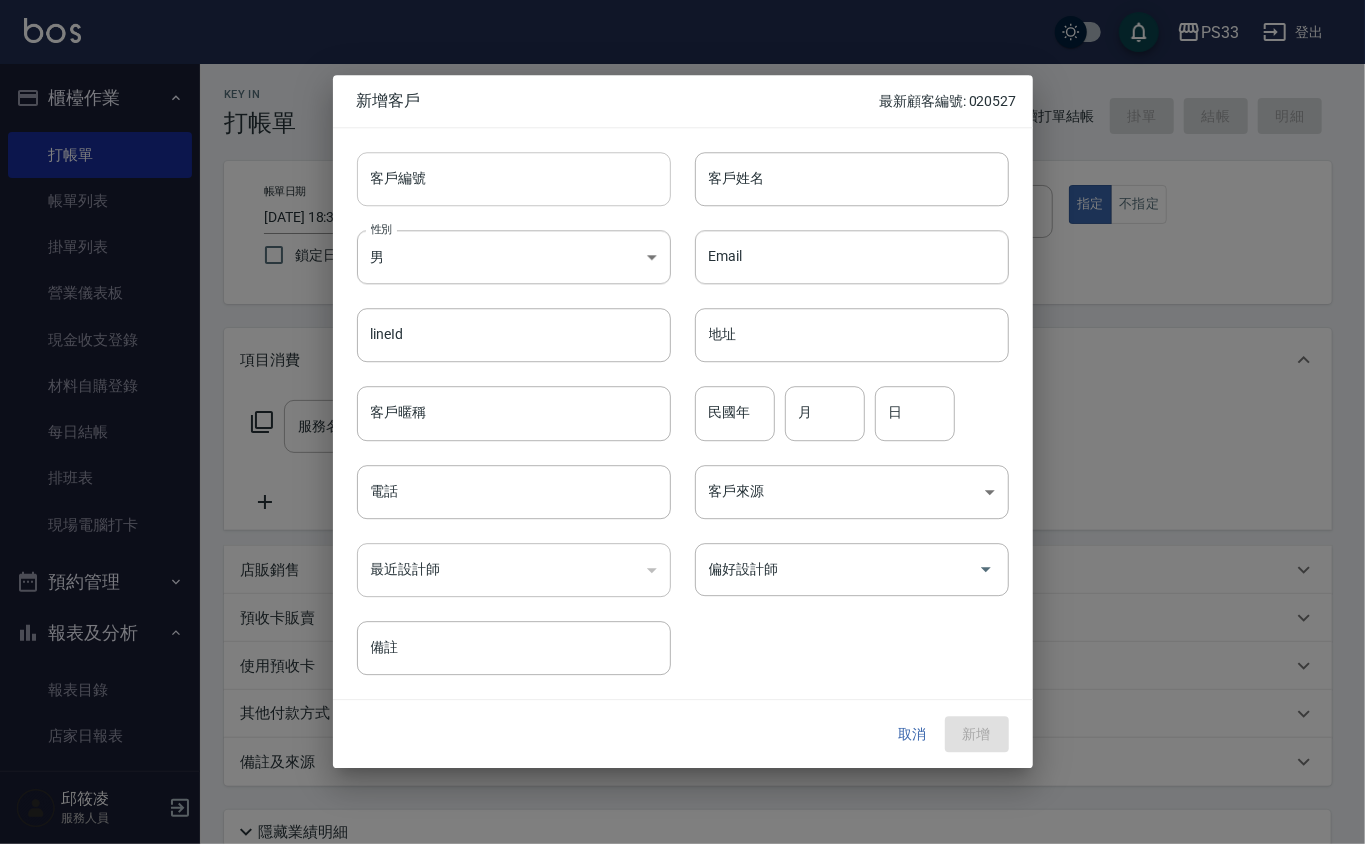 click on "客戶編號" at bounding box center (514, 179) 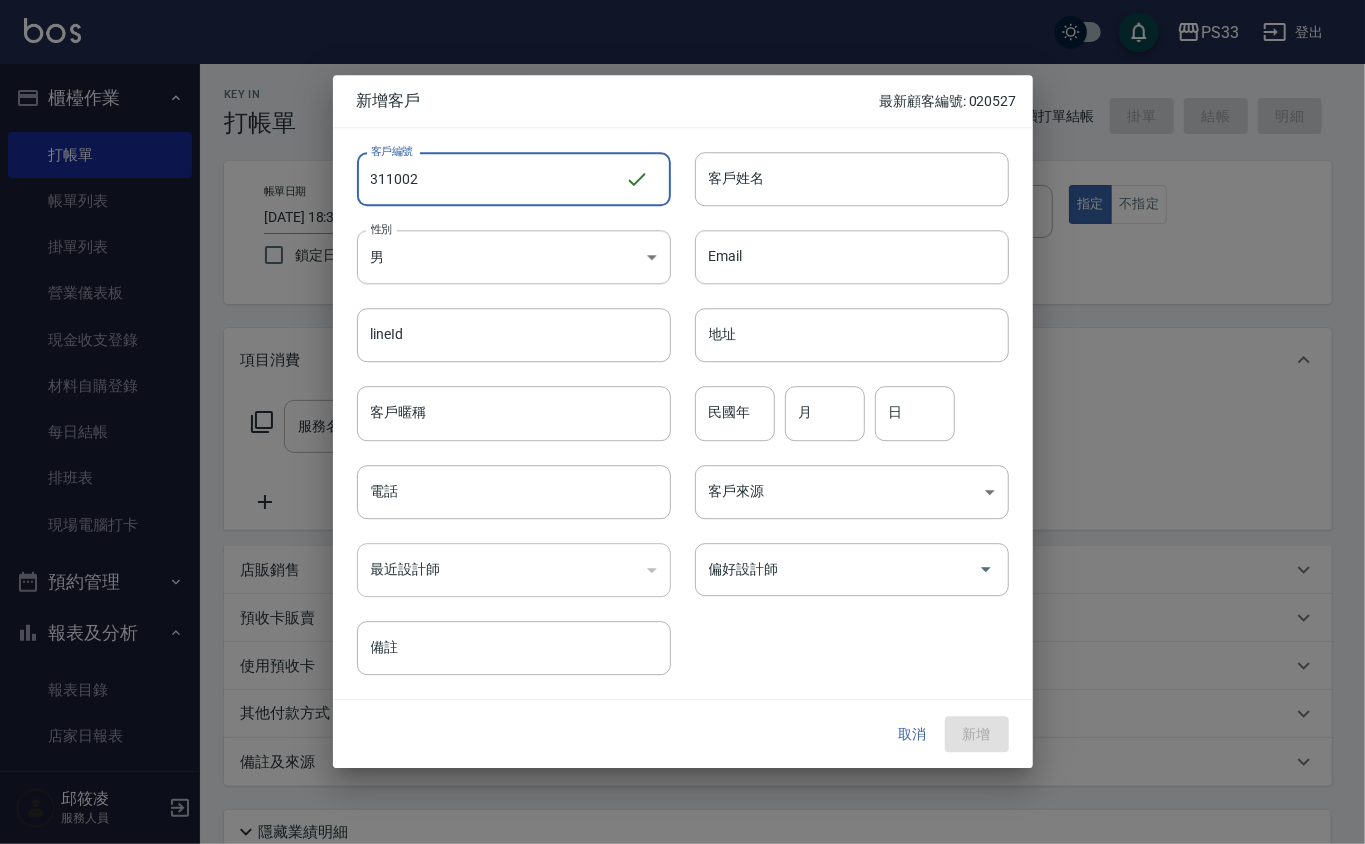 type on "311002" 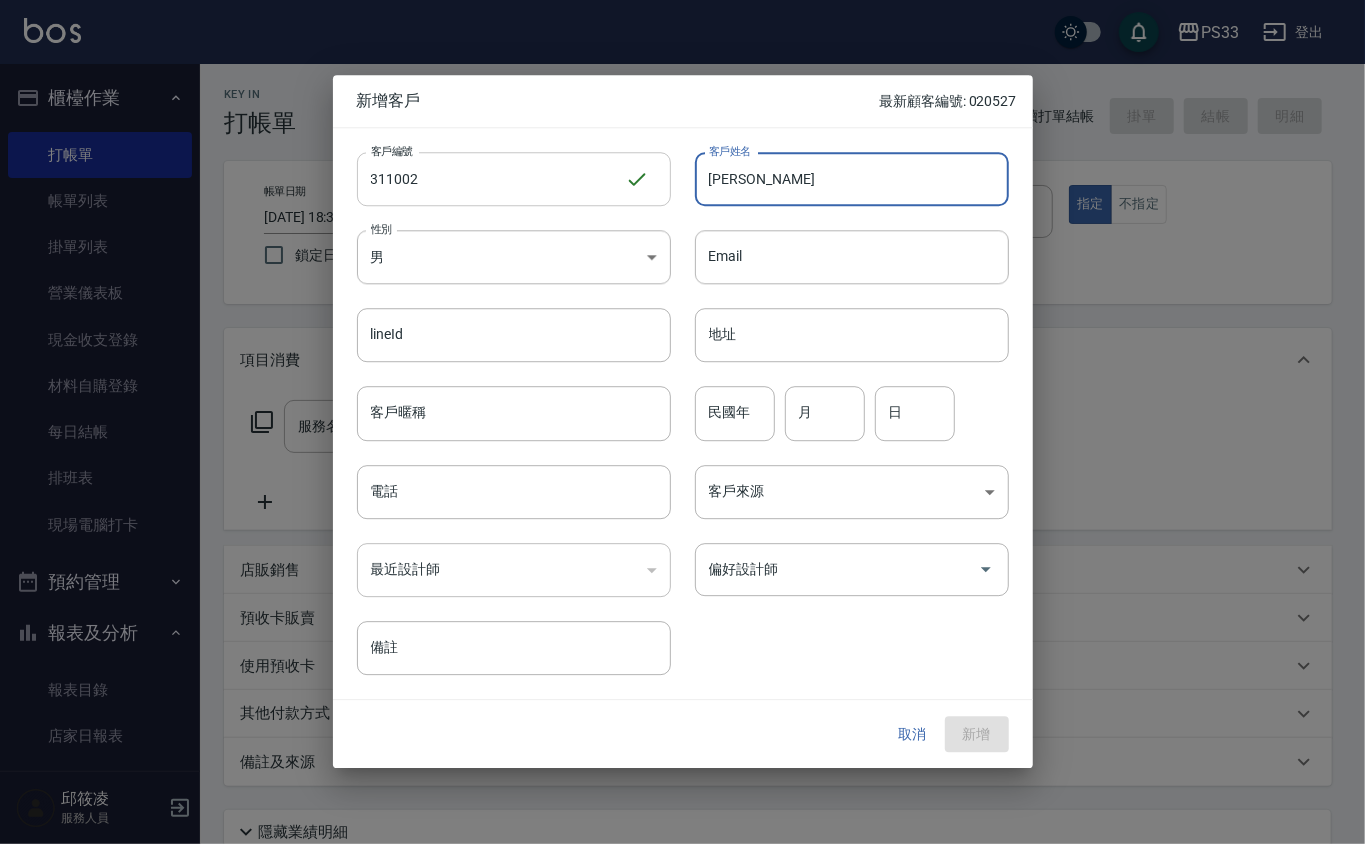 type on "[PERSON_NAME]" 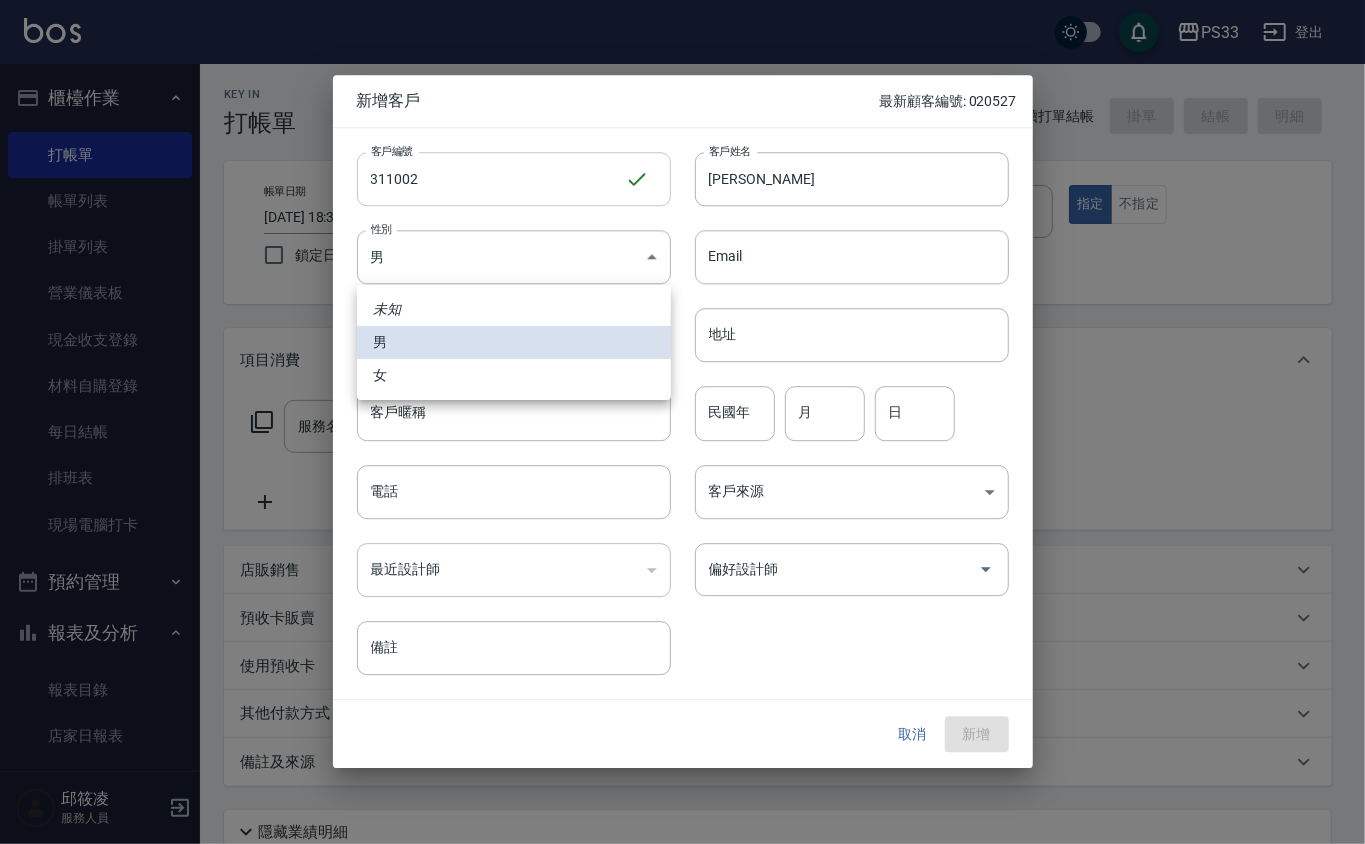 type 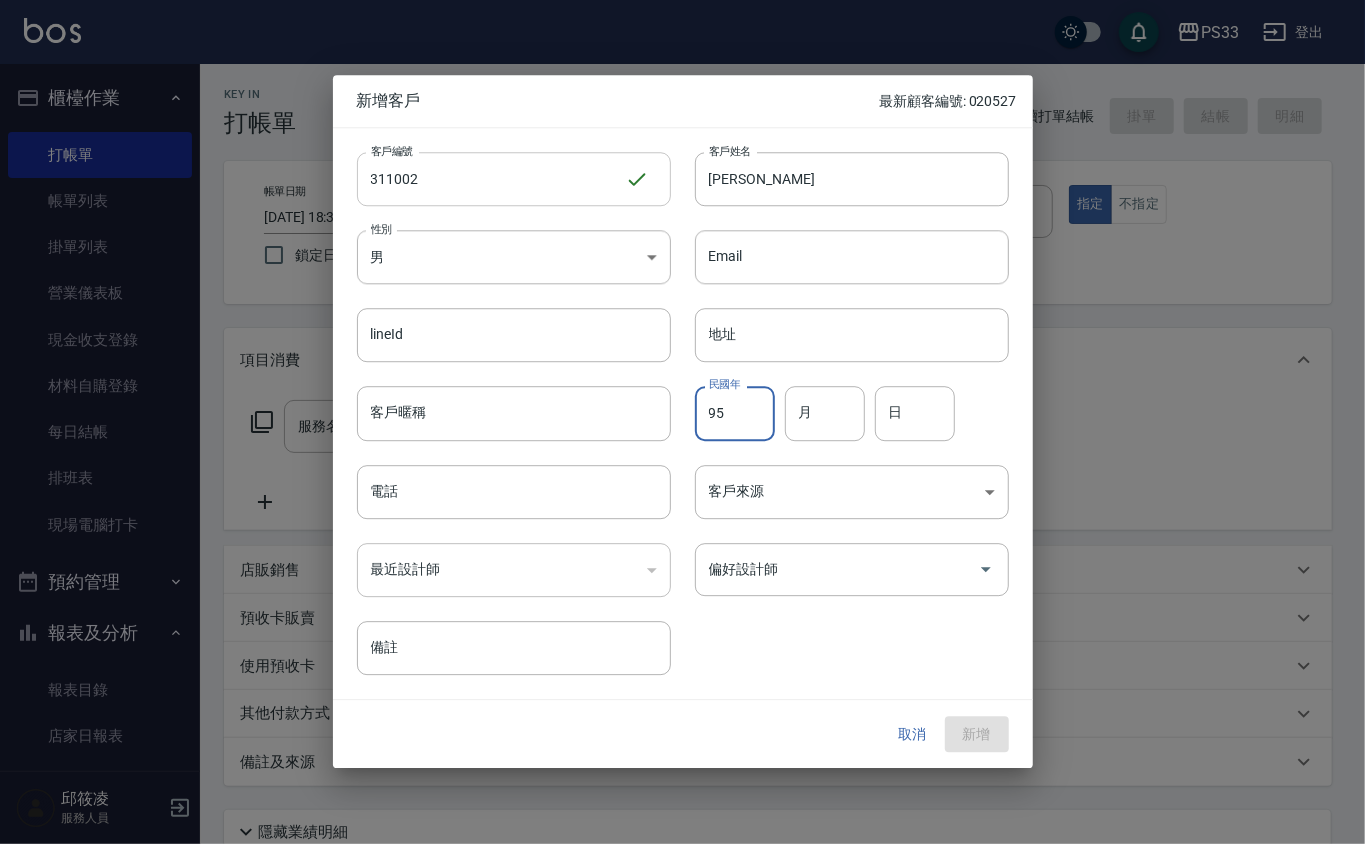 type on "95" 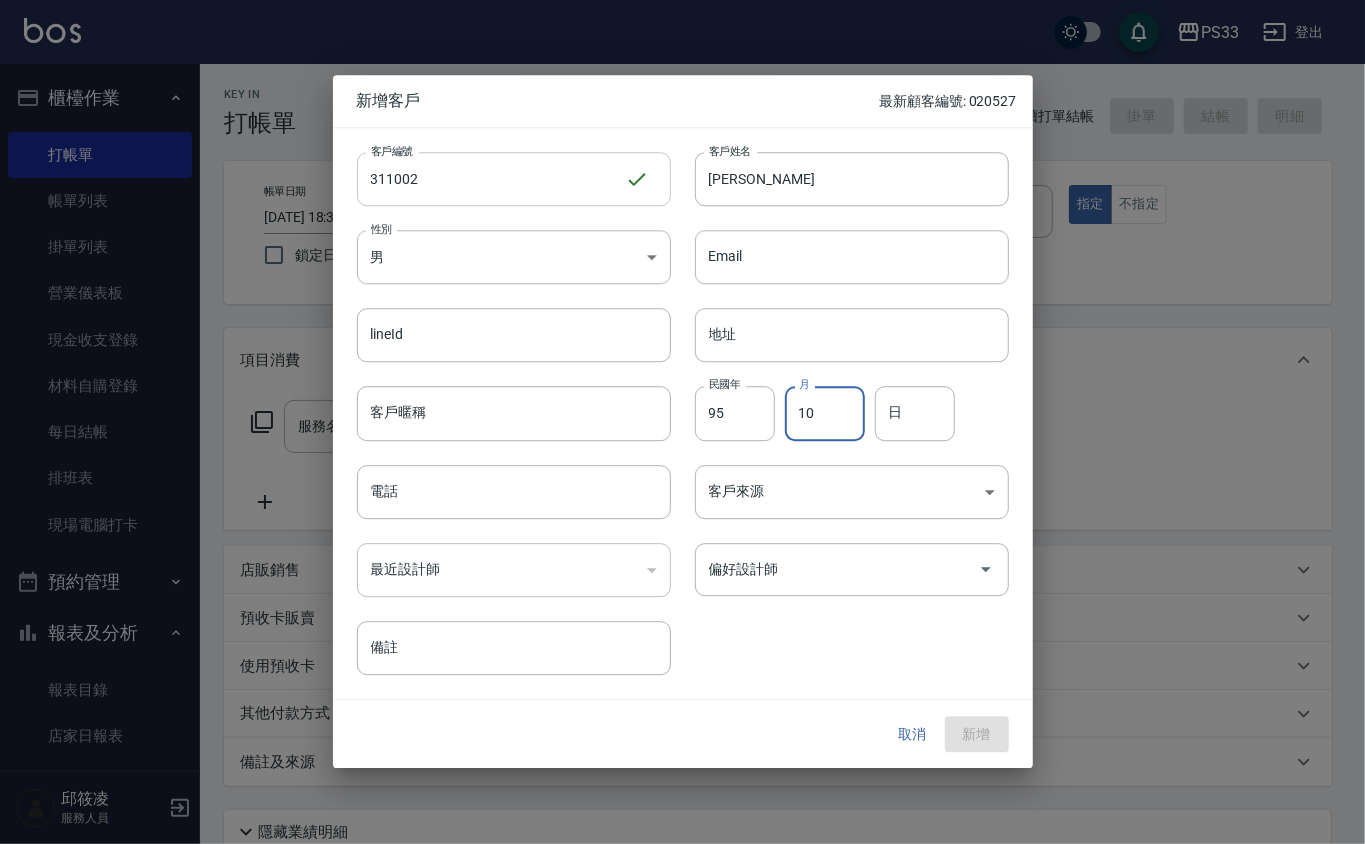 type on "10" 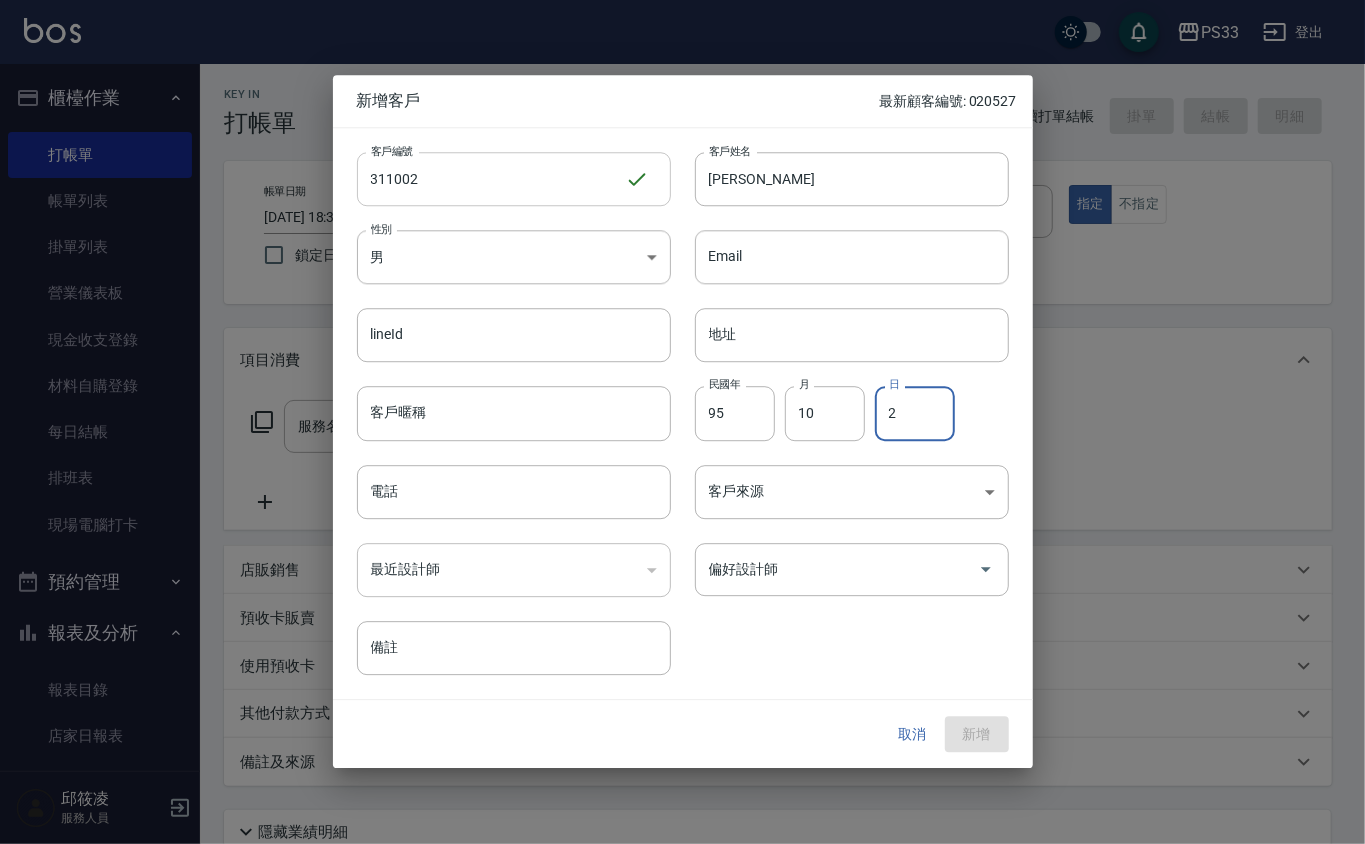 type on "2" 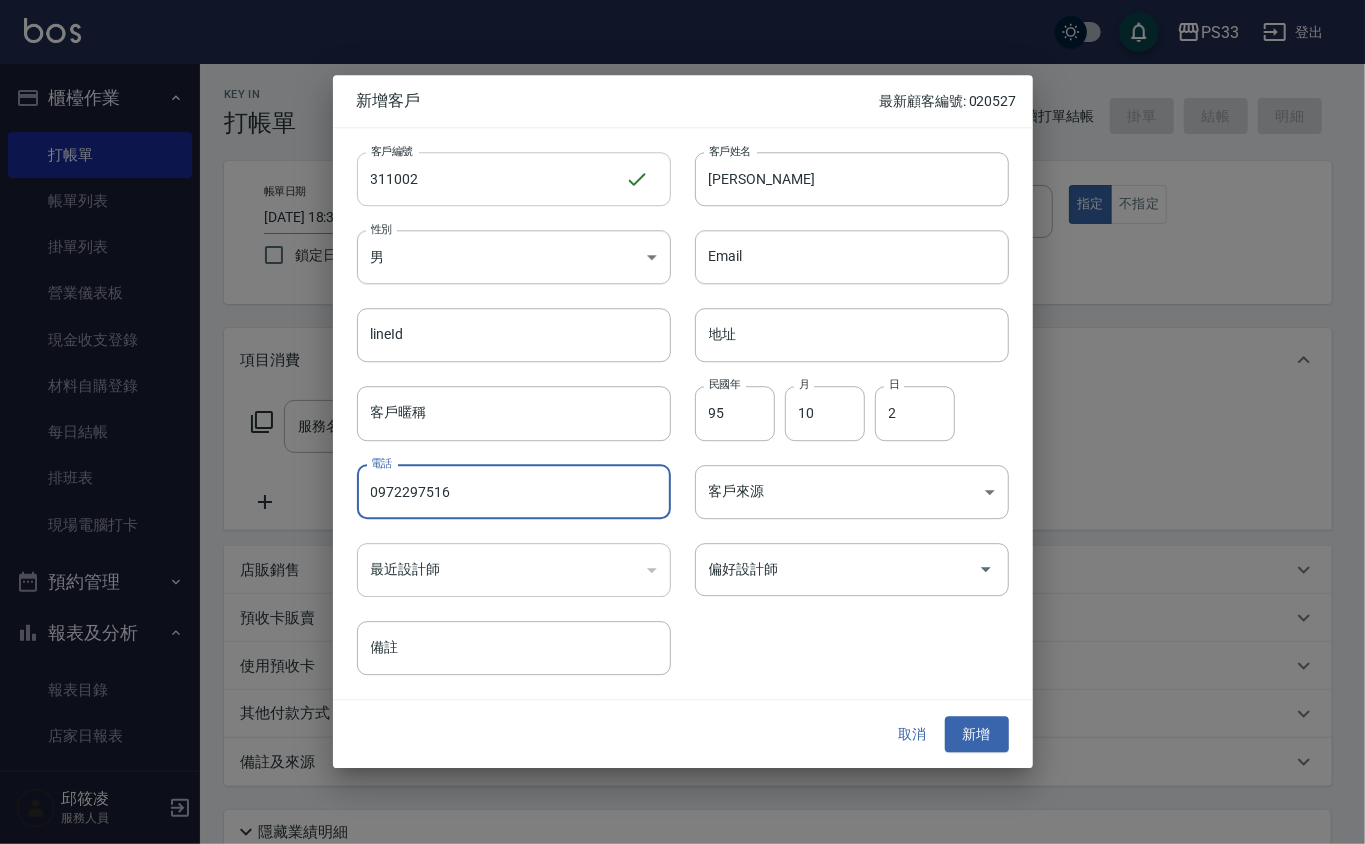 type on "0972297516" 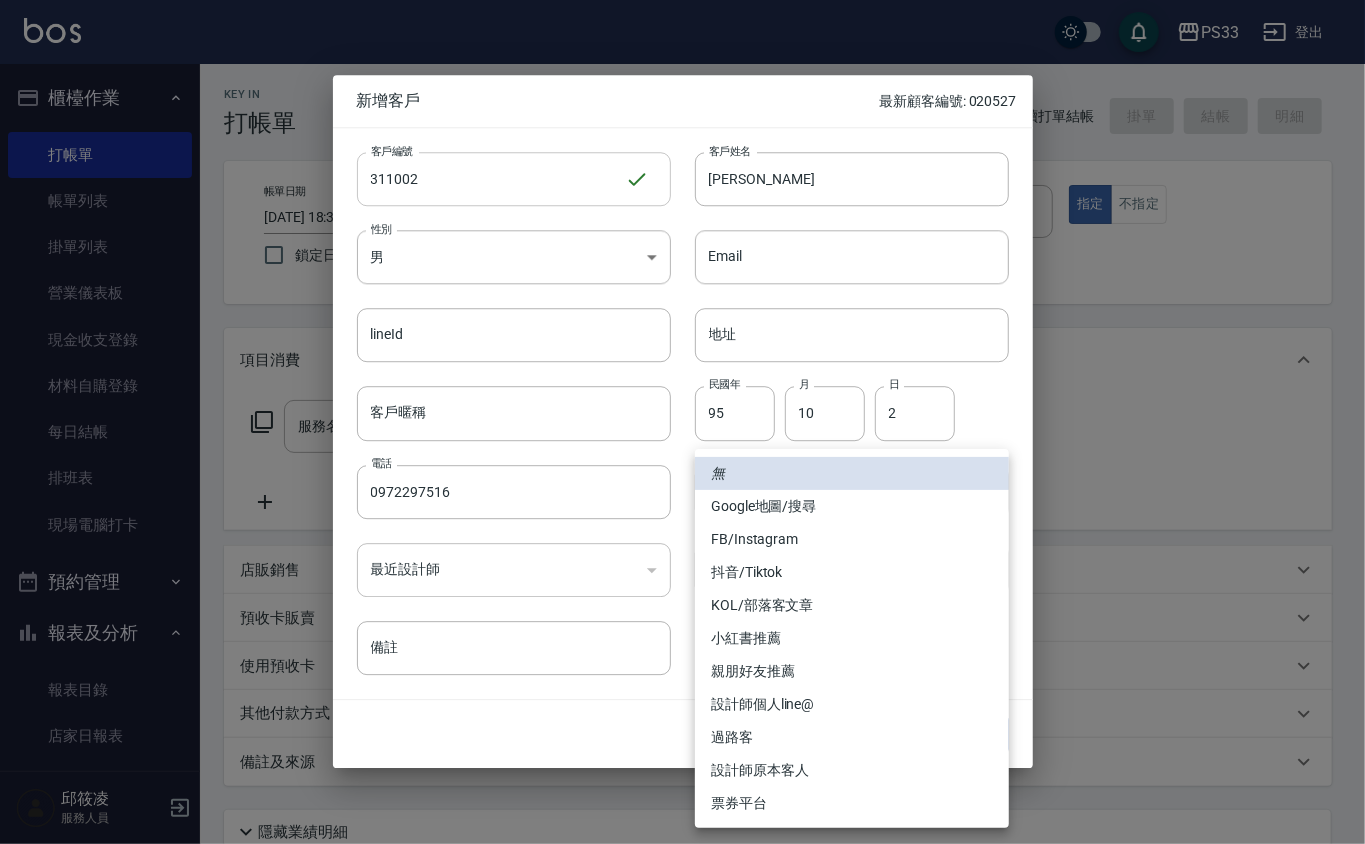 type 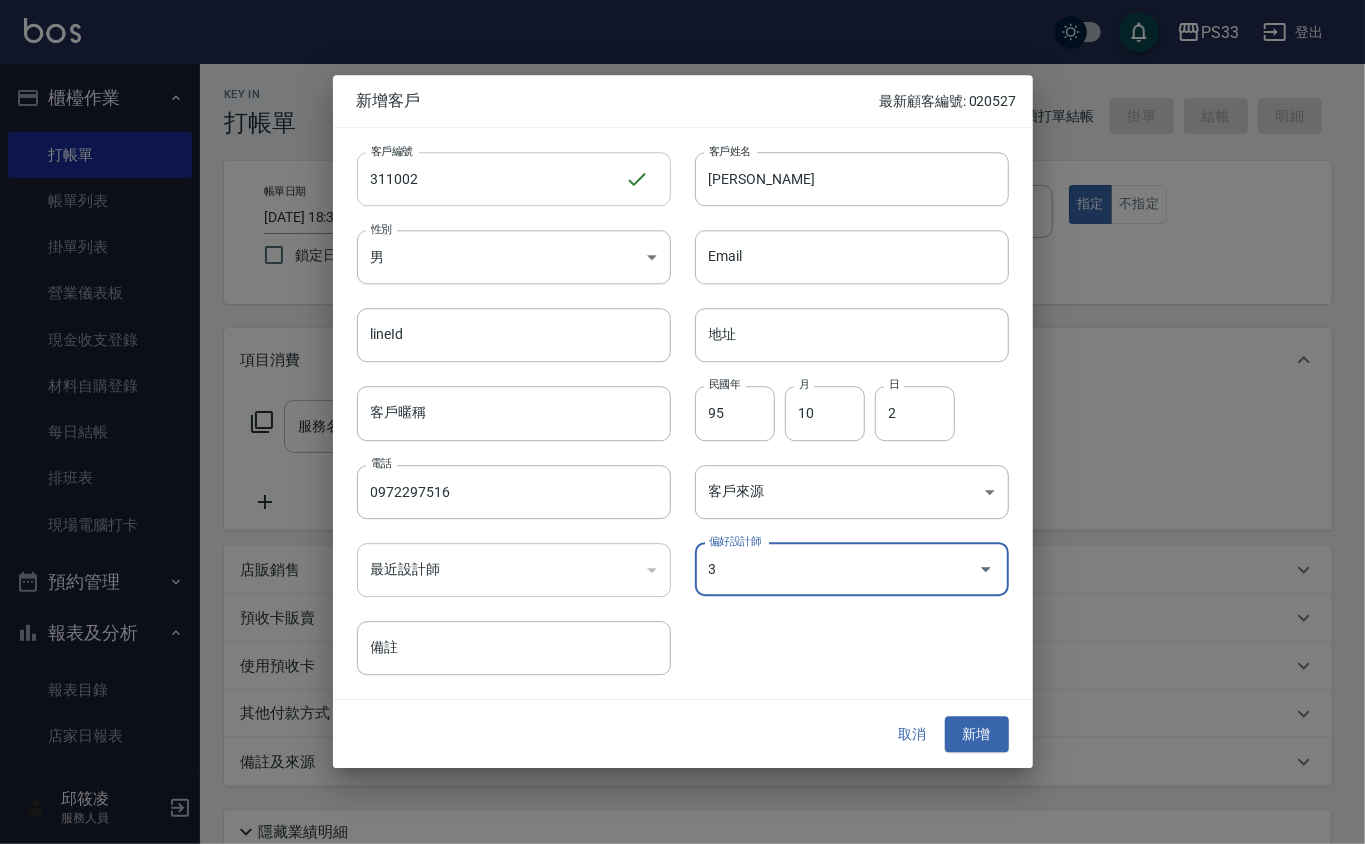 type on "[PERSON_NAME]" 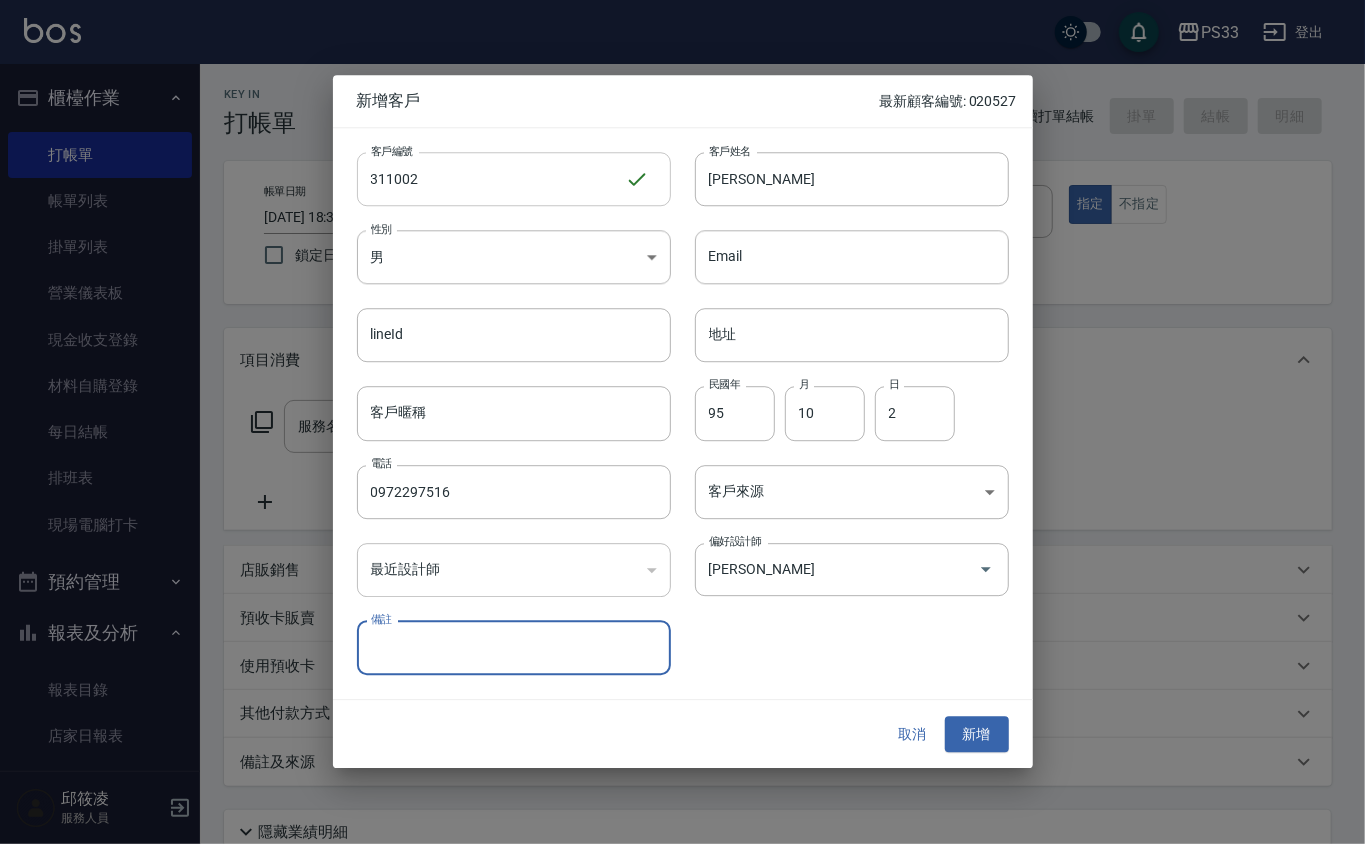 type 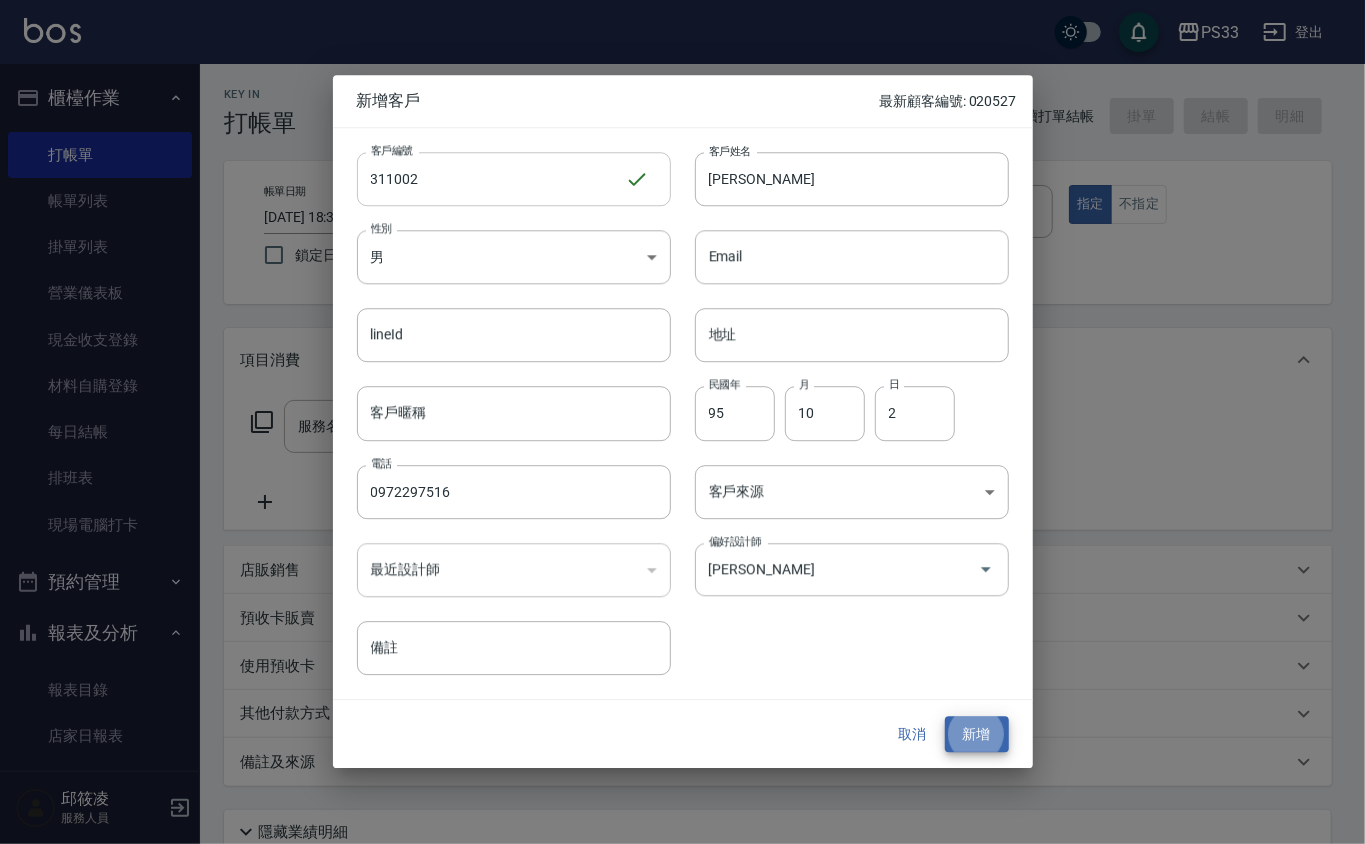 click on "新增" at bounding box center [977, 734] 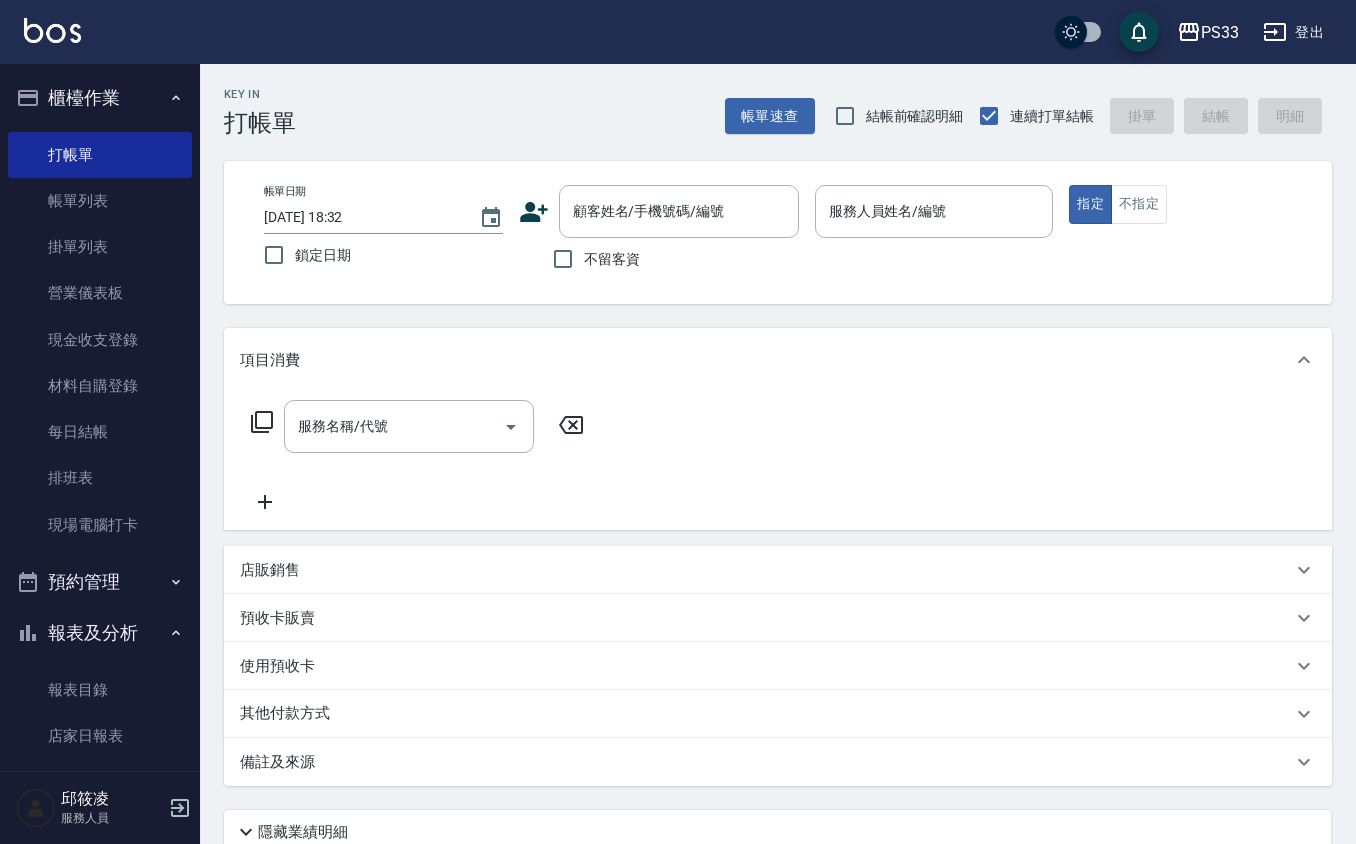click on "顧客姓名/手機號碼/編號 顧客姓名/手機號碼/編號" at bounding box center (659, 211) 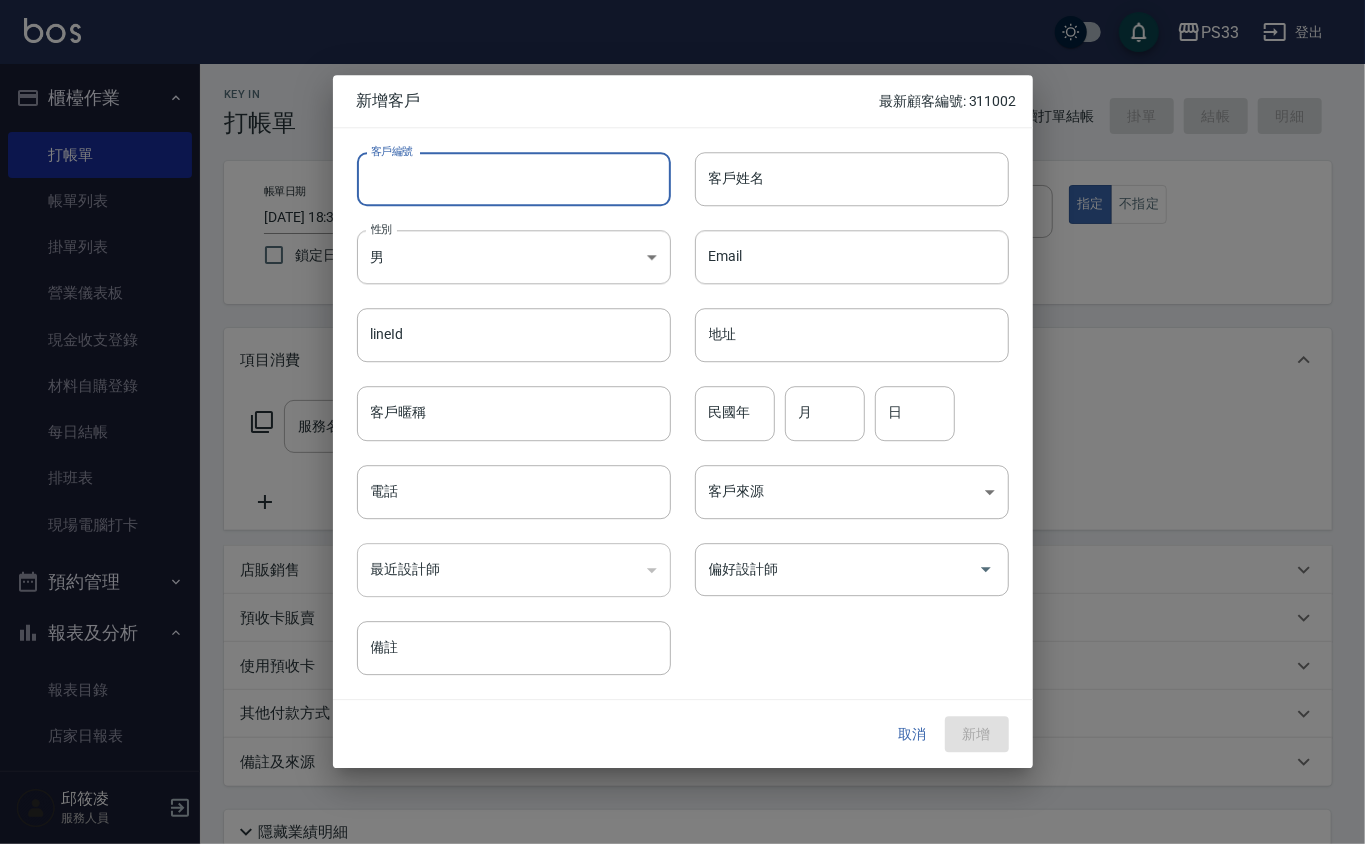 click on "客戶編號" at bounding box center [514, 179] 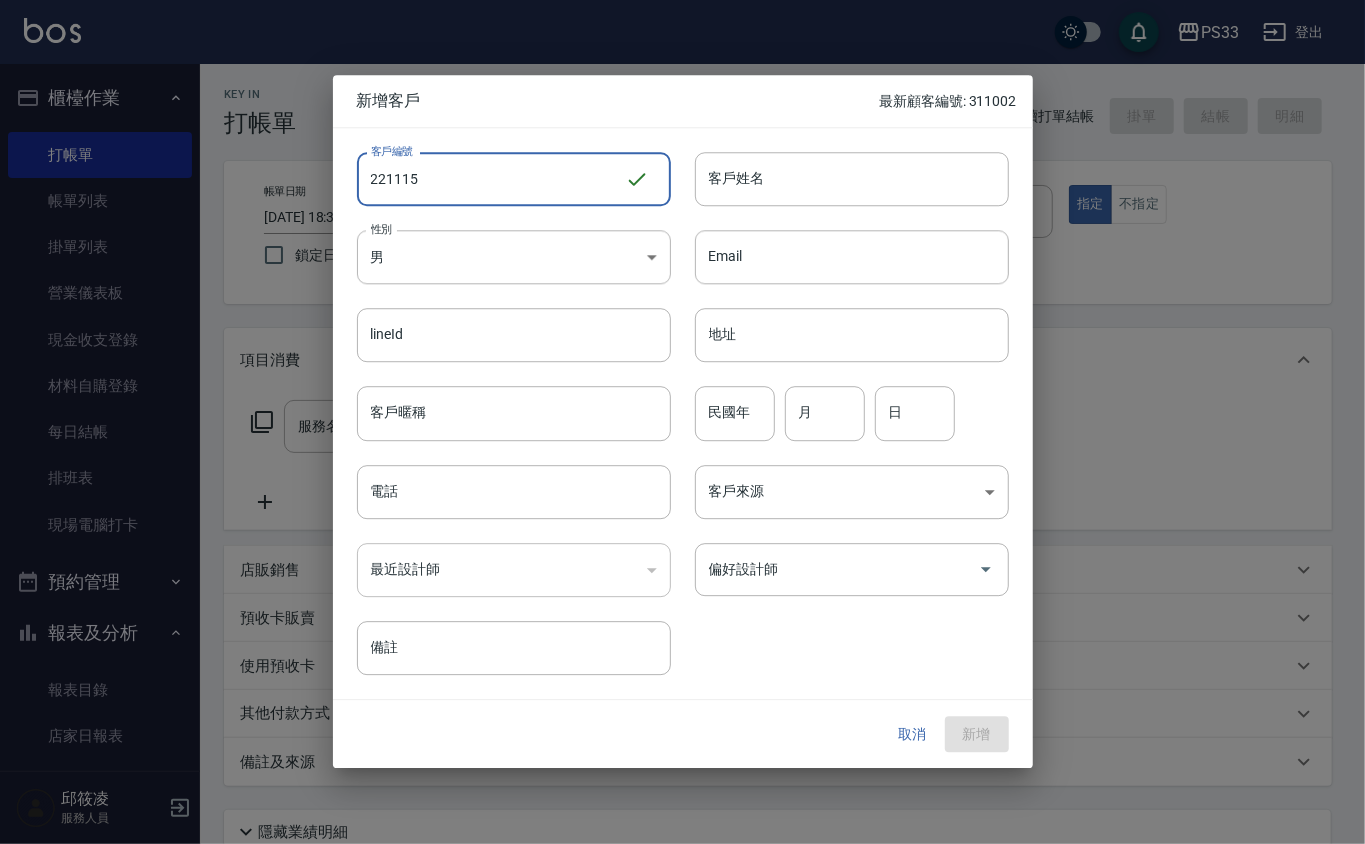 type on "221115" 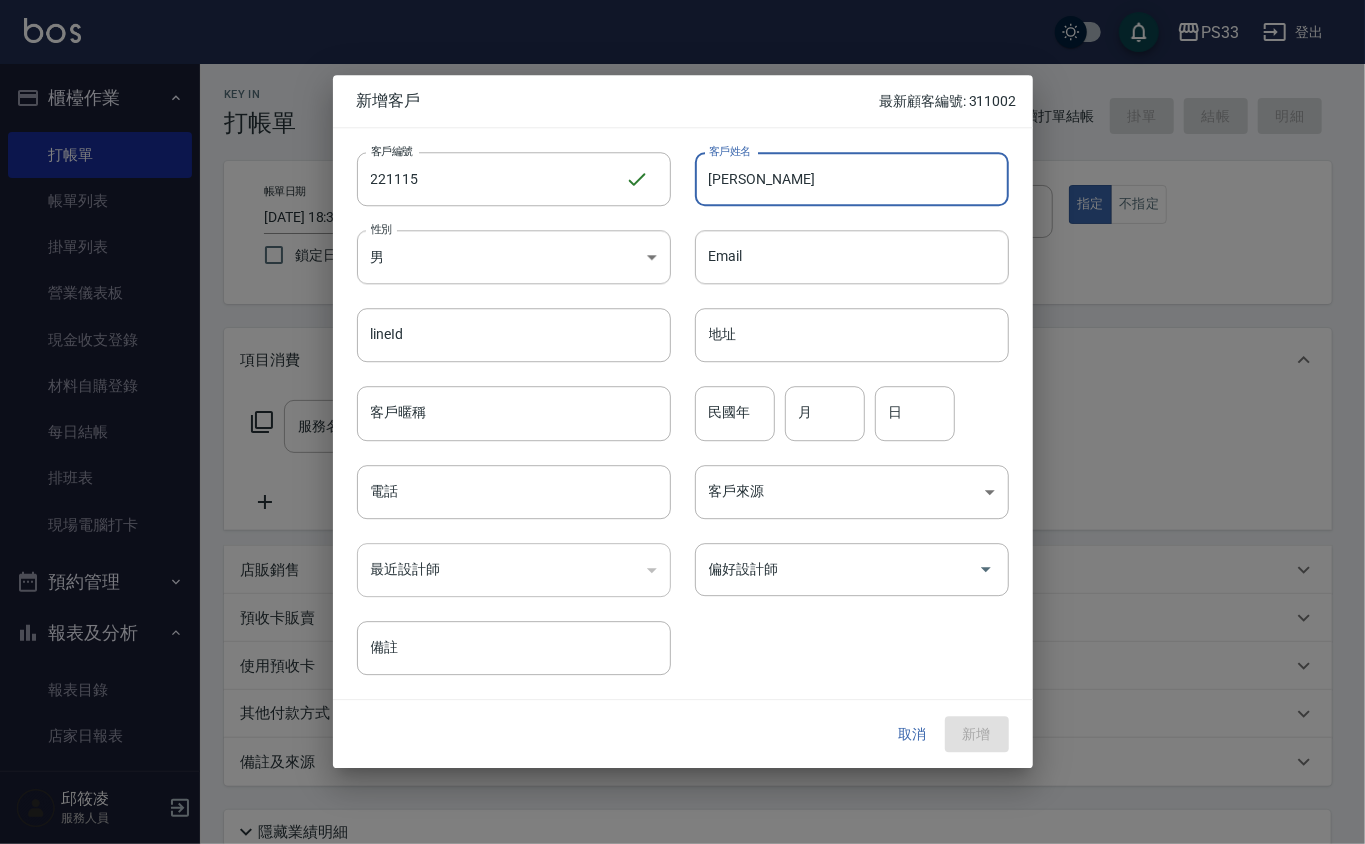 type on "[PERSON_NAME]" 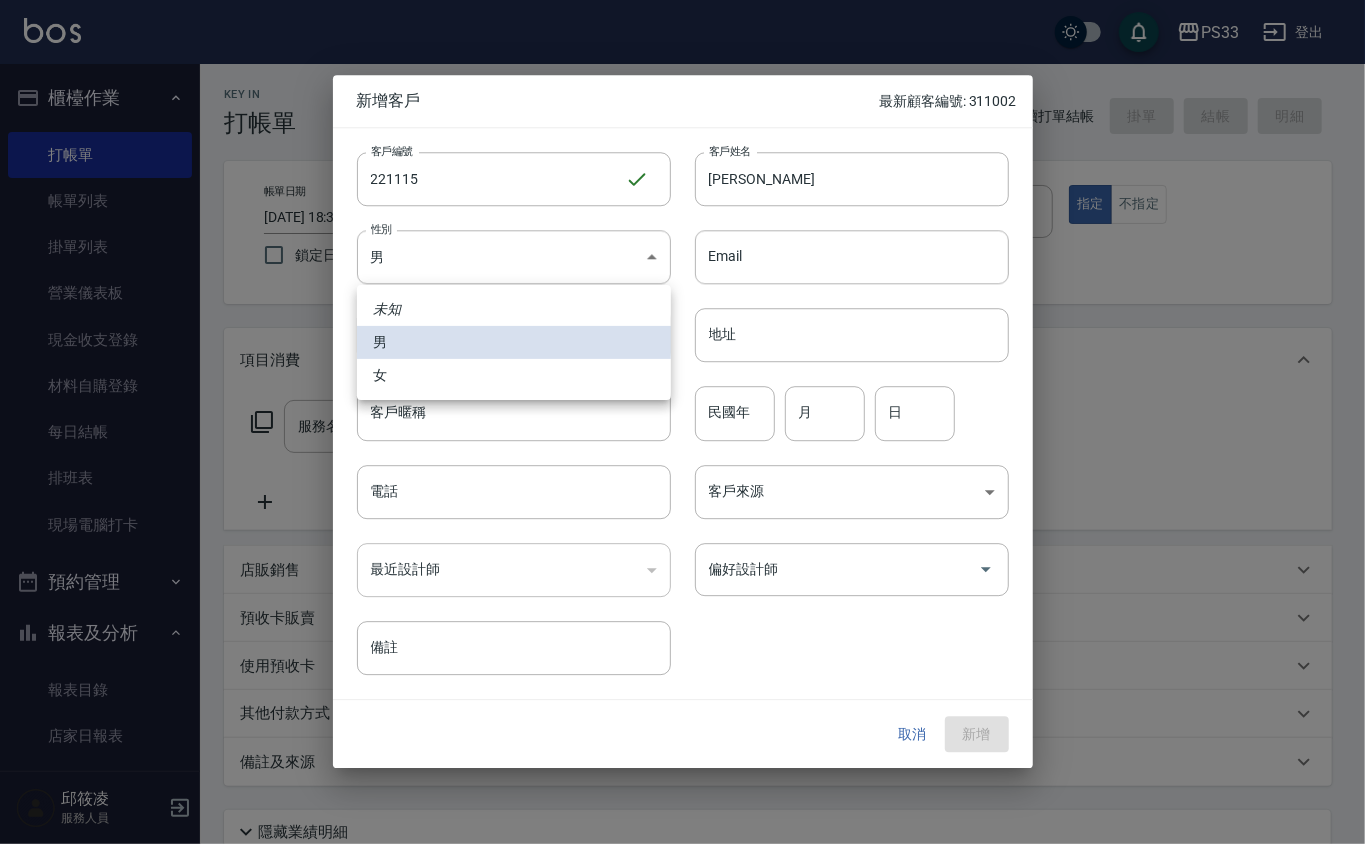 type 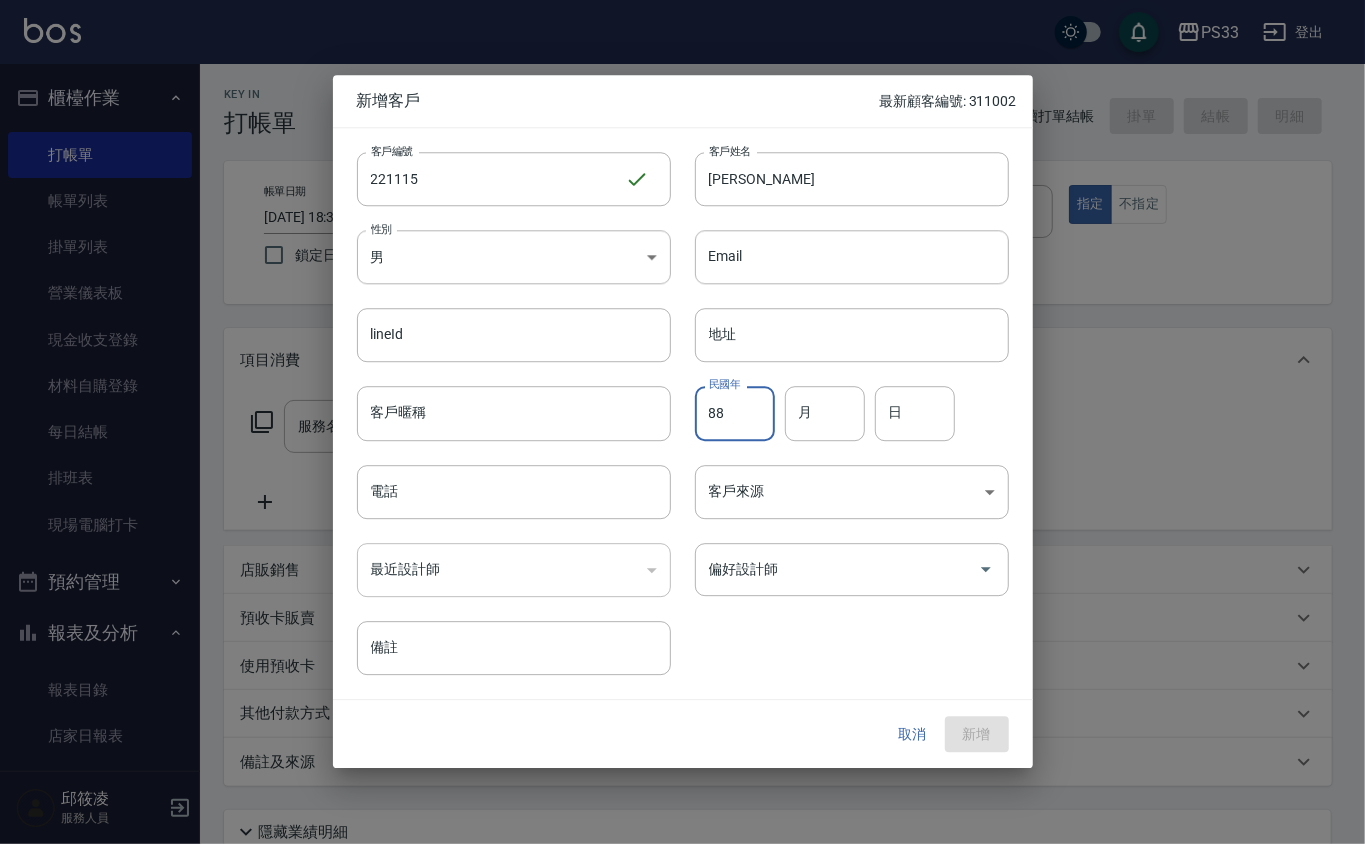type on "88" 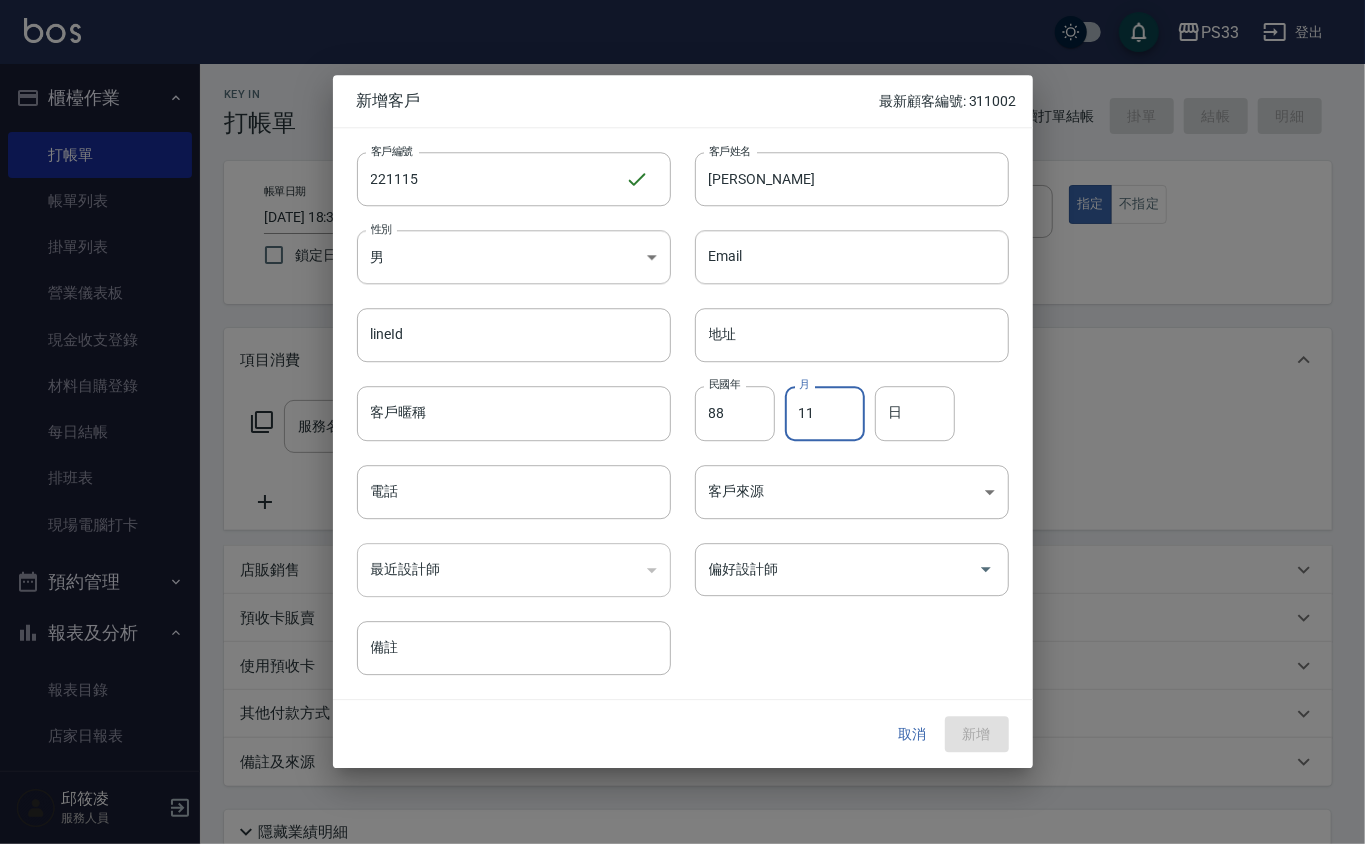 type on "11" 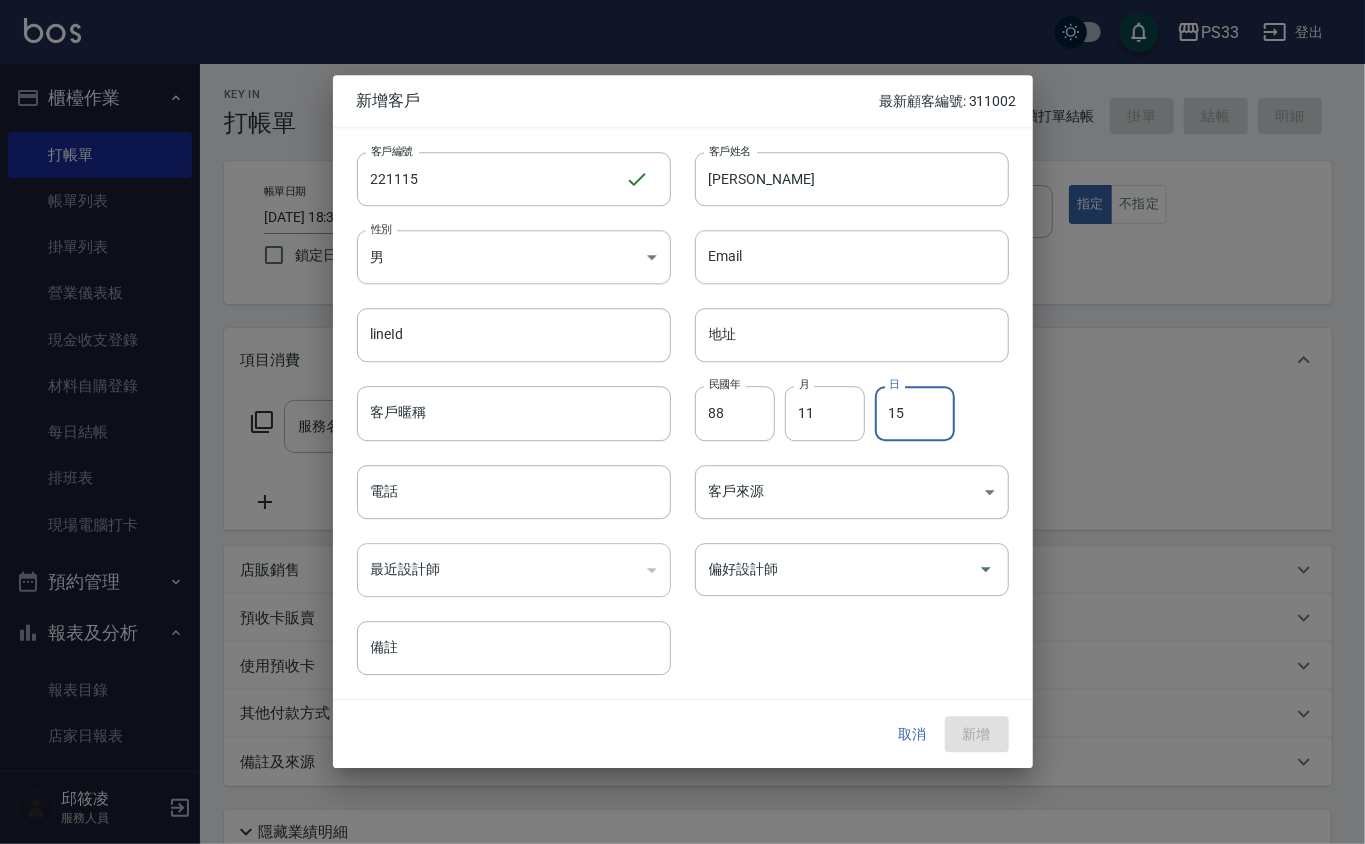 type on "15" 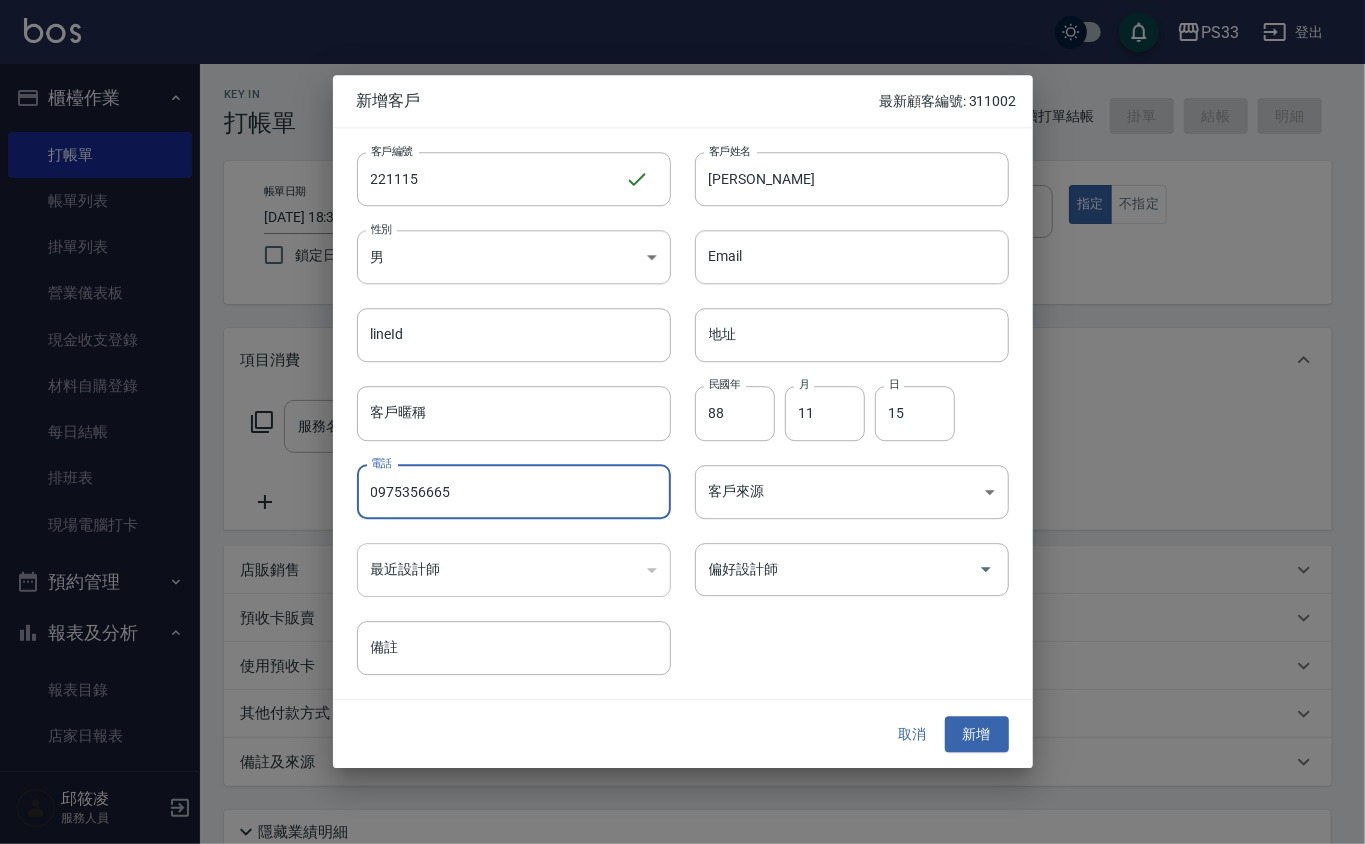type on "0975356665" 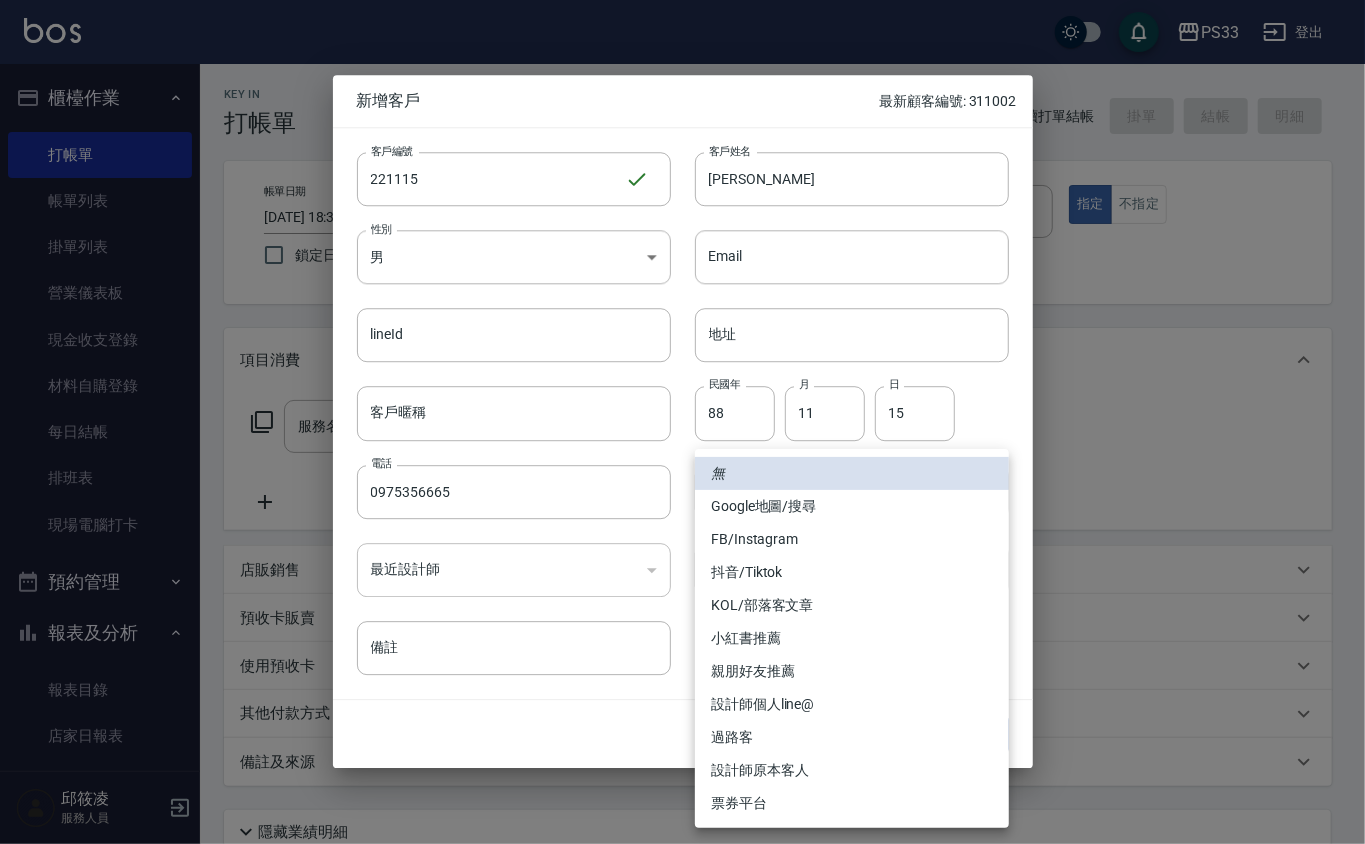 type 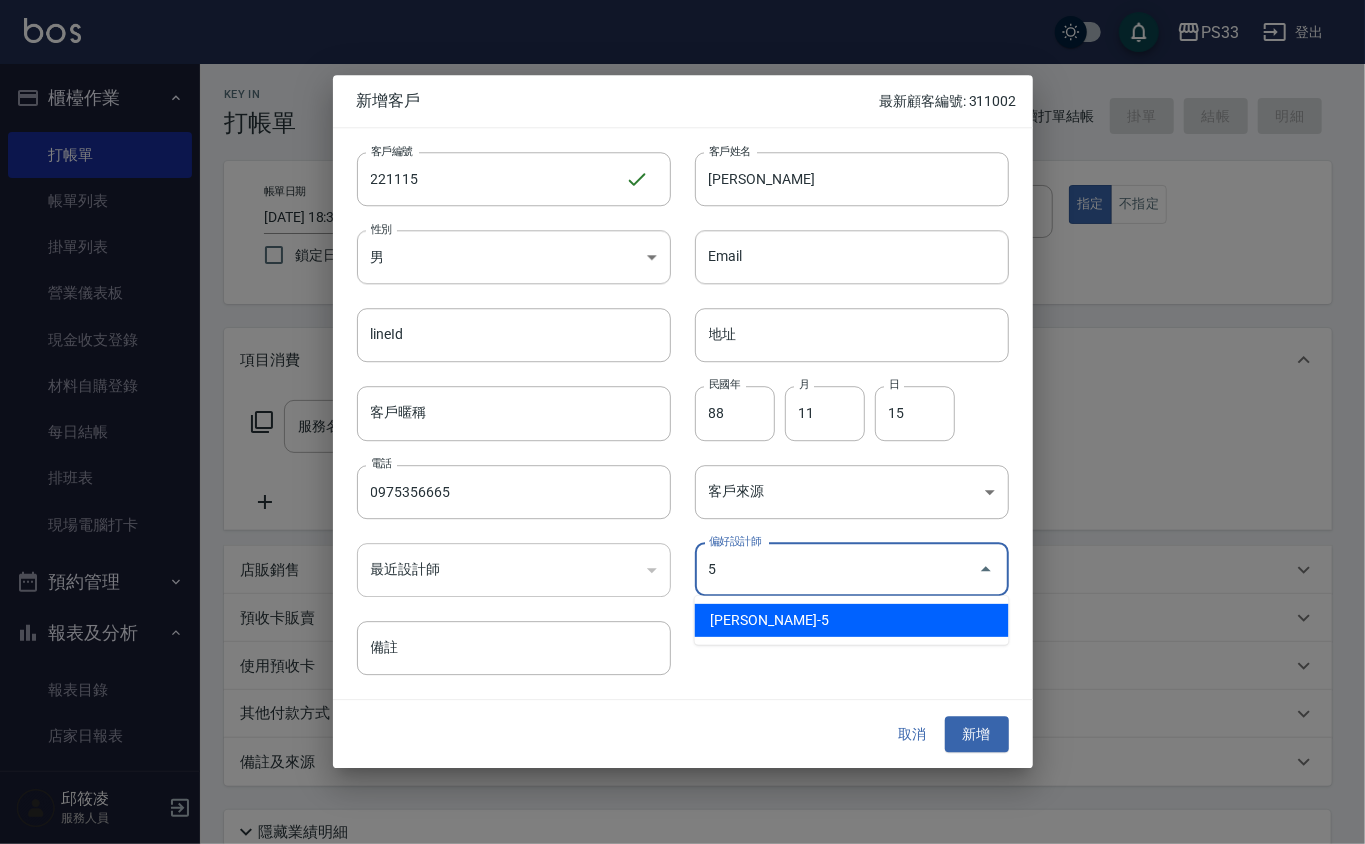 type on "謝書宜" 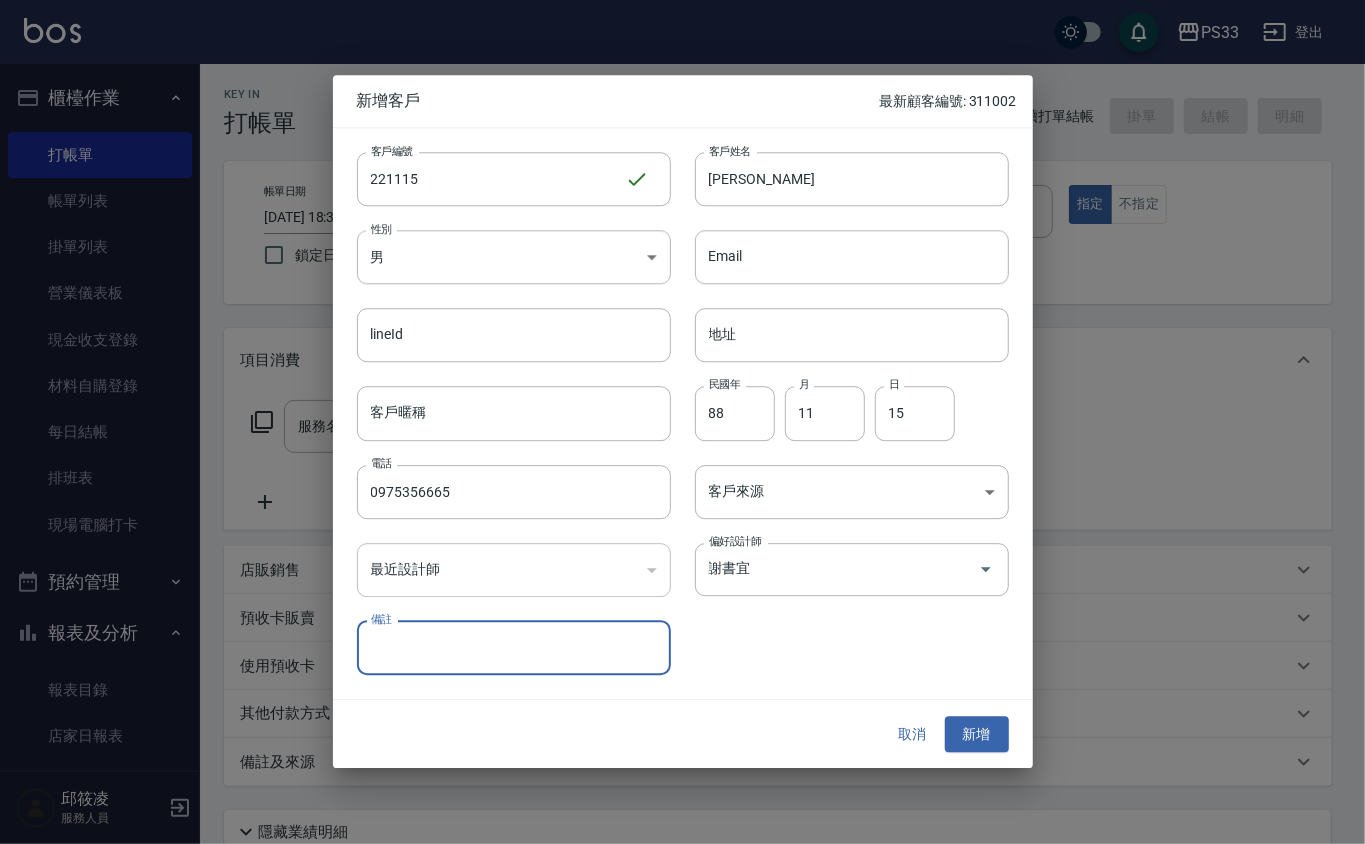 type 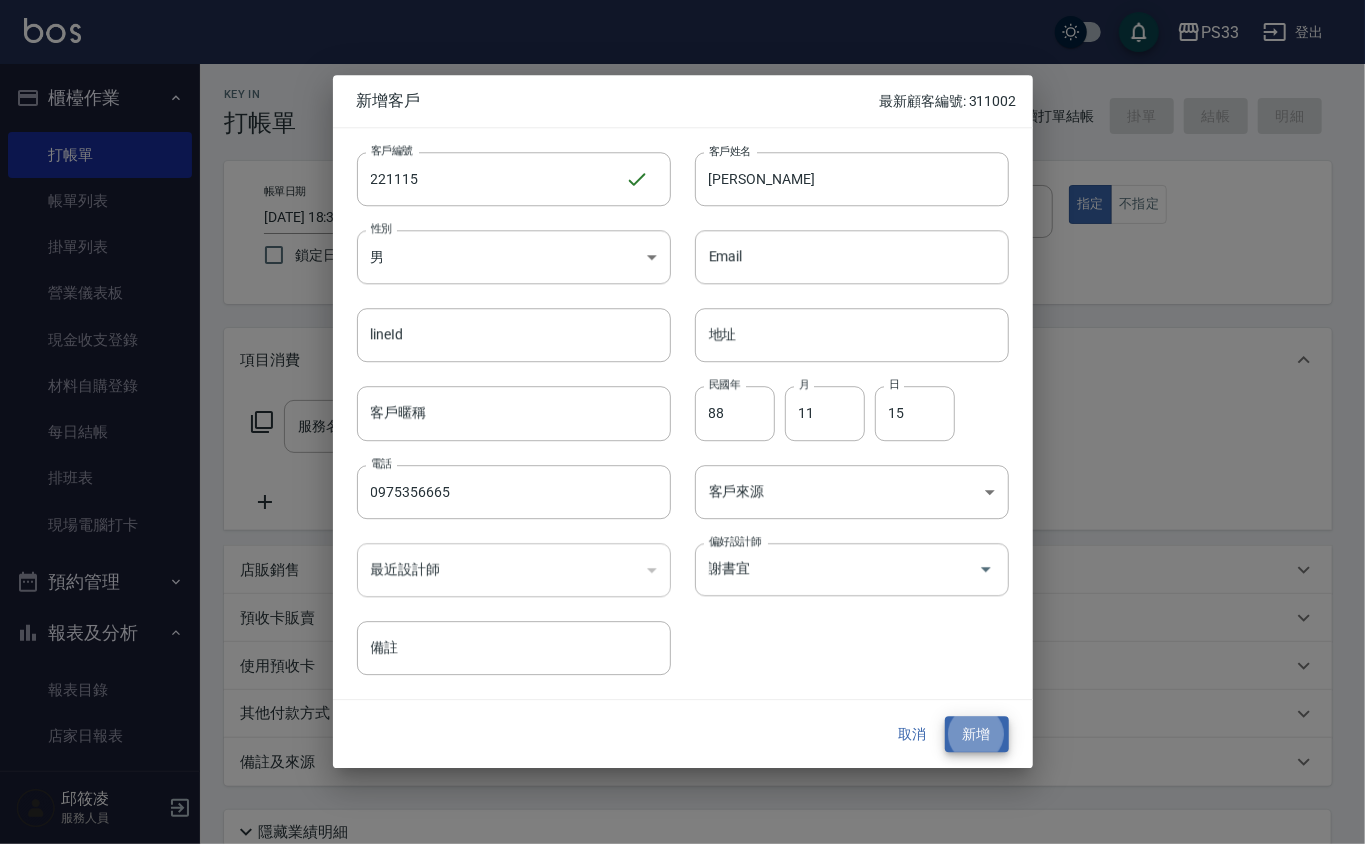 click on "新增" at bounding box center (977, 734) 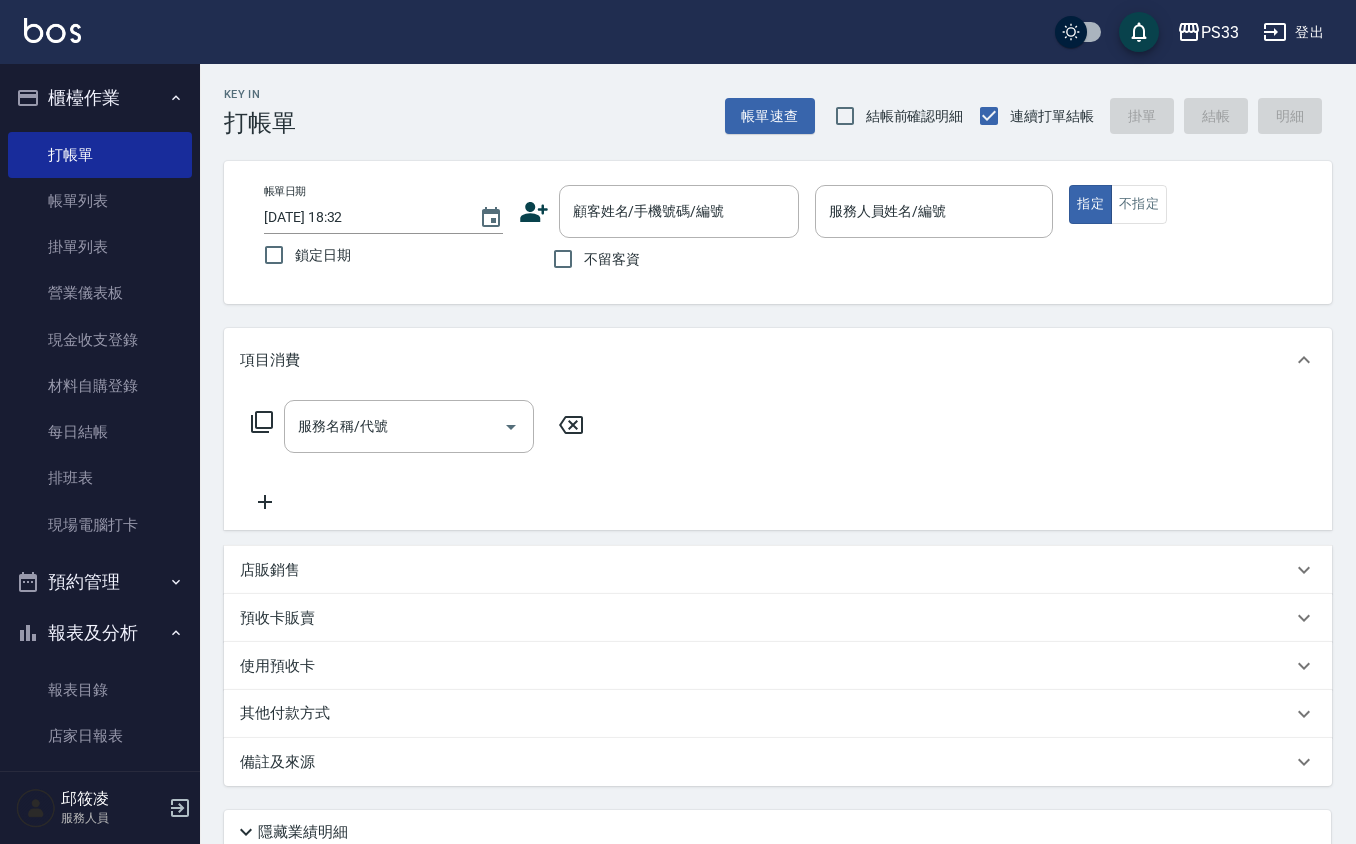 click 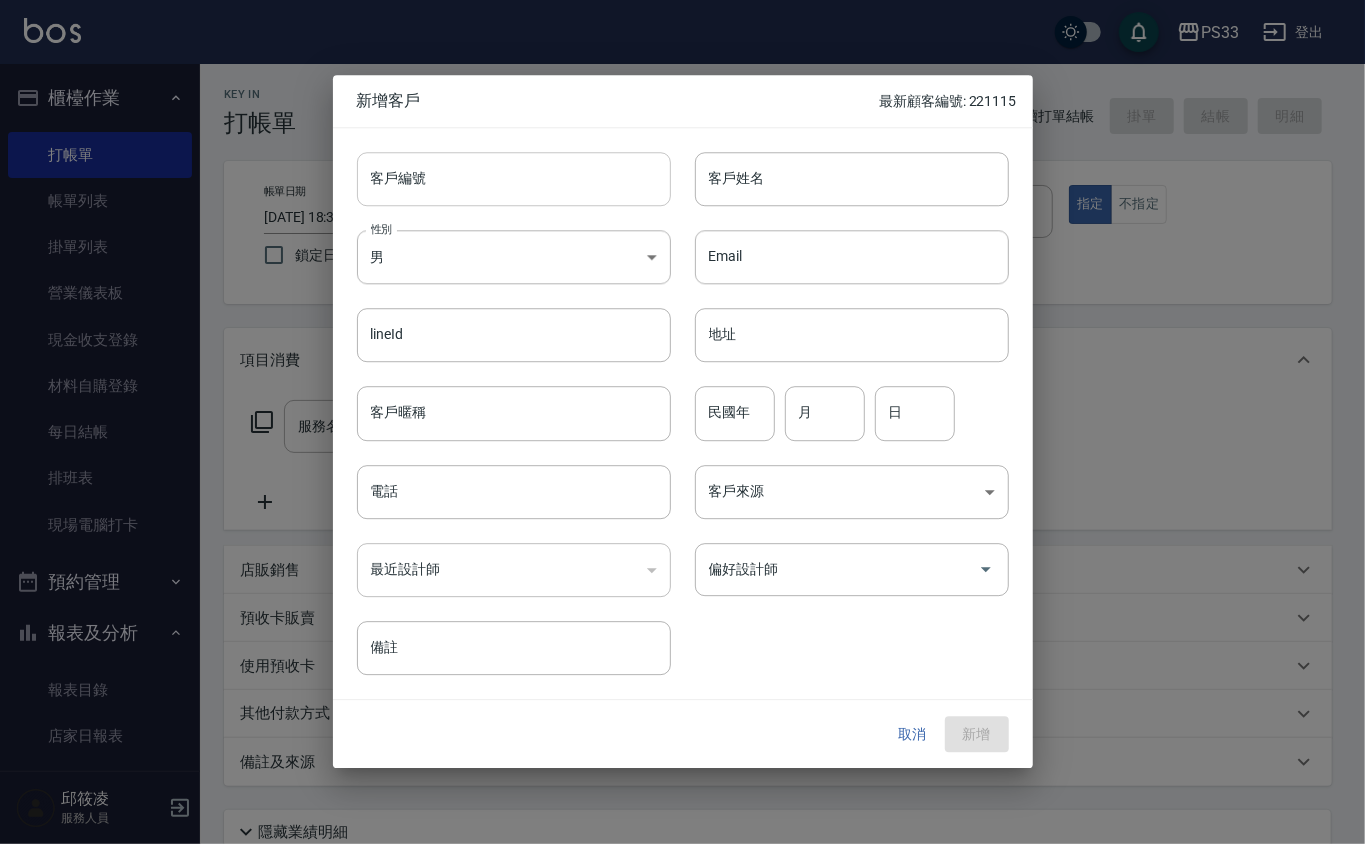 drag, startPoint x: 530, startPoint y: 210, endPoint x: 536, endPoint y: 201, distance: 10.816654 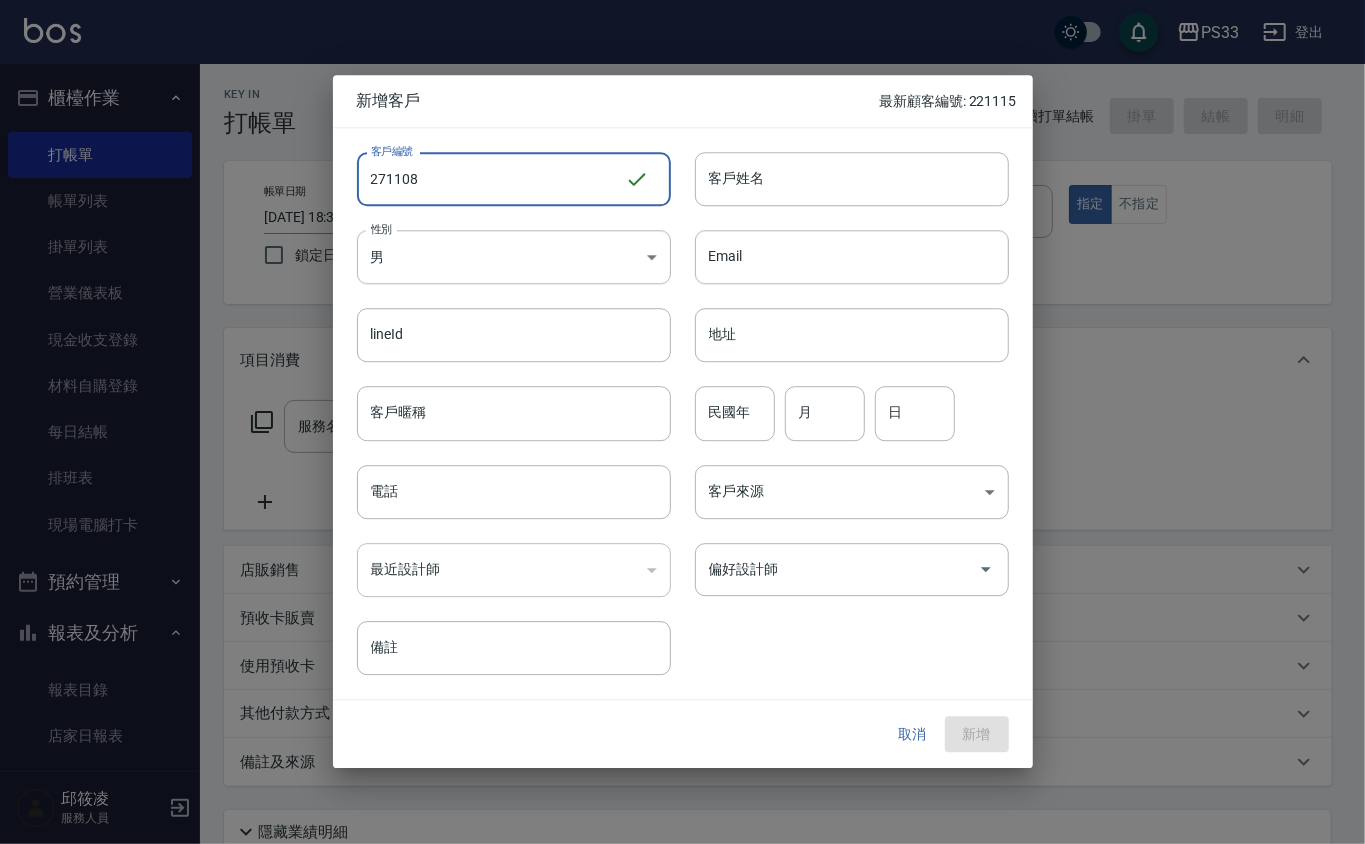 type on "271108" 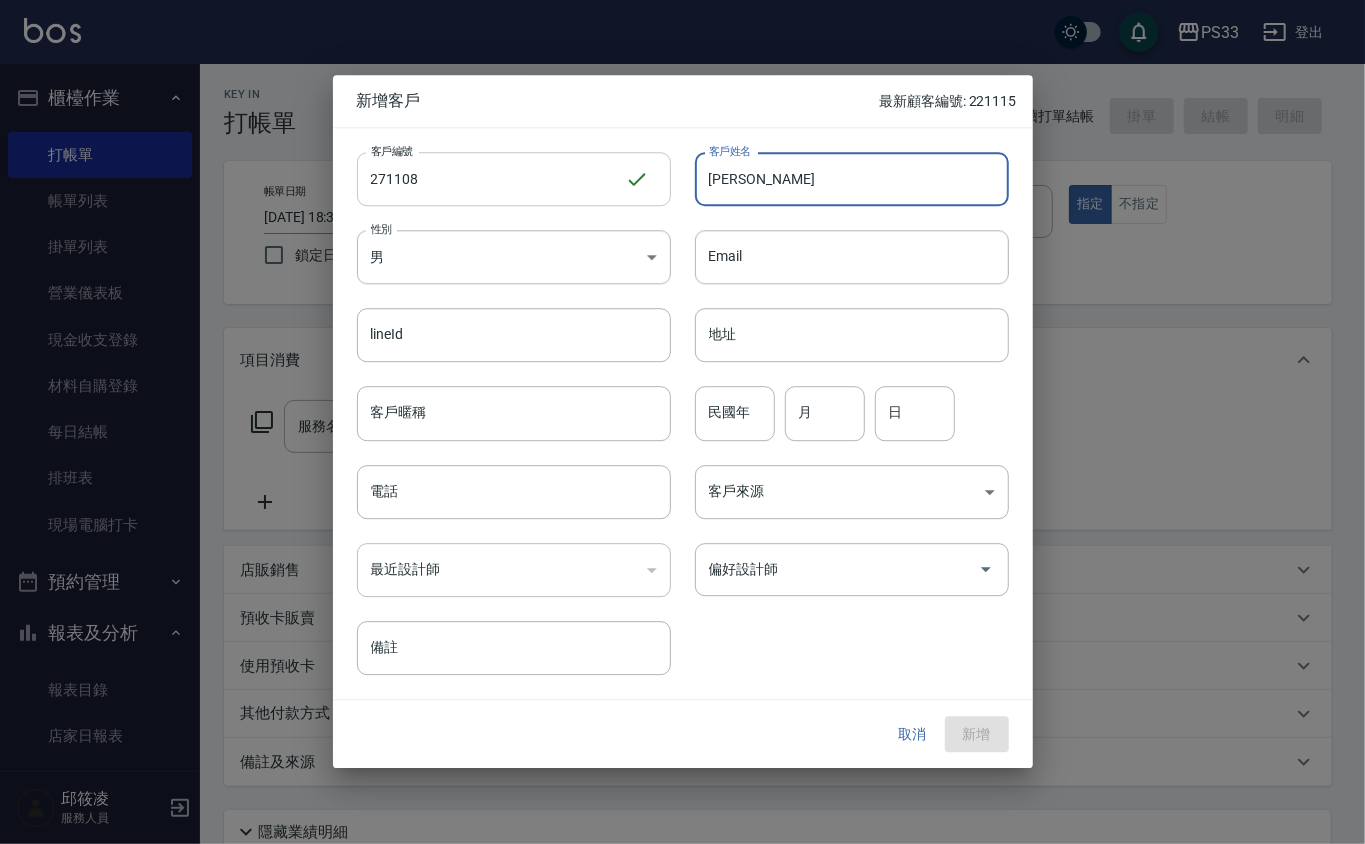 type on "梁芳嘉" 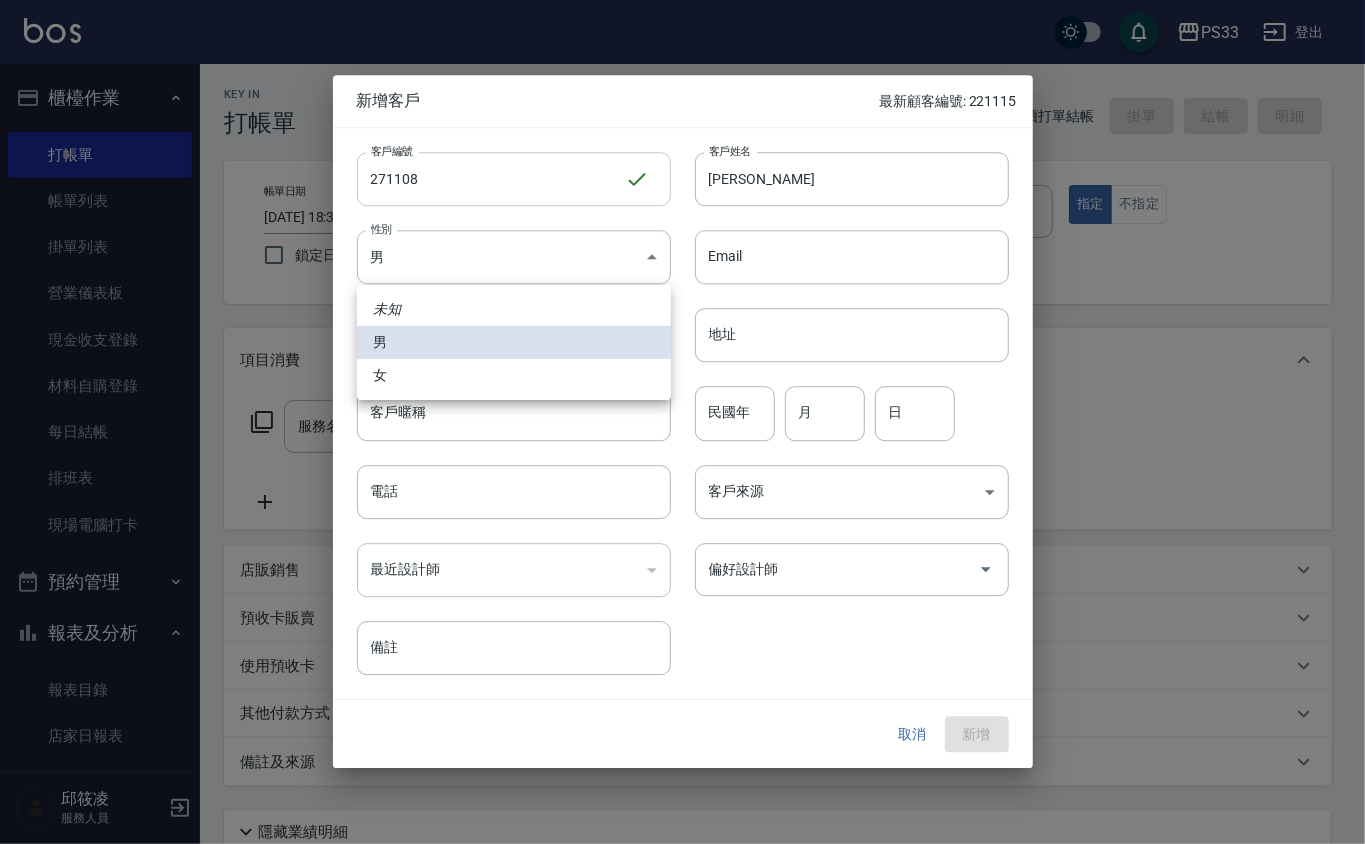 type 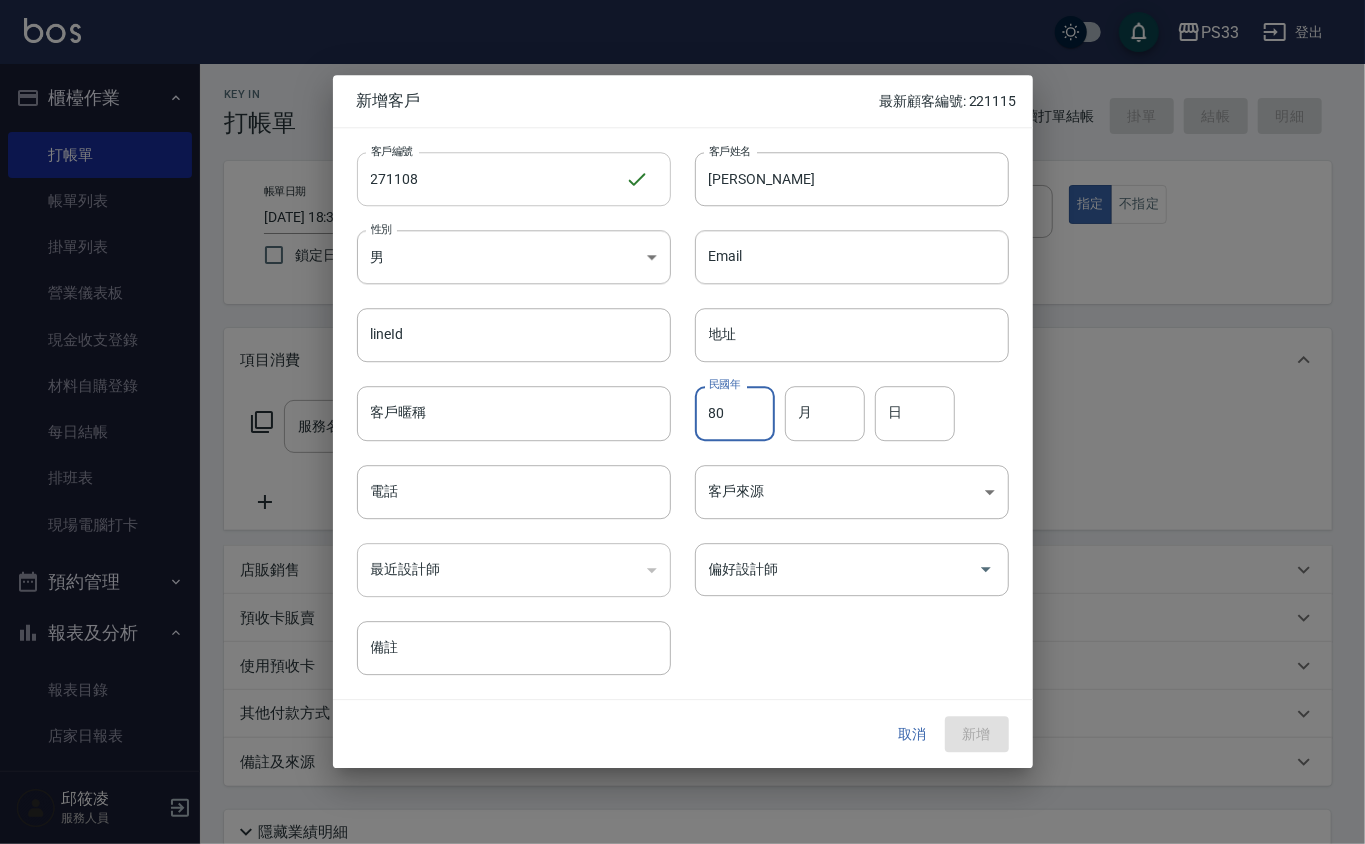 type on "80" 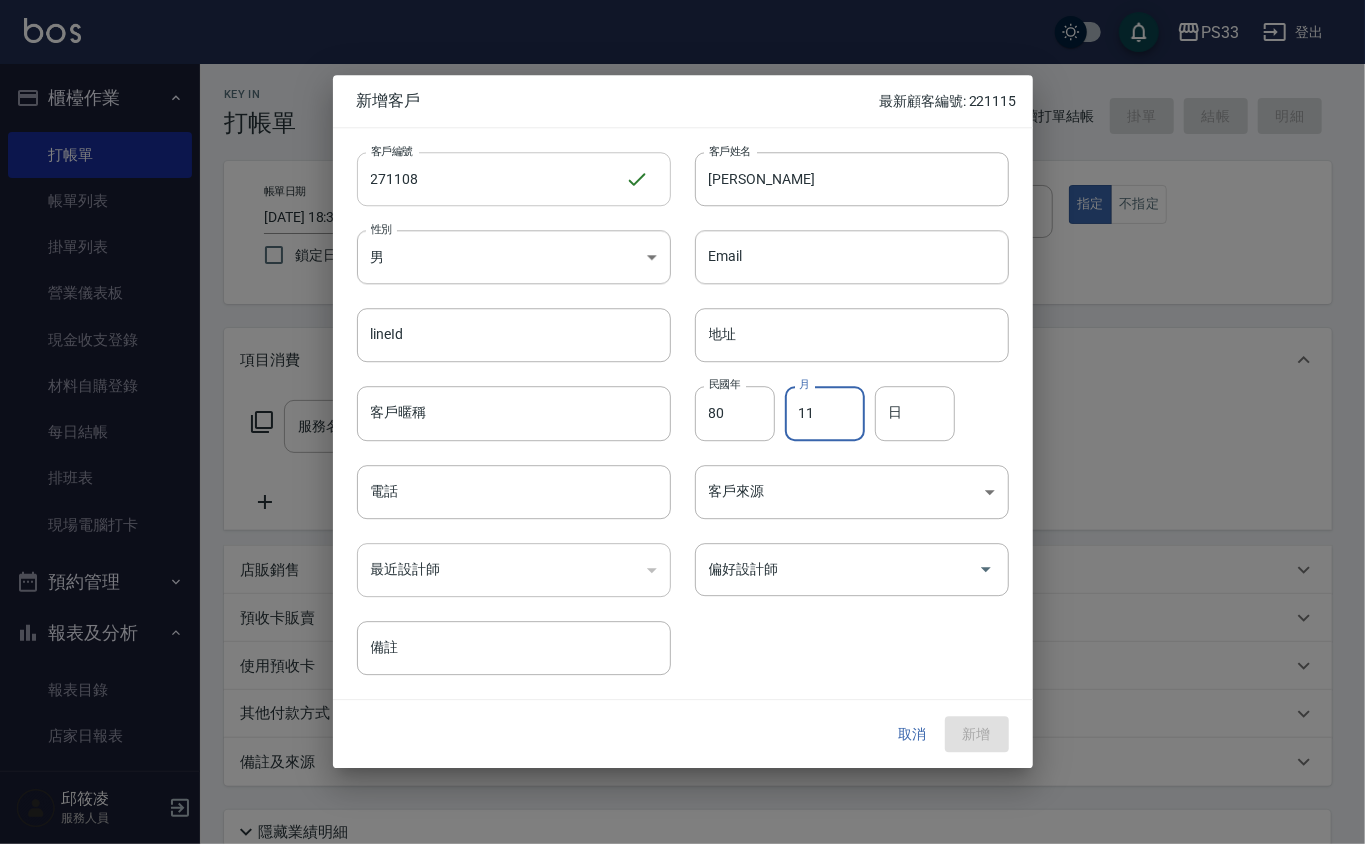 type on "11" 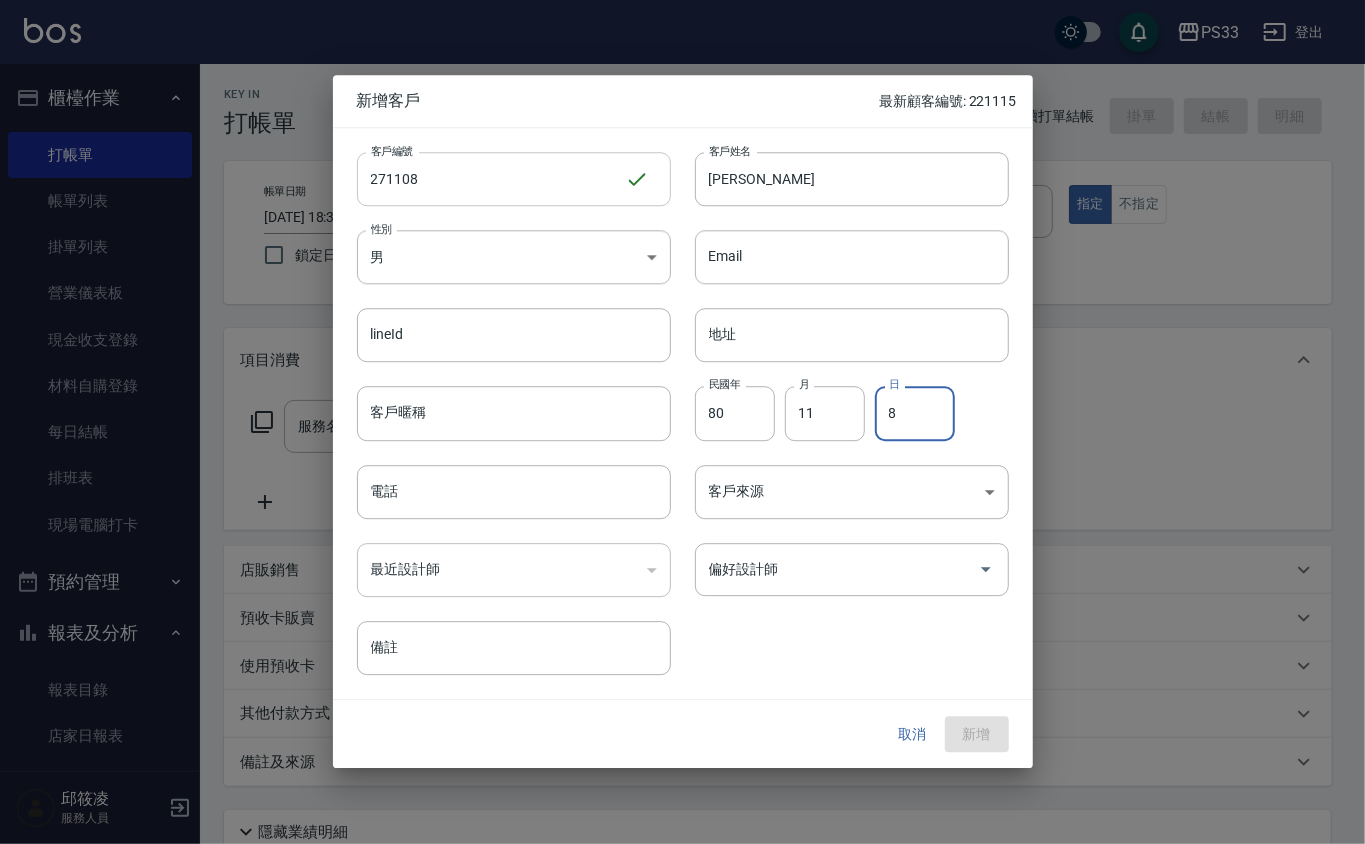 type on "8" 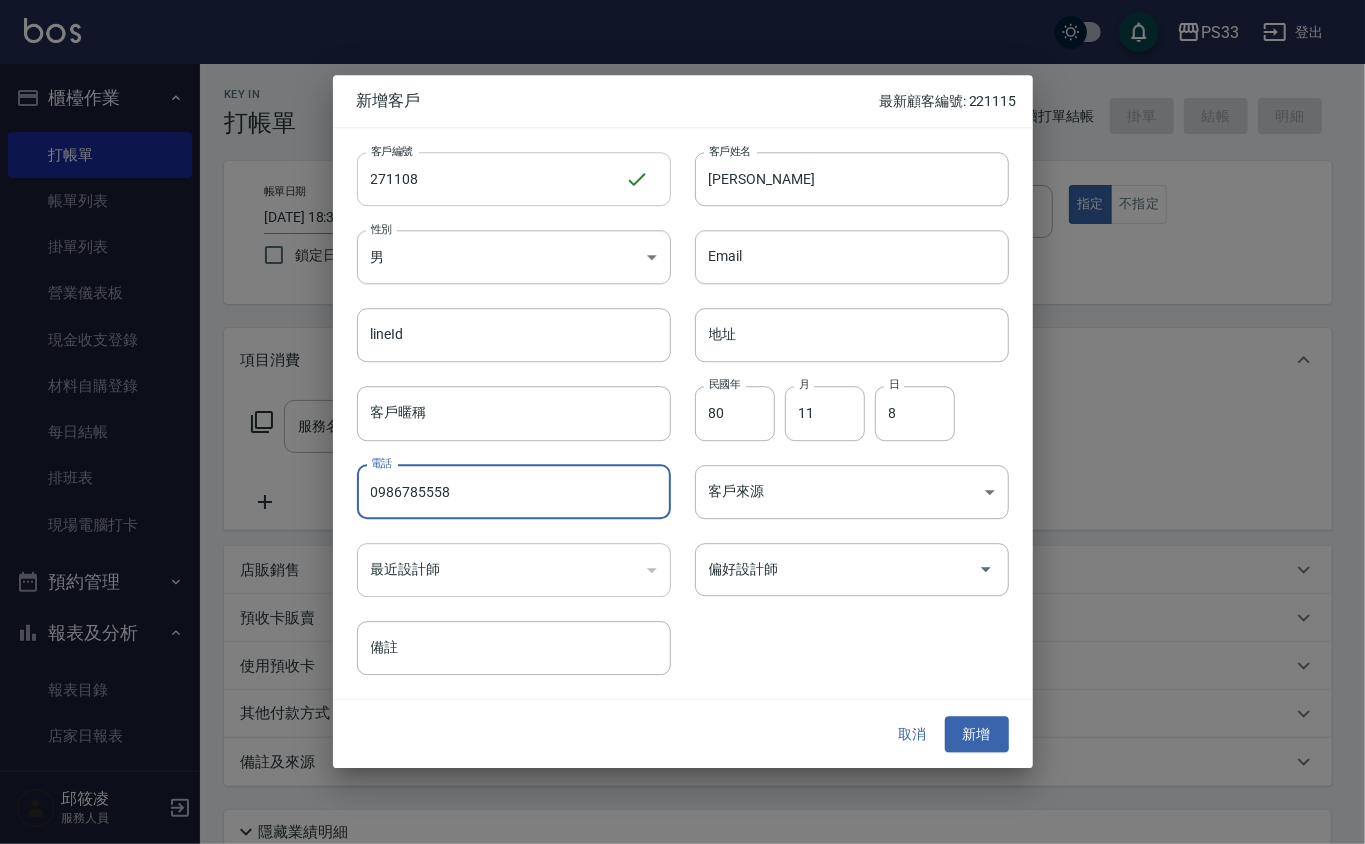type on "0986785558" 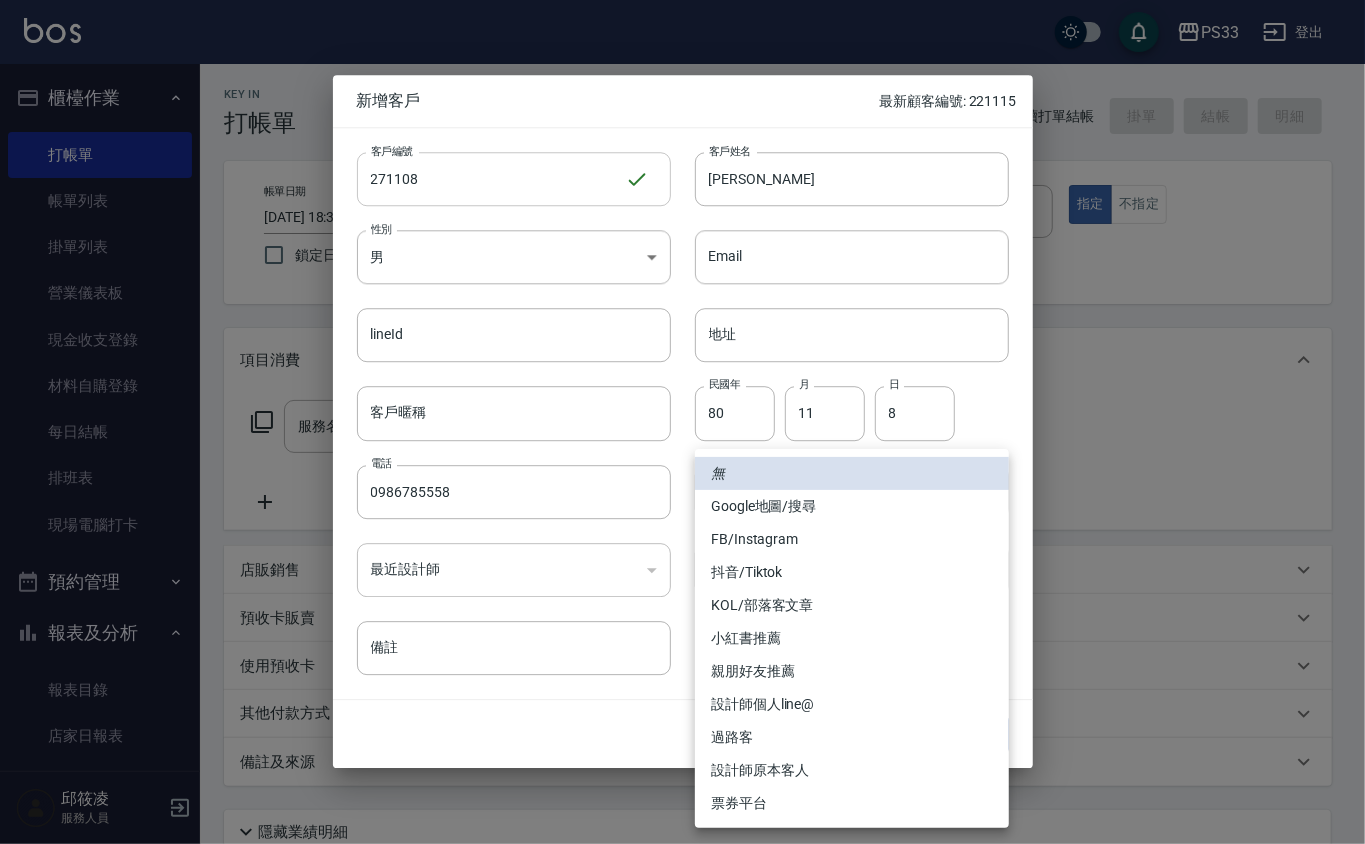type 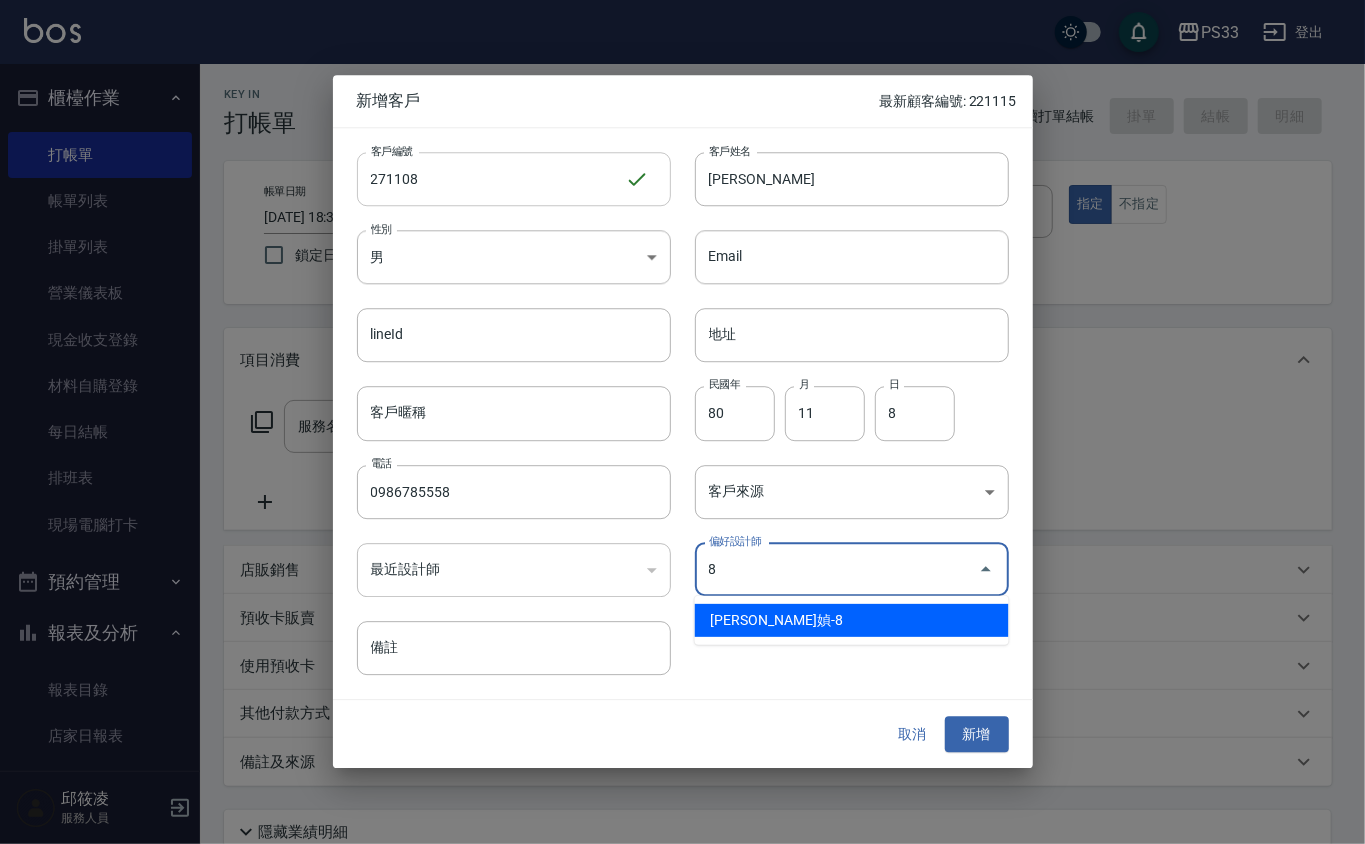 type on "[PERSON_NAME]媜" 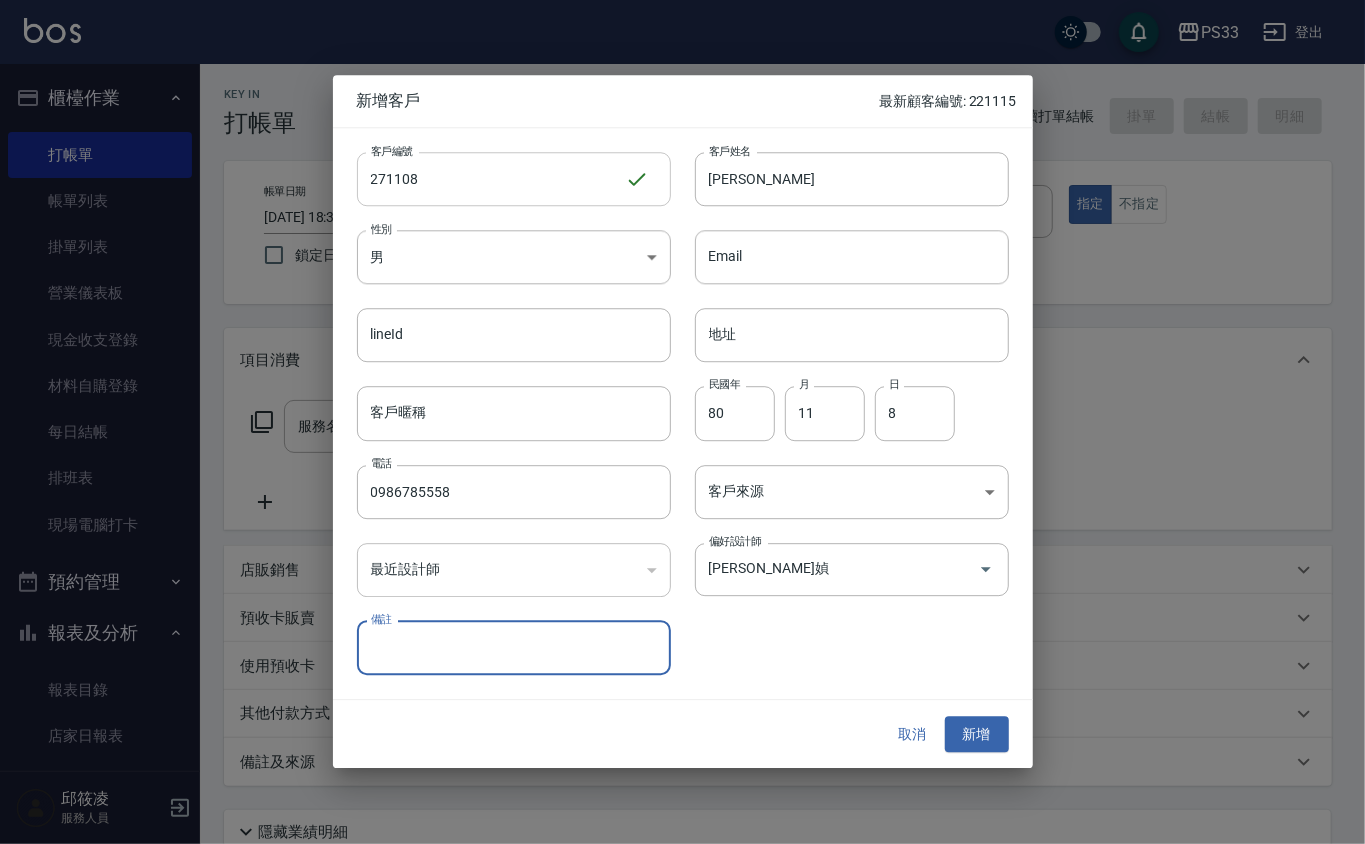 type 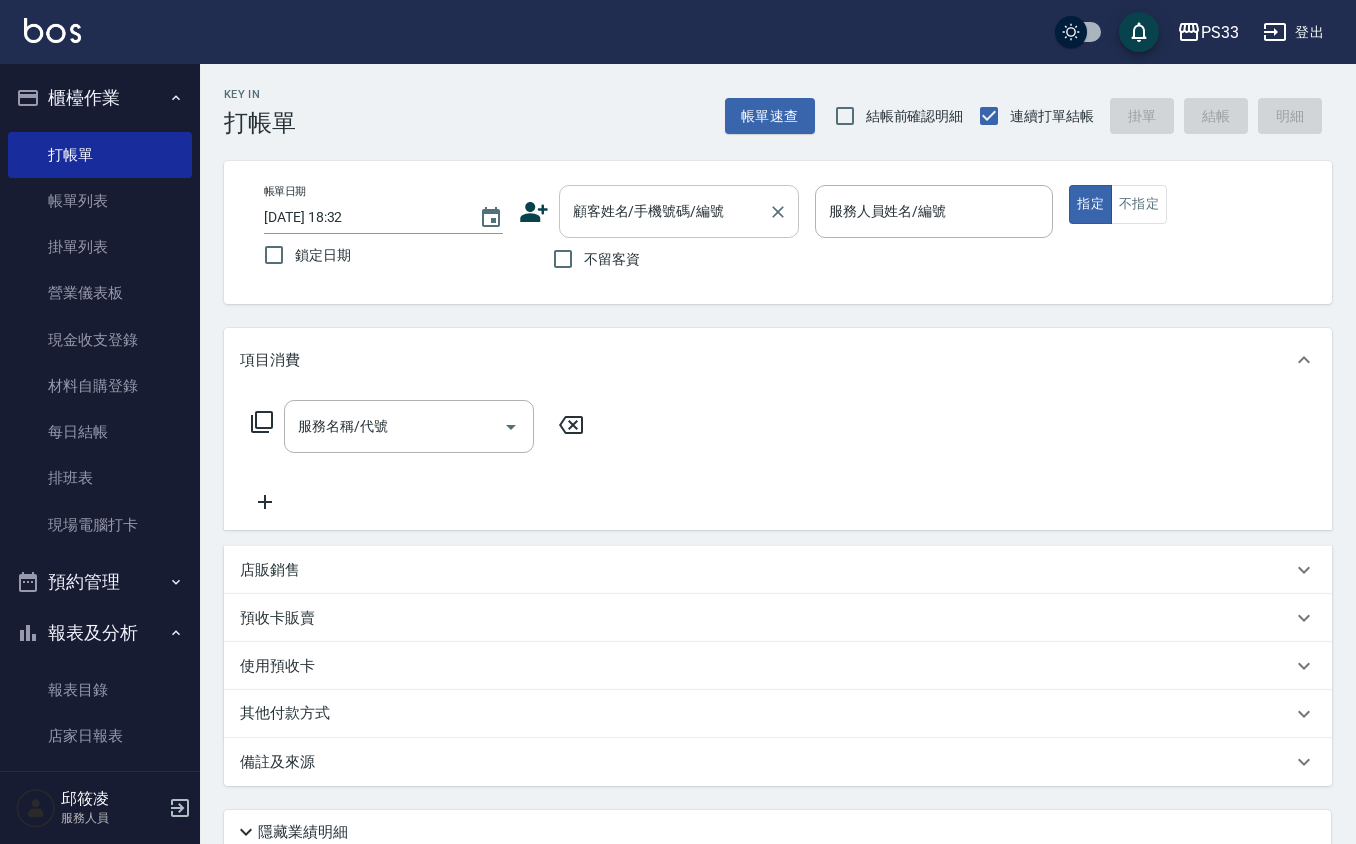 click on "顧客姓名/手機號碼/編號" at bounding box center [679, 211] 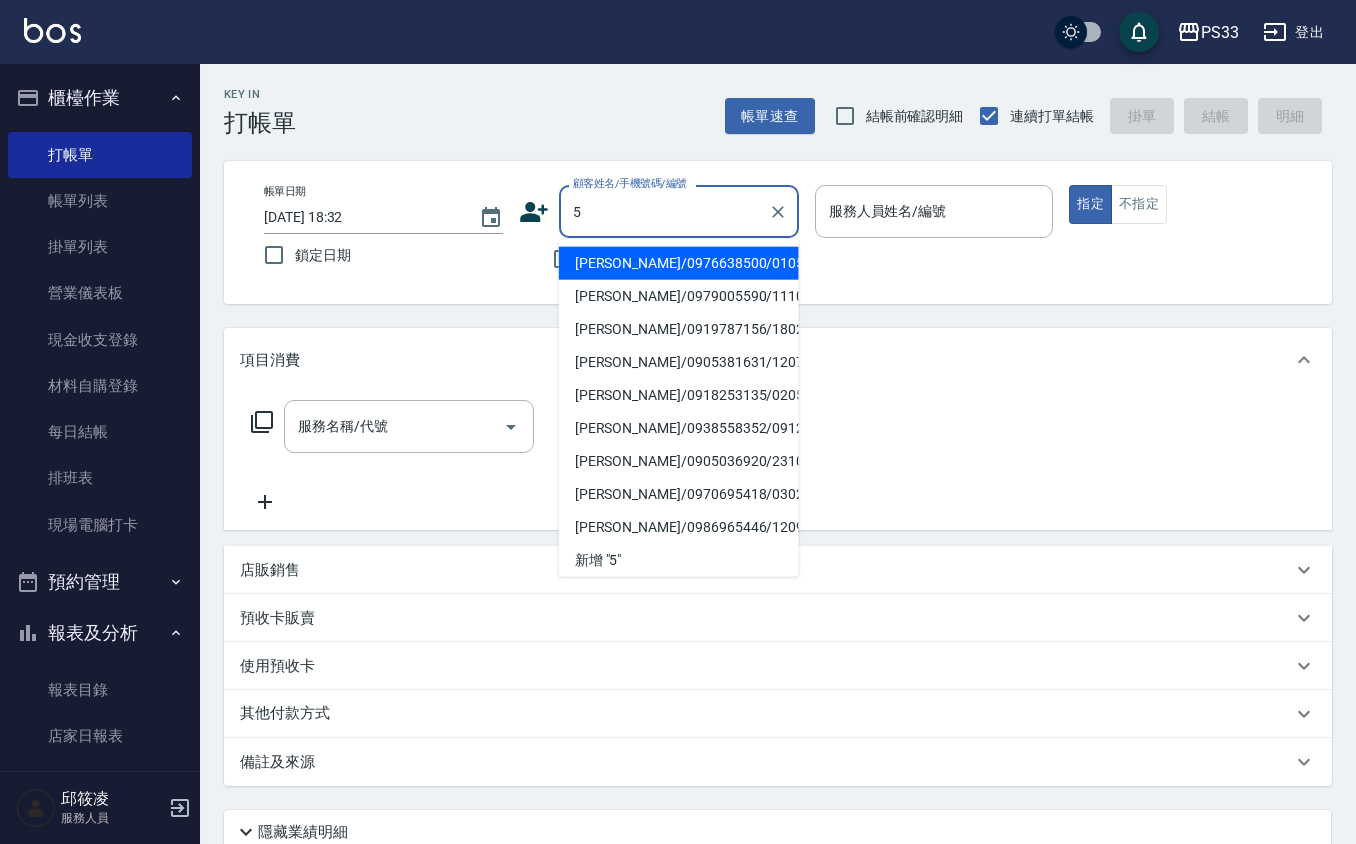 type on "[PERSON_NAME]/0976638500/010523" 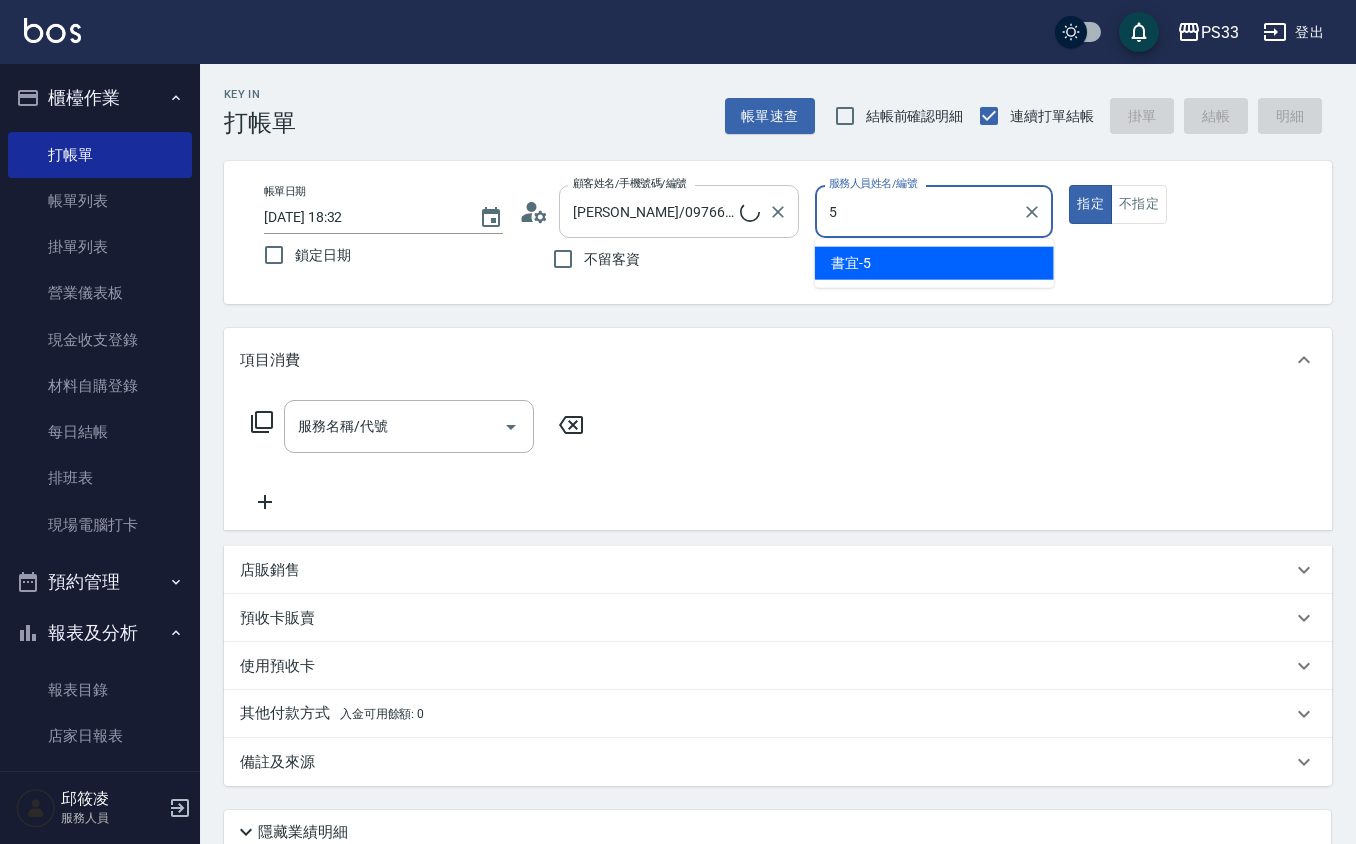 type on "書宜-5" 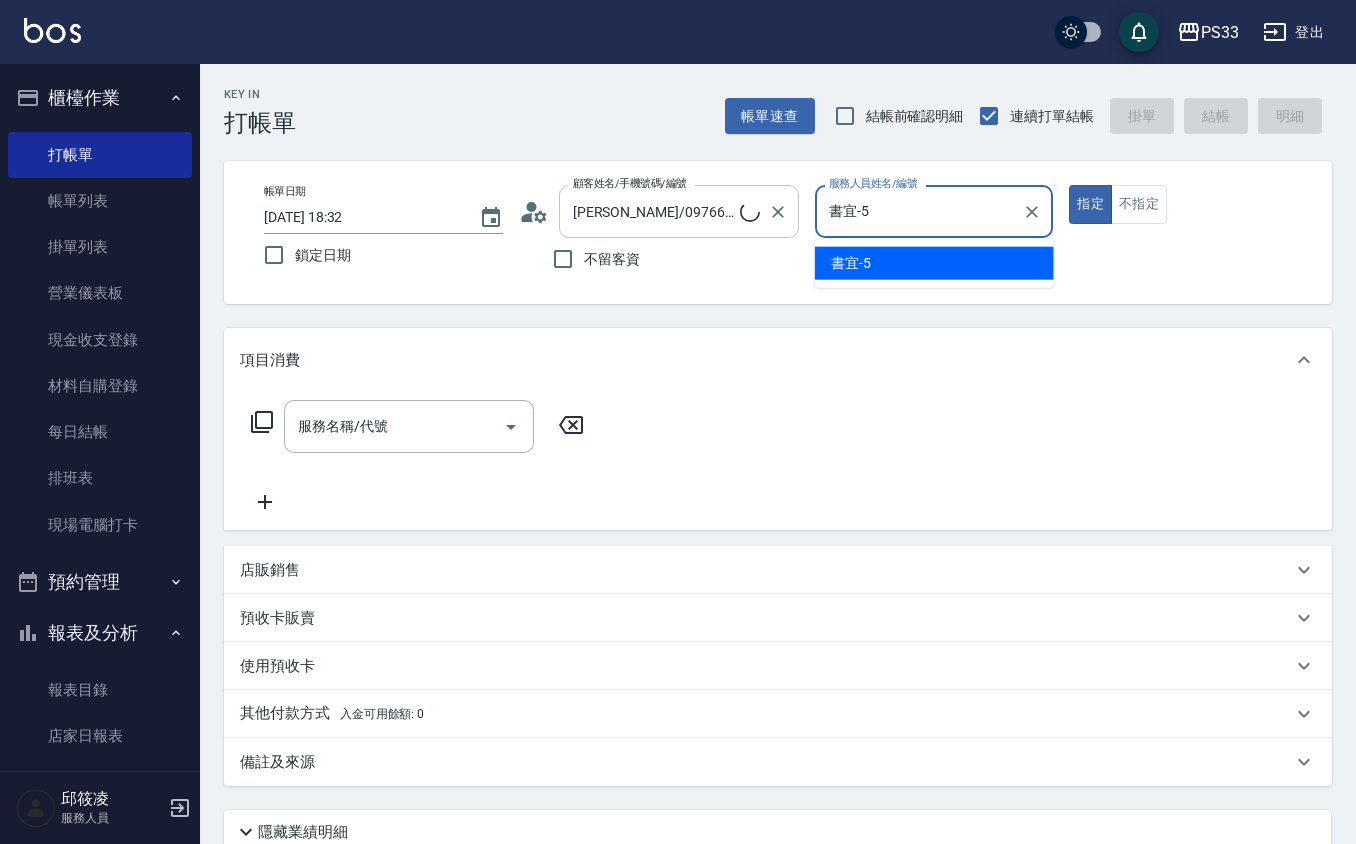 type on "true" 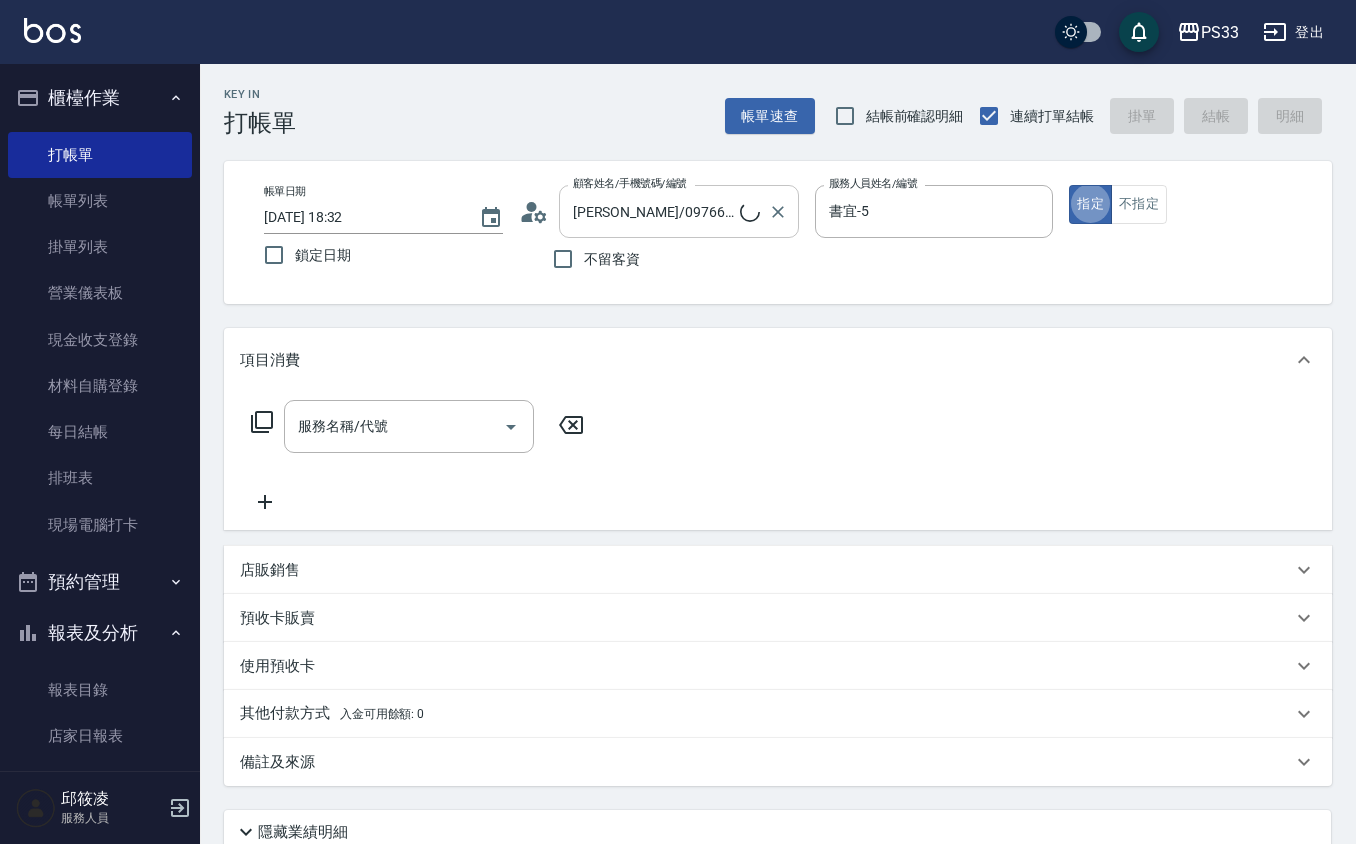 type on "書宜/0989724214/5" 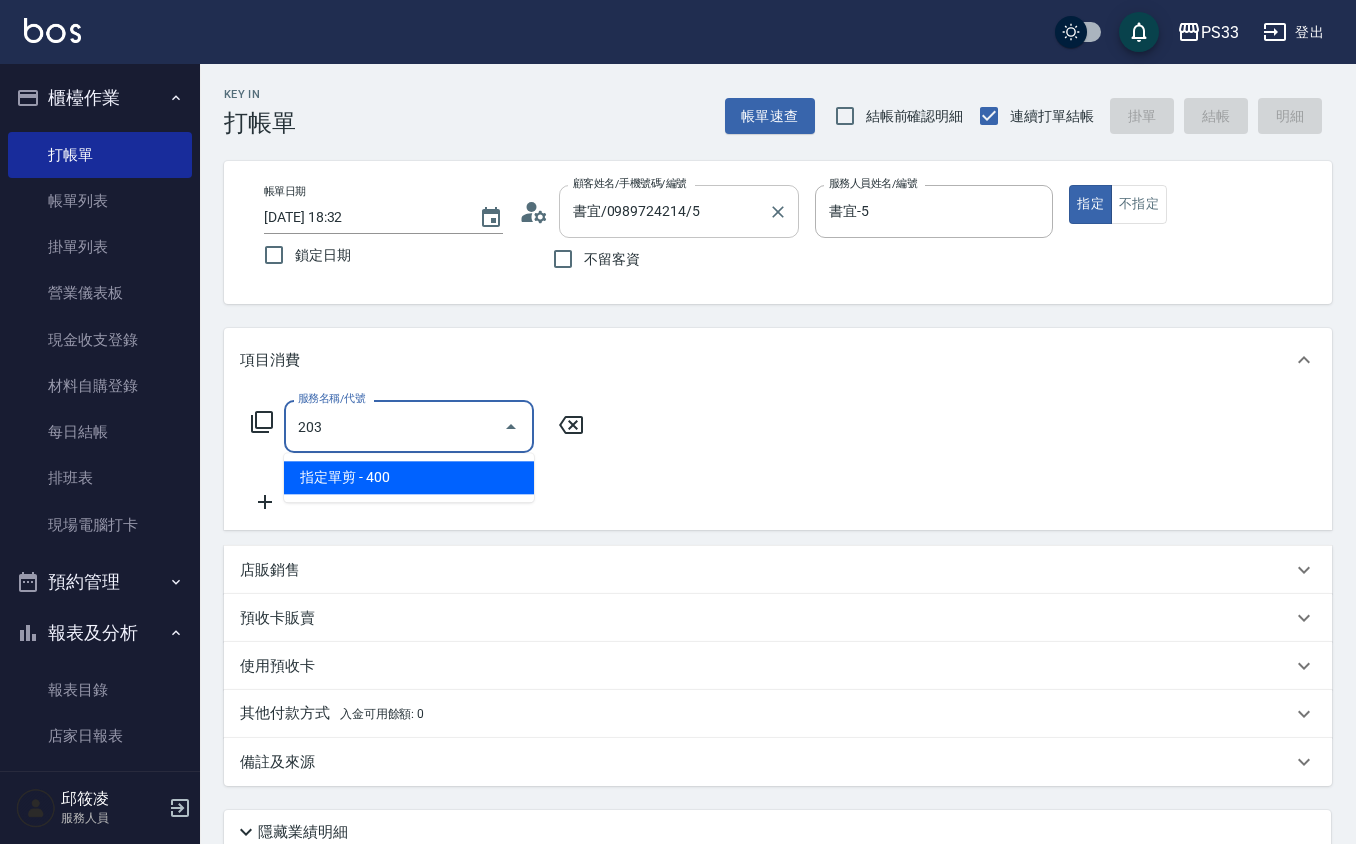 type on "指定單剪(203)" 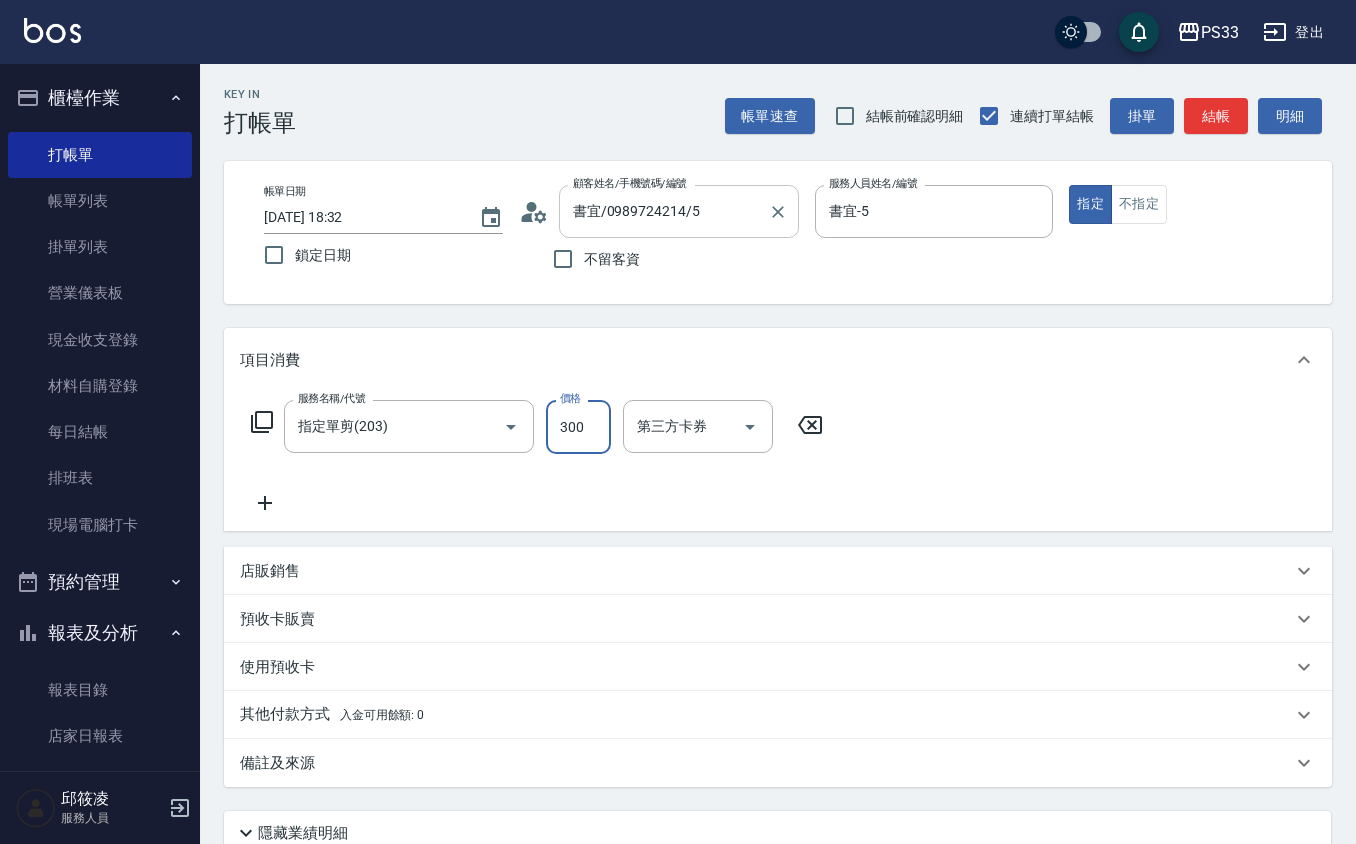type on "300" 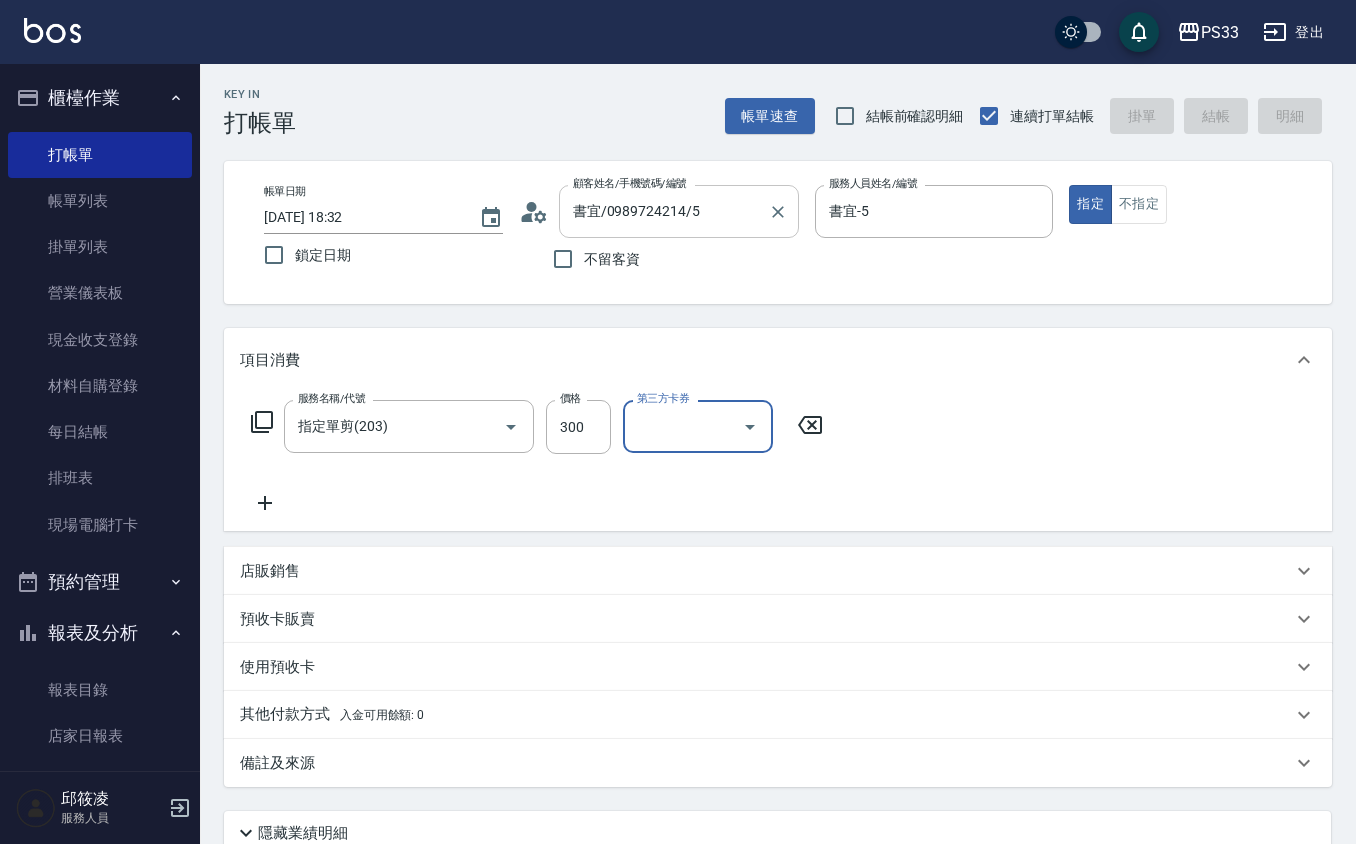type on "2025/07/12 18:47" 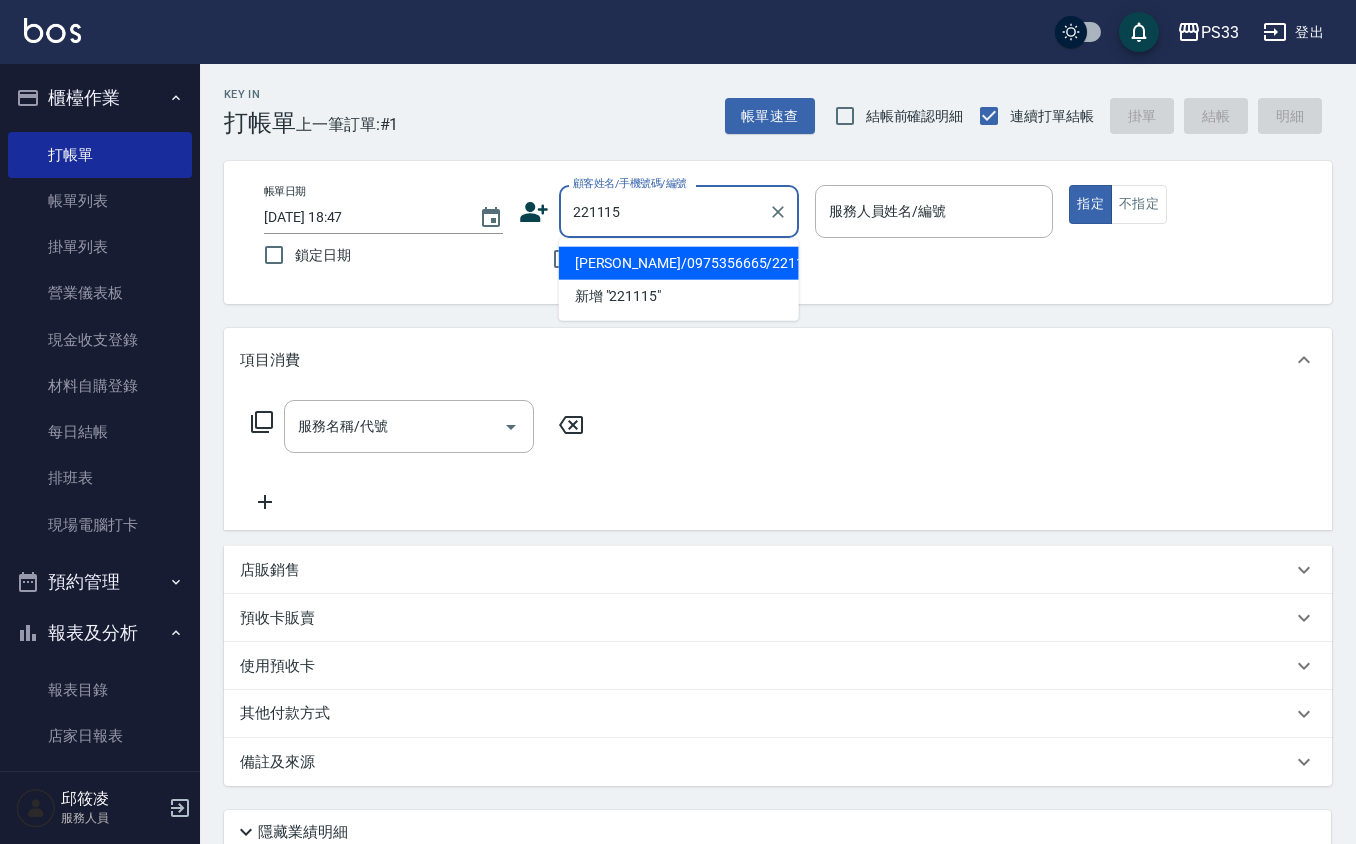 type on "[PERSON_NAME]/0975356665/221115" 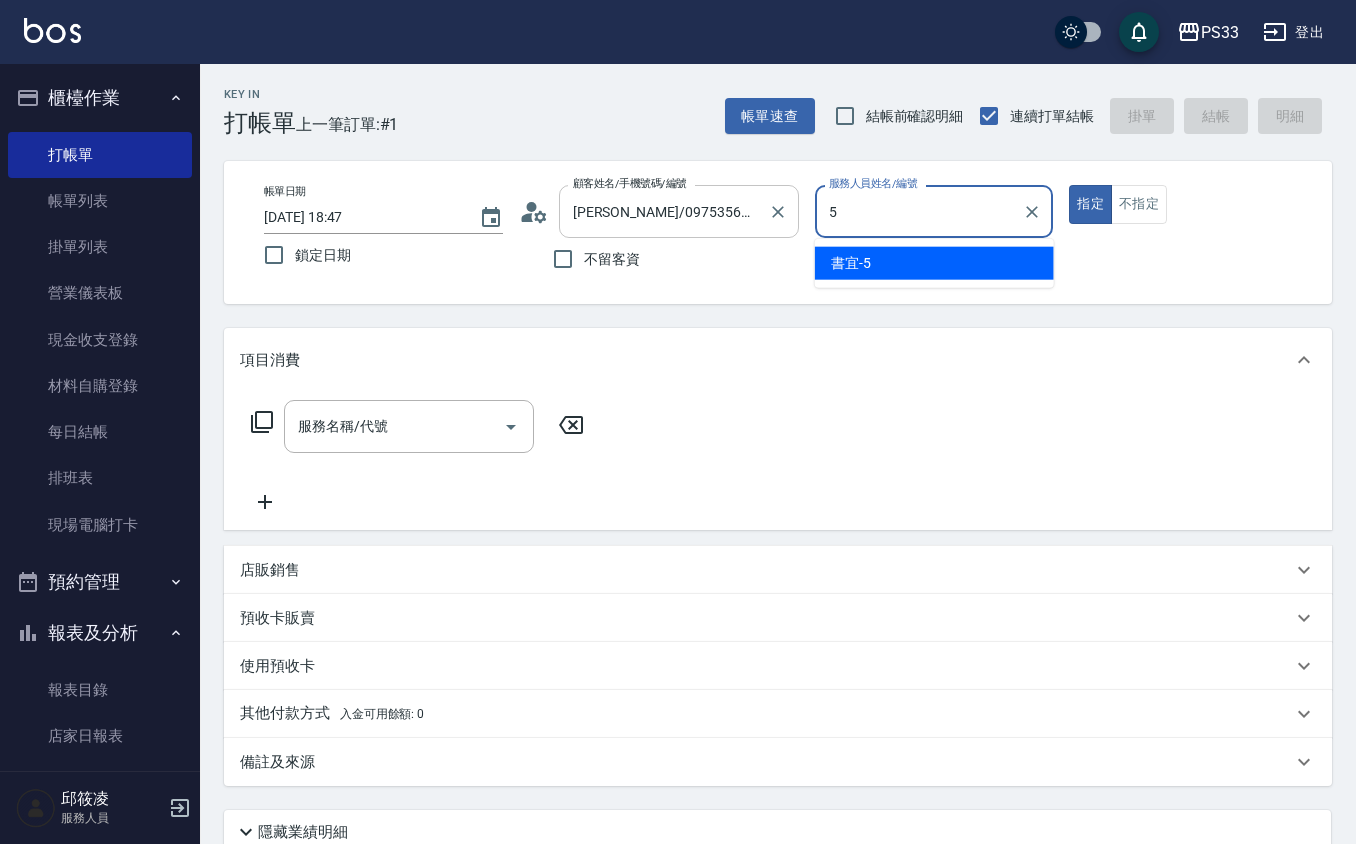 type on "書宜-5" 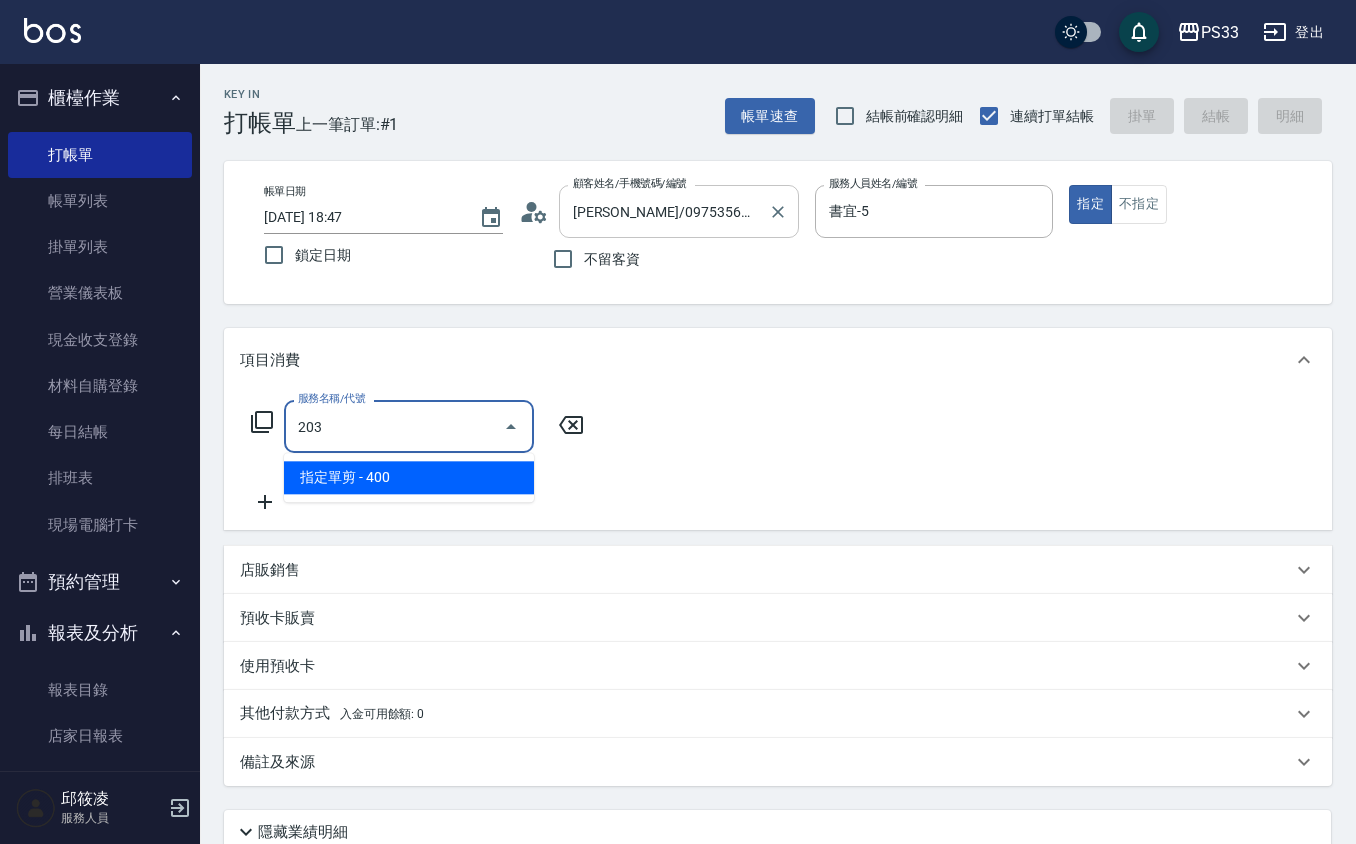 type on "指定單剪(203)" 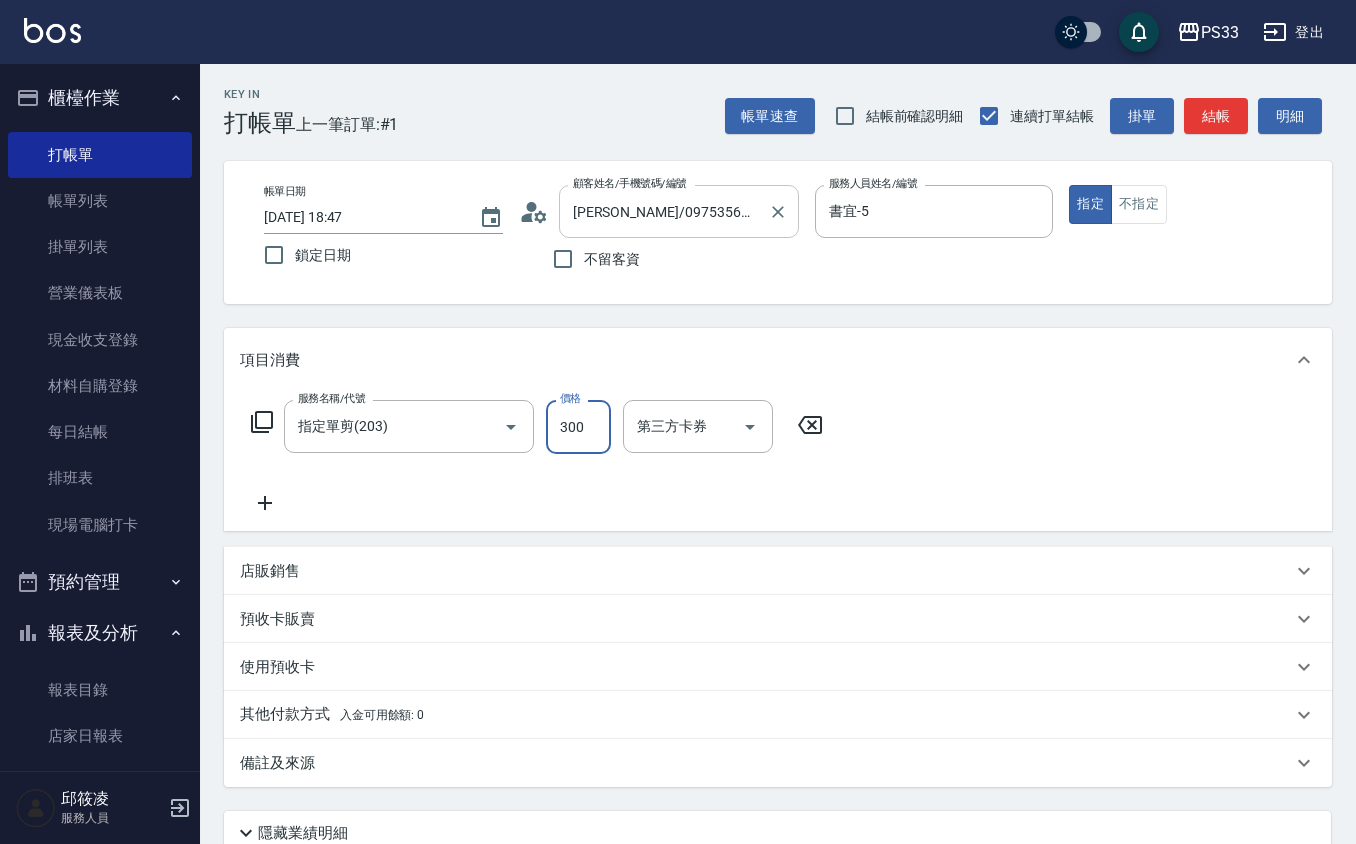 type on "300" 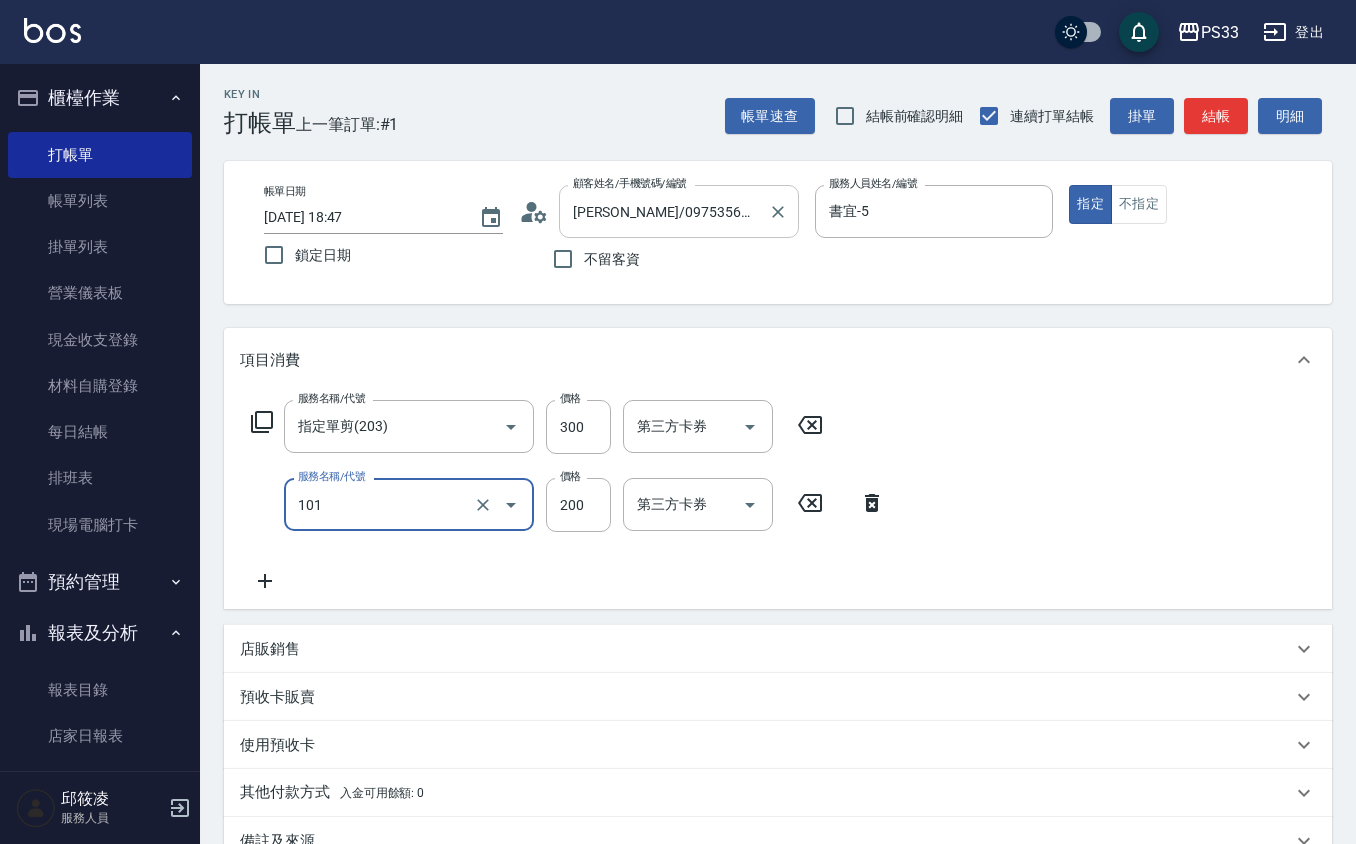 type on "洗髮(101)" 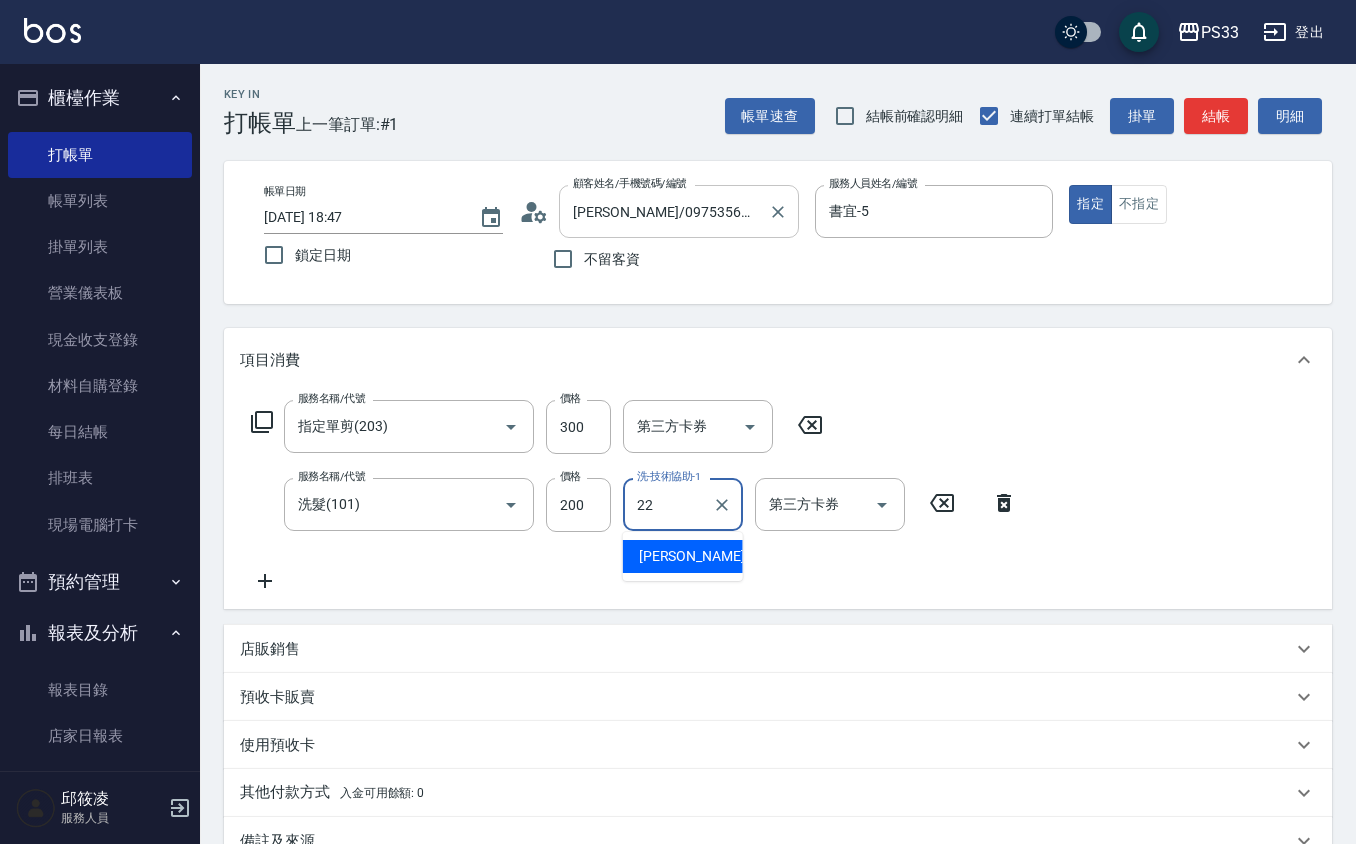 type on "[PERSON_NAME]-22" 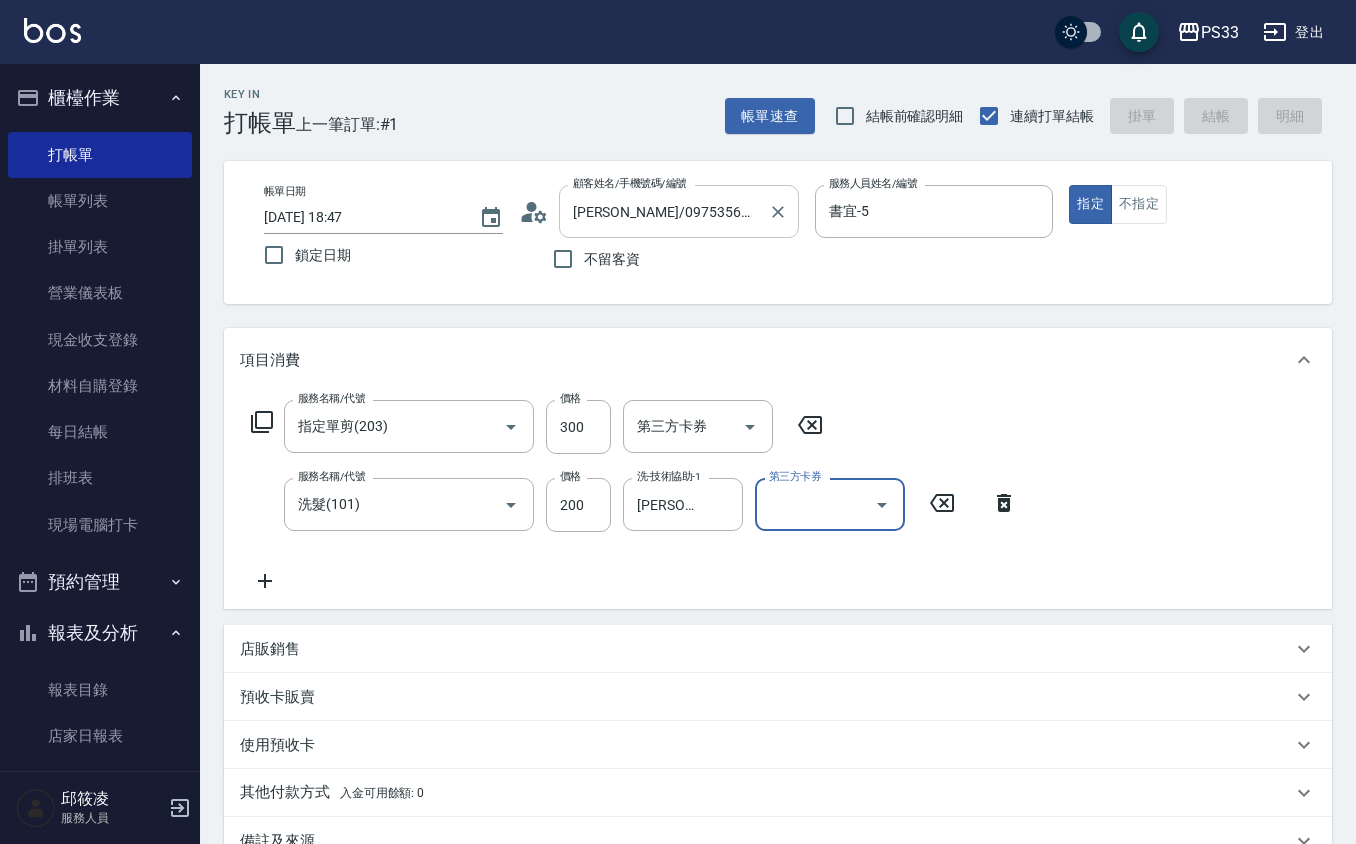 type 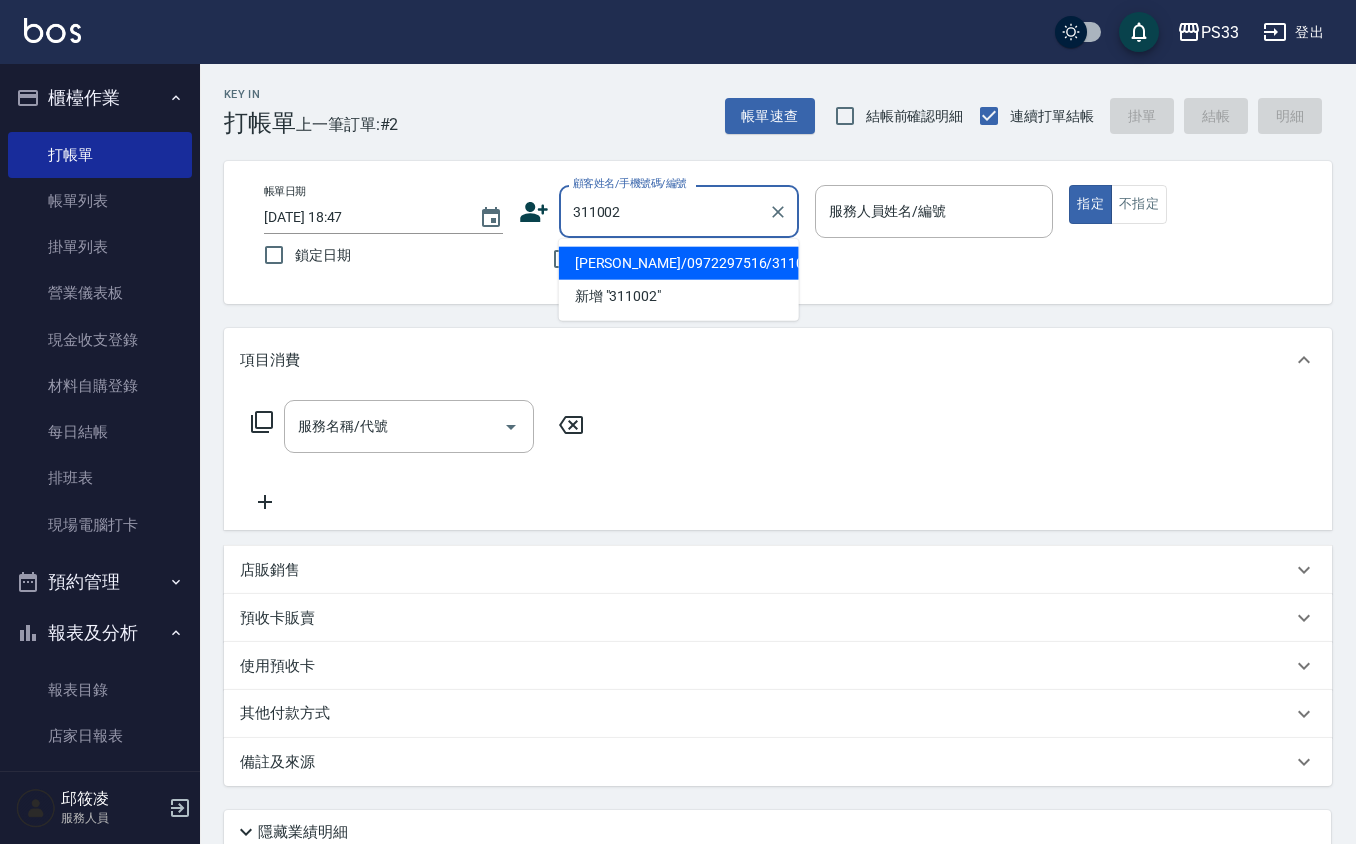 type on "[PERSON_NAME]/0972297516/311002" 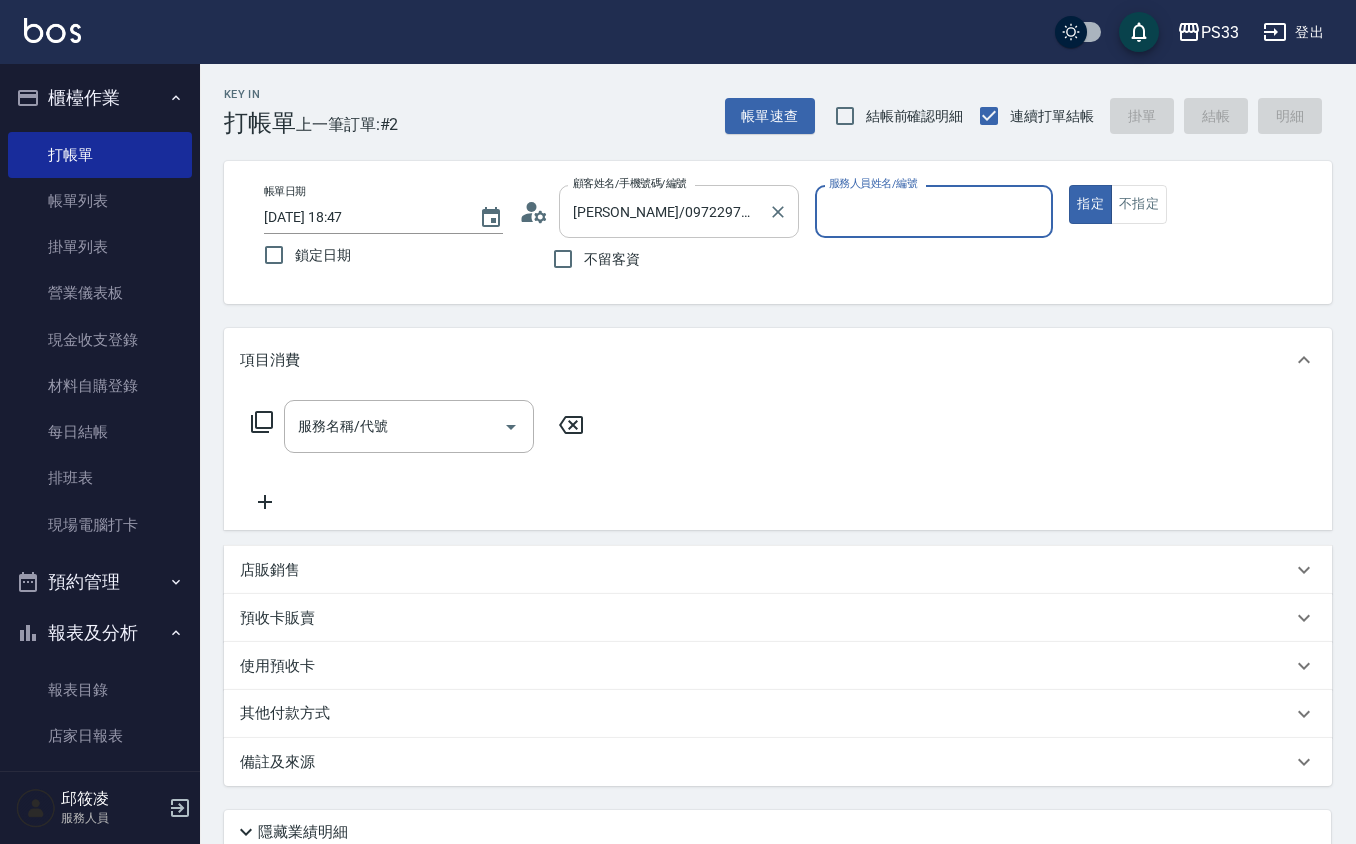 type on "6" 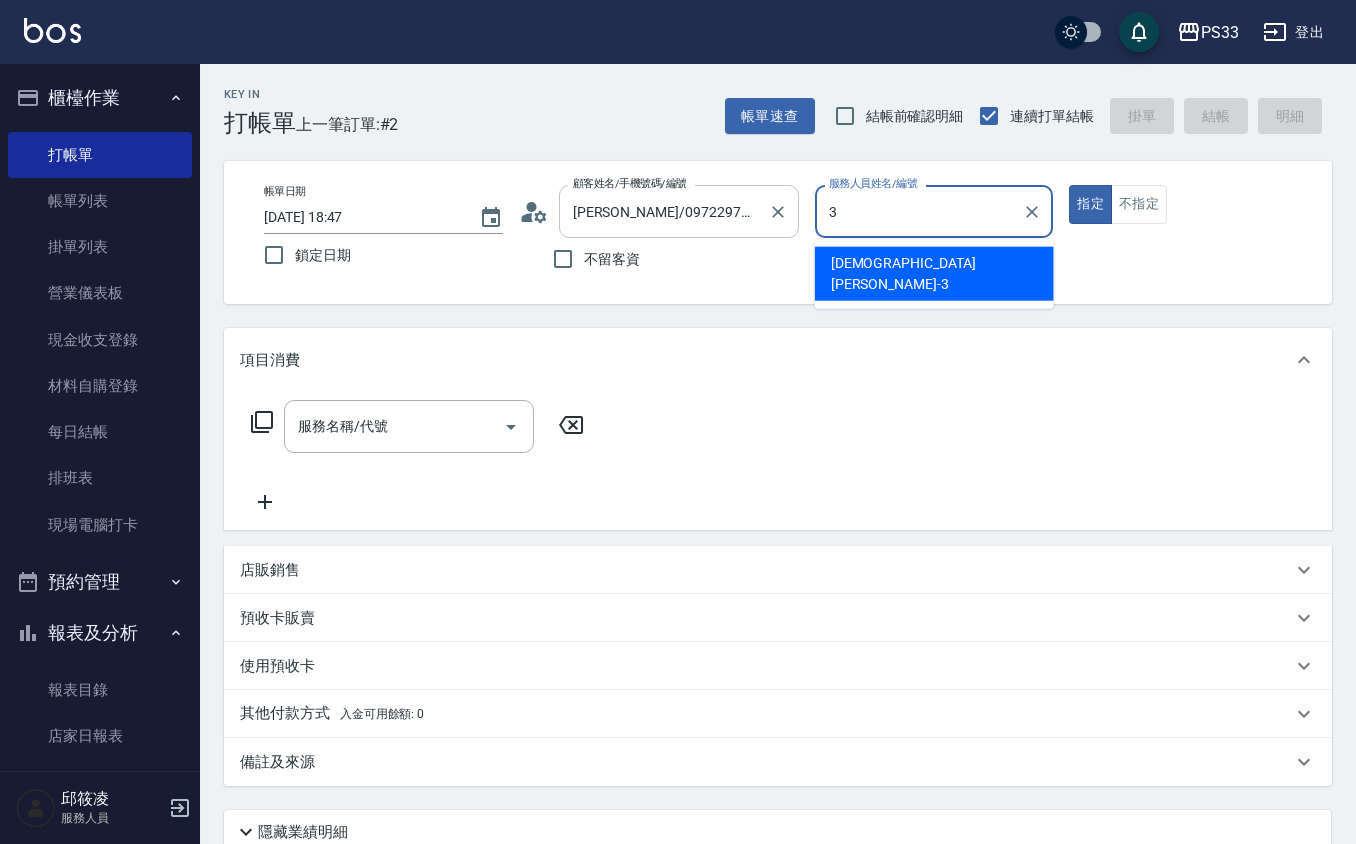 type on "[PERSON_NAME]-3" 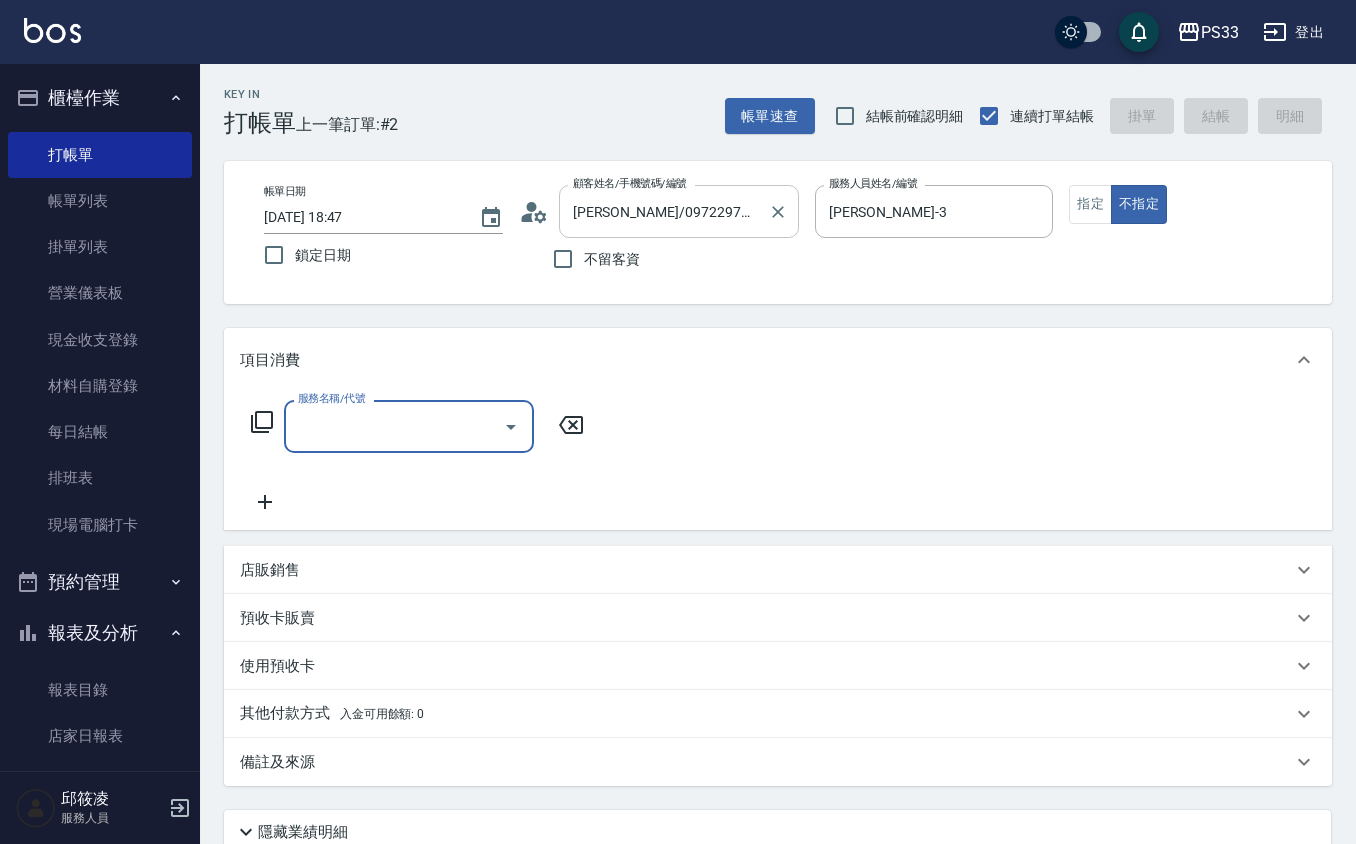 type on "1" 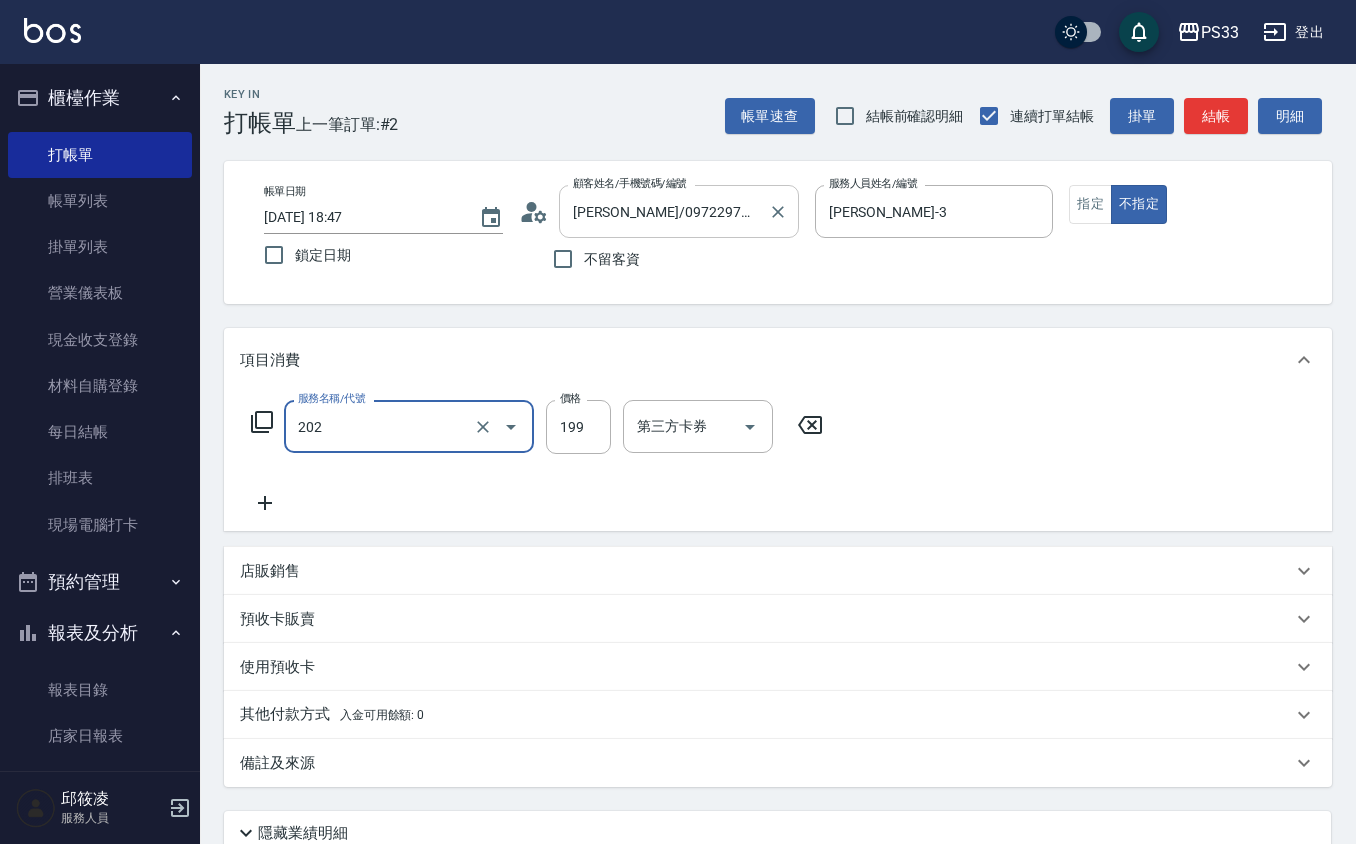 type on "不指定單剪(202)" 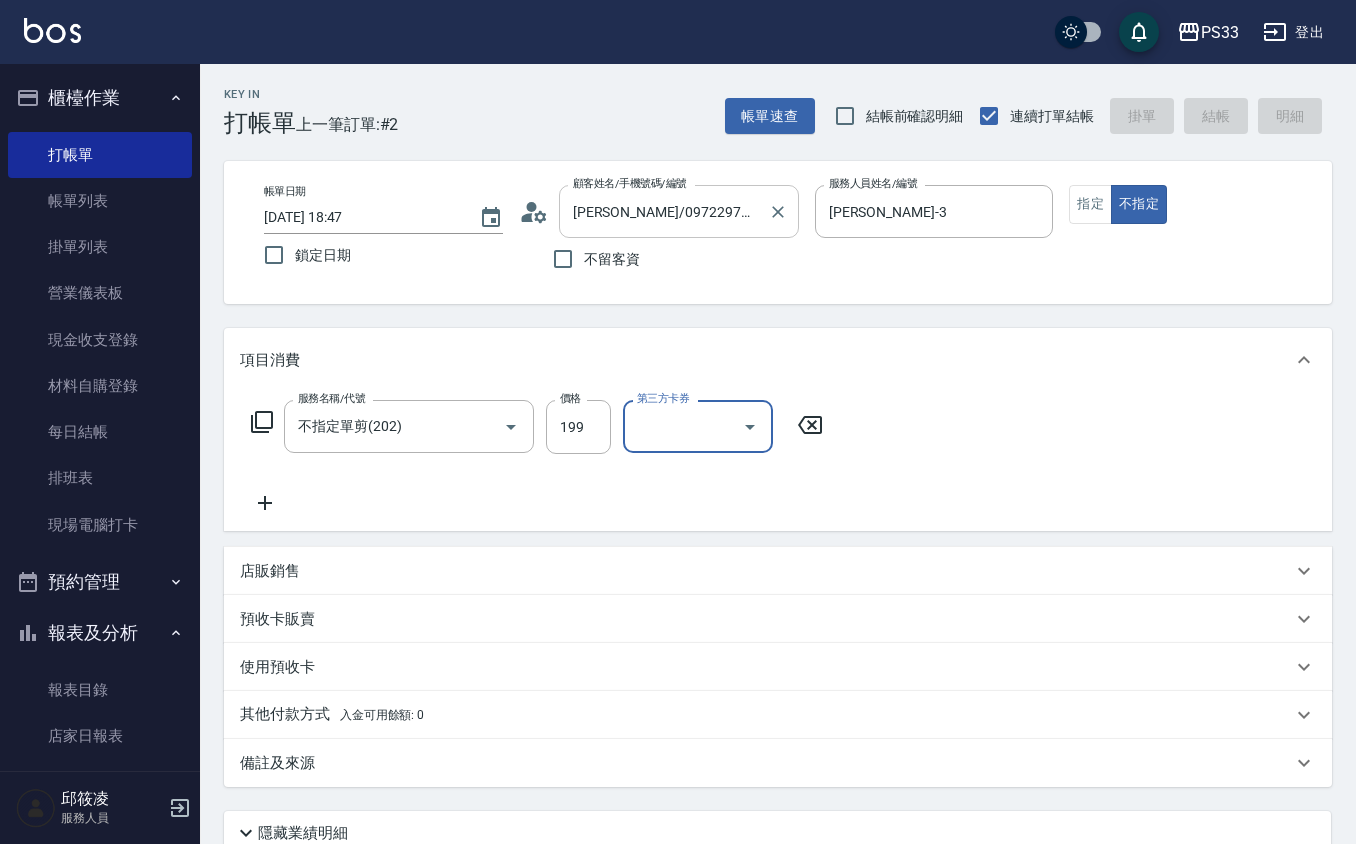 type 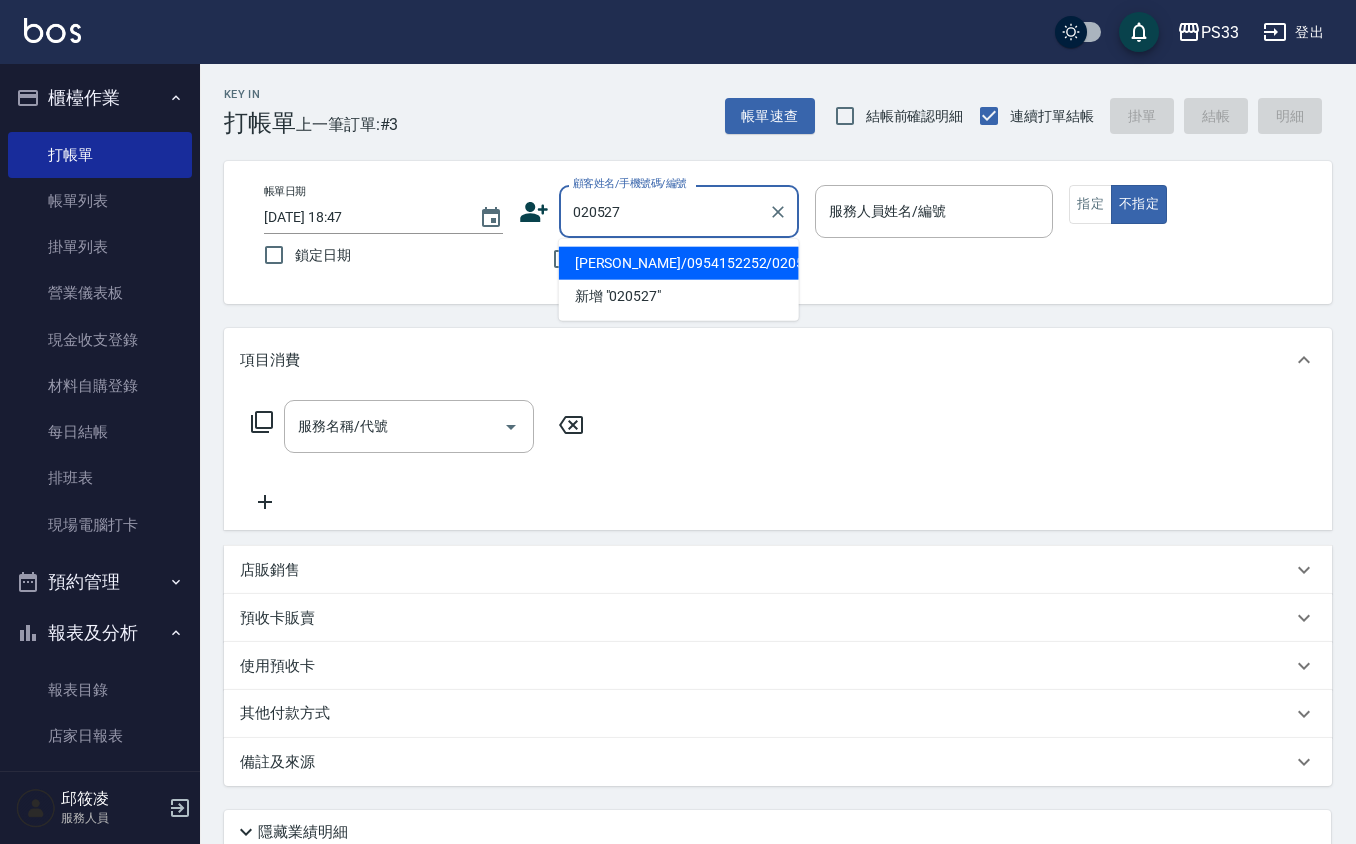 type on "[PERSON_NAME]/0954152252/020527" 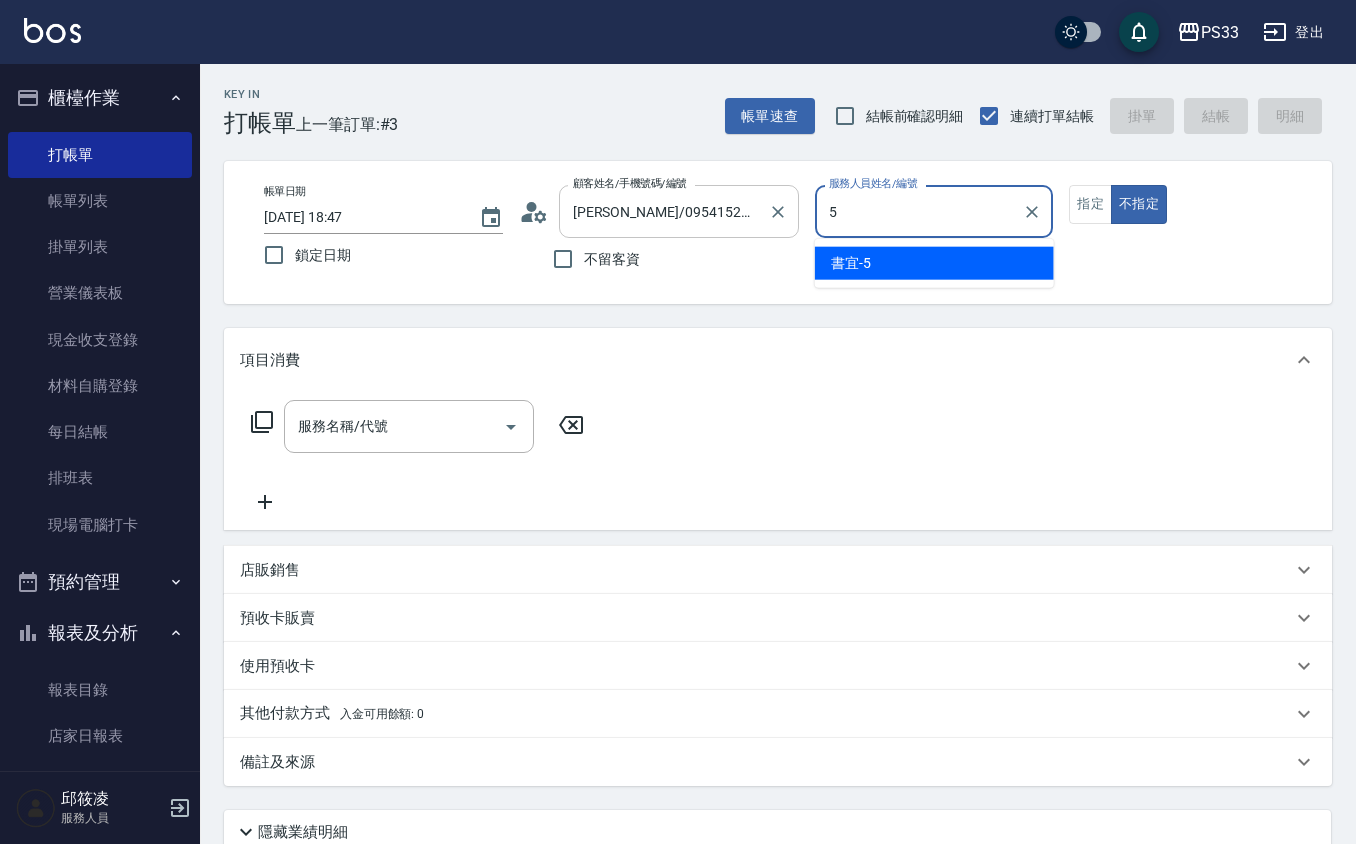 type on "書宜-5" 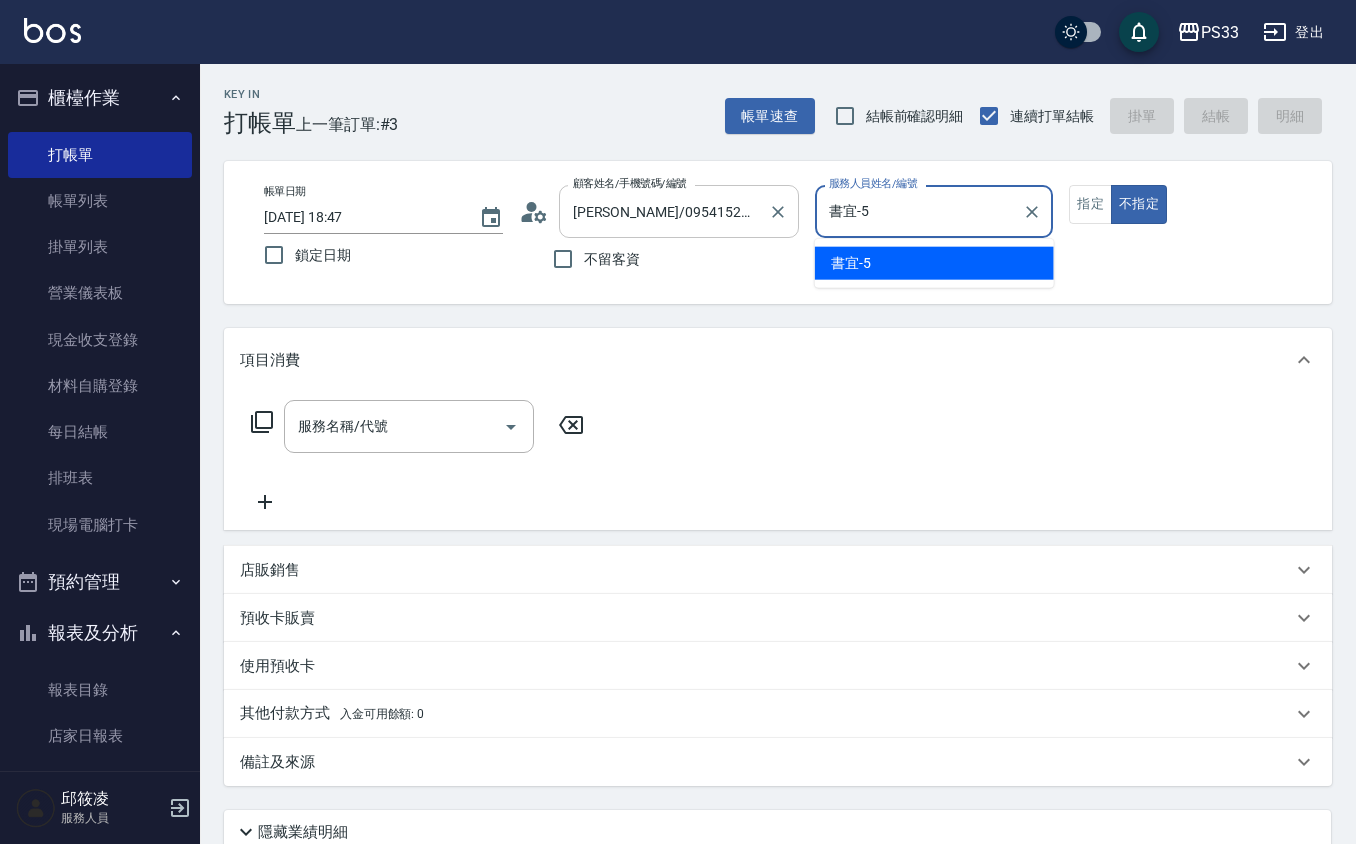 type on "false" 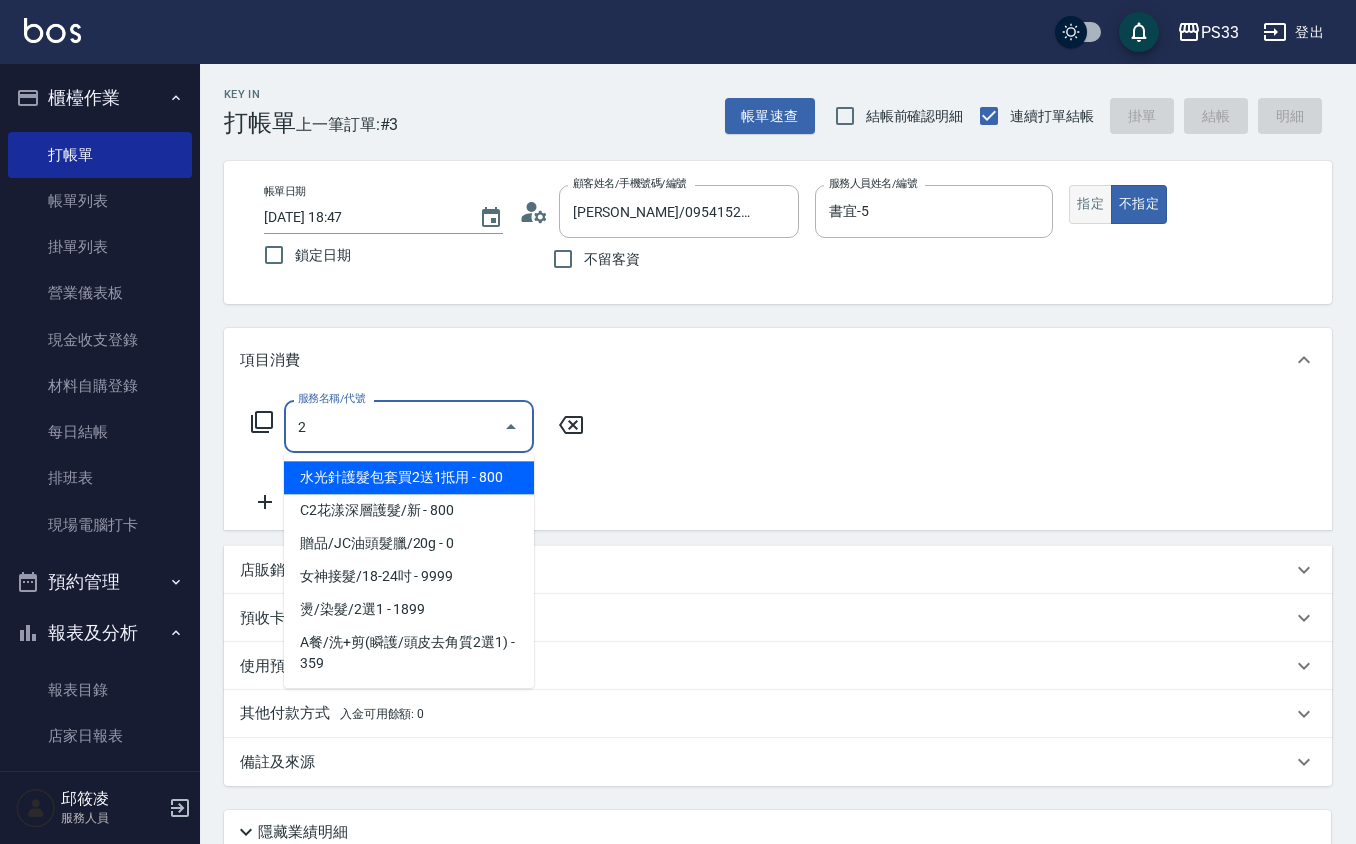 type on "2" 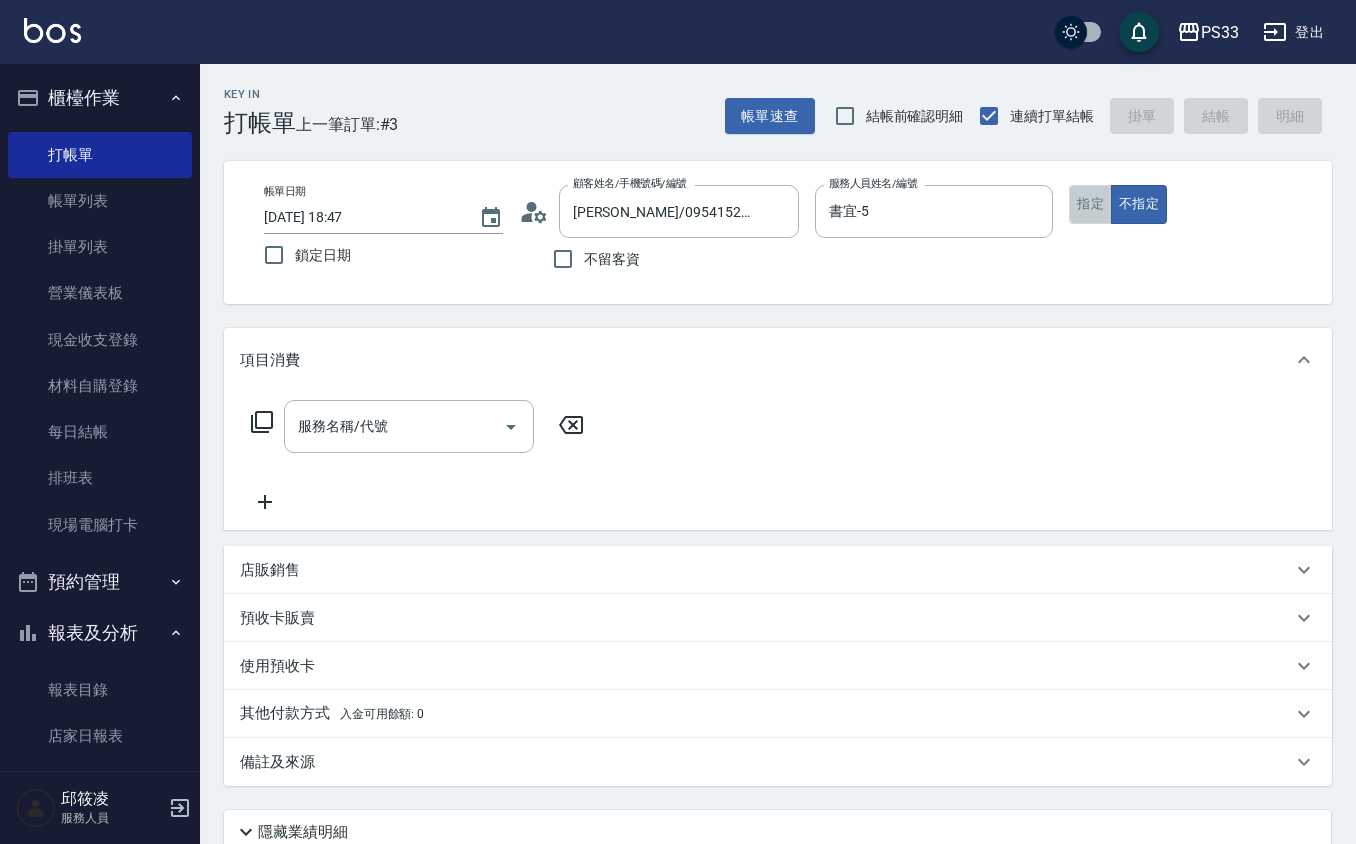 click on "指定" at bounding box center [1090, 204] 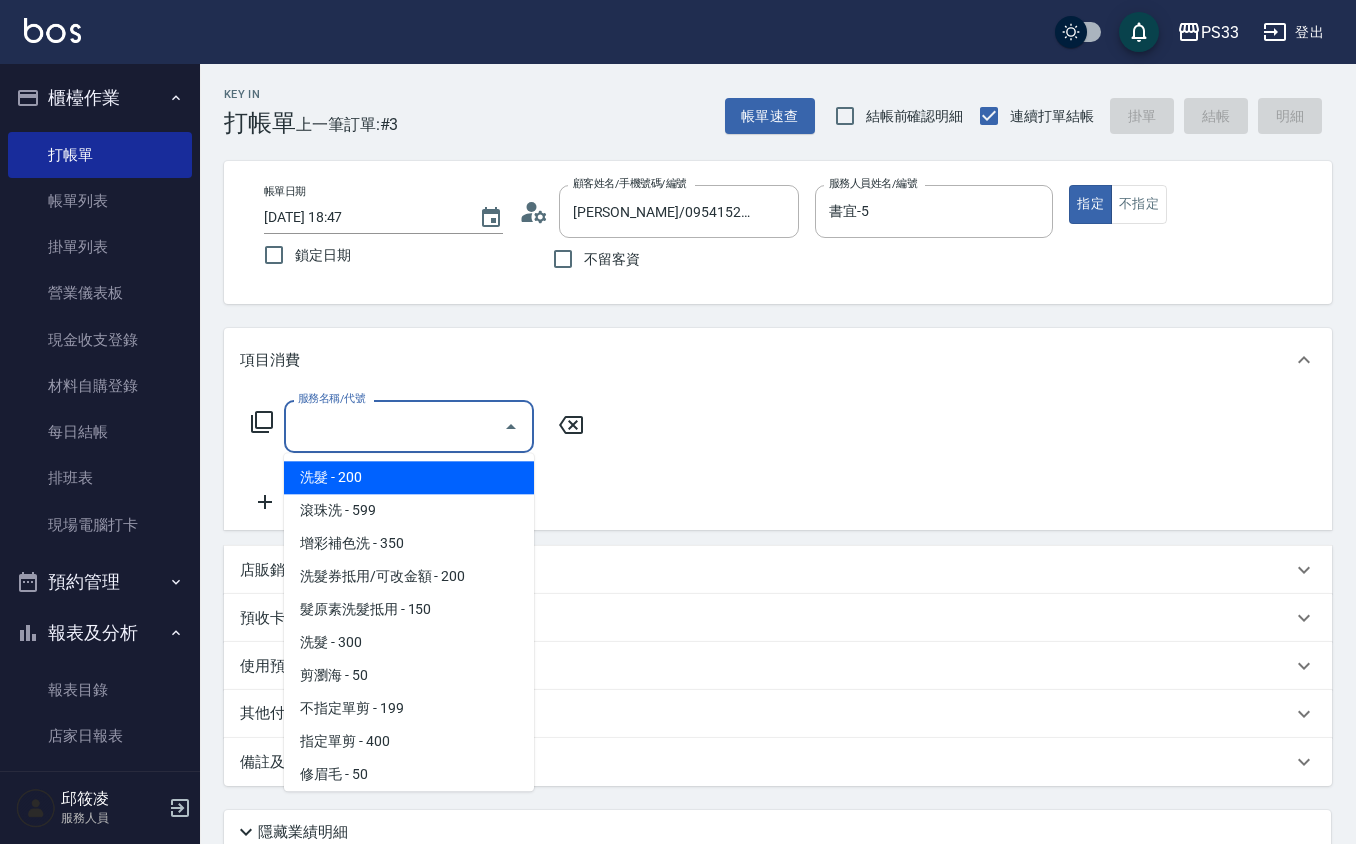 click on "服務名稱/代號 服務名稱/代號" at bounding box center [409, 426] 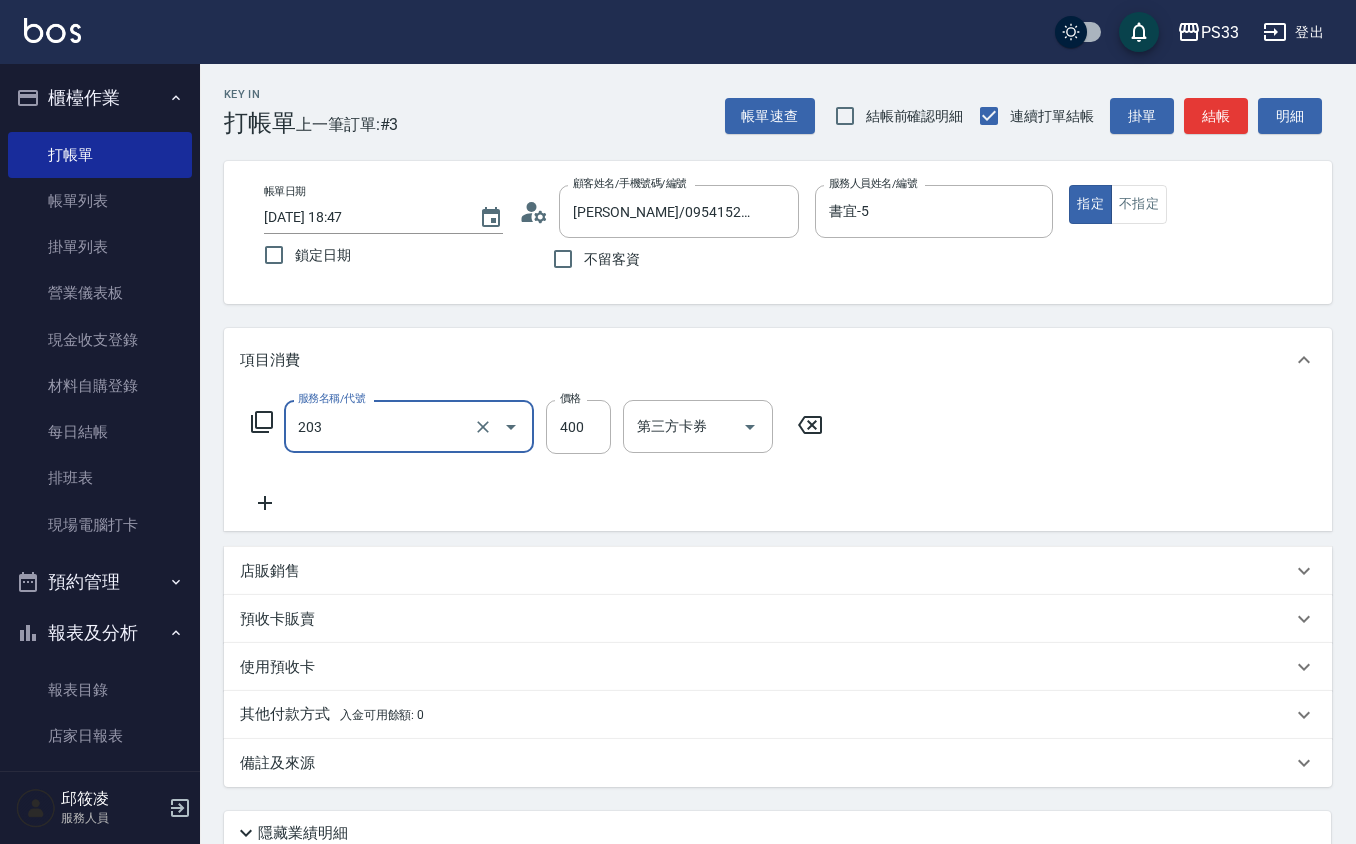 type on "指定單剪(203)" 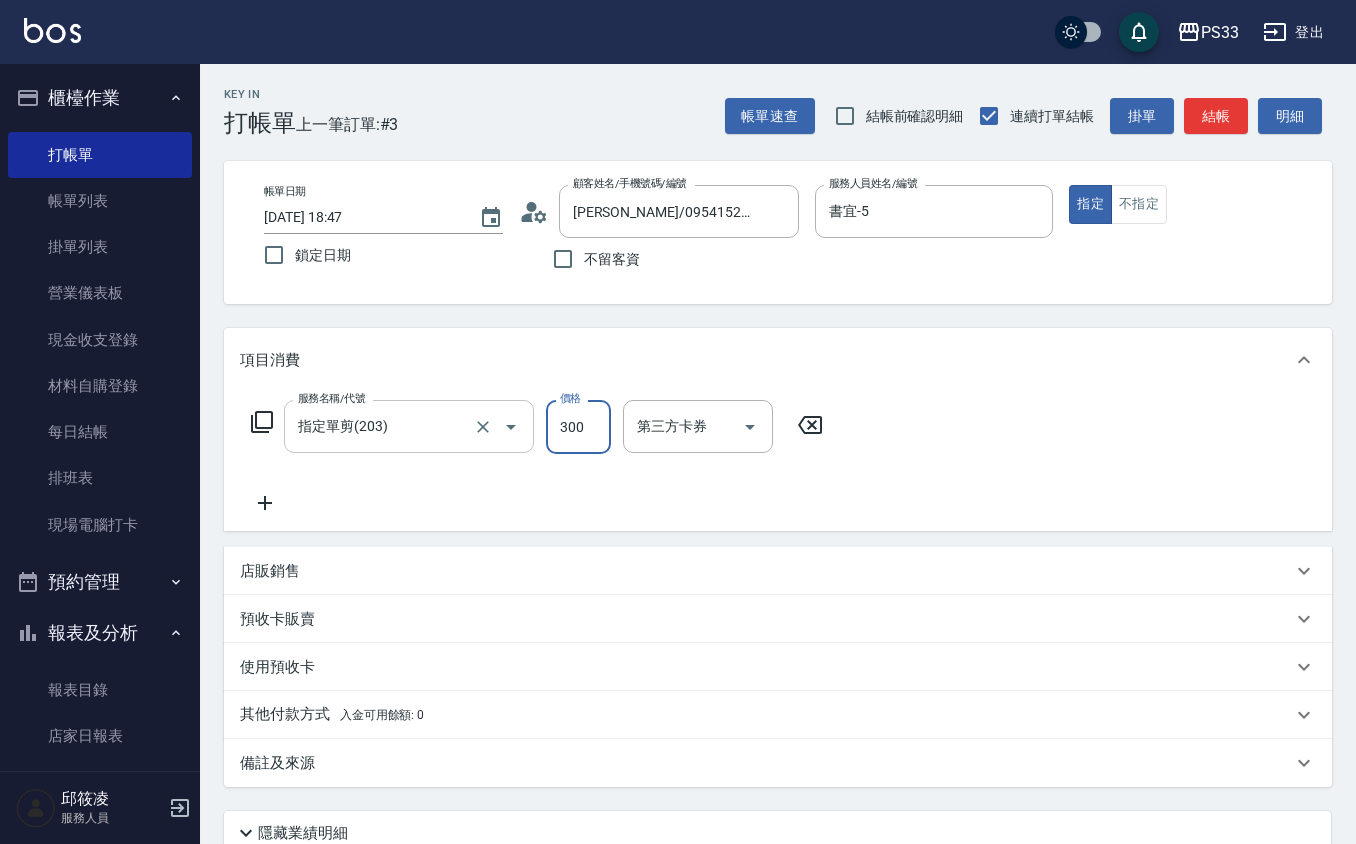 type on "300" 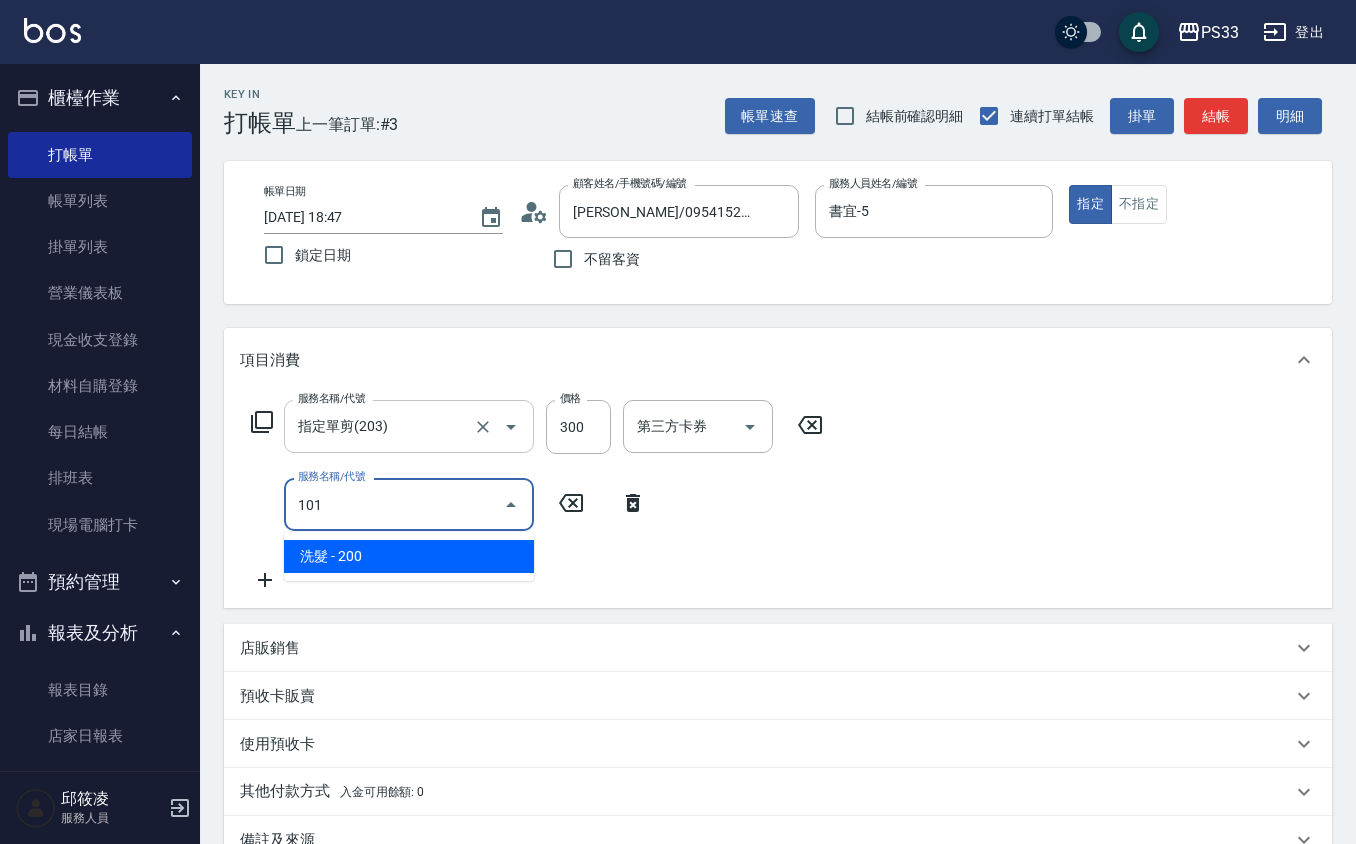 type on "洗髮(101)" 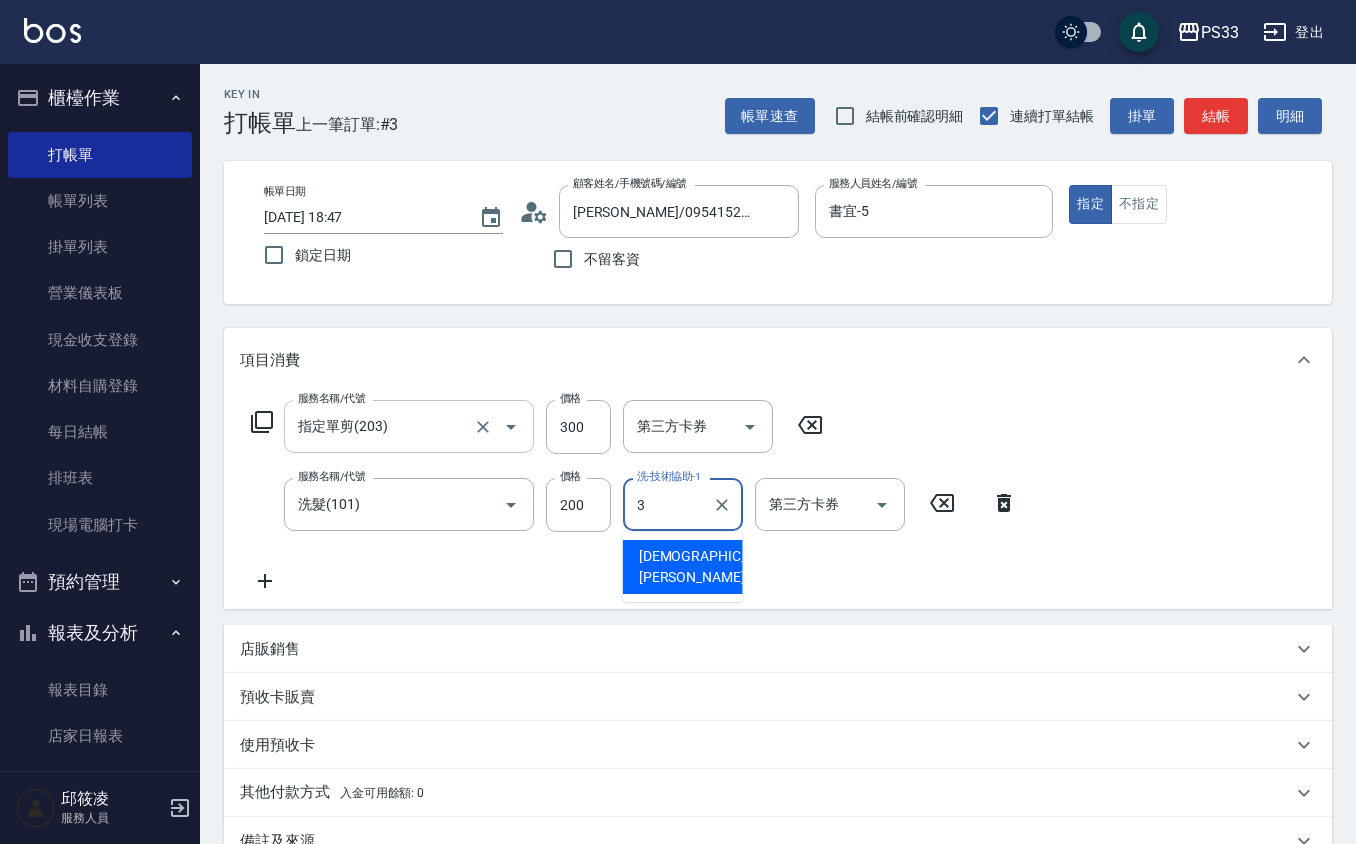 type on "[PERSON_NAME]-3" 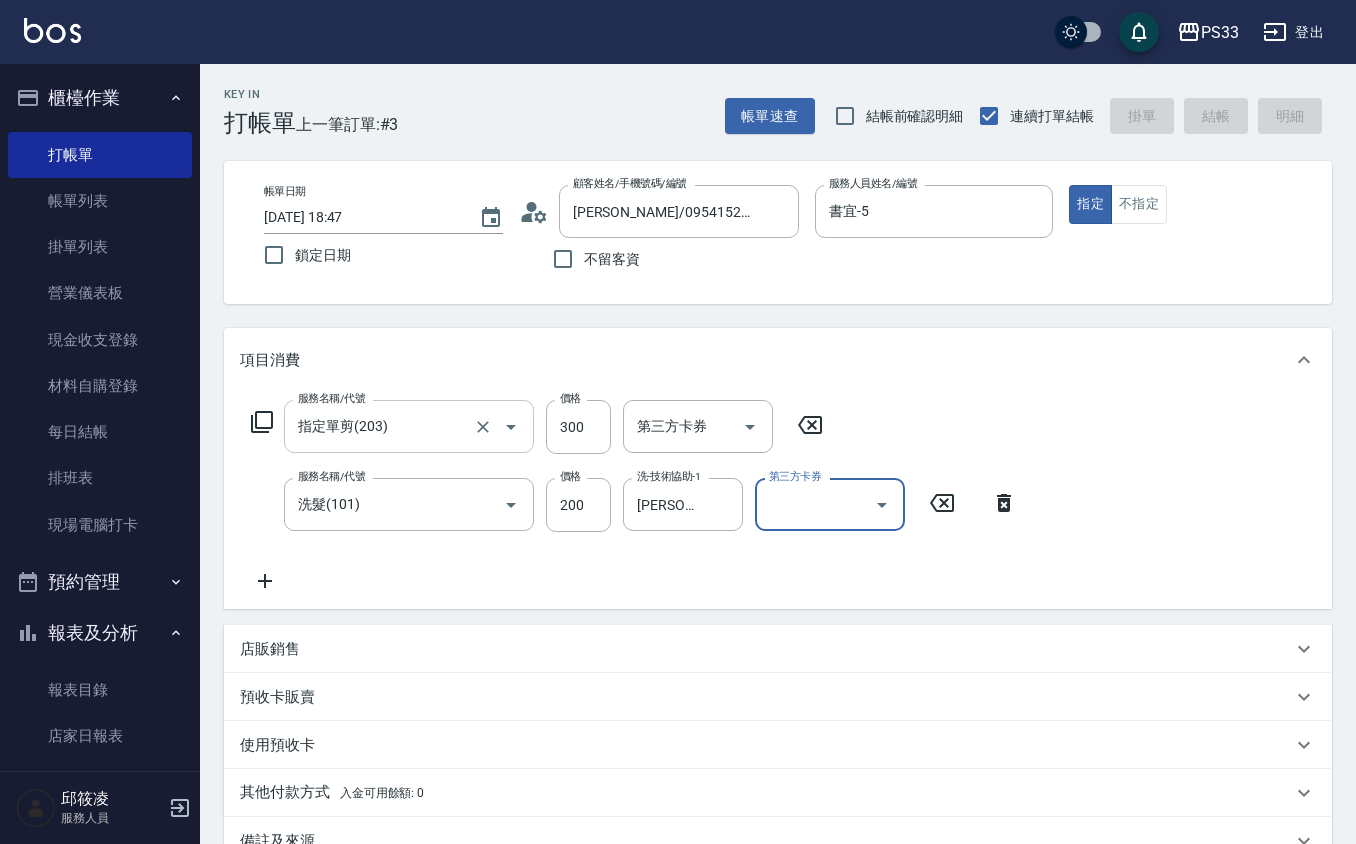 type on "2025/07/12 18:48" 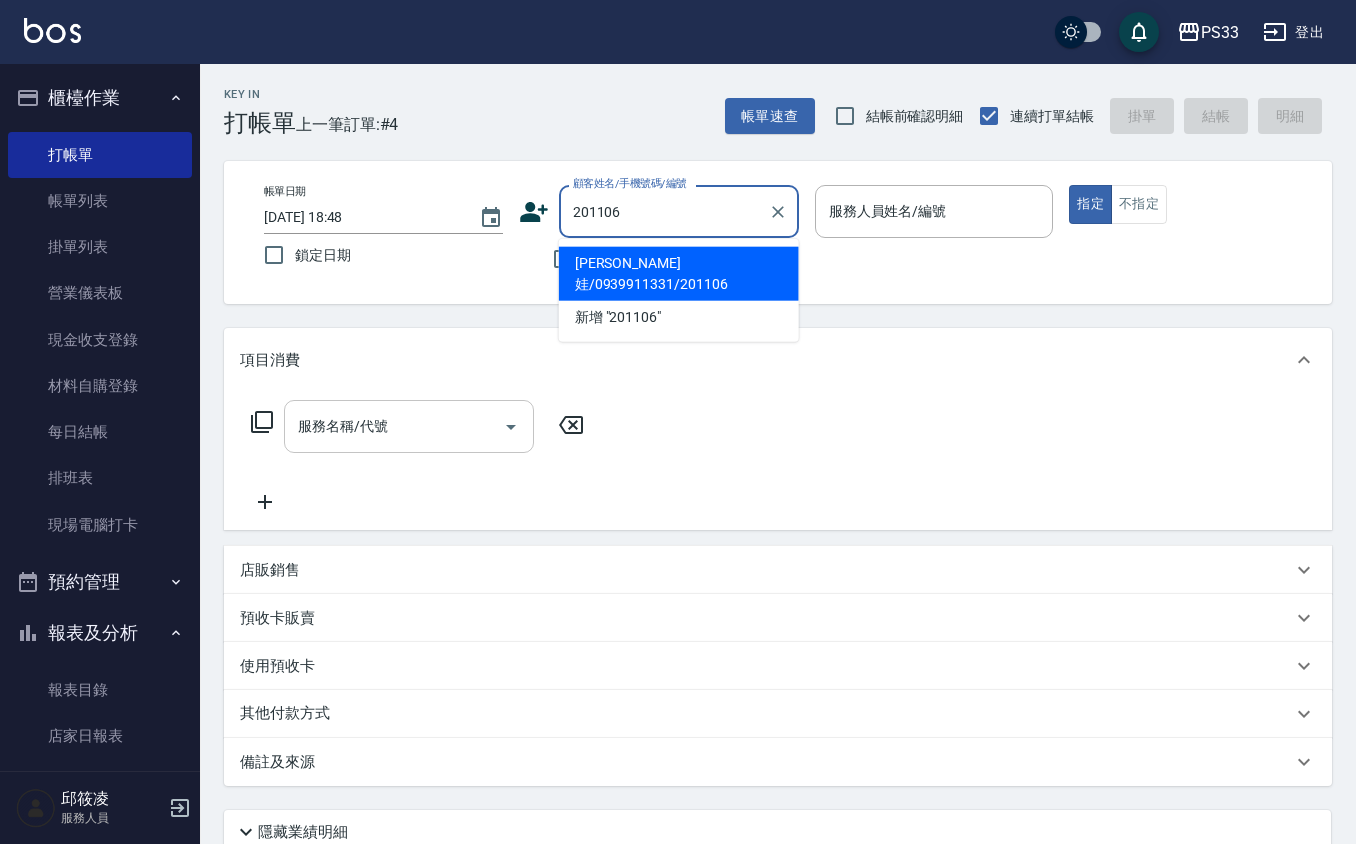 type on "[PERSON_NAME]娃/0939911331/201106" 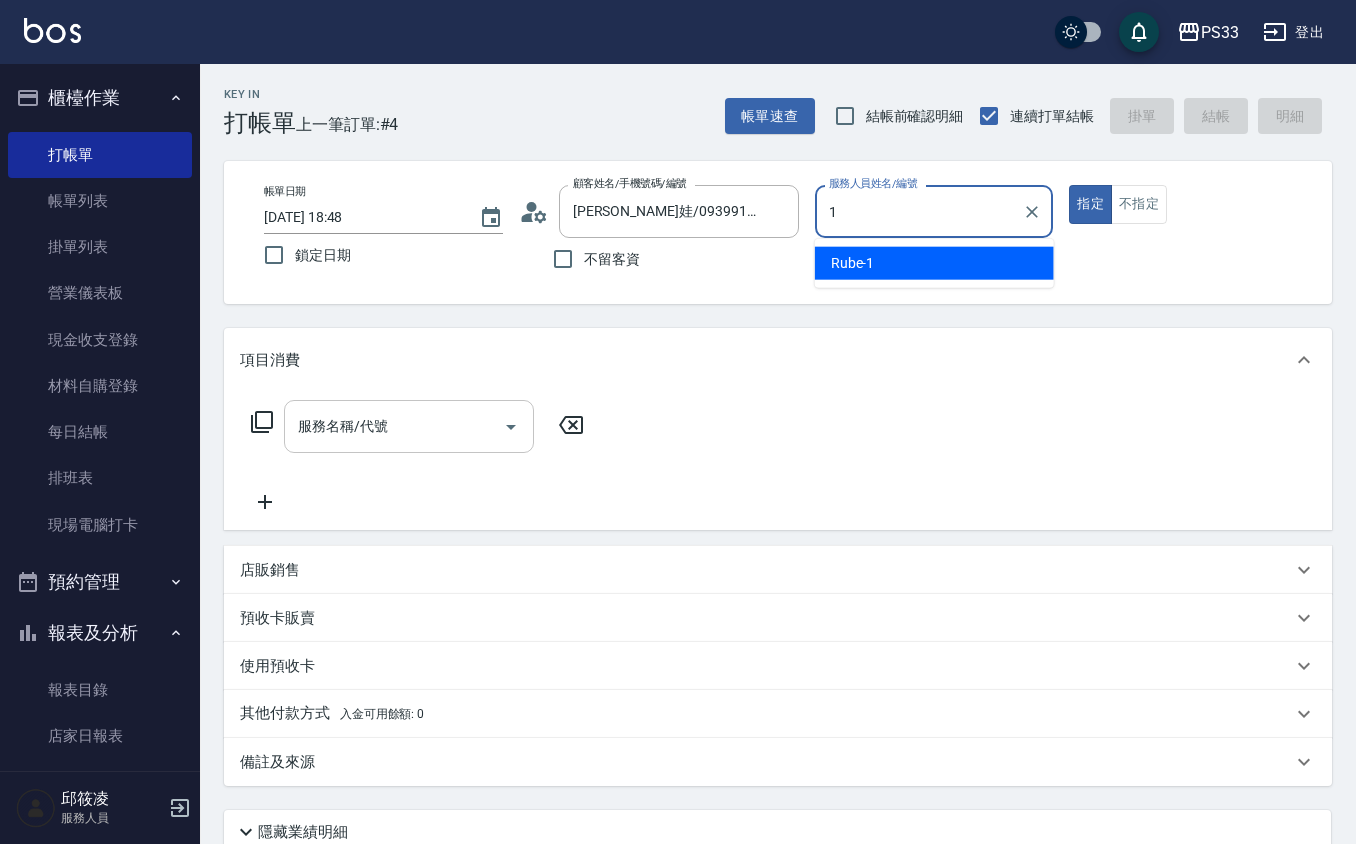 type on "Rube-1" 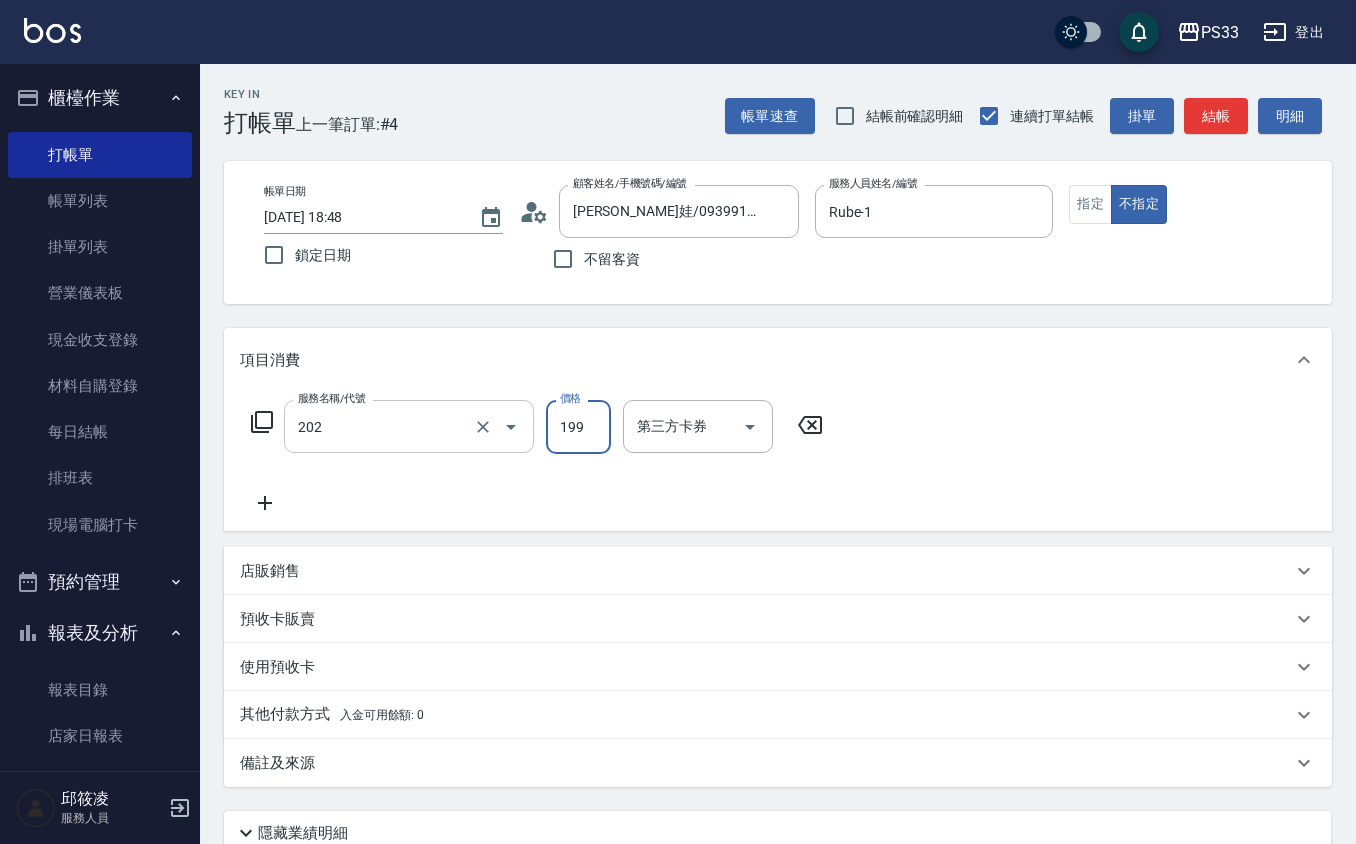 type on "不指定單剪(202)" 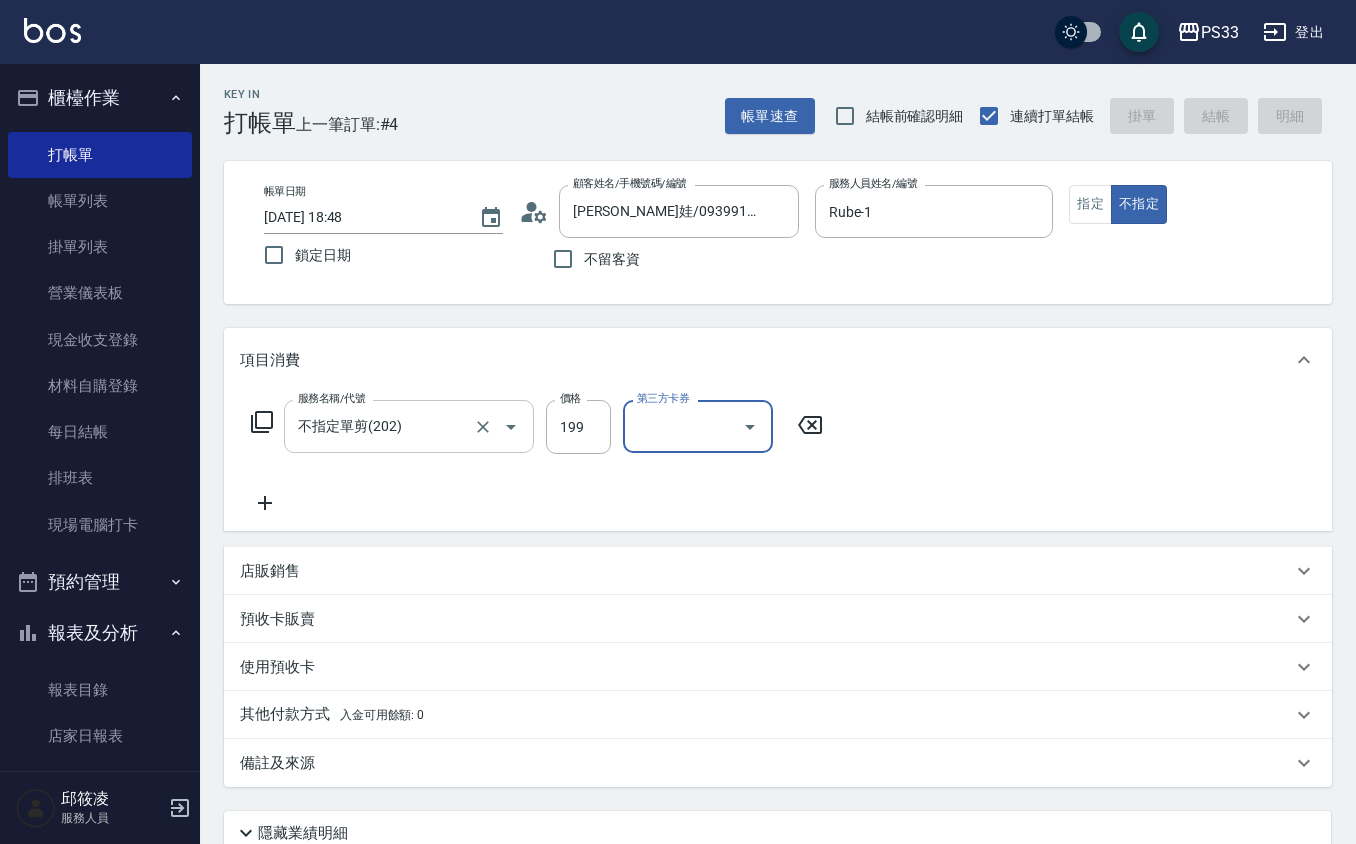 type 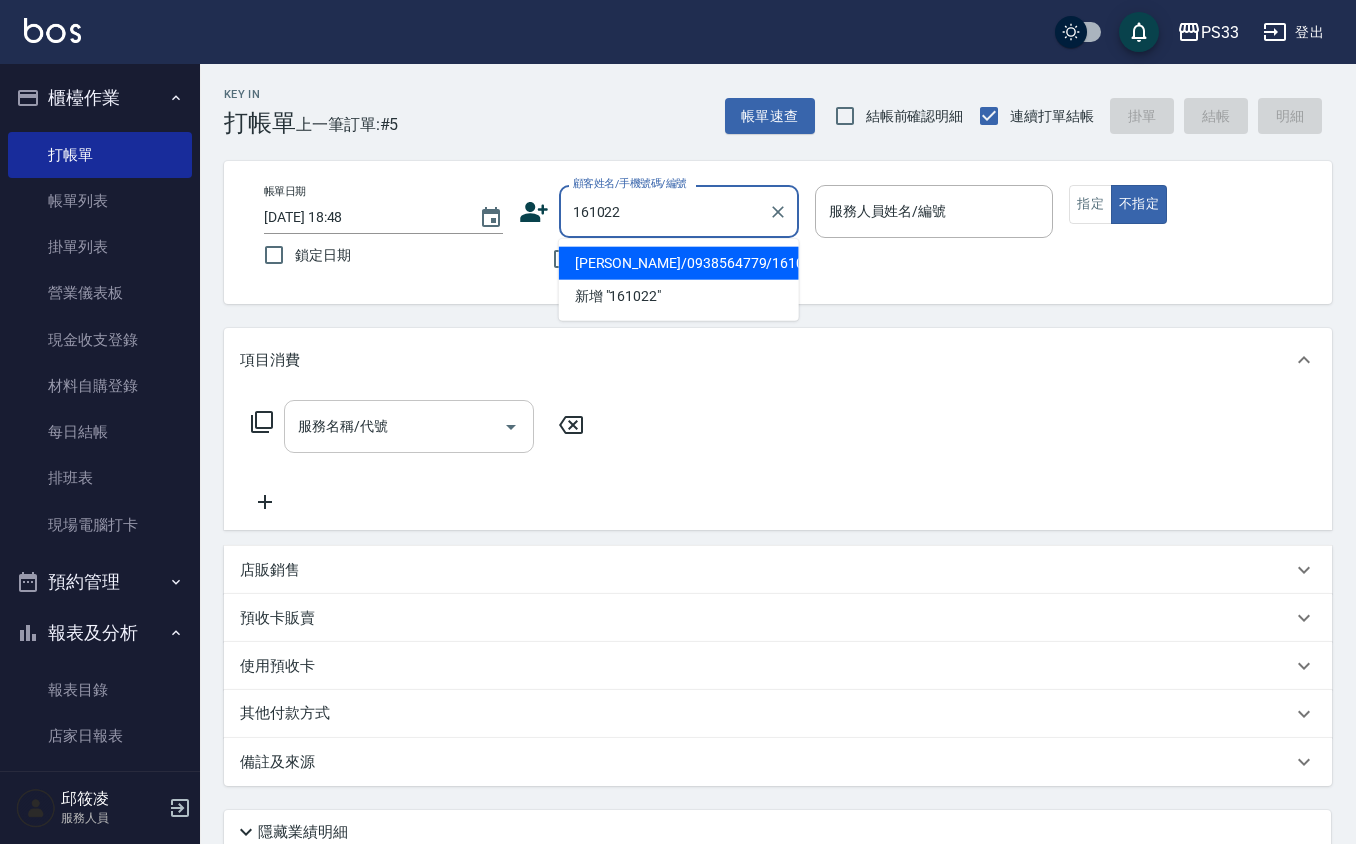 type on "[PERSON_NAME]/0938564779/161022" 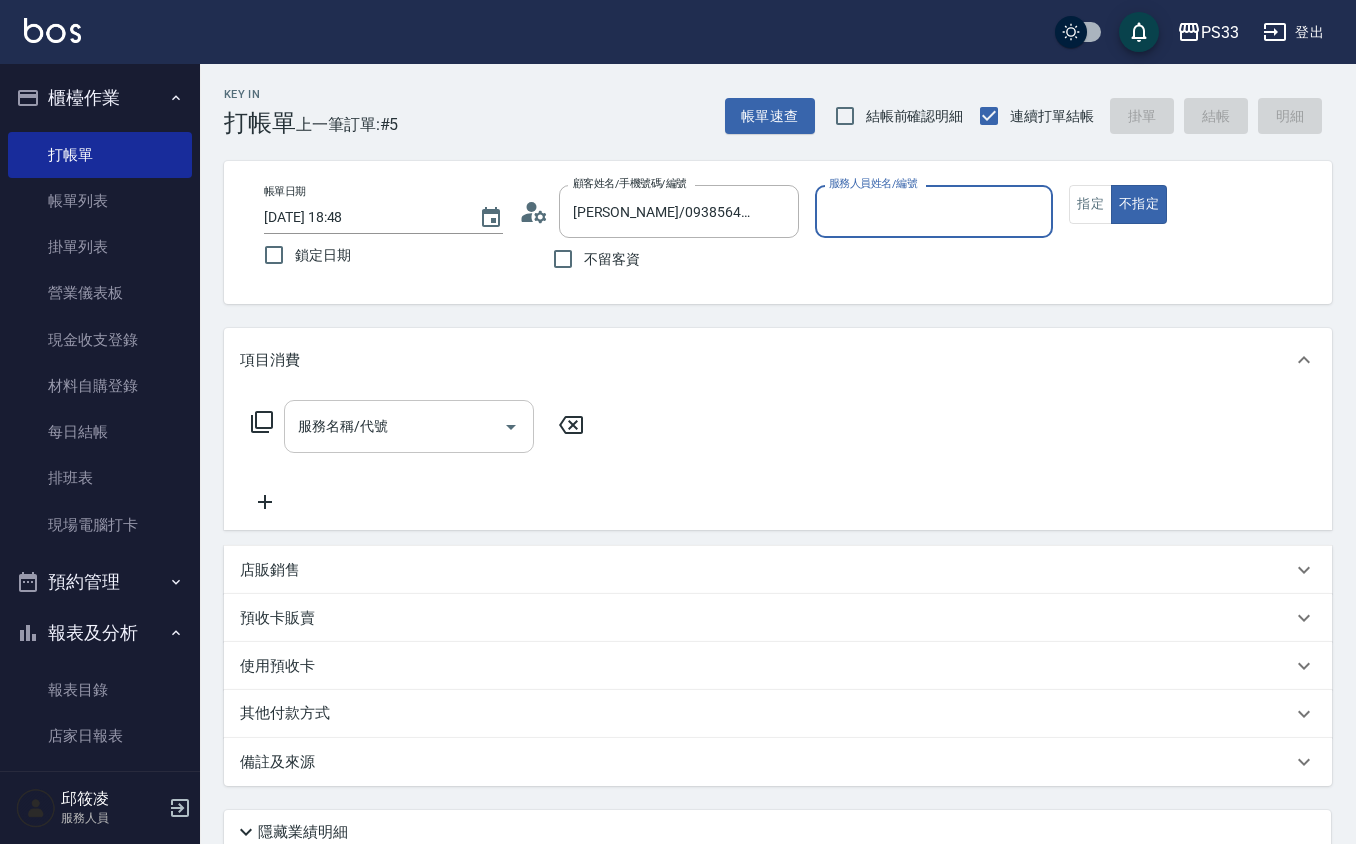 click on "不指定" at bounding box center (1139, 204) 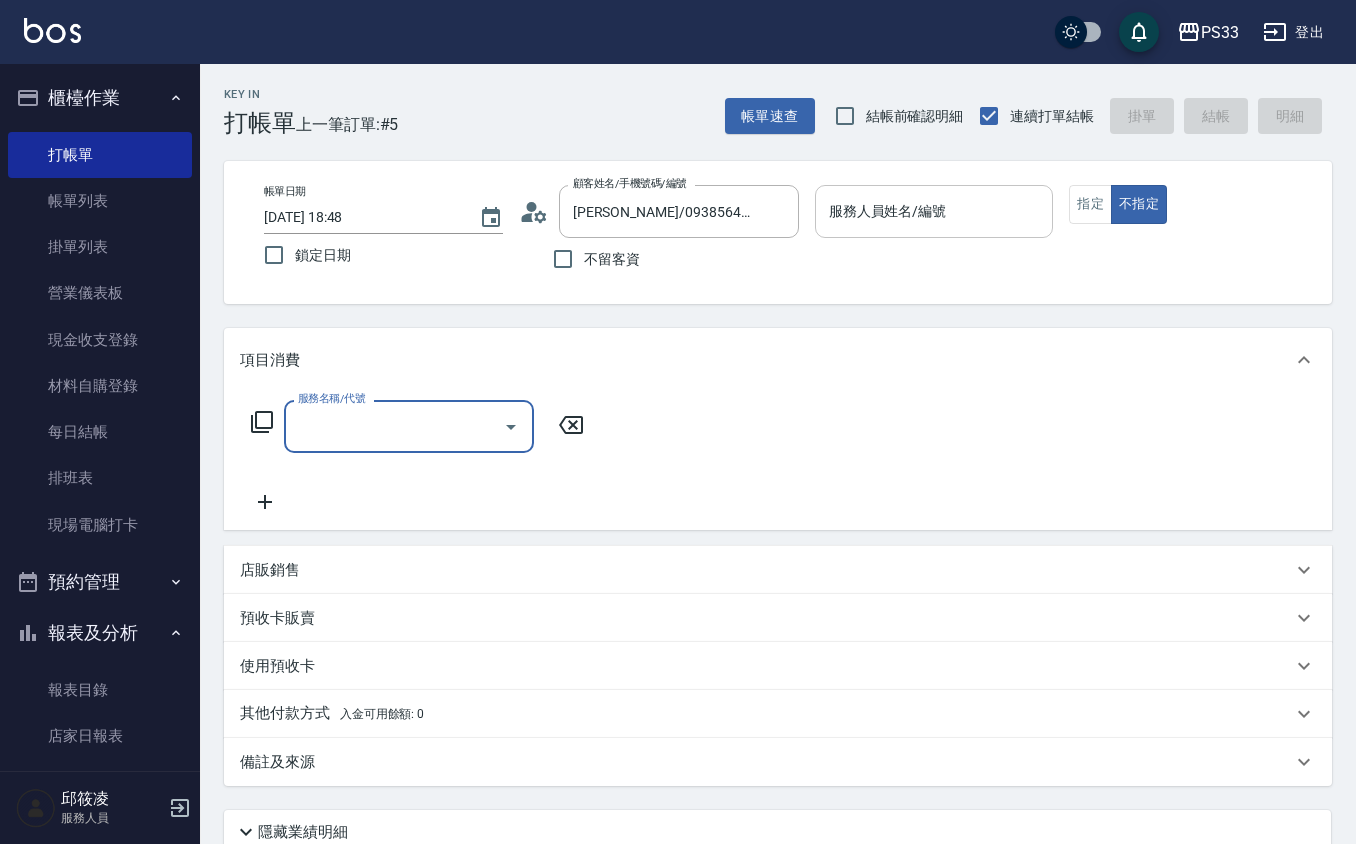 click on "服務人員姓名/編號 服務人員姓名/編號" at bounding box center (934, 211) 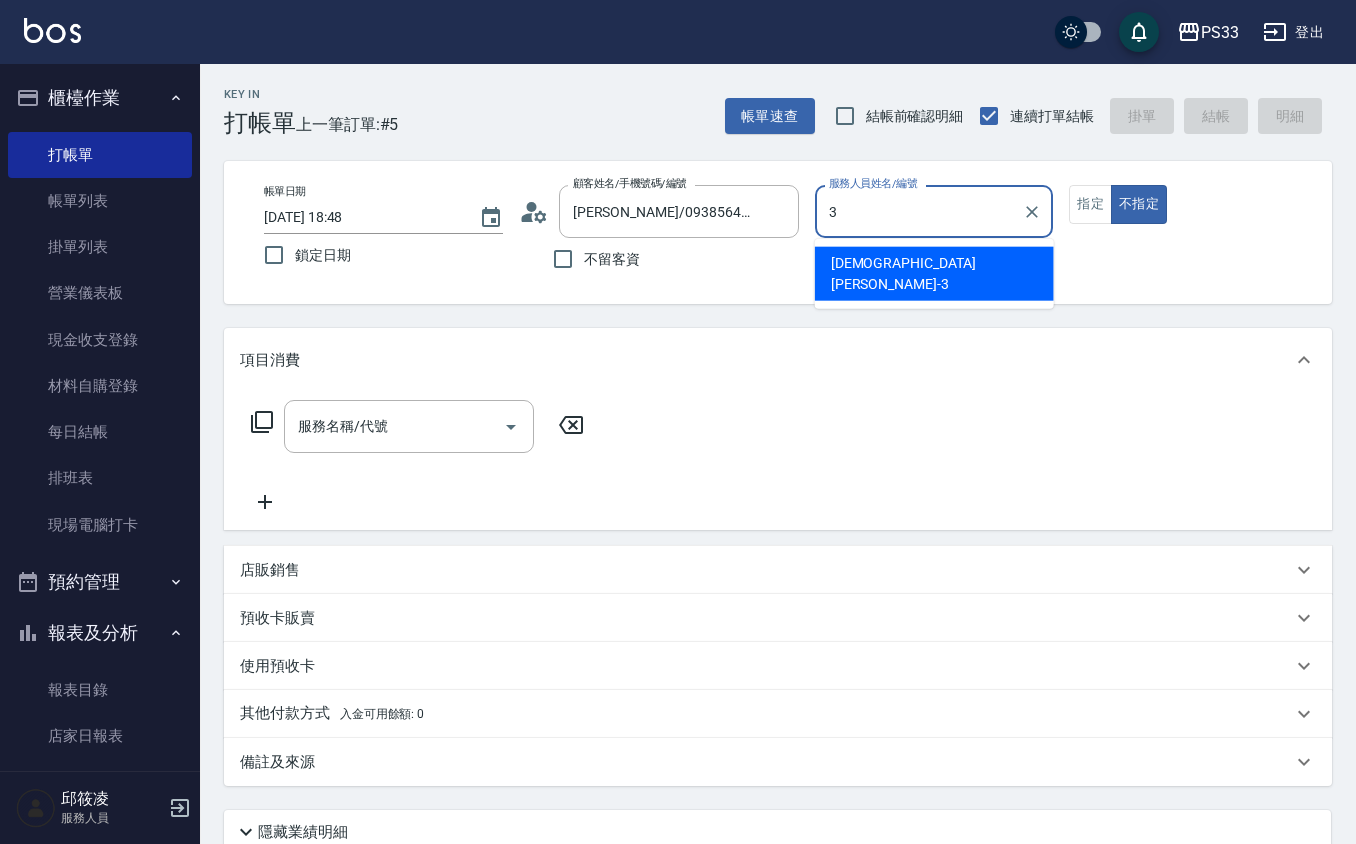 type on "[PERSON_NAME]-3" 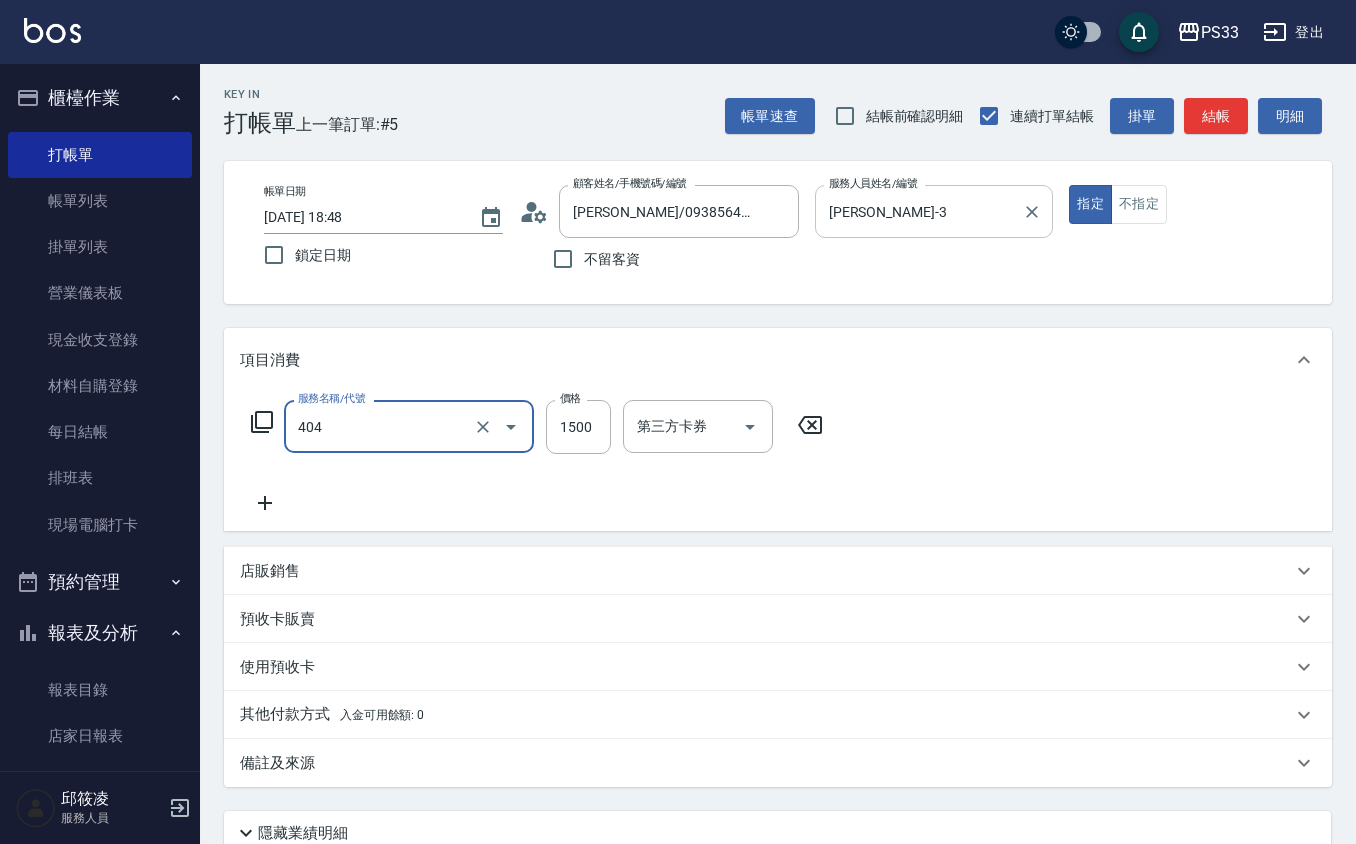 type on "設計染髮(404)" 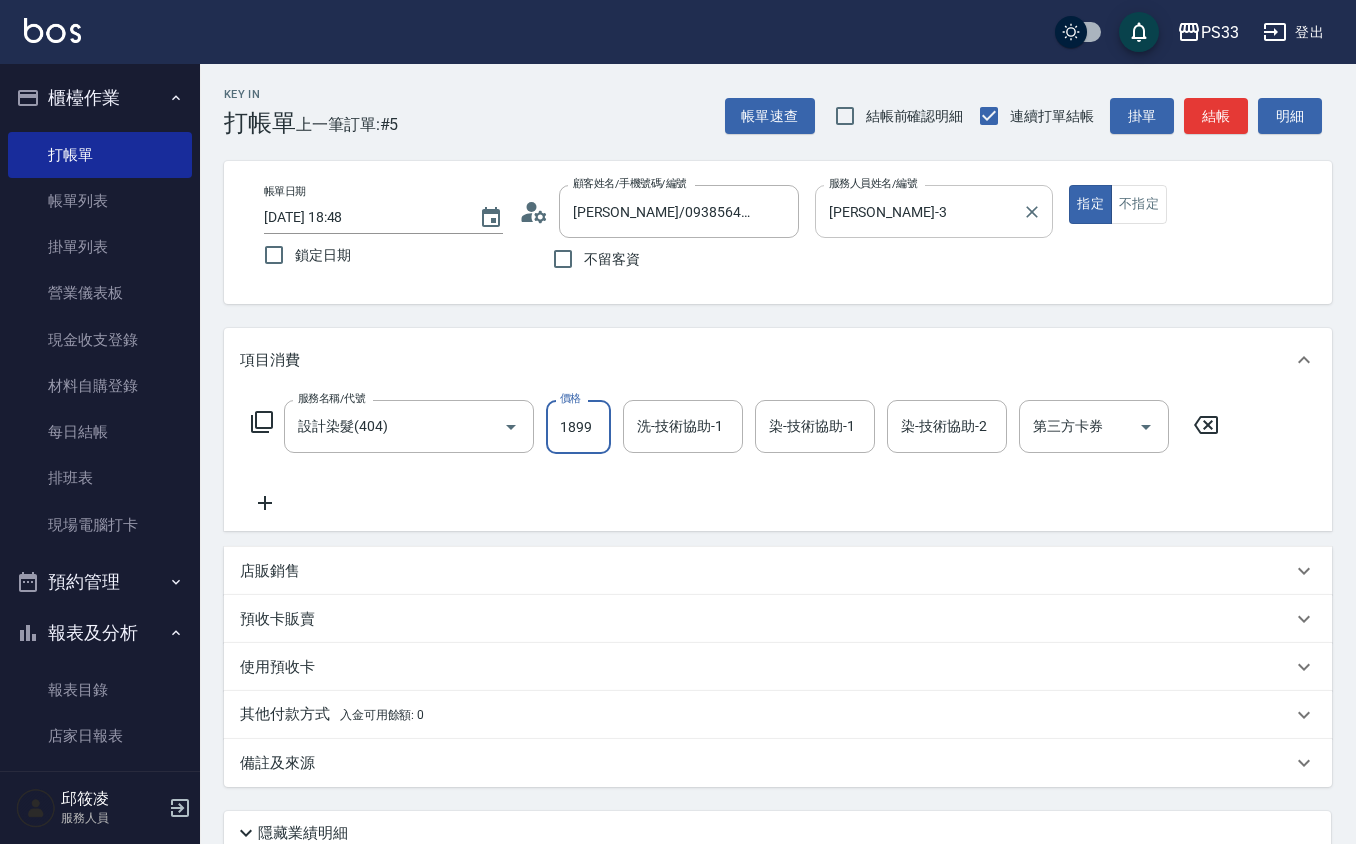 type on "1899" 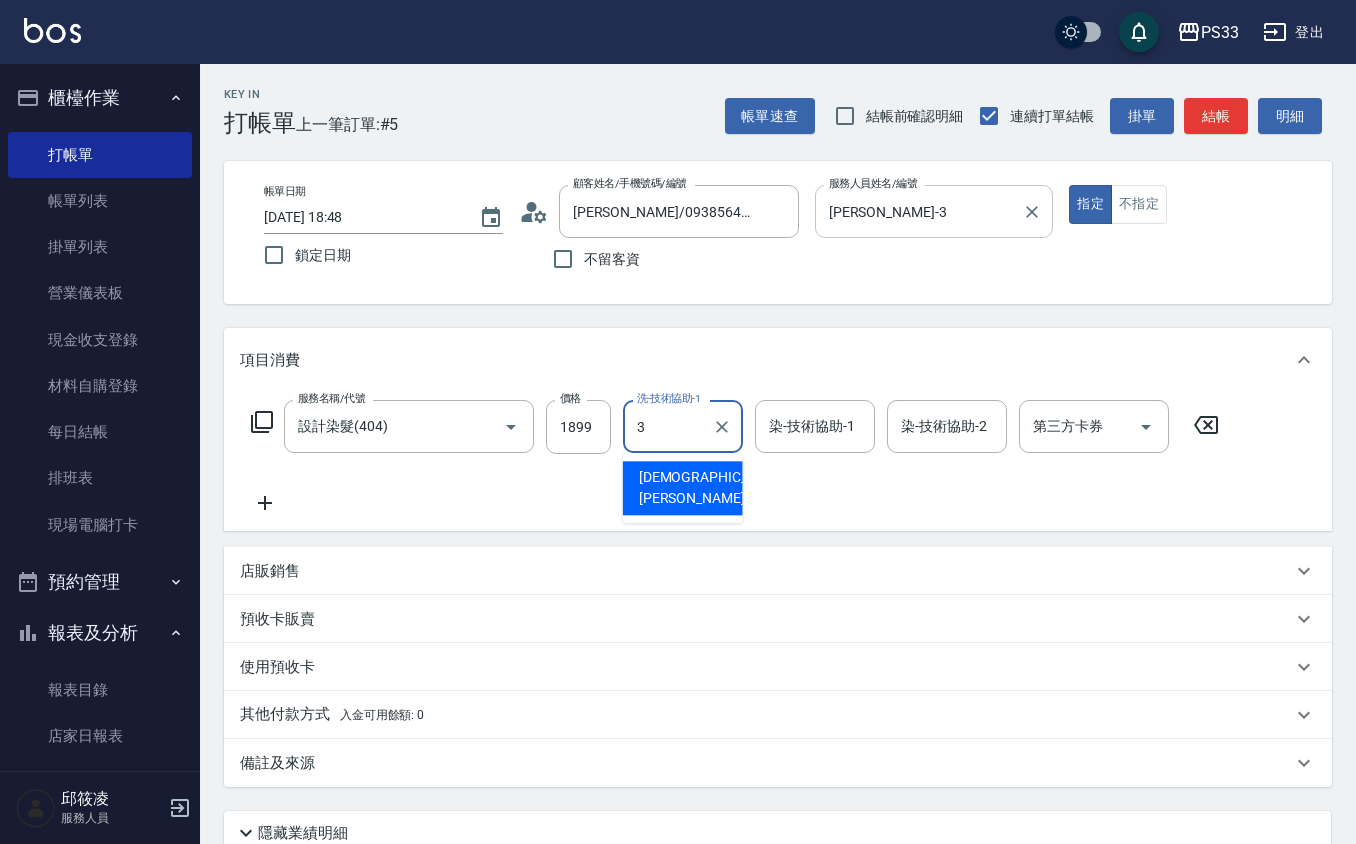 type on "[PERSON_NAME]-3" 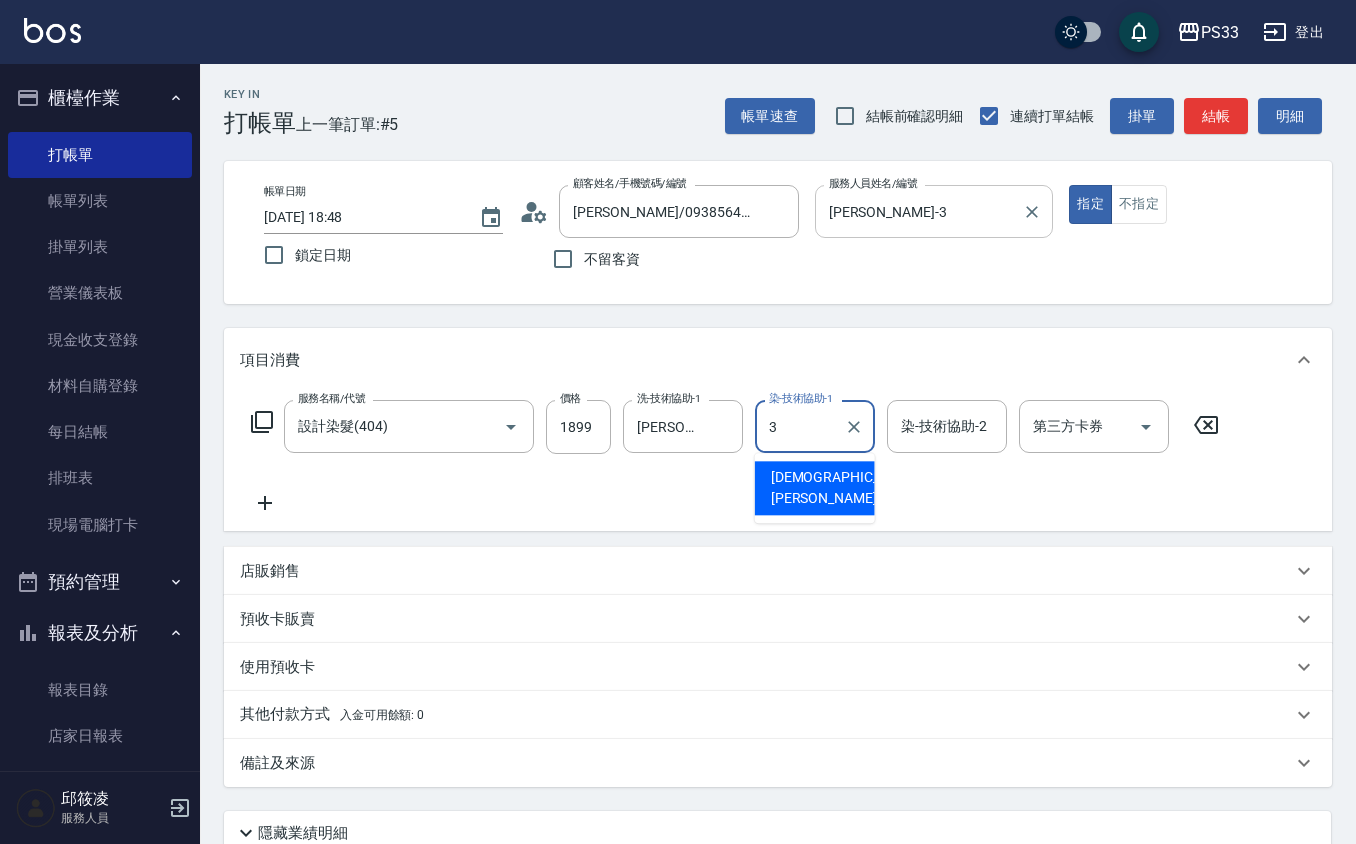 type on "[PERSON_NAME]-3" 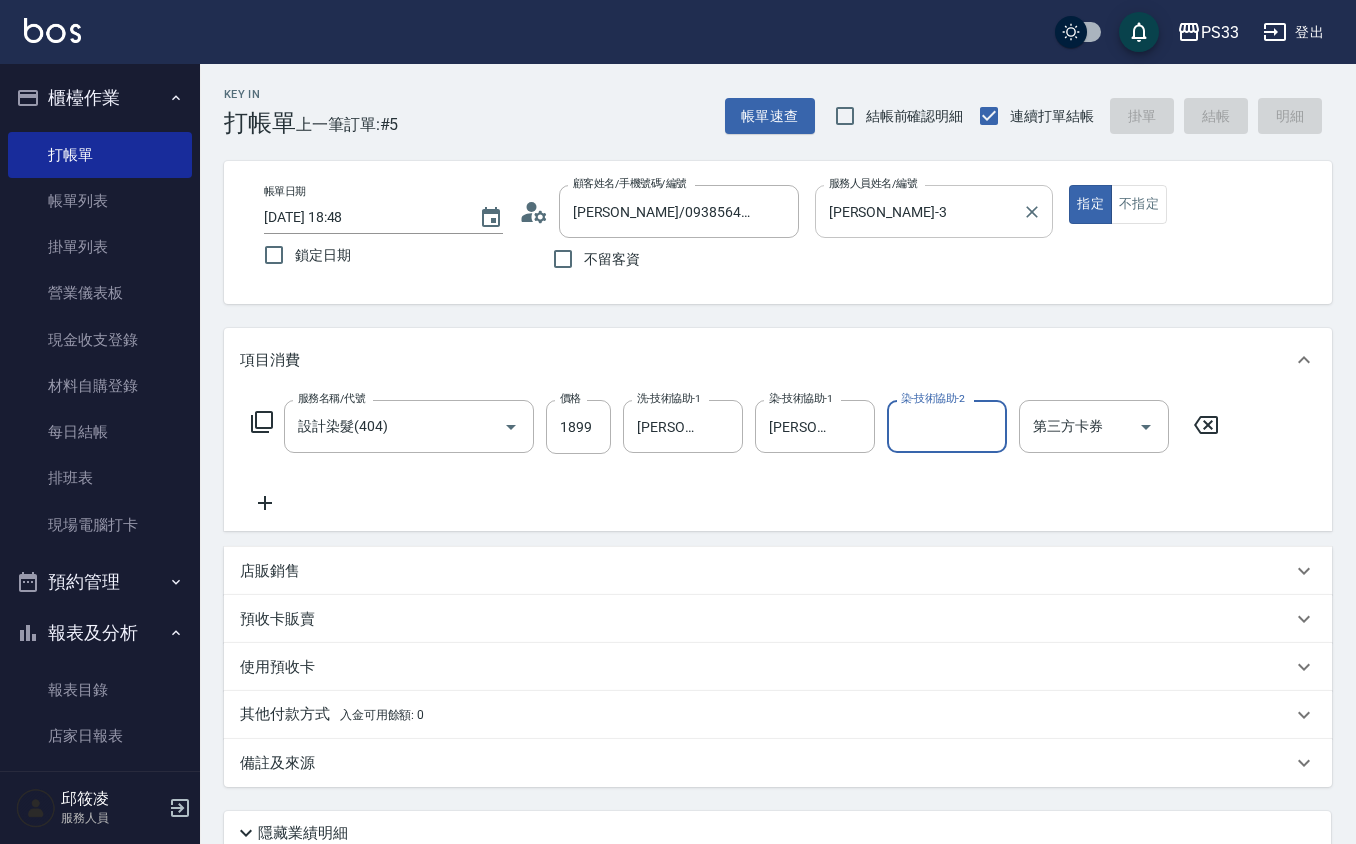 type 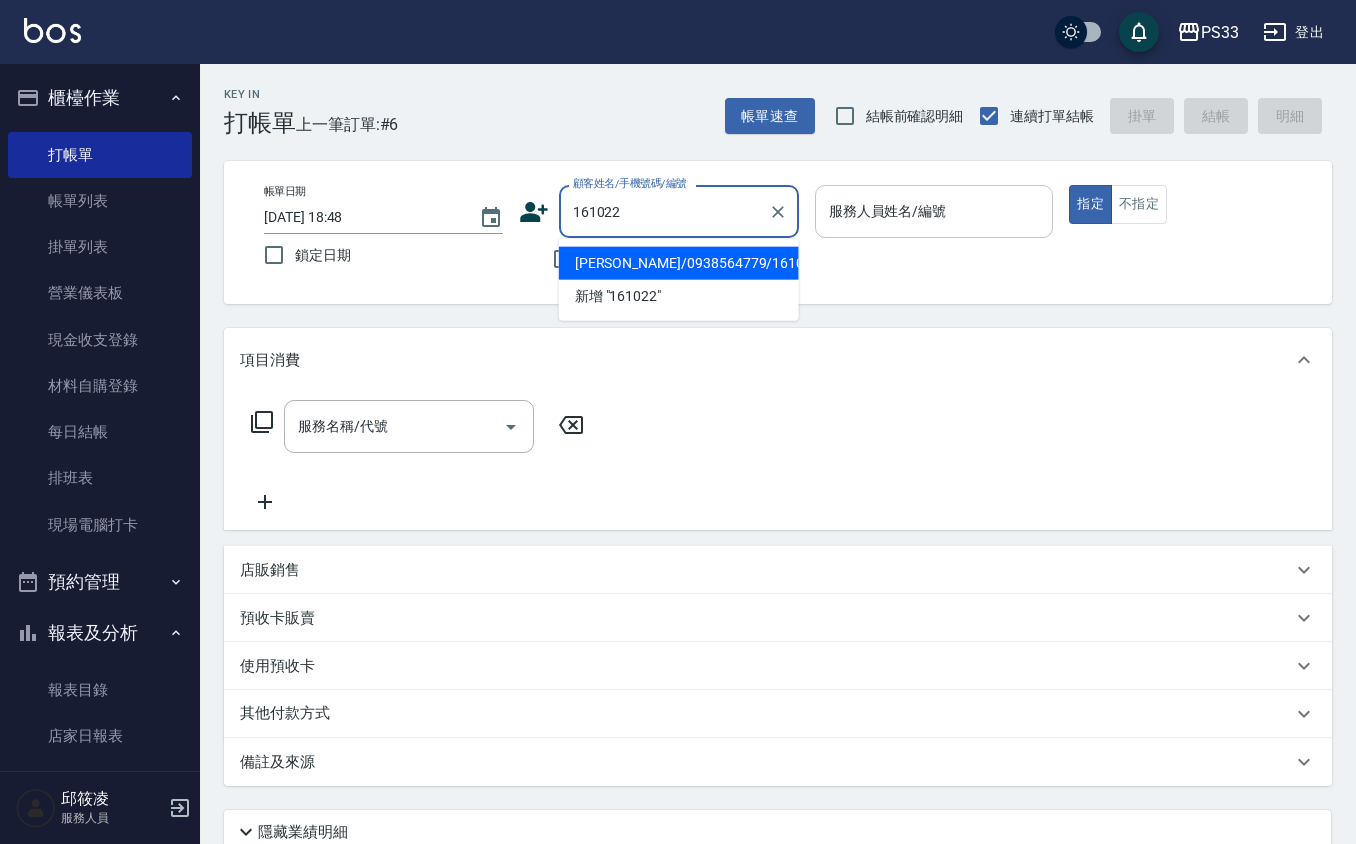 type on "[PERSON_NAME]/0938564779/161022" 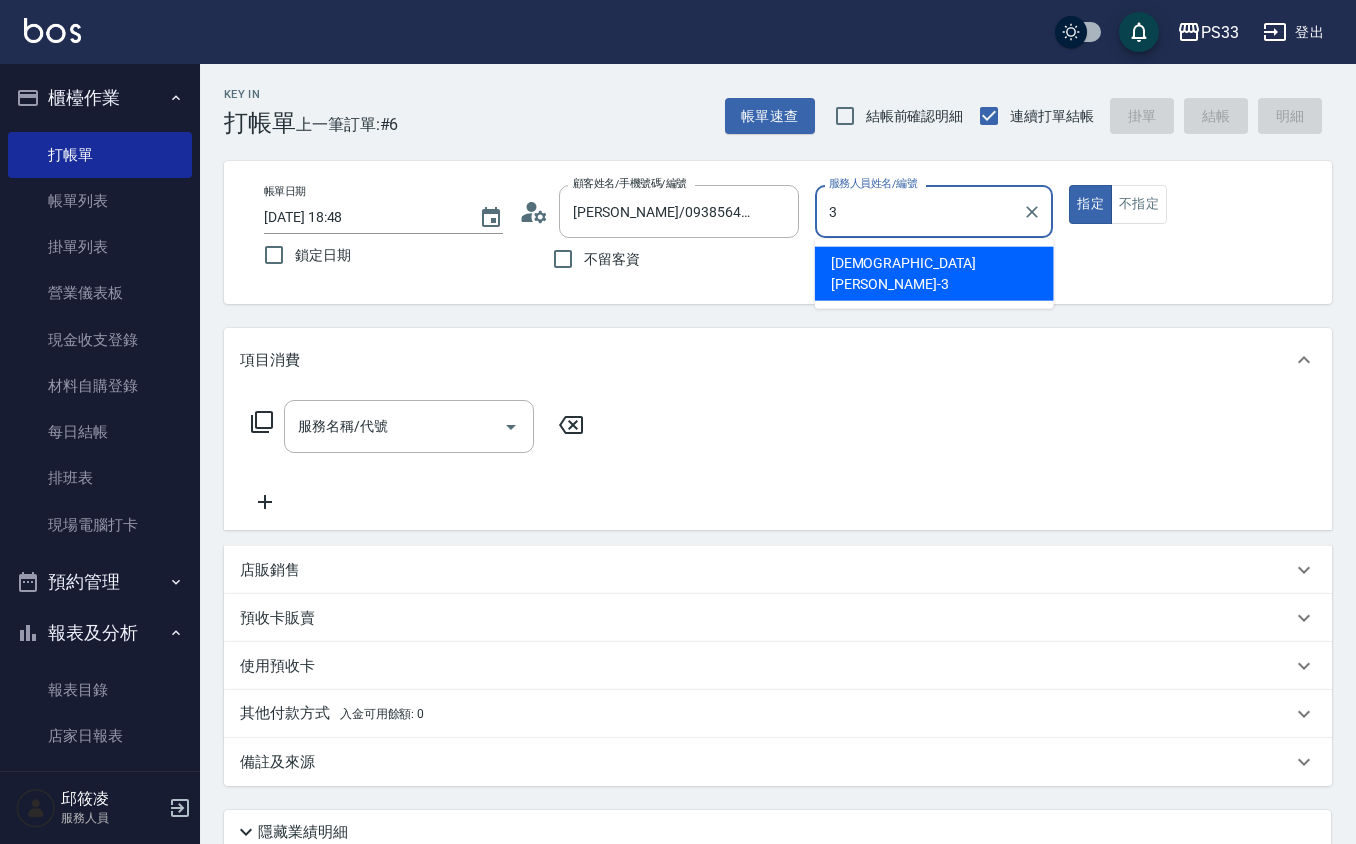 type on "[PERSON_NAME]-3" 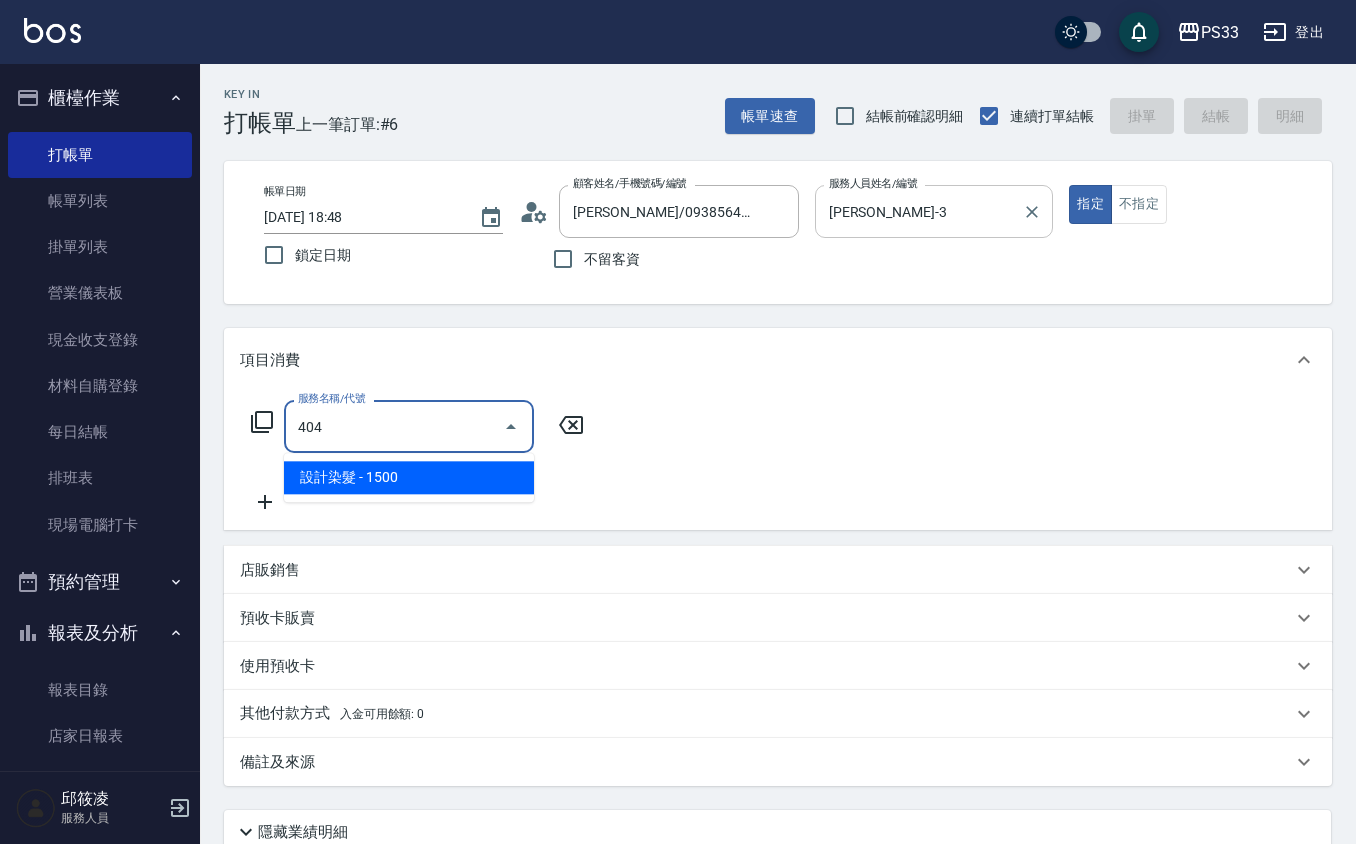 type on "設計染髮(404)" 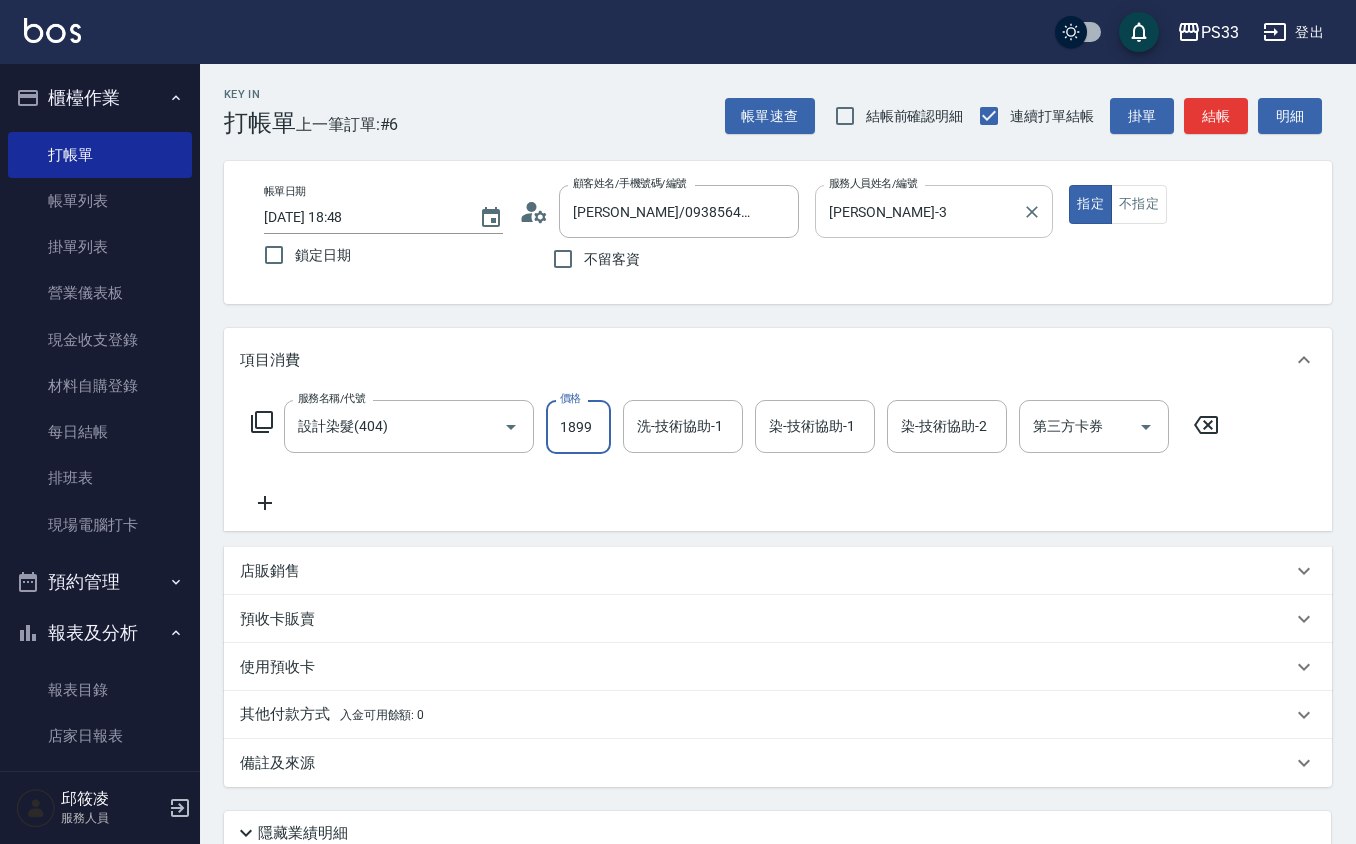 type on "1899" 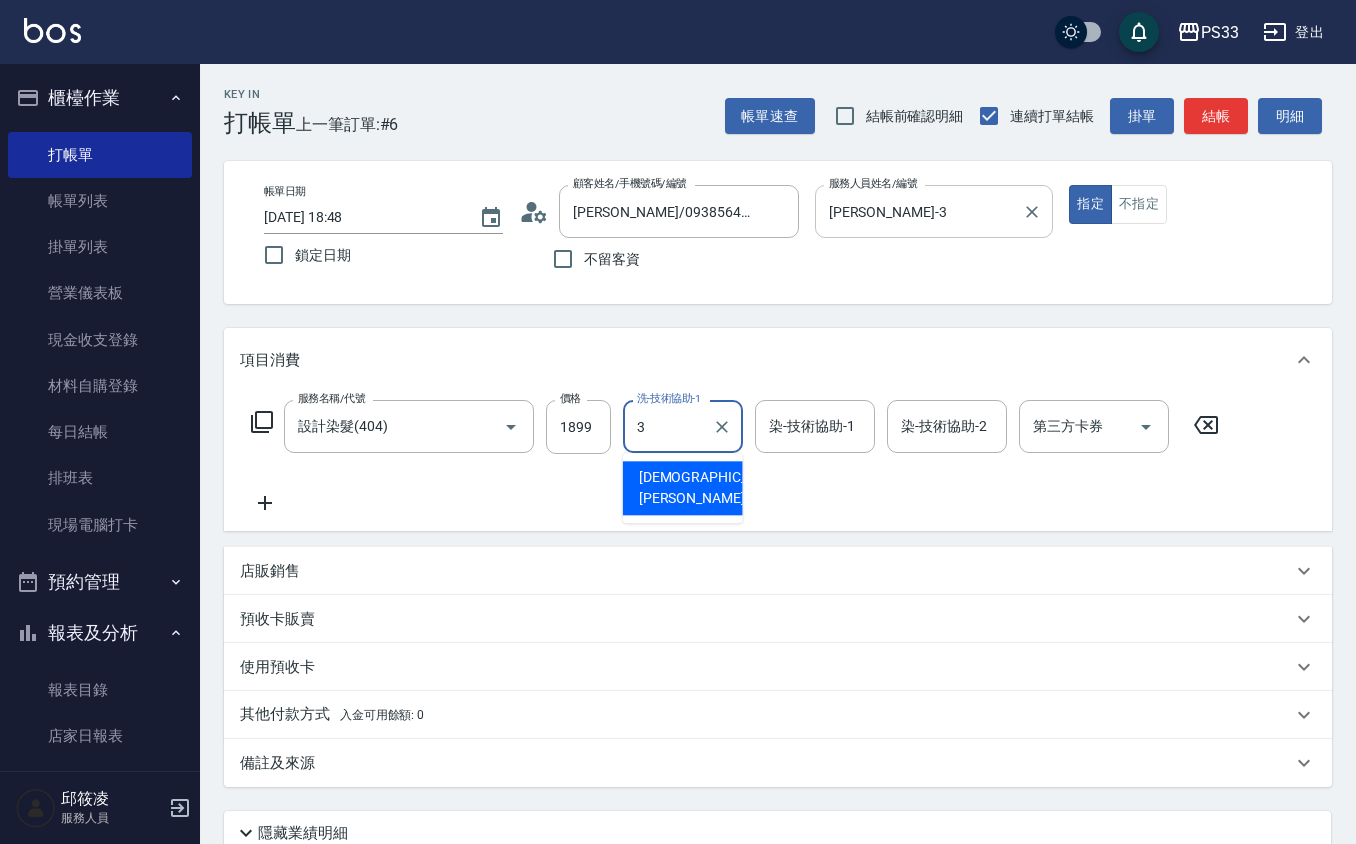 type on "[PERSON_NAME]-3" 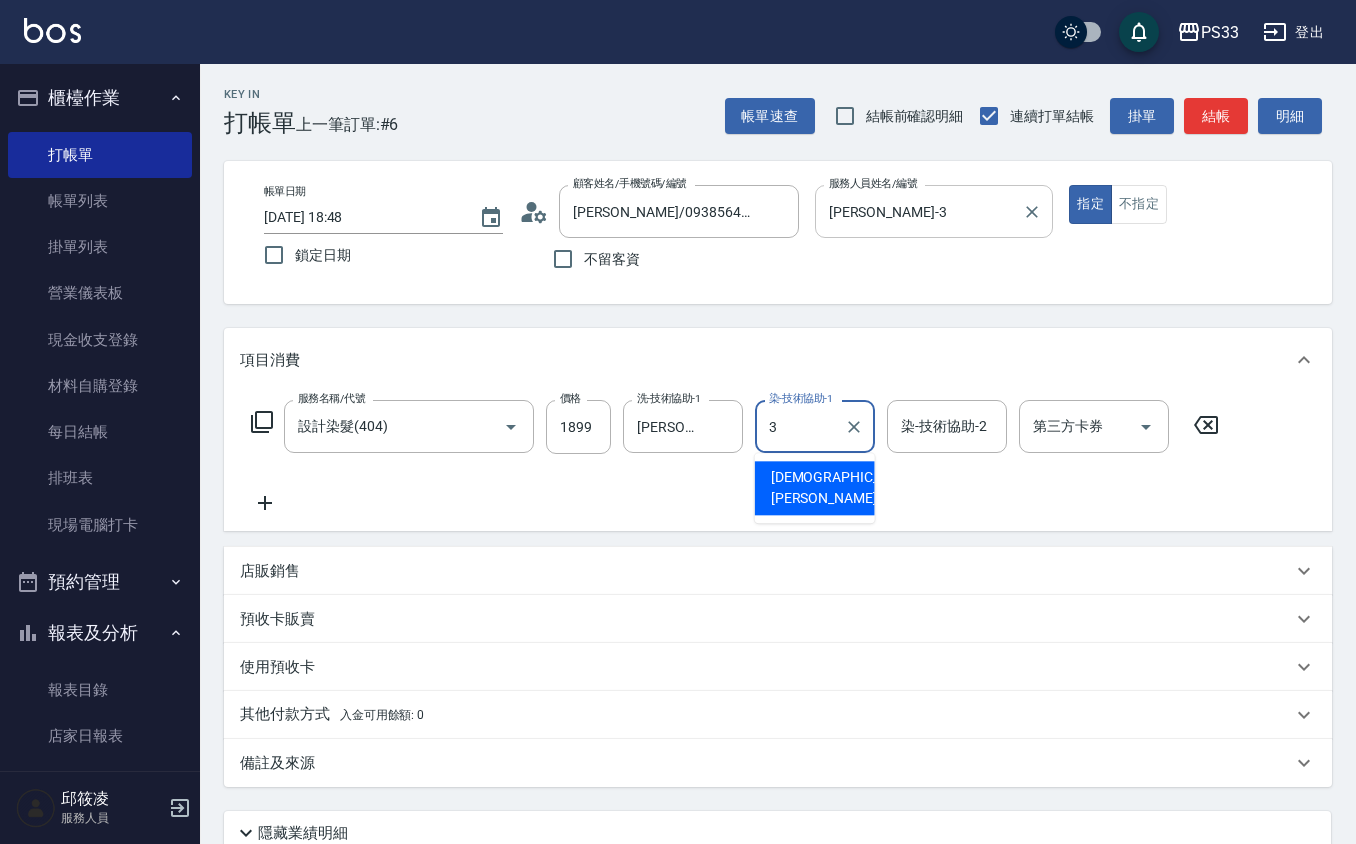 type on "[PERSON_NAME]-3" 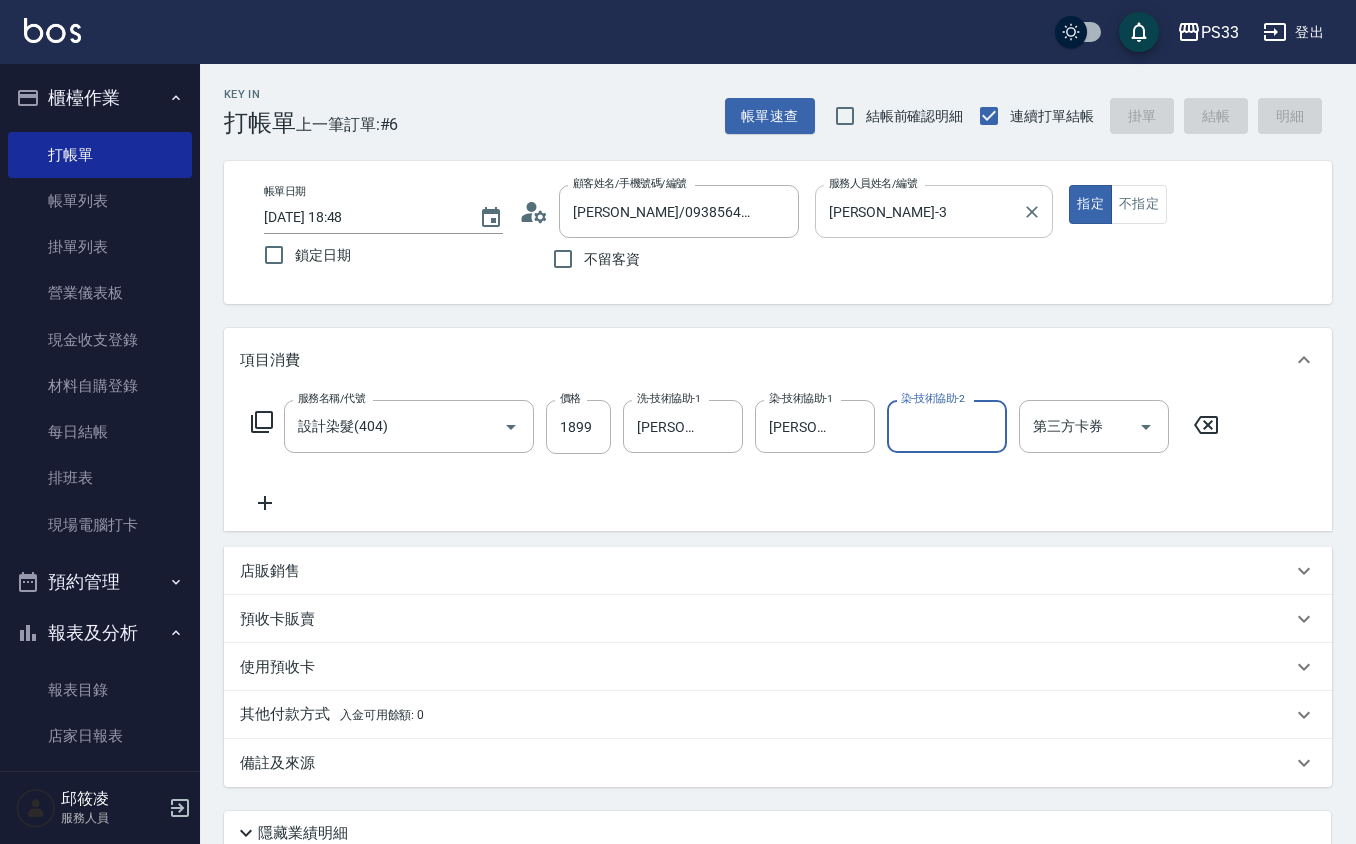 type on "2025/07/12 18:49" 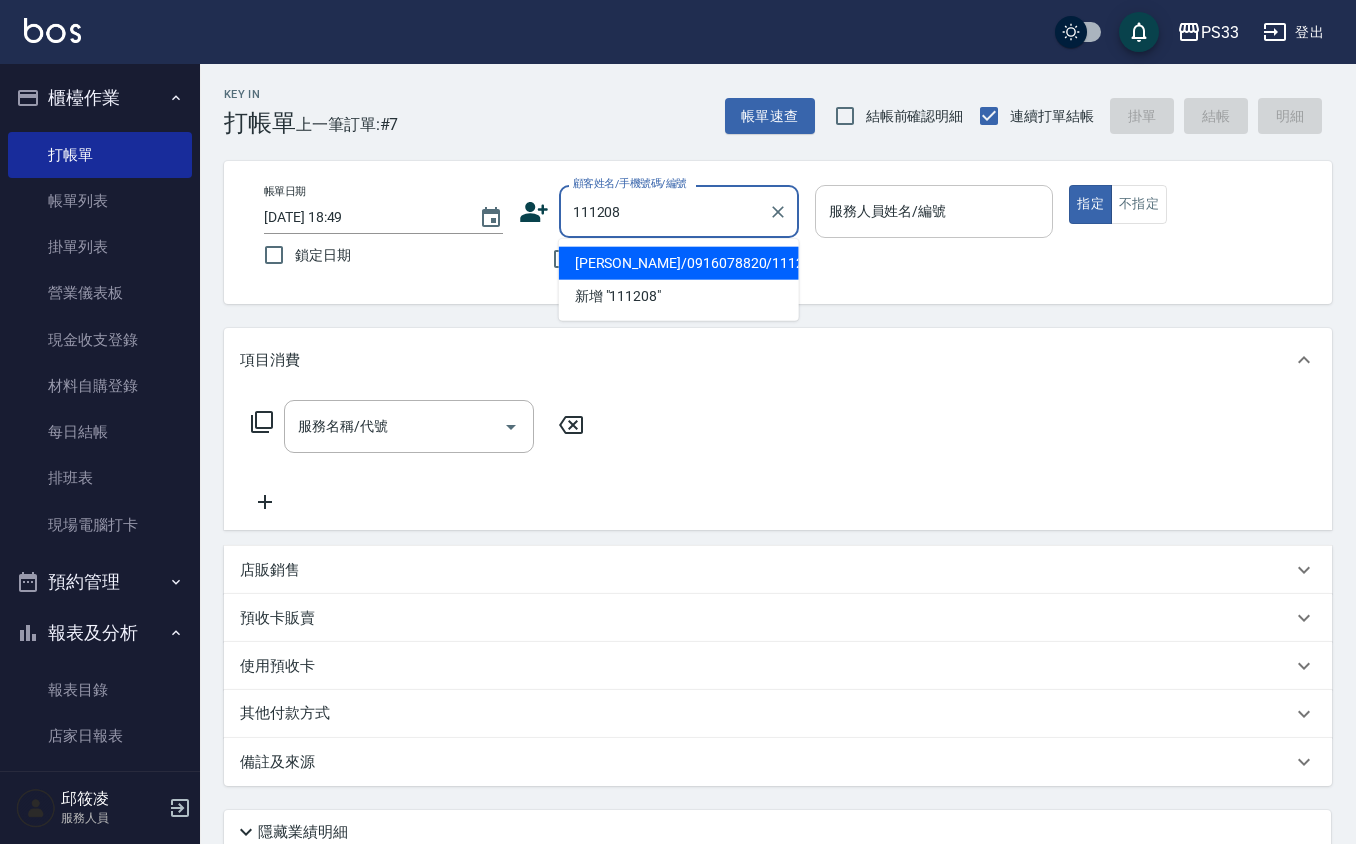 type on "[PERSON_NAME]/0916078820/111208" 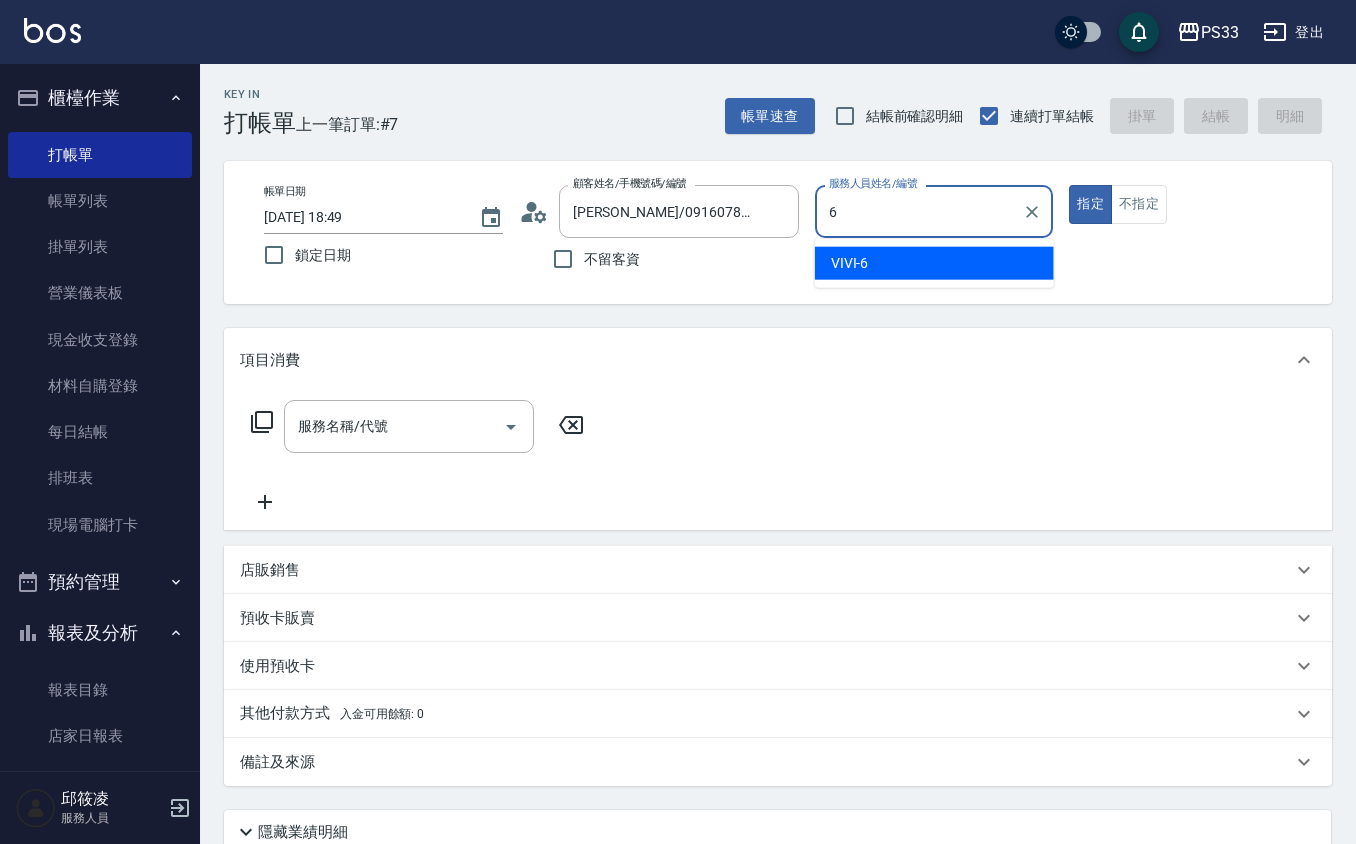 type on "VIVI-6" 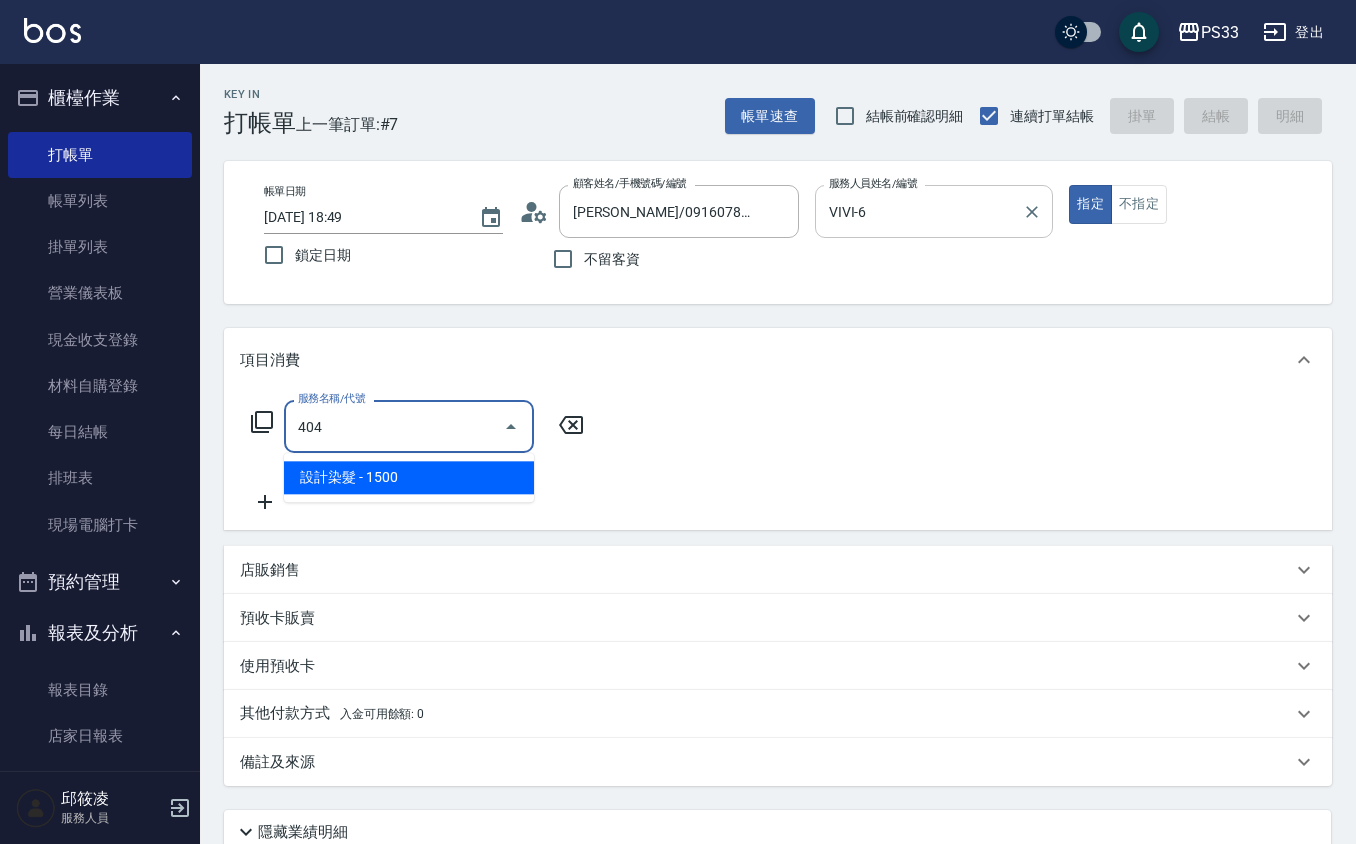 type on "設計染髮(404)" 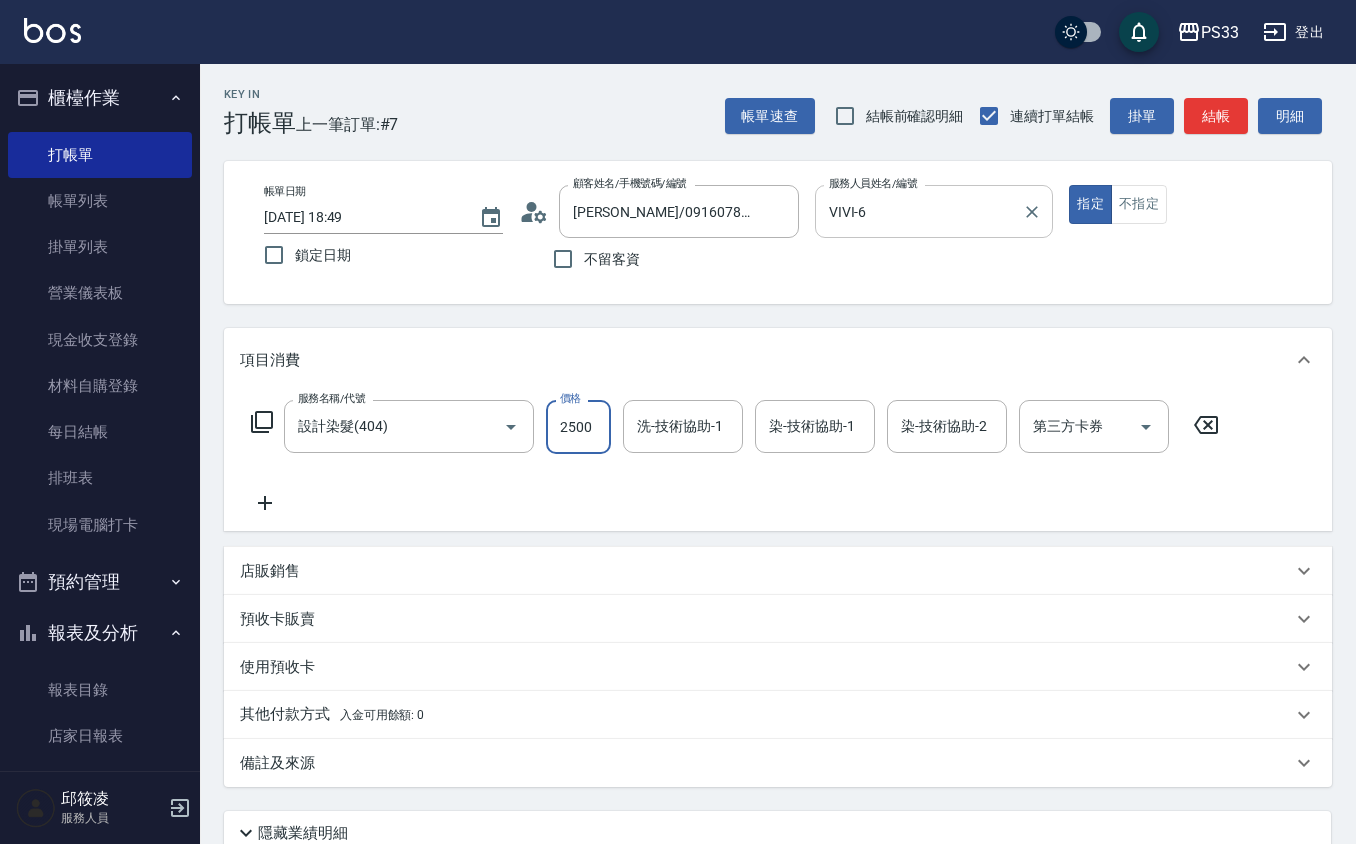 type on "2500" 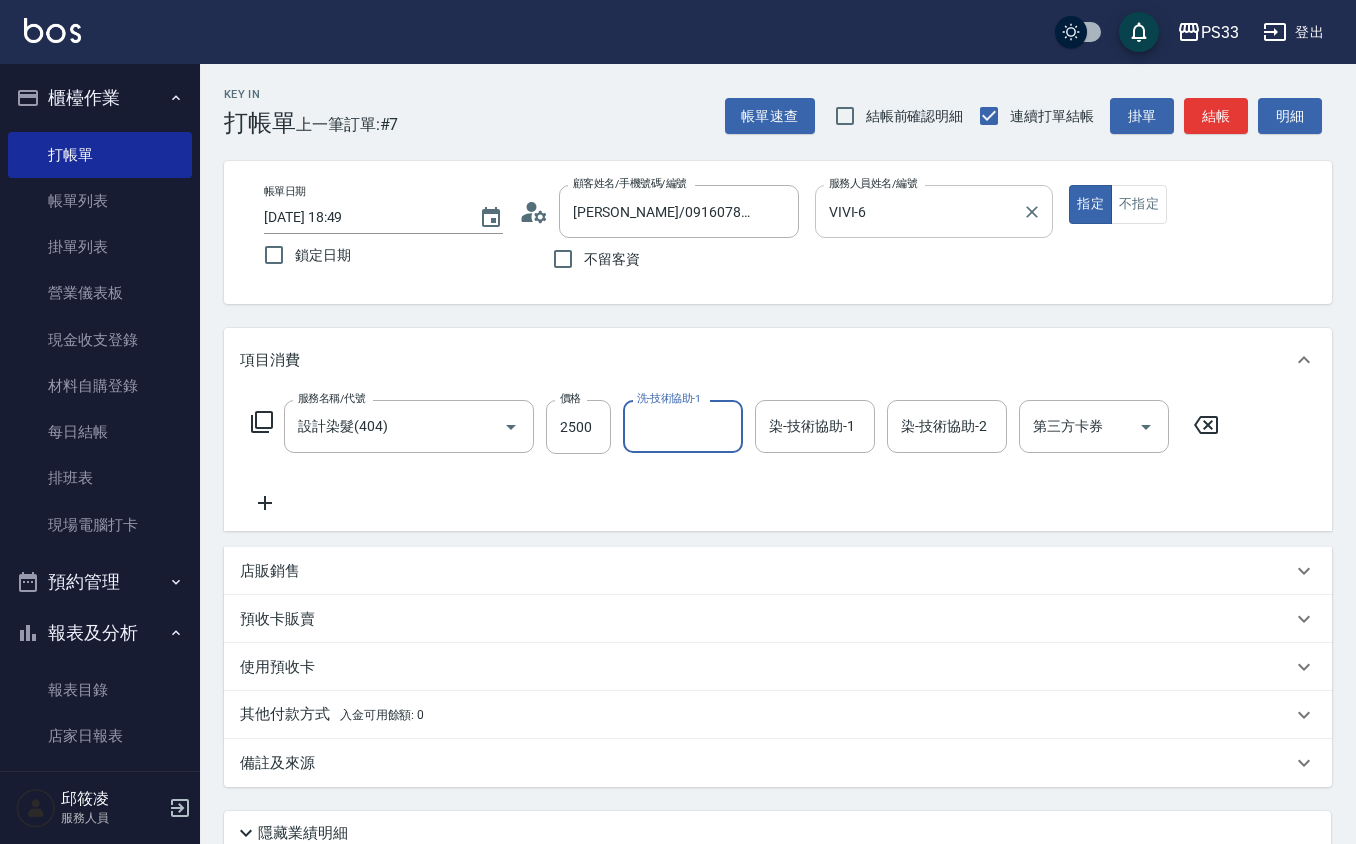 type on "6" 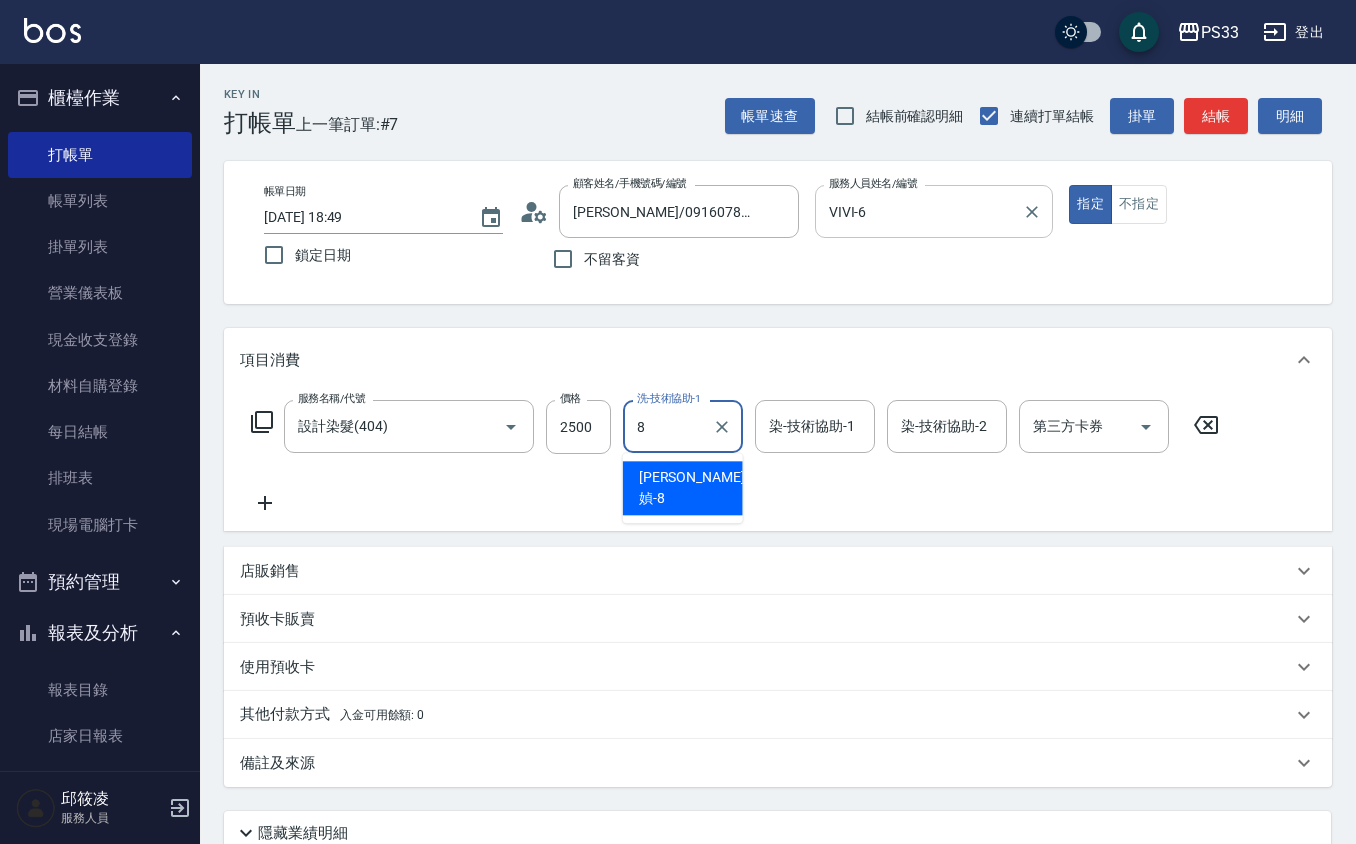 type on "[PERSON_NAME]媜-8" 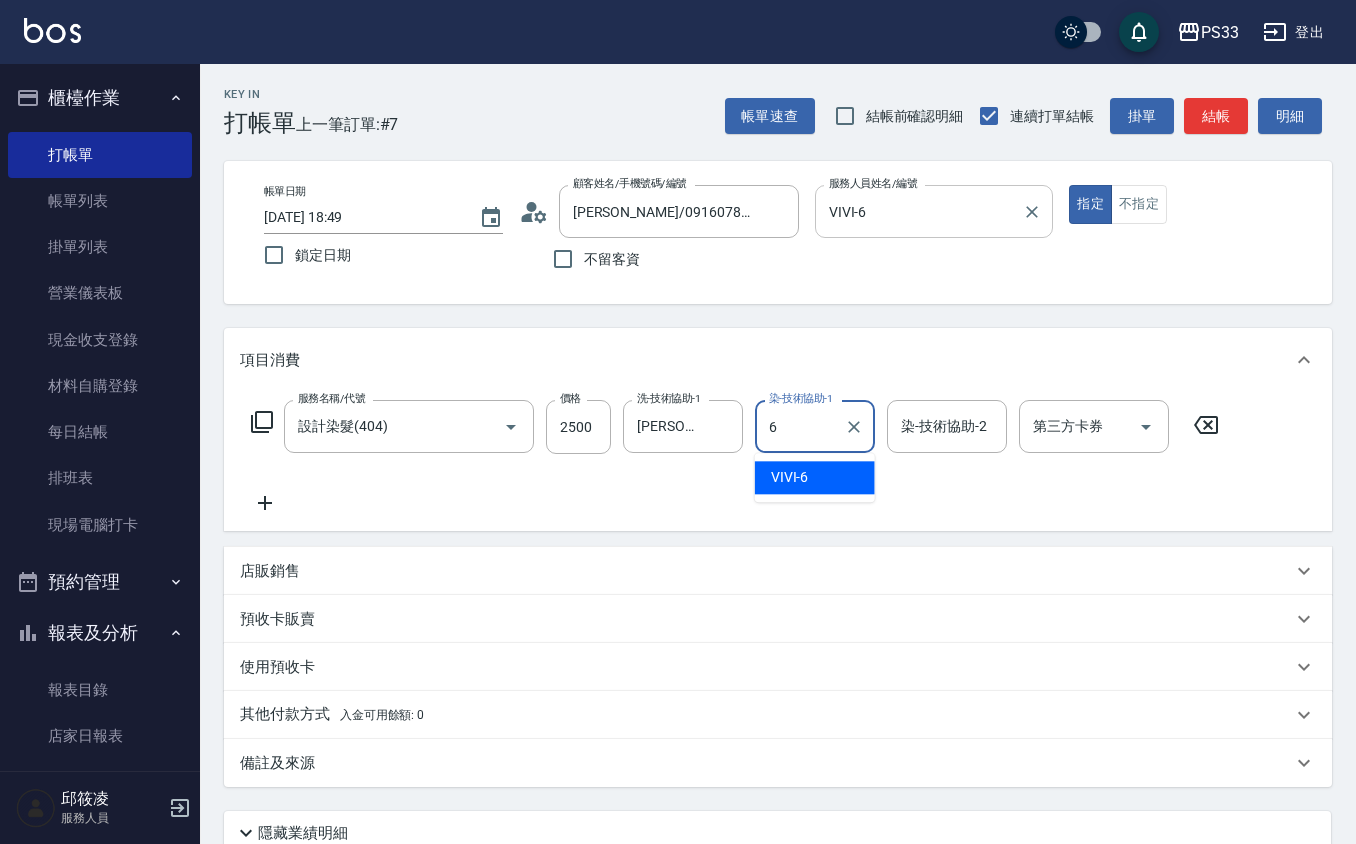 type on "VIVI-6" 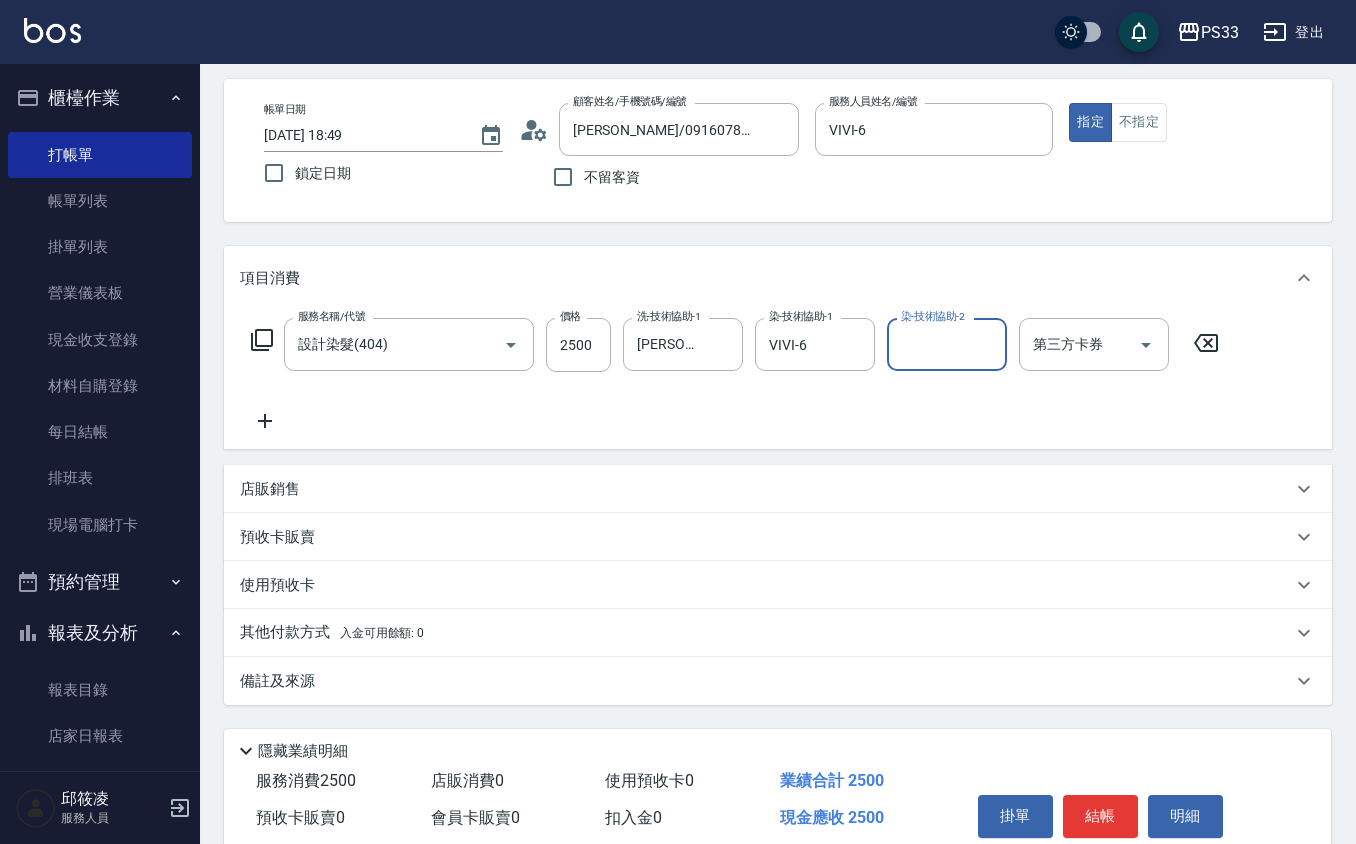 scroll, scrollTop: 165, scrollLeft: 0, axis: vertical 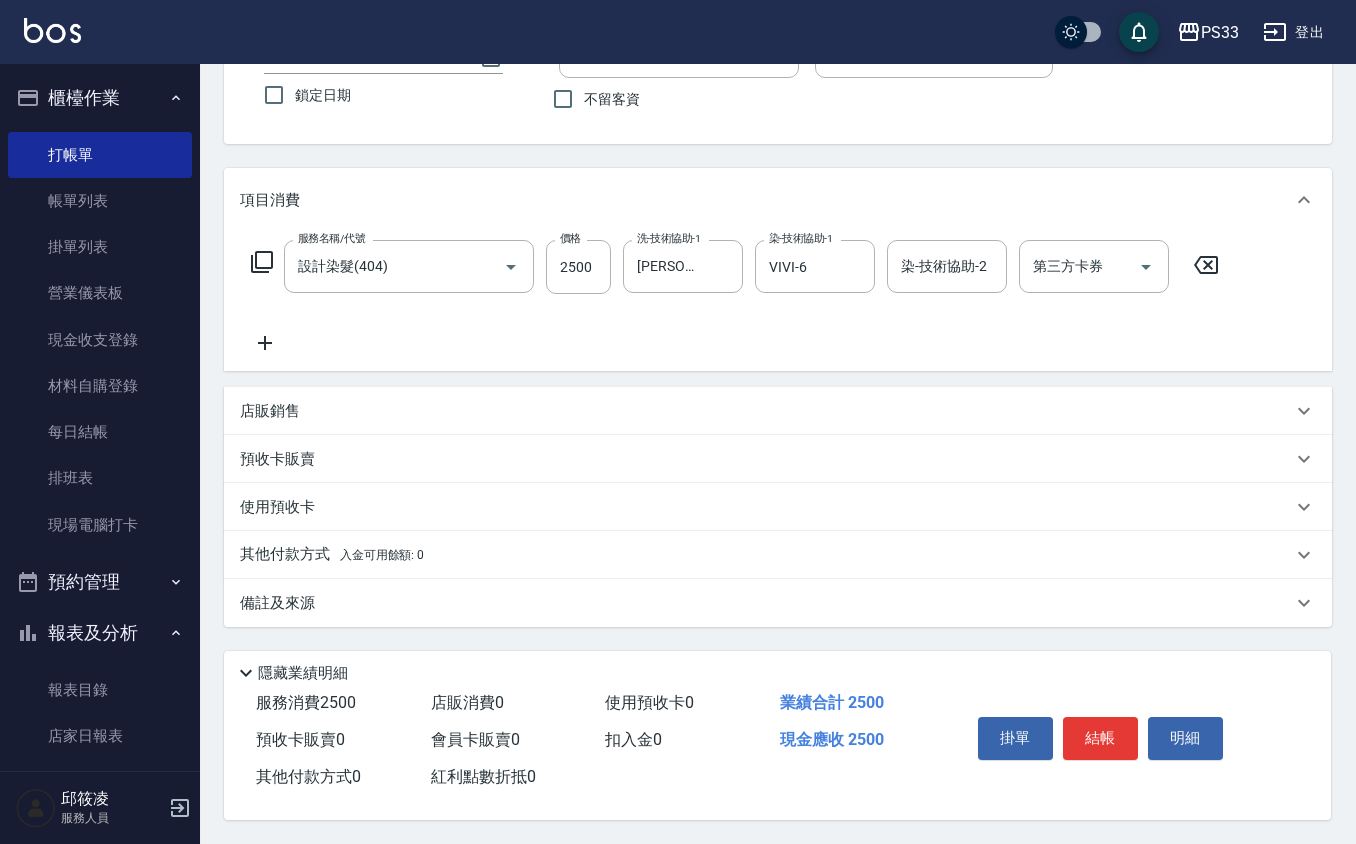 click on "店販銷售" at bounding box center [778, 411] 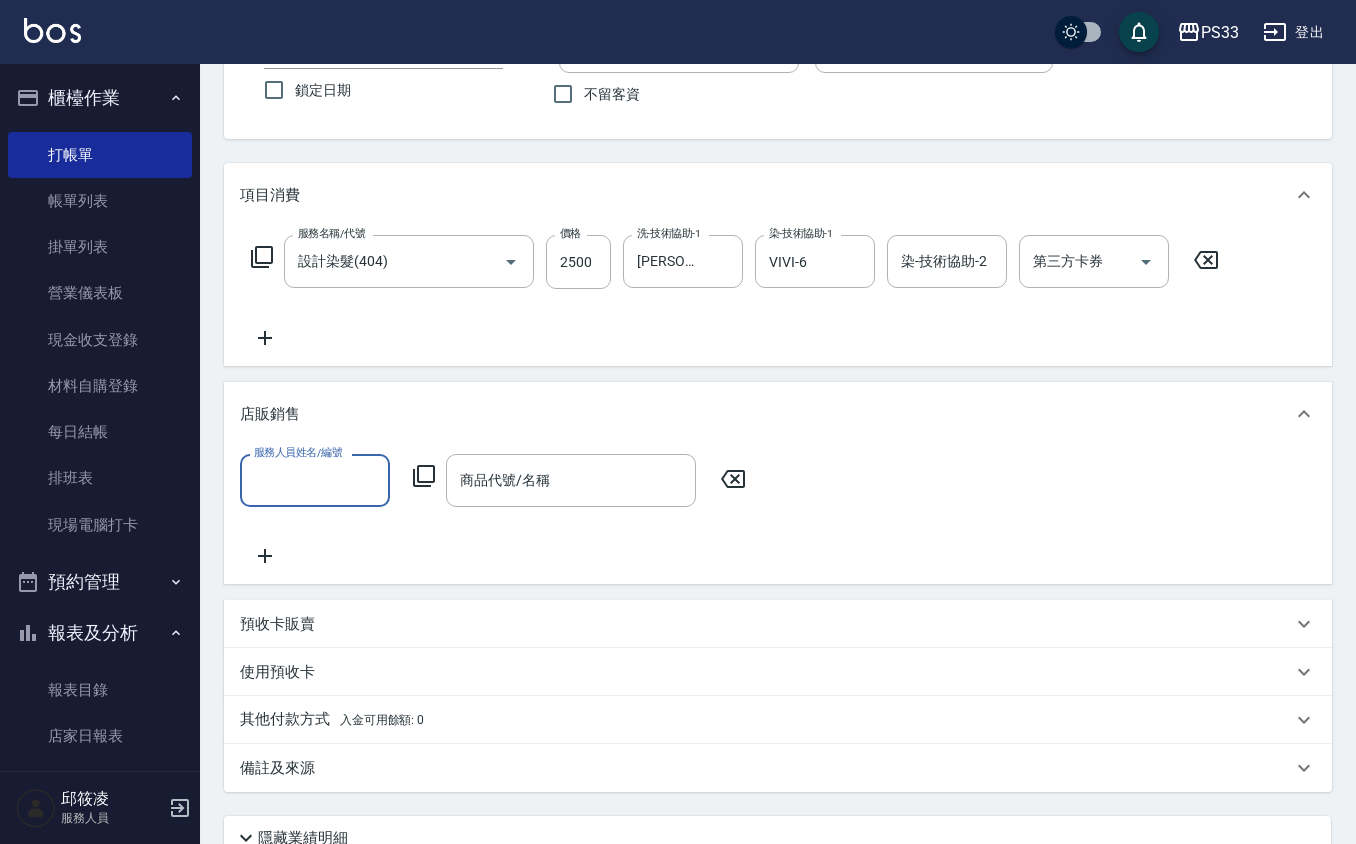 scroll, scrollTop: 1, scrollLeft: 0, axis: vertical 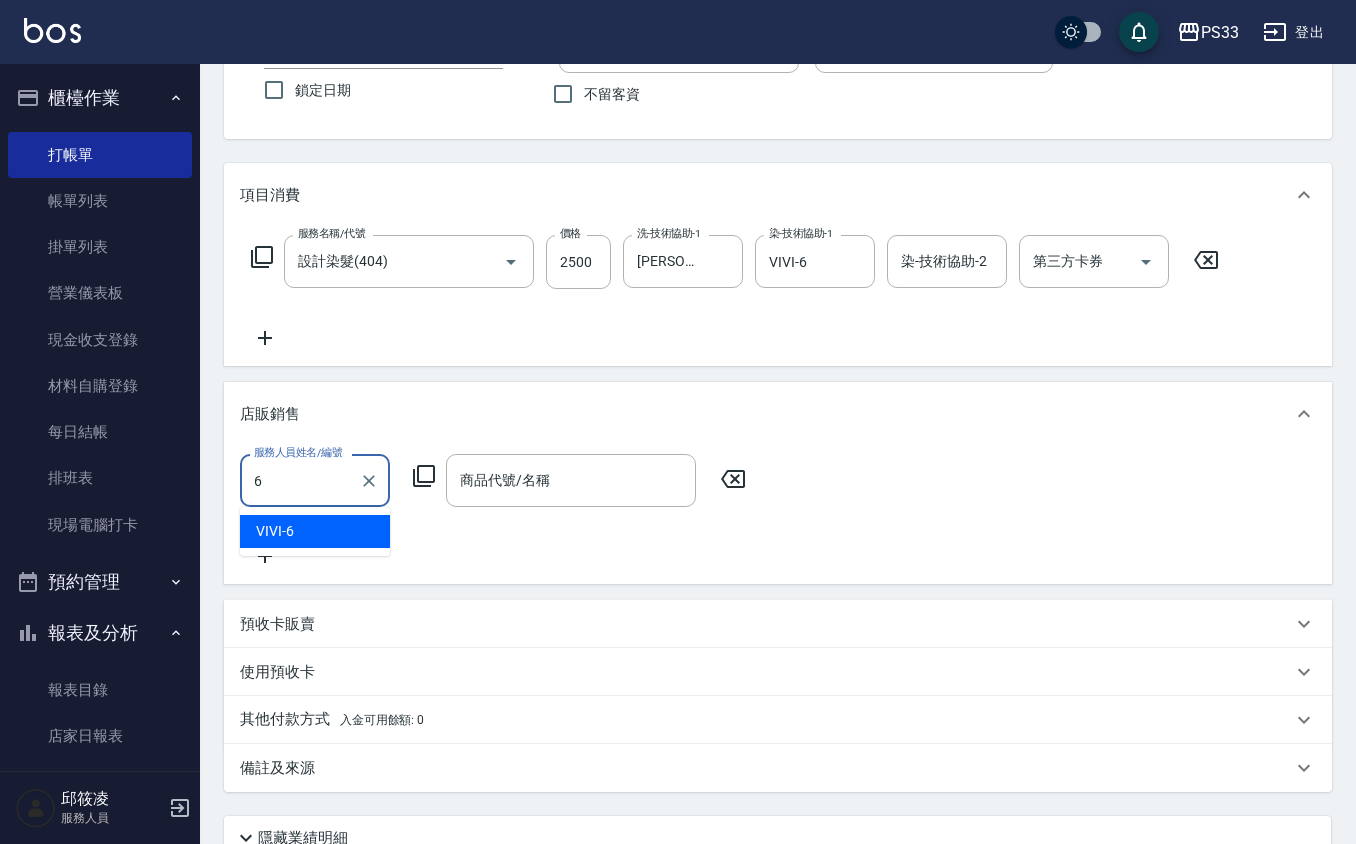 type on "VIVI-6" 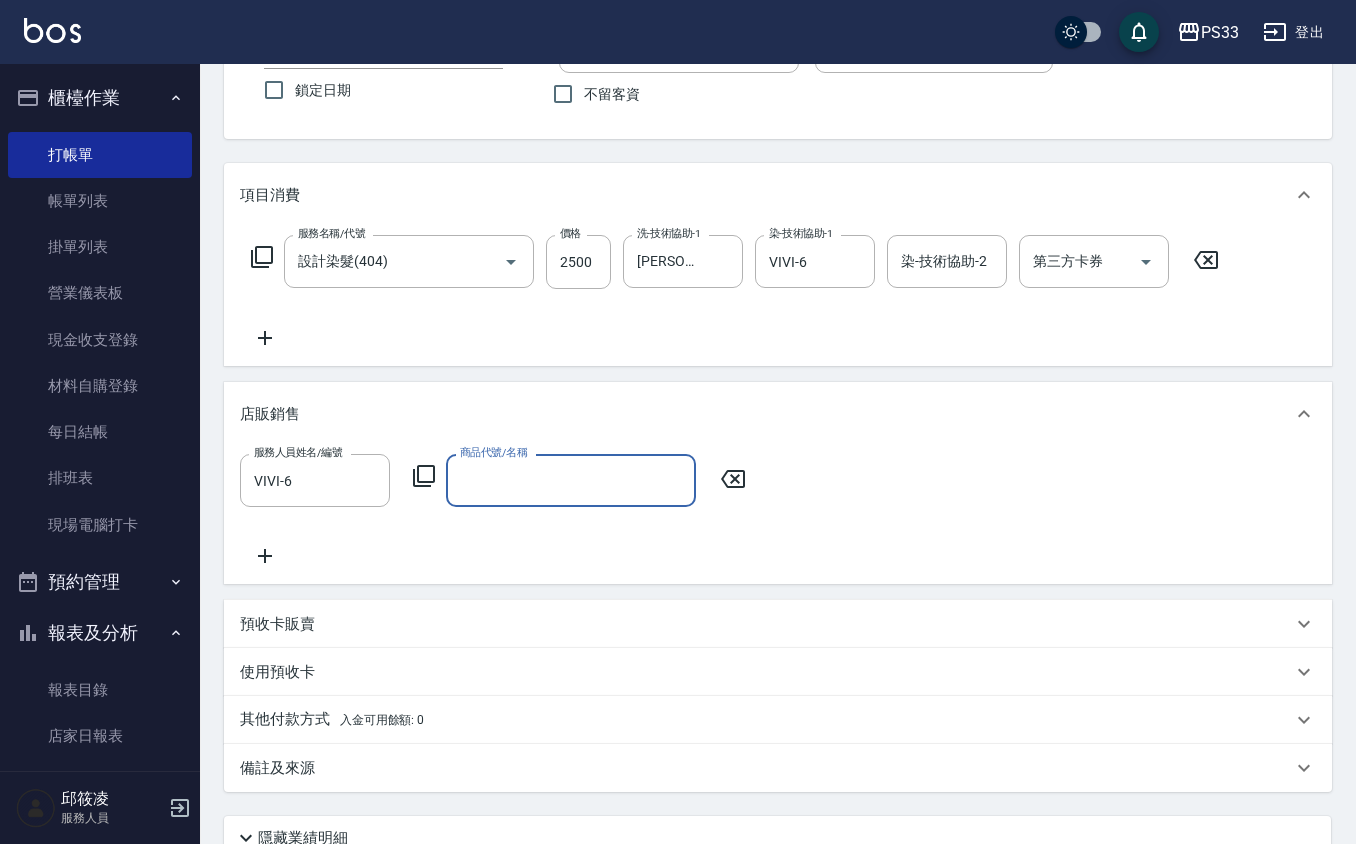 click 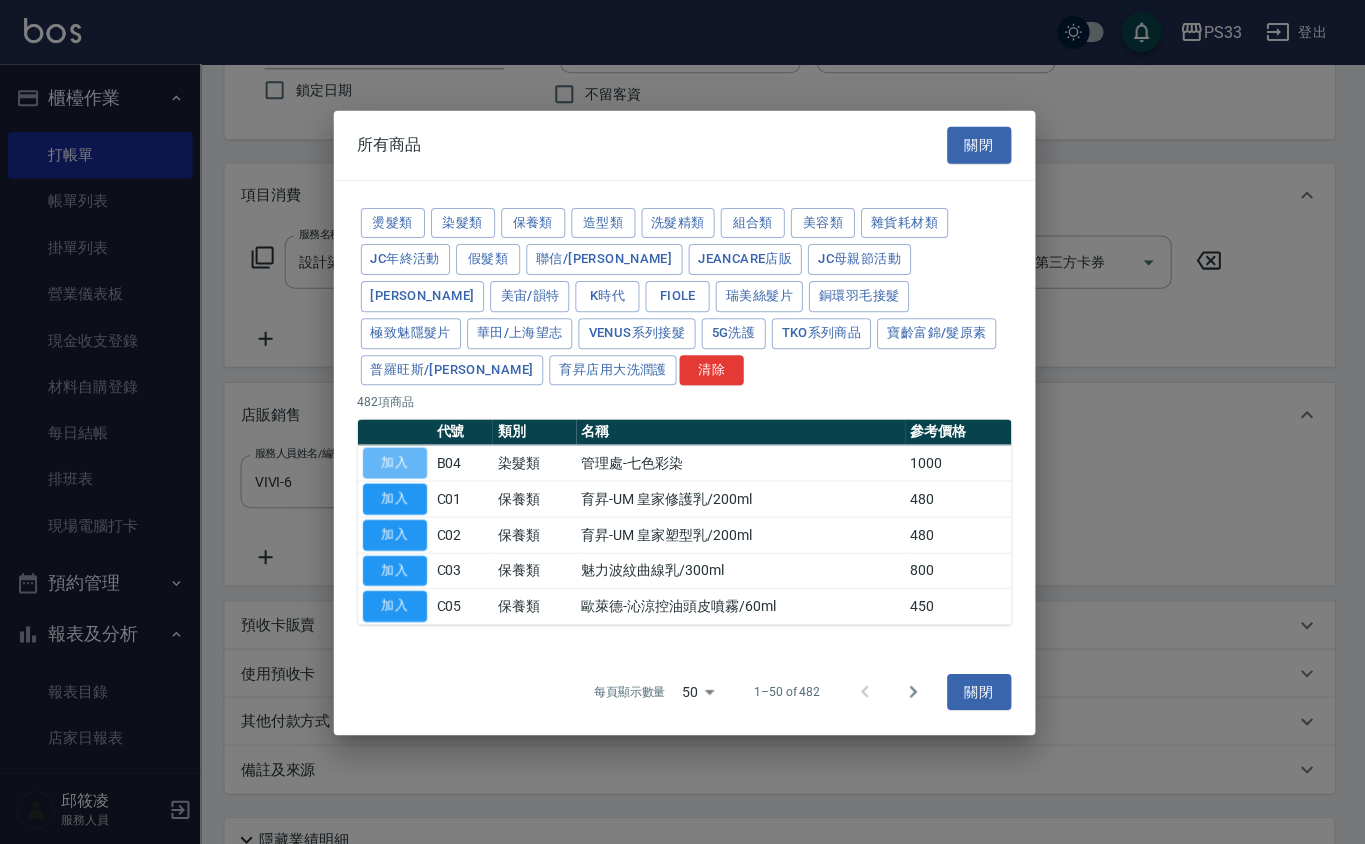 click on "加入" at bounding box center [394, 462] 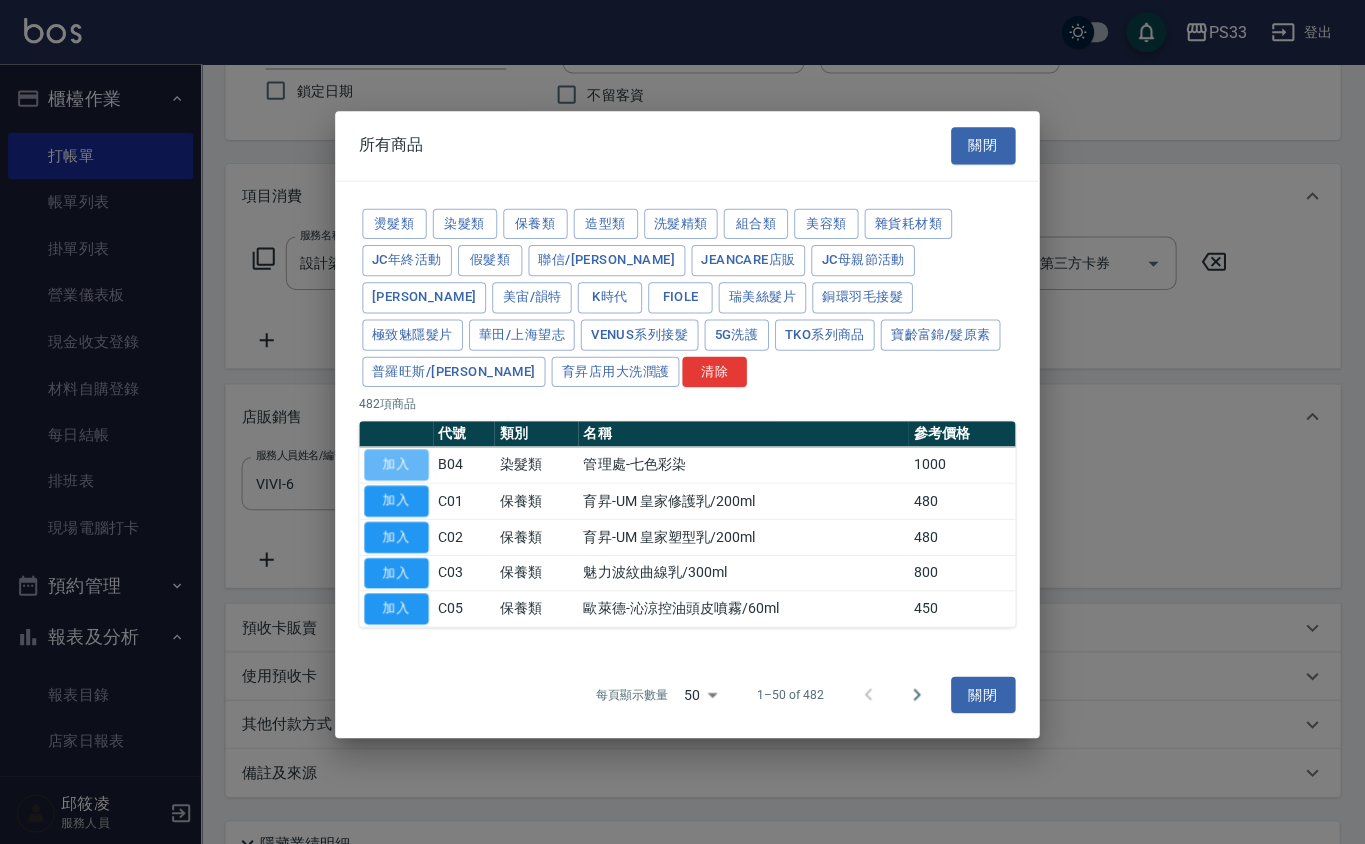type on "管理處-七色彩染" 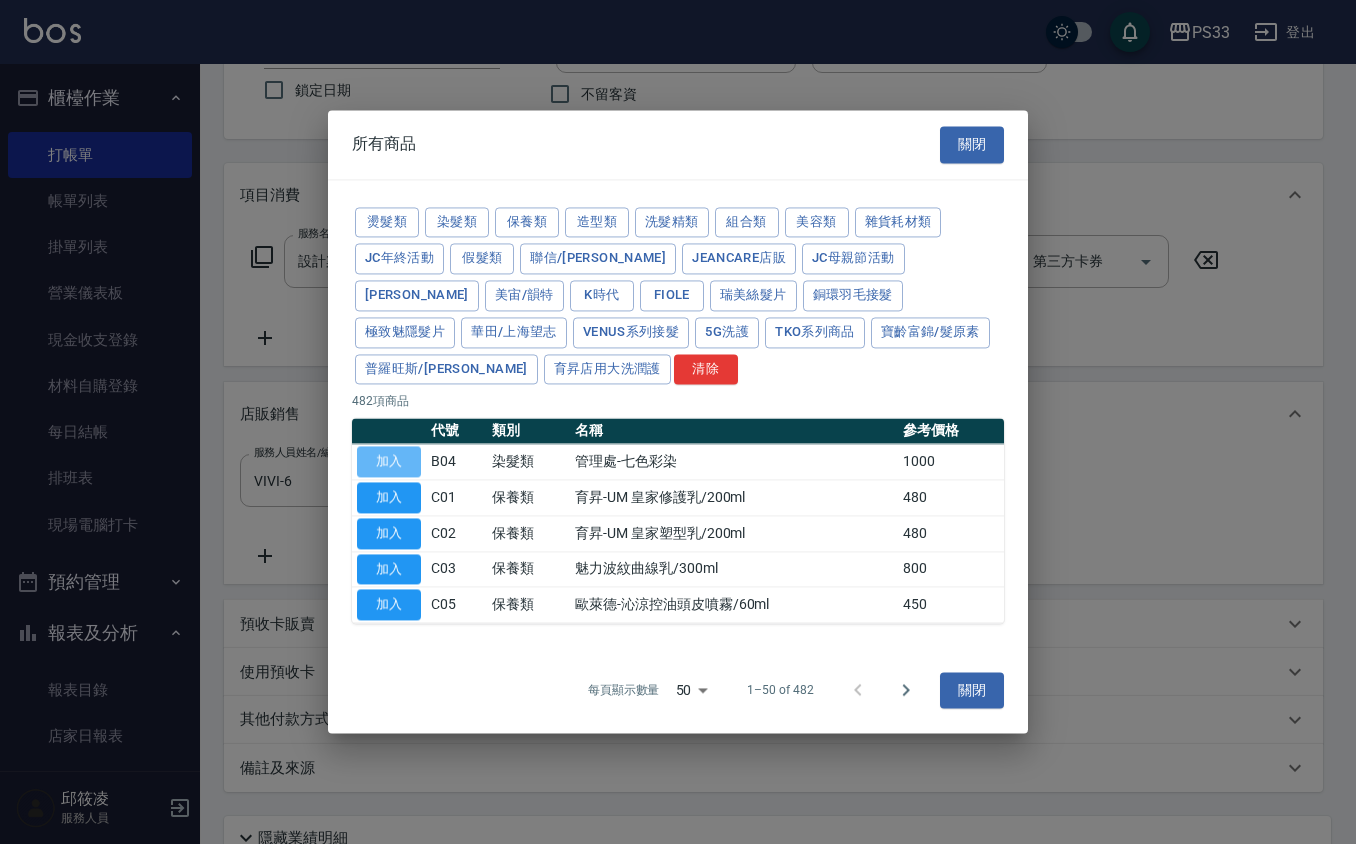 click 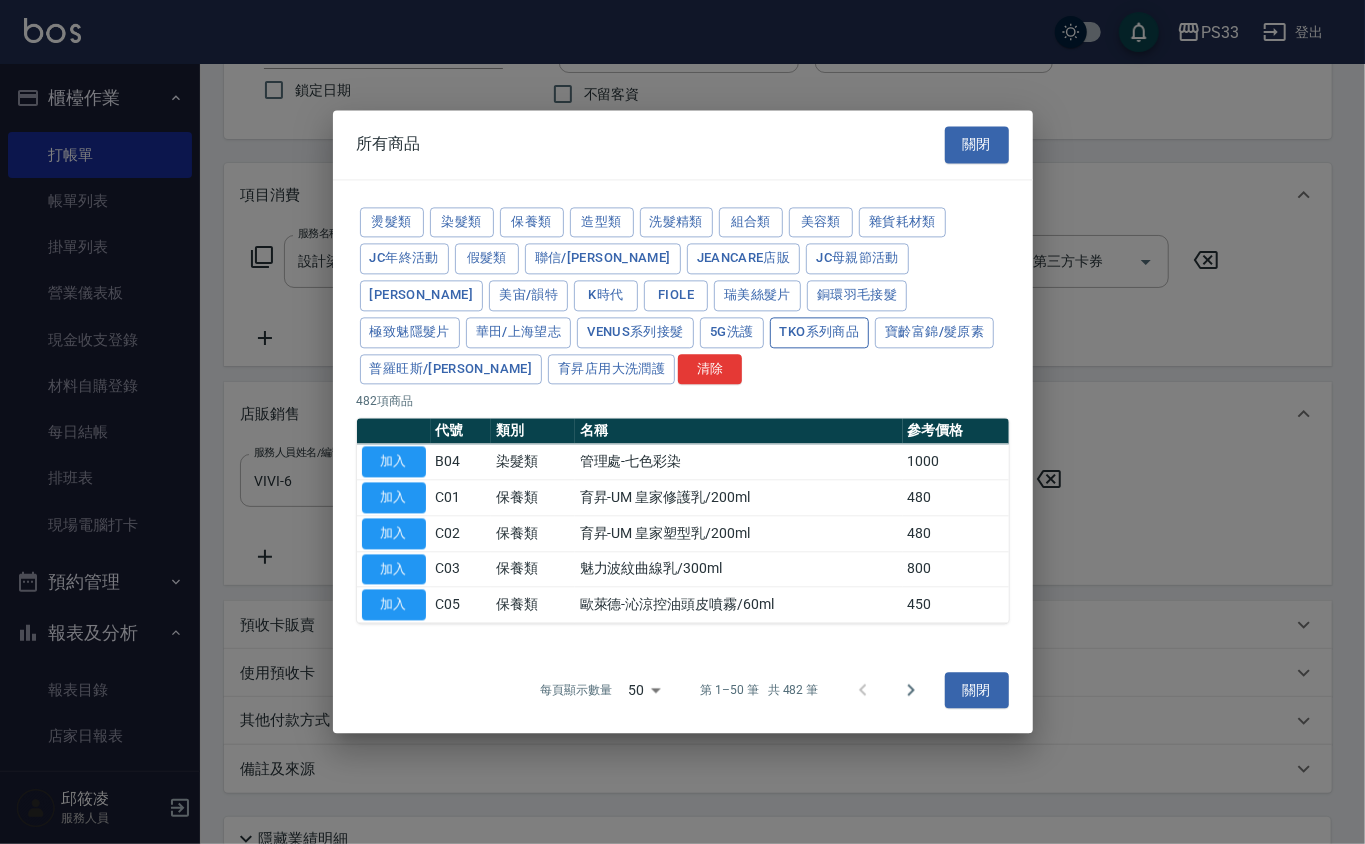click on "TKO系列商品" at bounding box center (820, 332) 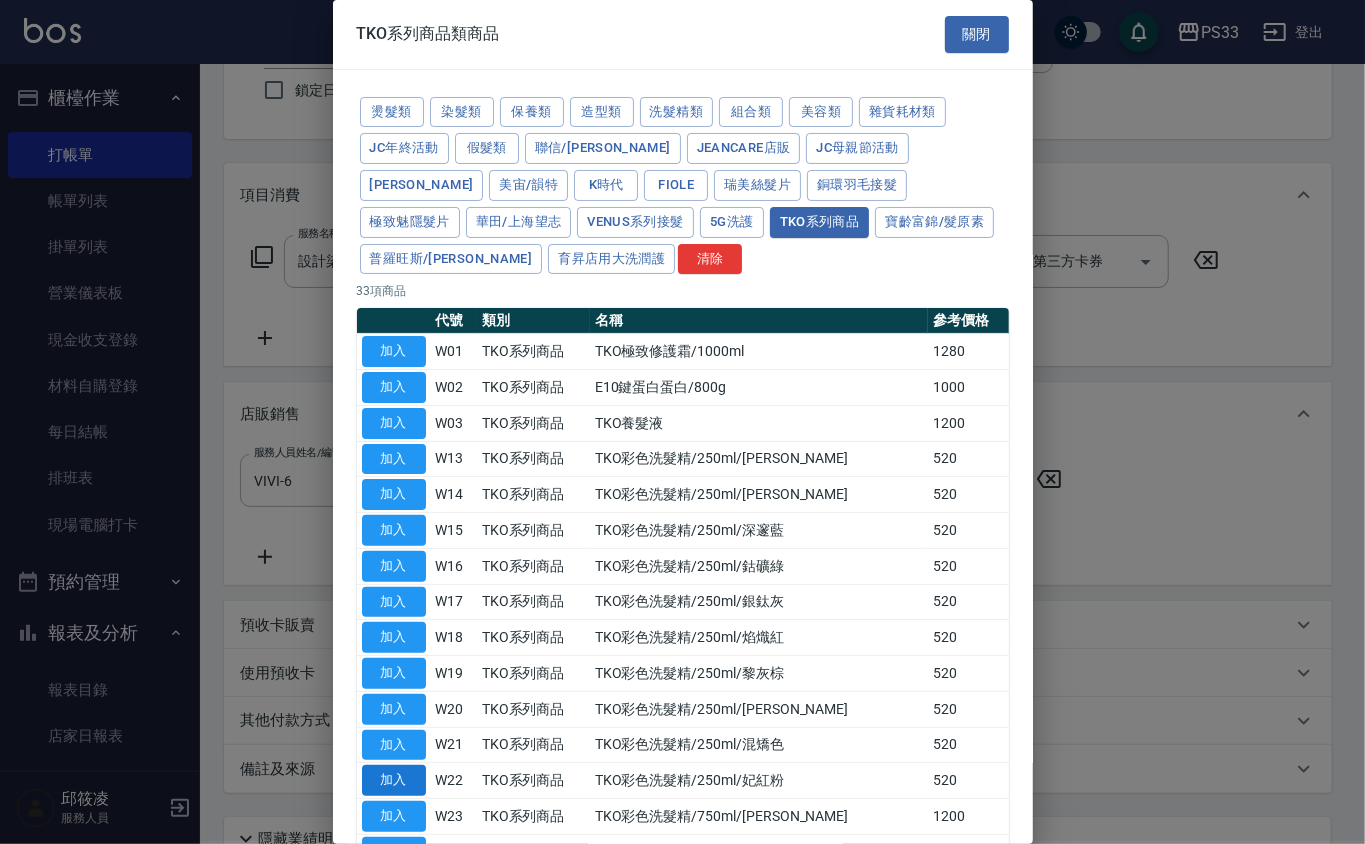 click on "加入" at bounding box center [394, 780] 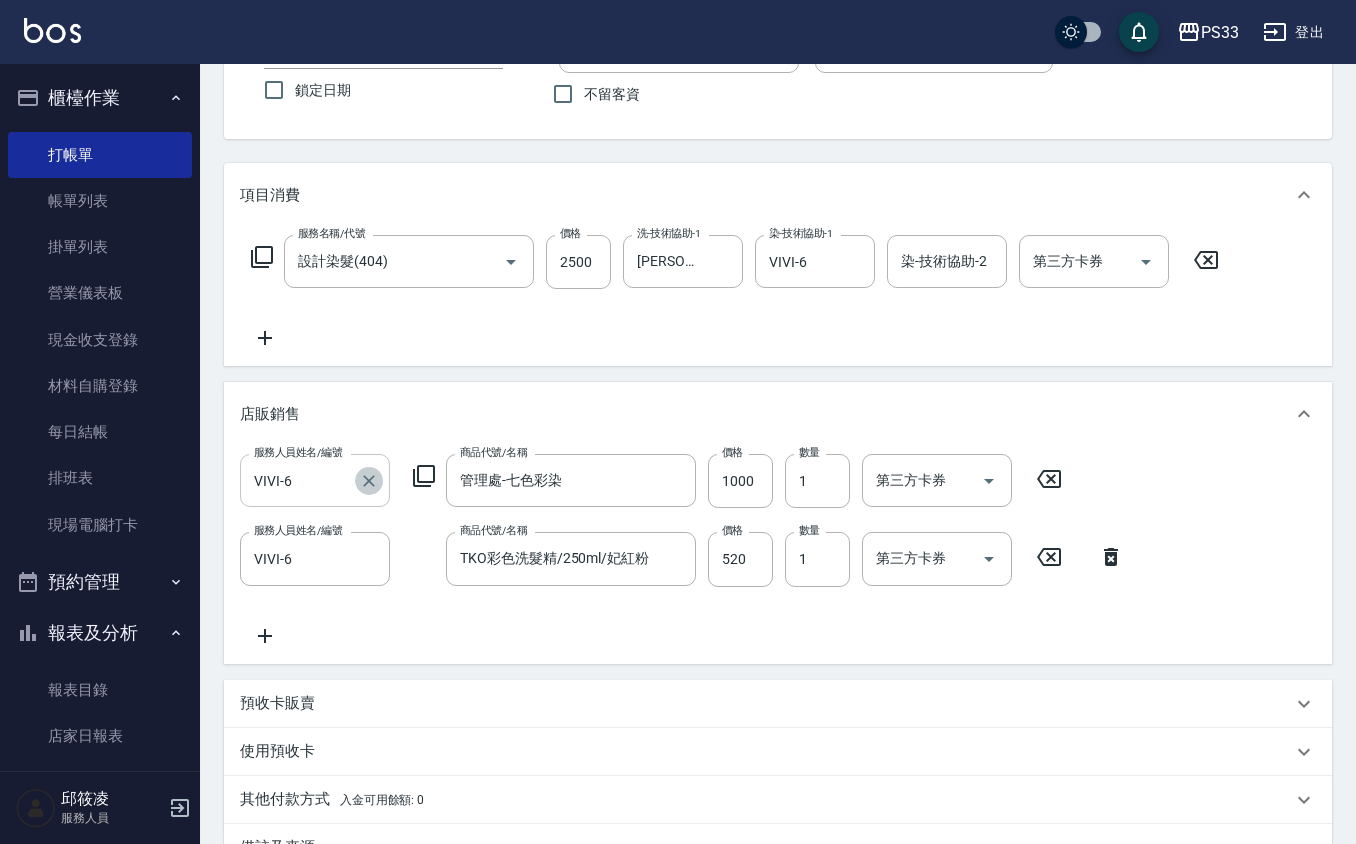 click 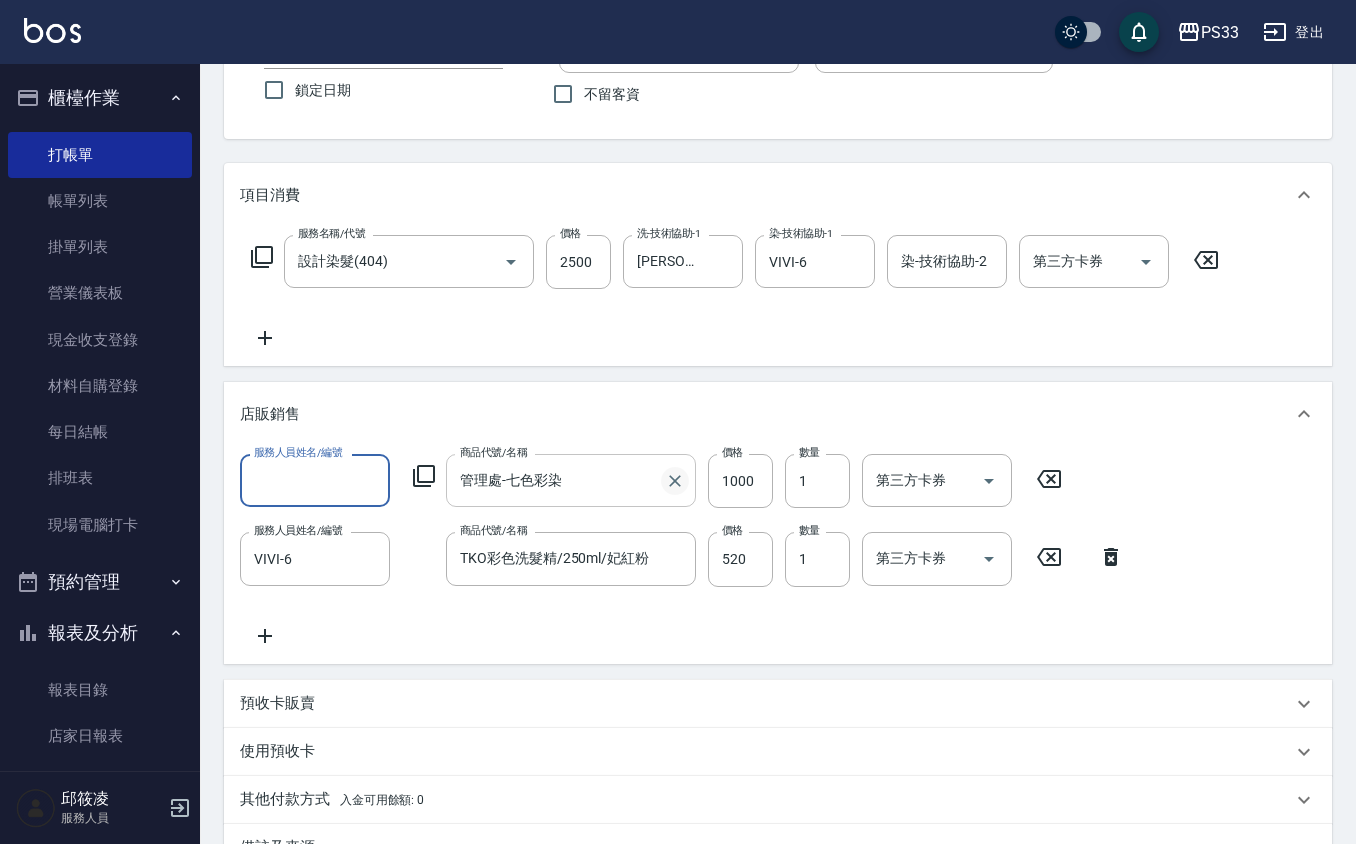 click 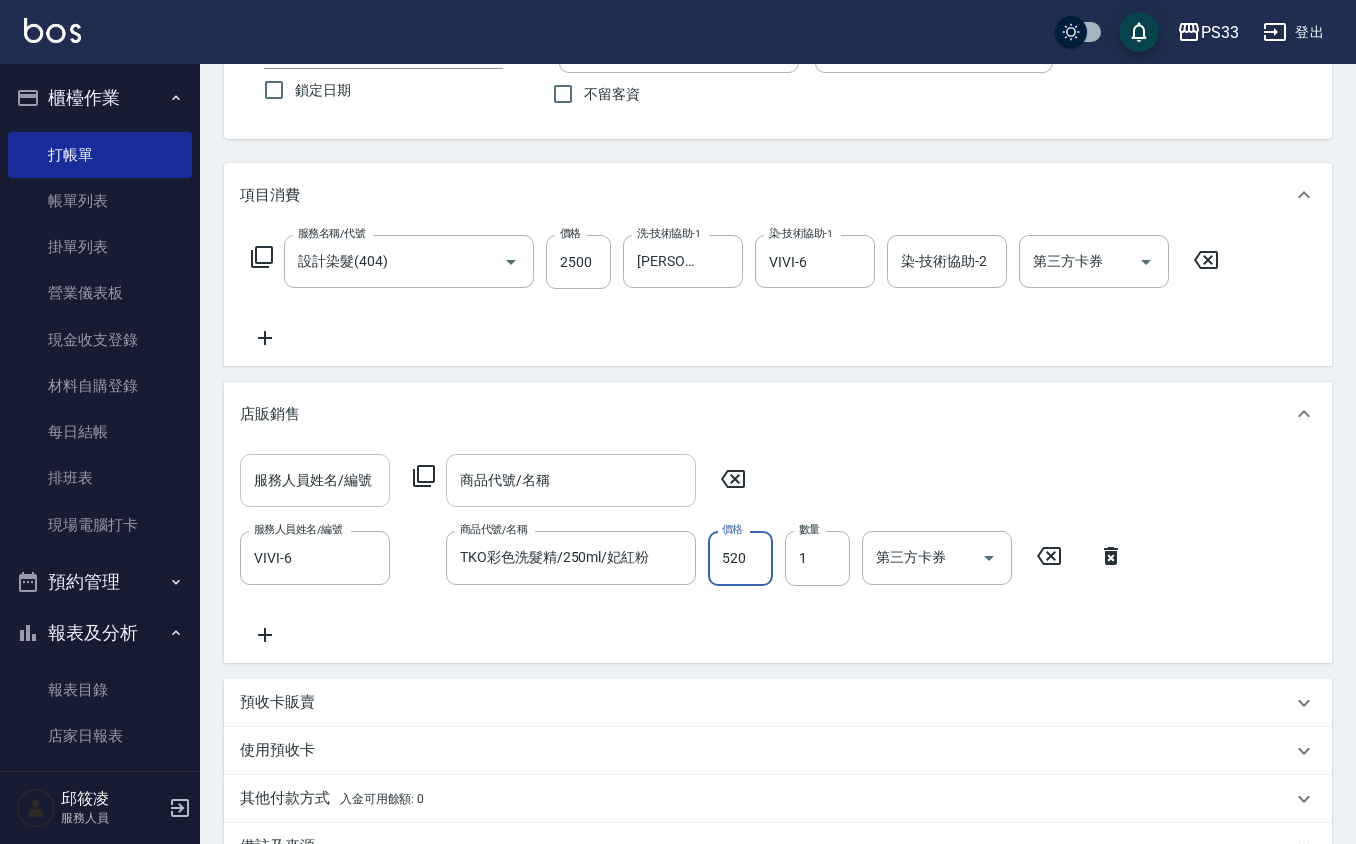 click on "520" at bounding box center [740, 558] 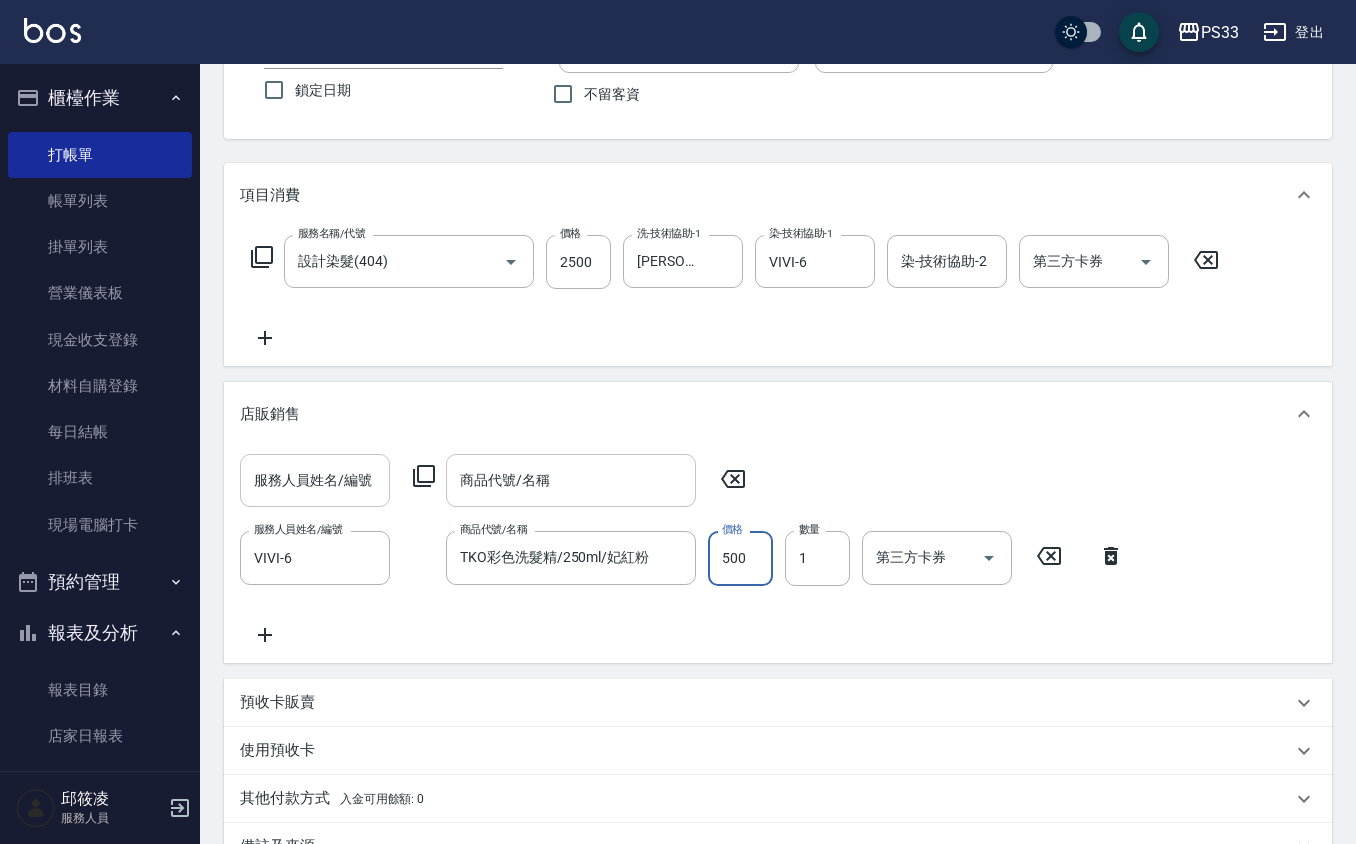 type on "500" 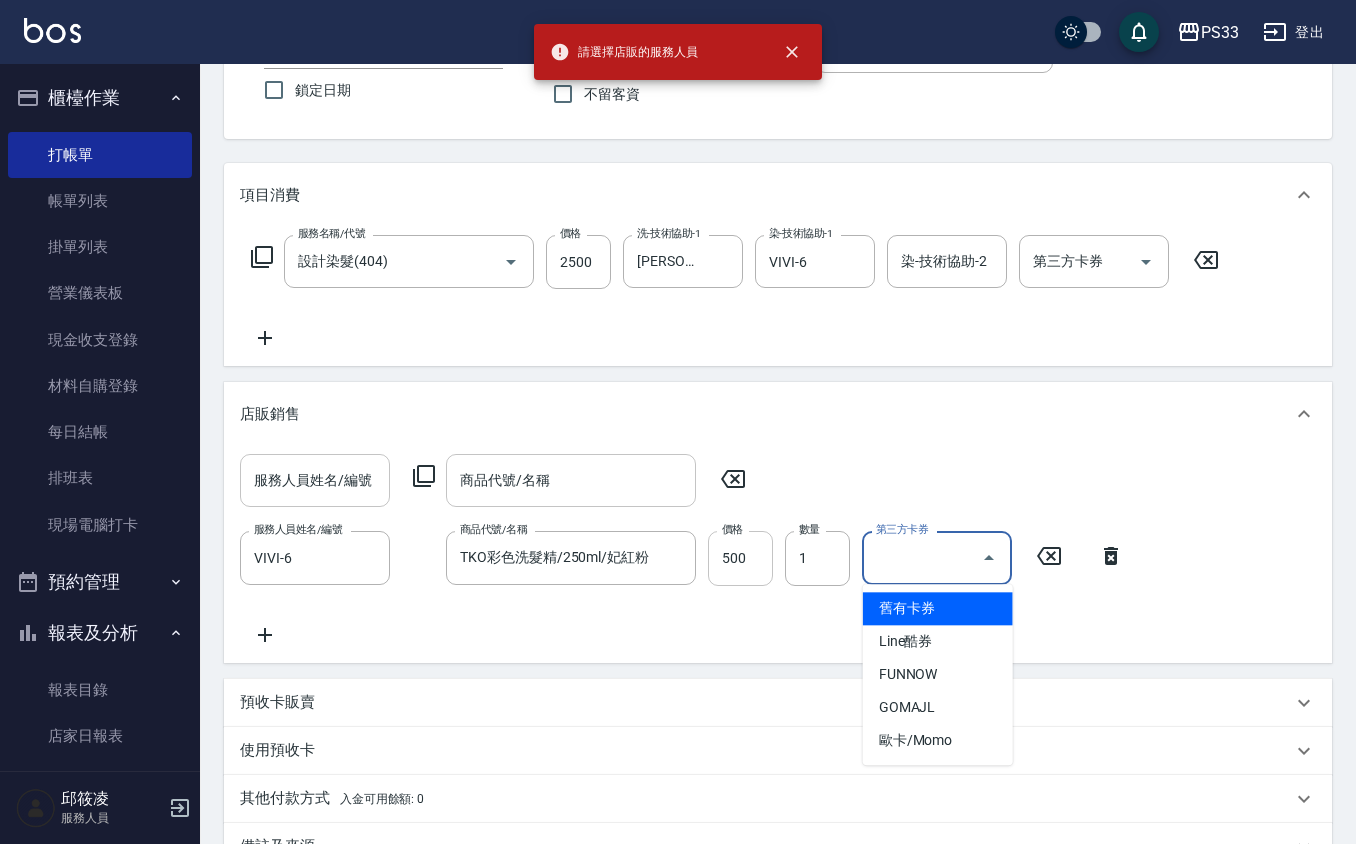 type 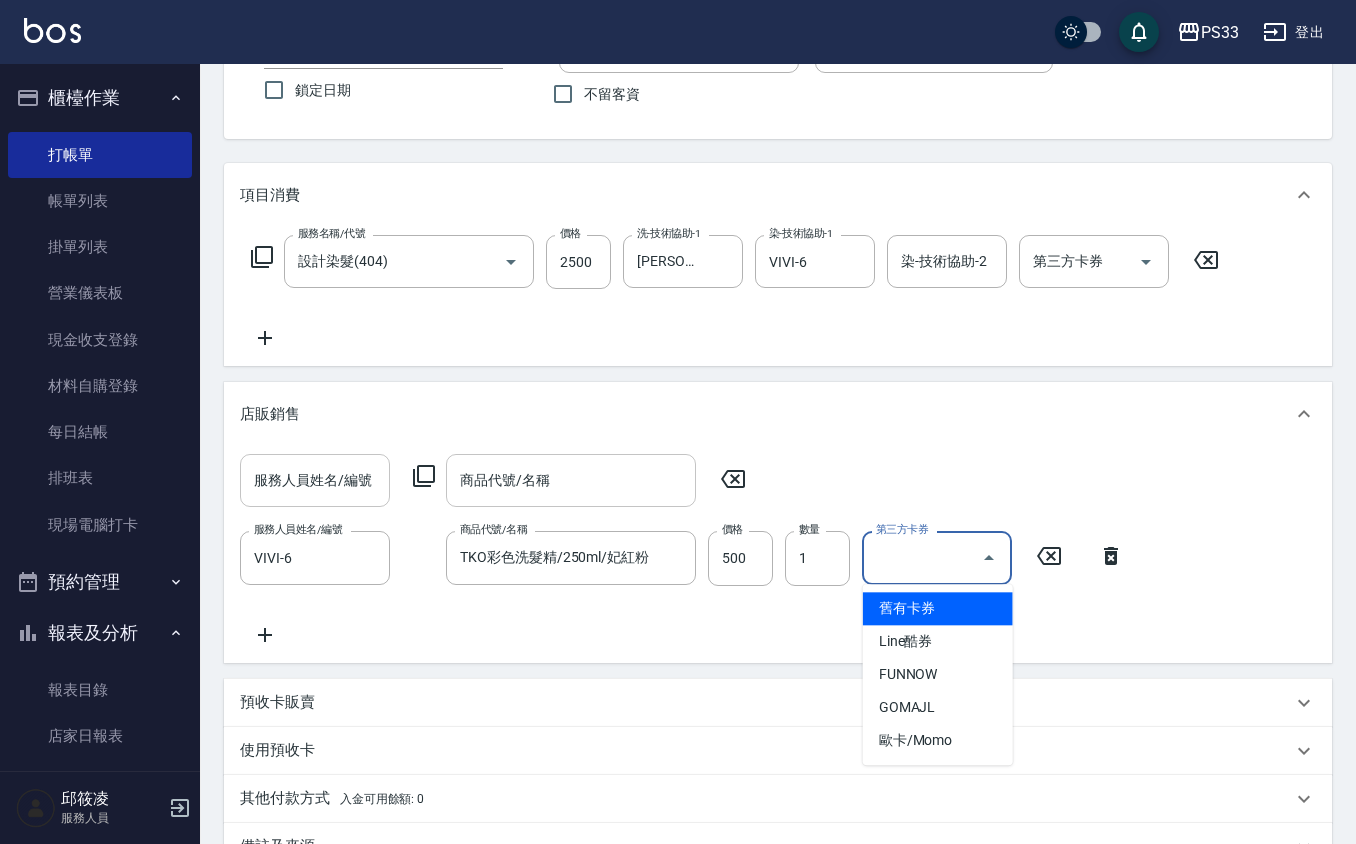 click on "服務人員姓名/編號 服務人員姓名/編號 商品代號/名稱 商品代號/名稱 服務人員姓名/編號 VIVI-6 服務人員姓名/編號 商品代號/名稱 TKO彩色洗髮精/250ml/妃紅粉 商品代號/名稱 價格 500 價格 數量 1 數量 第三方卡券 第三方卡券" at bounding box center [778, 550] 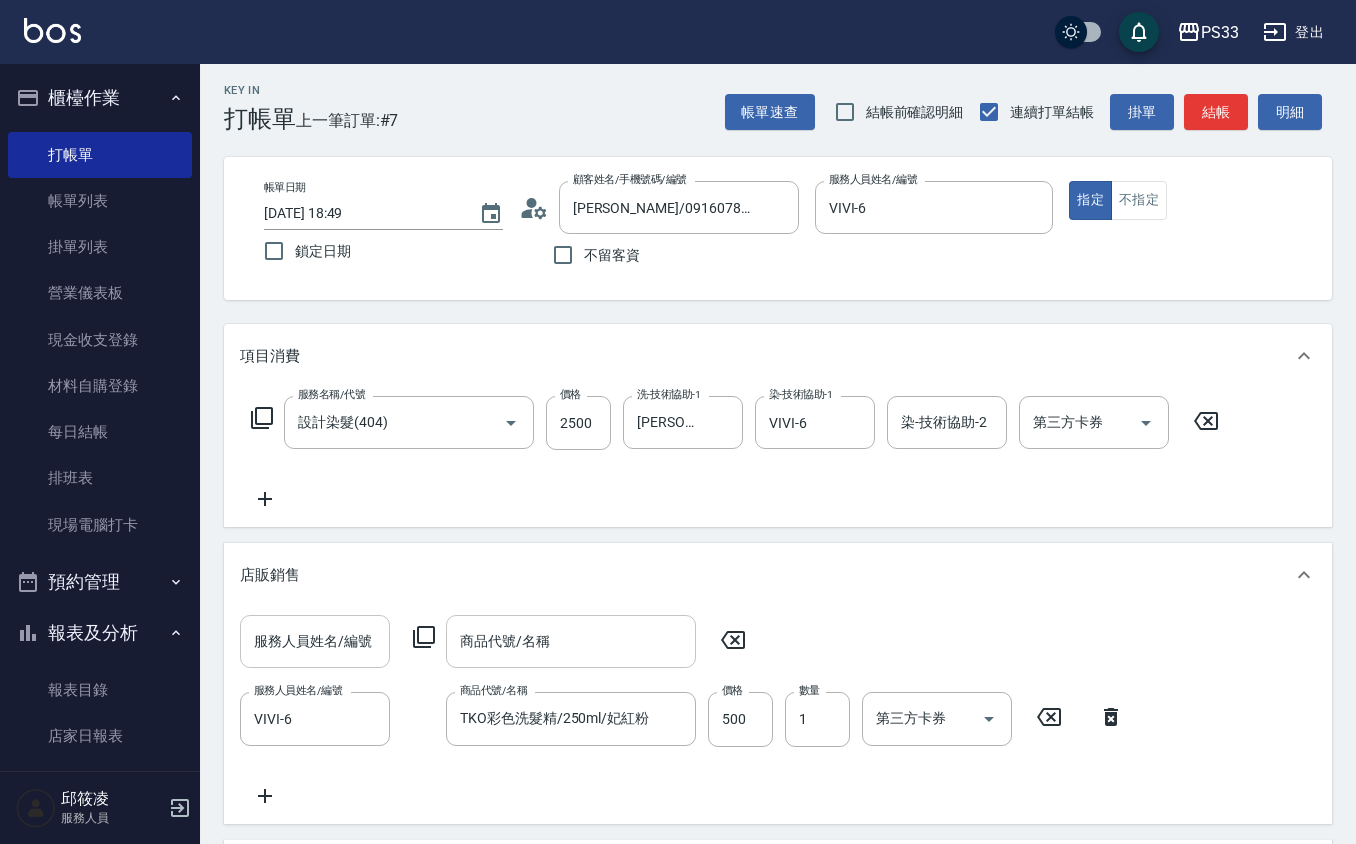scroll, scrollTop: 0, scrollLeft: 0, axis: both 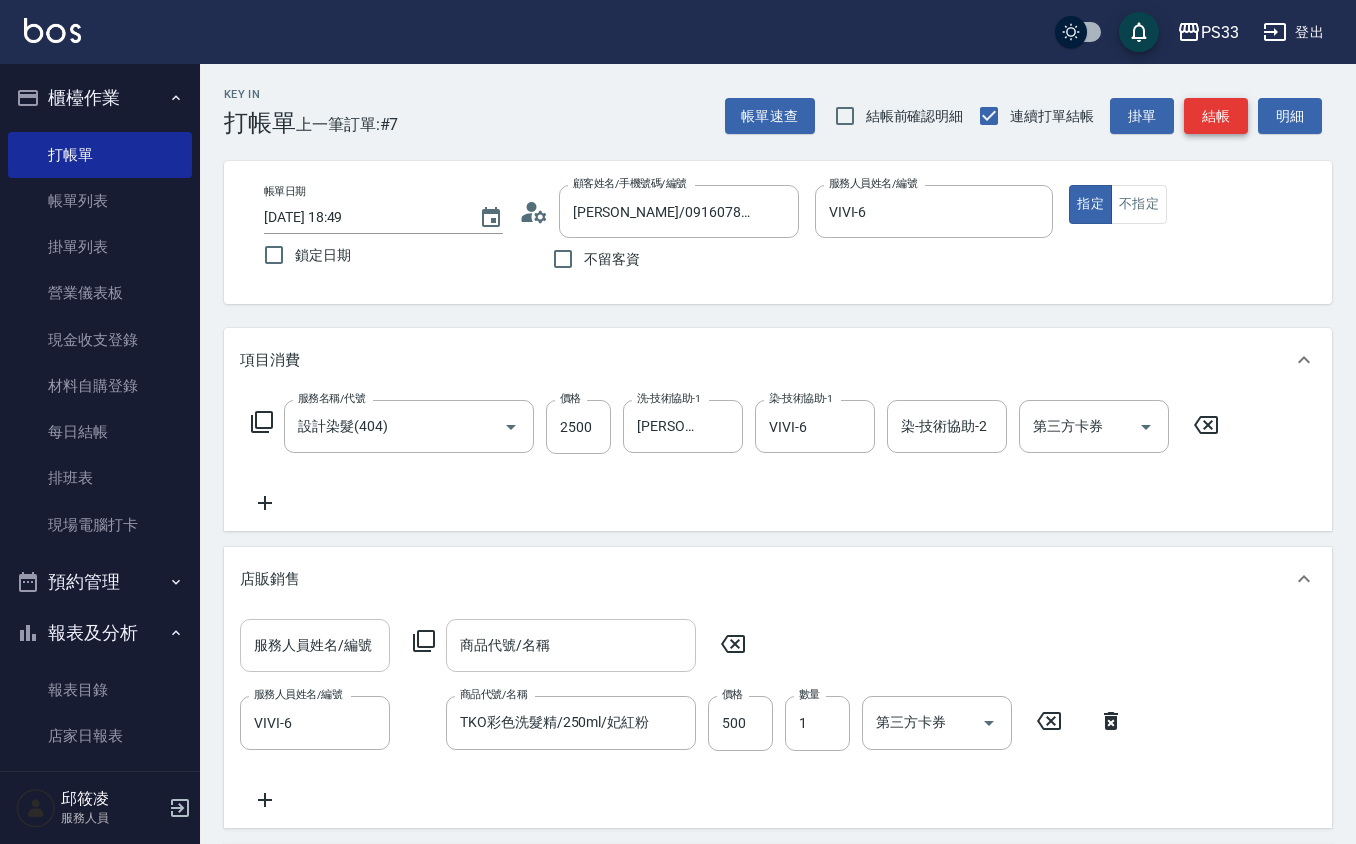 click on "結帳" at bounding box center [1216, 116] 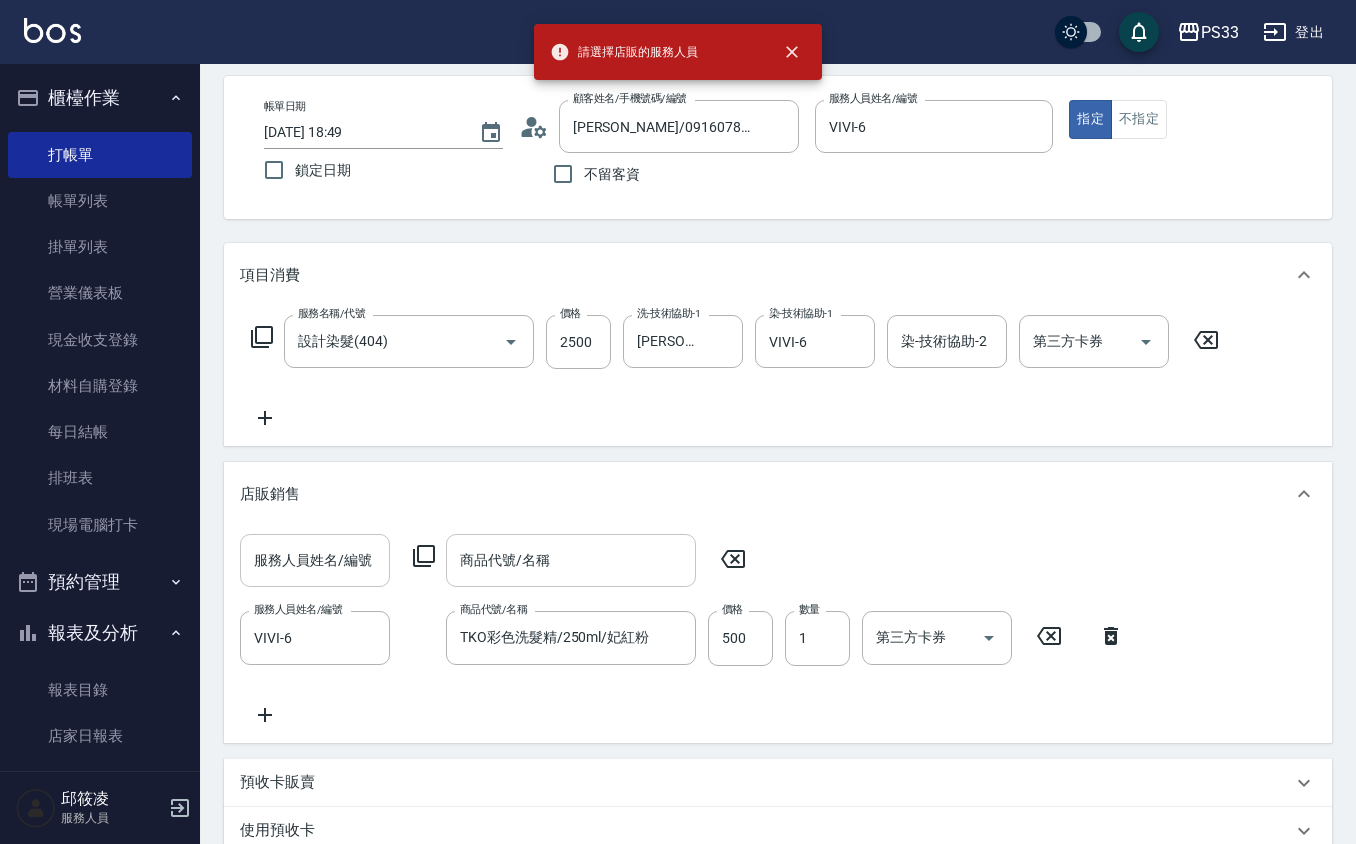 scroll, scrollTop: 133, scrollLeft: 0, axis: vertical 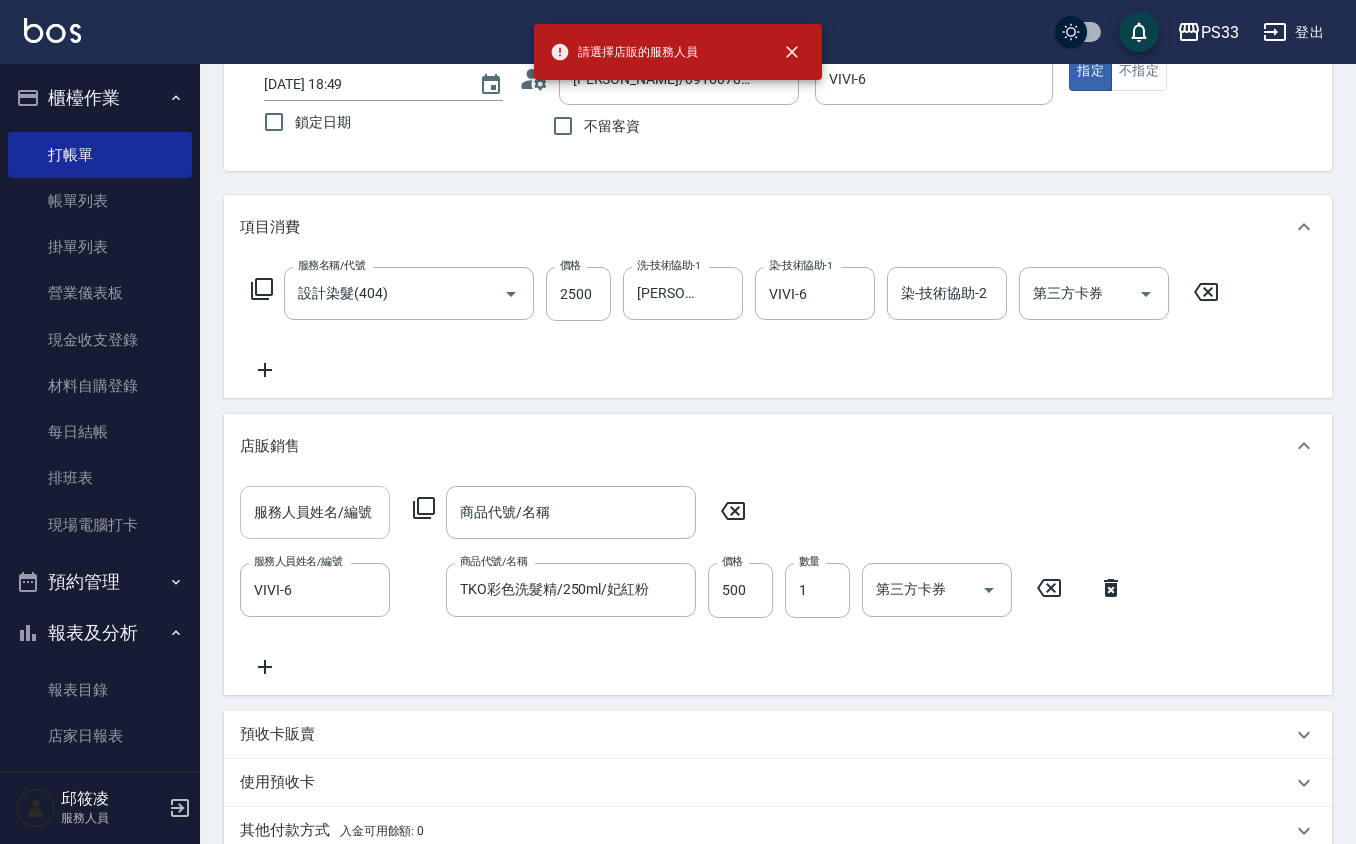 drag, startPoint x: 740, startPoint y: 517, endPoint x: 730, endPoint y: 508, distance: 13.453624 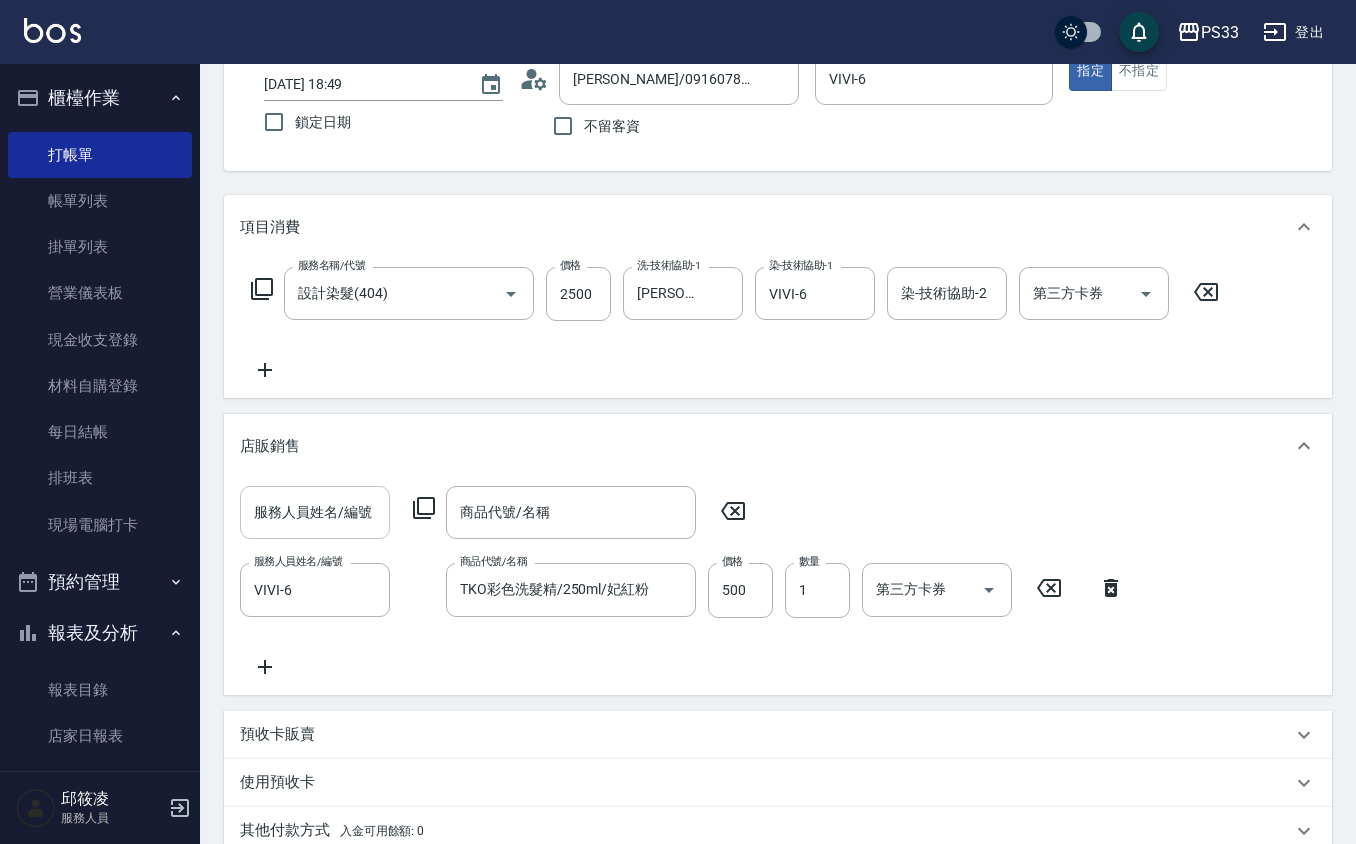click 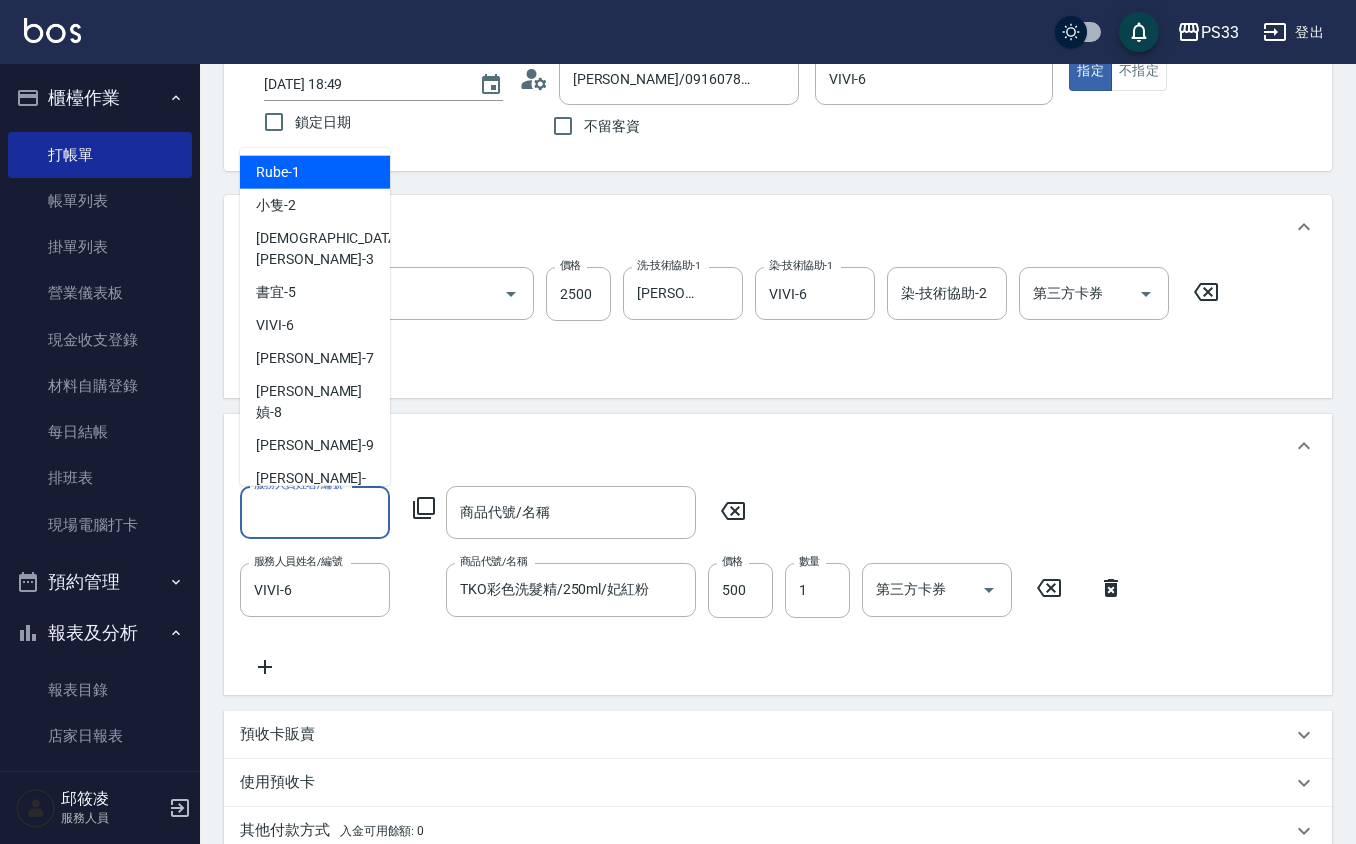 drag, startPoint x: 305, startPoint y: 518, endPoint x: 330, endPoint y: 501, distance: 30.232433 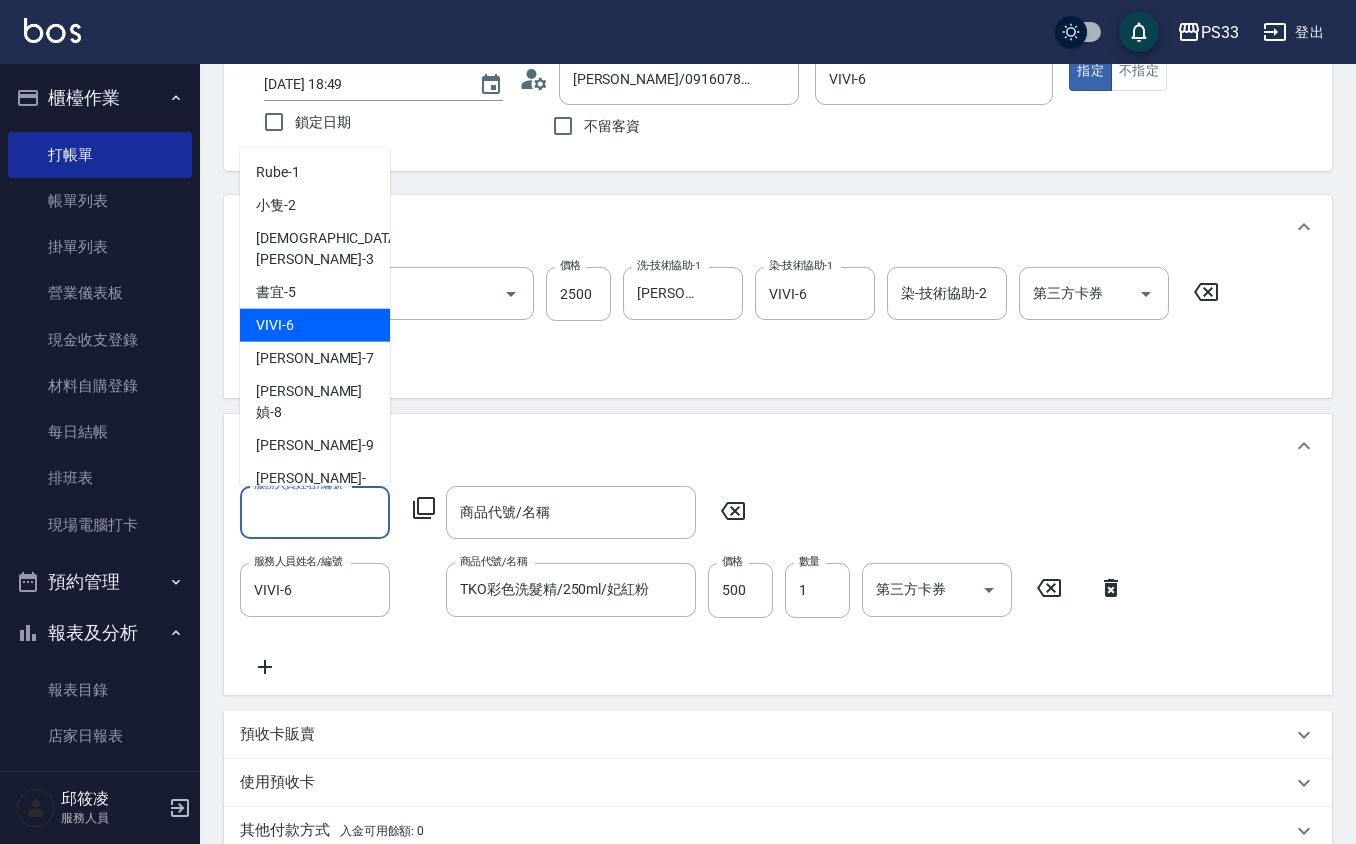 click 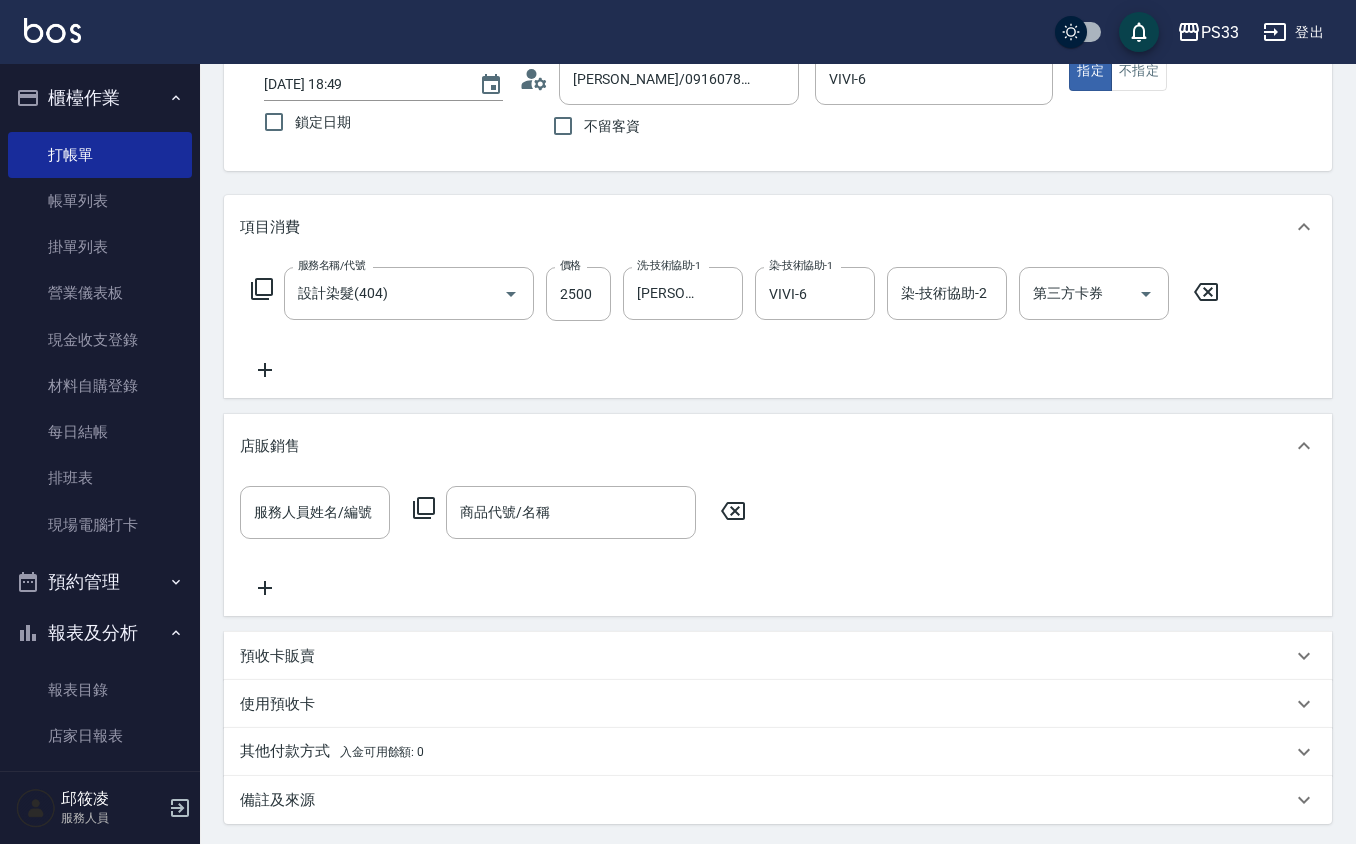click on "服務人員姓名/編號 服務人員姓名/編號" at bounding box center [315, 512] 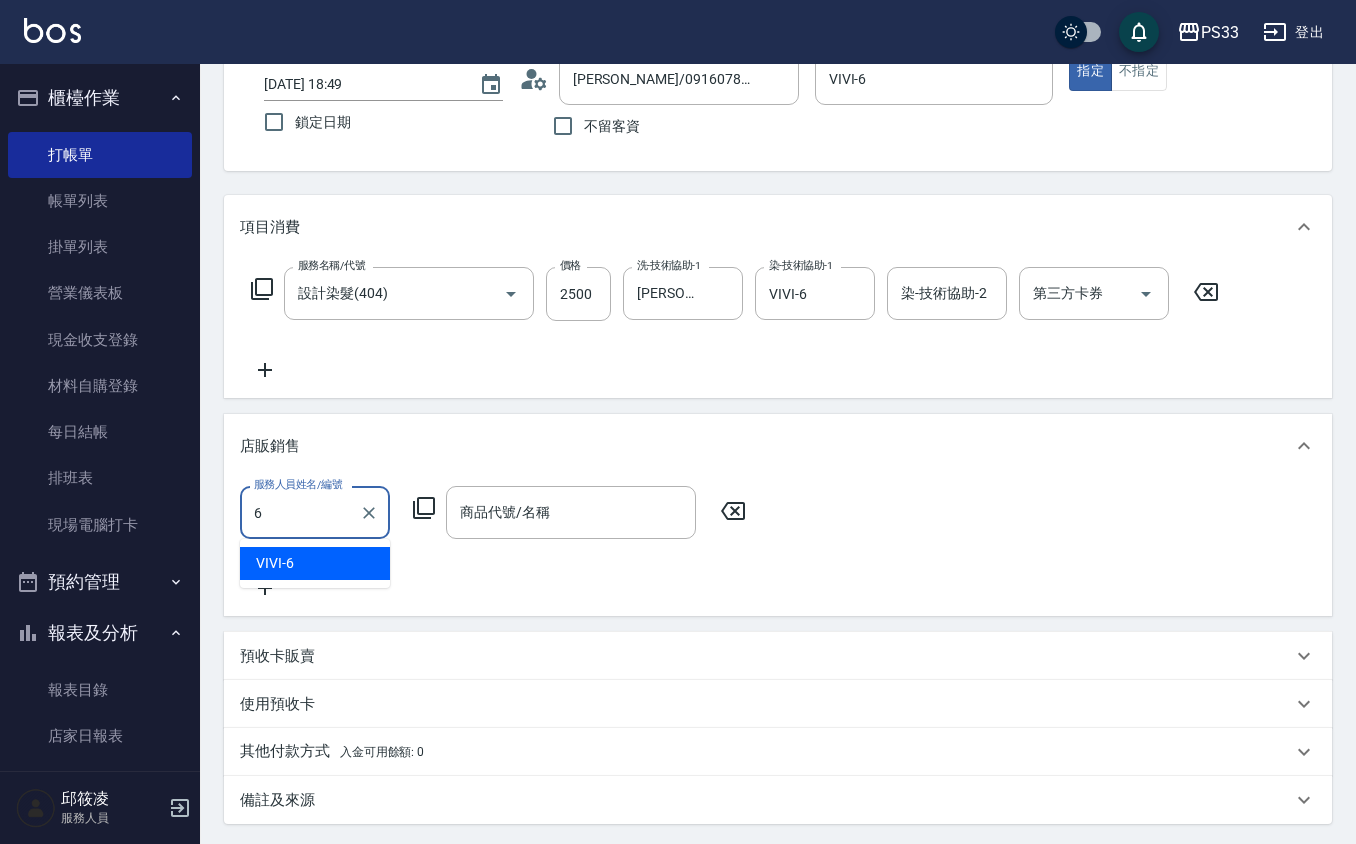 type on "VIVI-6" 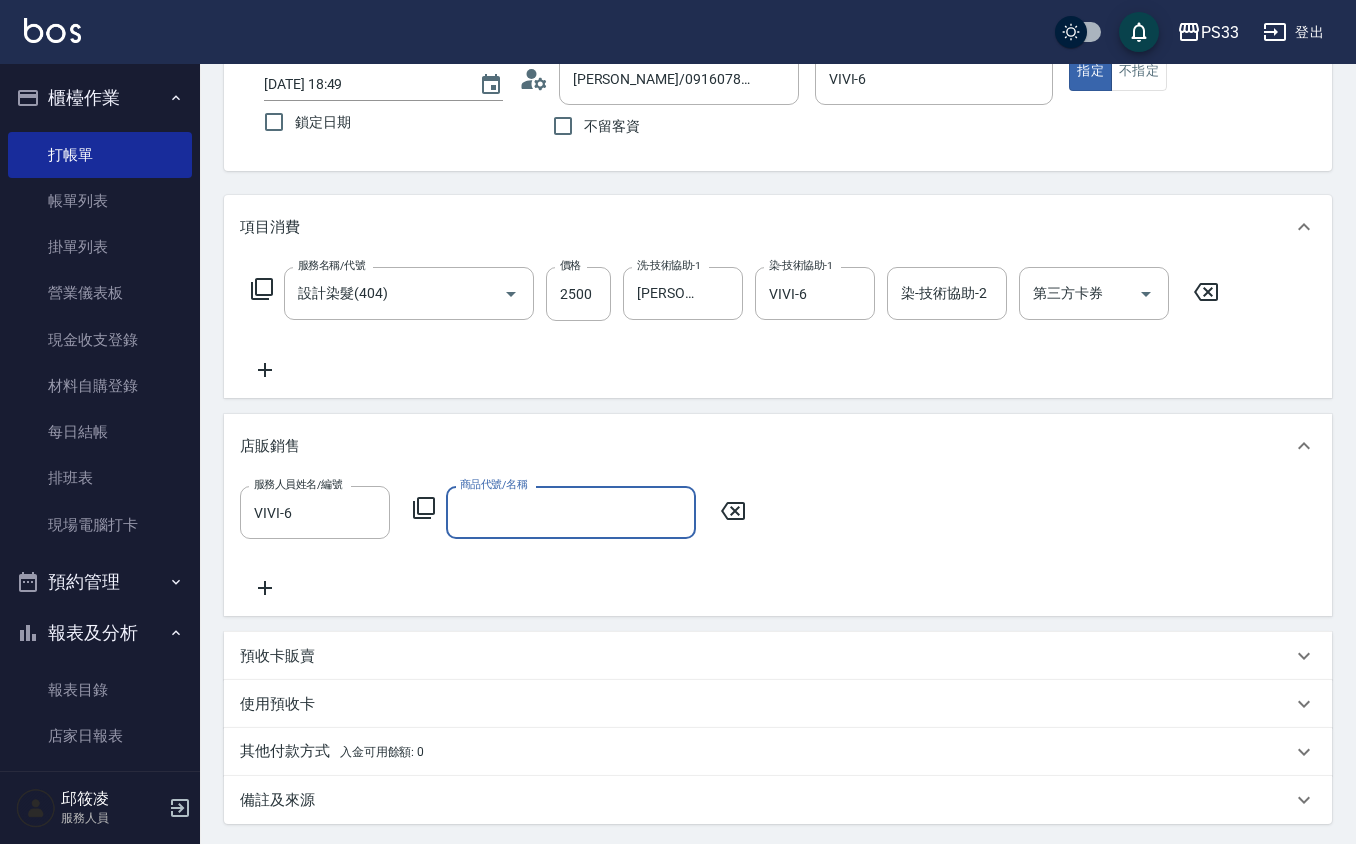 click 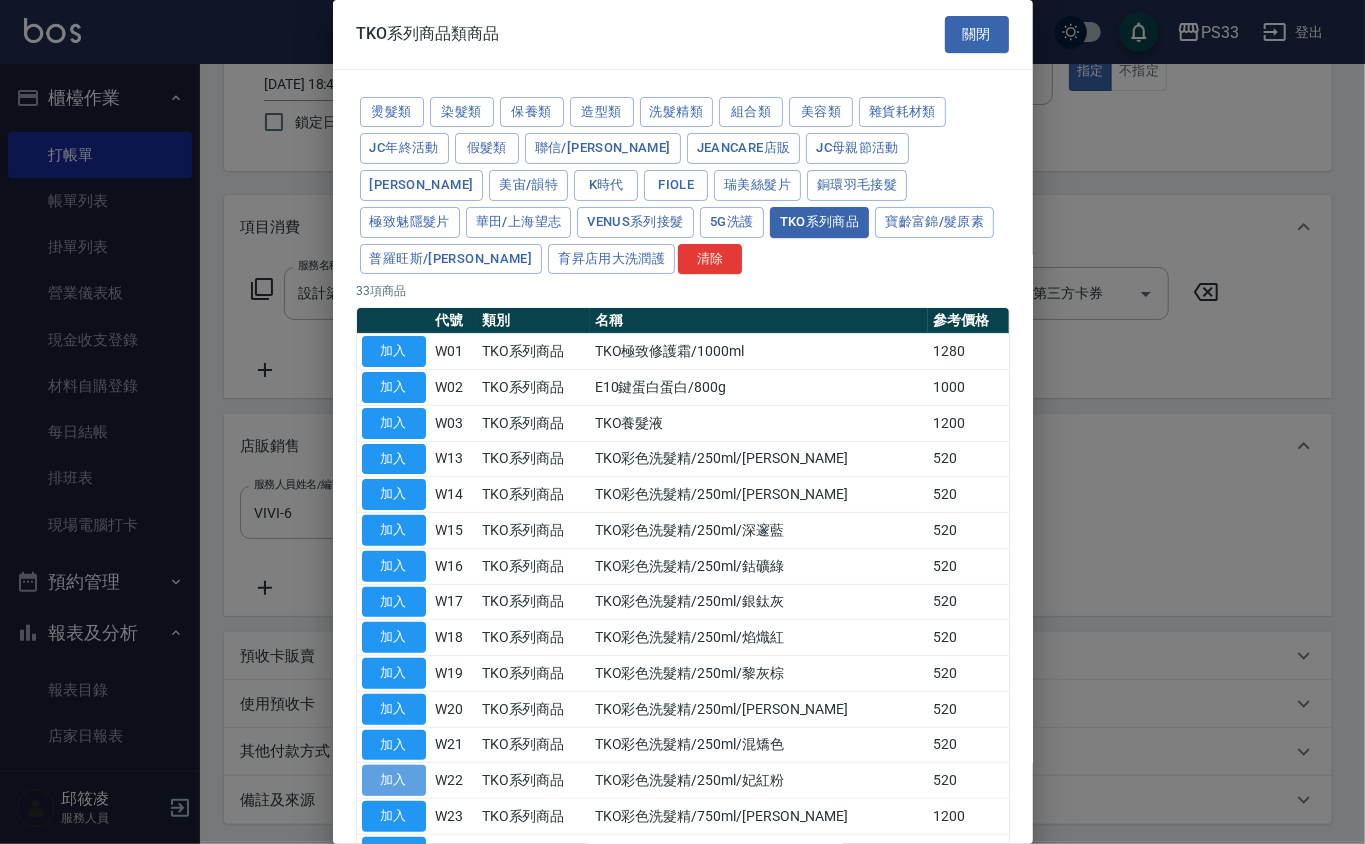 click on "加入" at bounding box center [394, 780] 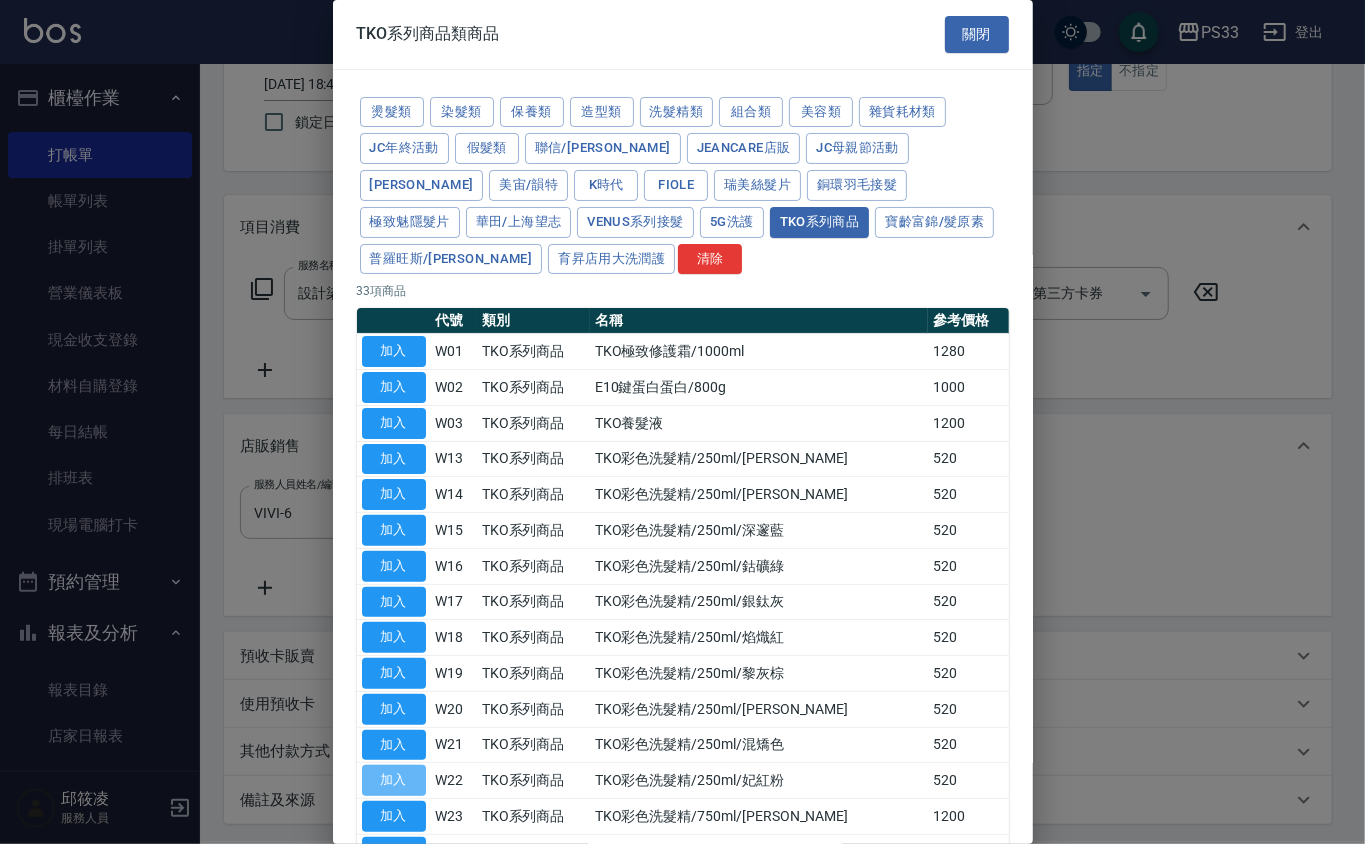 type on "TKO彩色洗髮精/250ml/妃紅粉" 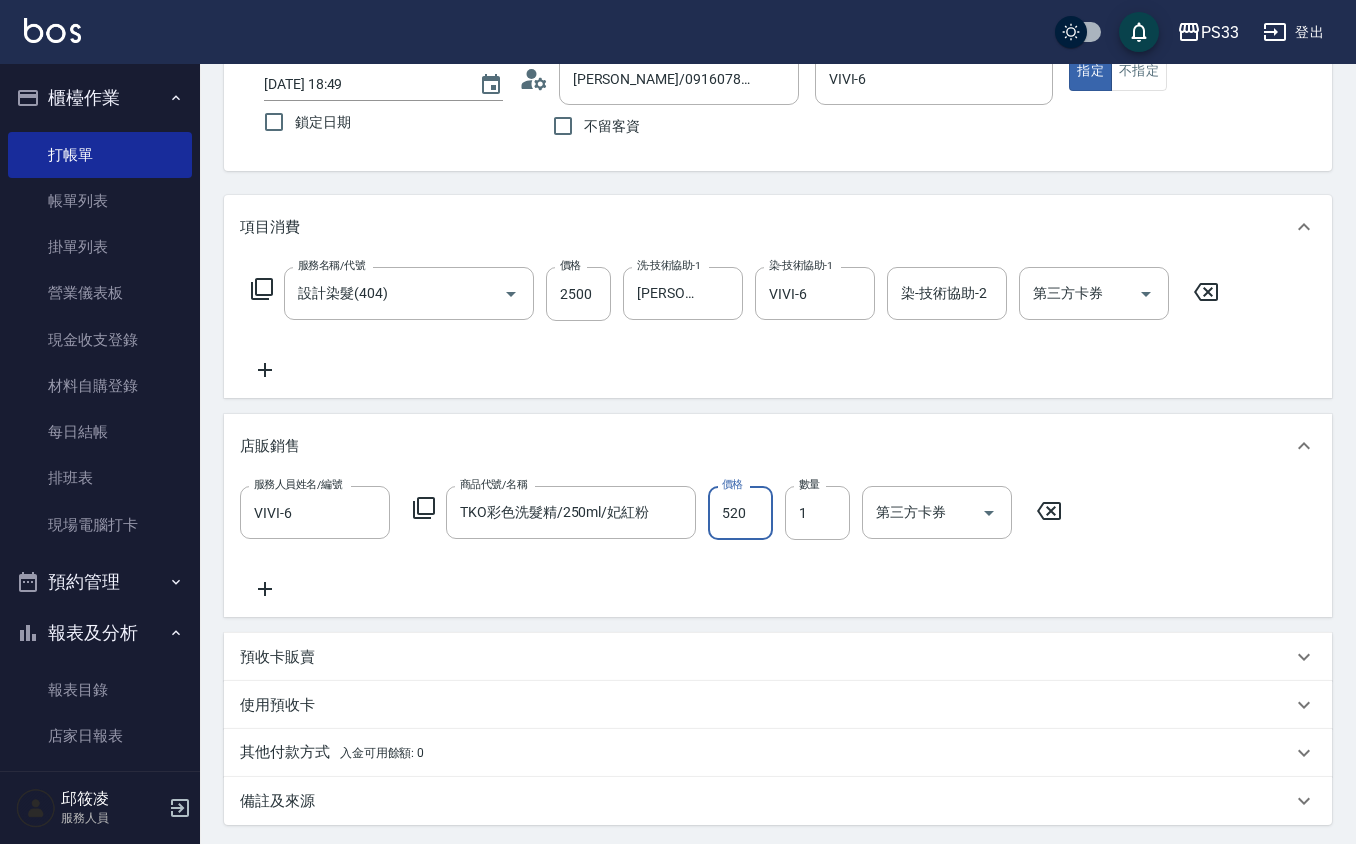 click on "520" at bounding box center (740, 513) 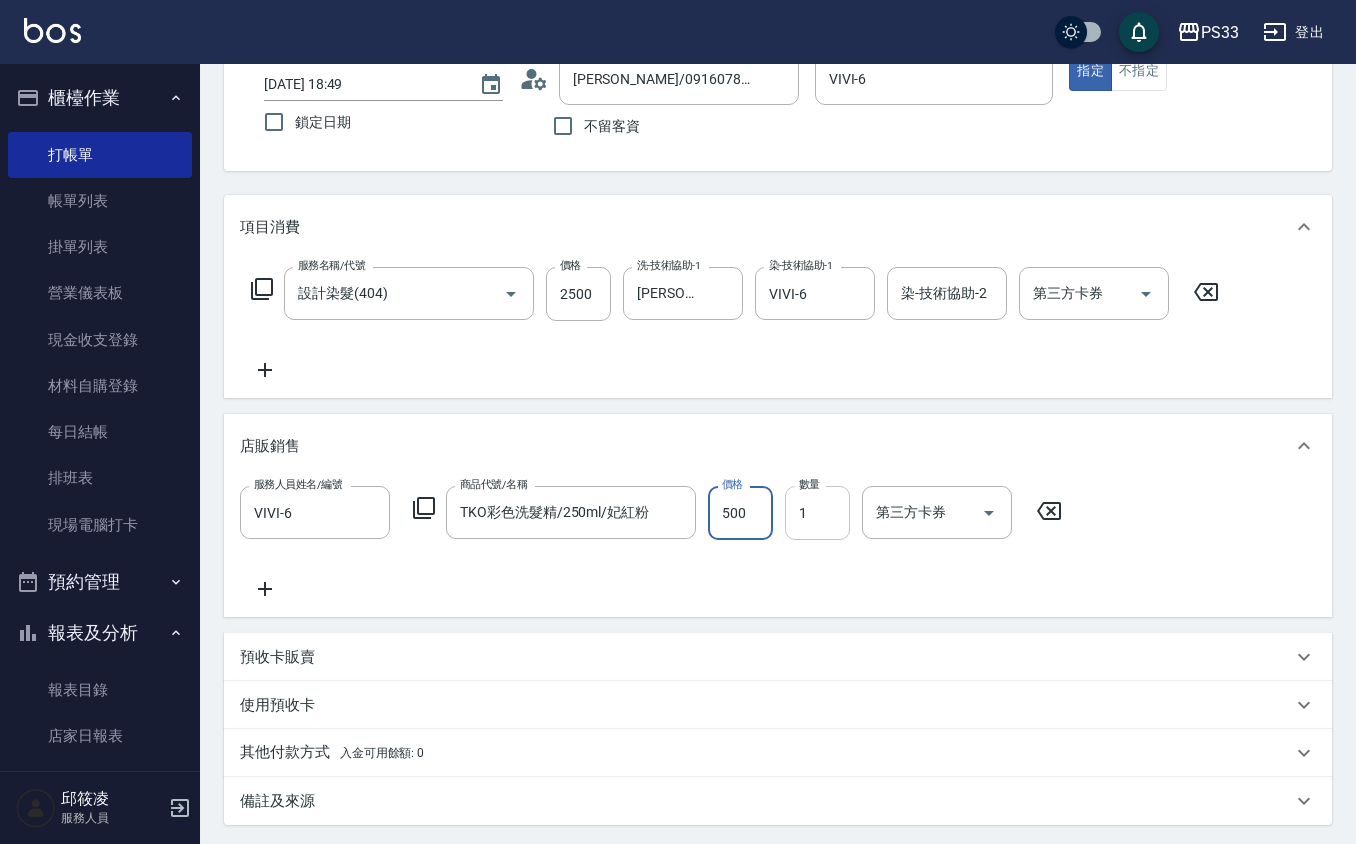 type on "500" 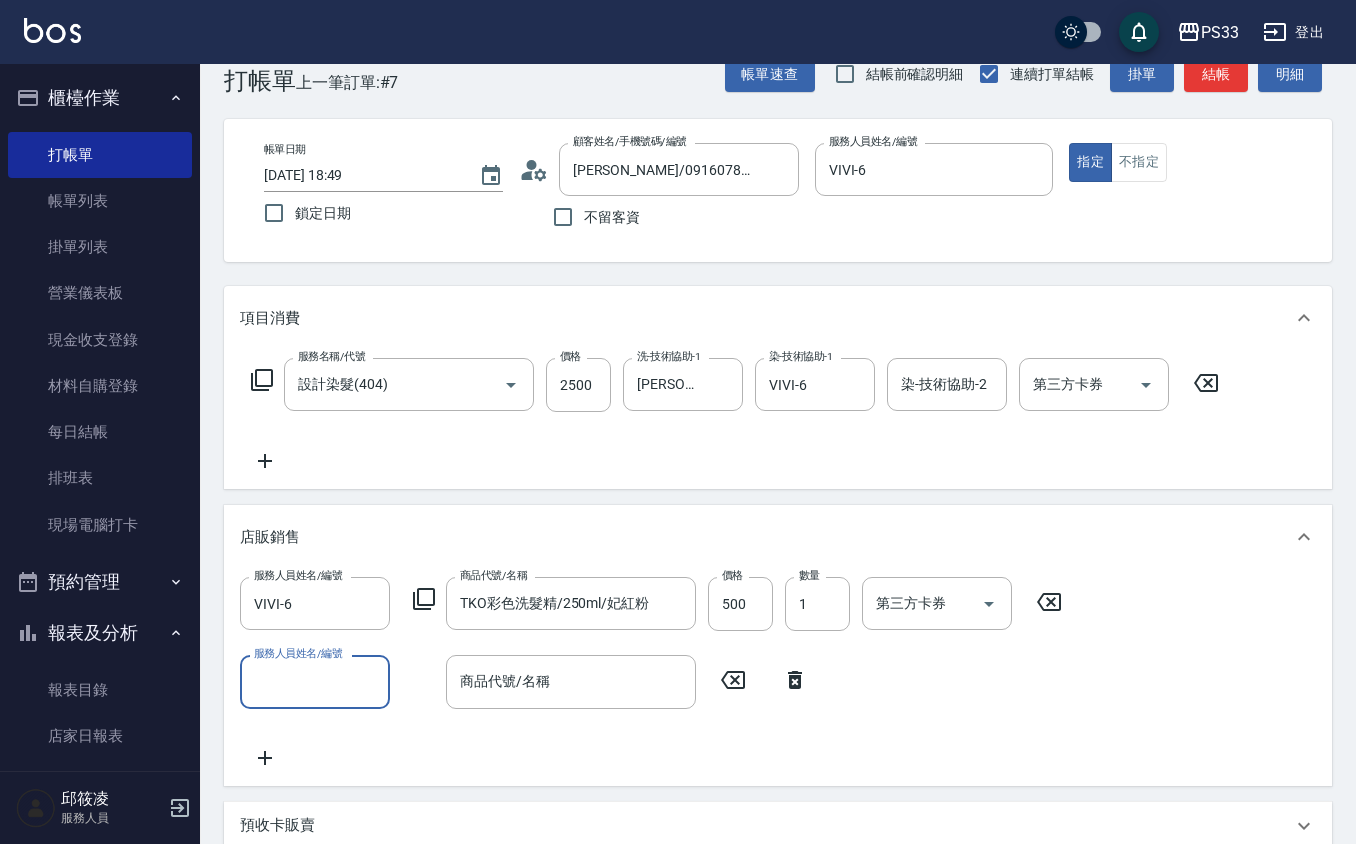 scroll, scrollTop: 0, scrollLeft: 0, axis: both 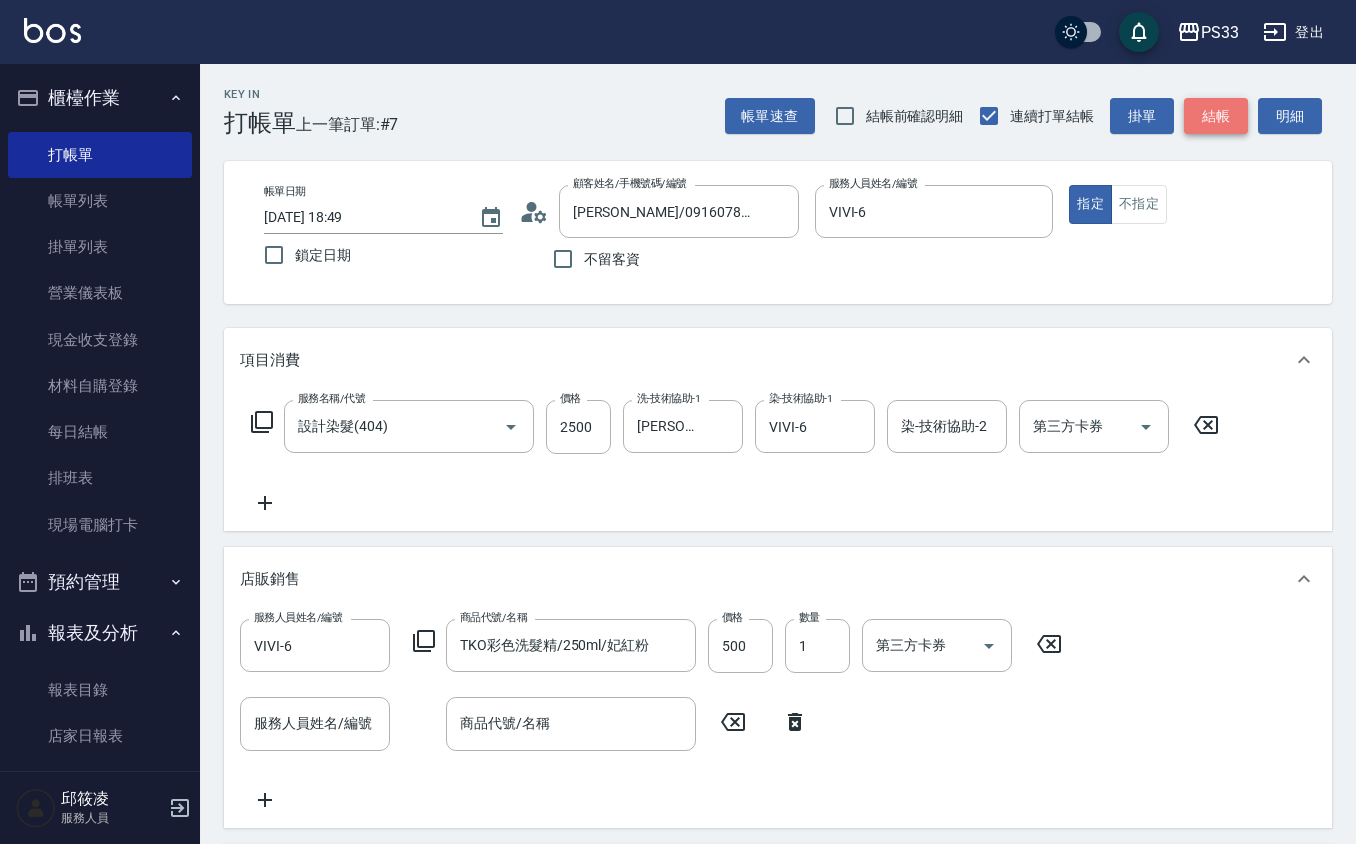 click on "結帳" at bounding box center [1216, 116] 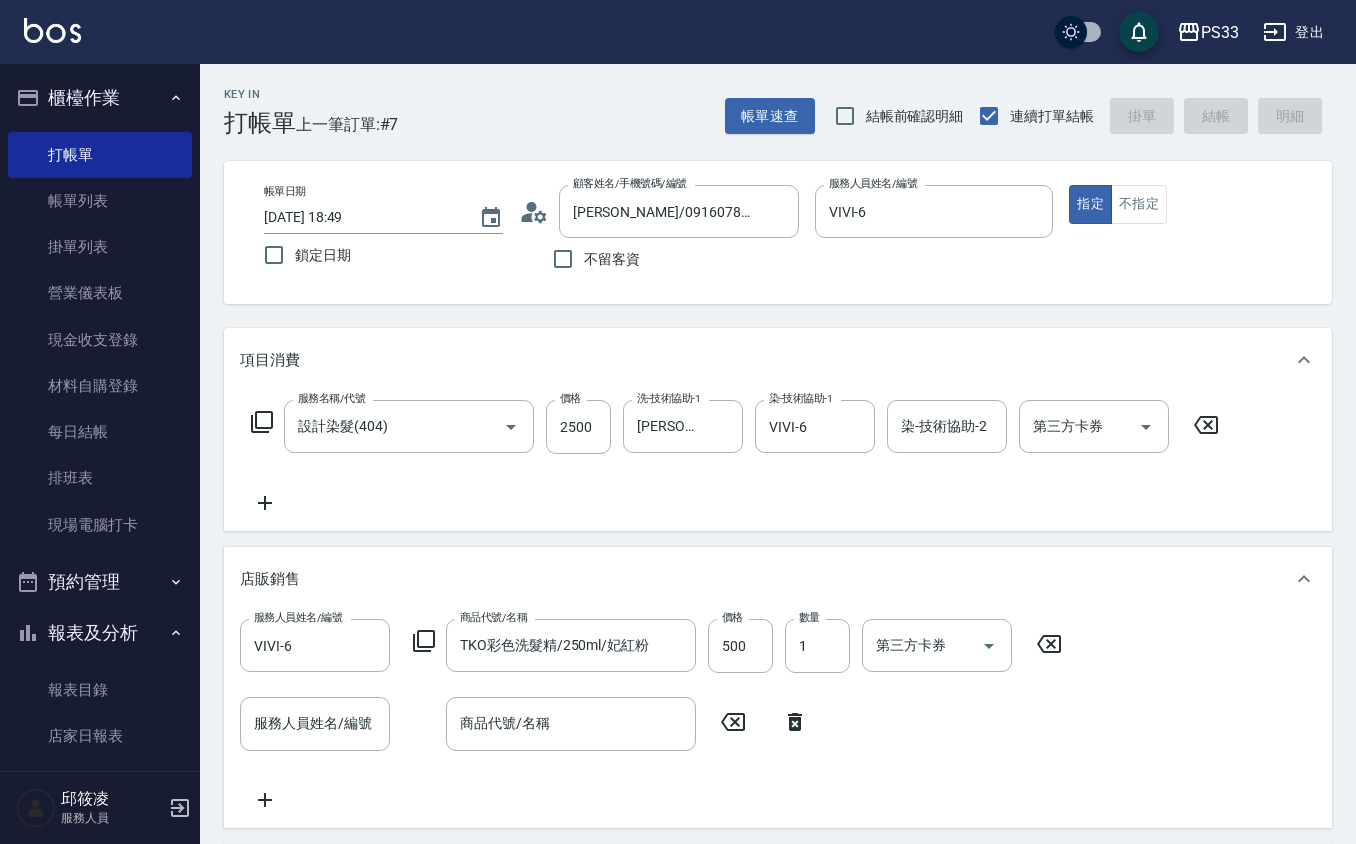 type on "2025/07/12 18:50" 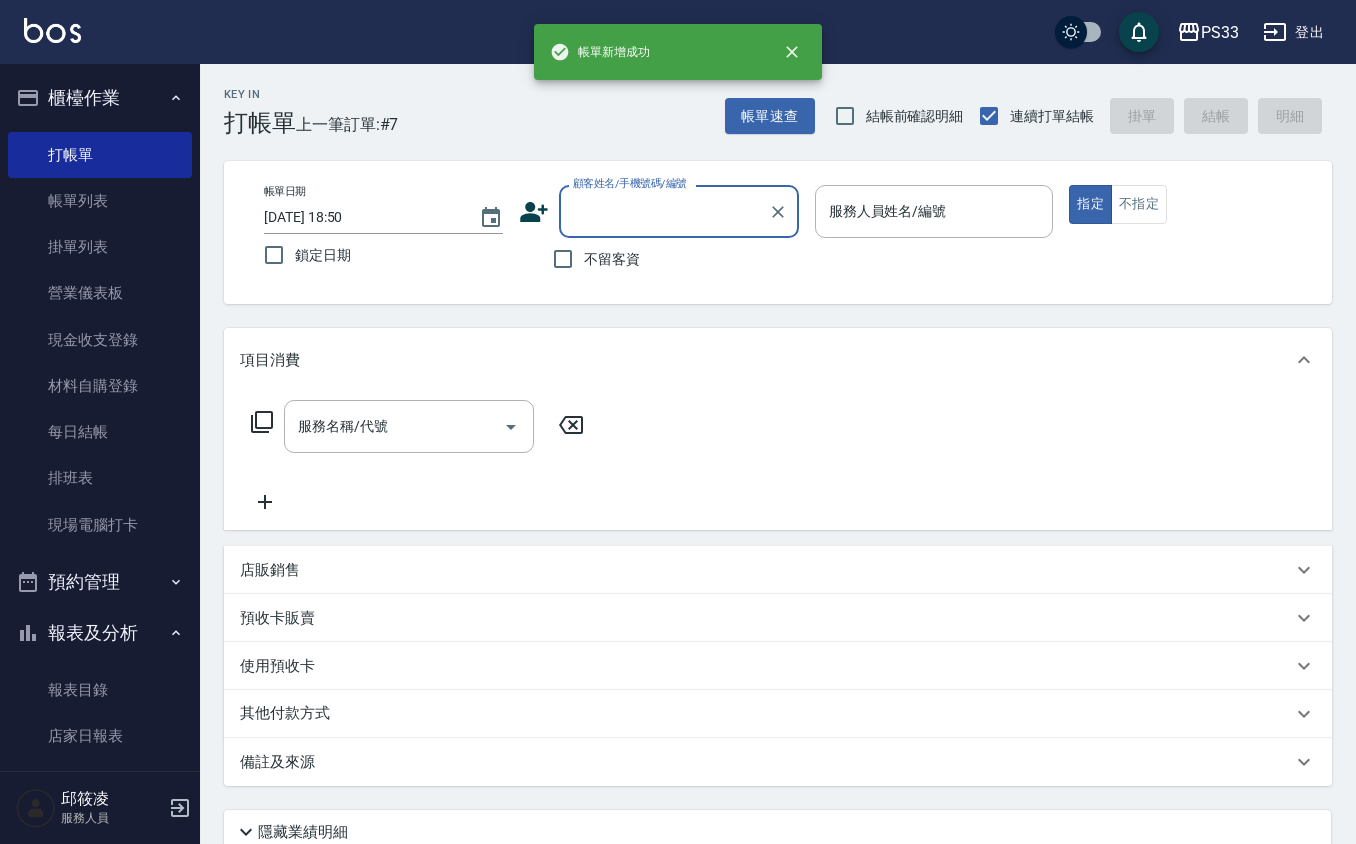 scroll, scrollTop: 0, scrollLeft: 0, axis: both 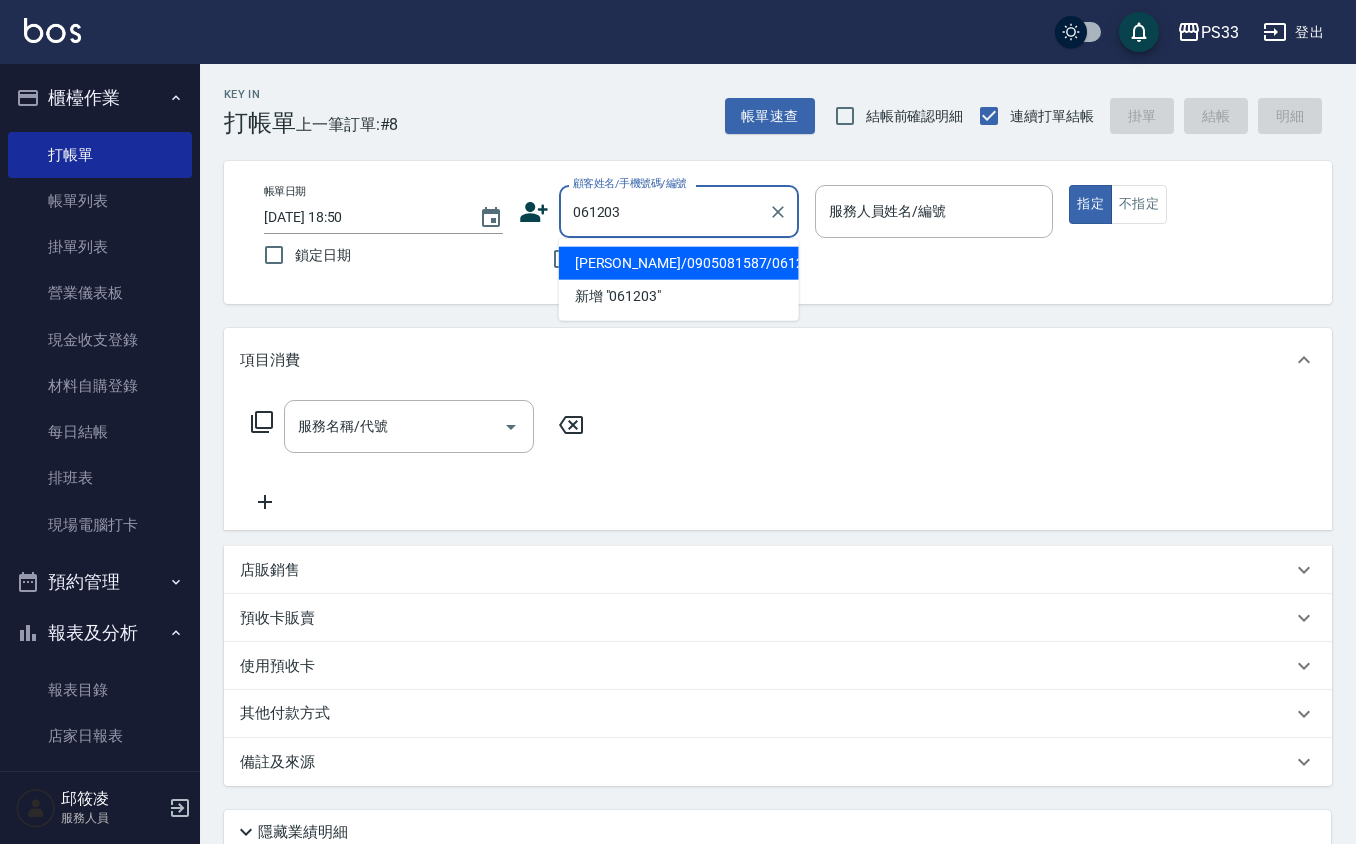 type on "[PERSON_NAME]/0905081587/061203" 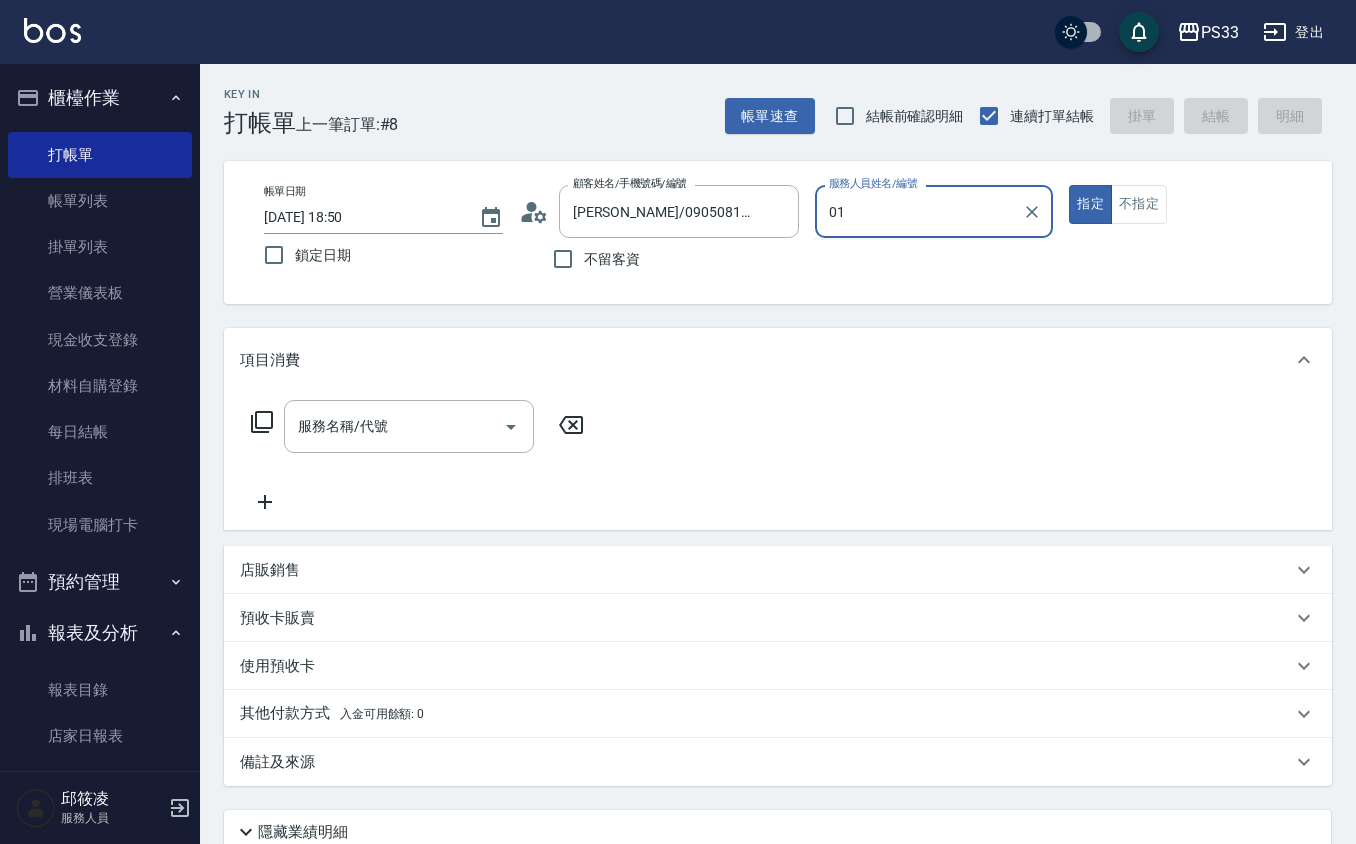 type on "0" 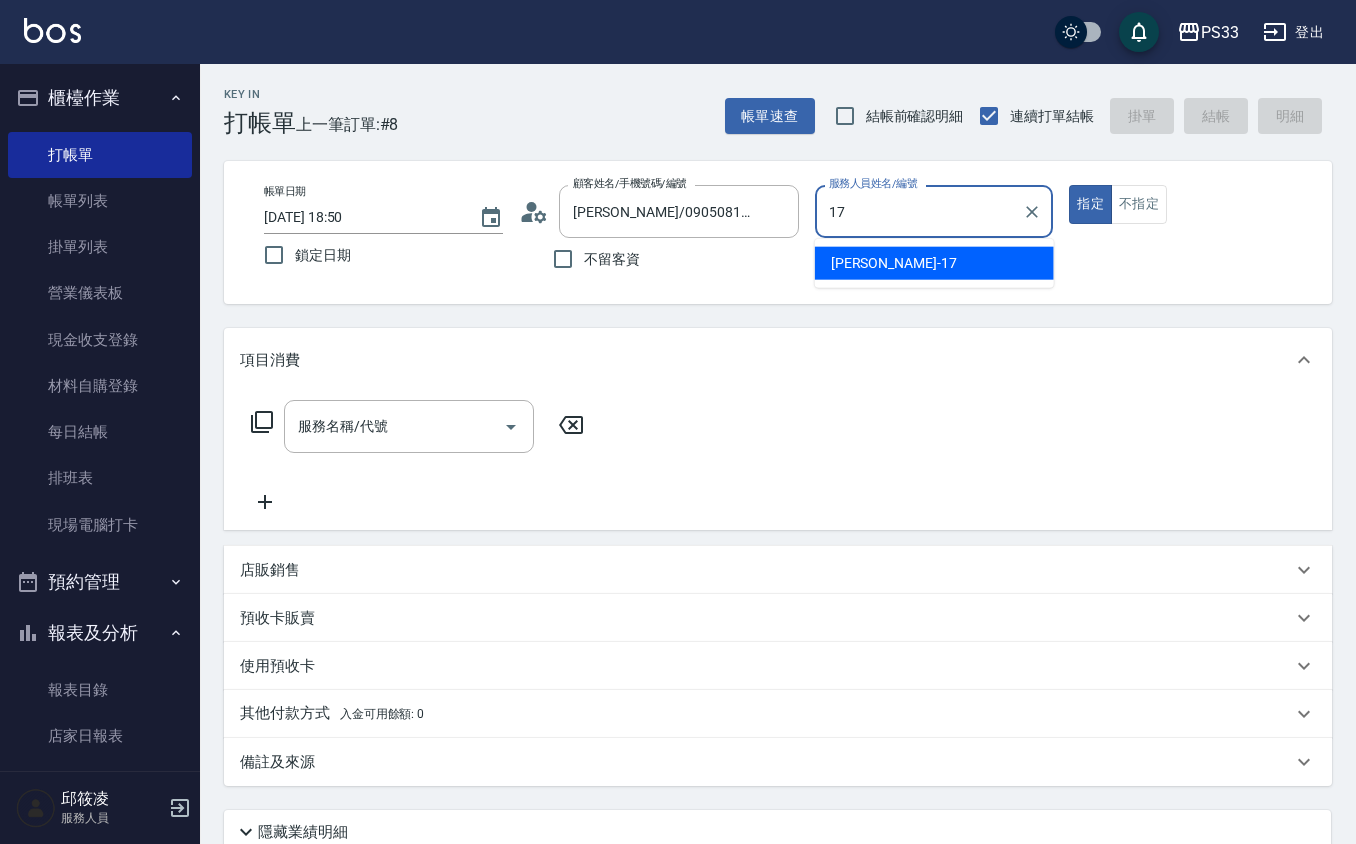 type on "[PERSON_NAME]-17" 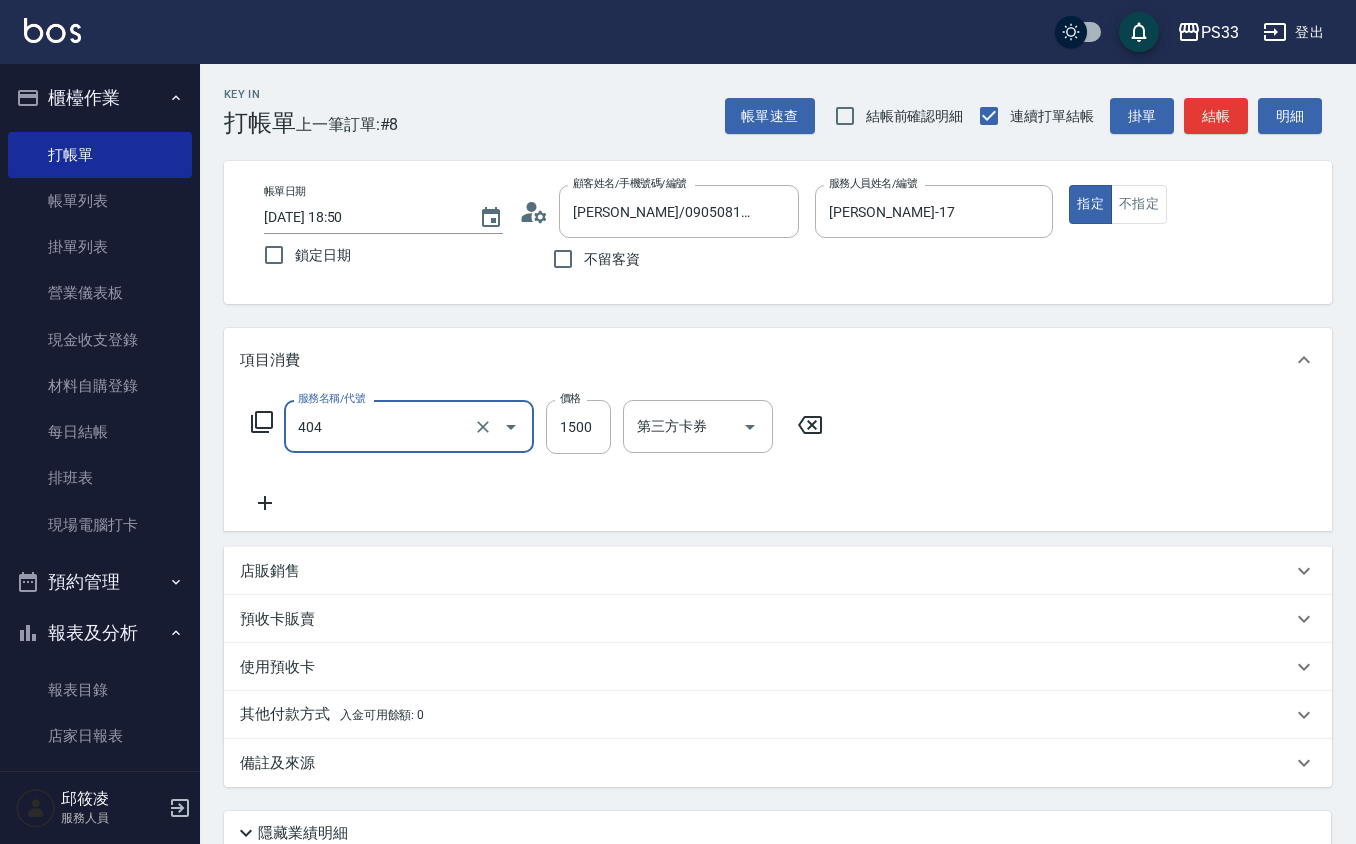 type on "設計染髮(404)" 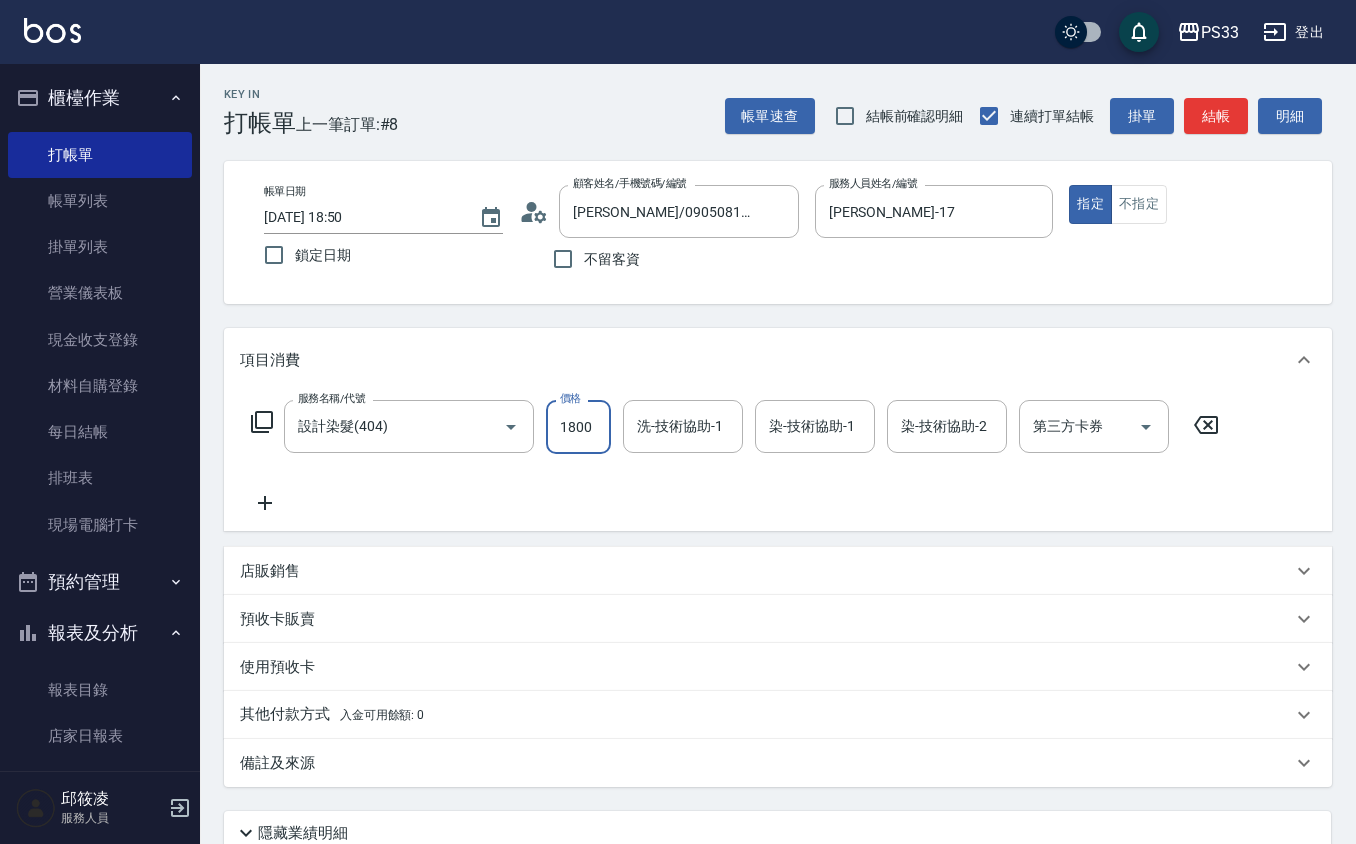 type on "1800" 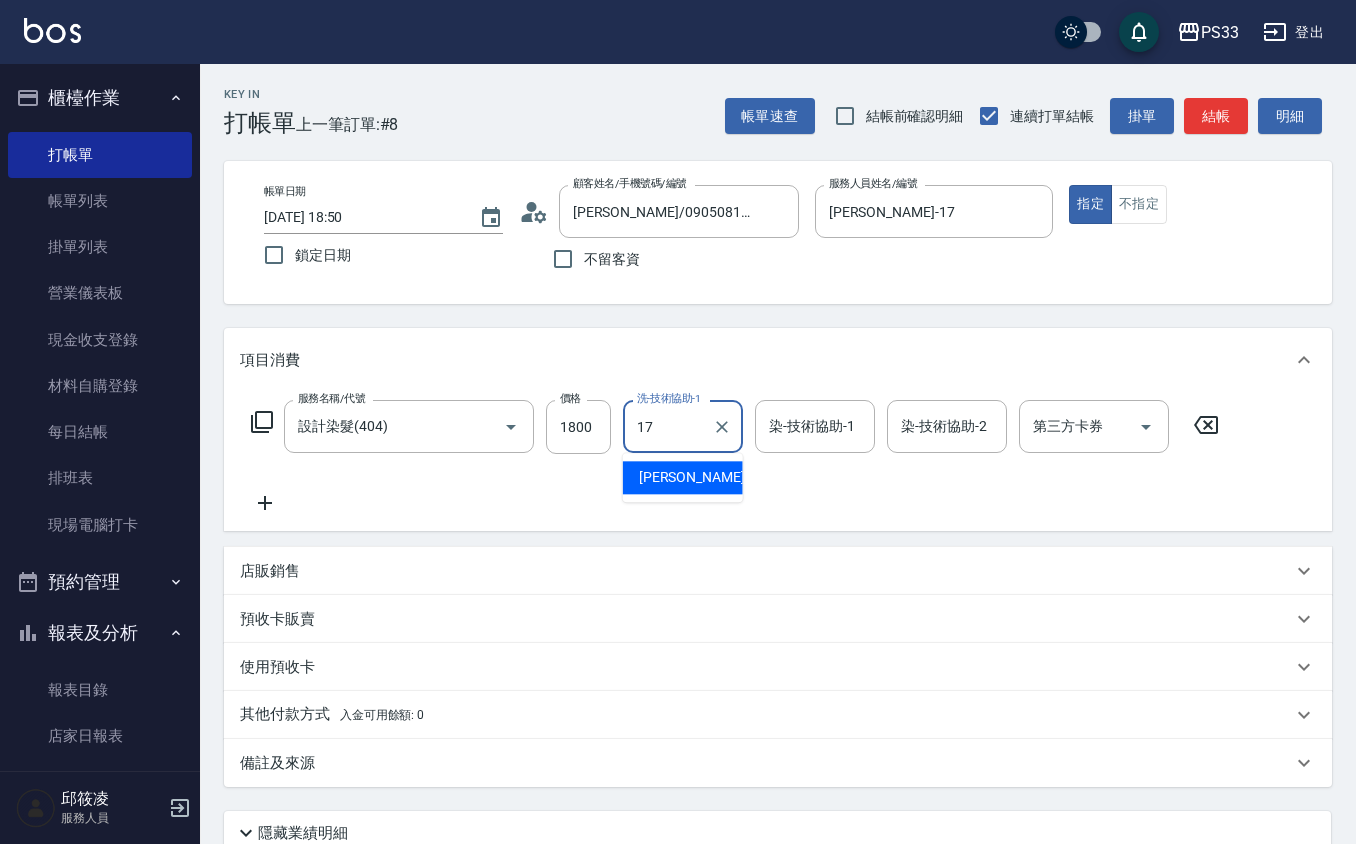 type on "[PERSON_NAME]-17" 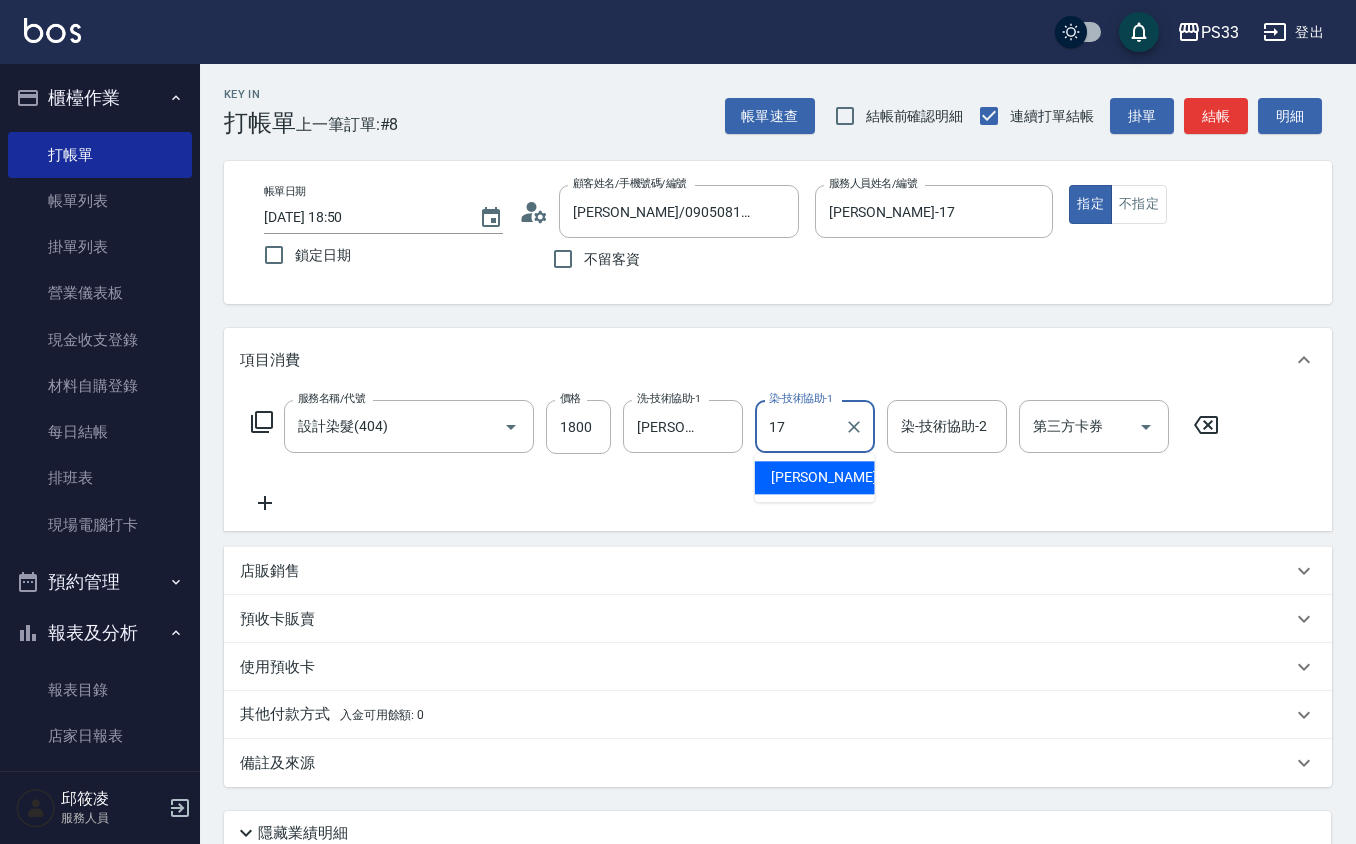 type on "[PERSON_NAME]-17" 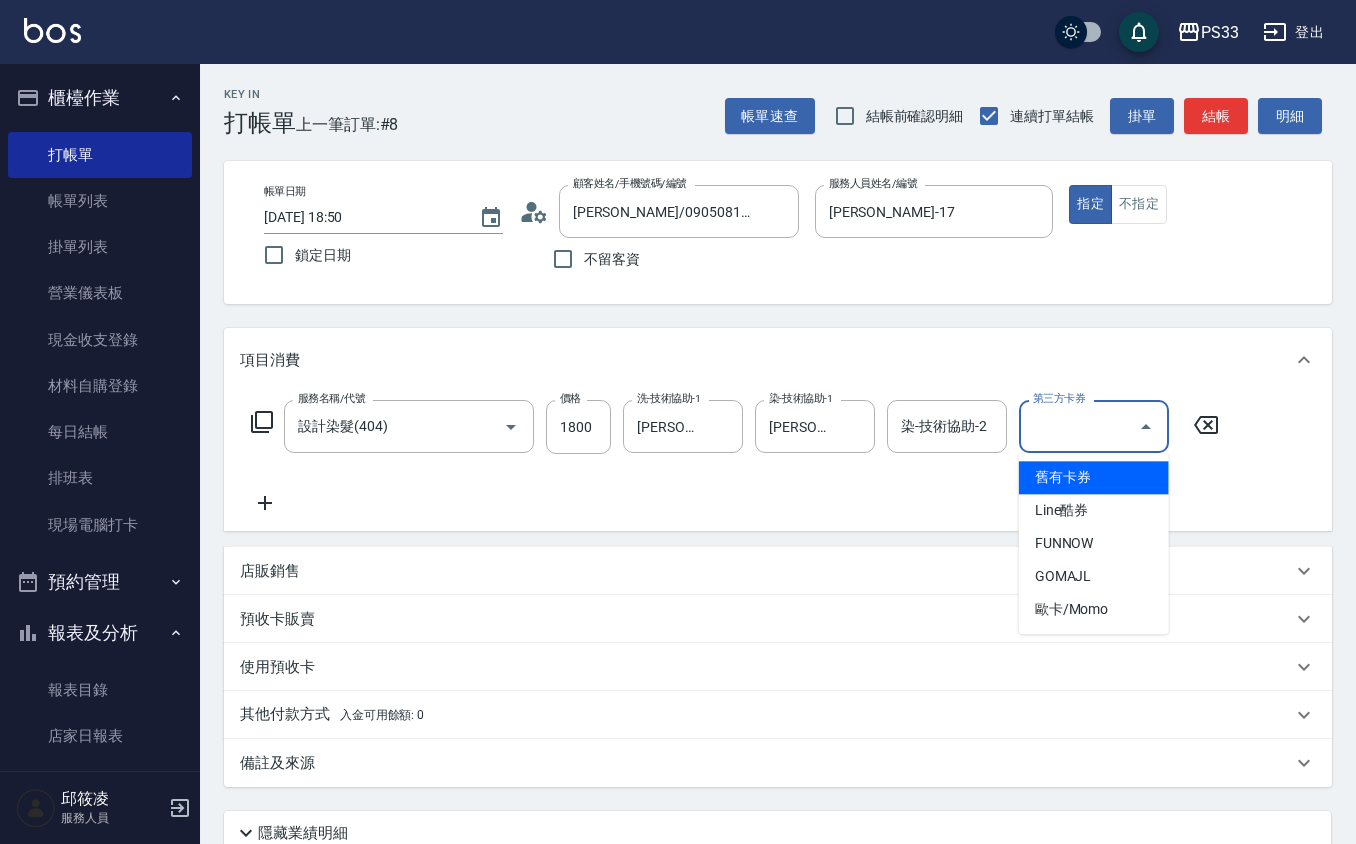 type on "舊有卡券" 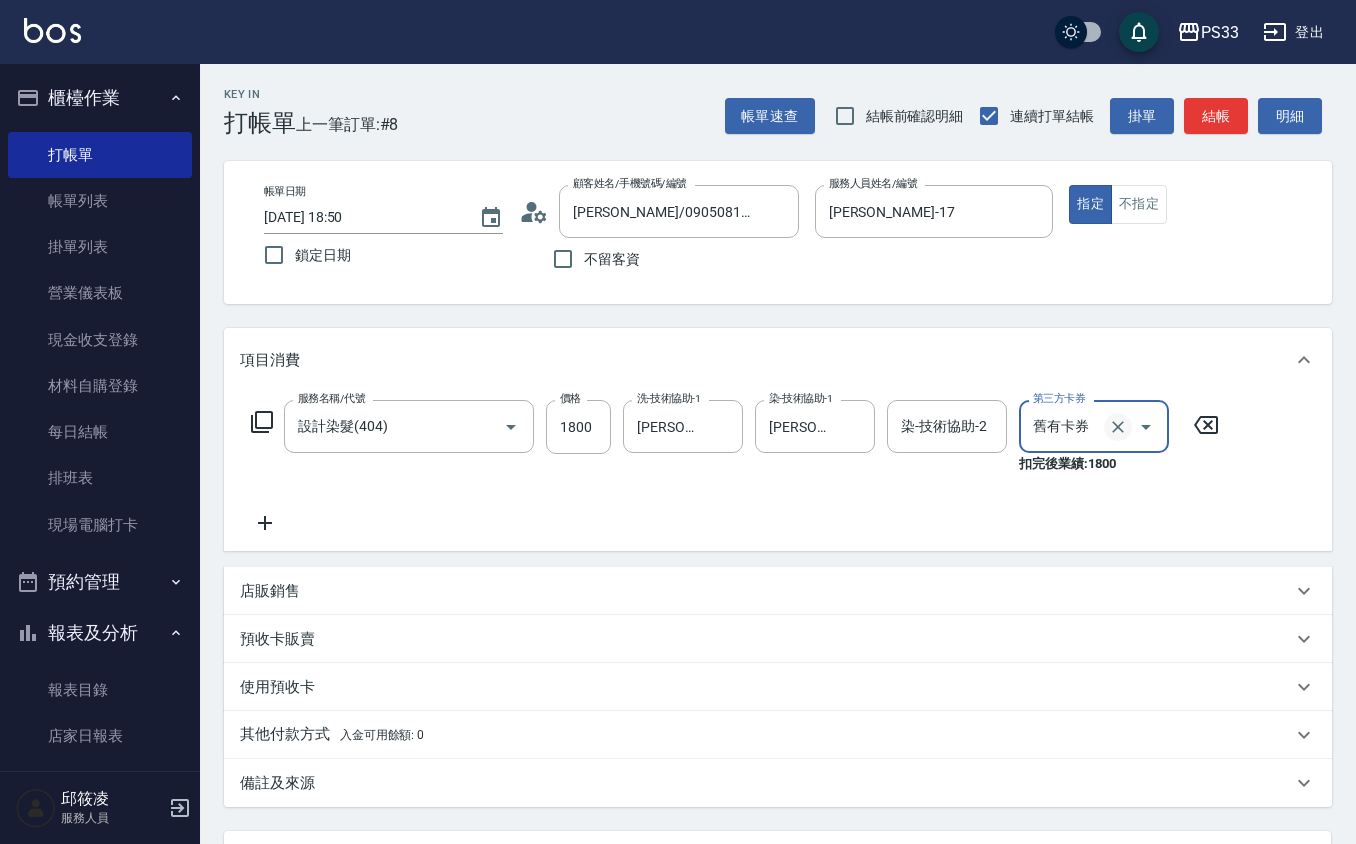 click 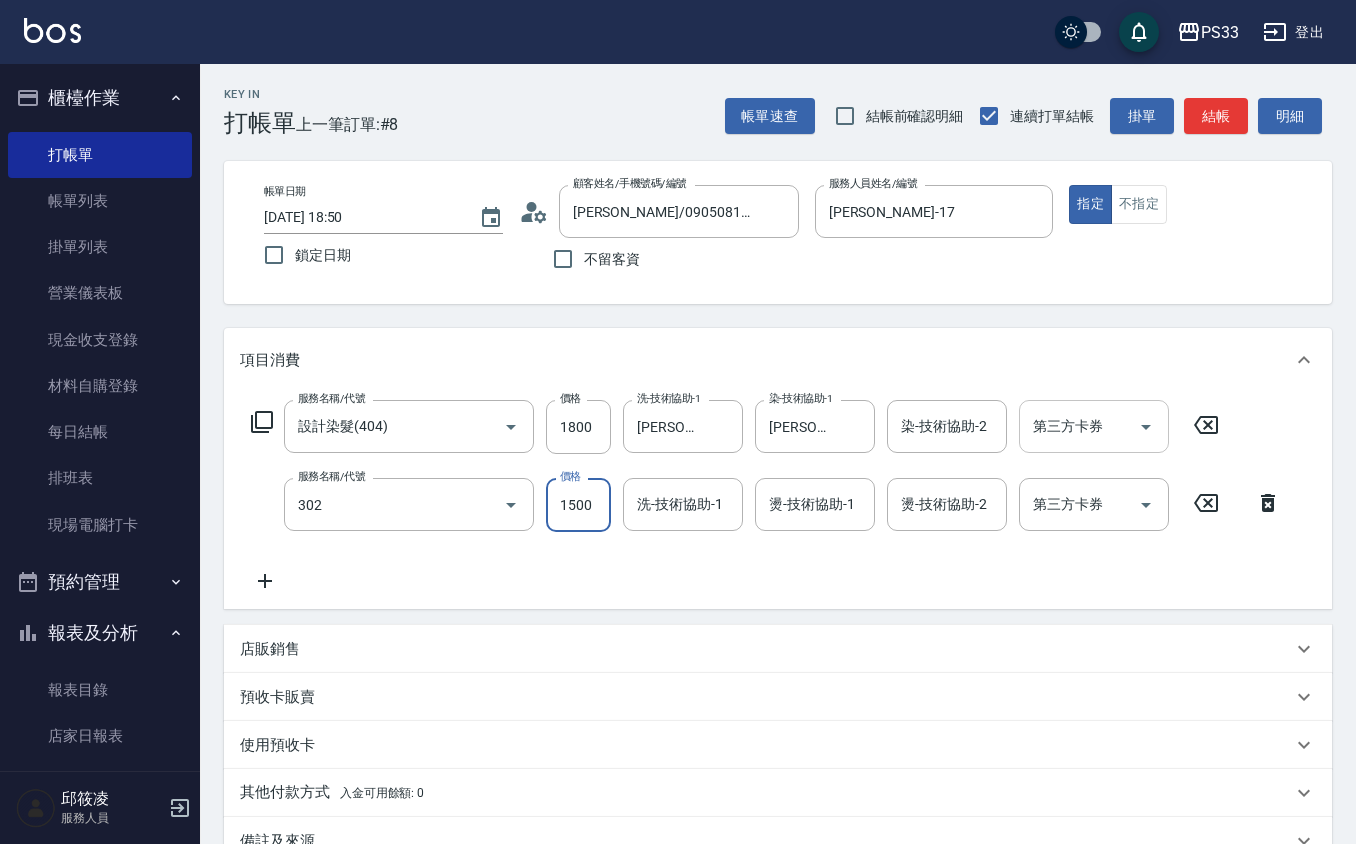 type on "設計燙髮(302)" 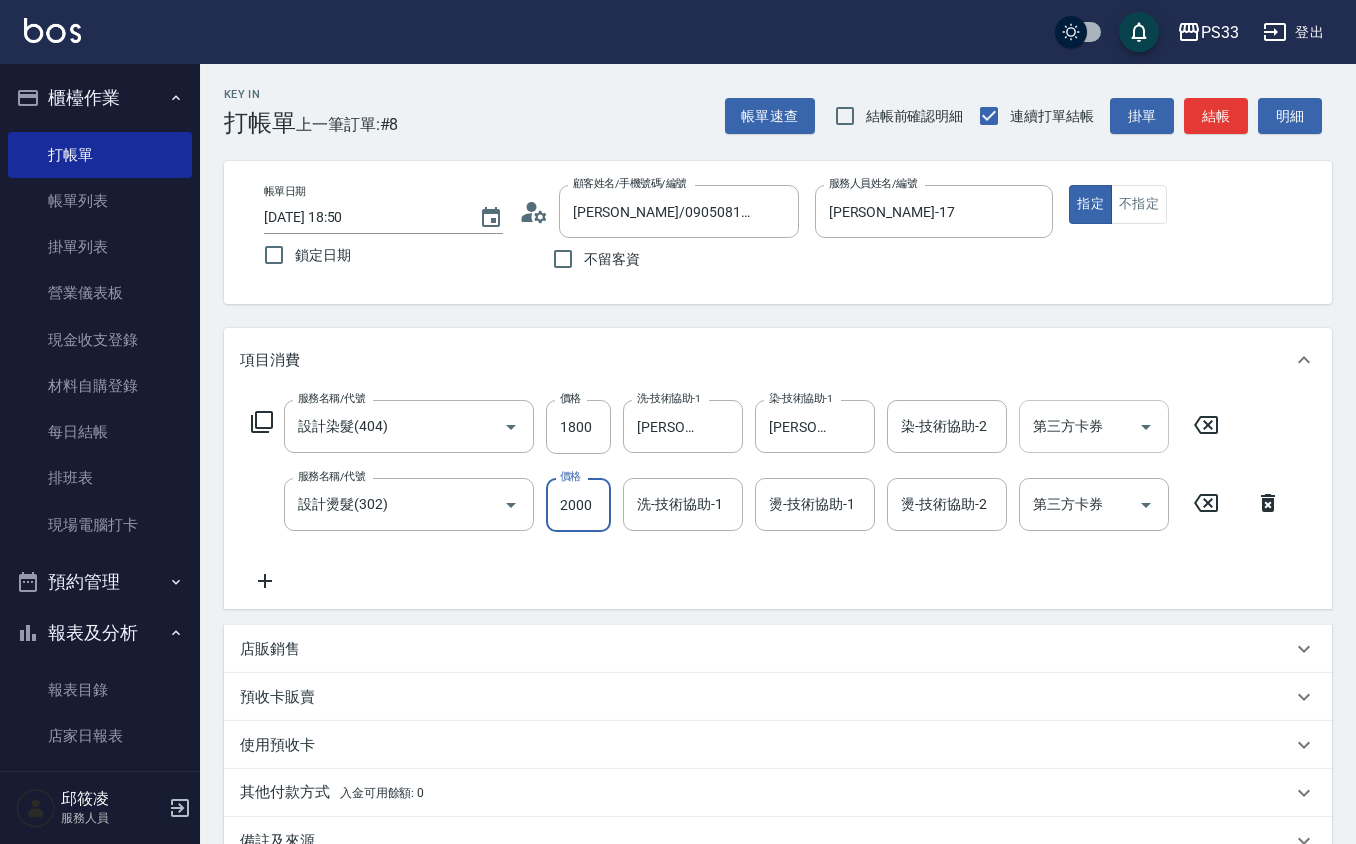 type on "2000" 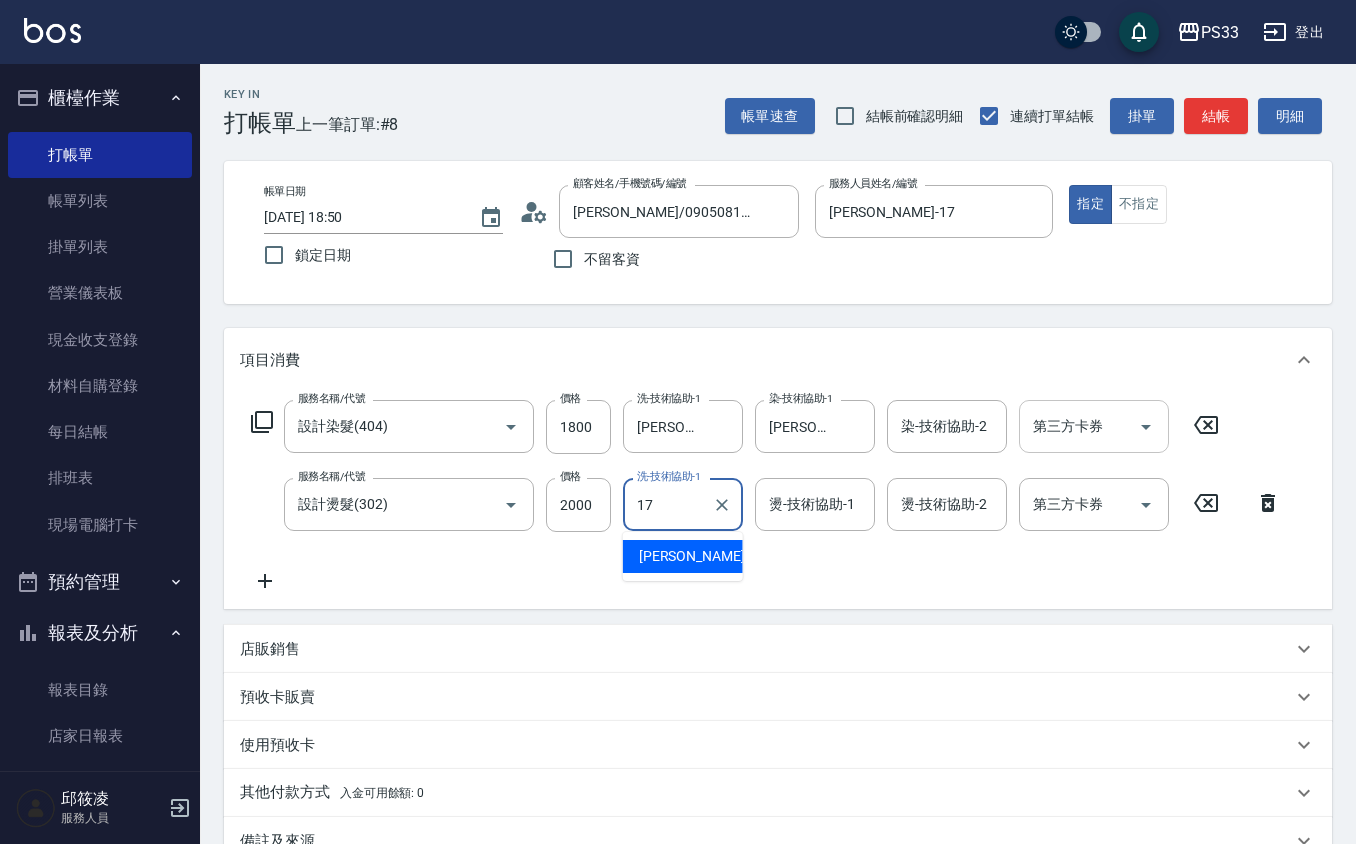 type on "[PERSON_NAME]-17" 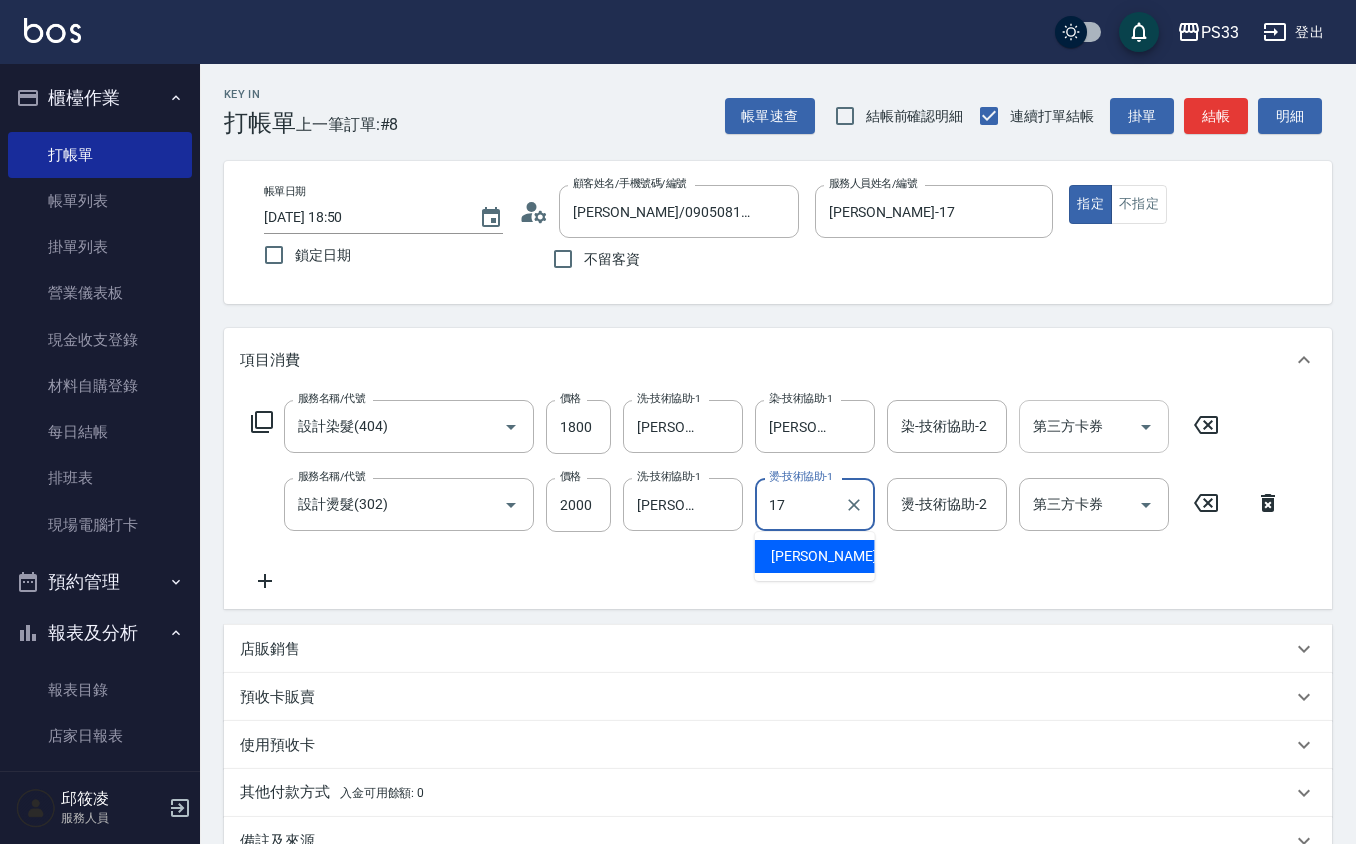 type on "[PERSON_NAME]-17" 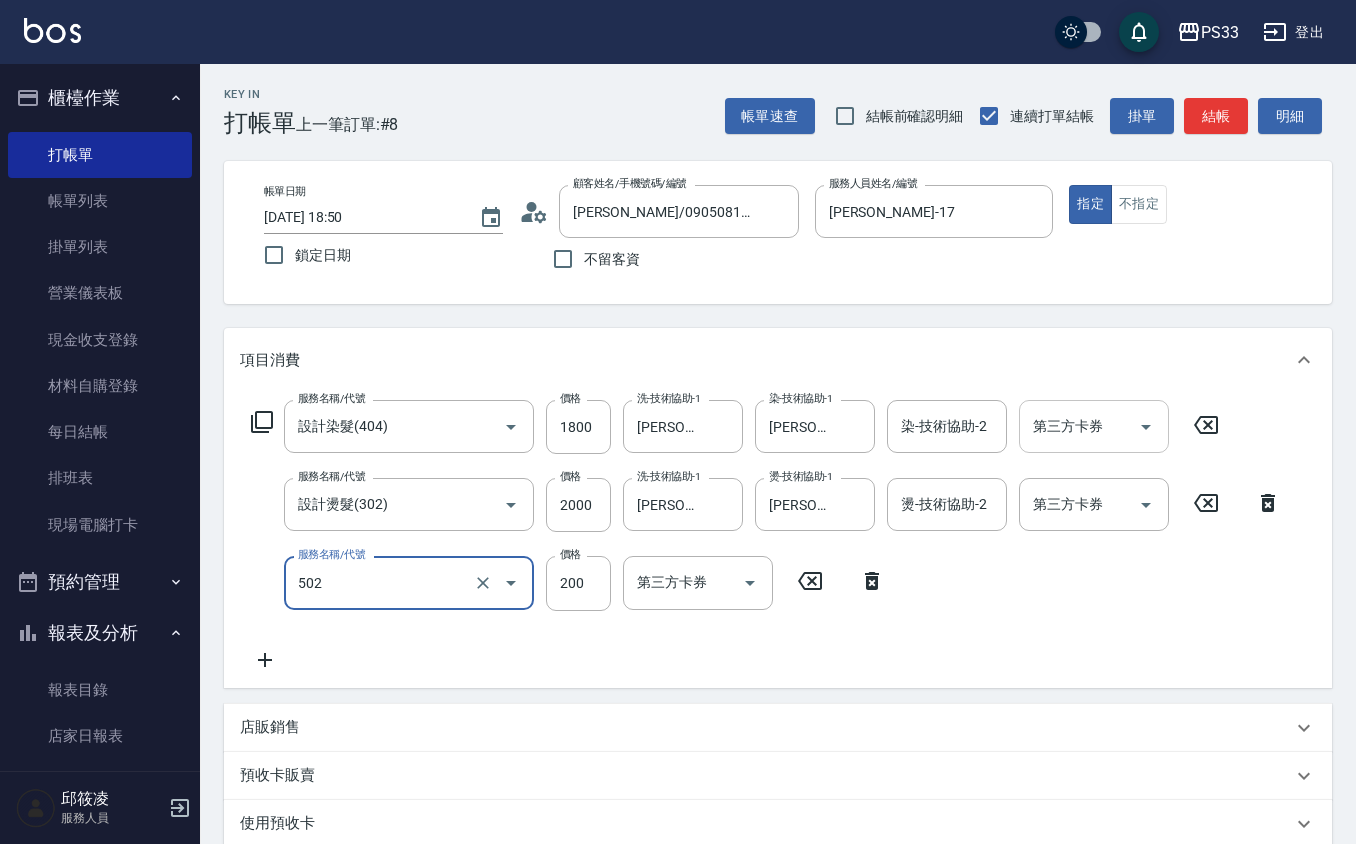 type on "自備護髮(502)" 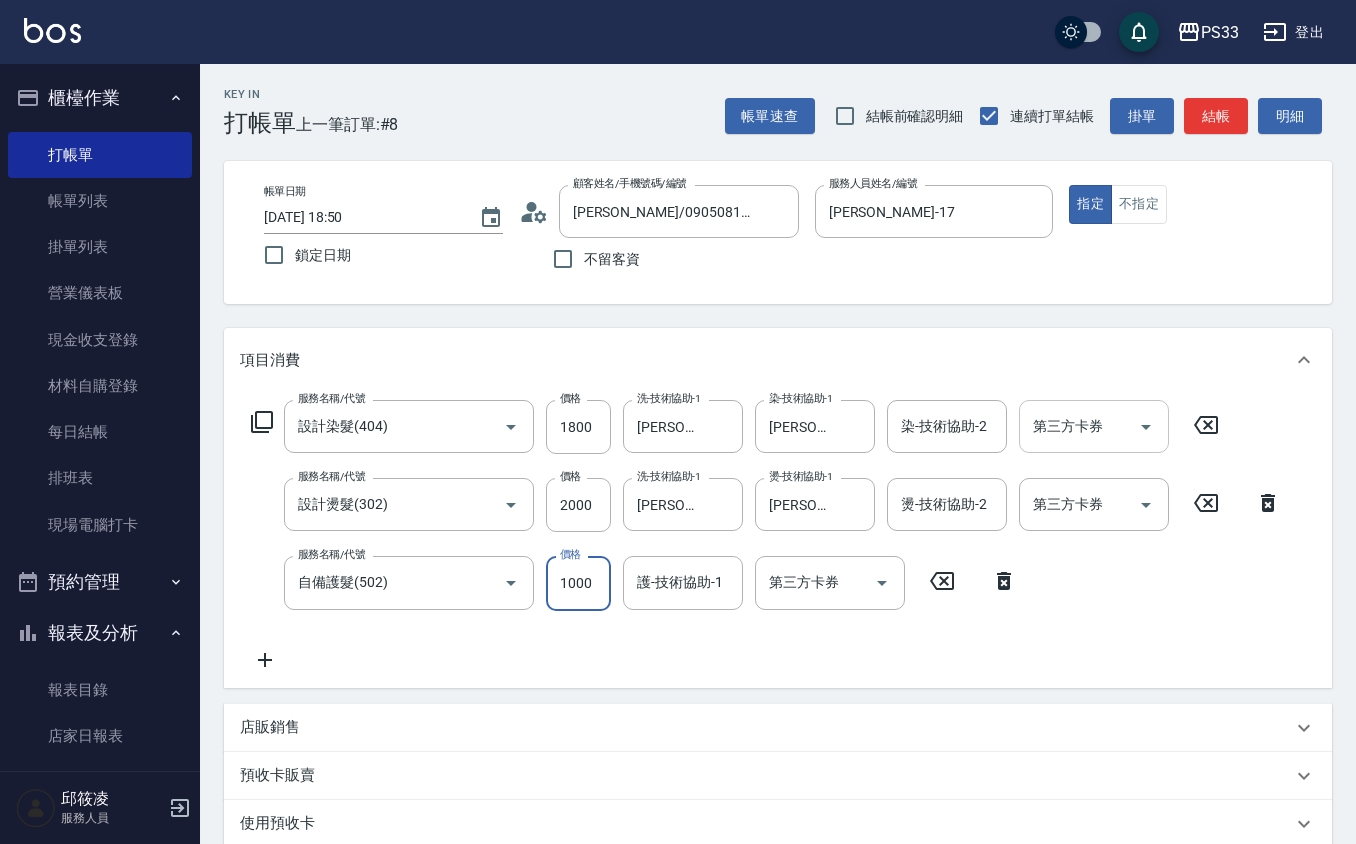 type on "1000" 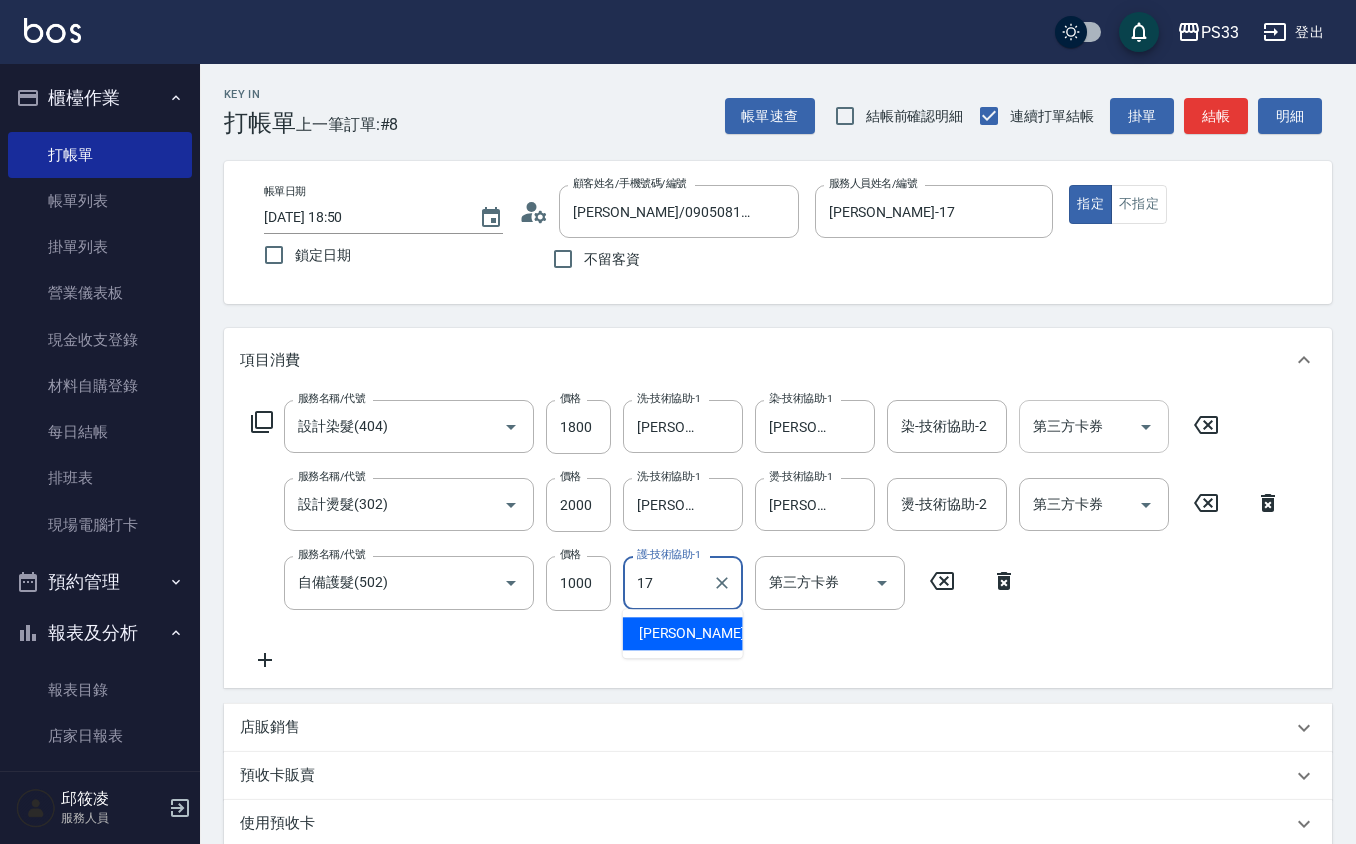 type on "[PERSON_NAME]-17" 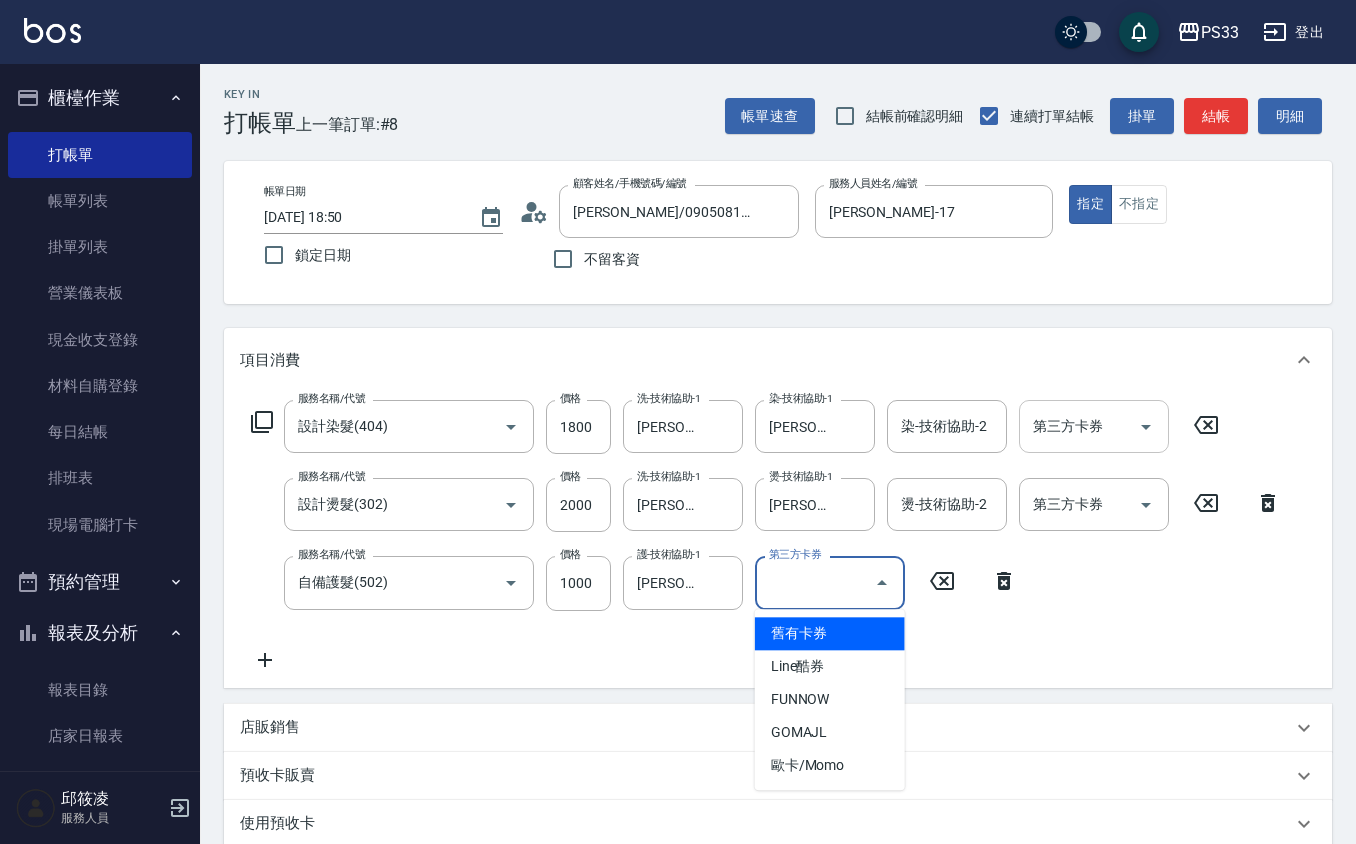 type 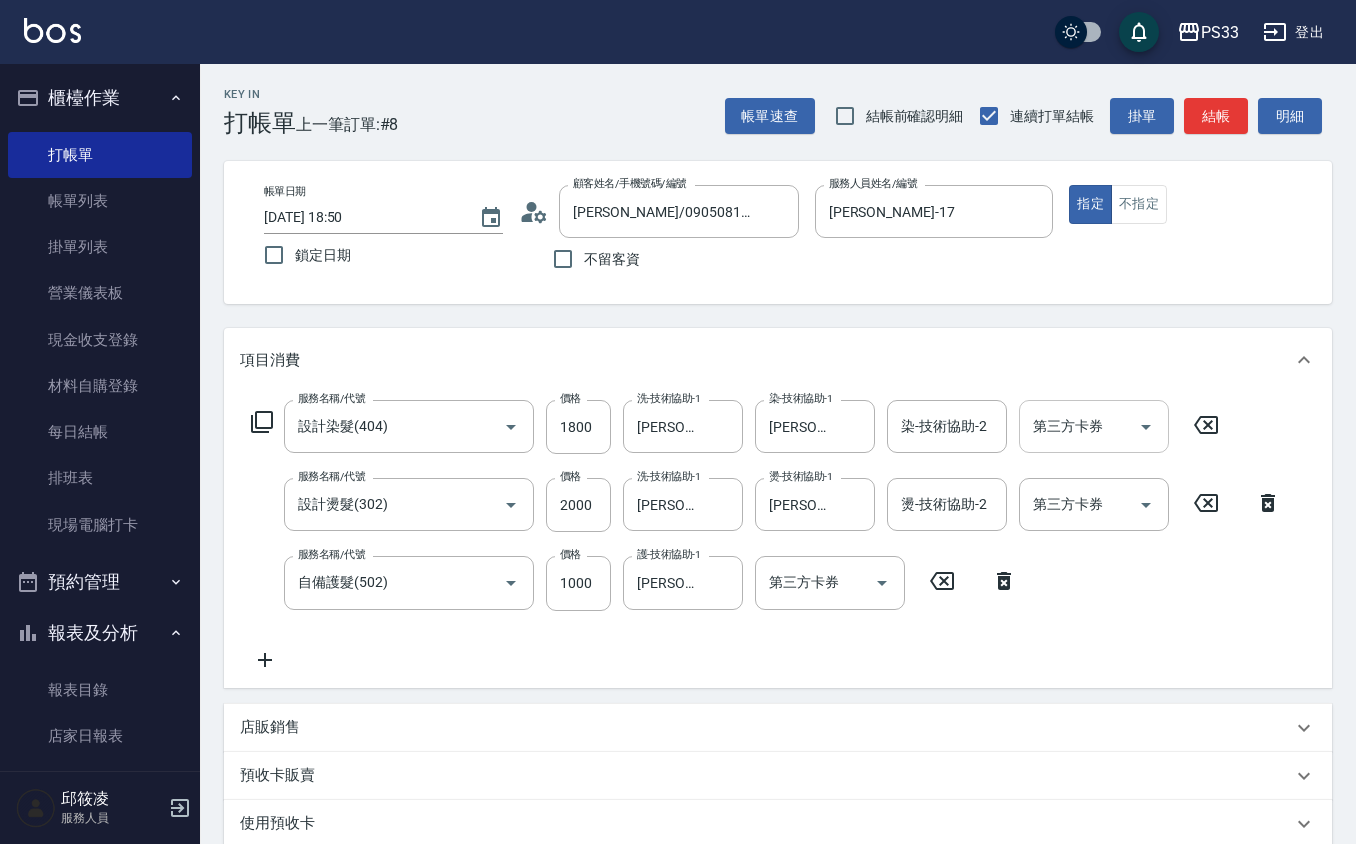 drag, startPoint x: 1029, startPoint y: 561, endPoint x: 1012, endPoint y: 568, distance: 18.384777 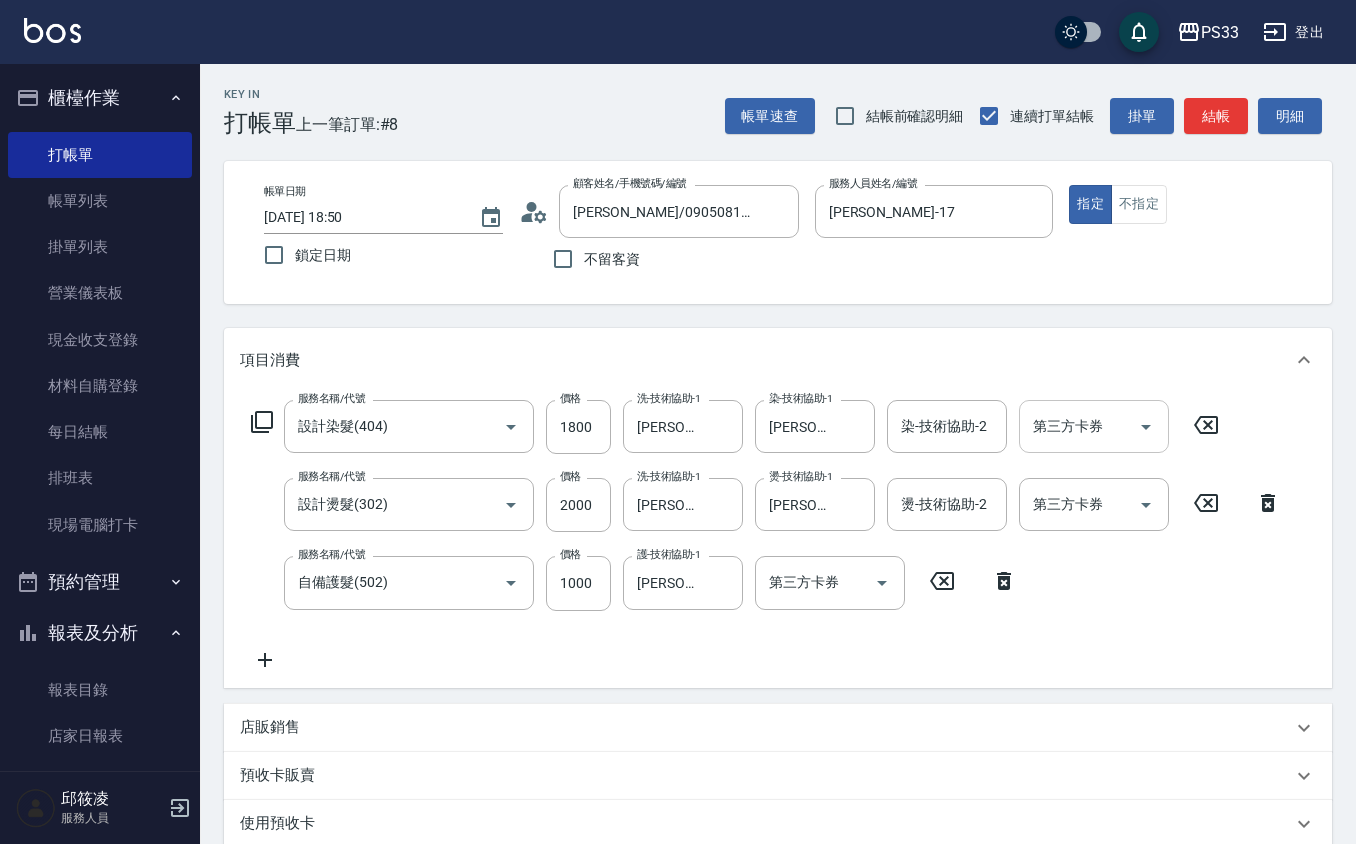 click on "結帳" at bounding box center (1216, 116) 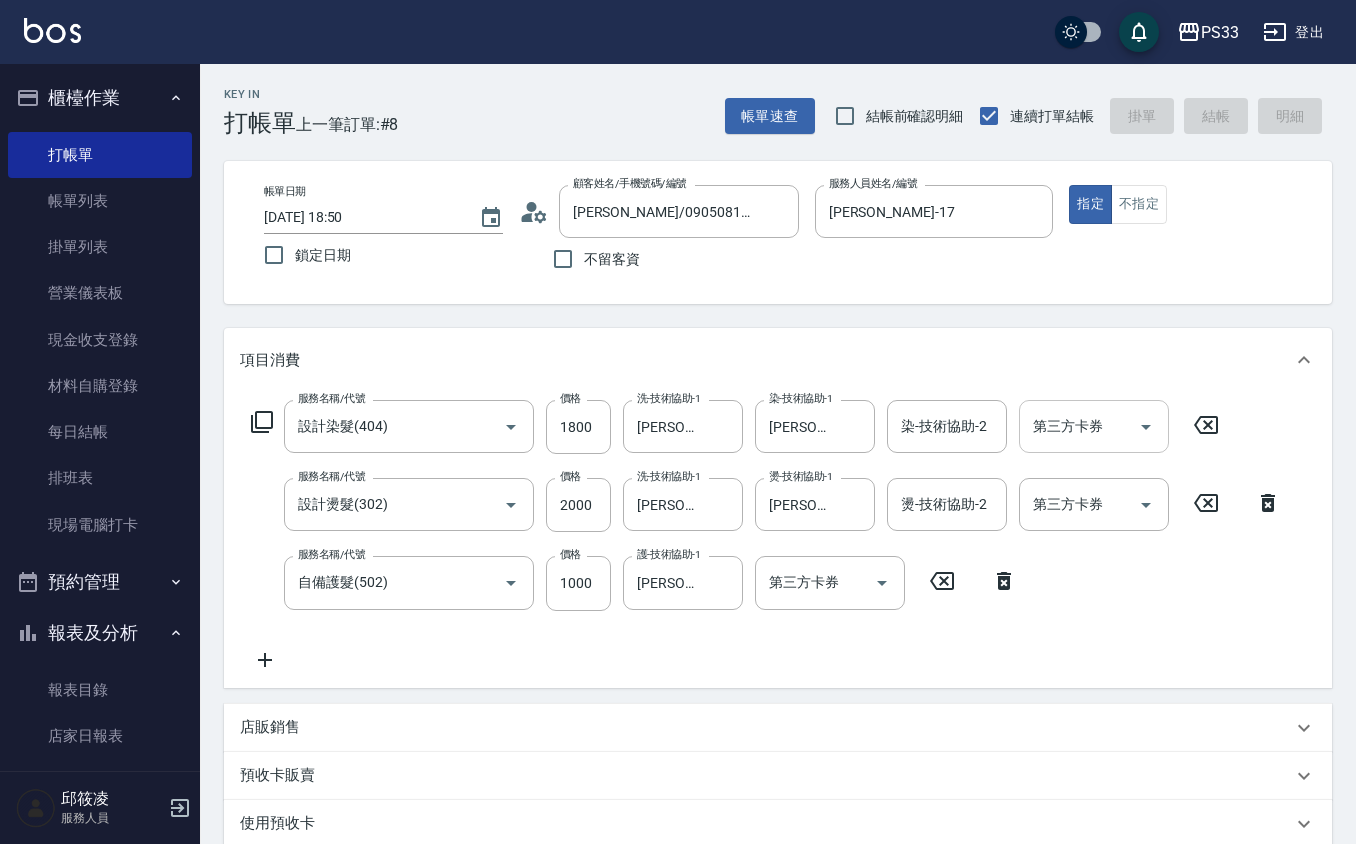 type on "2025/07/12 18:51" 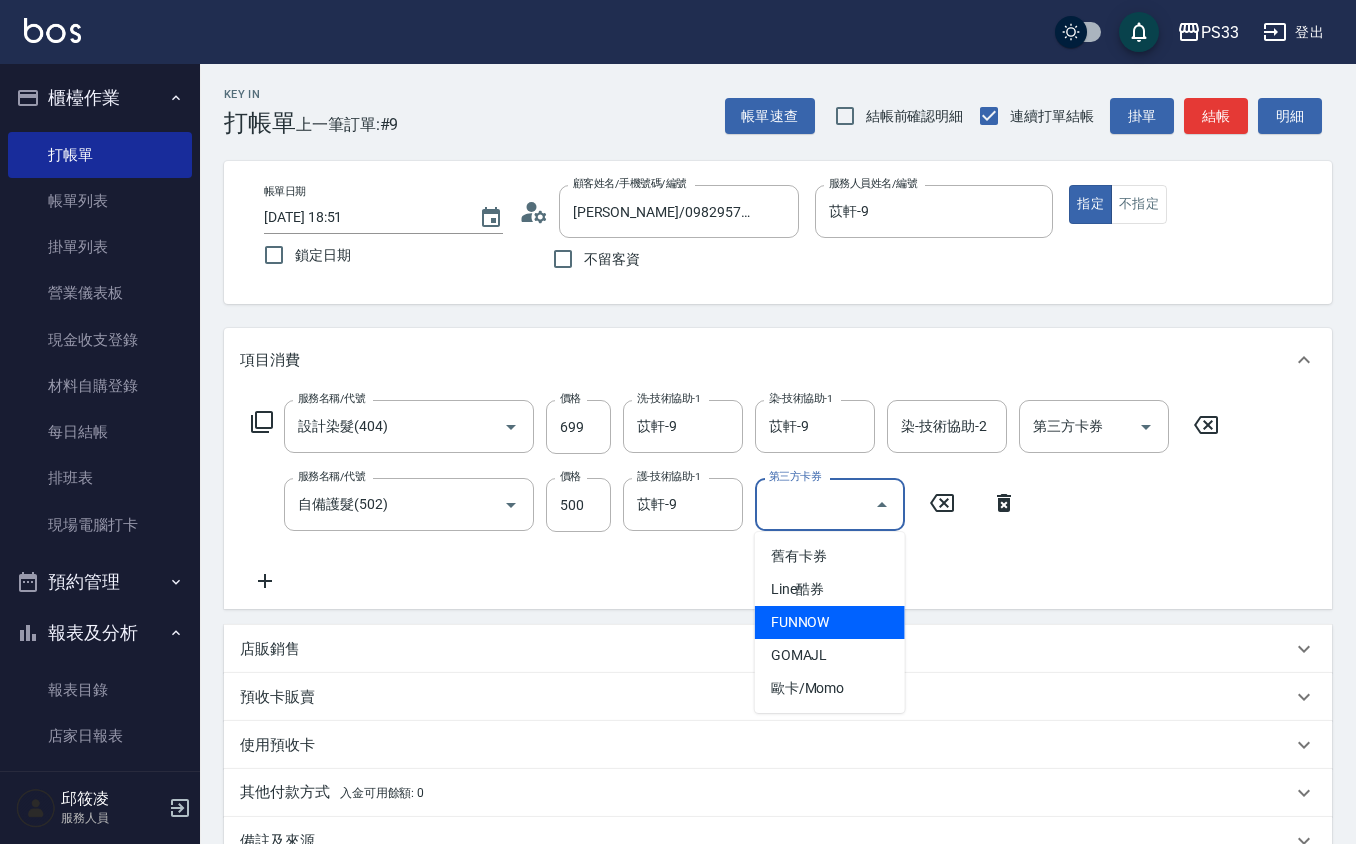 drag, startPoint x: 1160, startPoint y: 592, endPoint x: 1144, endPoint y: 561, distance: 34.88553 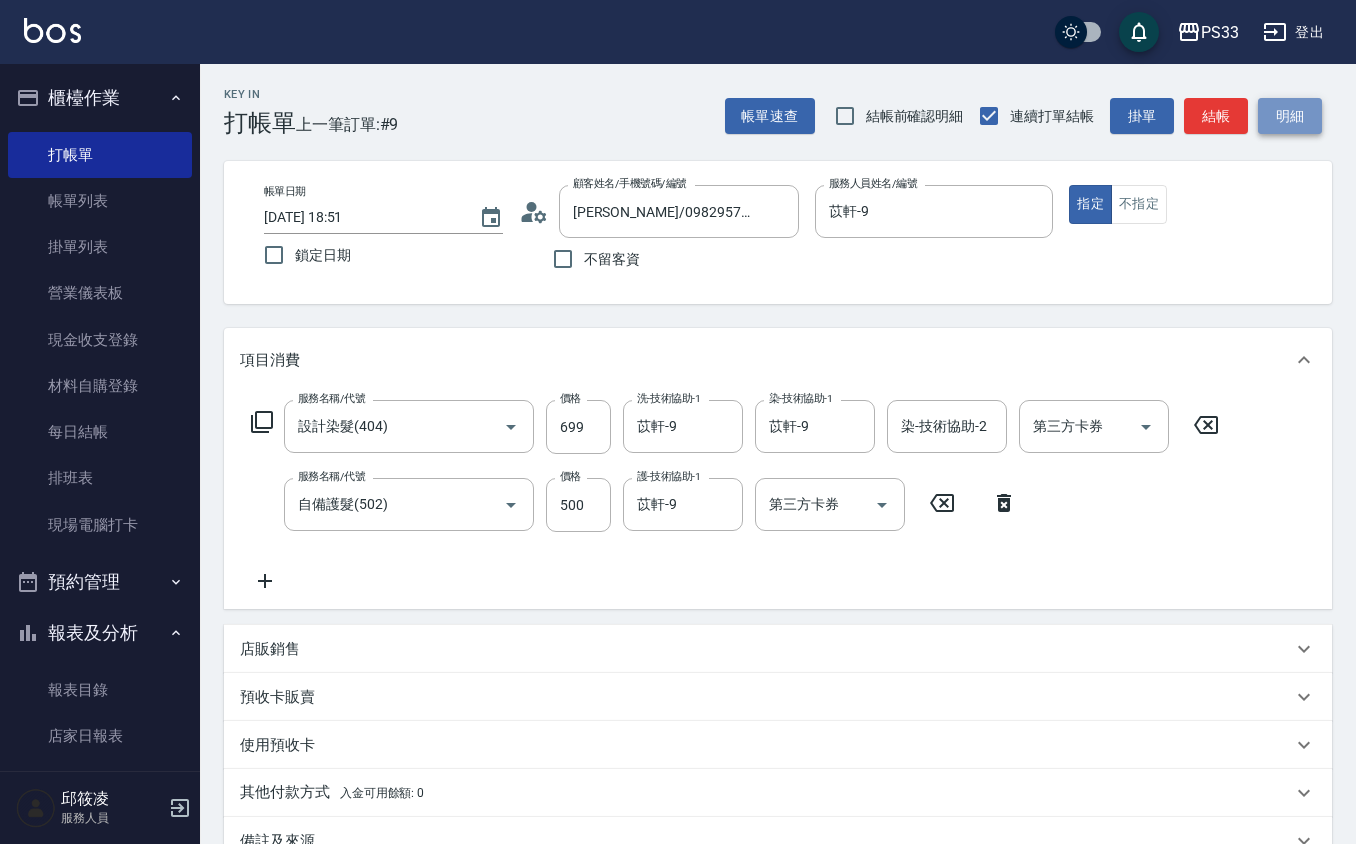 click on "明細" at bounding box center [1290, 116] 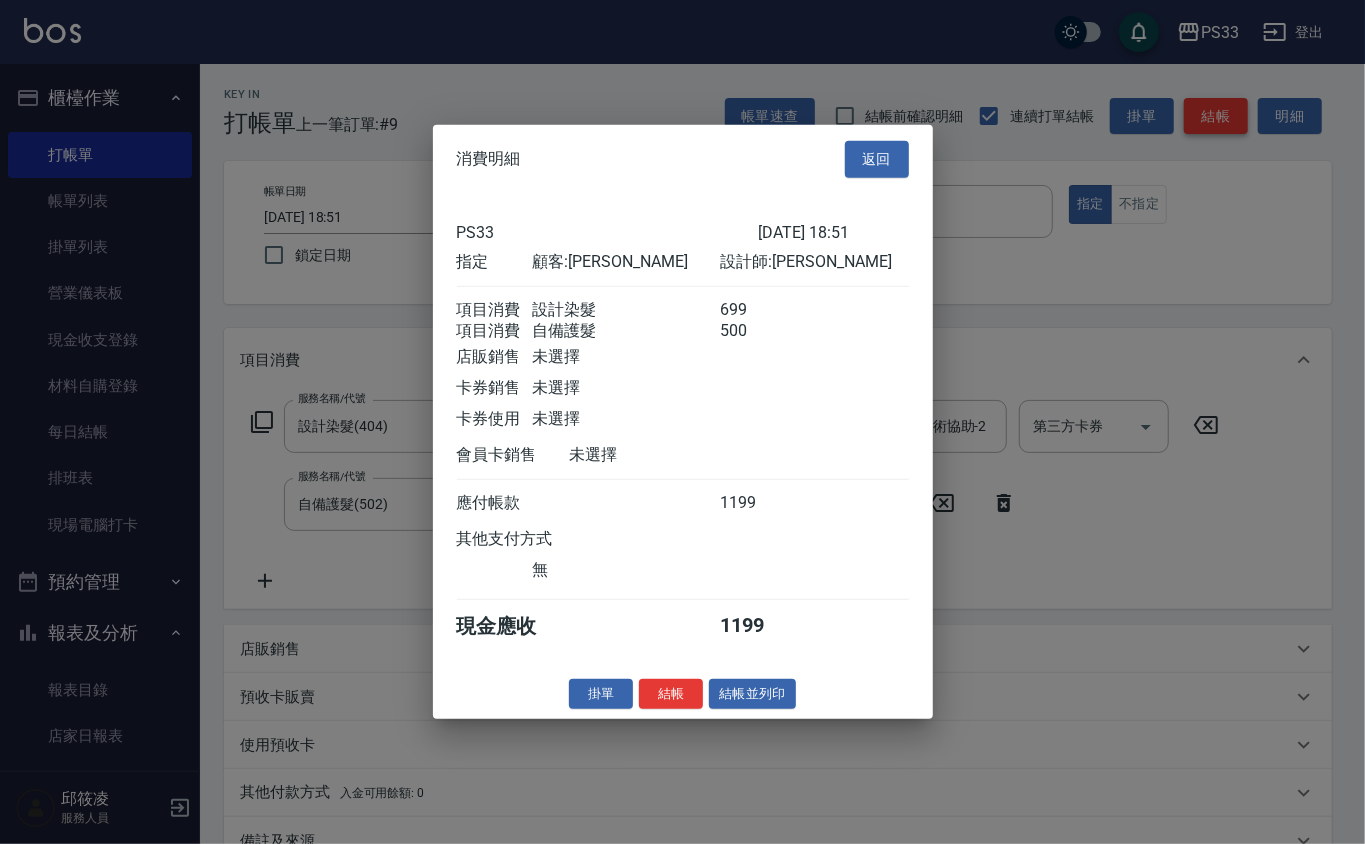 click at bounding box center (682, 422) 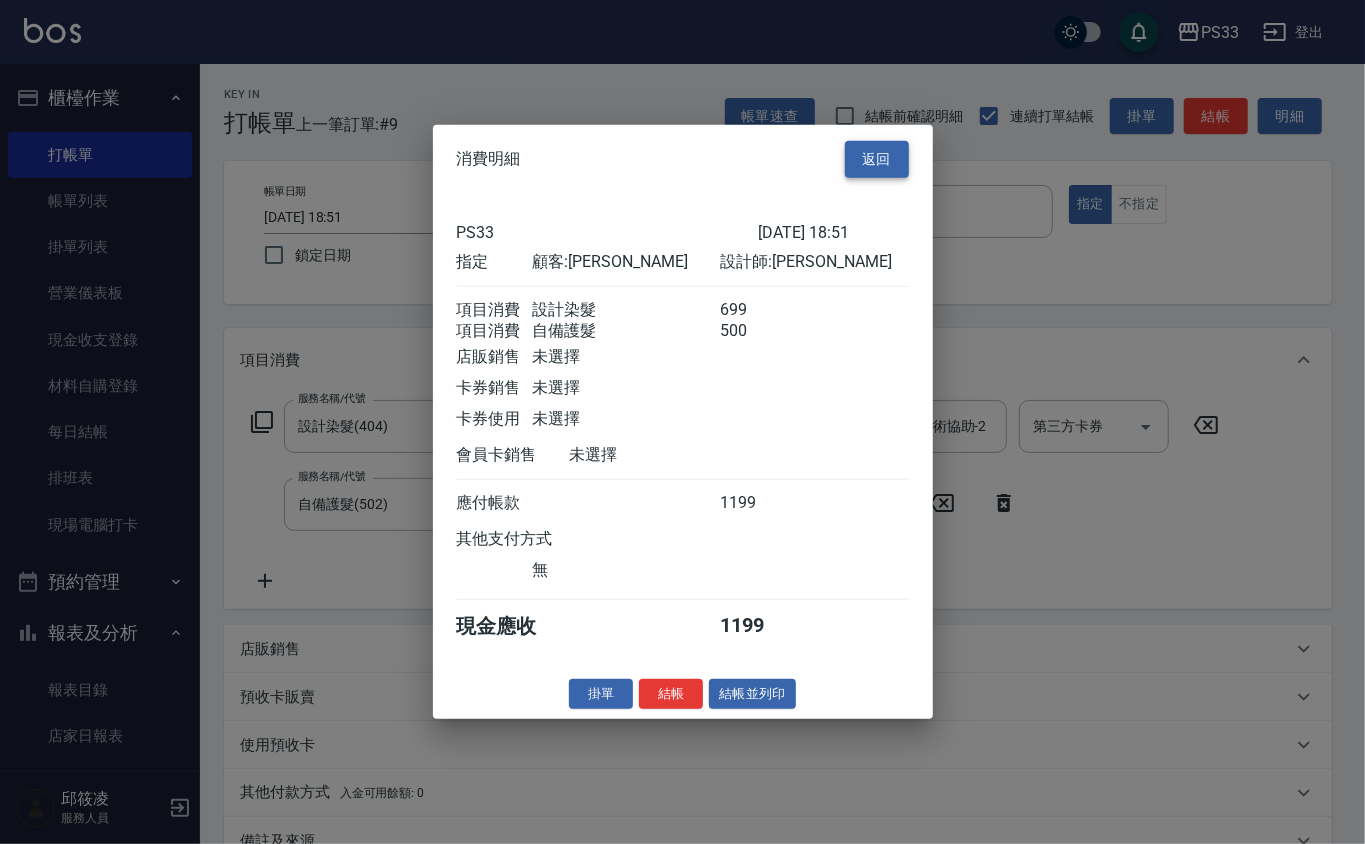 click on "返回" at bounding box center (877, 159) 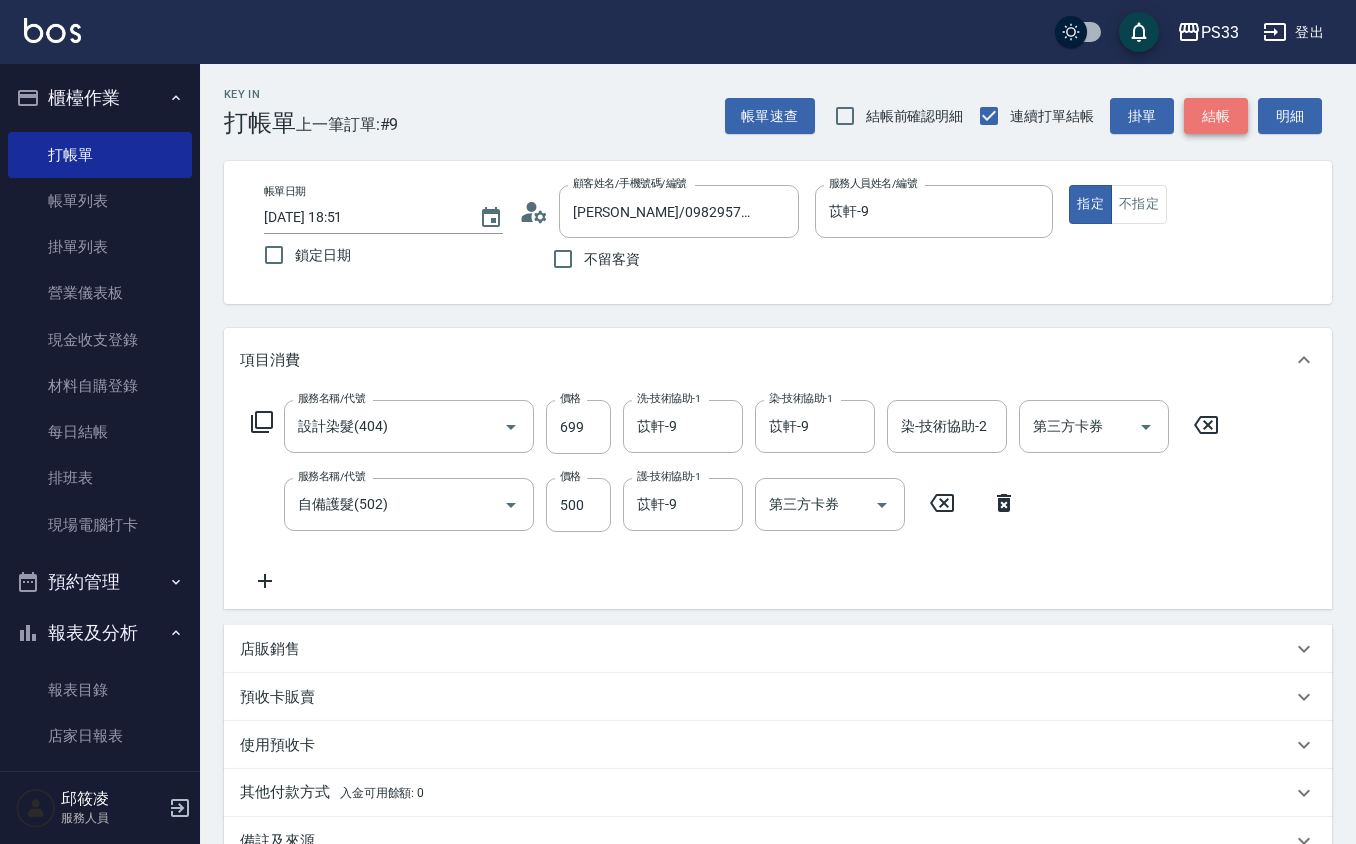 click on "結帳" at bounding box center [1216, 116] 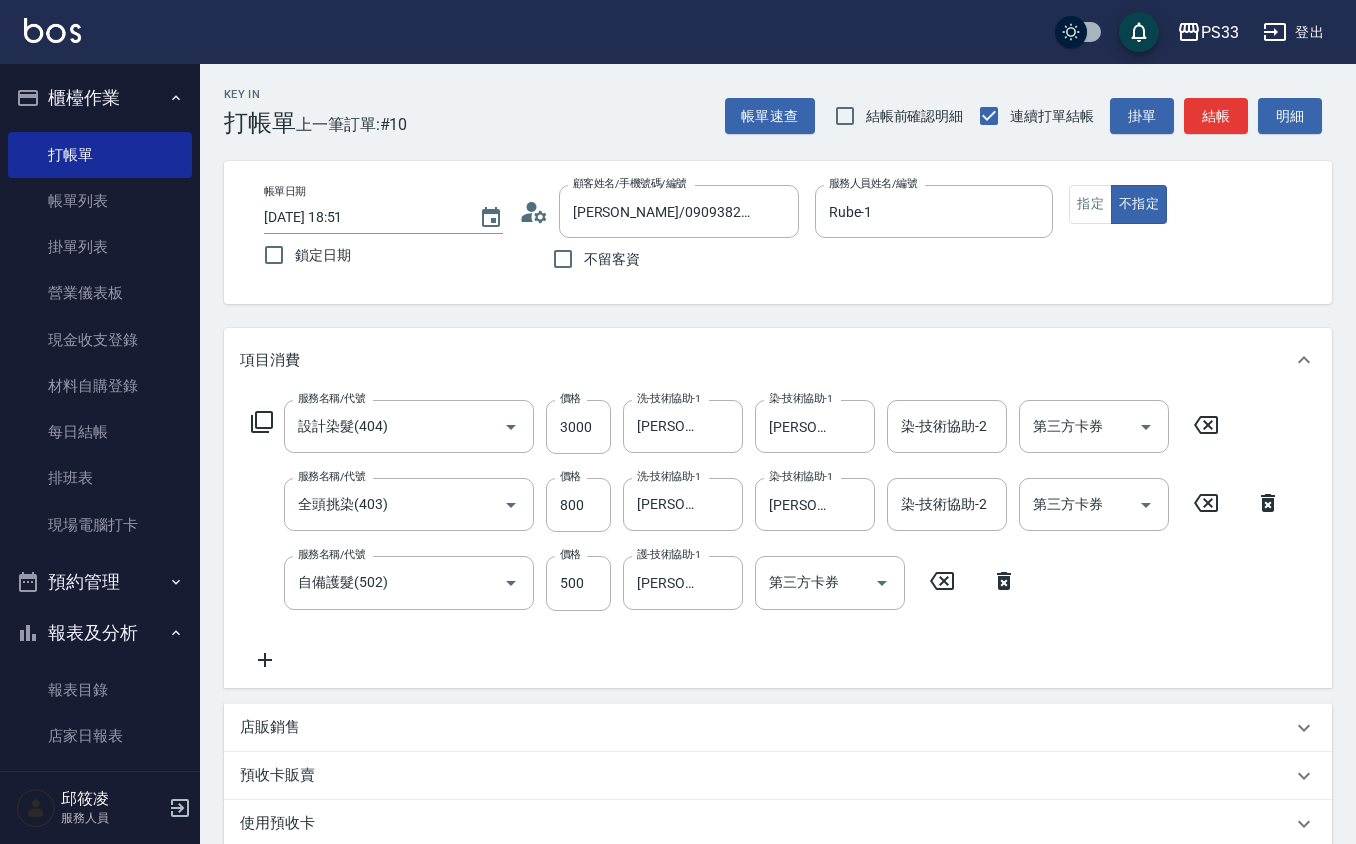 click on "帳單速查 結帳前確認明細 連續打單結帳 掛單 結帳 明細" at bounding box center (1028, 116) 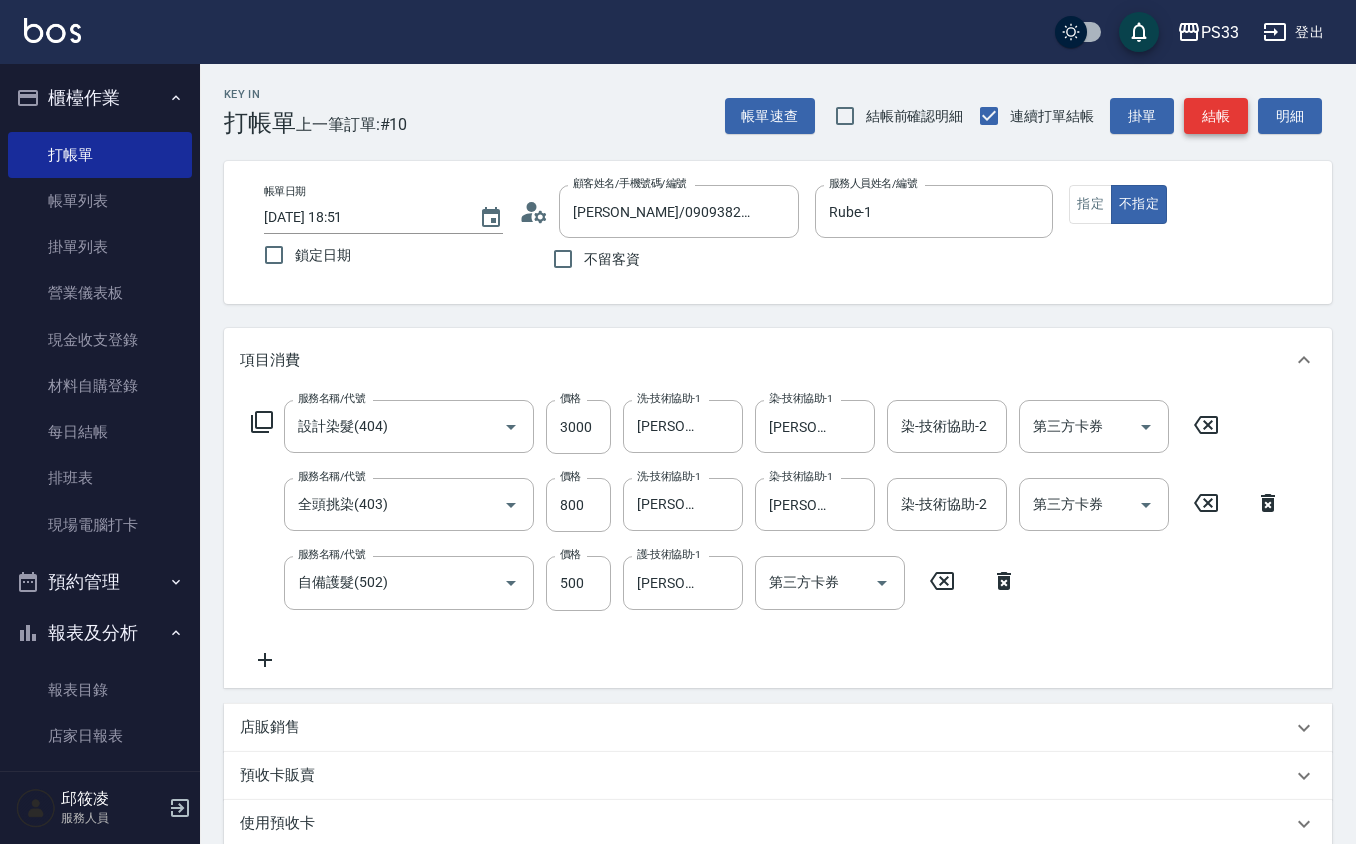 click on "結帳" at bounding box center [1216, 116] 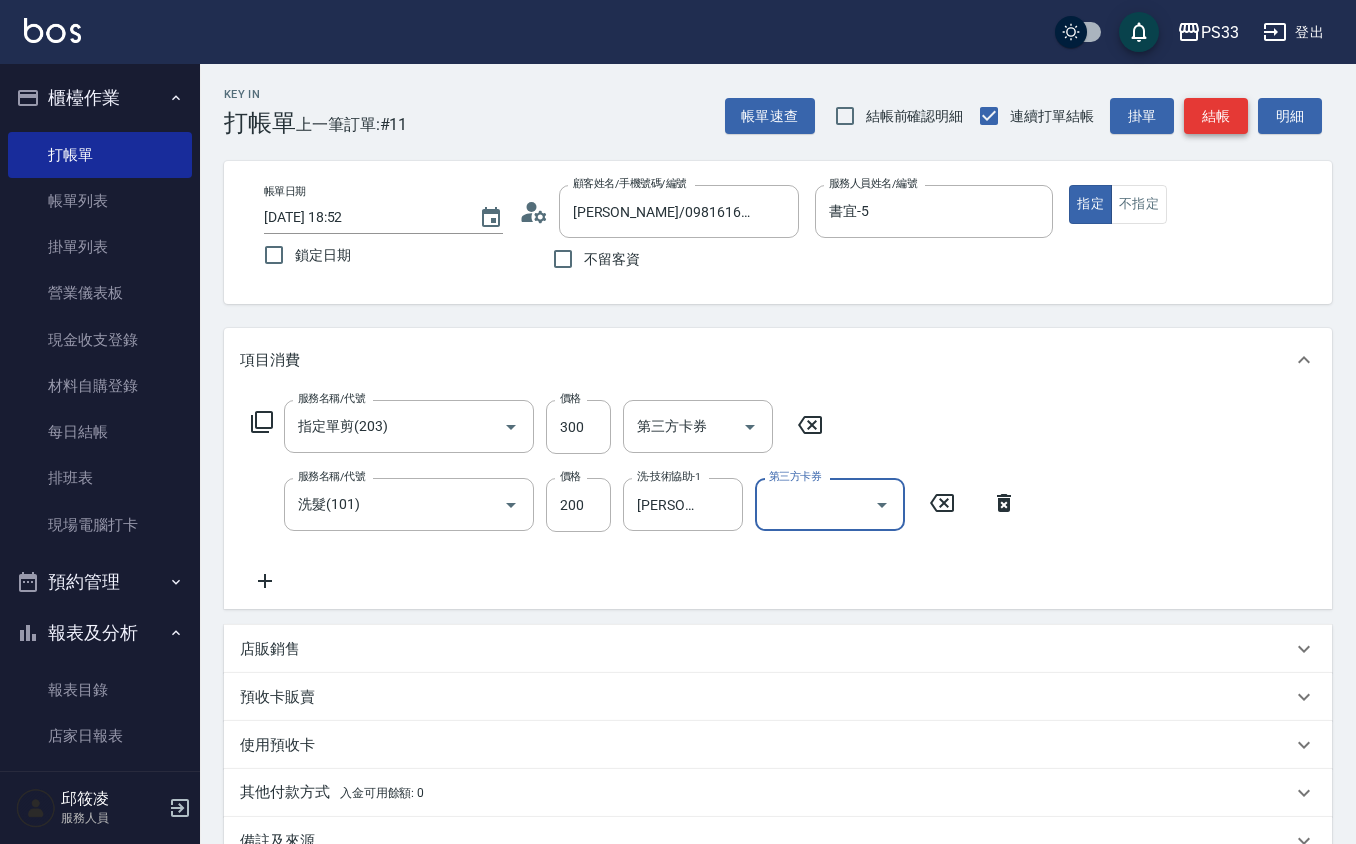 click on "結帳" at bounding box center (1216, 116) 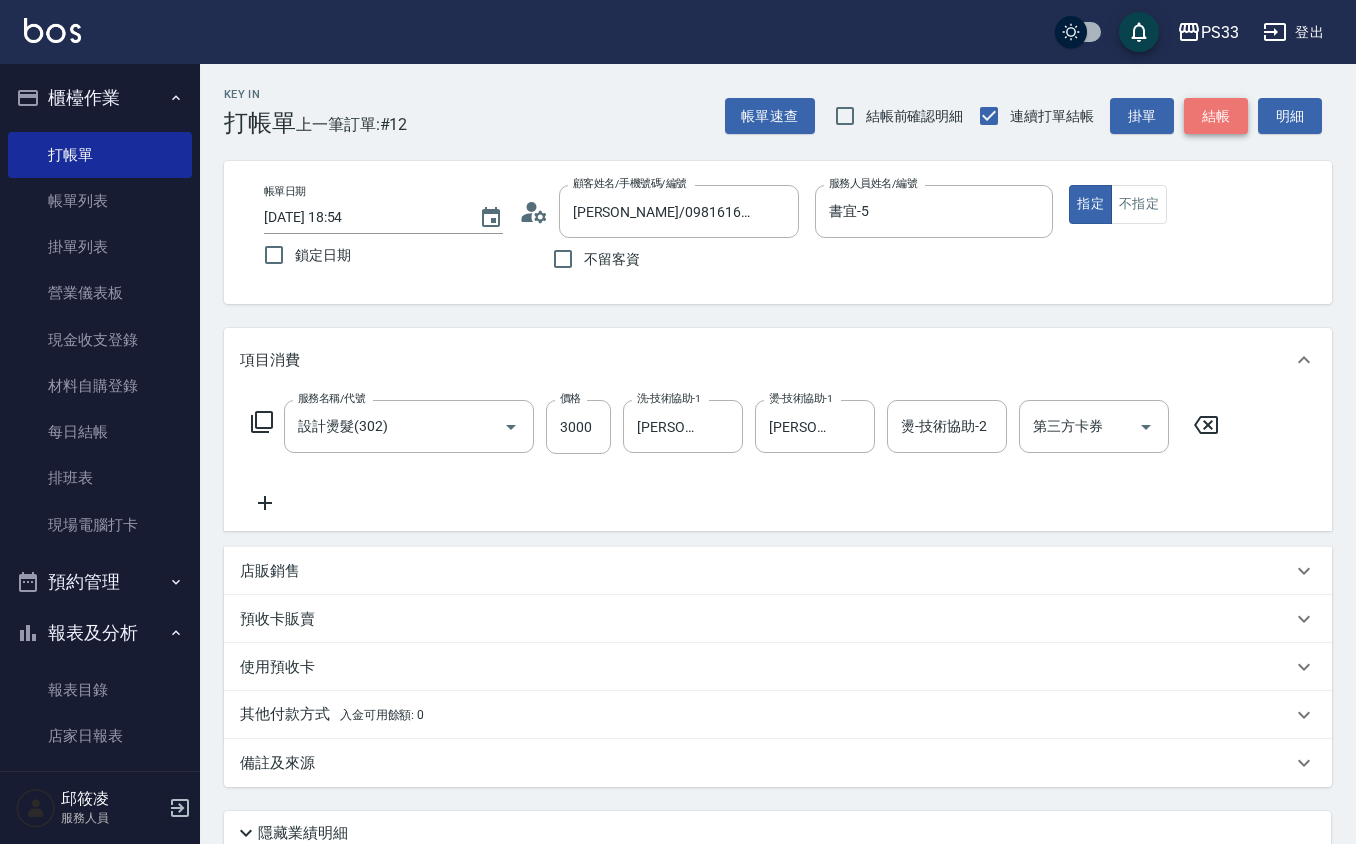 click on "結帳" at bounding box center [1216, 116] 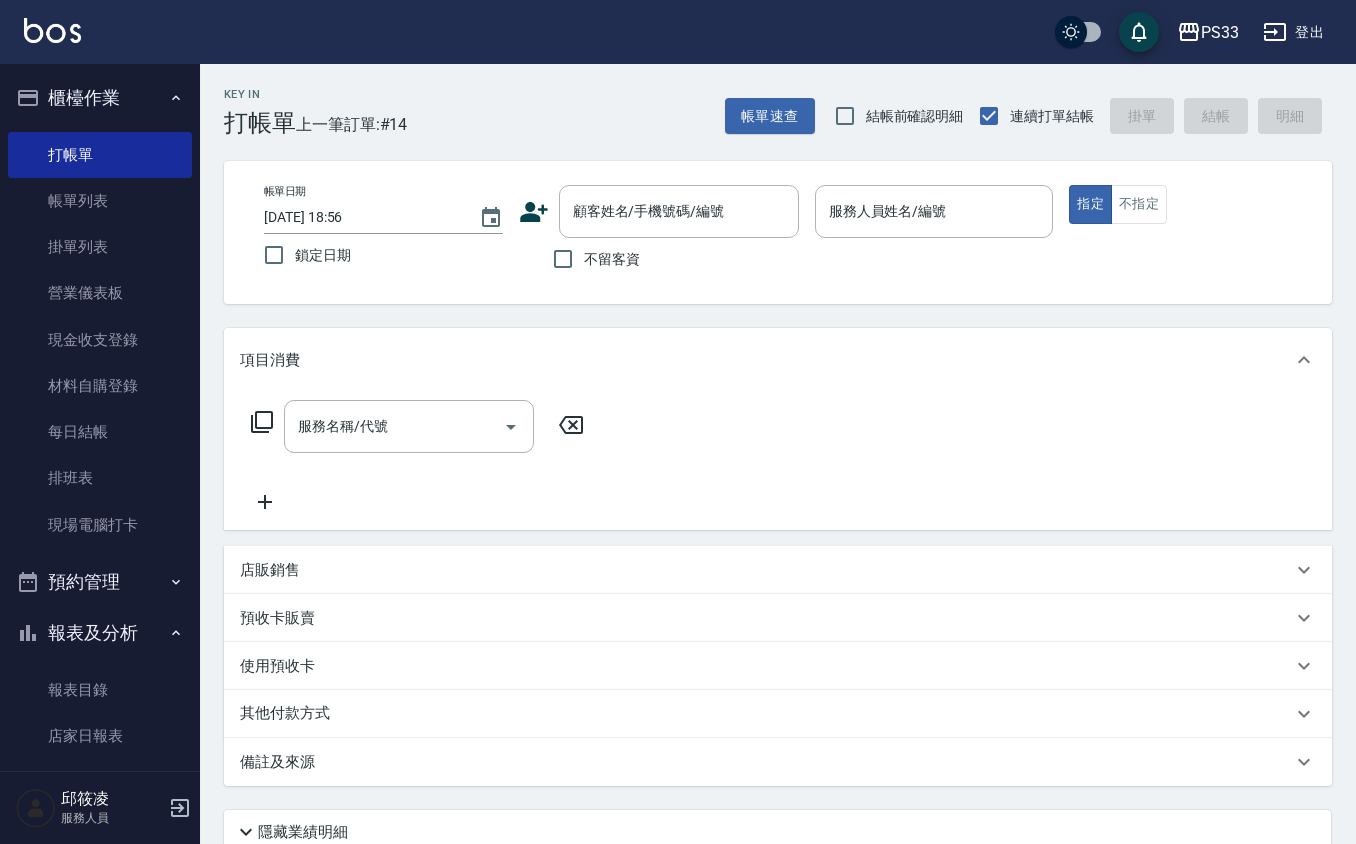 click on "不留客資" at bounding box center [591, 259] 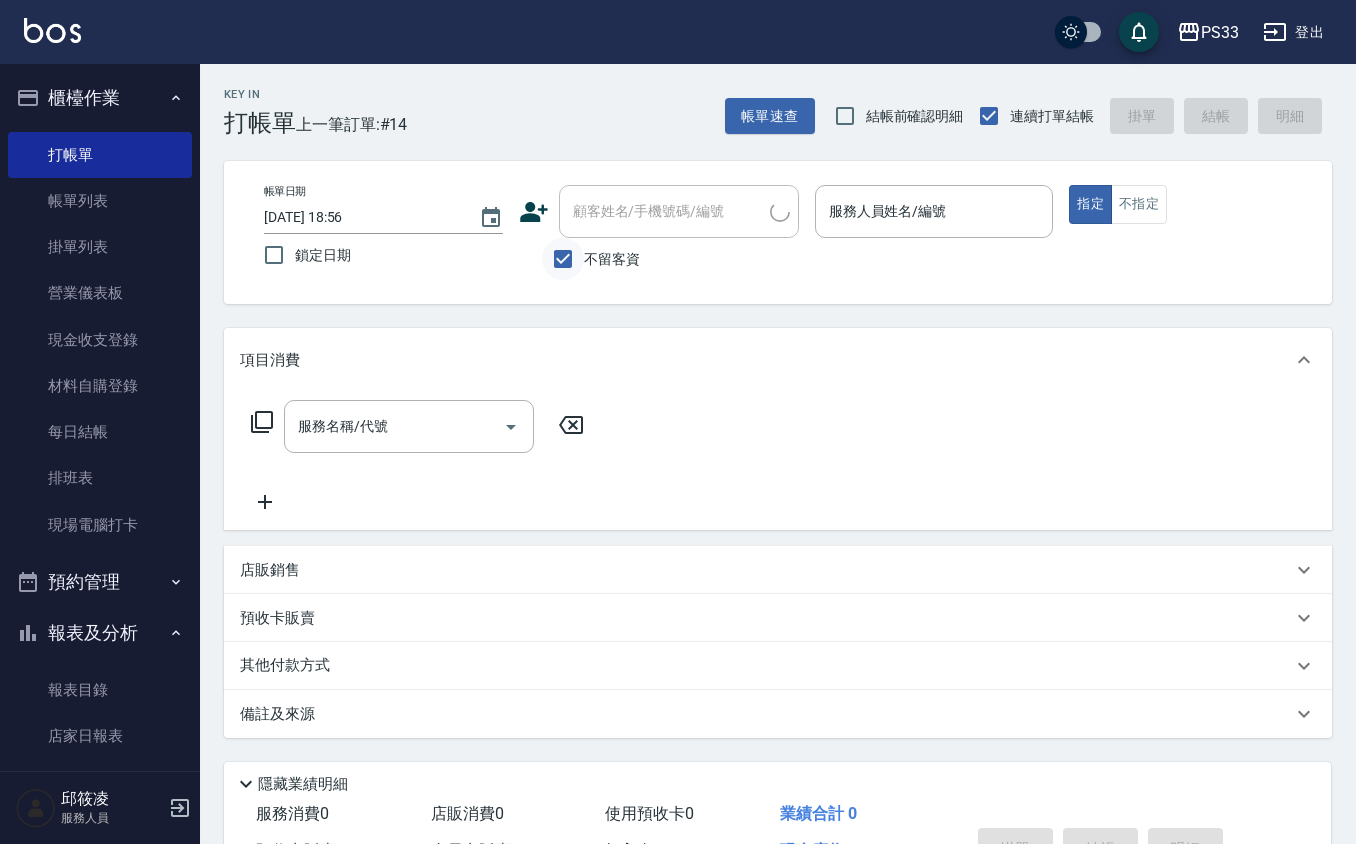 click on "不留客資" at bounding box center (563, 259) 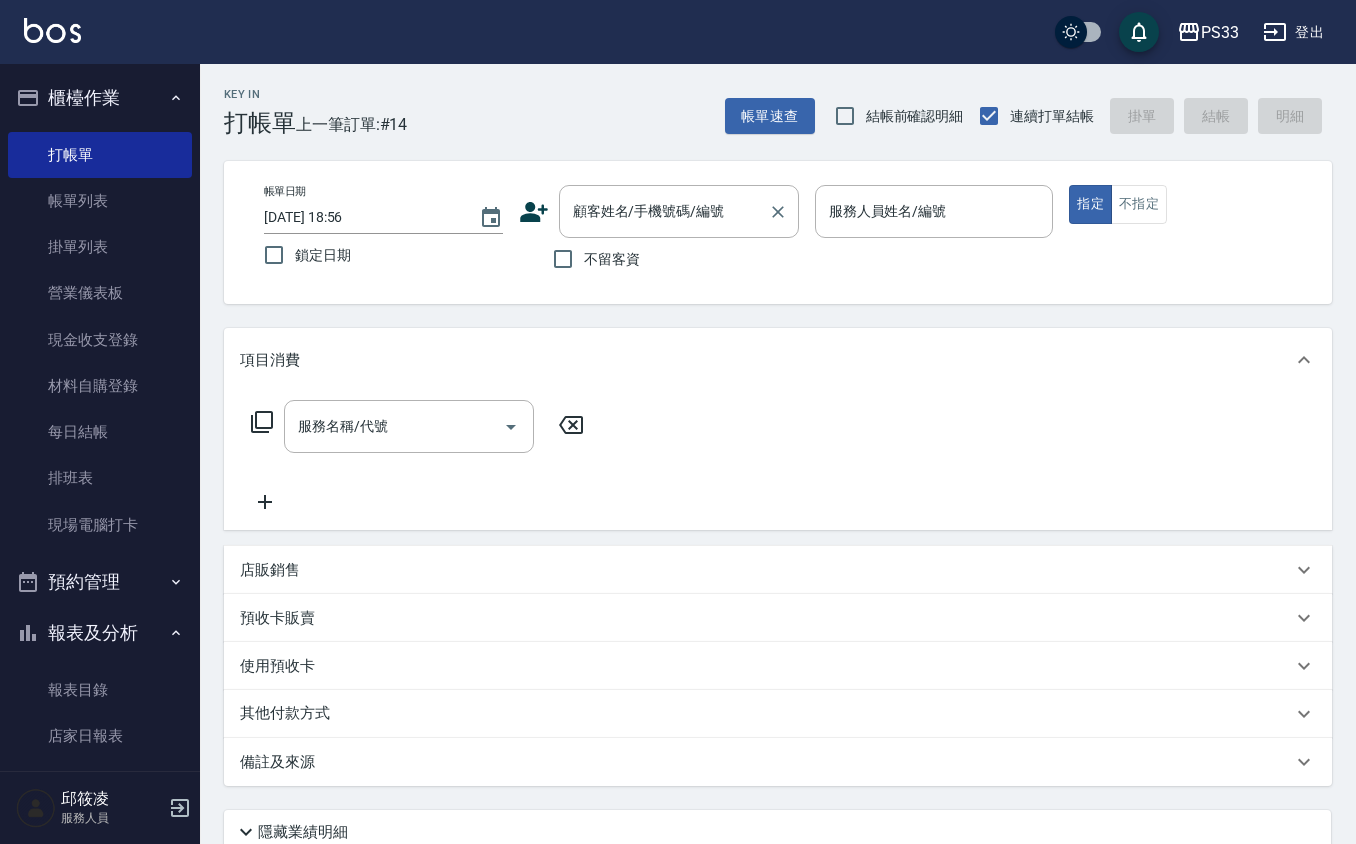click on "顧客姓名/手機號碼/編號" at bounding box center (664, 211) 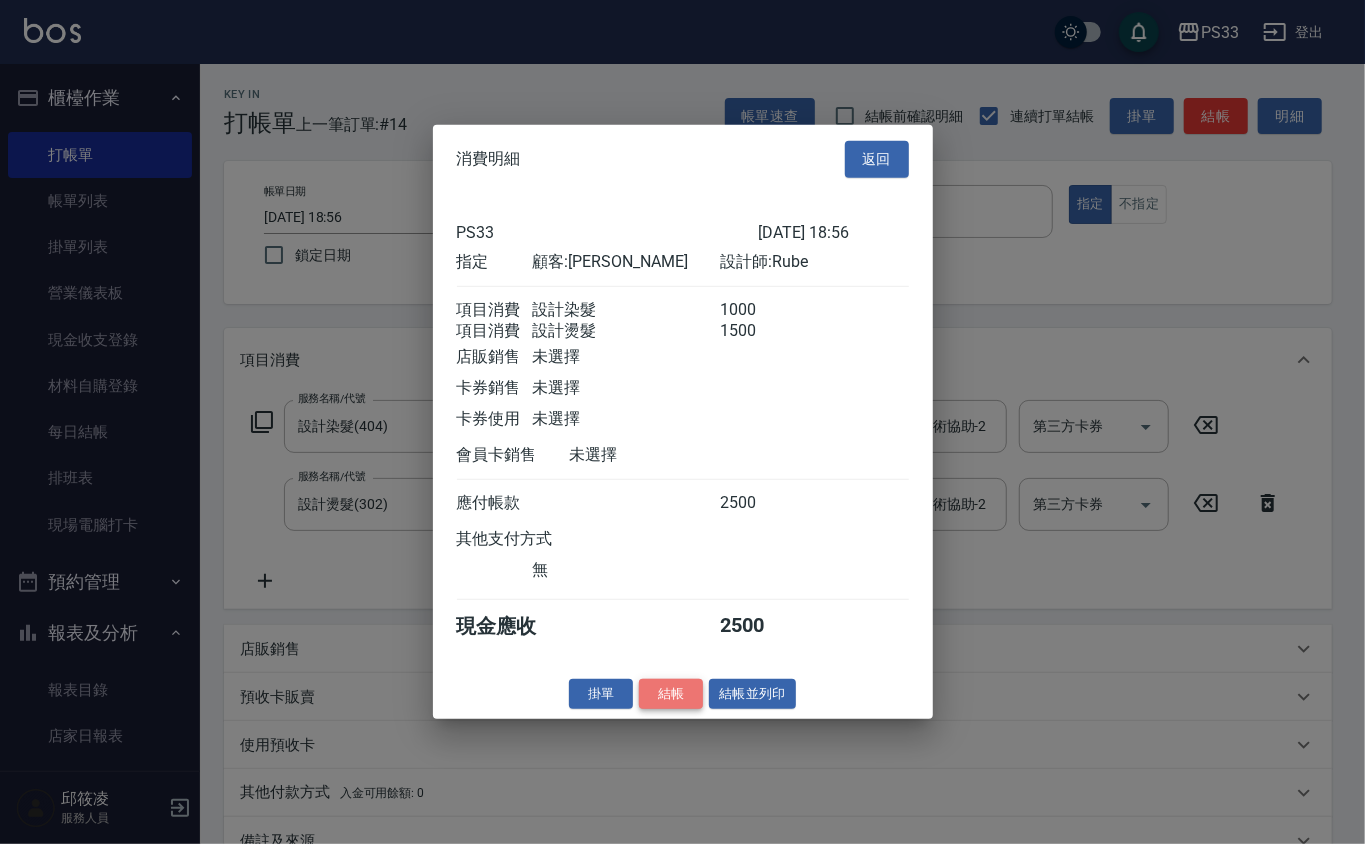 click on "結帳" at bounding box center [671, 693] 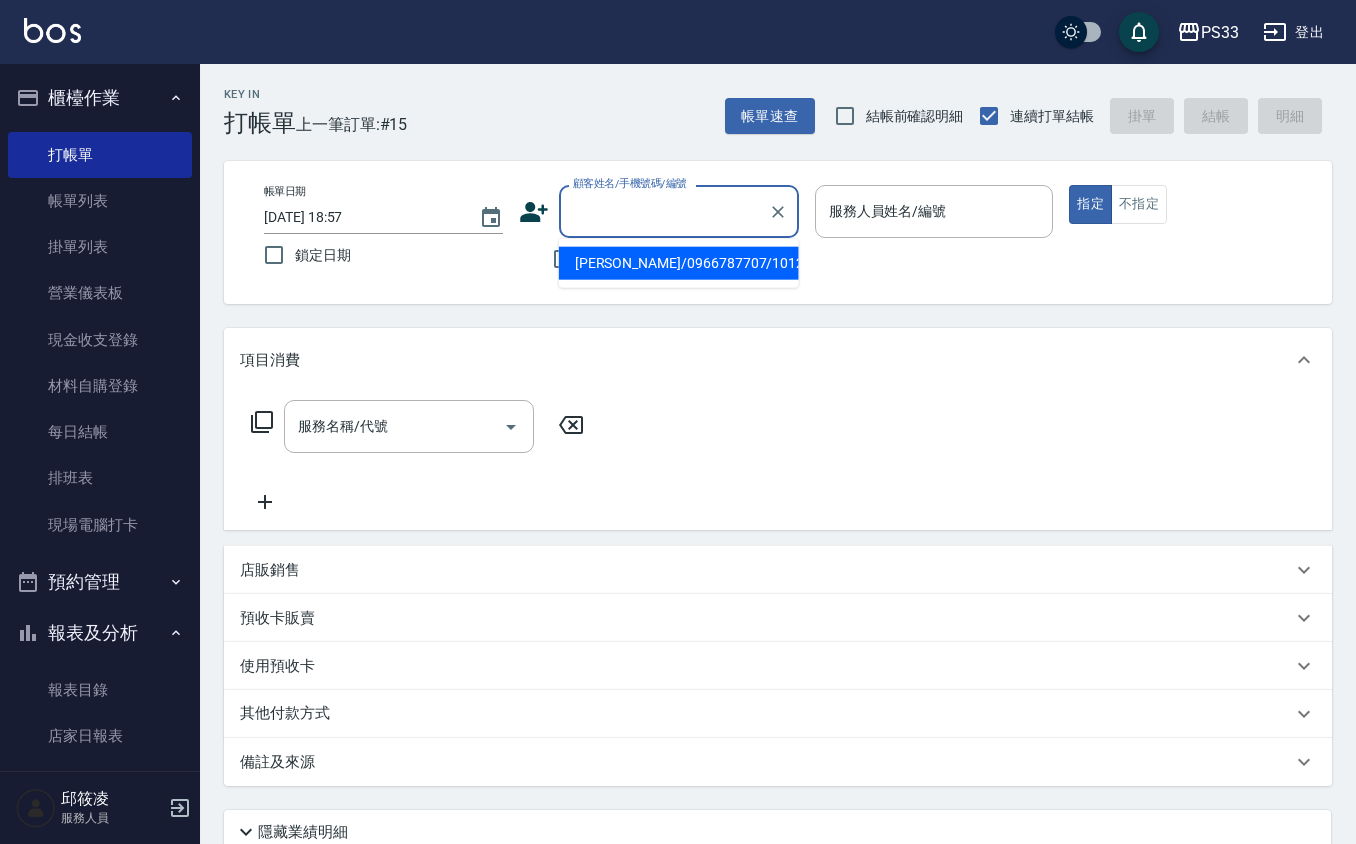 click on "顧客姓名/手機號碼/編號" at bounding box center [664, 211] 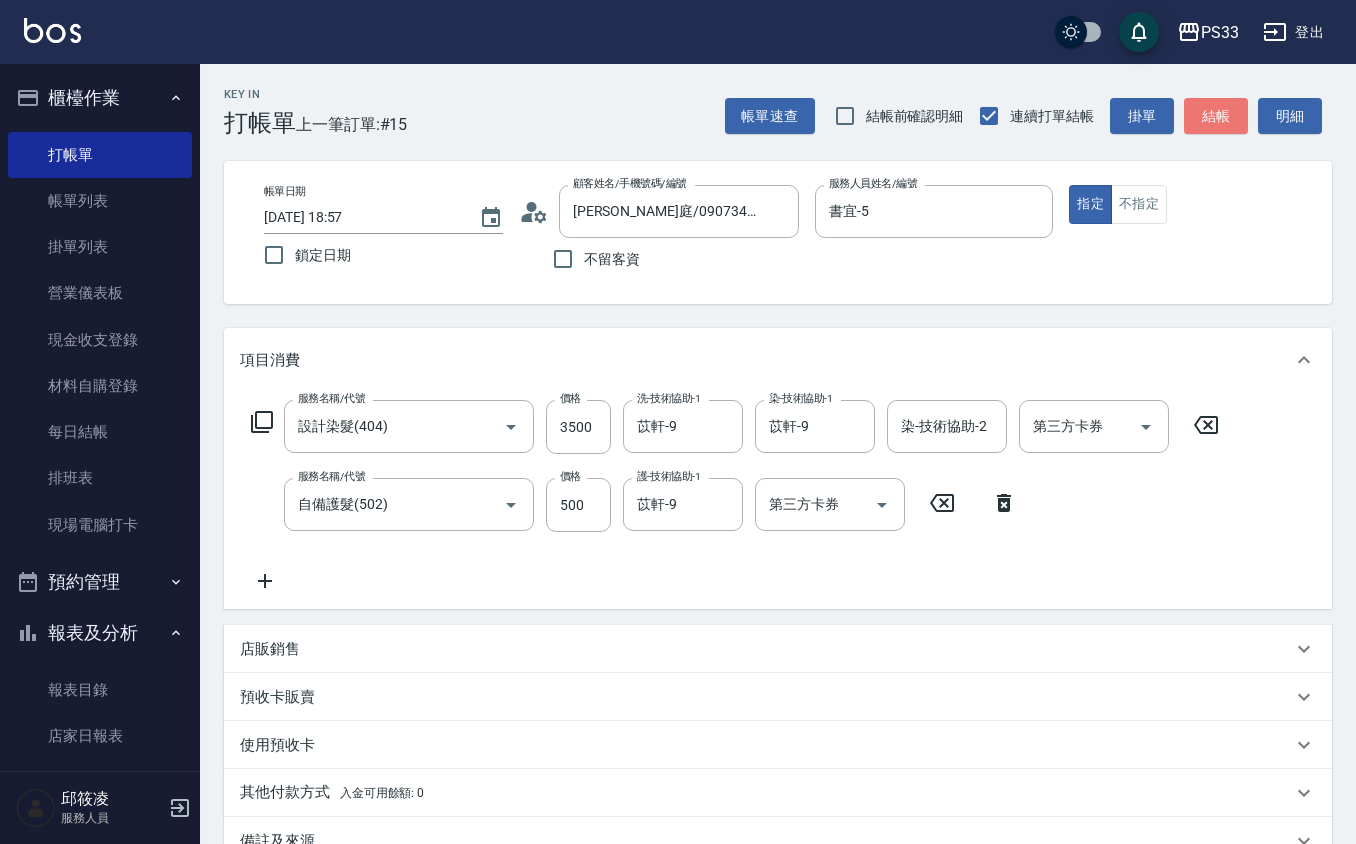 click on "結帳" at bounding box center (1216, 116) 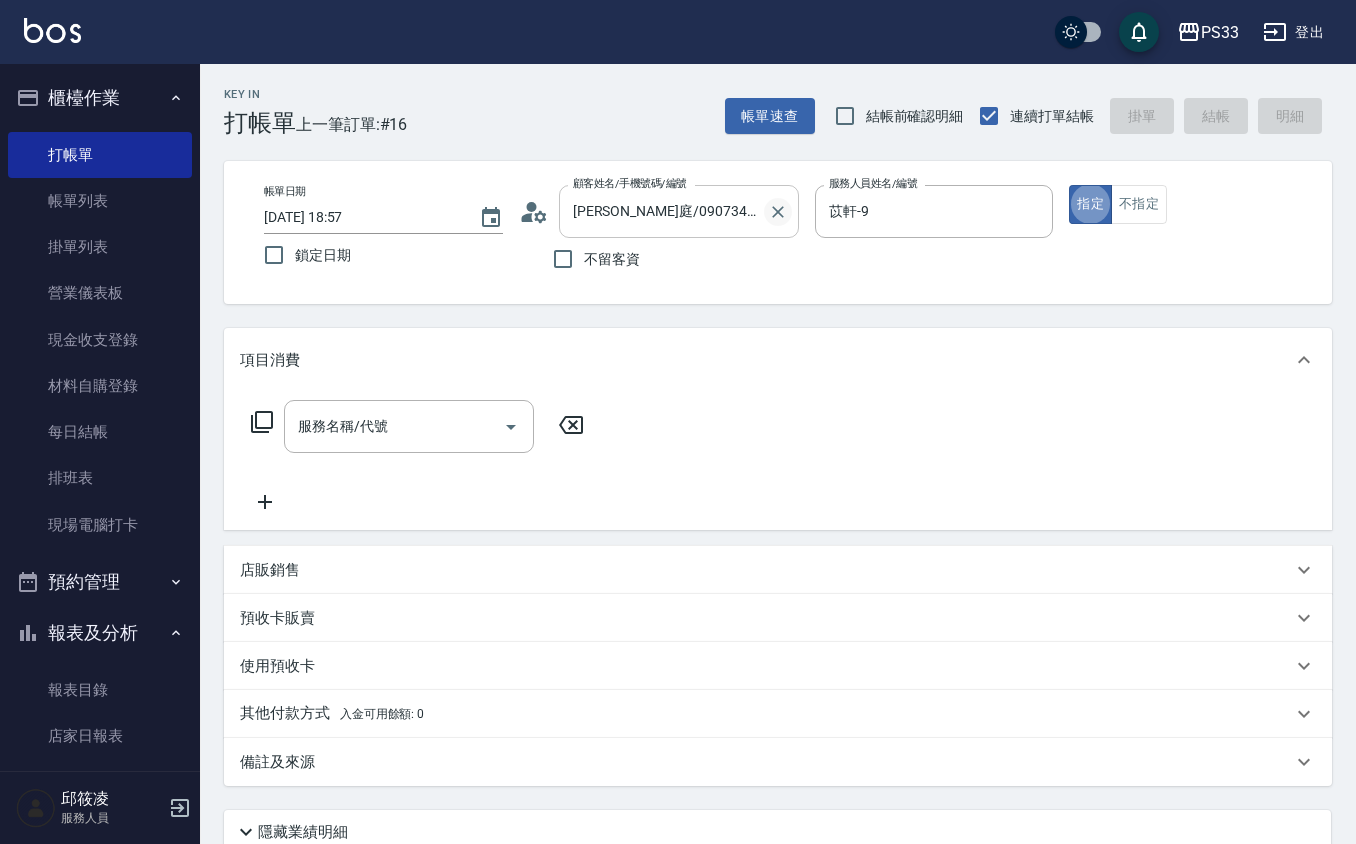 click 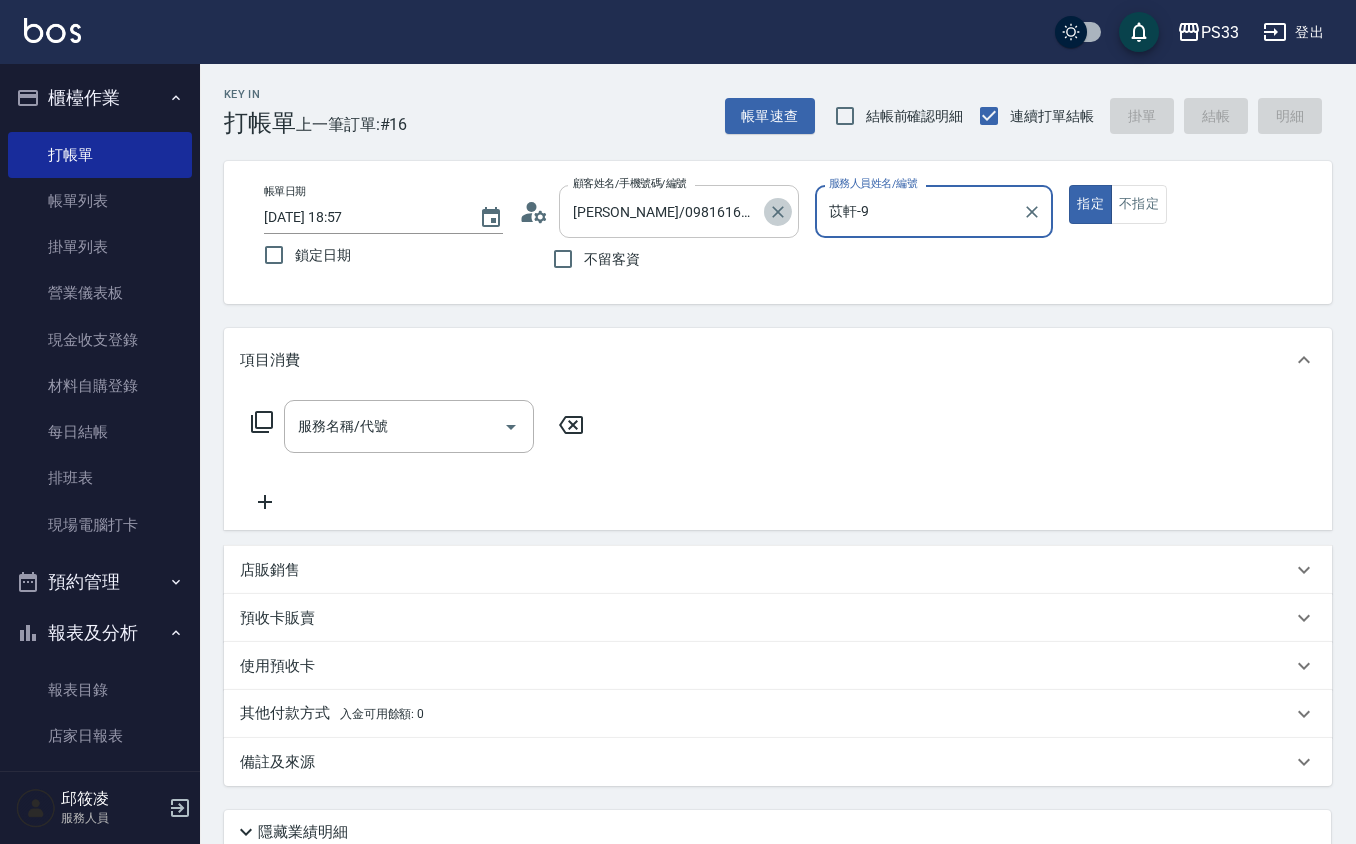 click 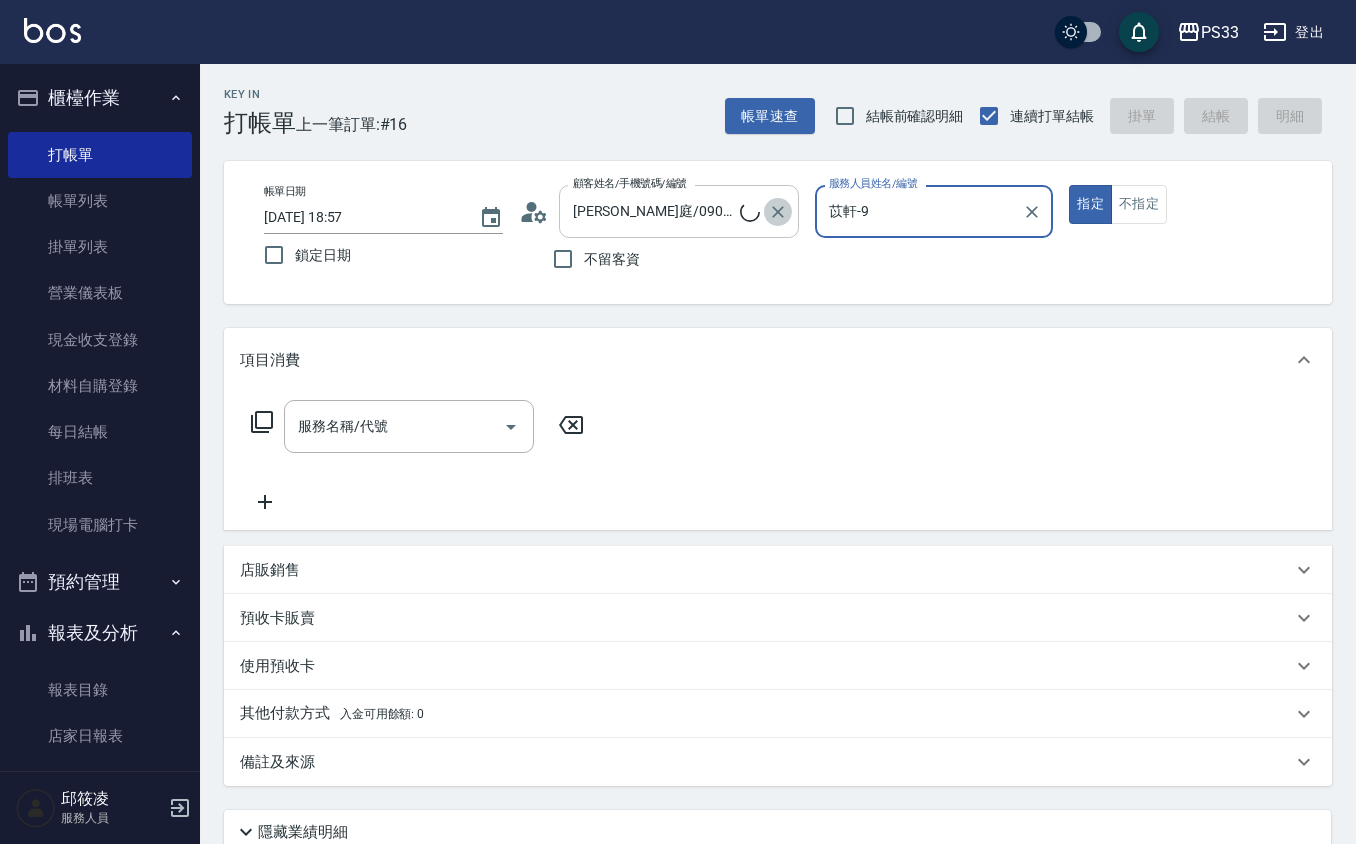 click 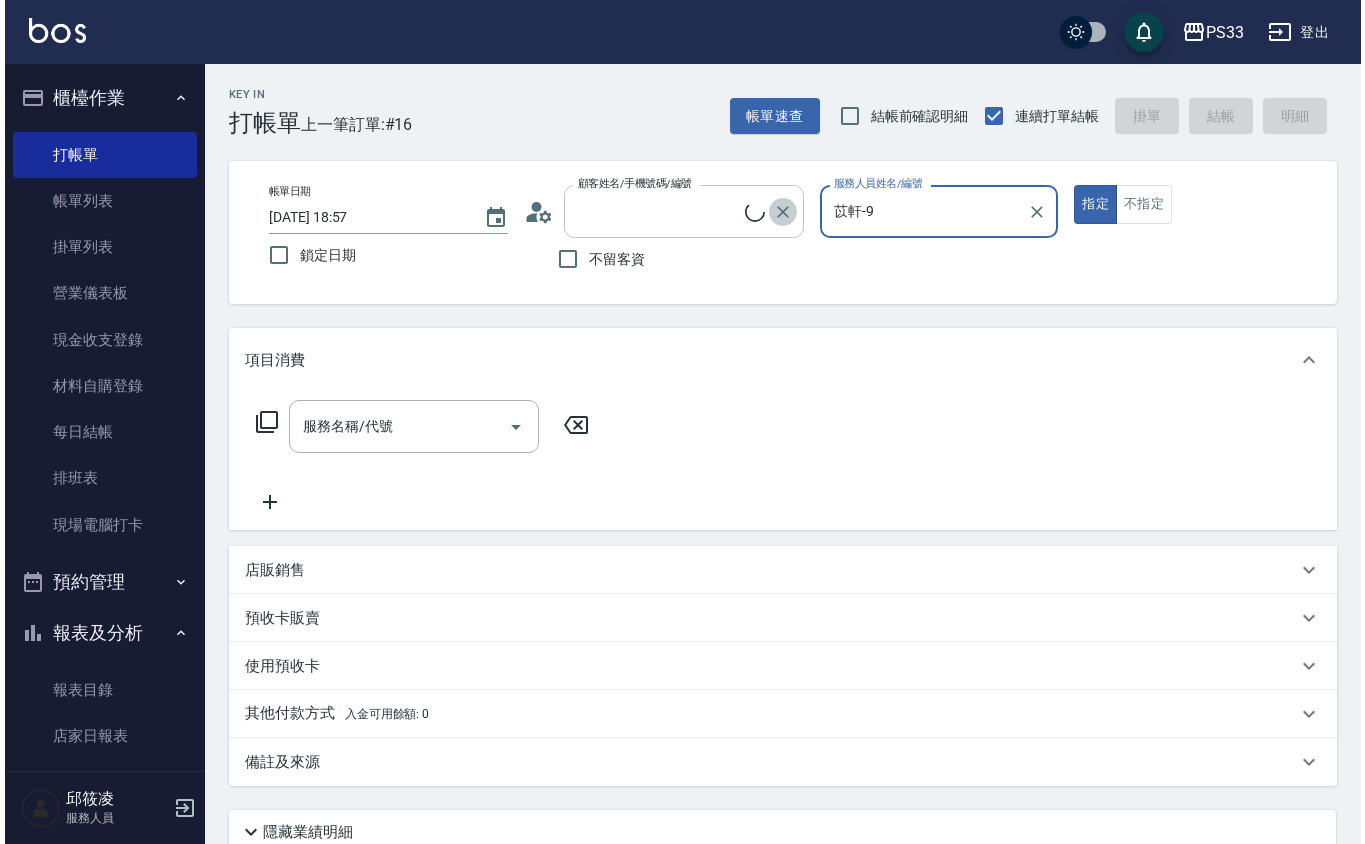 scroll, scrollTop: 0, scrollLeft: 0, axis: both 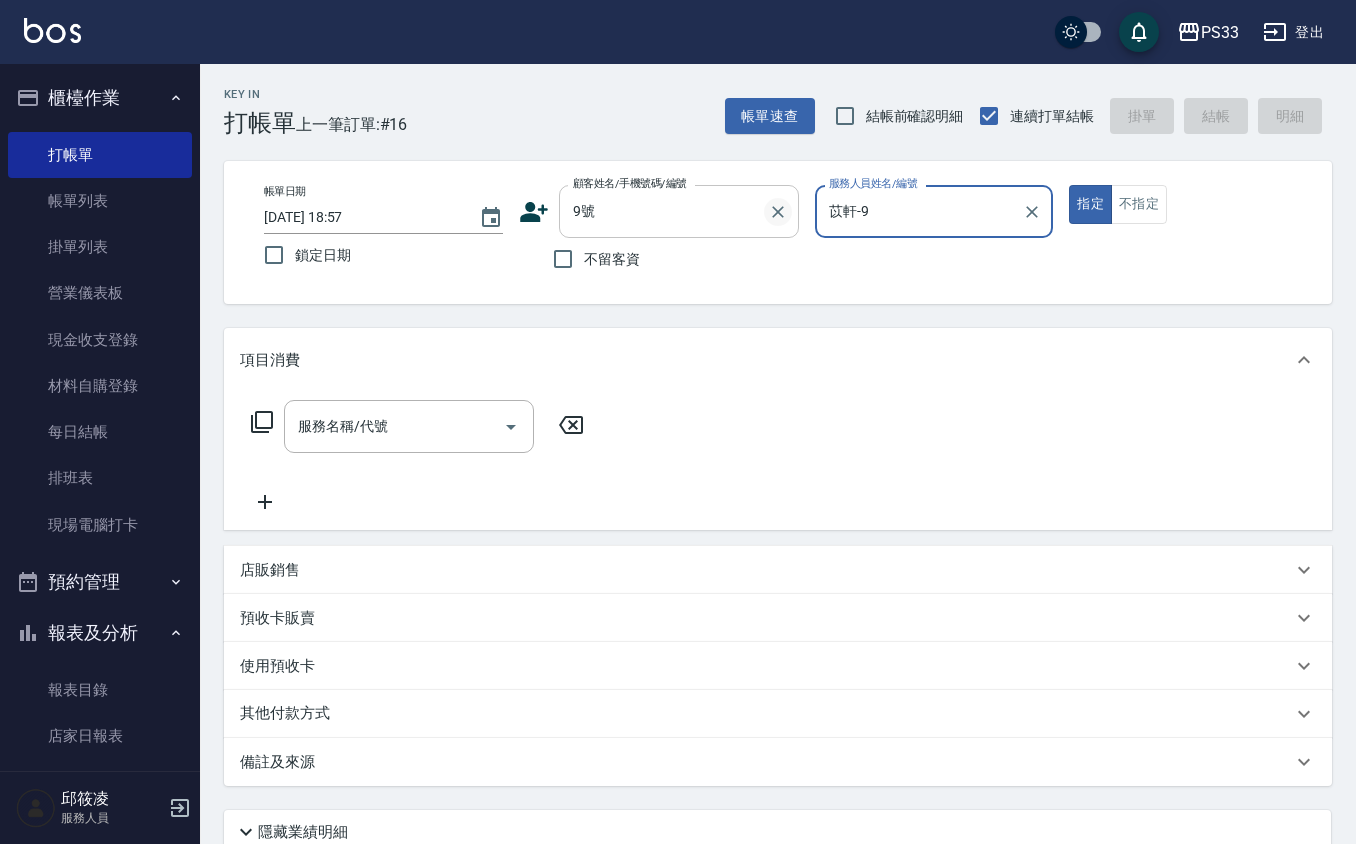 click on "指定" at bounding box center [1090, 204] 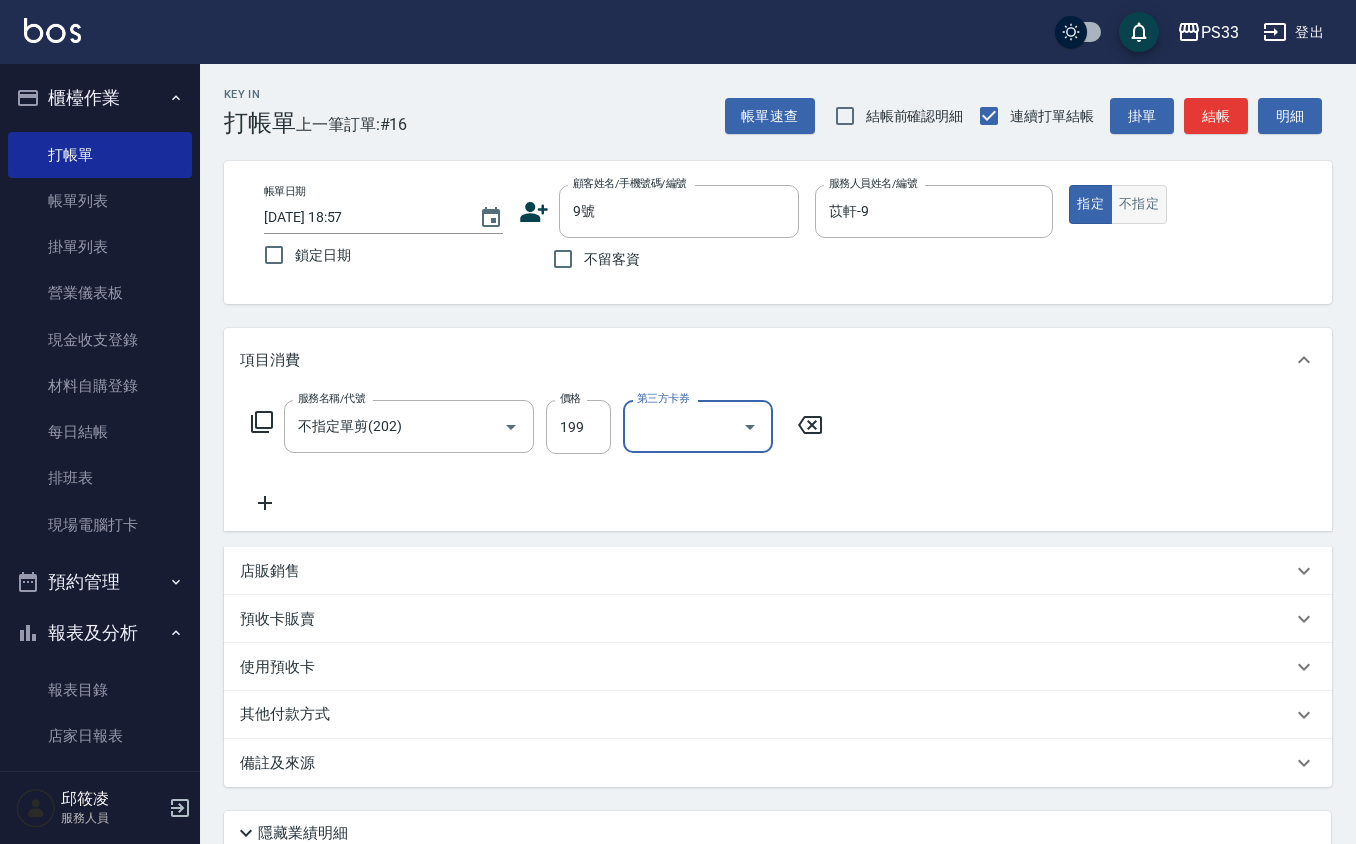 click on "不指定" at bounding box center [1139, 204] 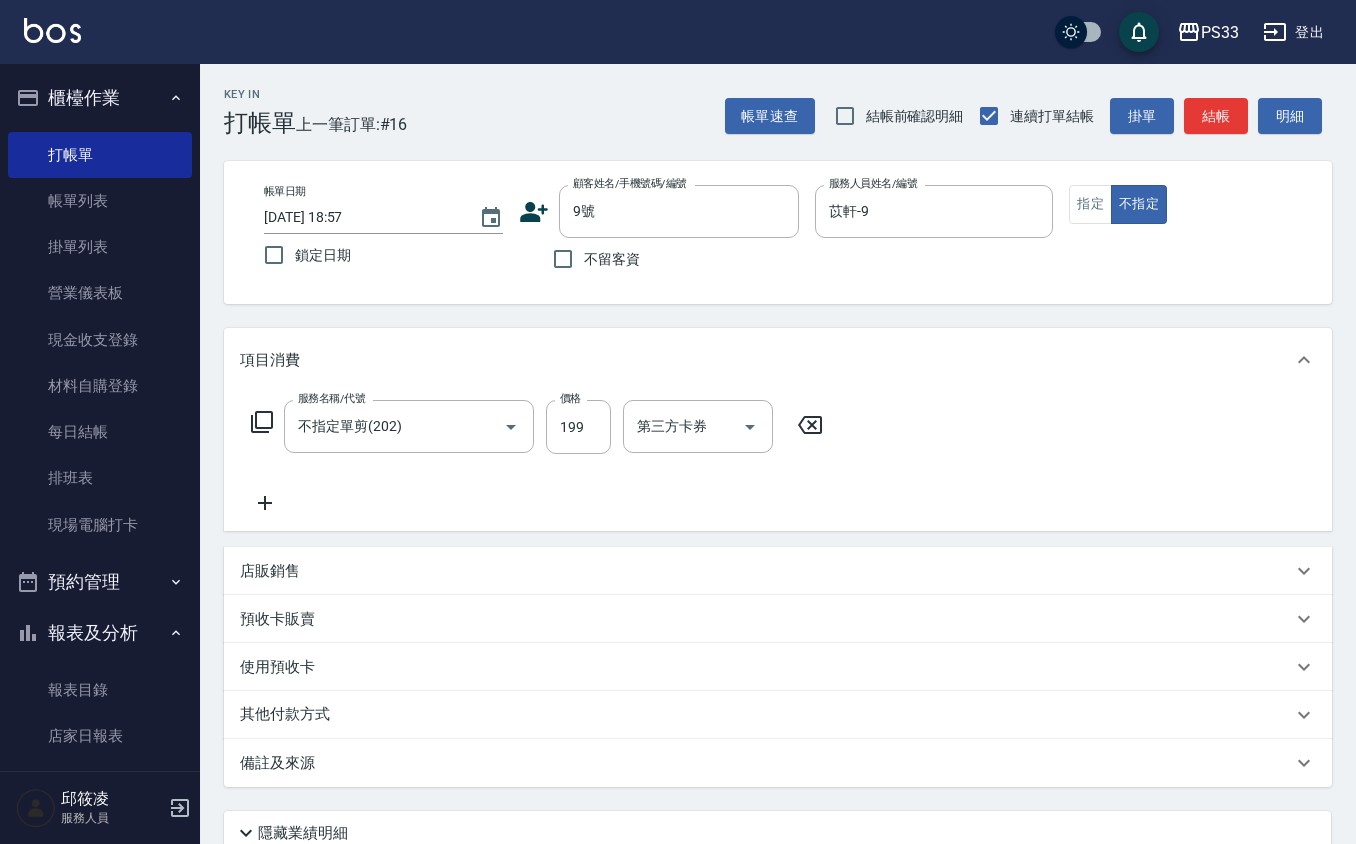 click on "結帳" at bounding box center [1216, 116] 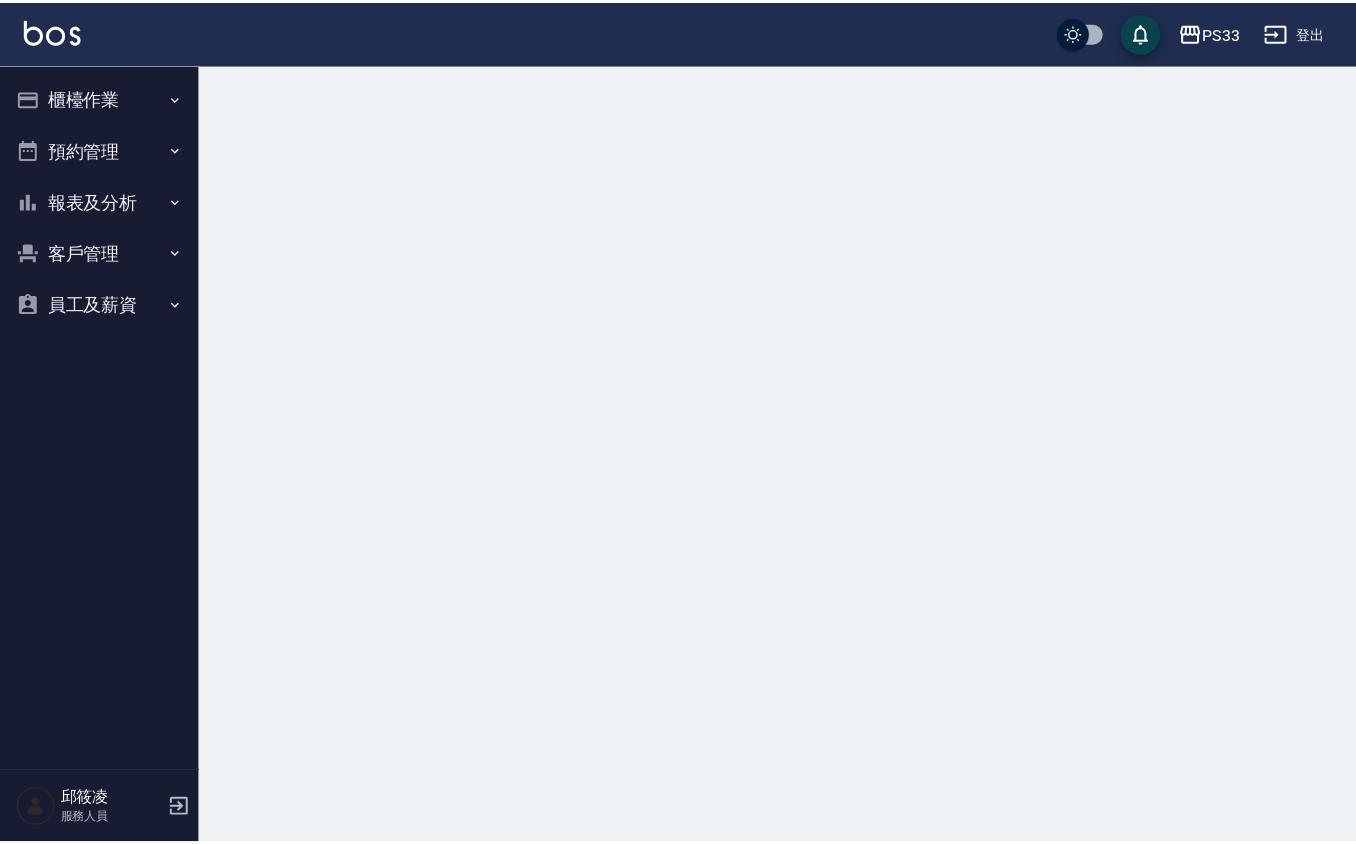 scroll, scrollTop: 0, scrollLeft: 0, axis: both 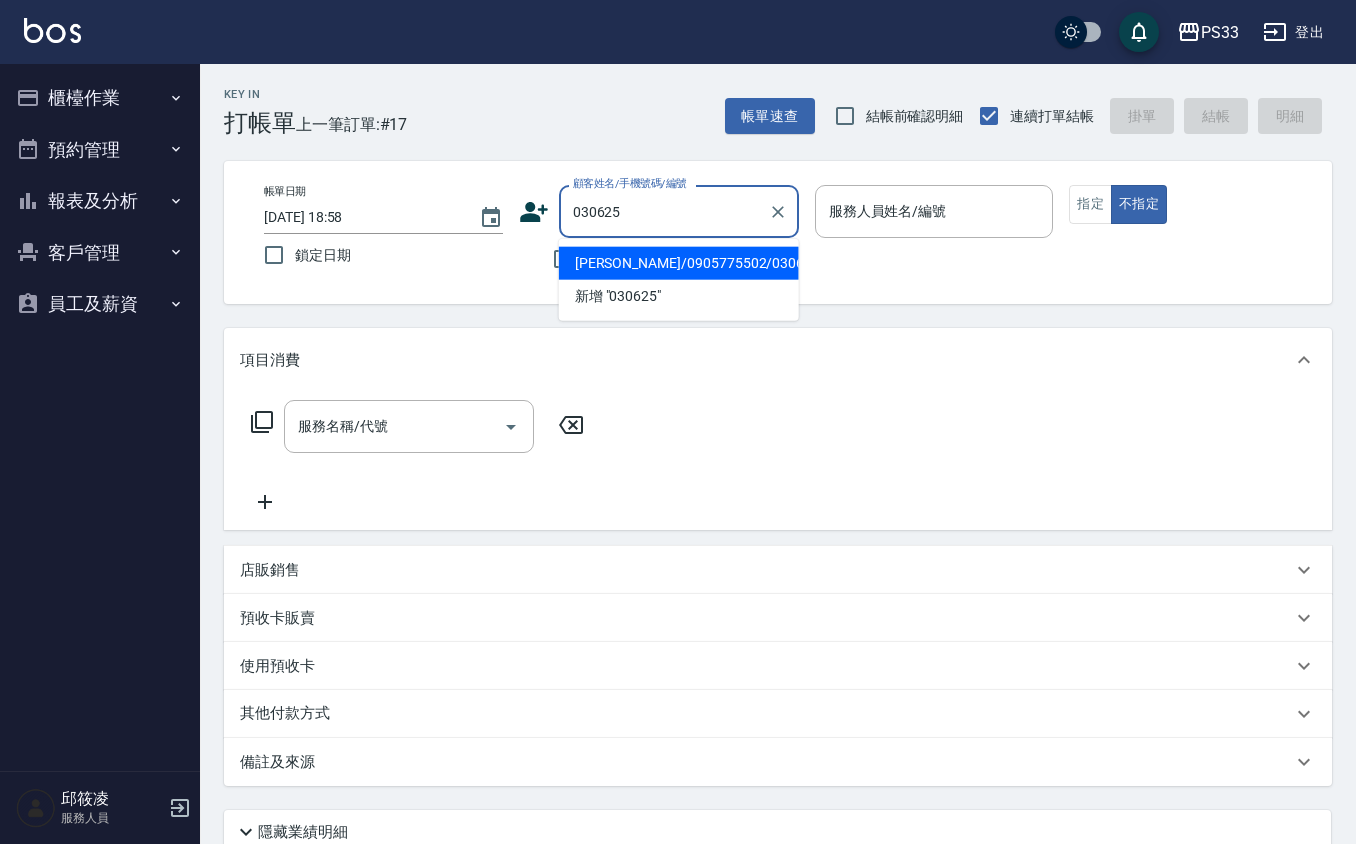 type on "[PERSON_NAME]/0905775502/030625" 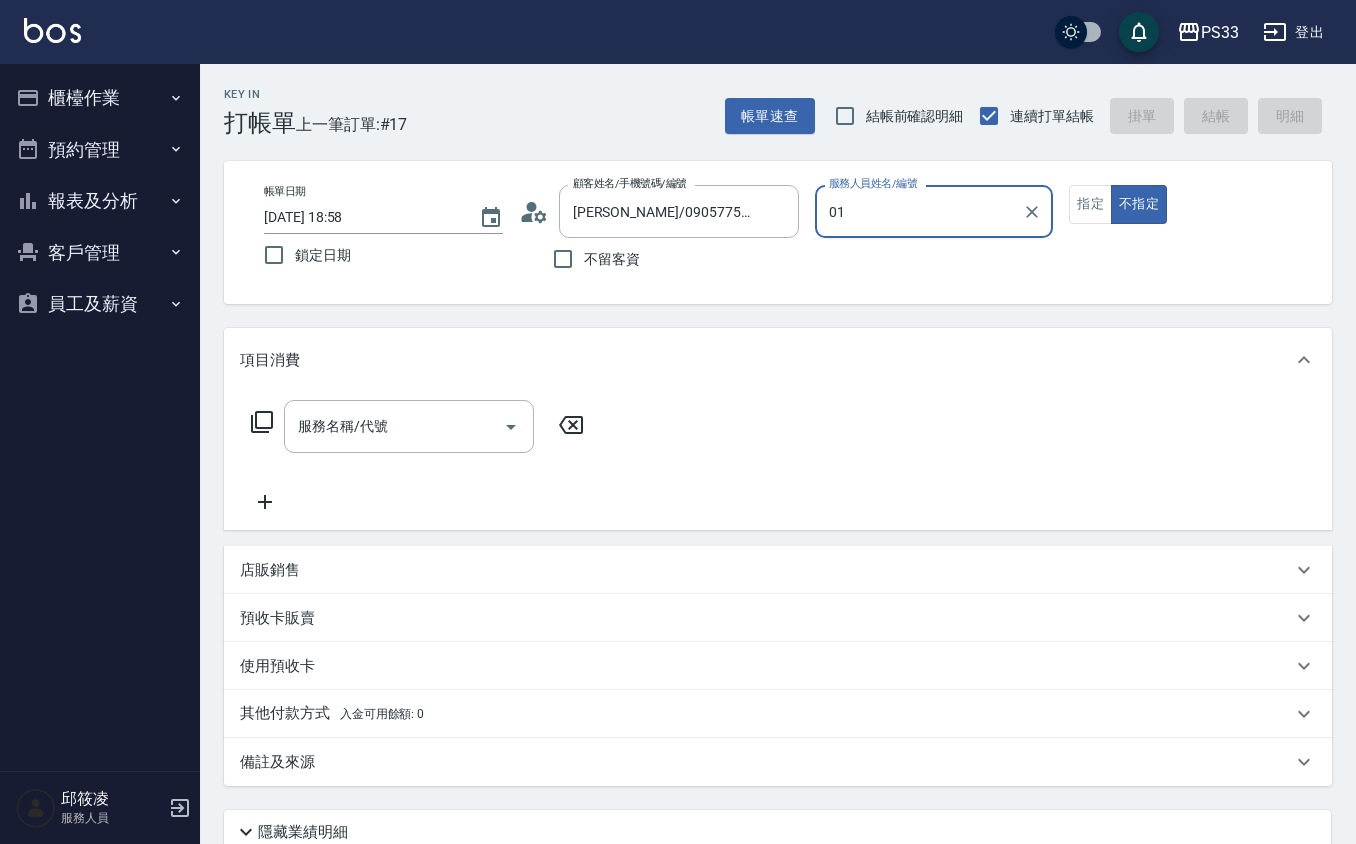 type on "0" 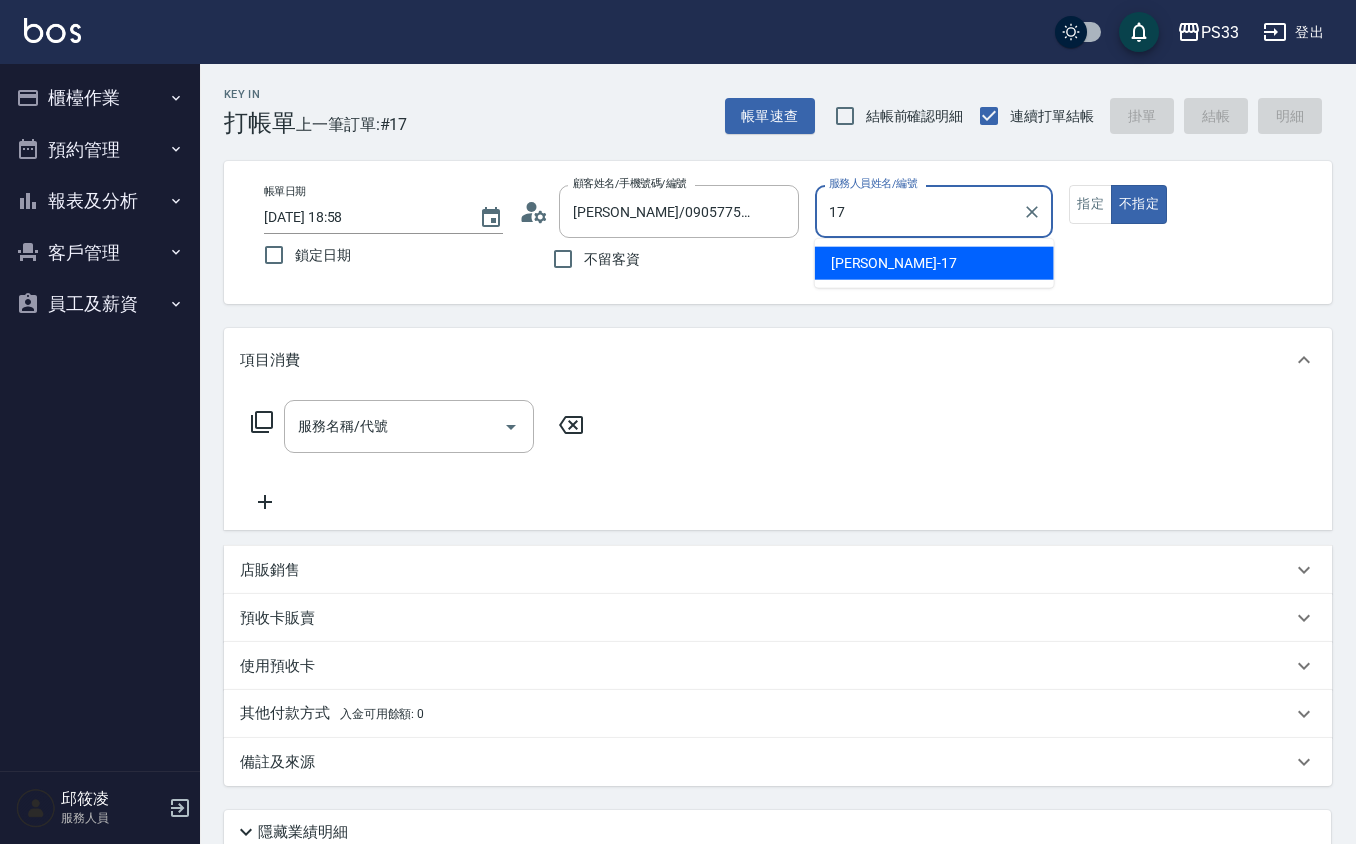 type on "[PERSON_NAME]-17" 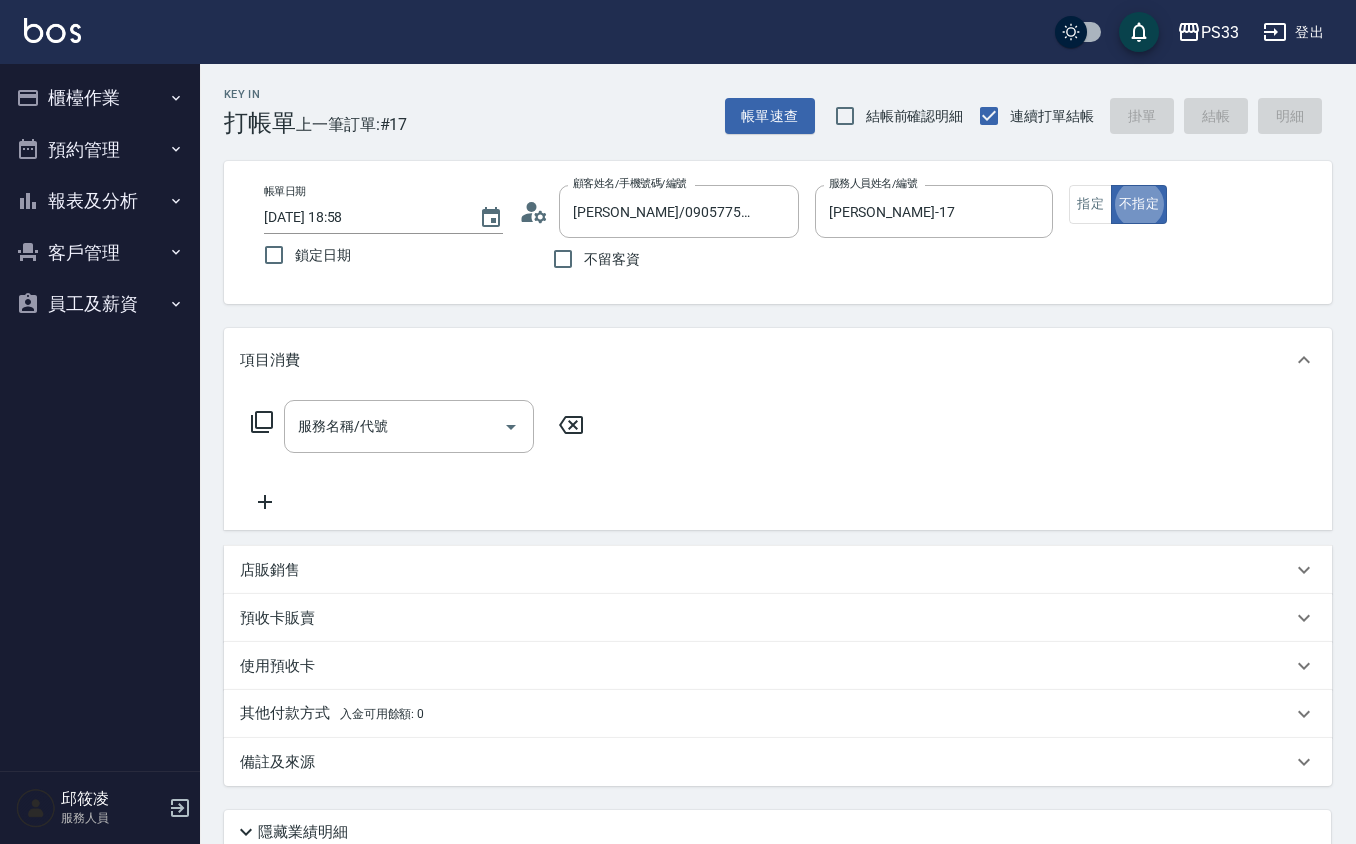 type on "false" 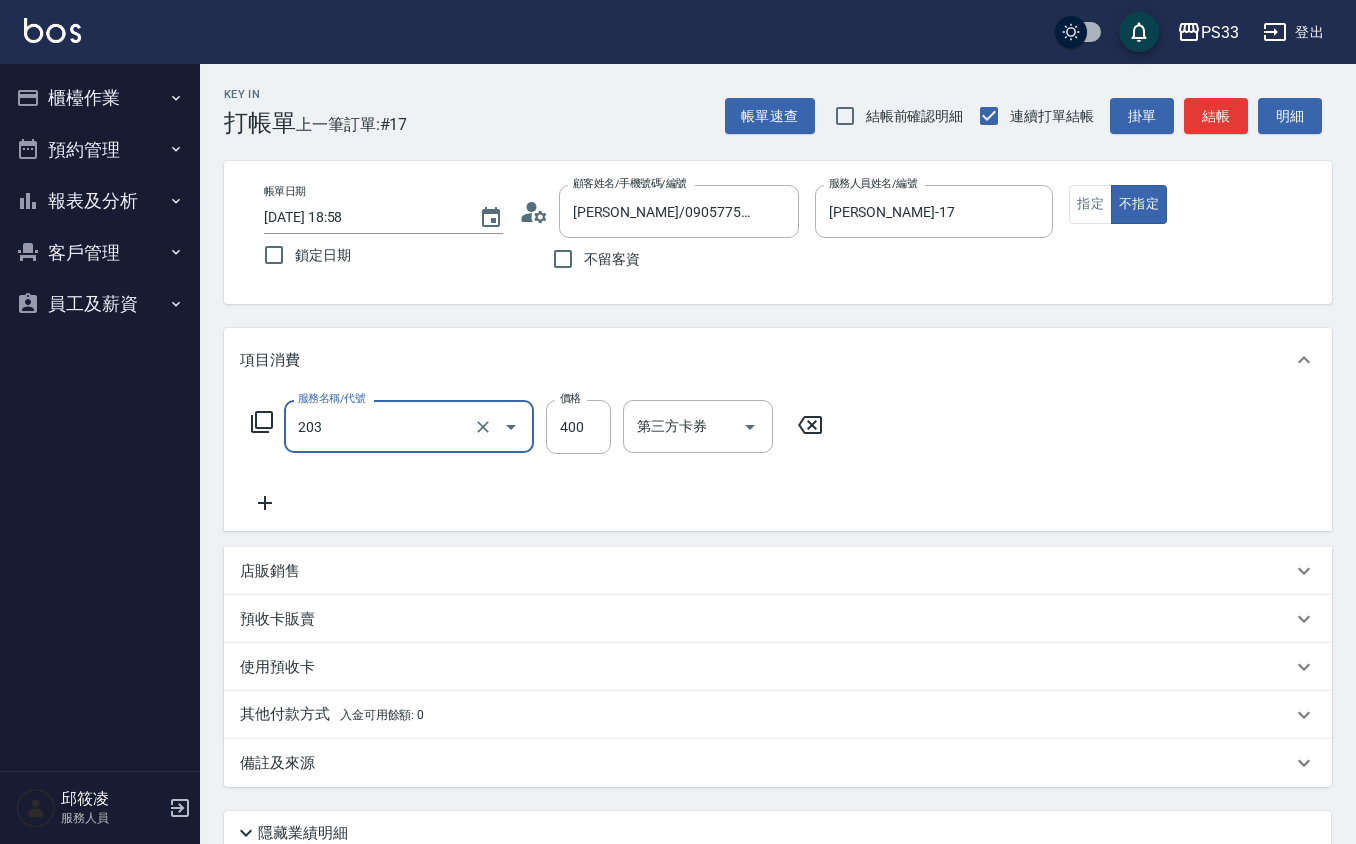 type on "指定單剪(203)" 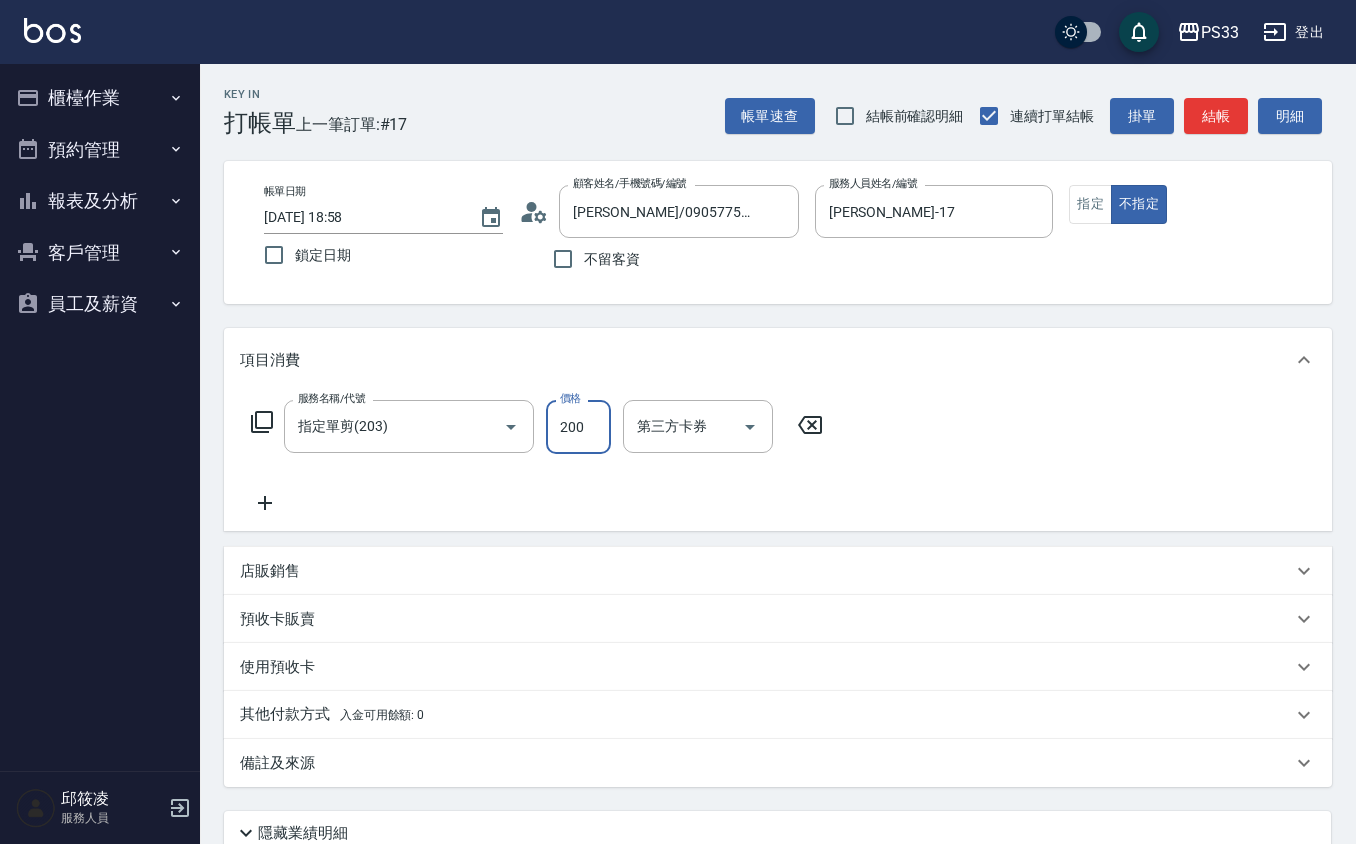 type on "200" 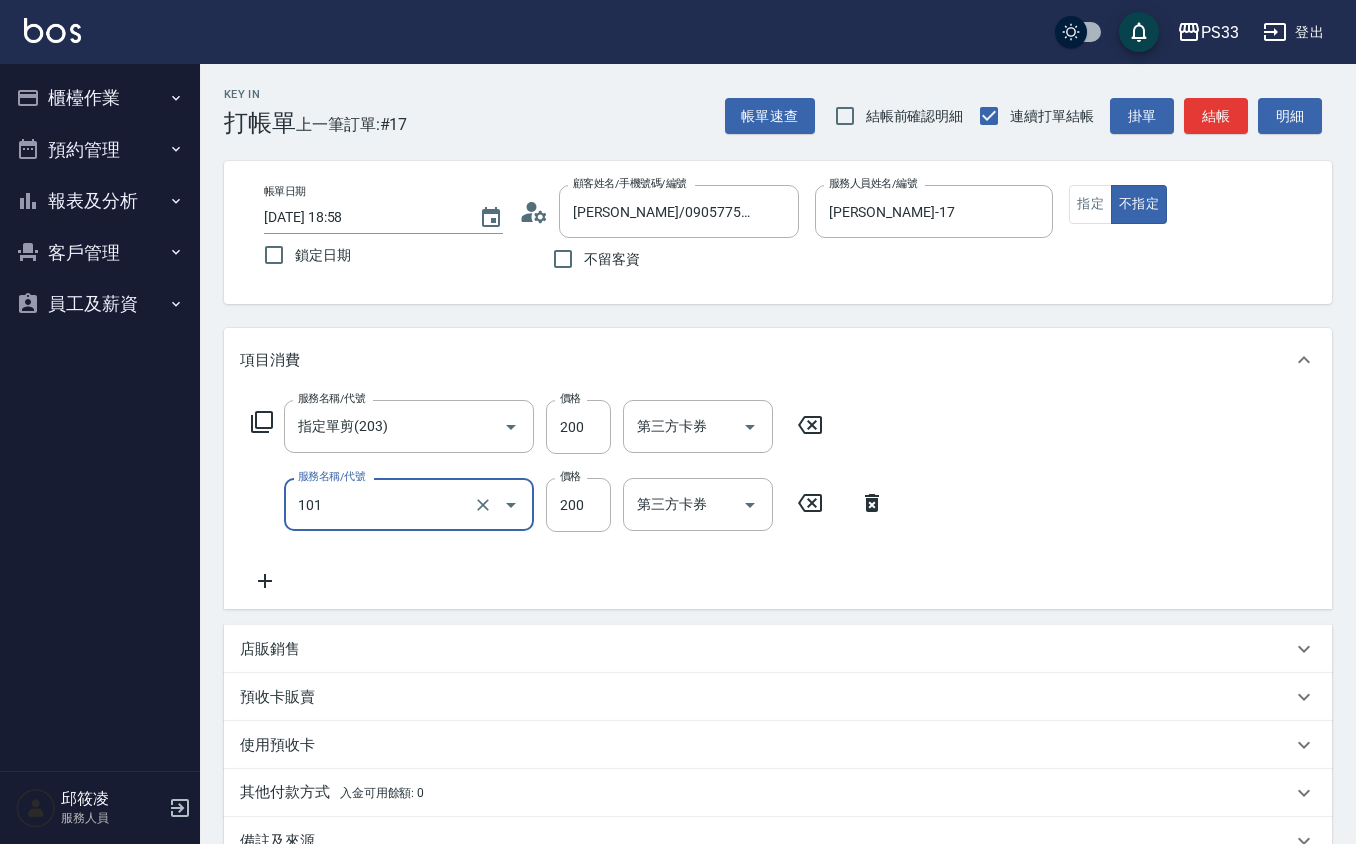 type on "洗髮(101)" 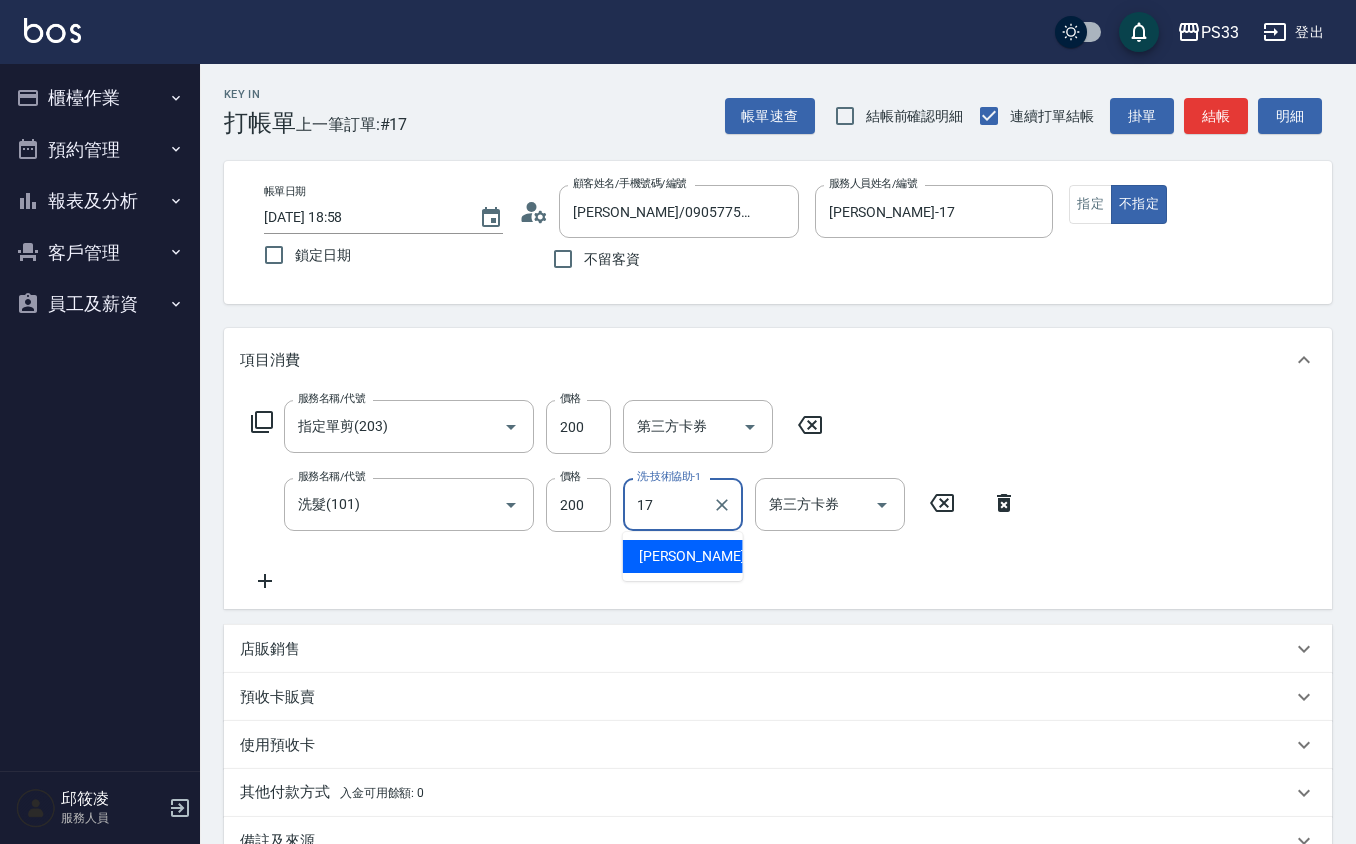 type on "[PERSON_NAME]-17" 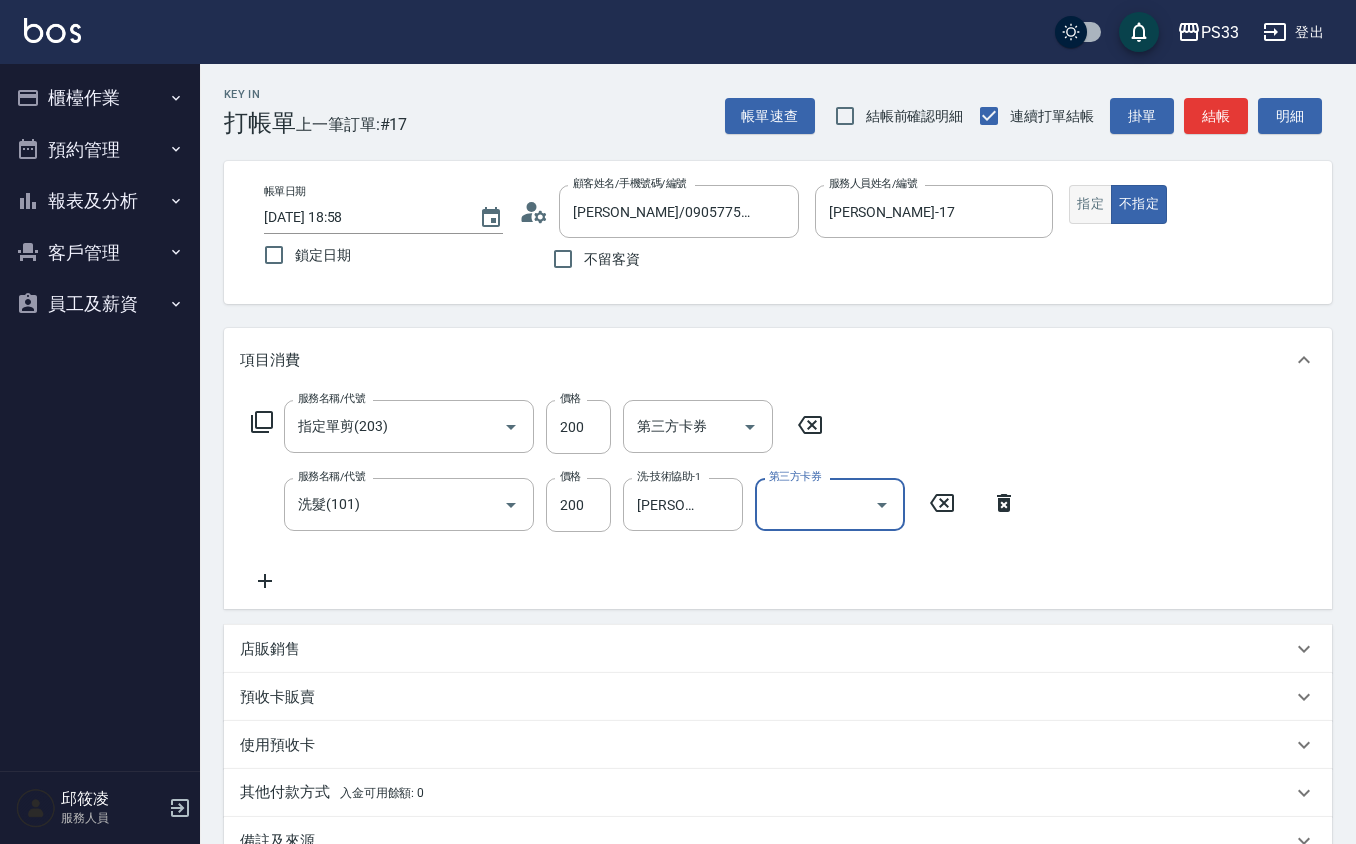 click on "指定" at bounding box center (1090, 204) 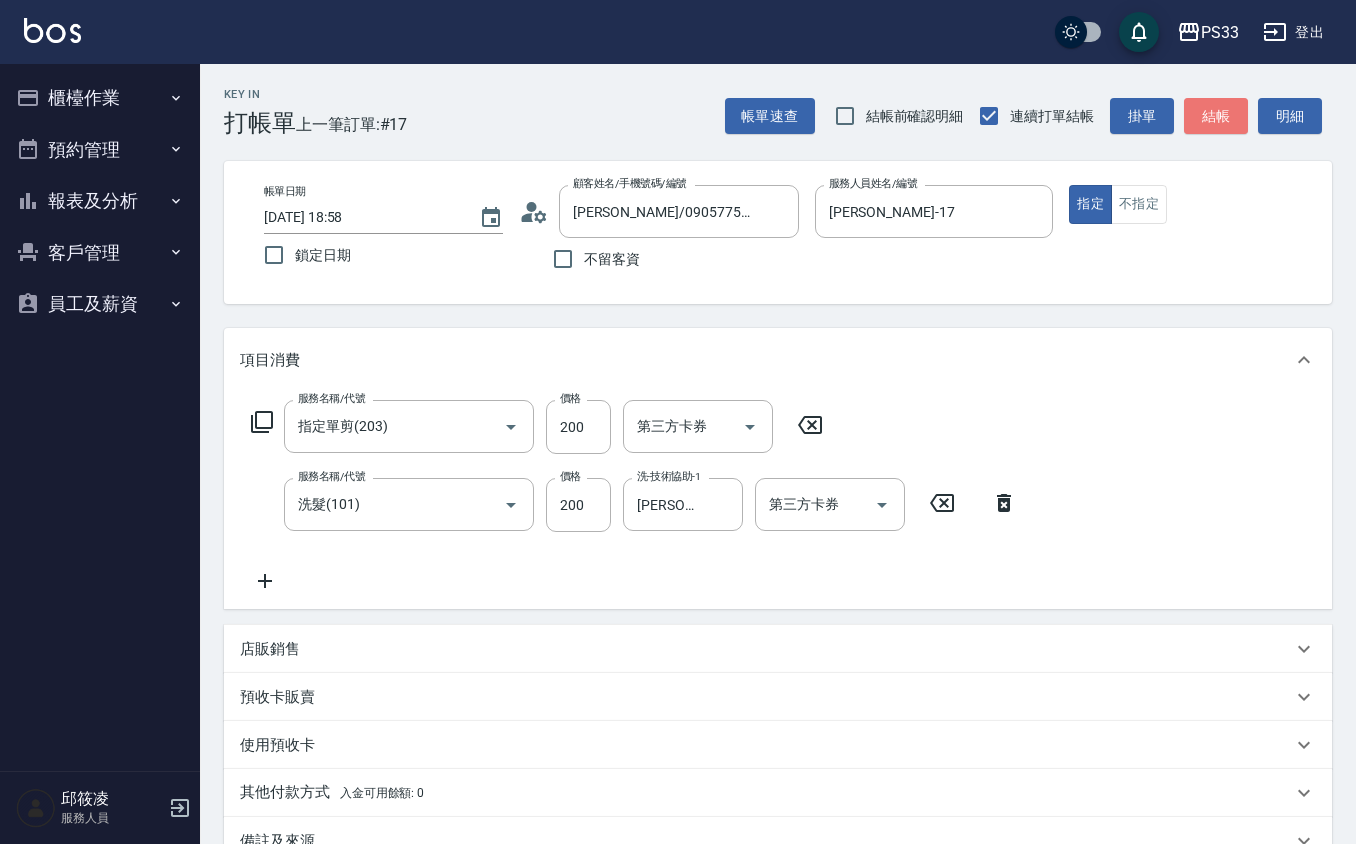 click on "結帳" at bounding box center [1216, 116] 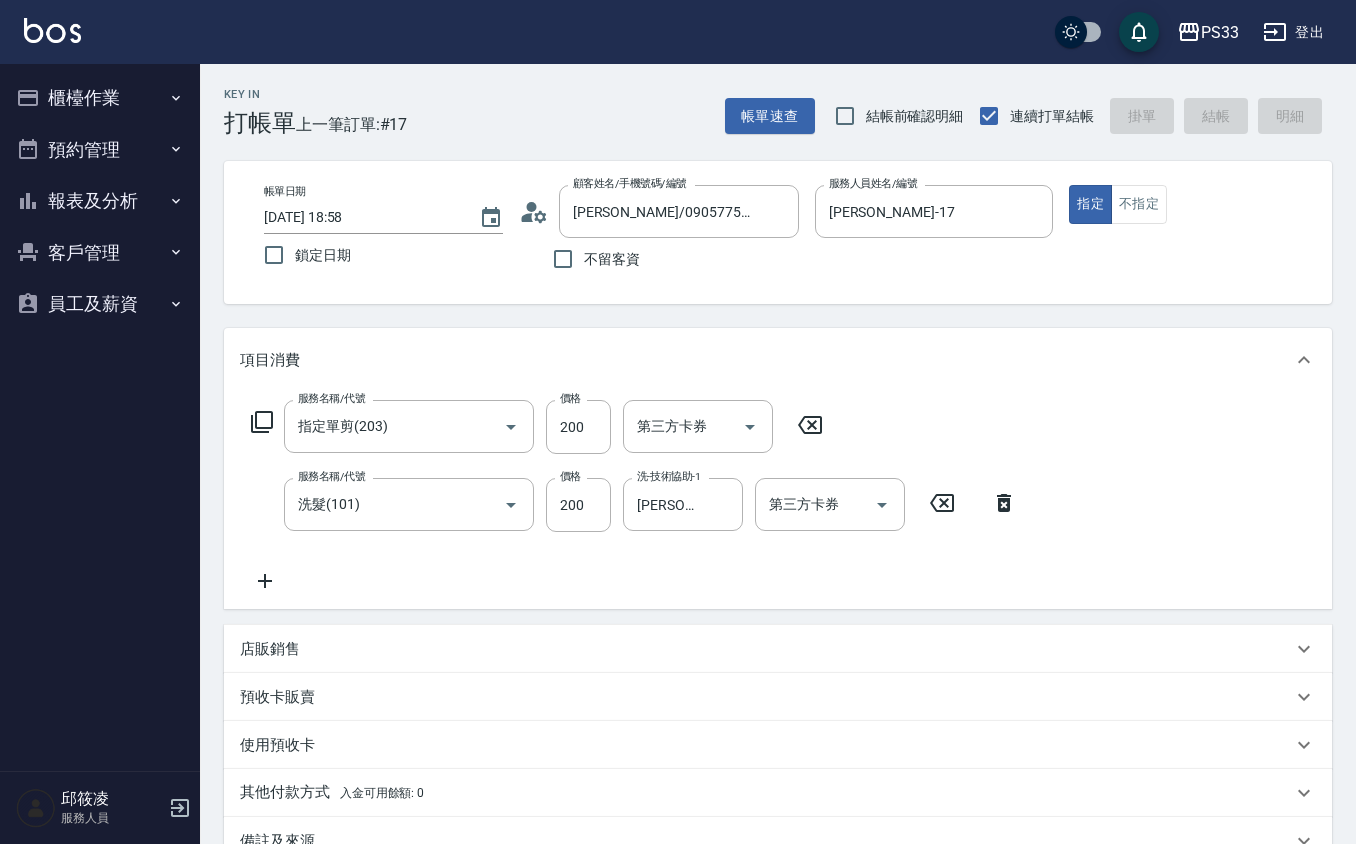 type on "[DATE] 18:59" 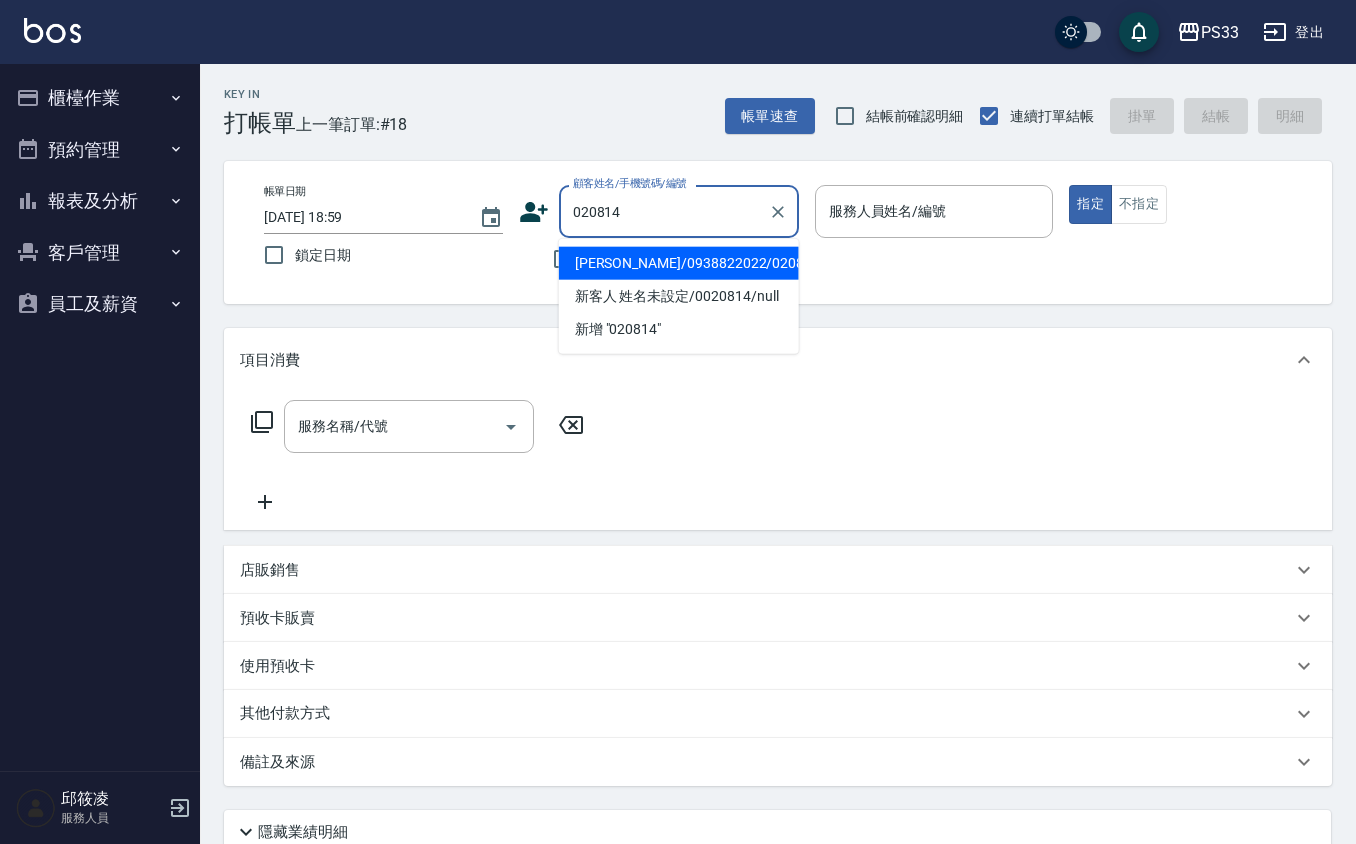 type on "[PERSON_NAME]/0938822022/020814" 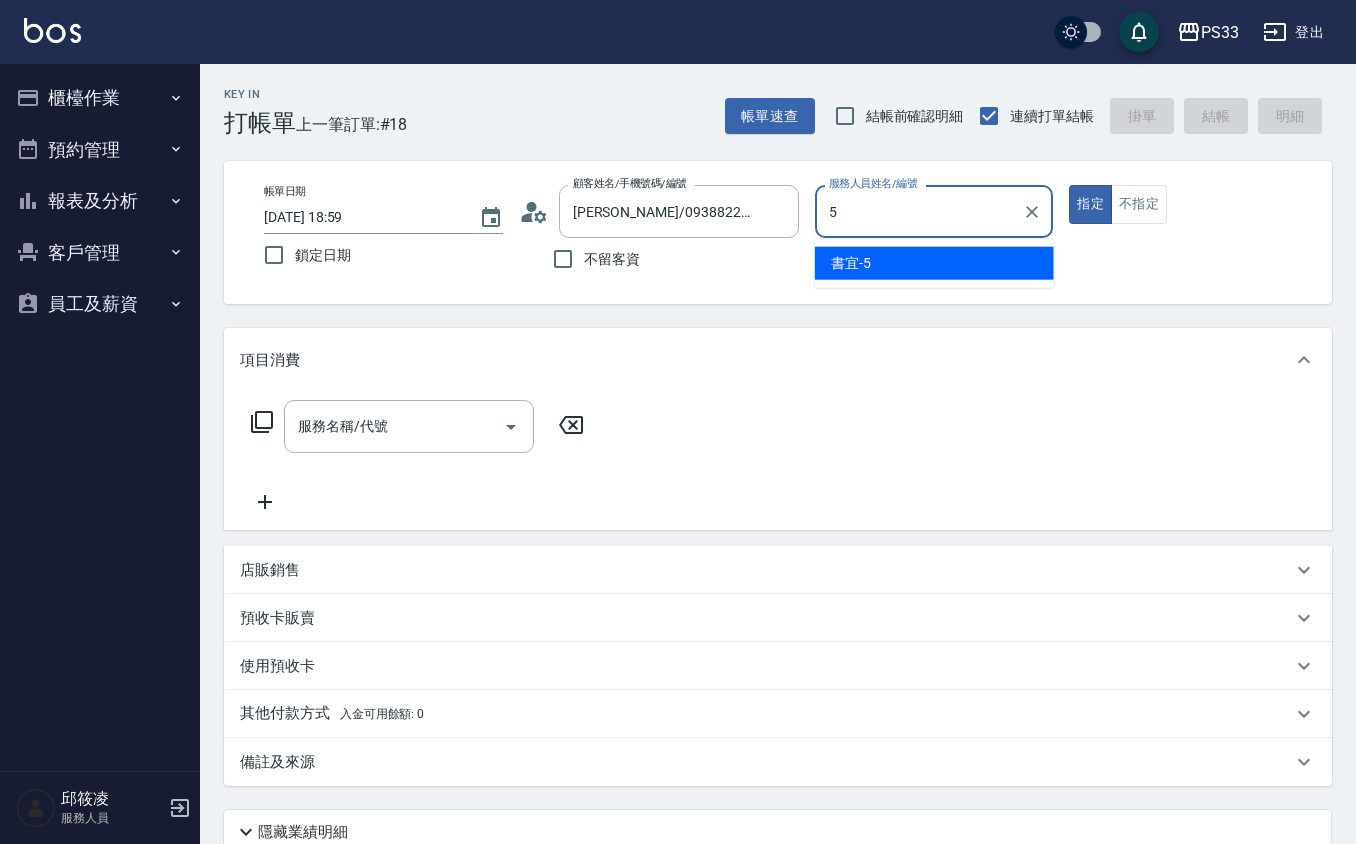 type on "書宜-5" 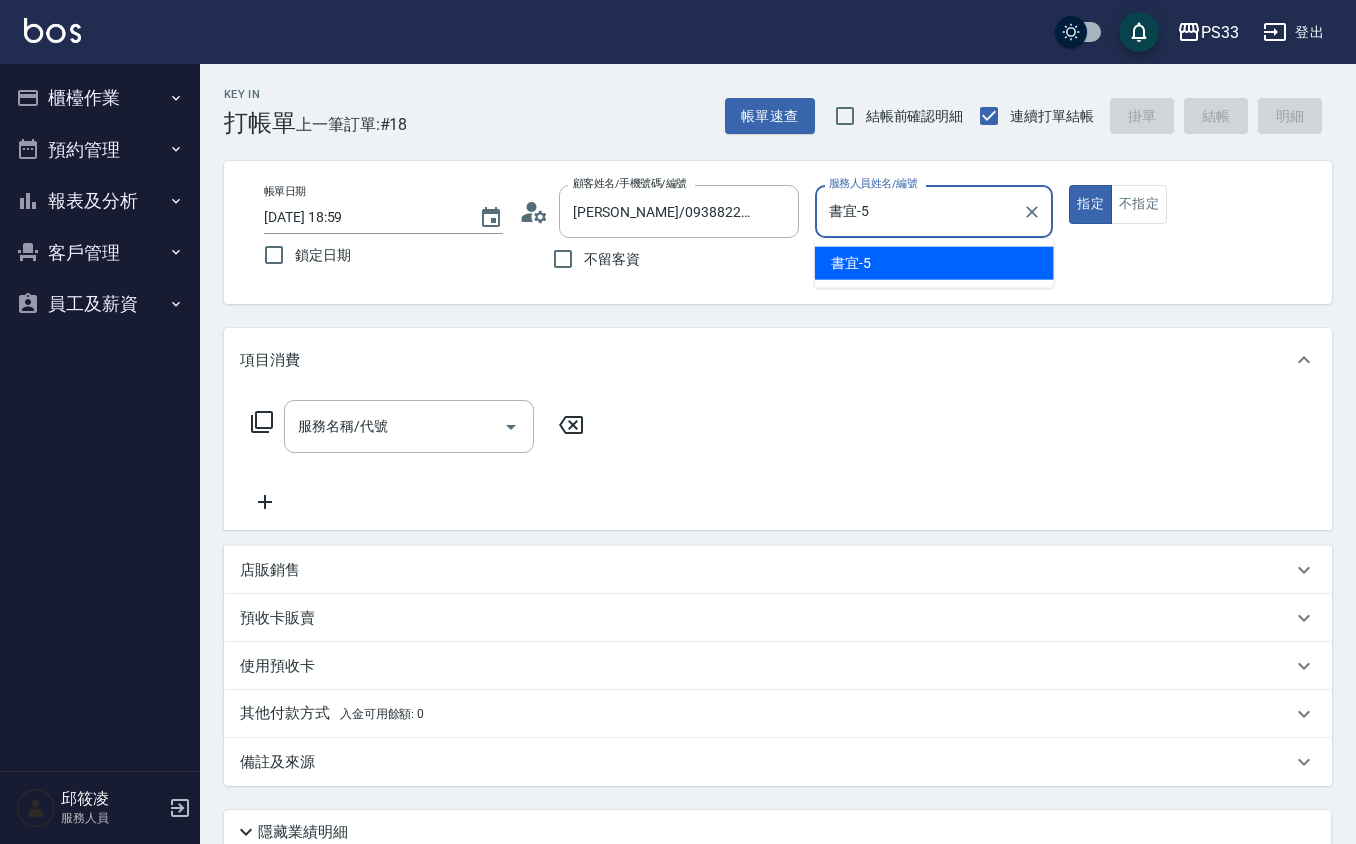 type on "true" 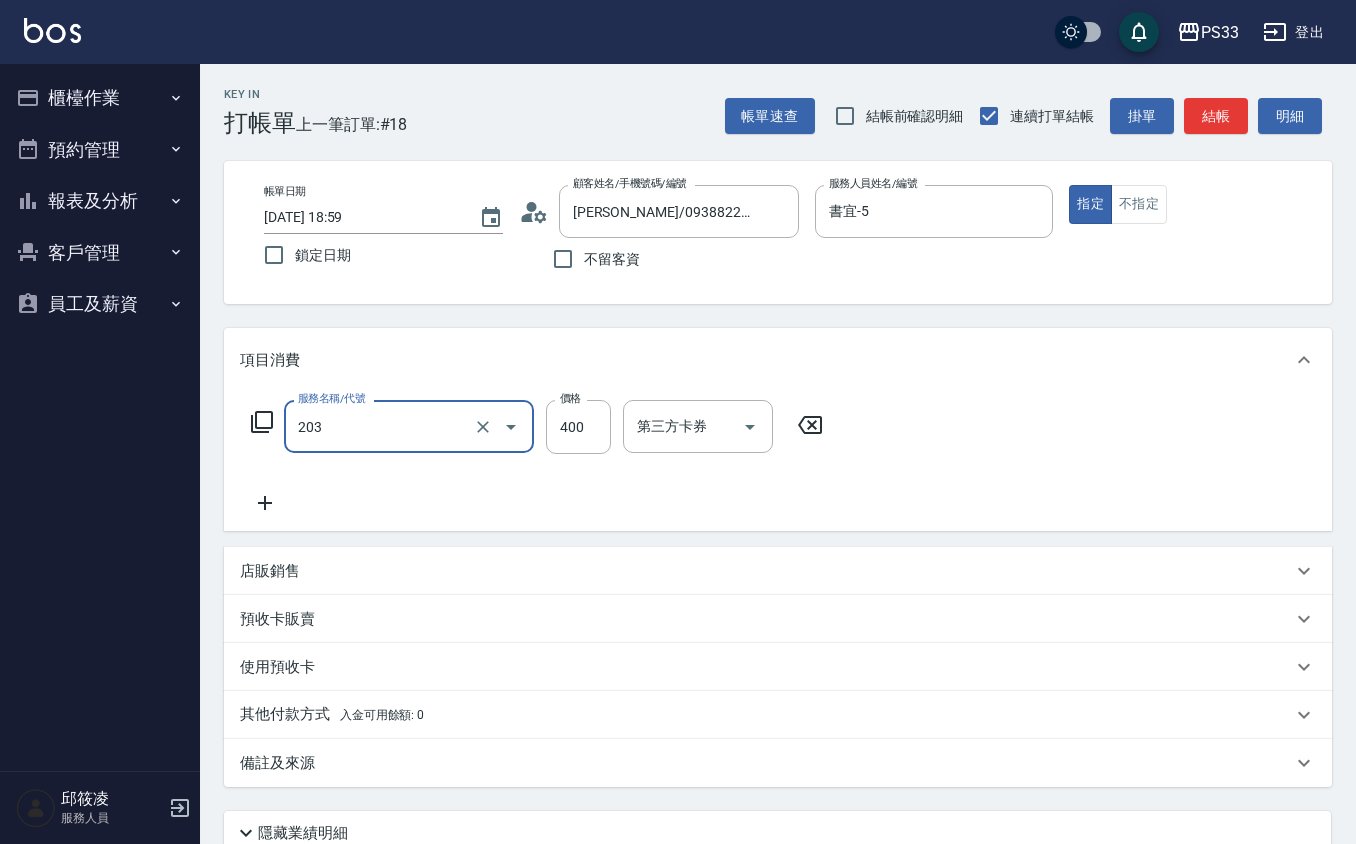type on "指定單剪(203)" 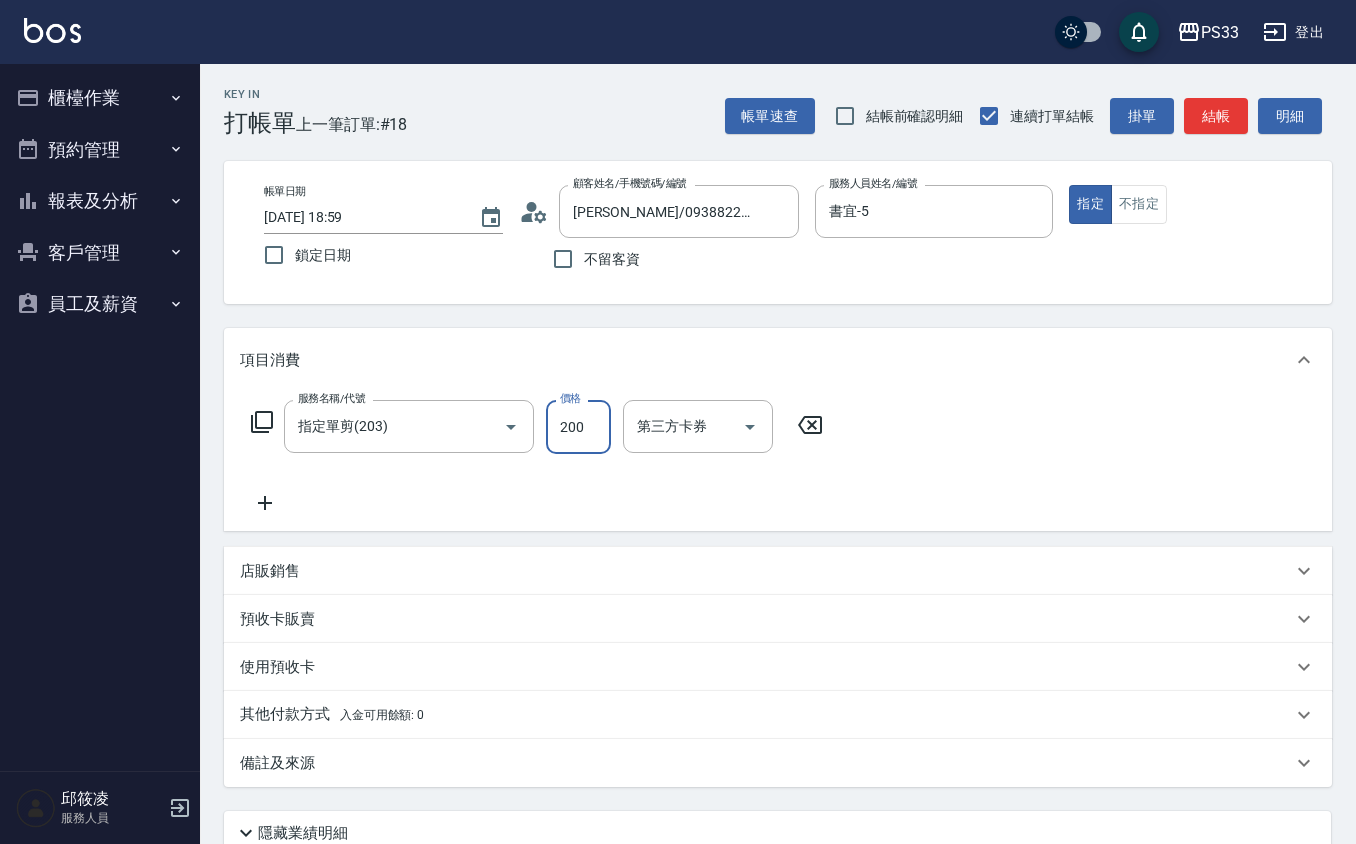 type on "200" 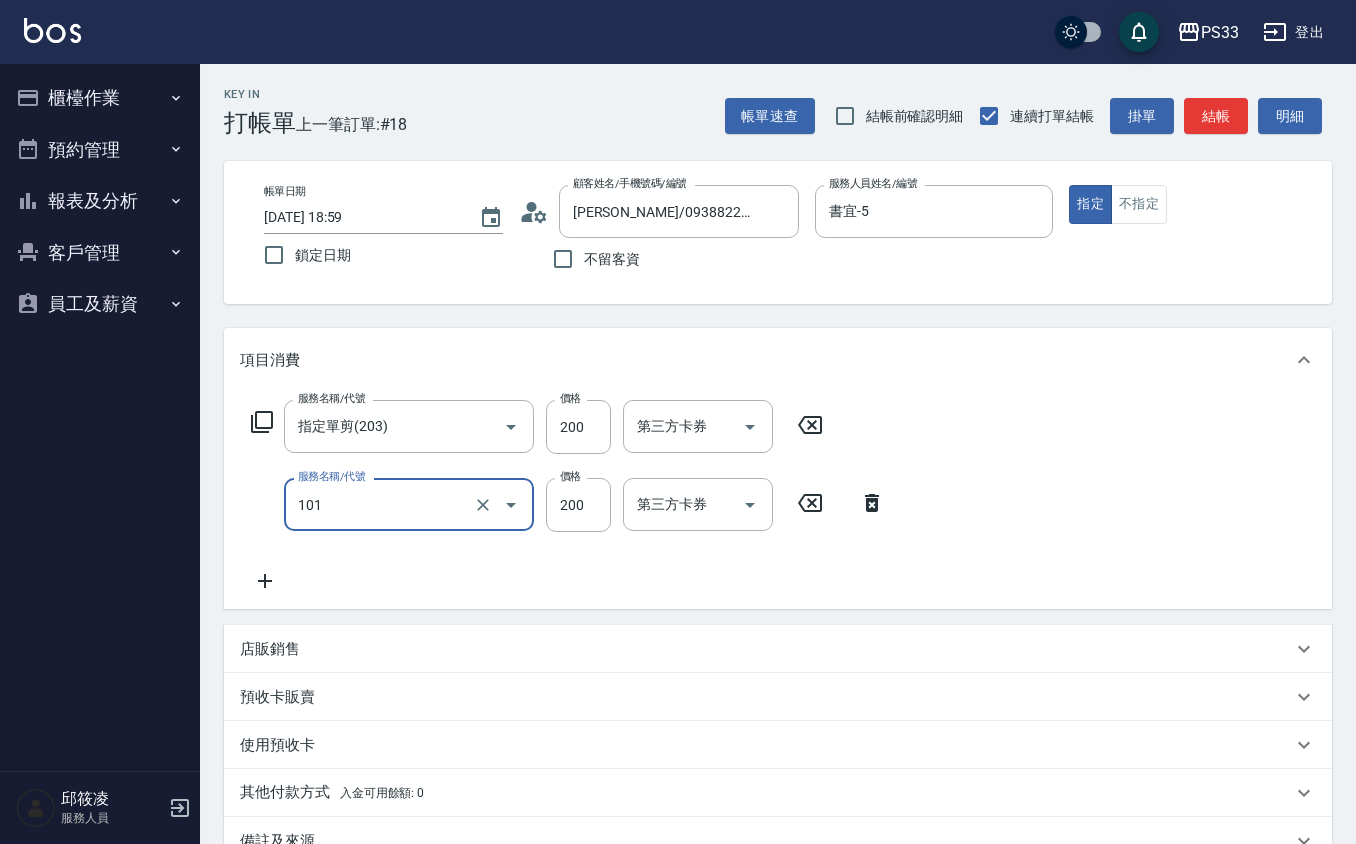 type on "洗髮(101)" 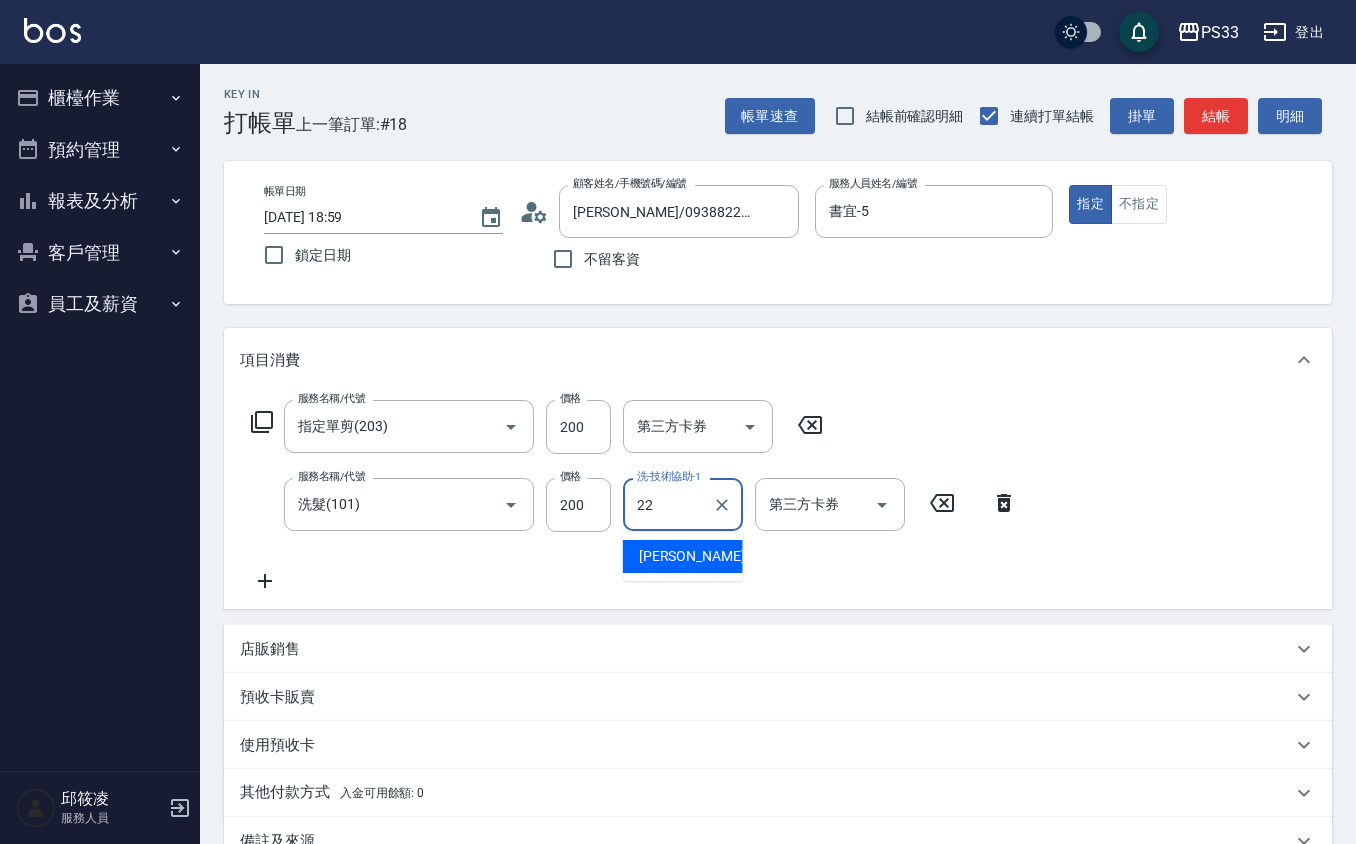 type on "[PERSON_NAME]-22" 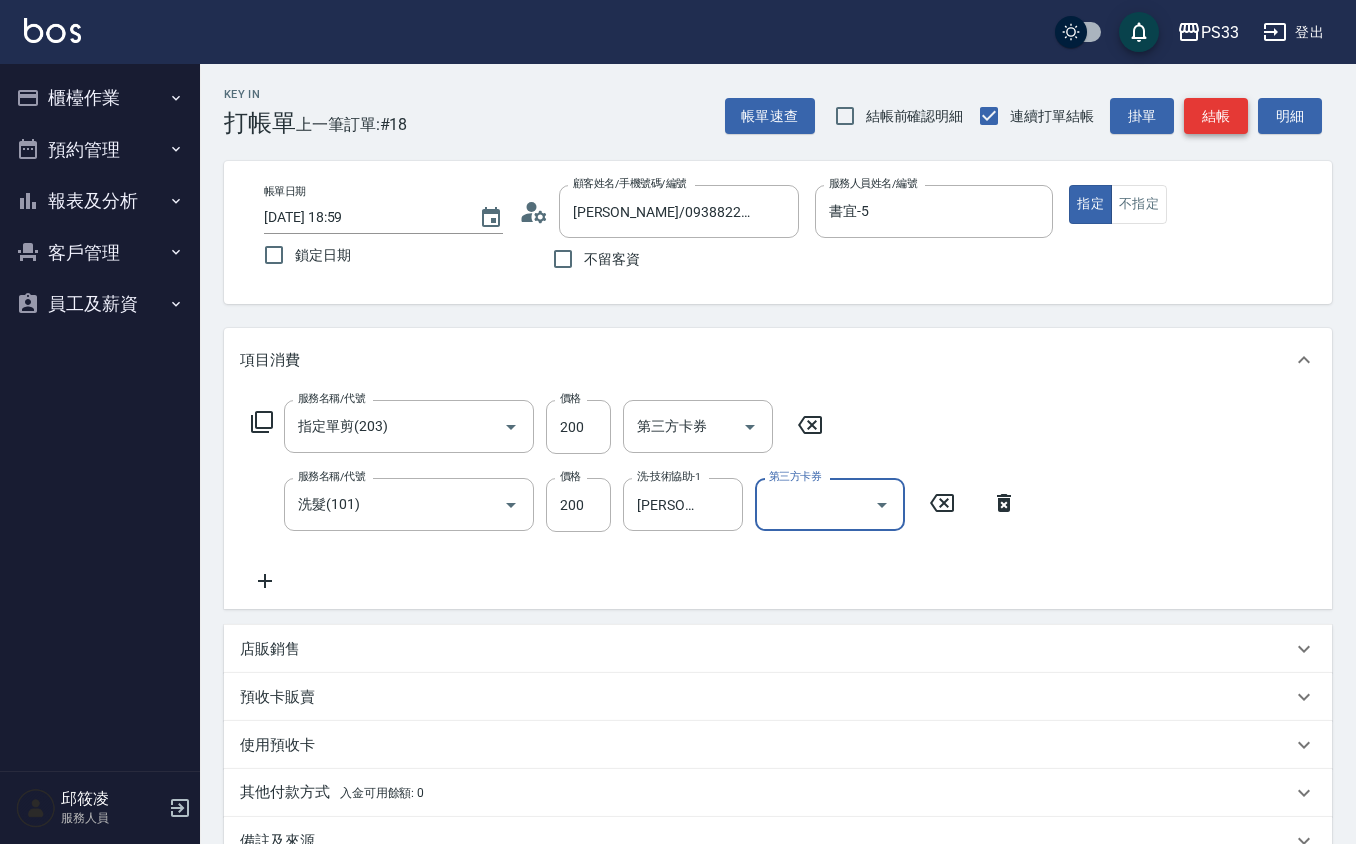 click on "結帳" at bounding box center [1216, 116] 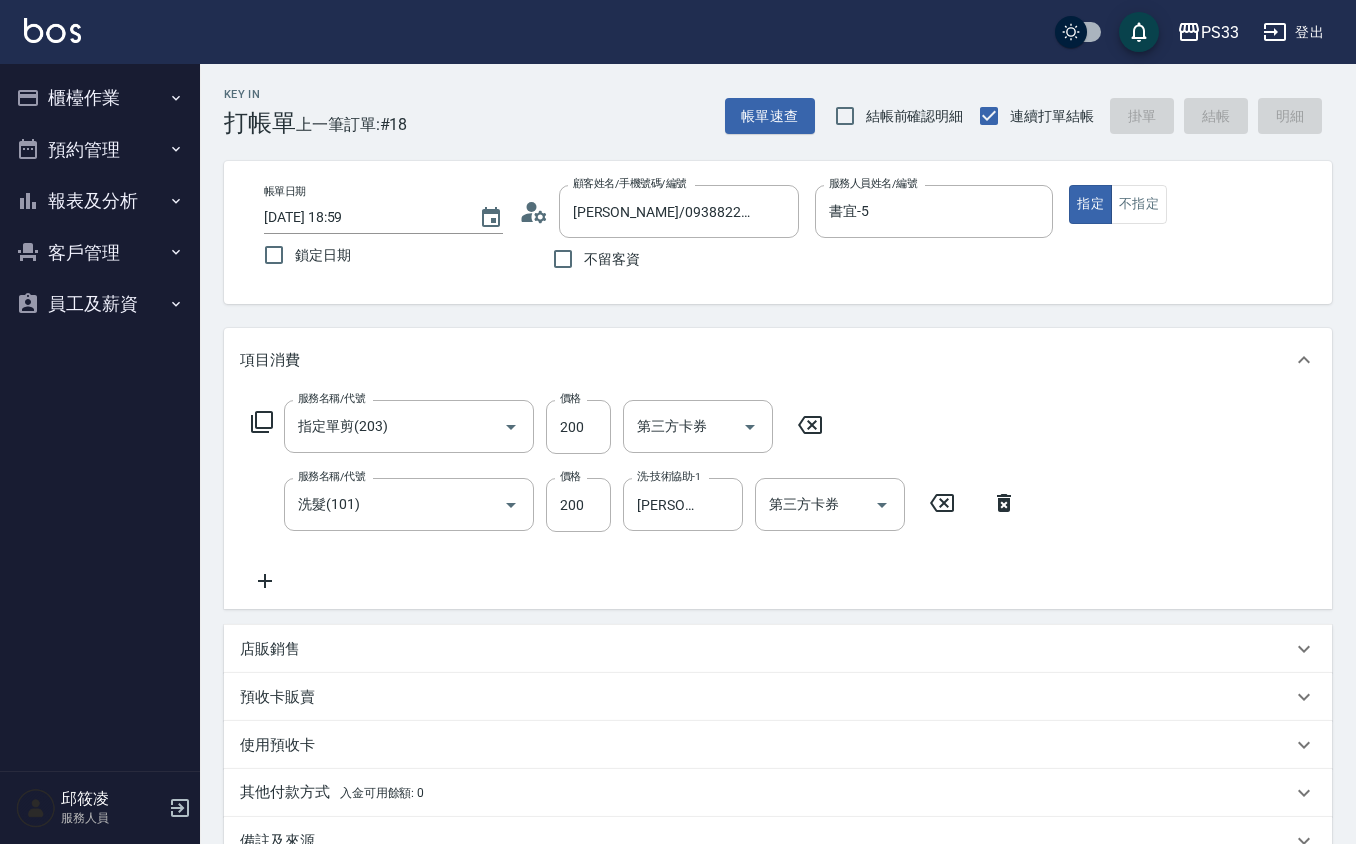 type 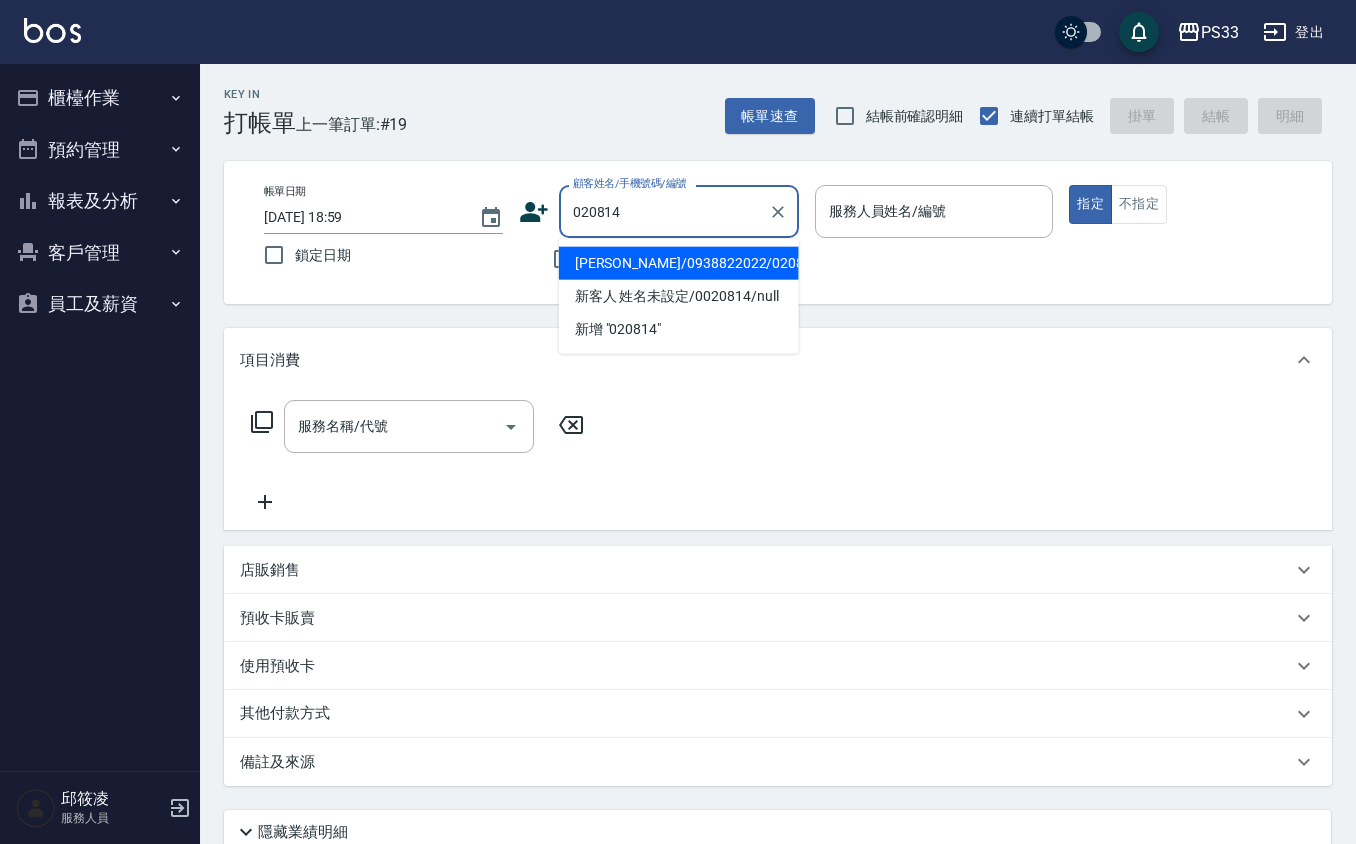 type on "[PERSON_NAME]/0938822022/020814" 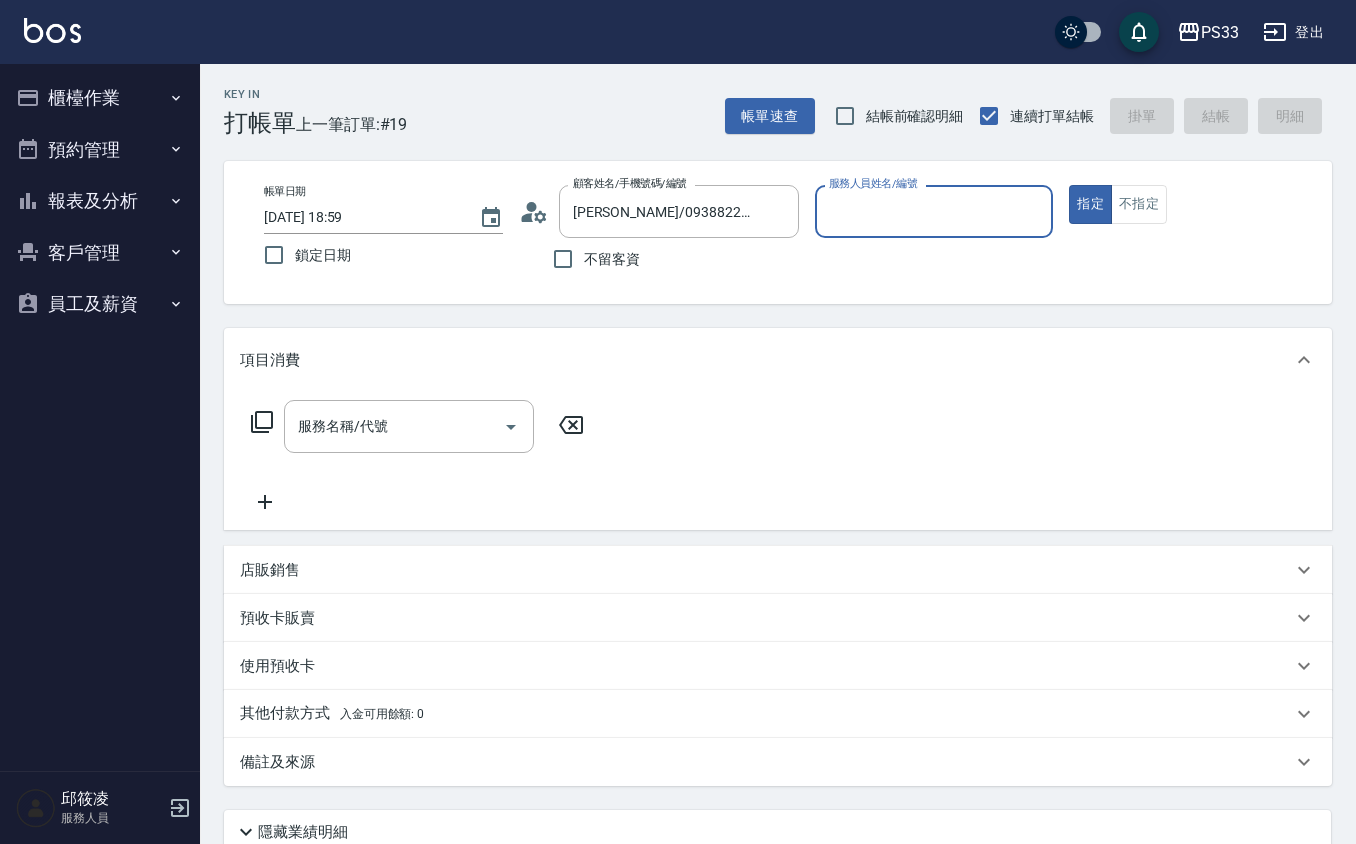 type on "1" 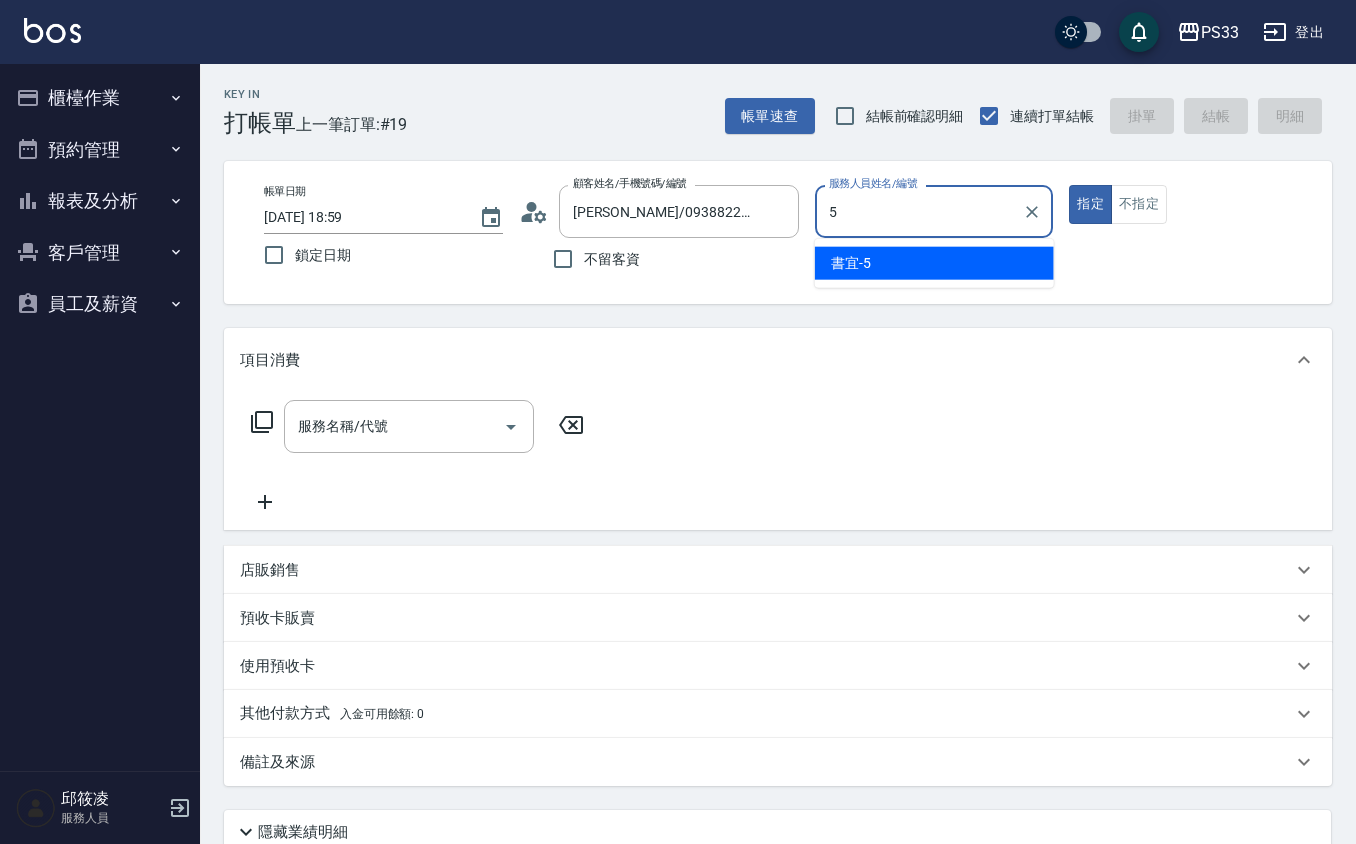 type on "書宜-5" 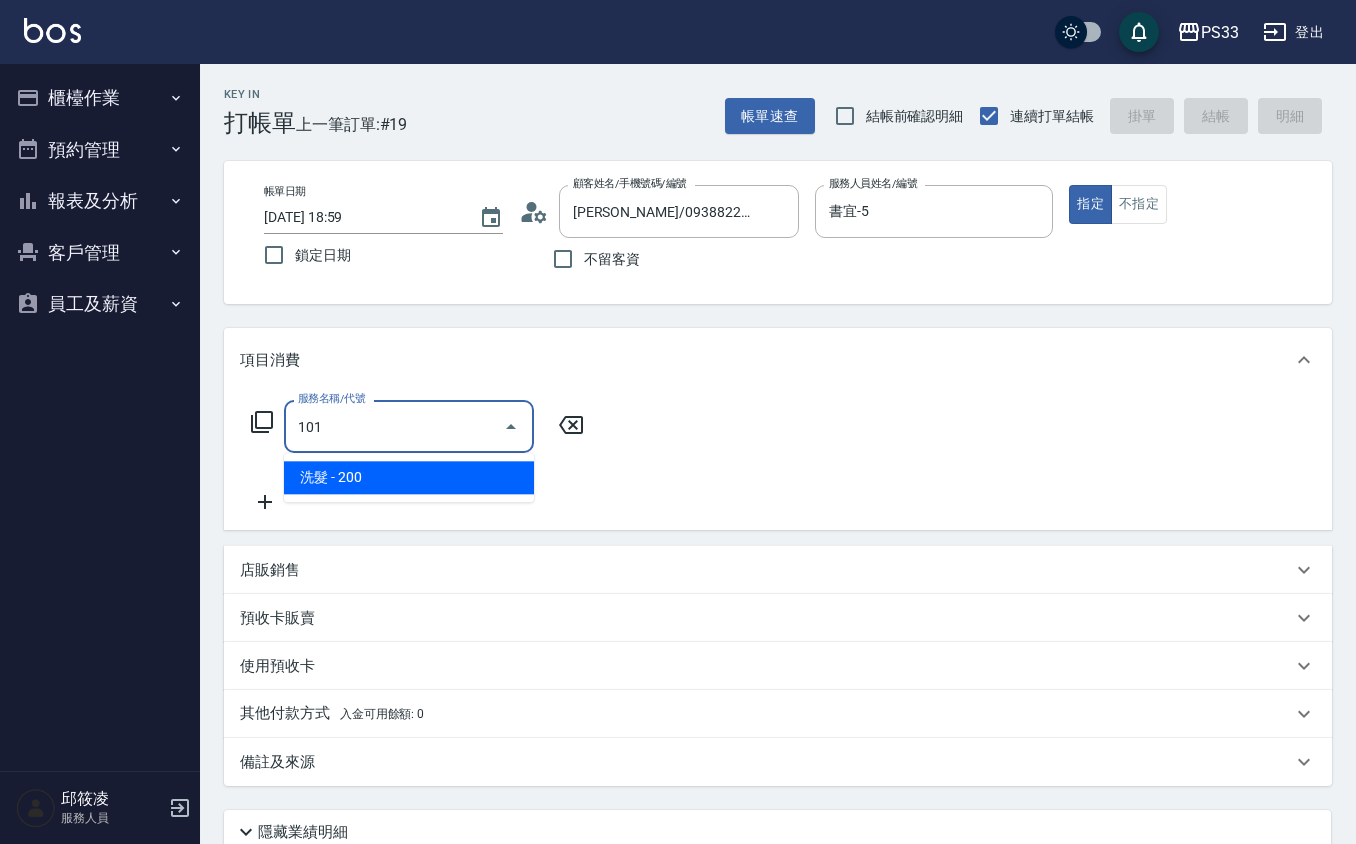type on "洗髮(101)" 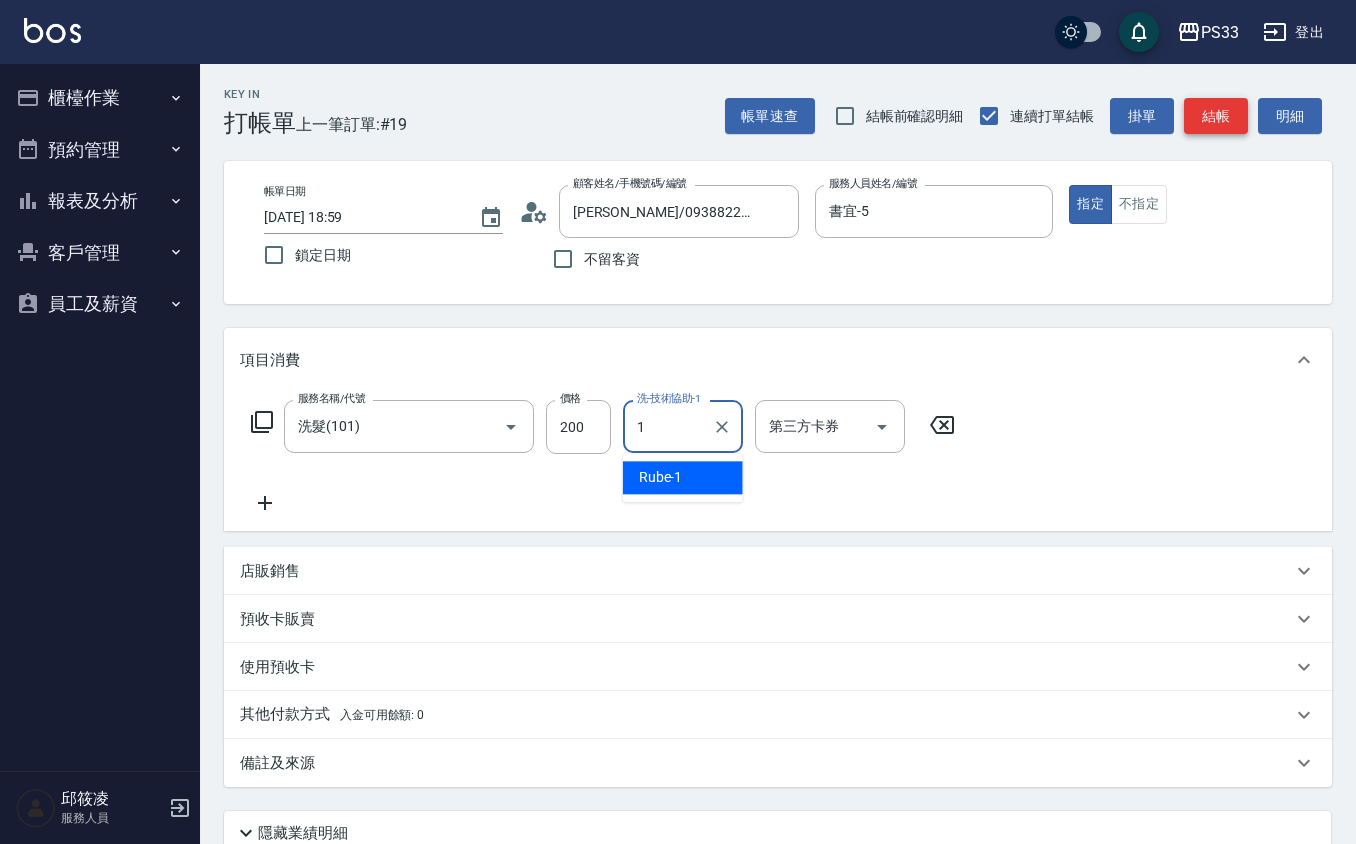type on "Rube-1" 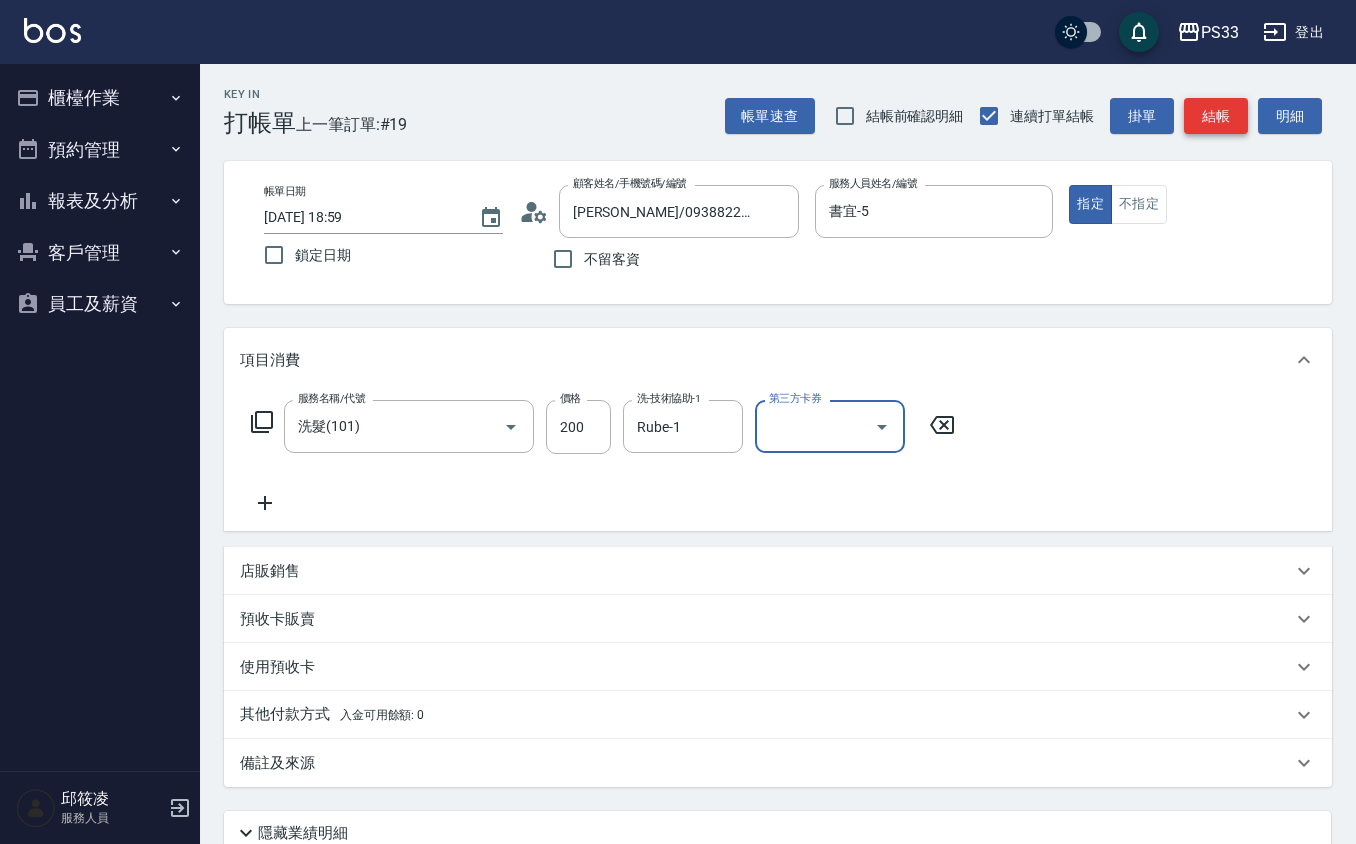 click on "結帳" at bounding box center (1216, 116) 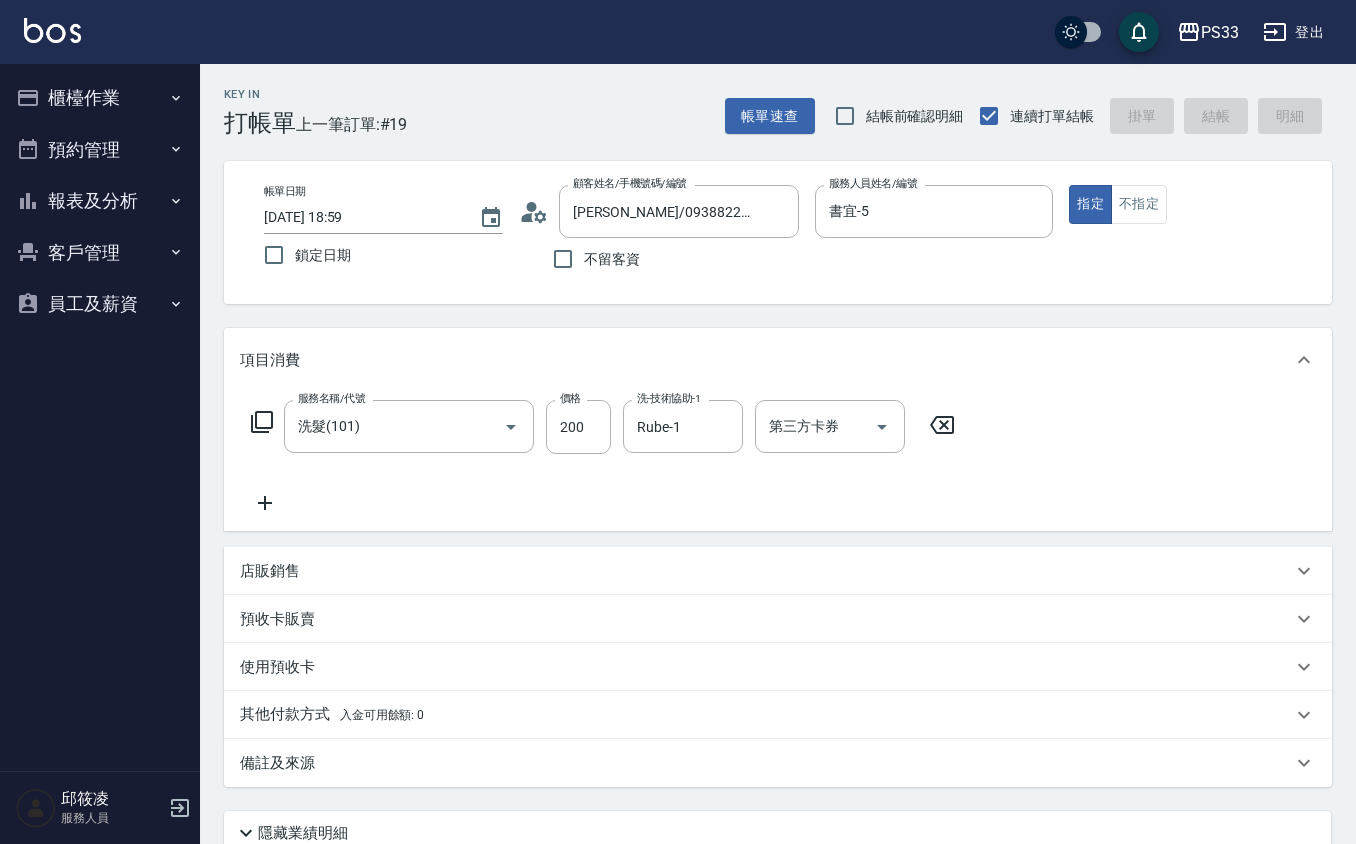 type 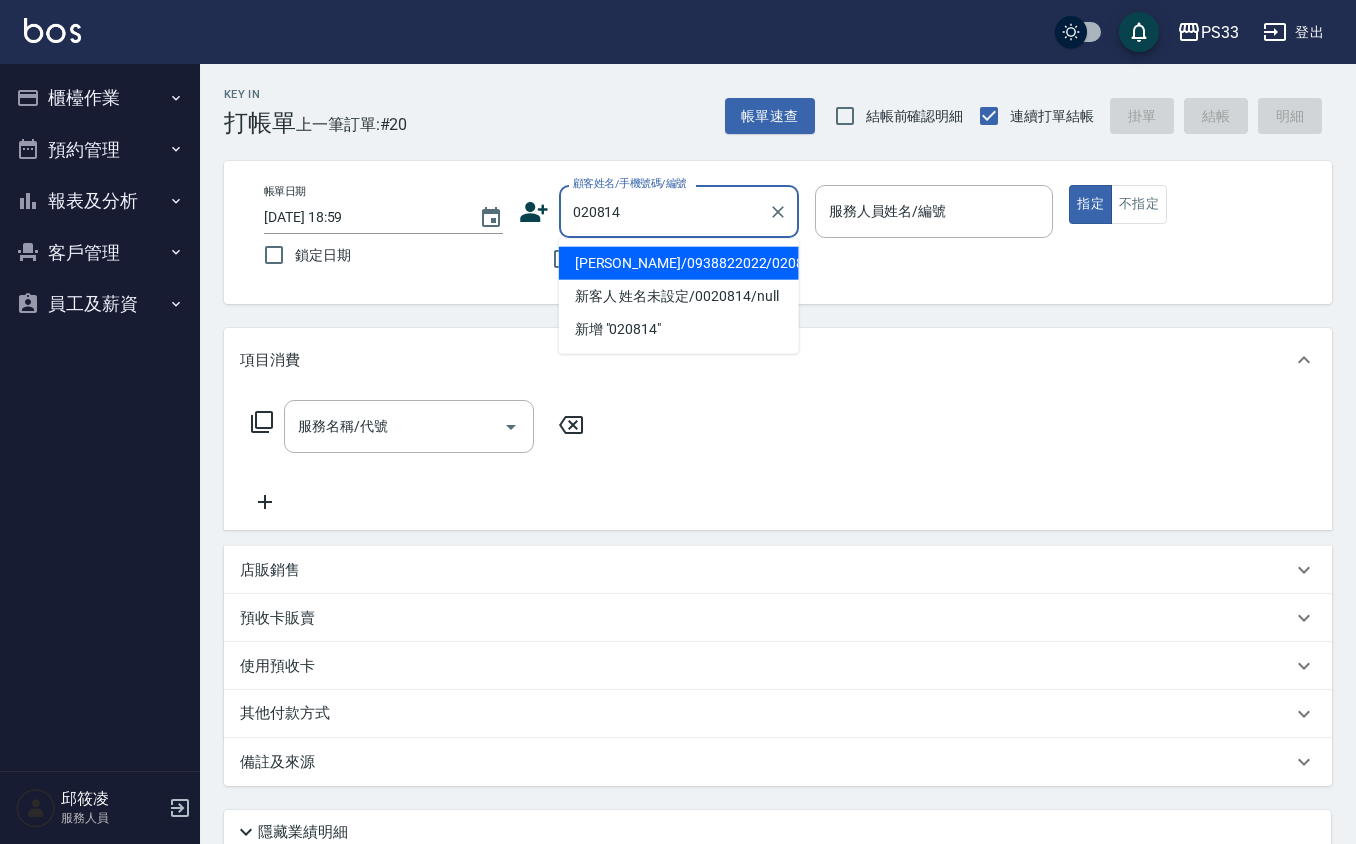 type on "[PERSON_NAME]/0938822022/020814" 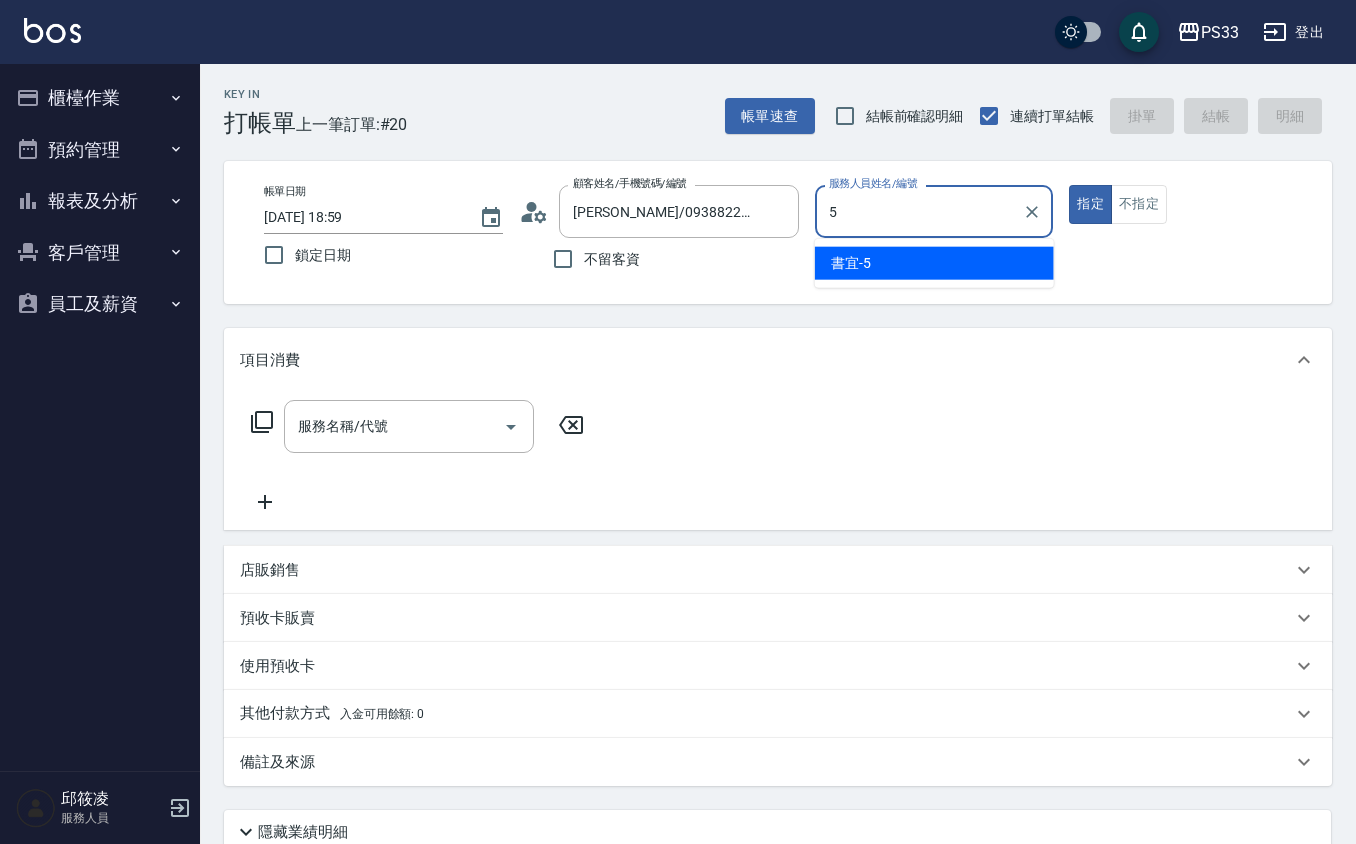 type on "書宜-5" 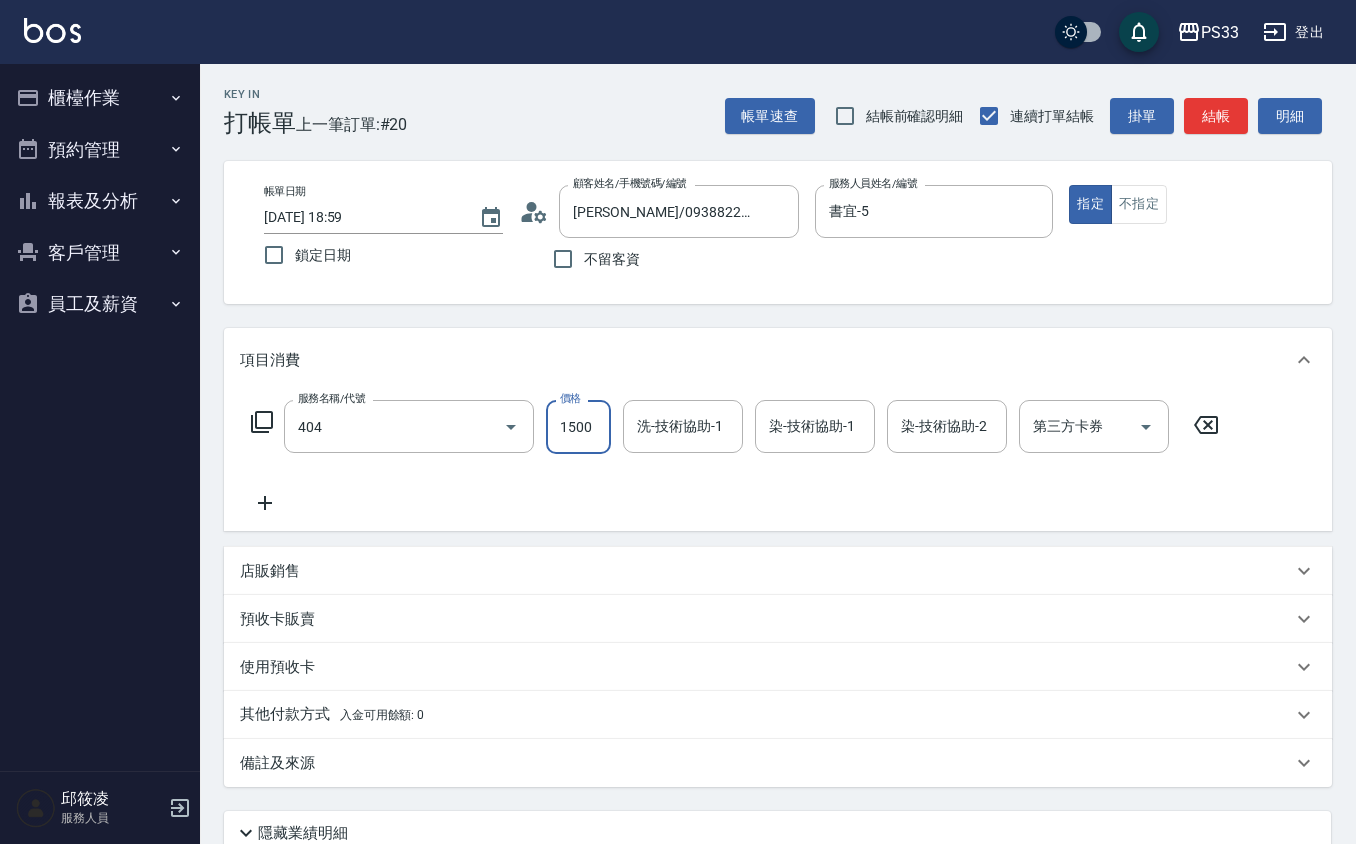 type on "設計染髮(404)" 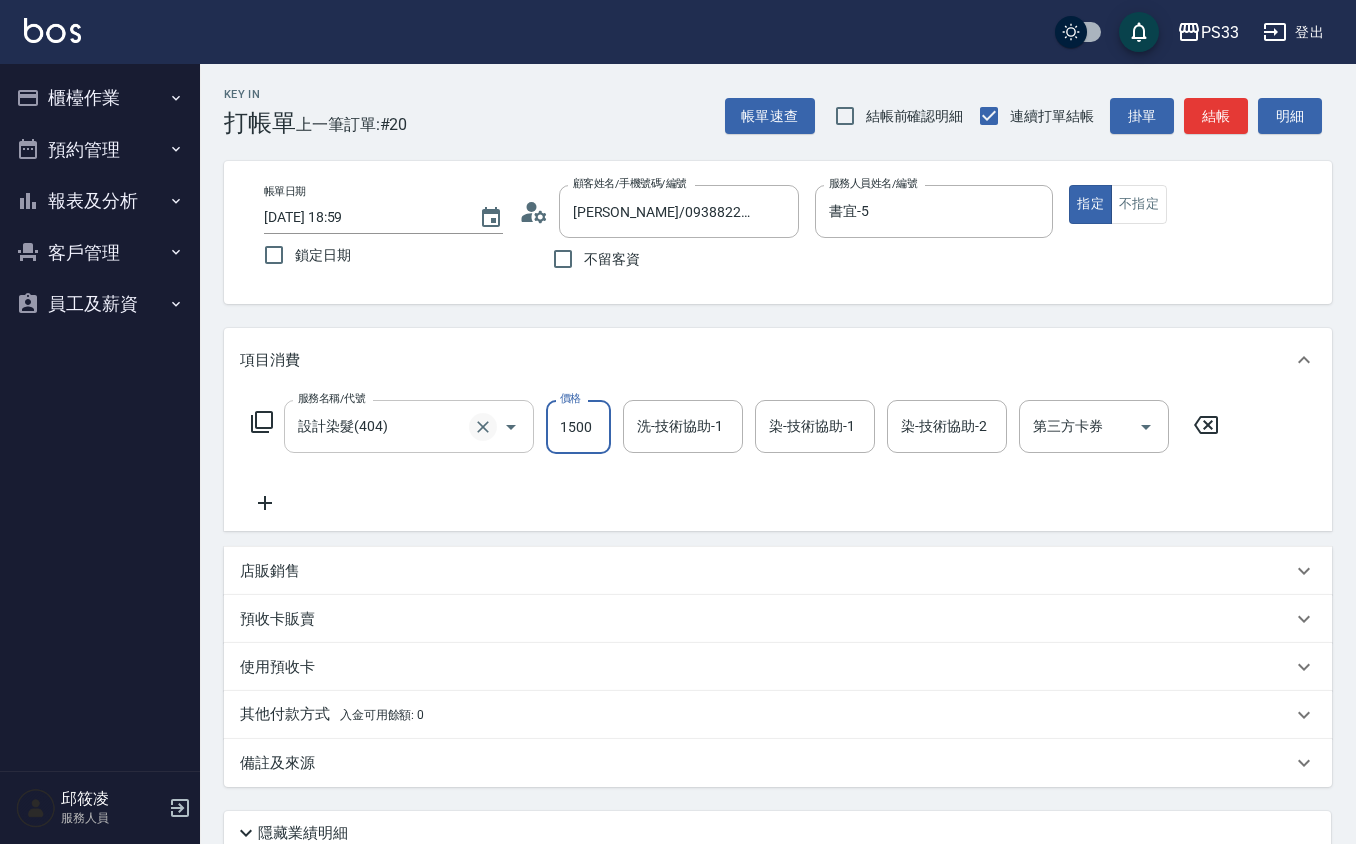 click 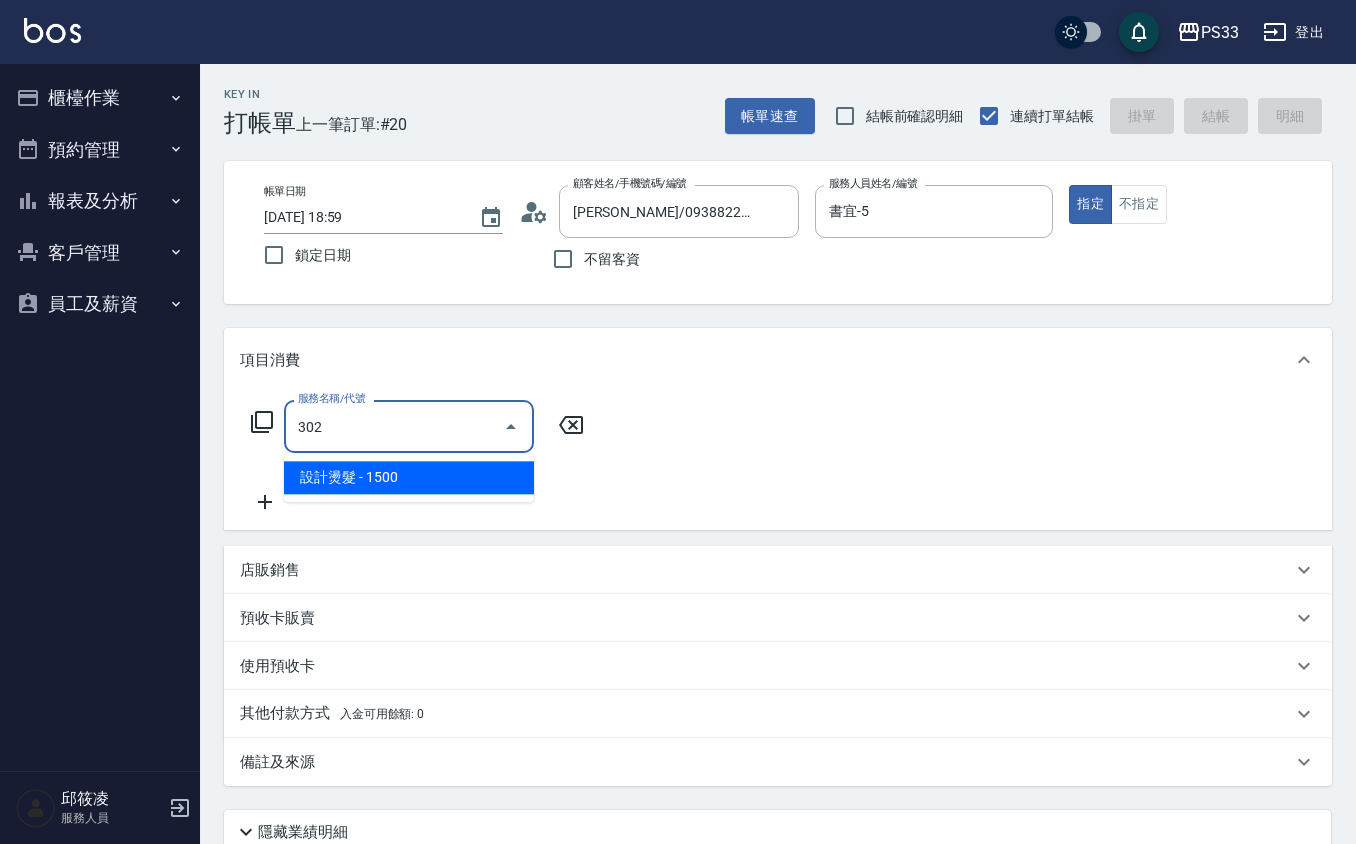 type on "設計燙髮(302)" 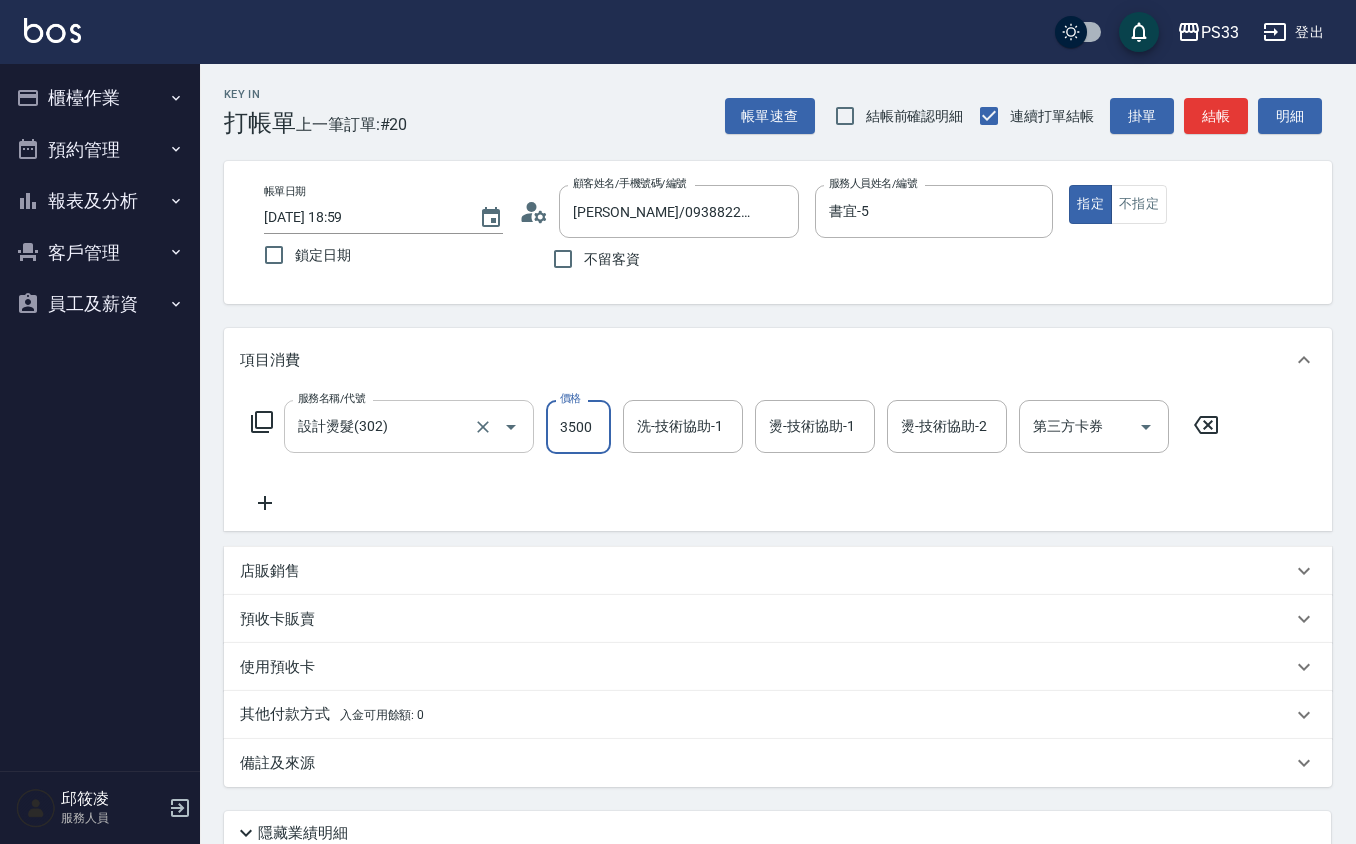 type on "3500" 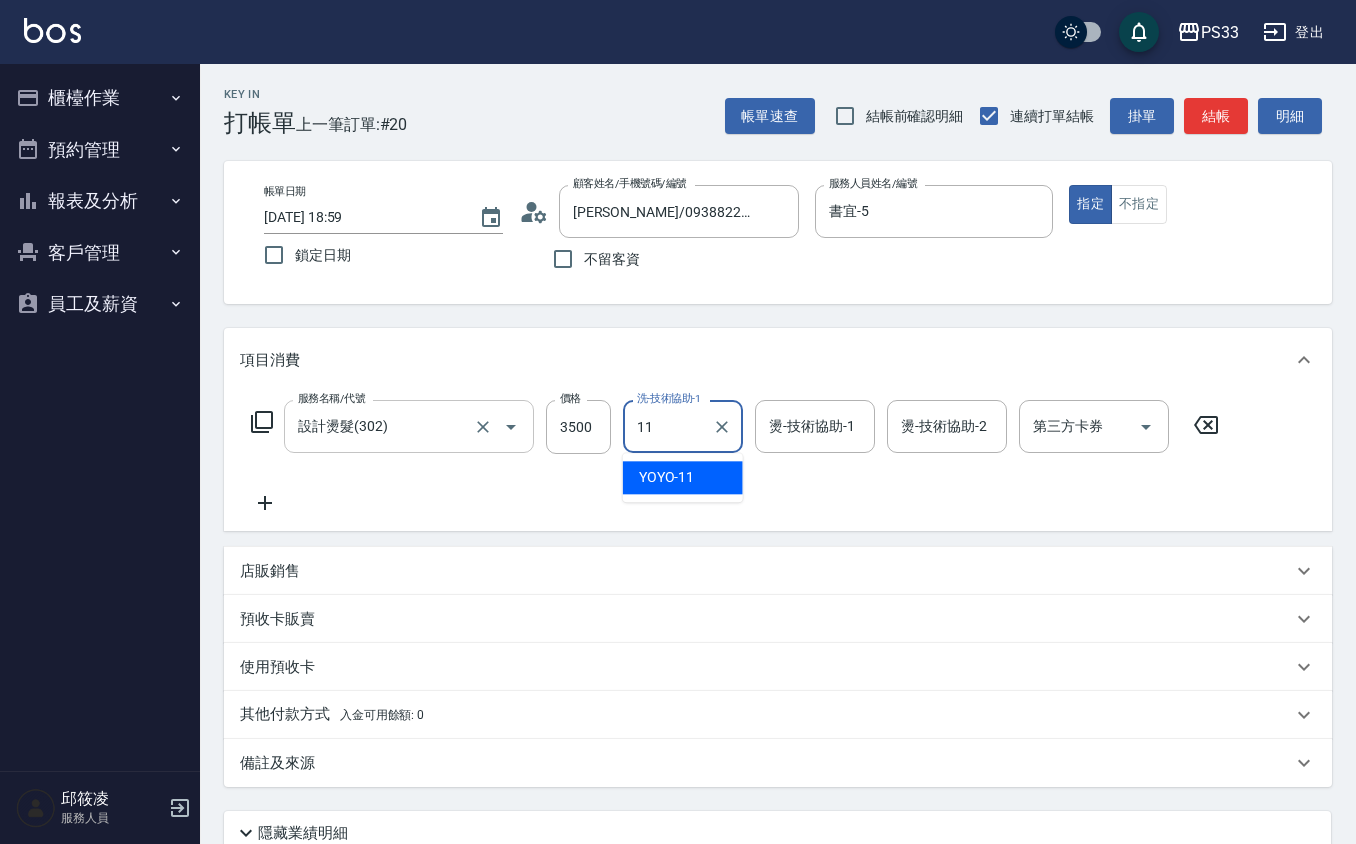 type on "YOYO-11" 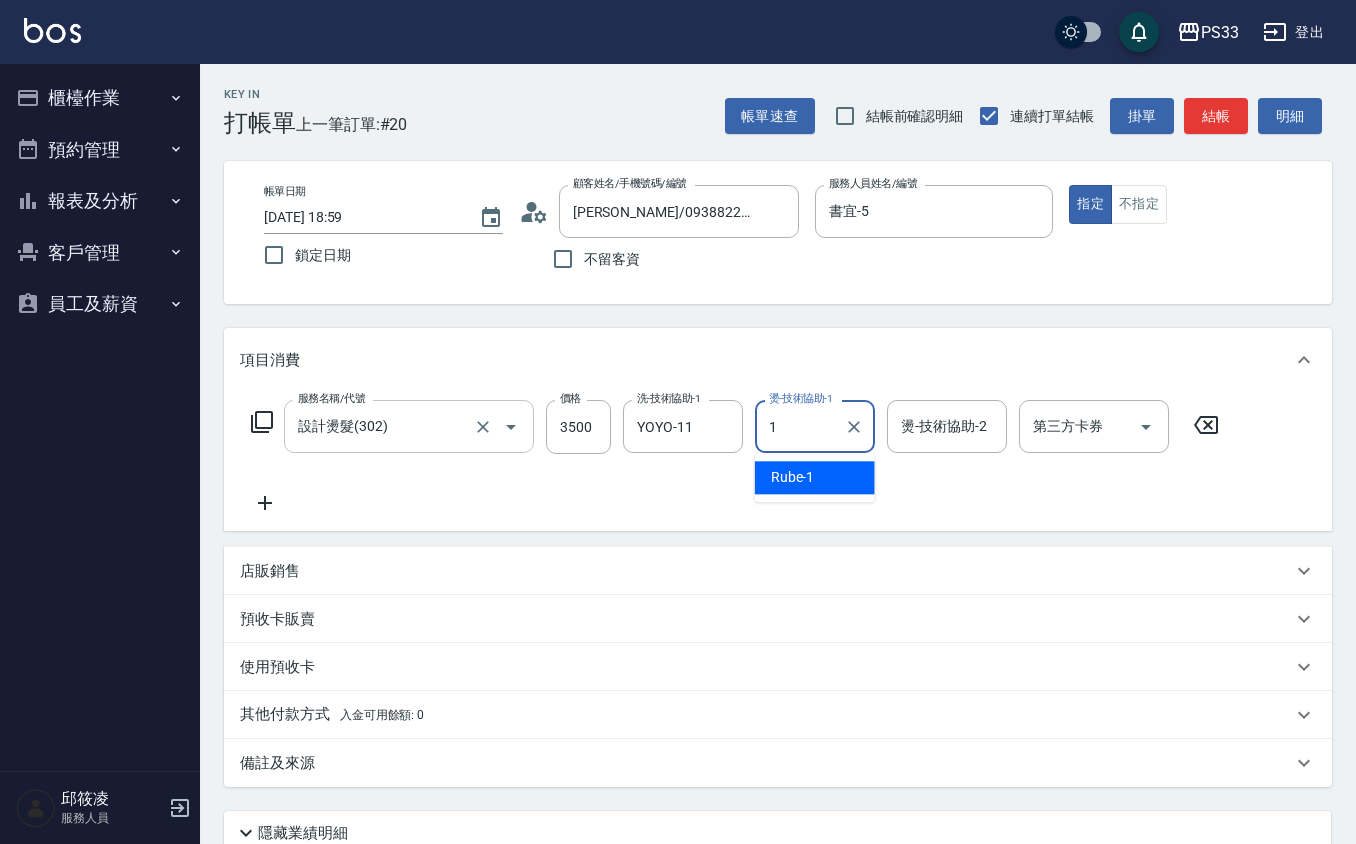 type on "Rube-1" 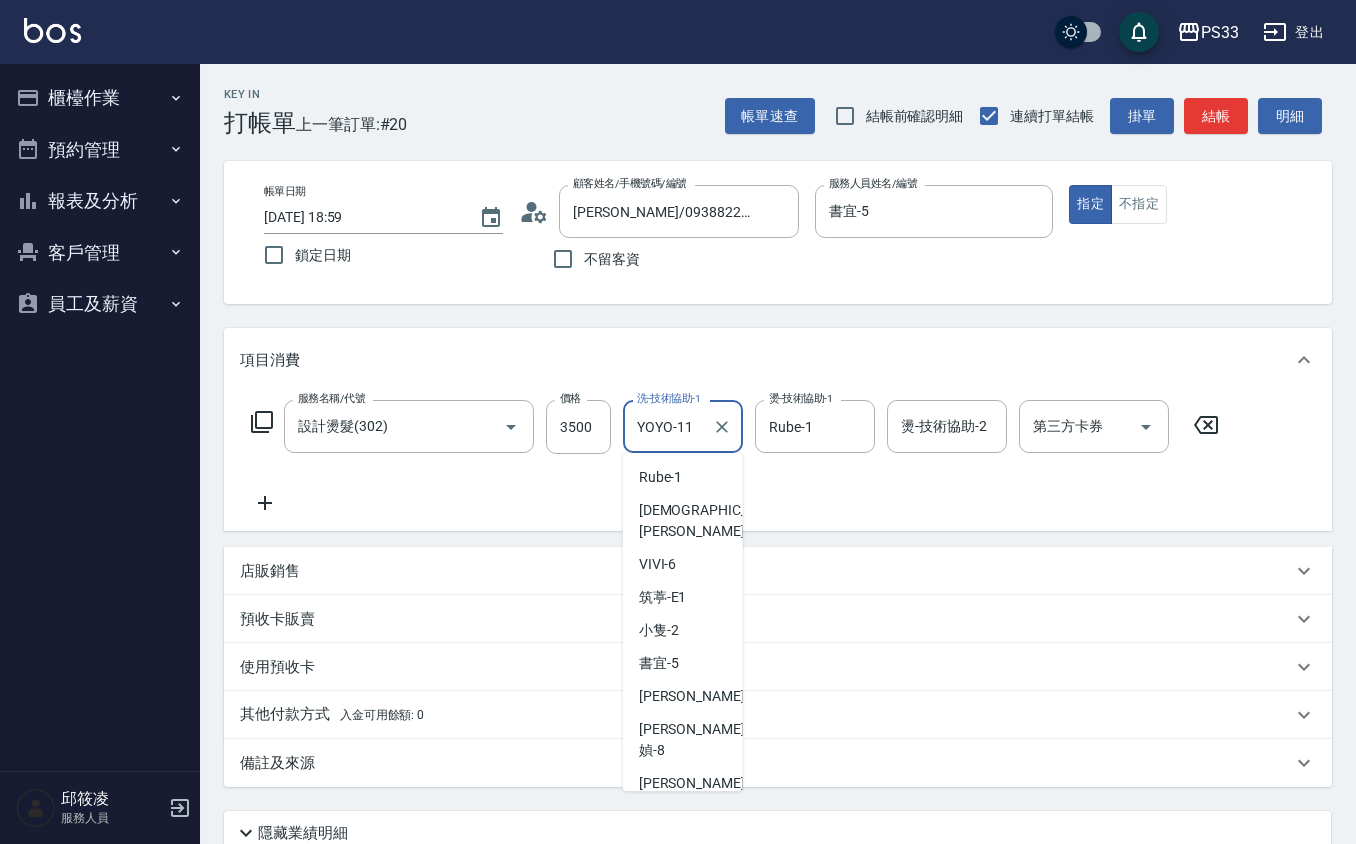 click on "YOYO-11" at bounding box center [668, 426] 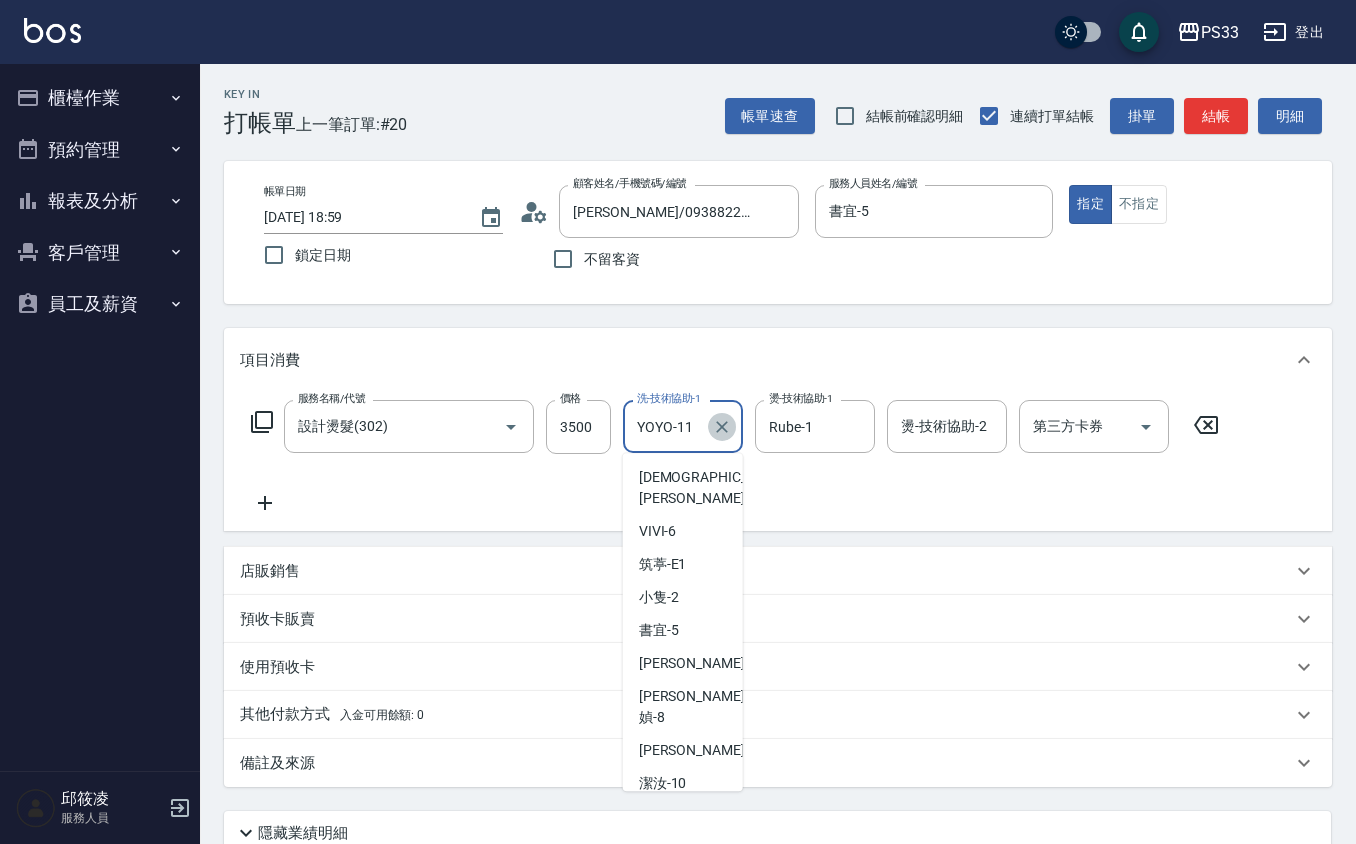 click 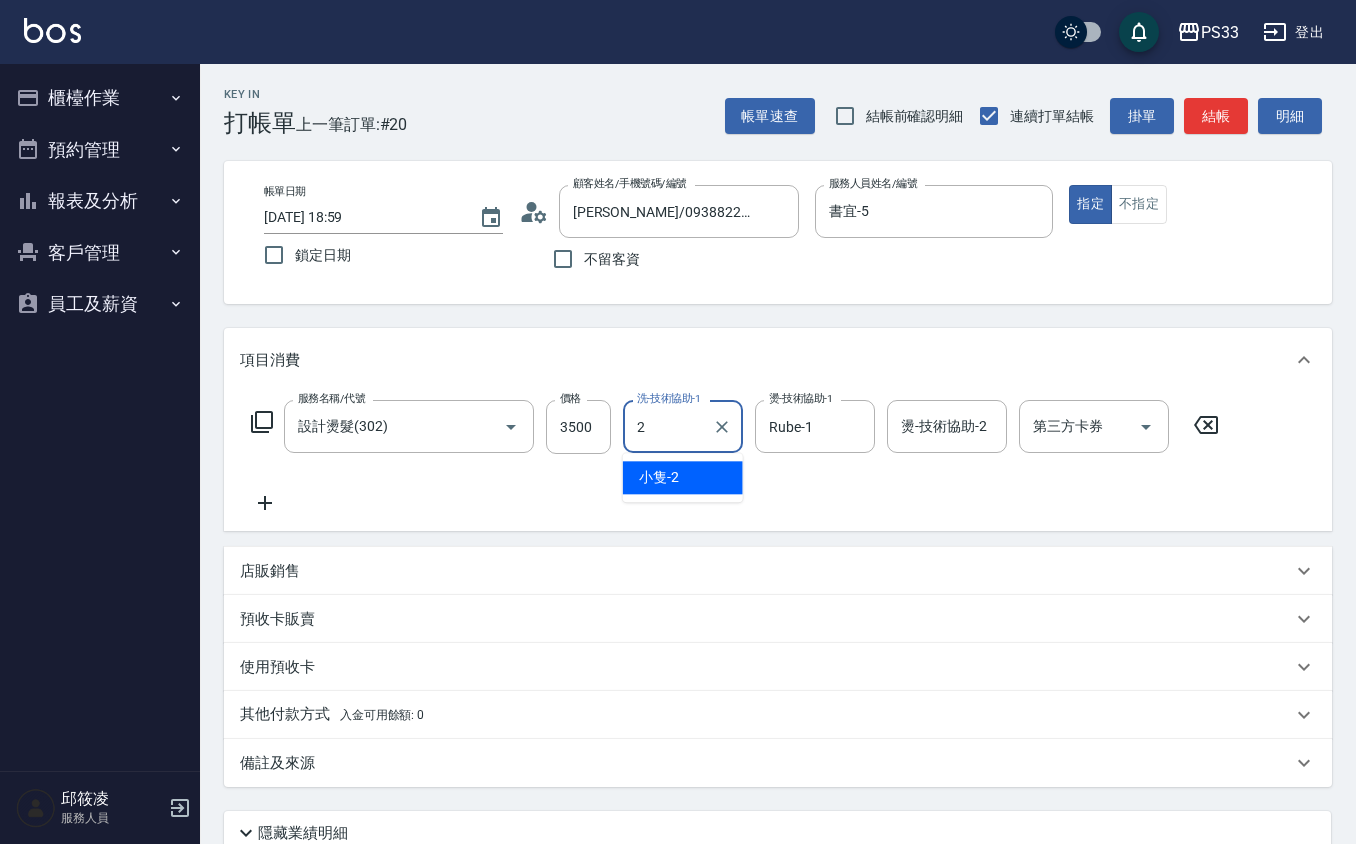 scroll, scrollTop: 0, scrollLeft: 0, axis: both 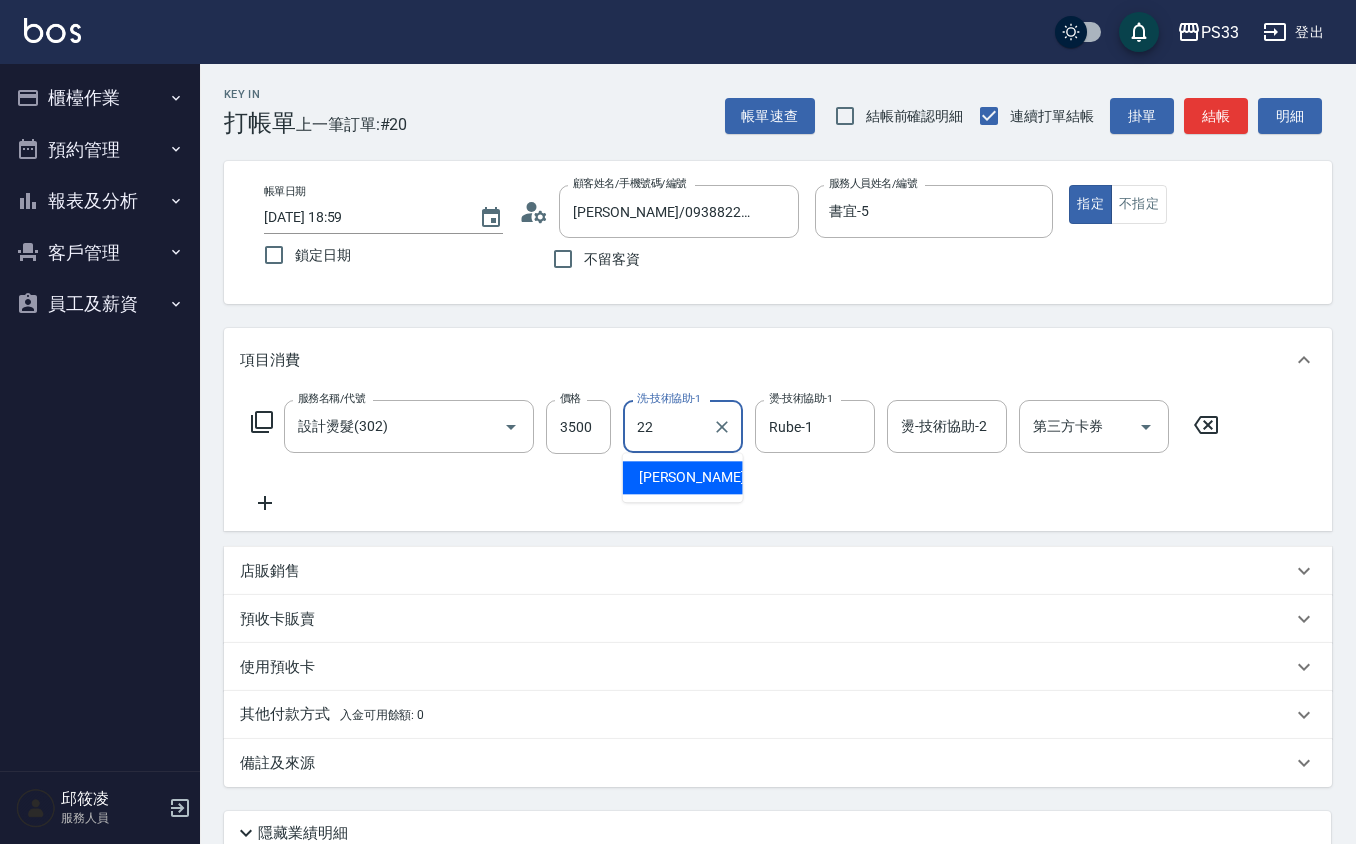 type on "[PERSON_NAME]-22" 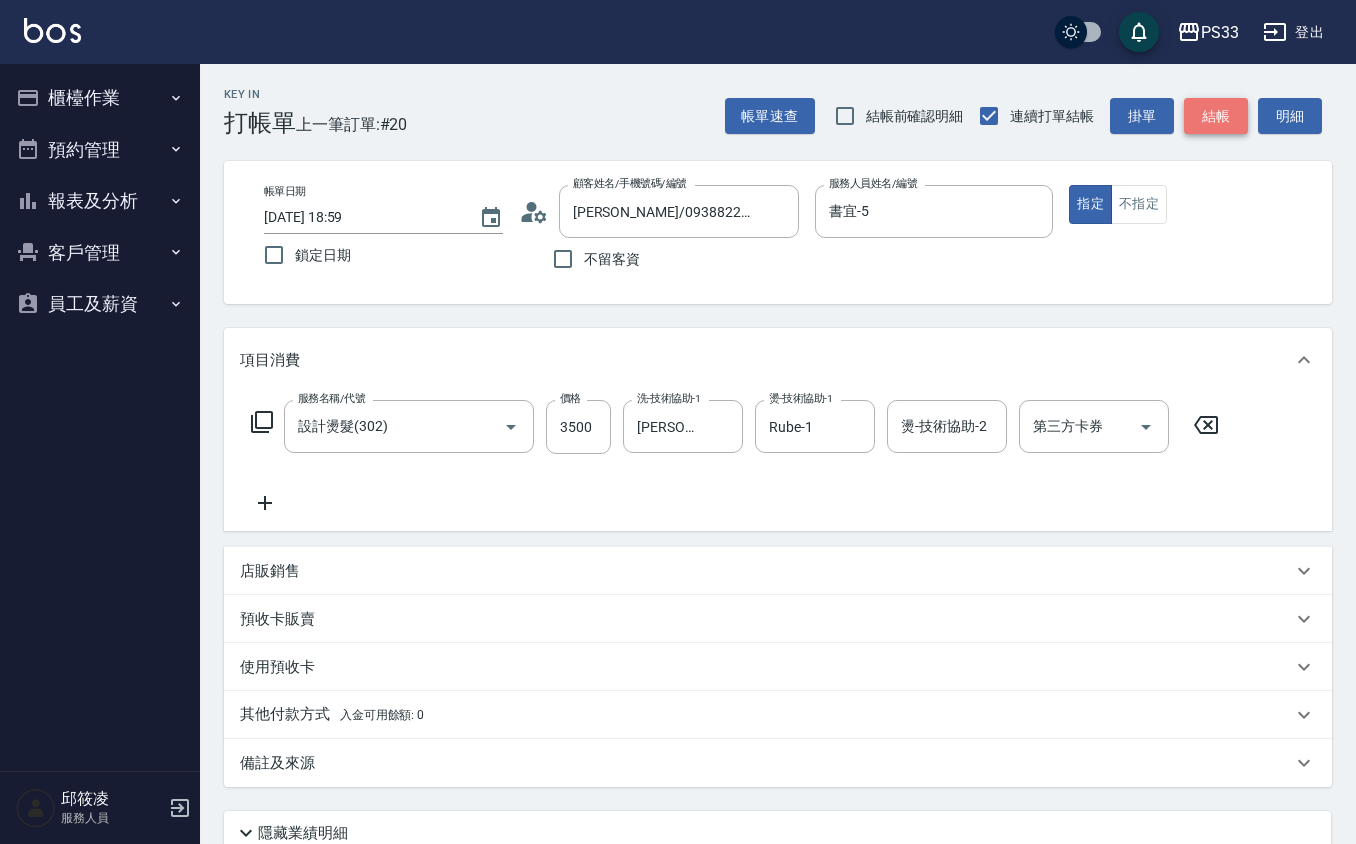 click on "結帳" at bounding box center [1216, 116] 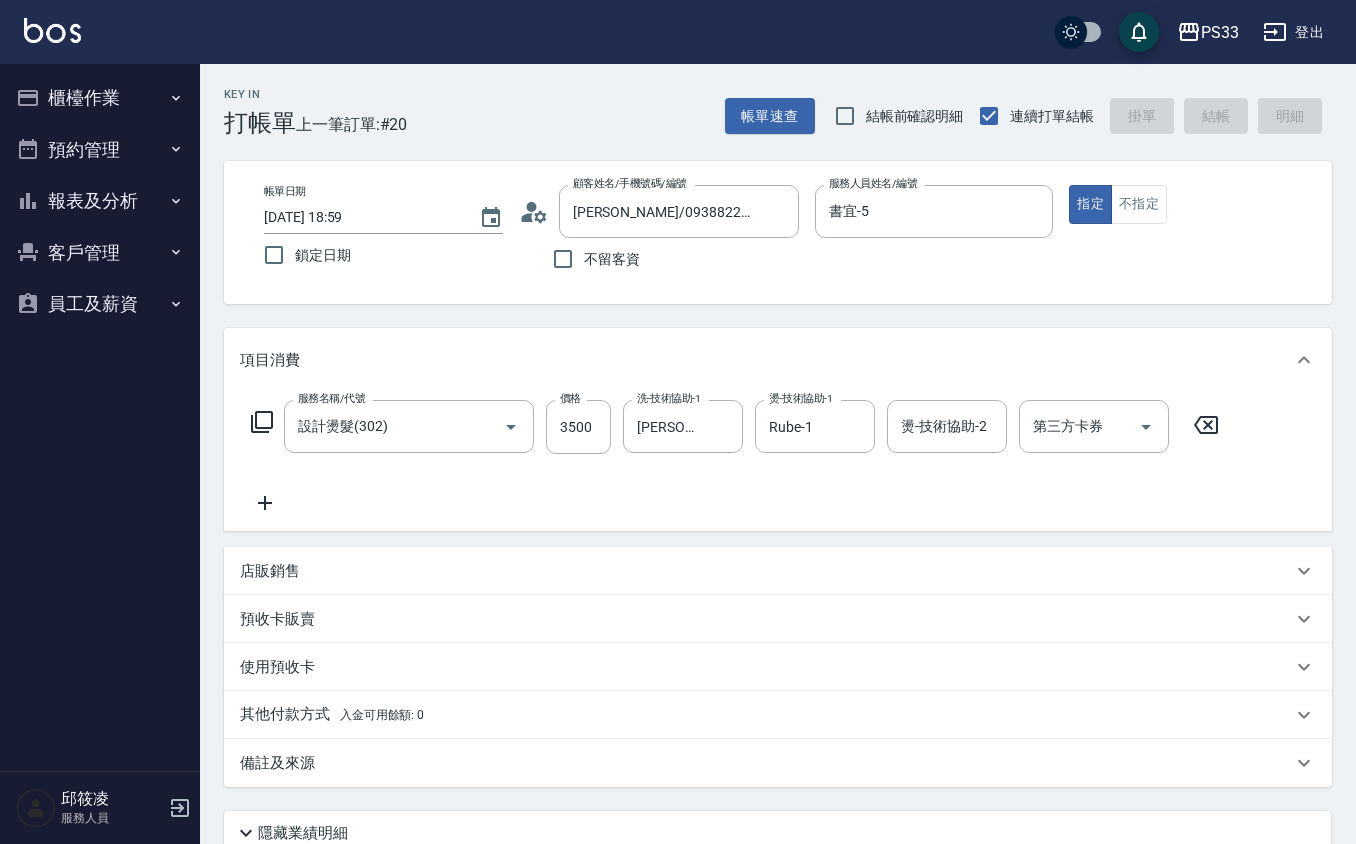 type on "[DATE] 19:00" 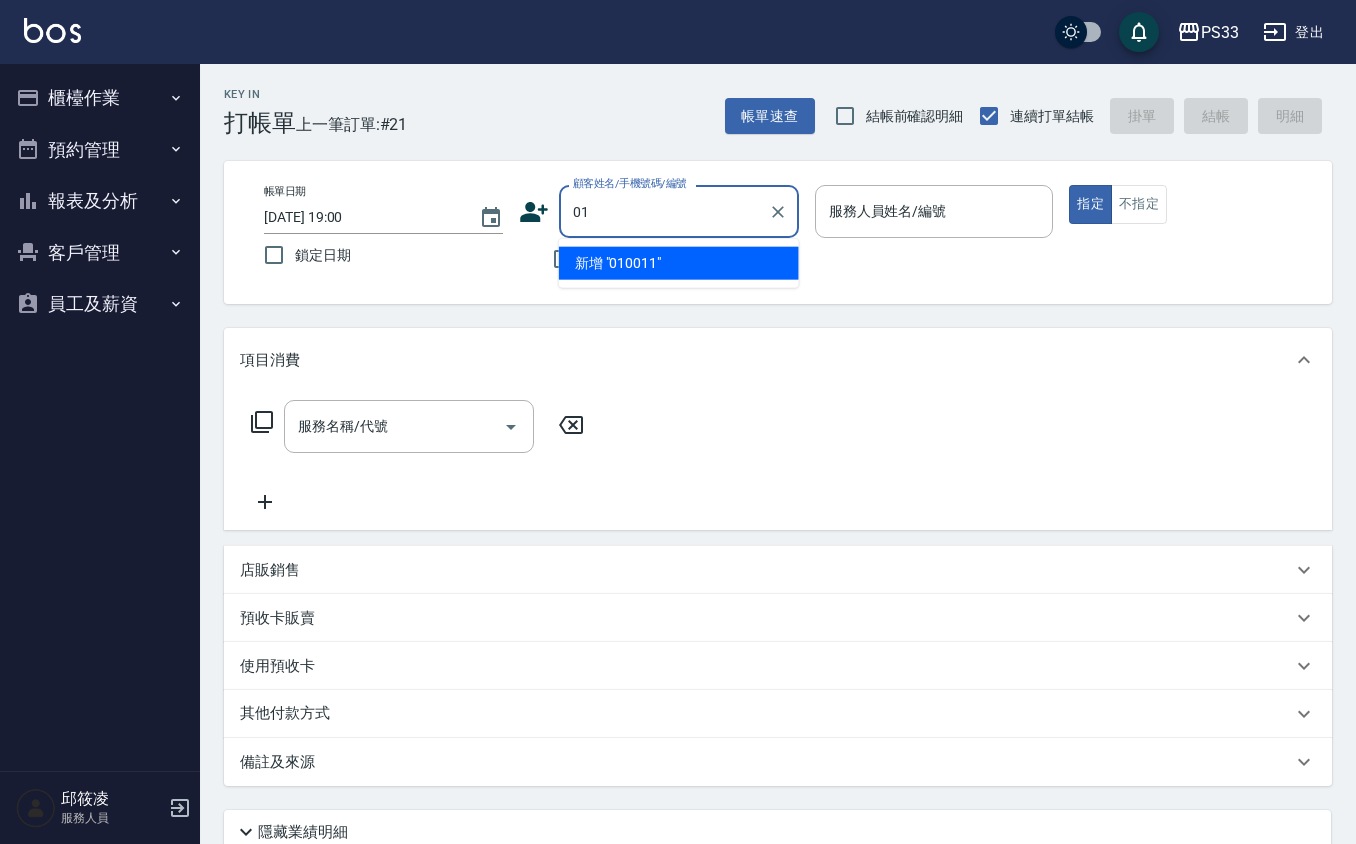 type on "0" 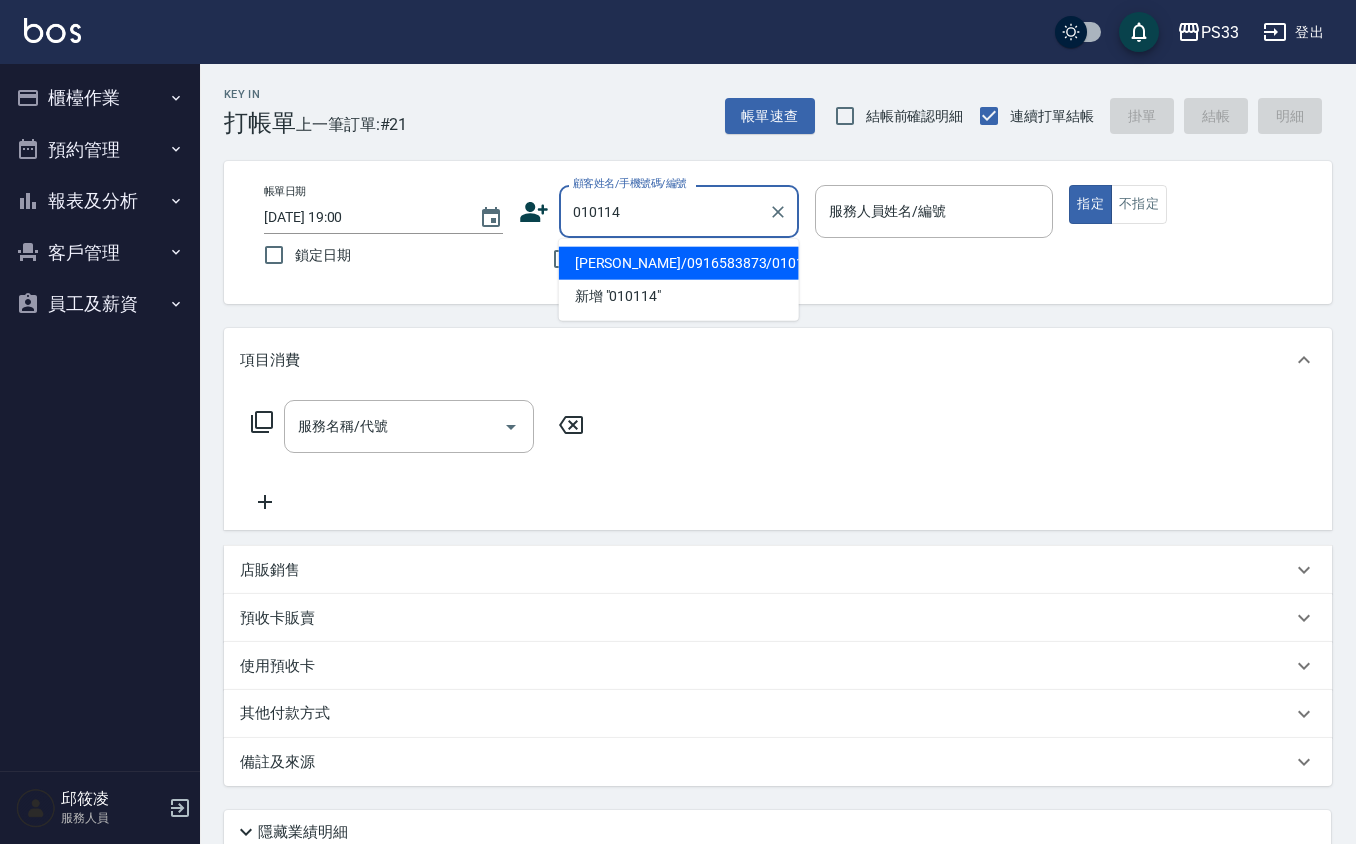 type on "[PERSON_NAME]/0916583873/010114" 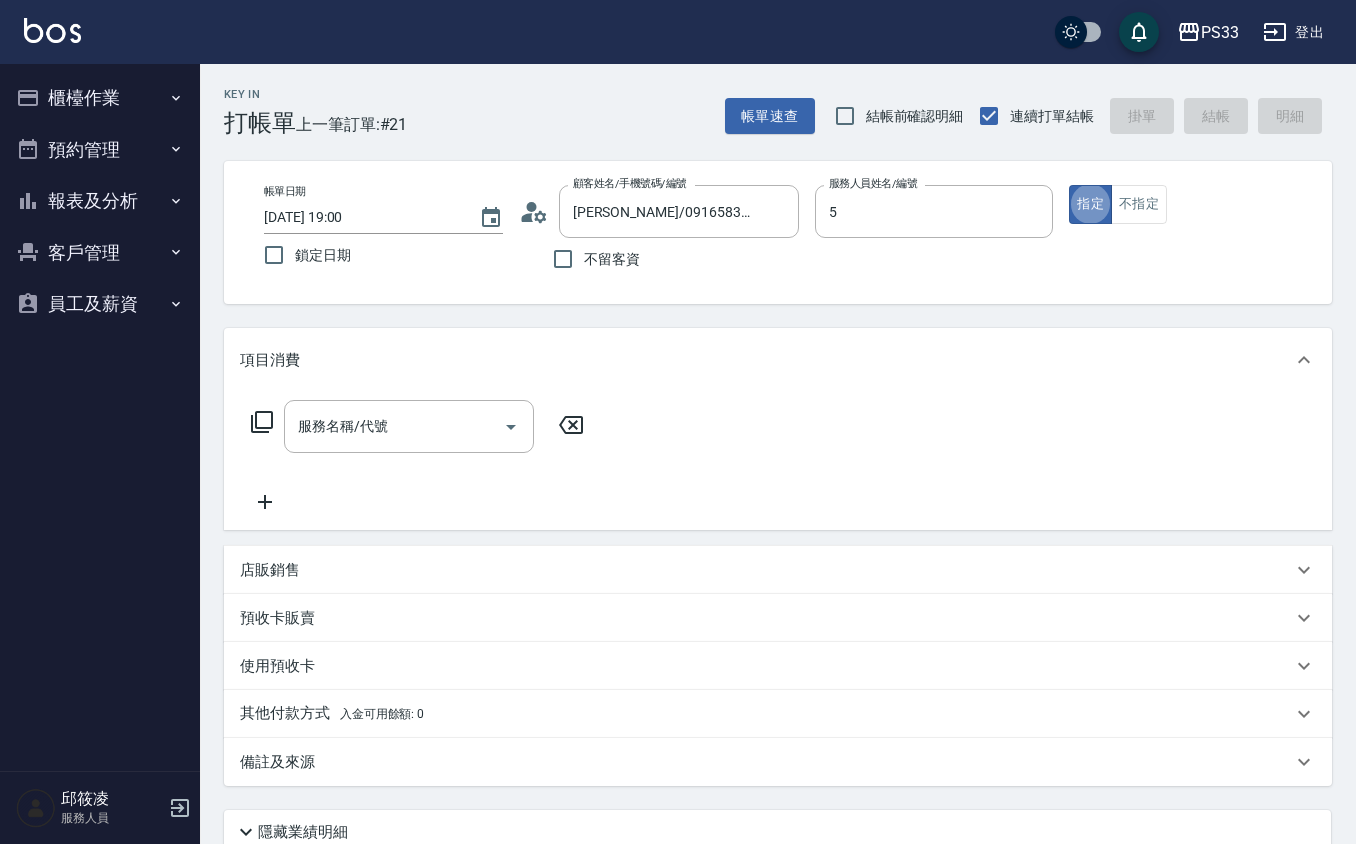 type on "書宜-5" 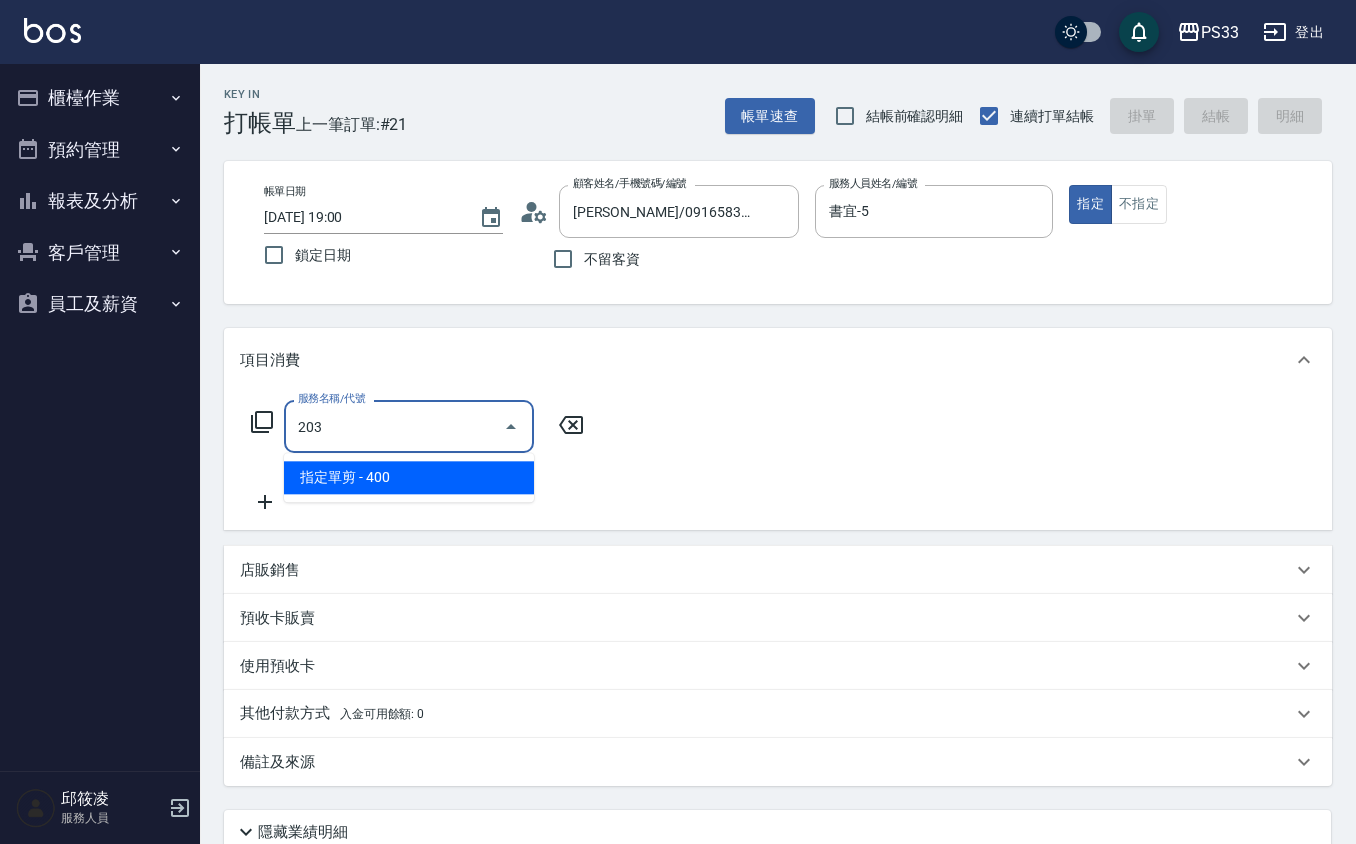 type on "指定單剪(203)" 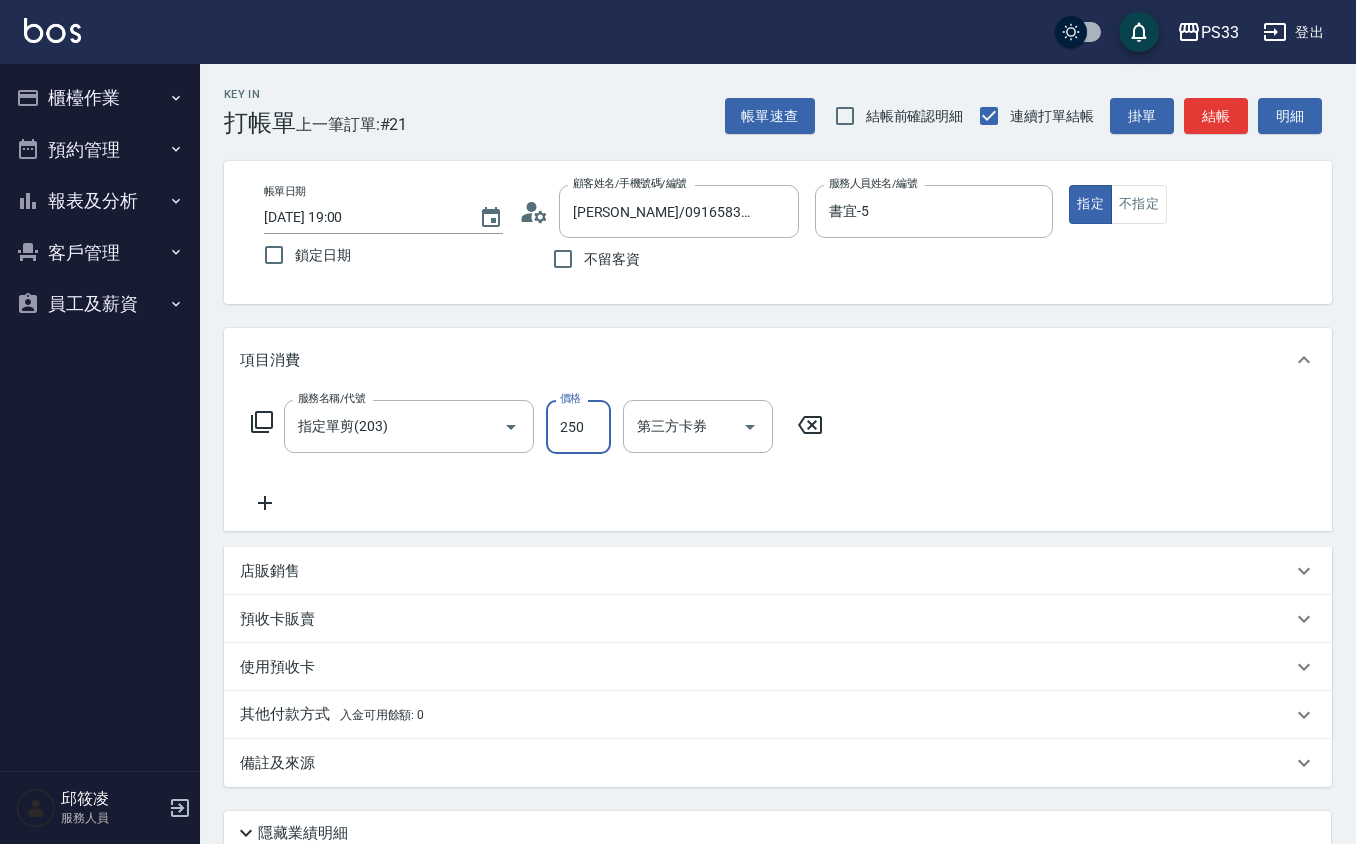 type on "250" 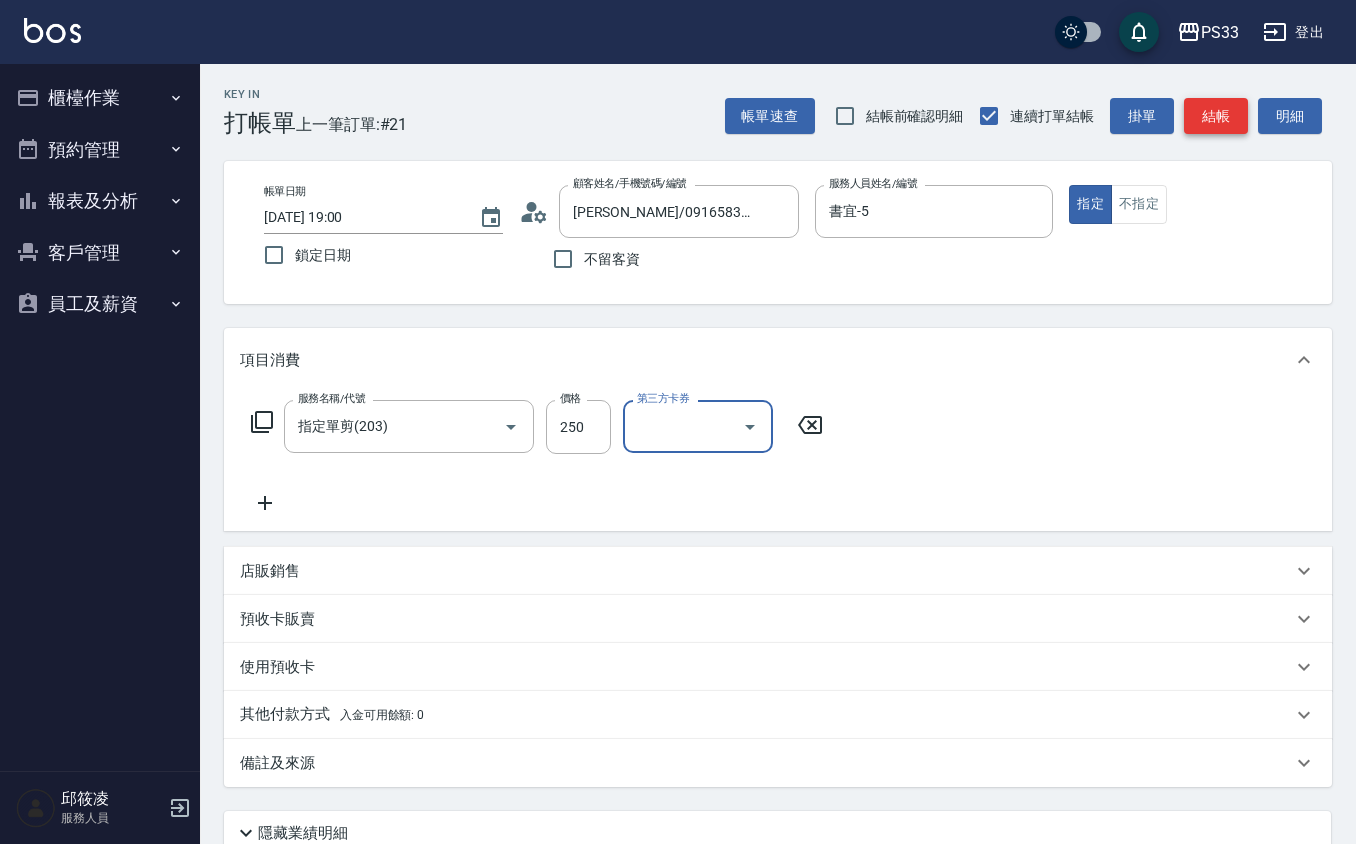 click on "結帳" at bounding box center [1216, 116] 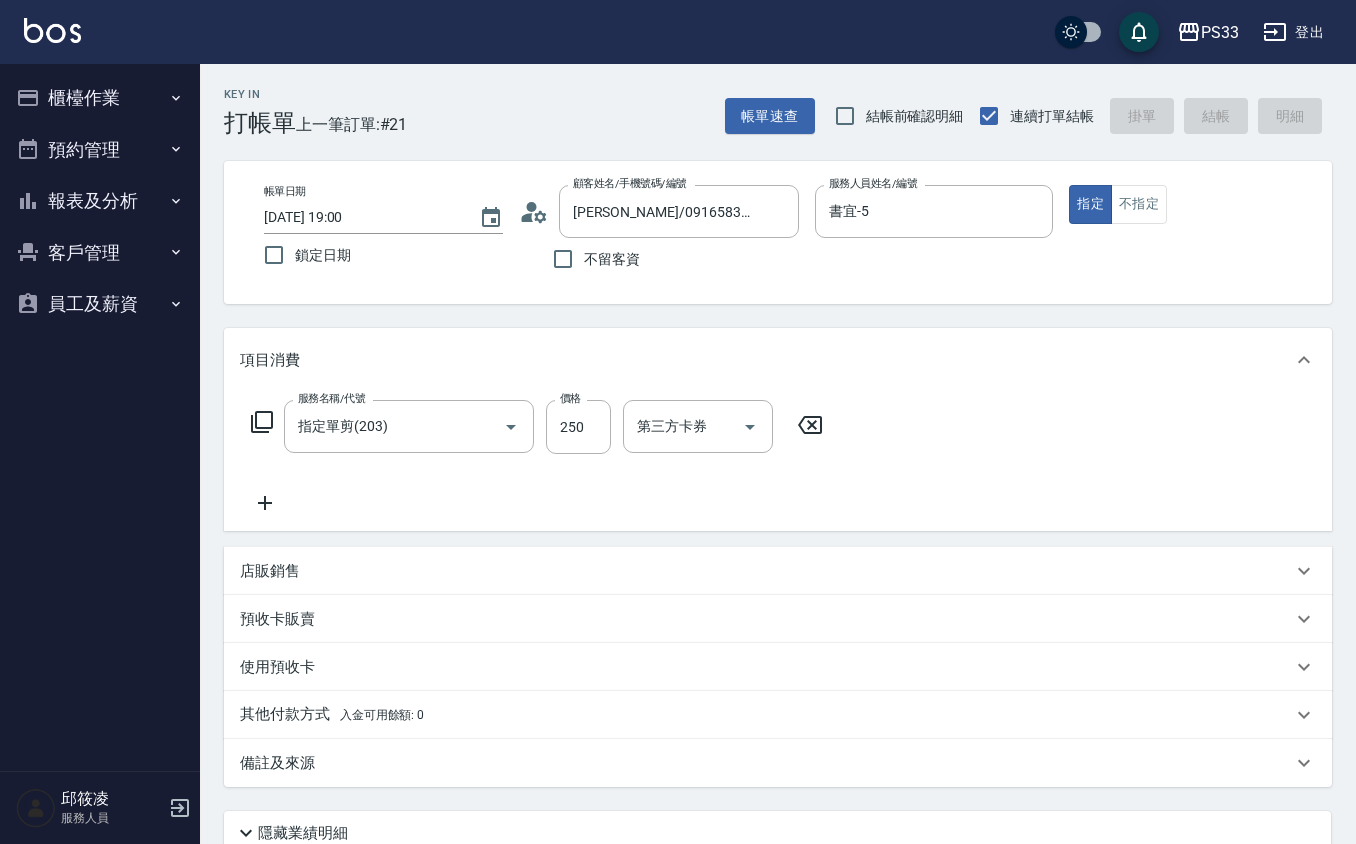 type 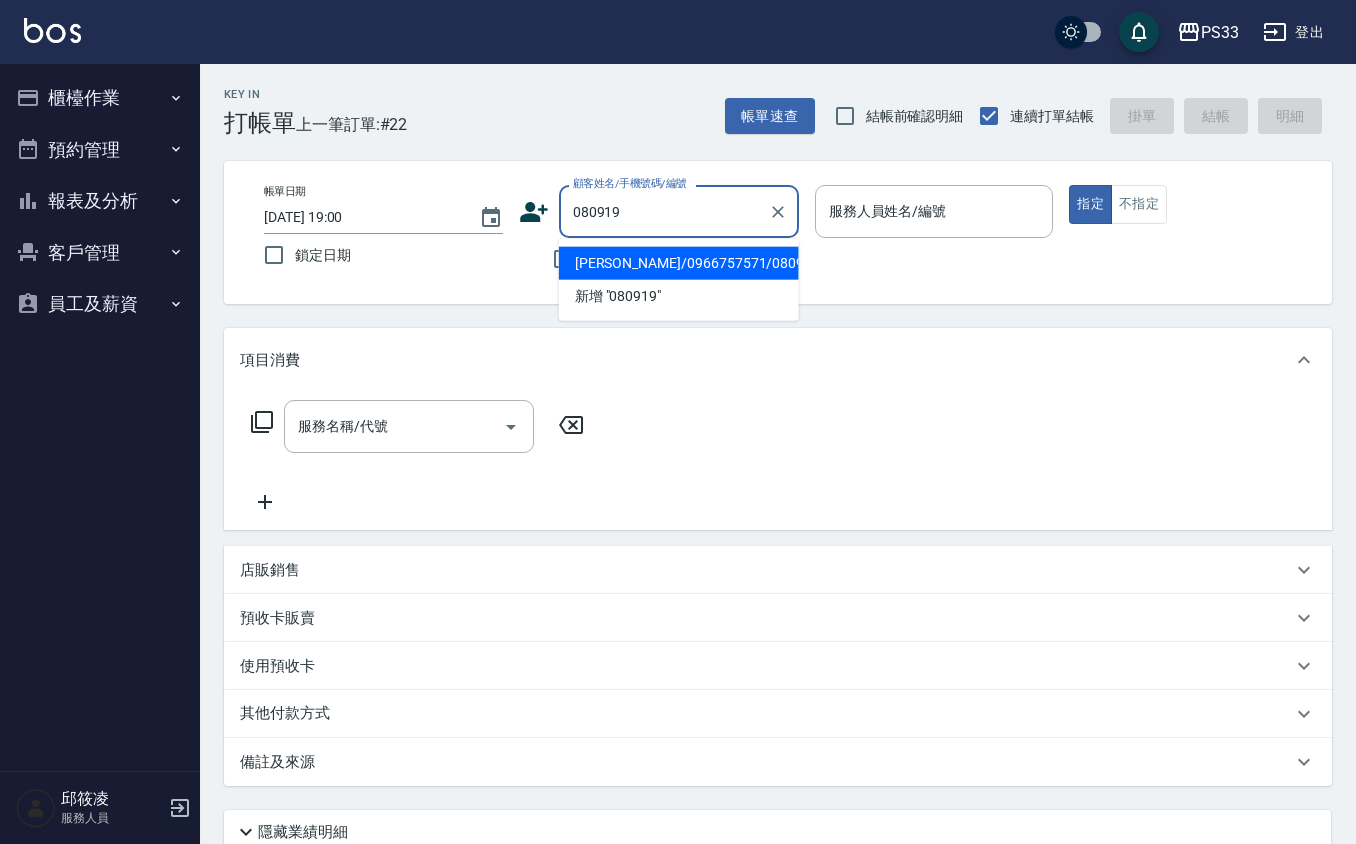 type on "[PERSON_NAME]/0966757571/080919" 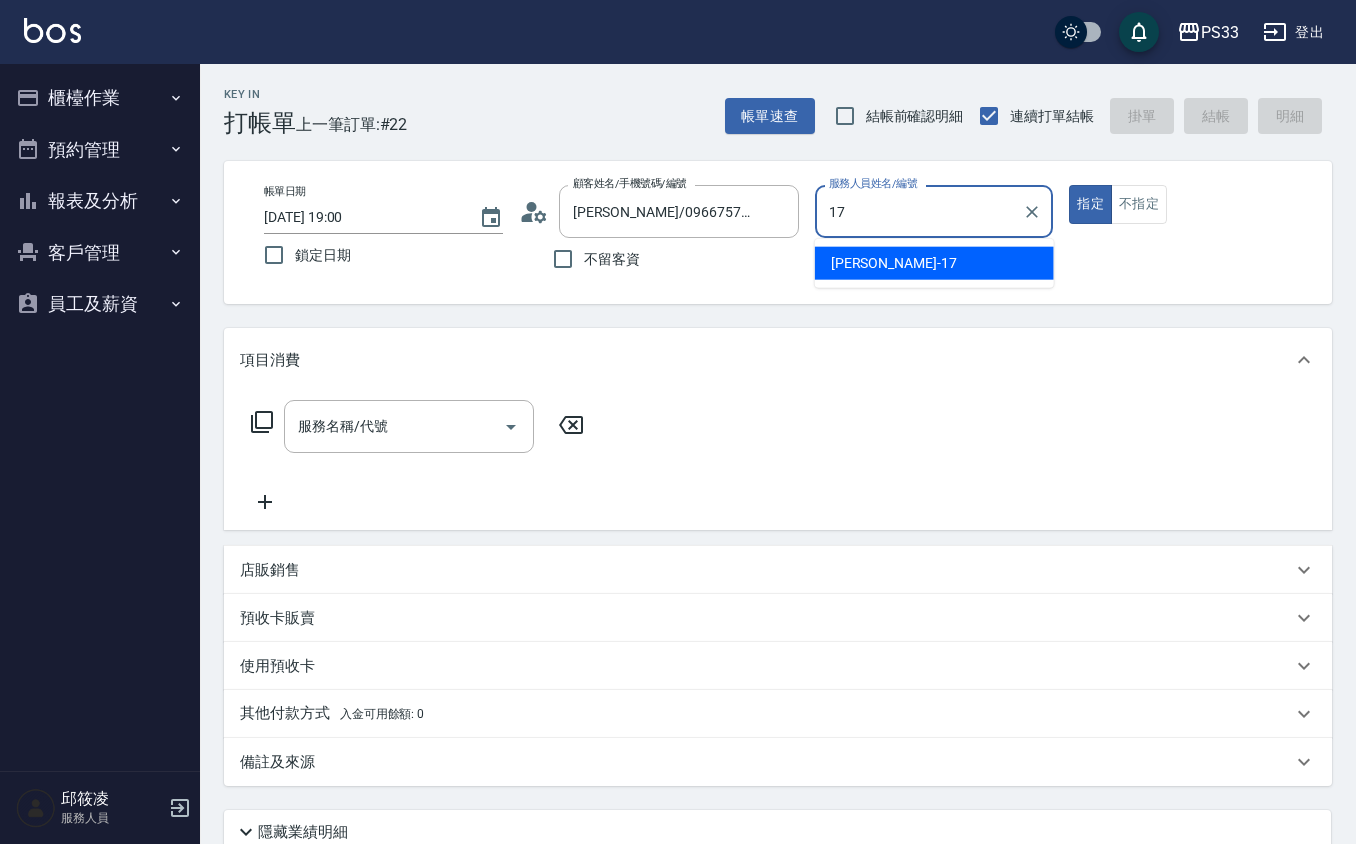 type on "[PERSON_NAME]-17" 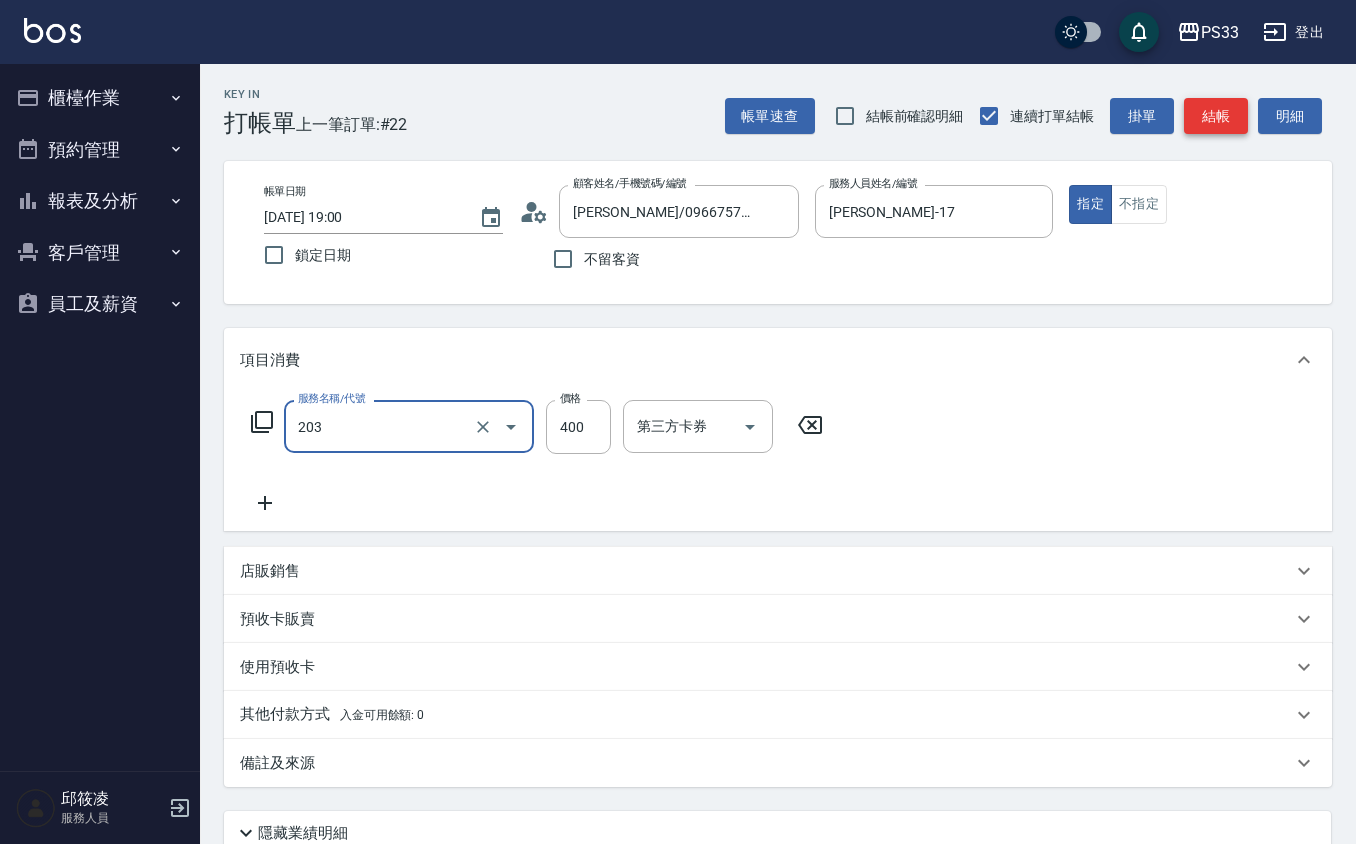 type on "指定單剪(203)" 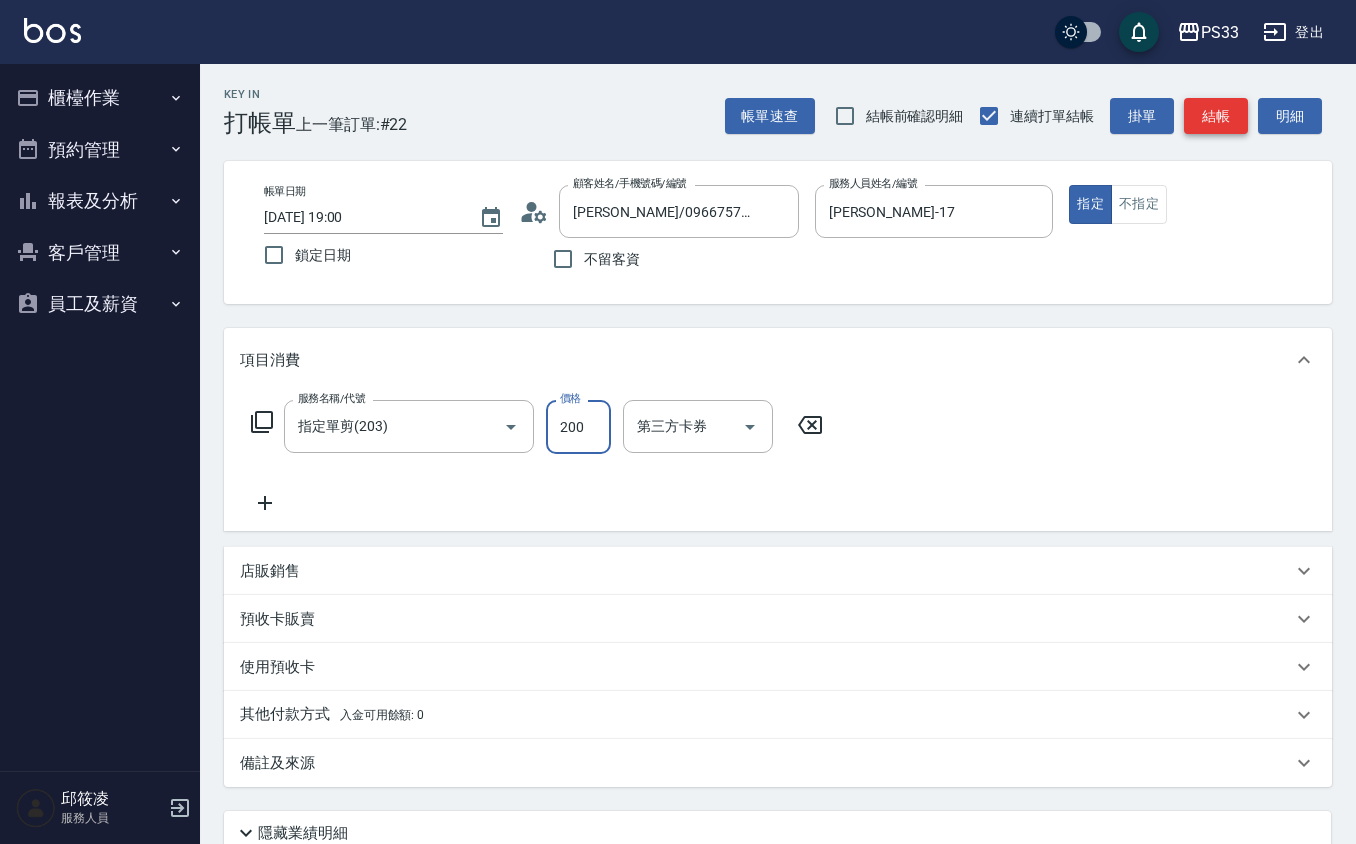 type on "200" 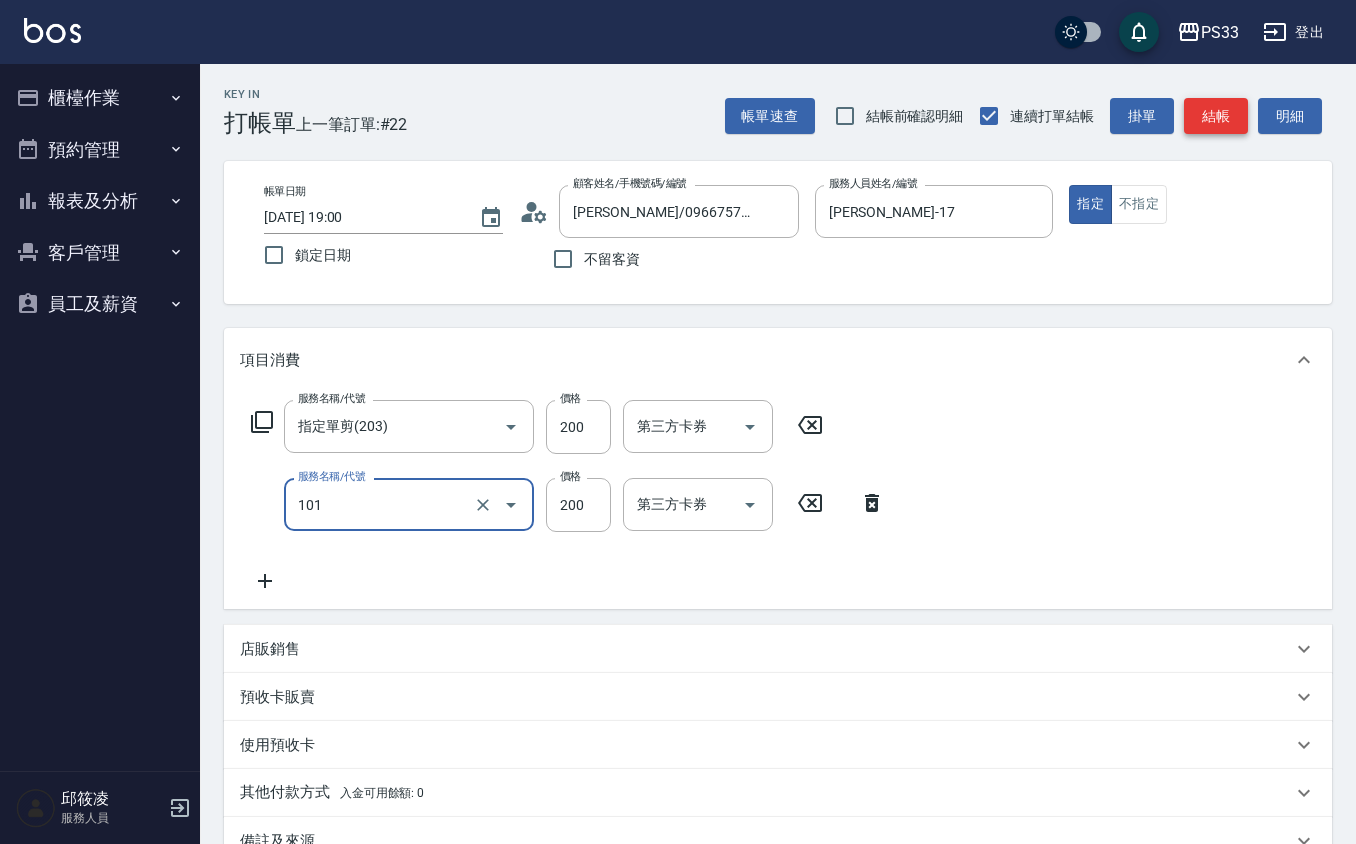 type on "洗髮(101)" 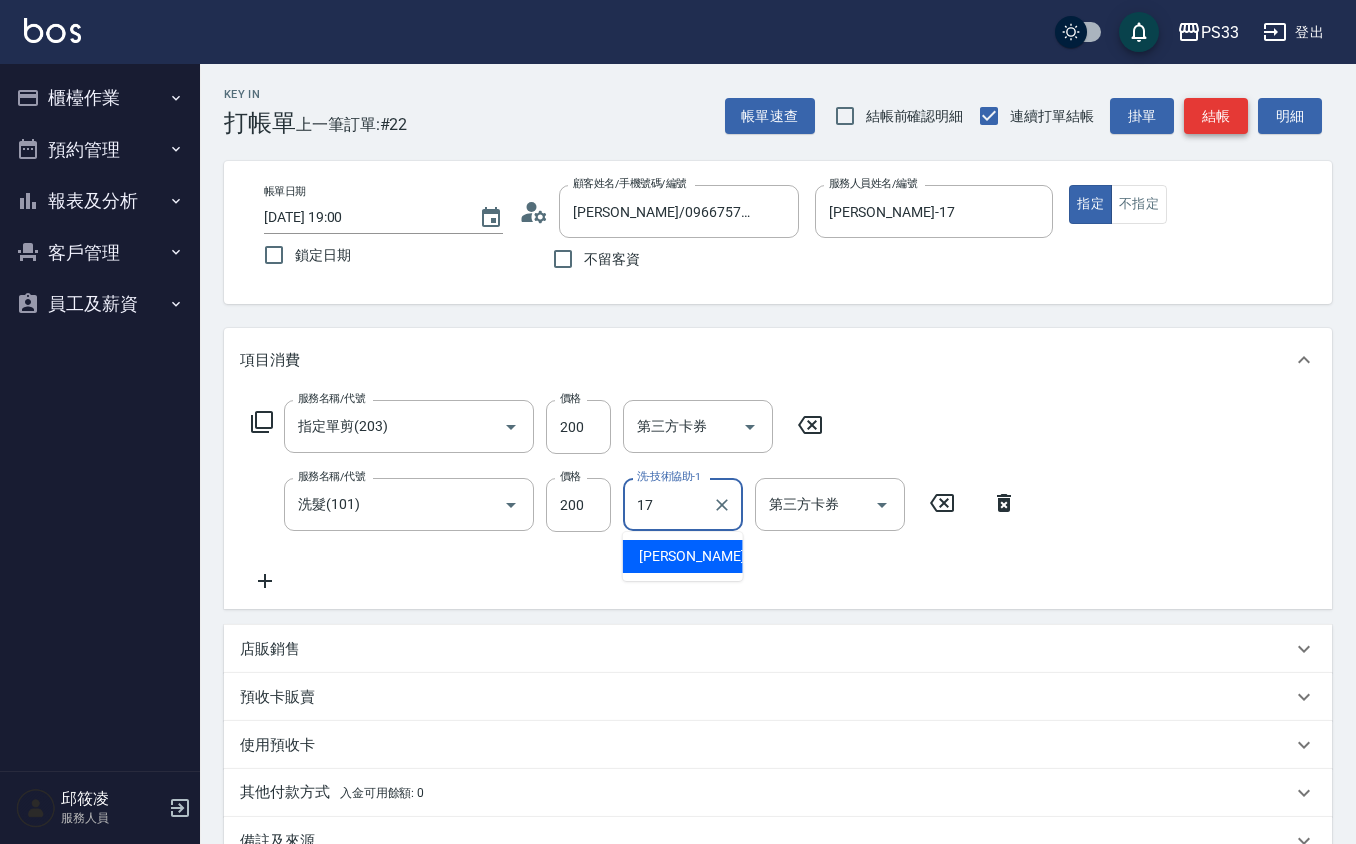 type on "[PERSON_NAME]-17" 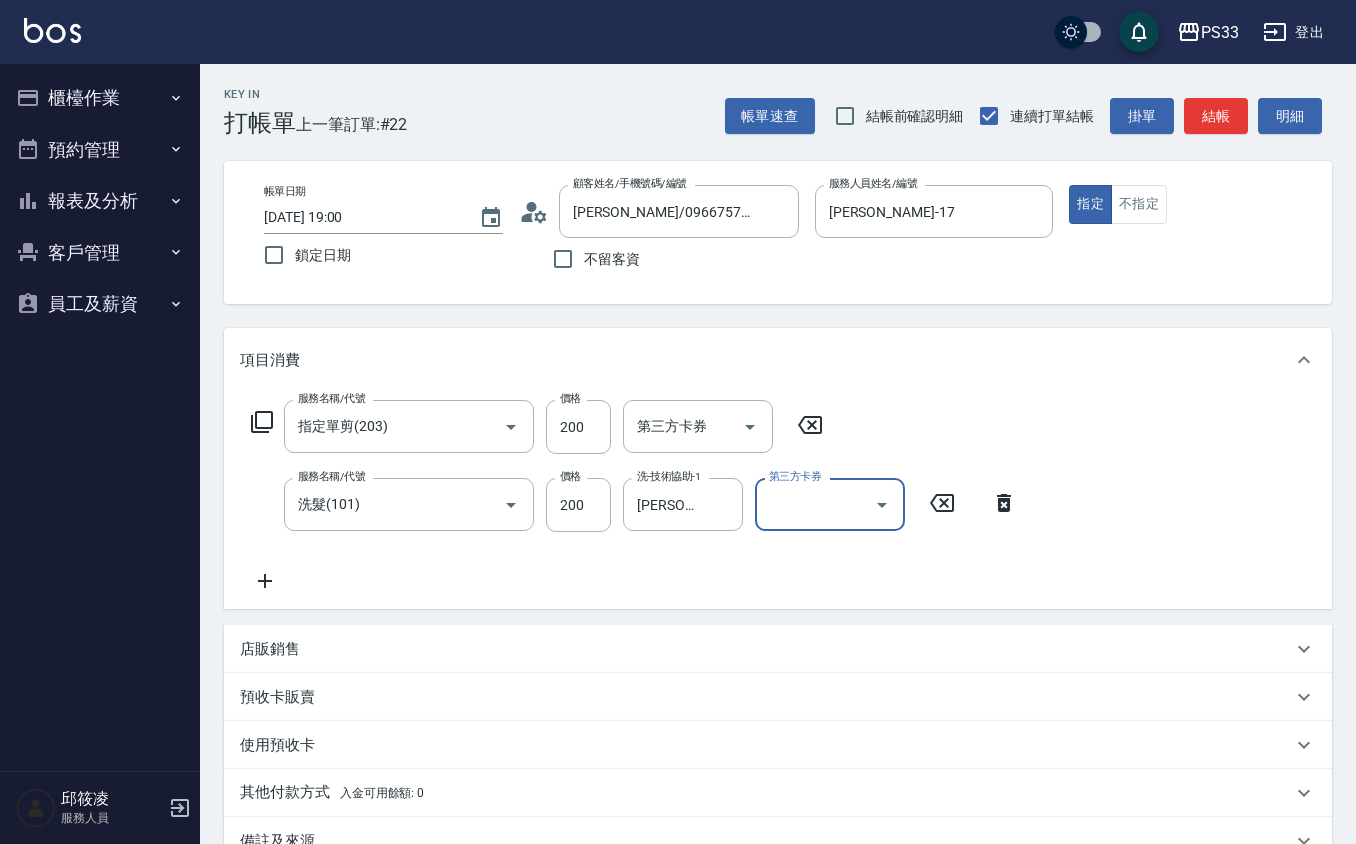 click on "結帳" at bounding box center [1216, 116] 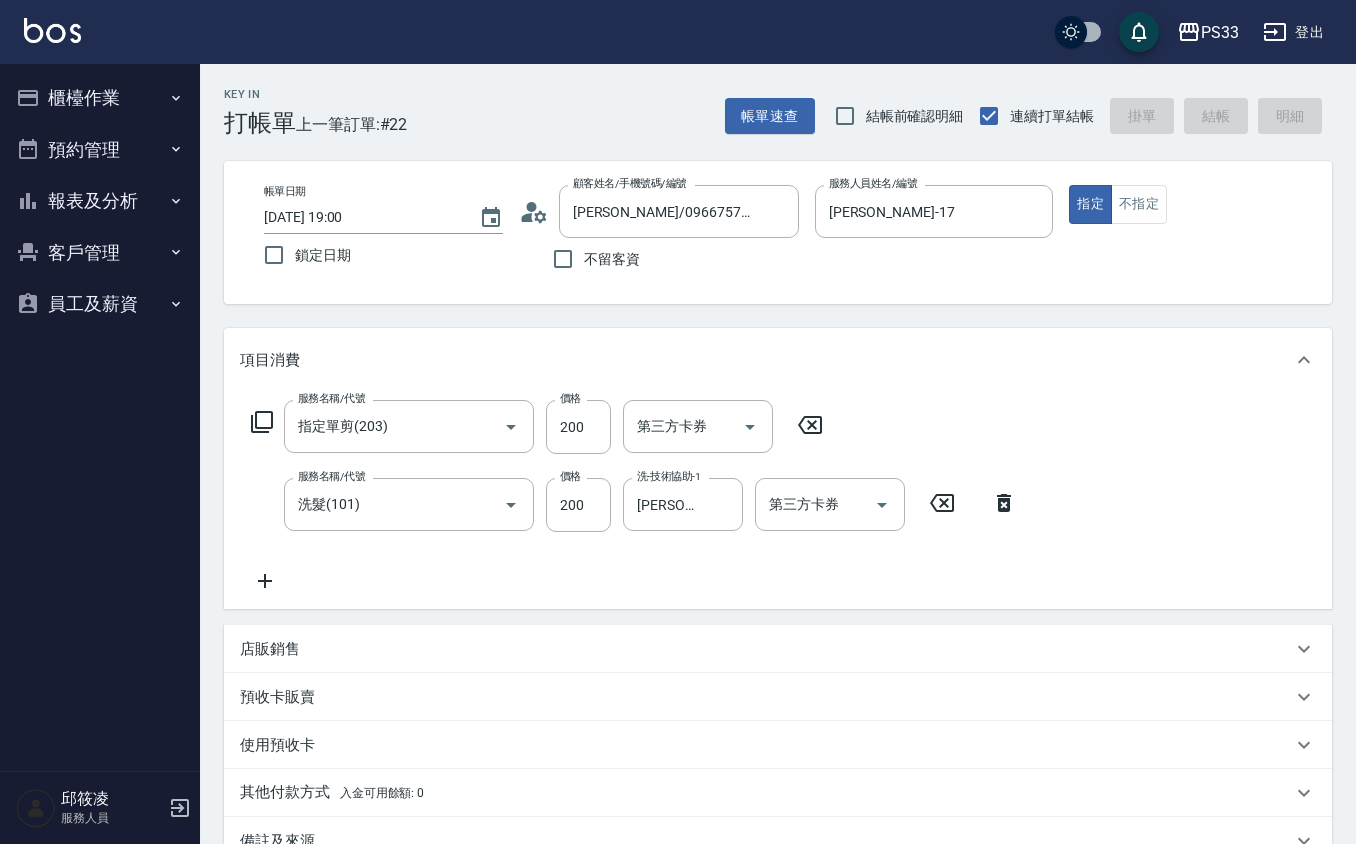 type 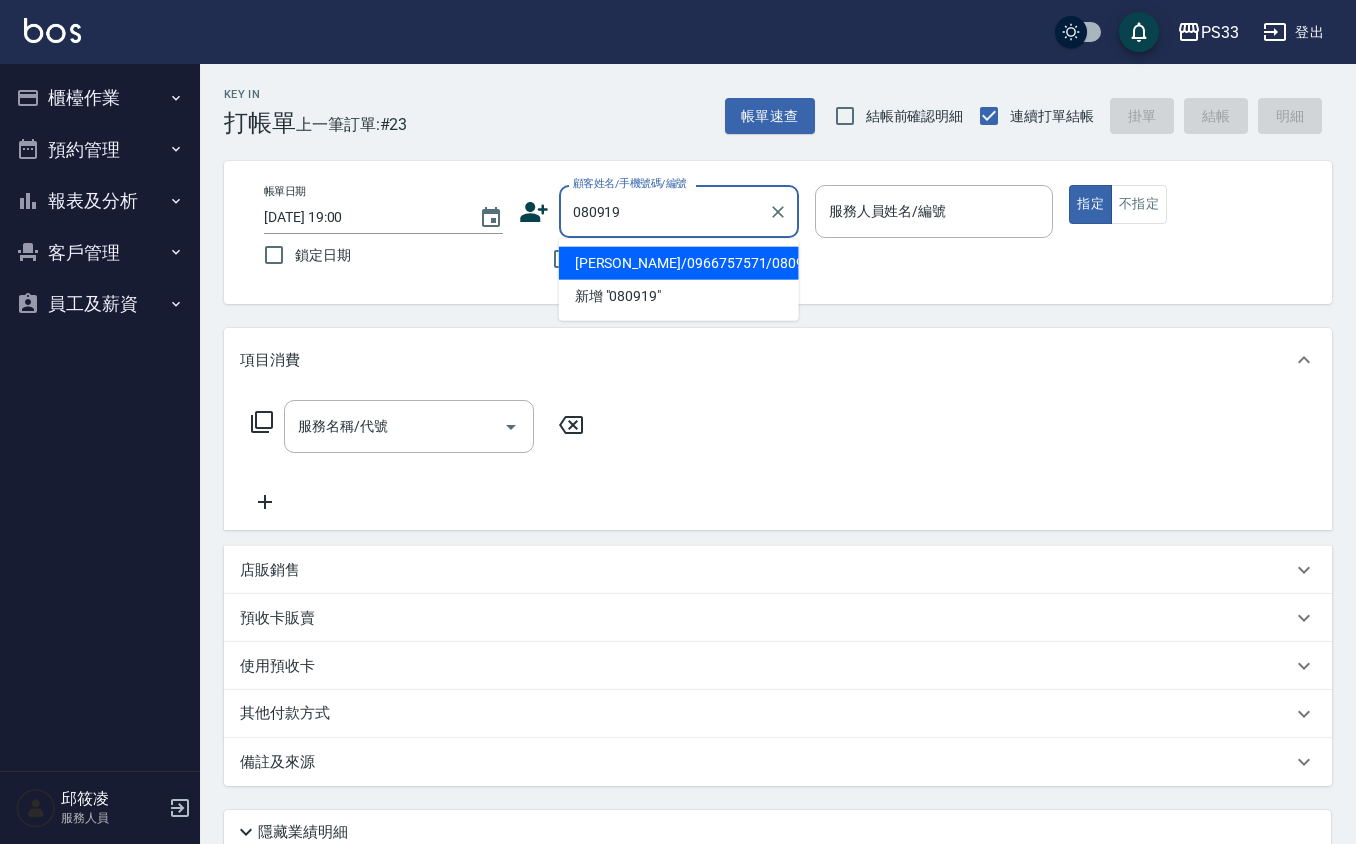 type on "[PERSON_NAME]/0966757571/080919" 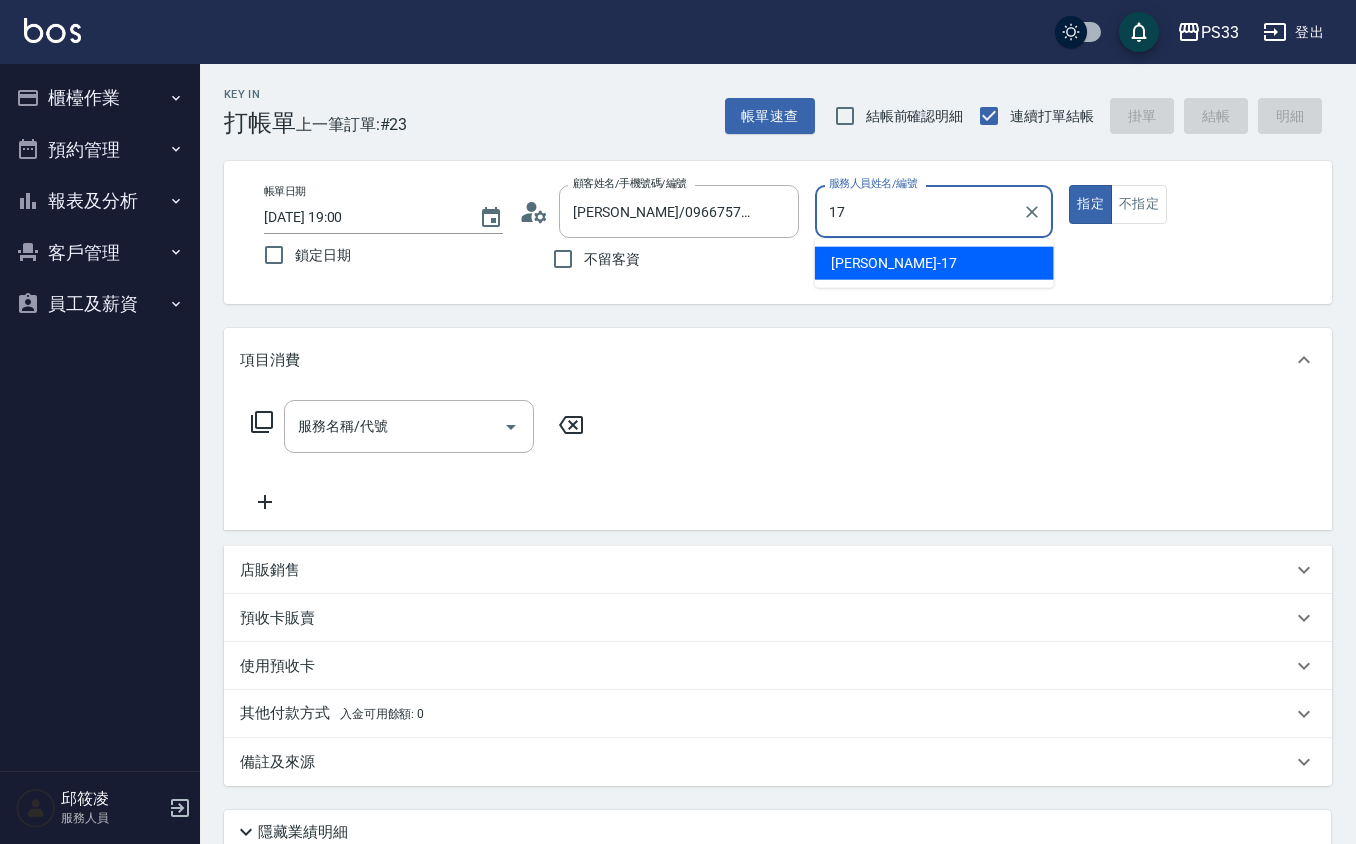 type on "[PERSON_NAME]-17" 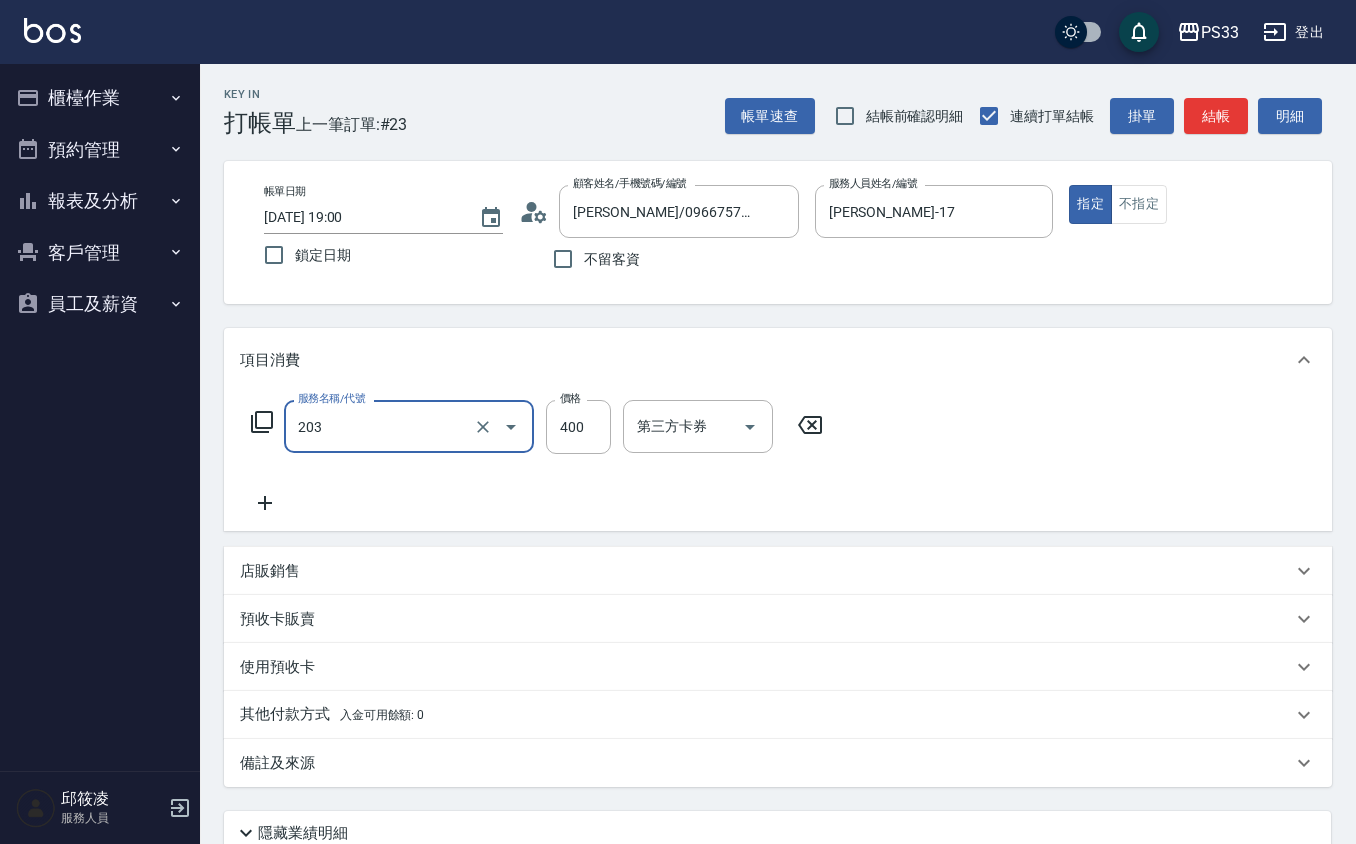 type on "指定單剪(203)" 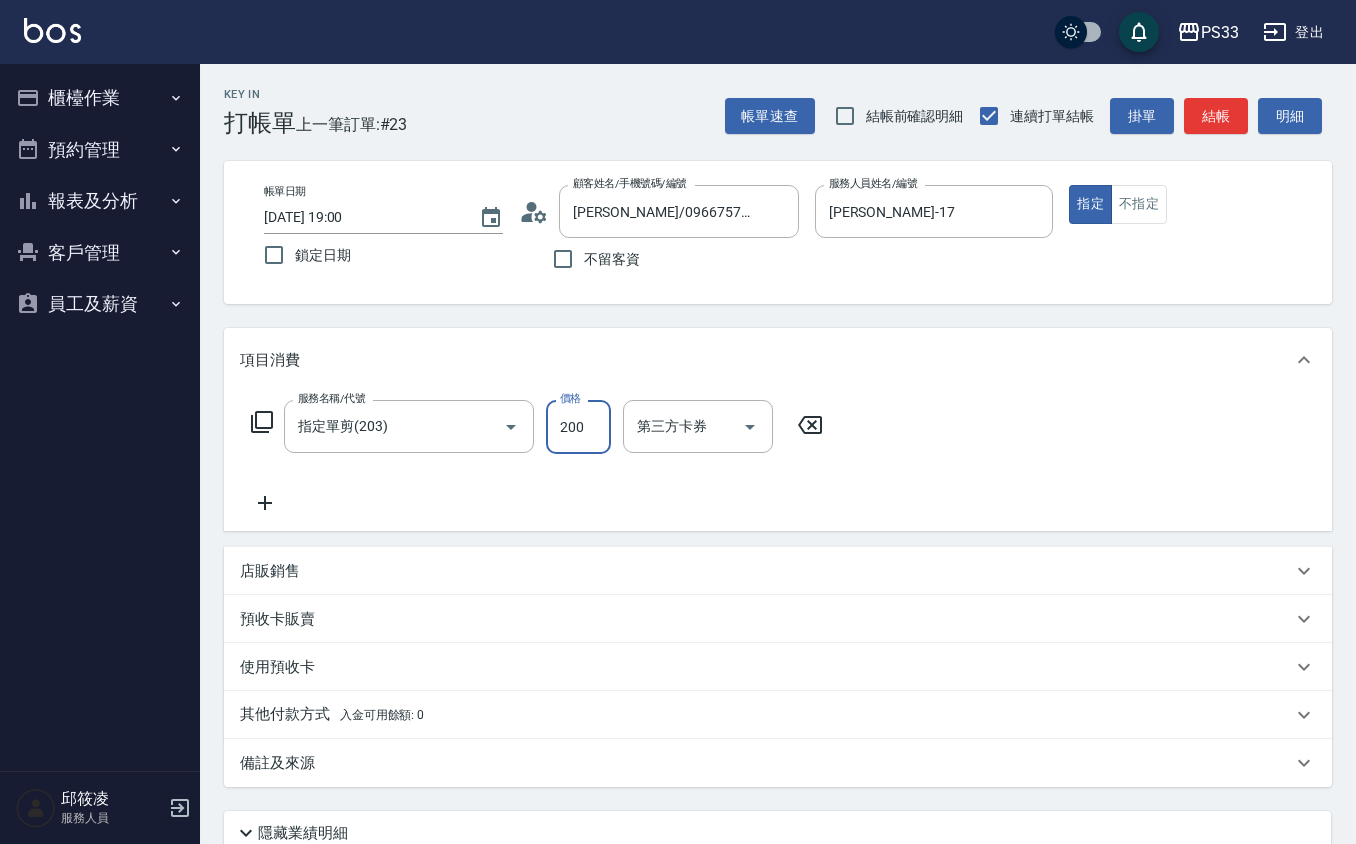 type on "200" 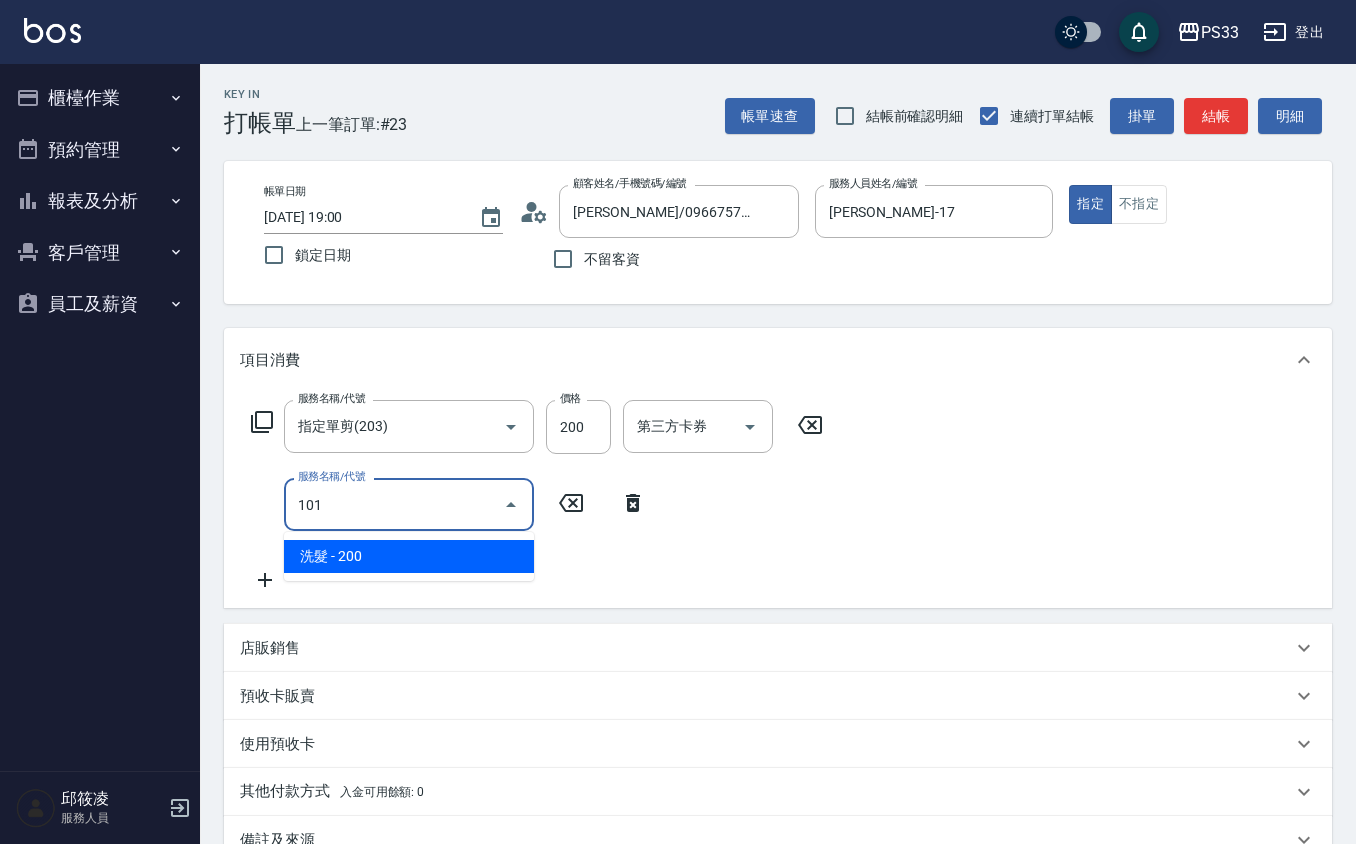 type on "洗髮(101)" 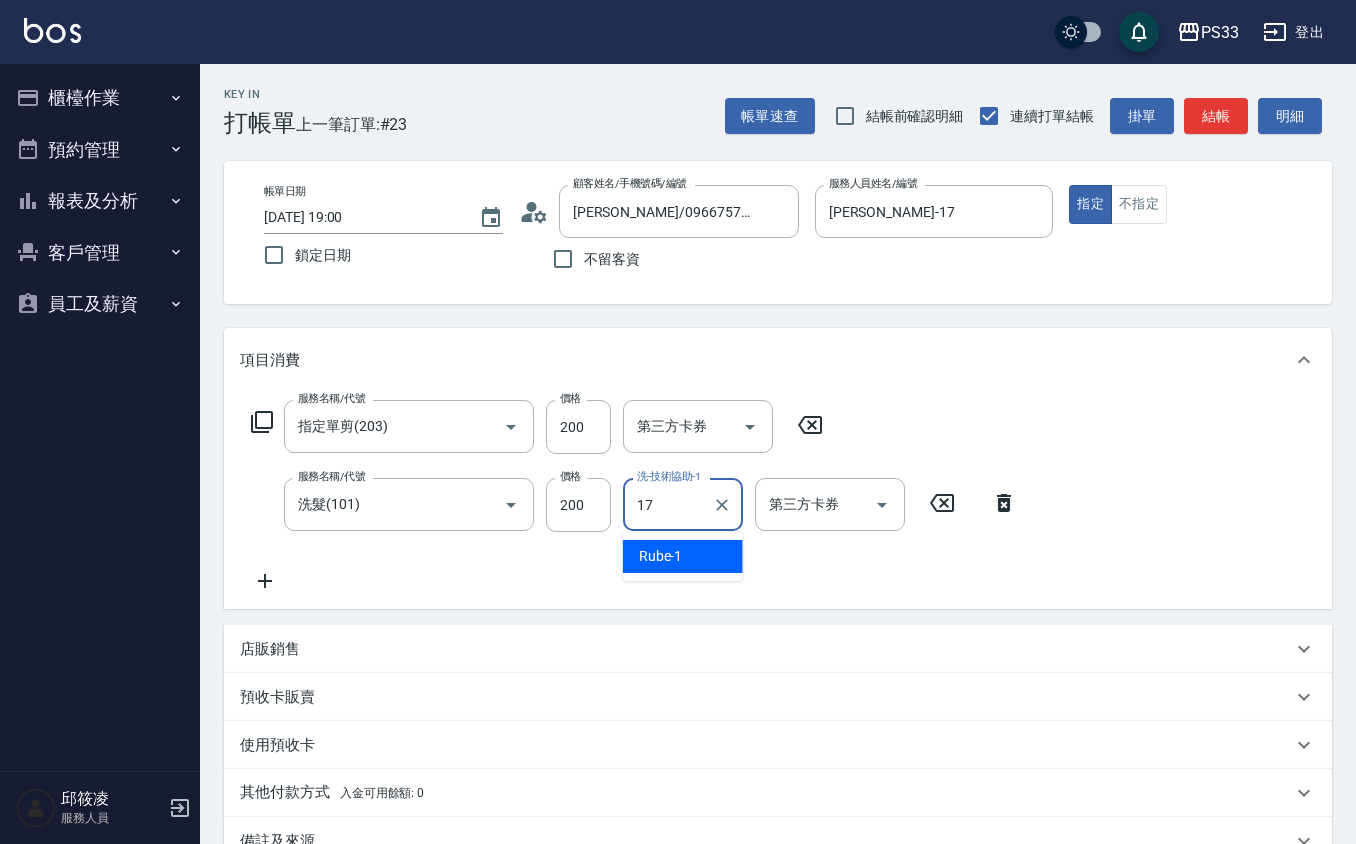 type on "[PERSON_NAME]-17" 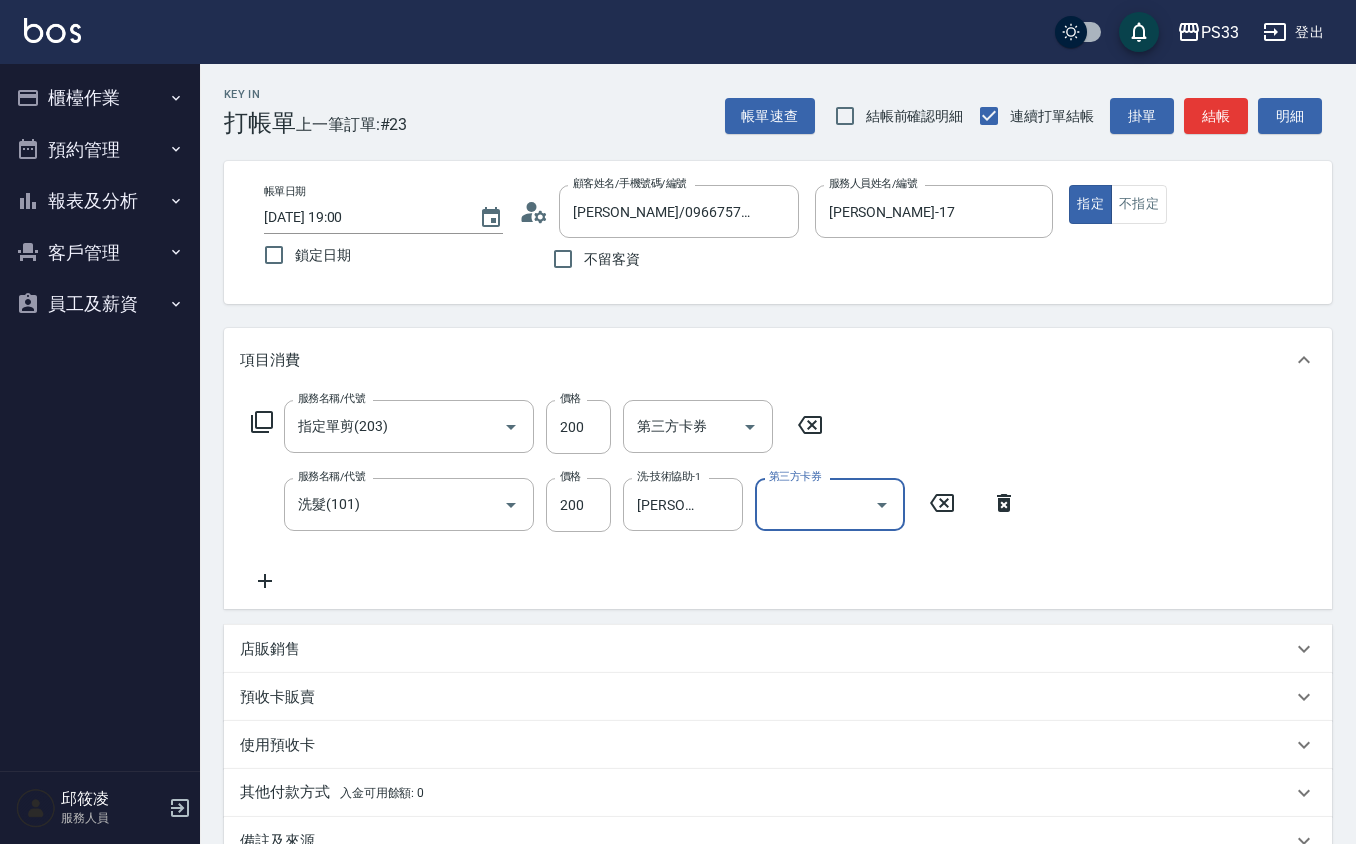 click on "結帳" at bounding box center [1216, 116] 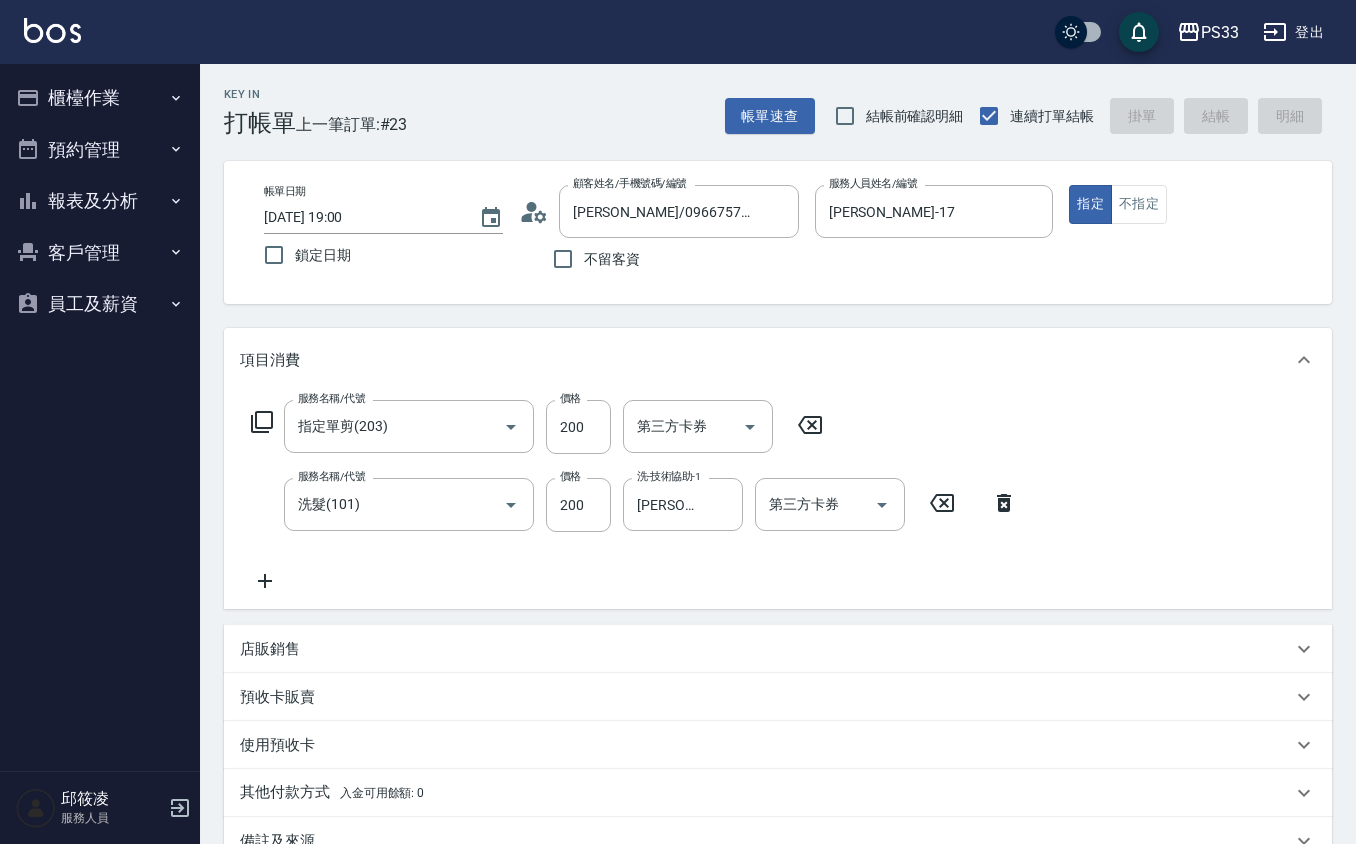 type on "[DATE] 19:01" 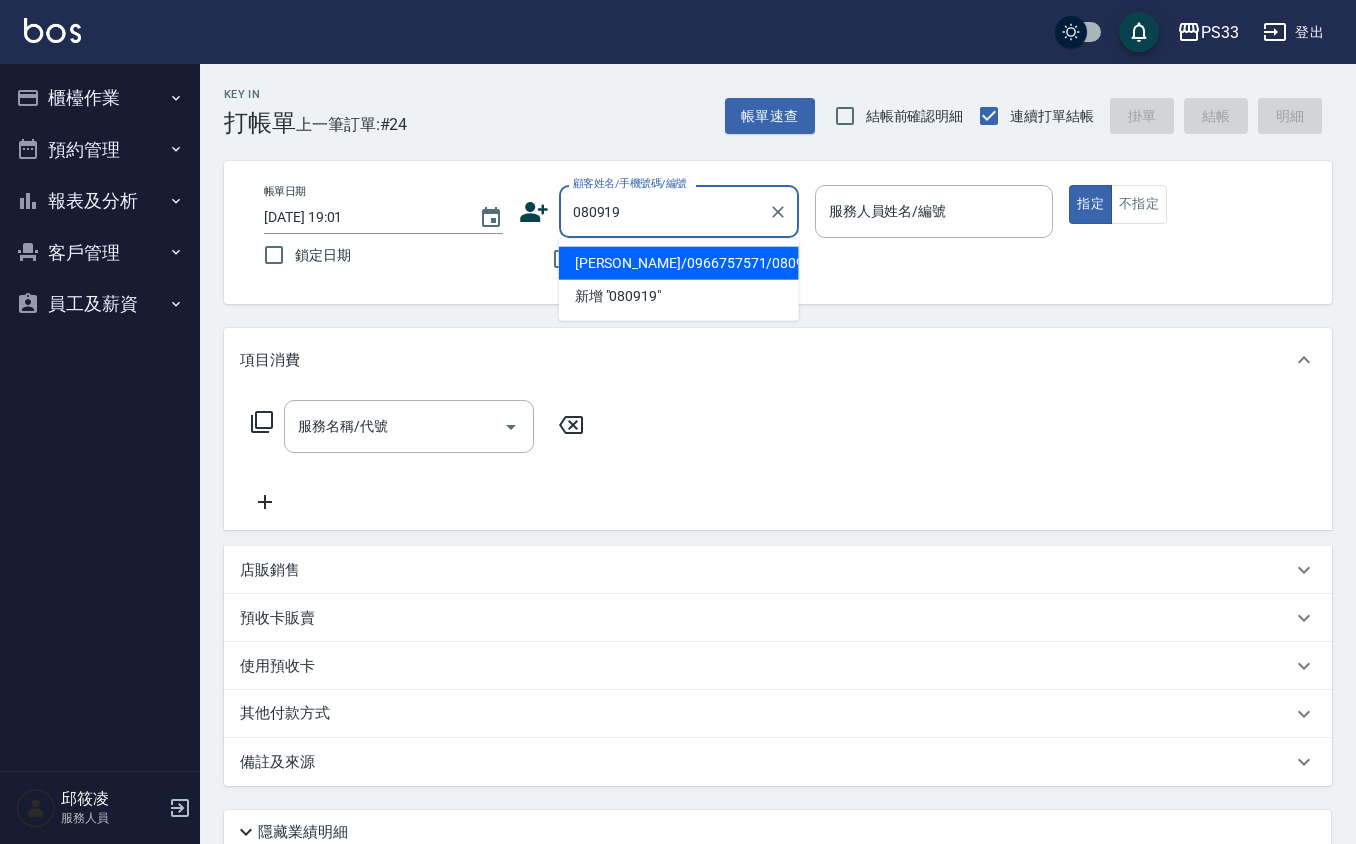 type on "[PERSON_NAME]/0966757571/080919" 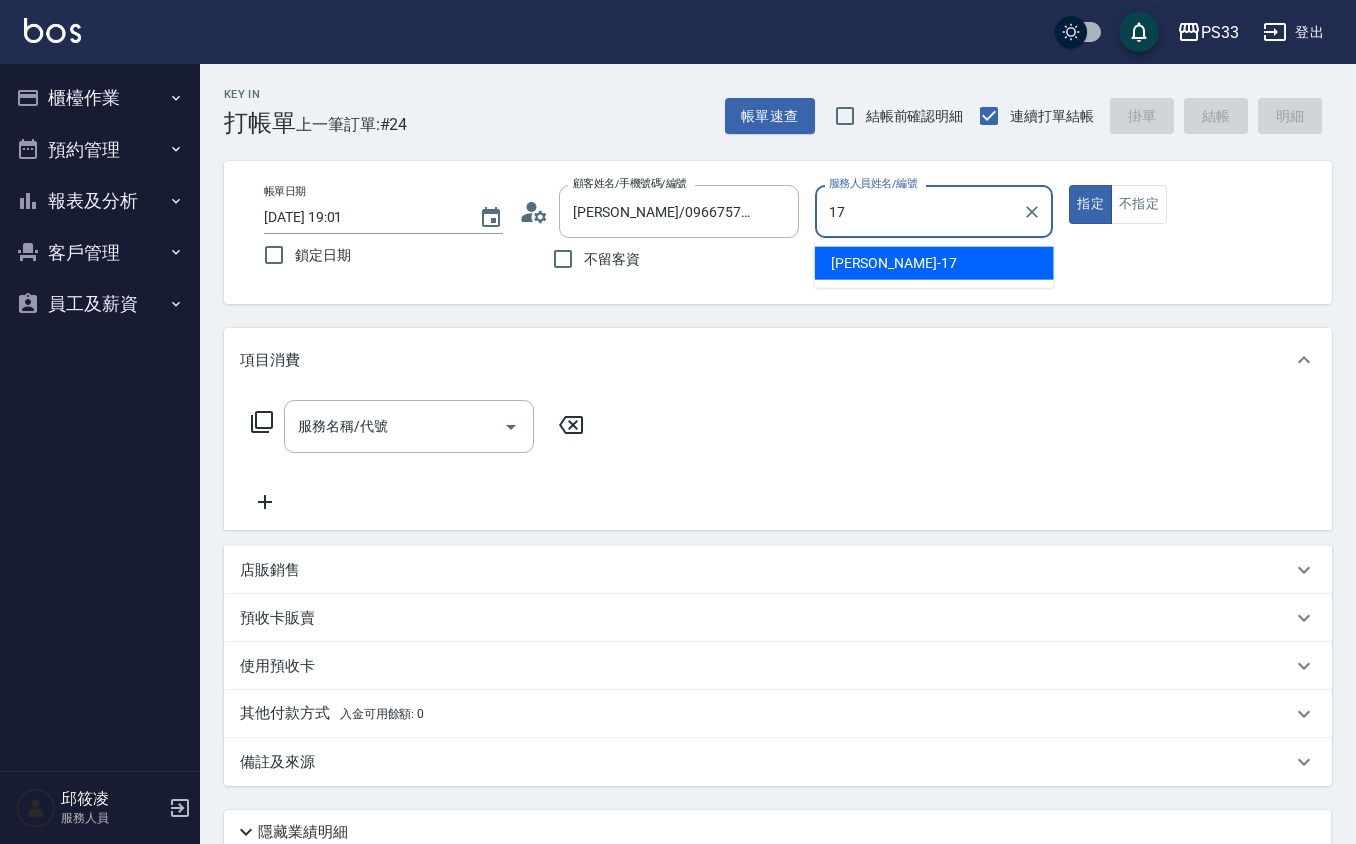 type on "[PERSON_NAME]-17" 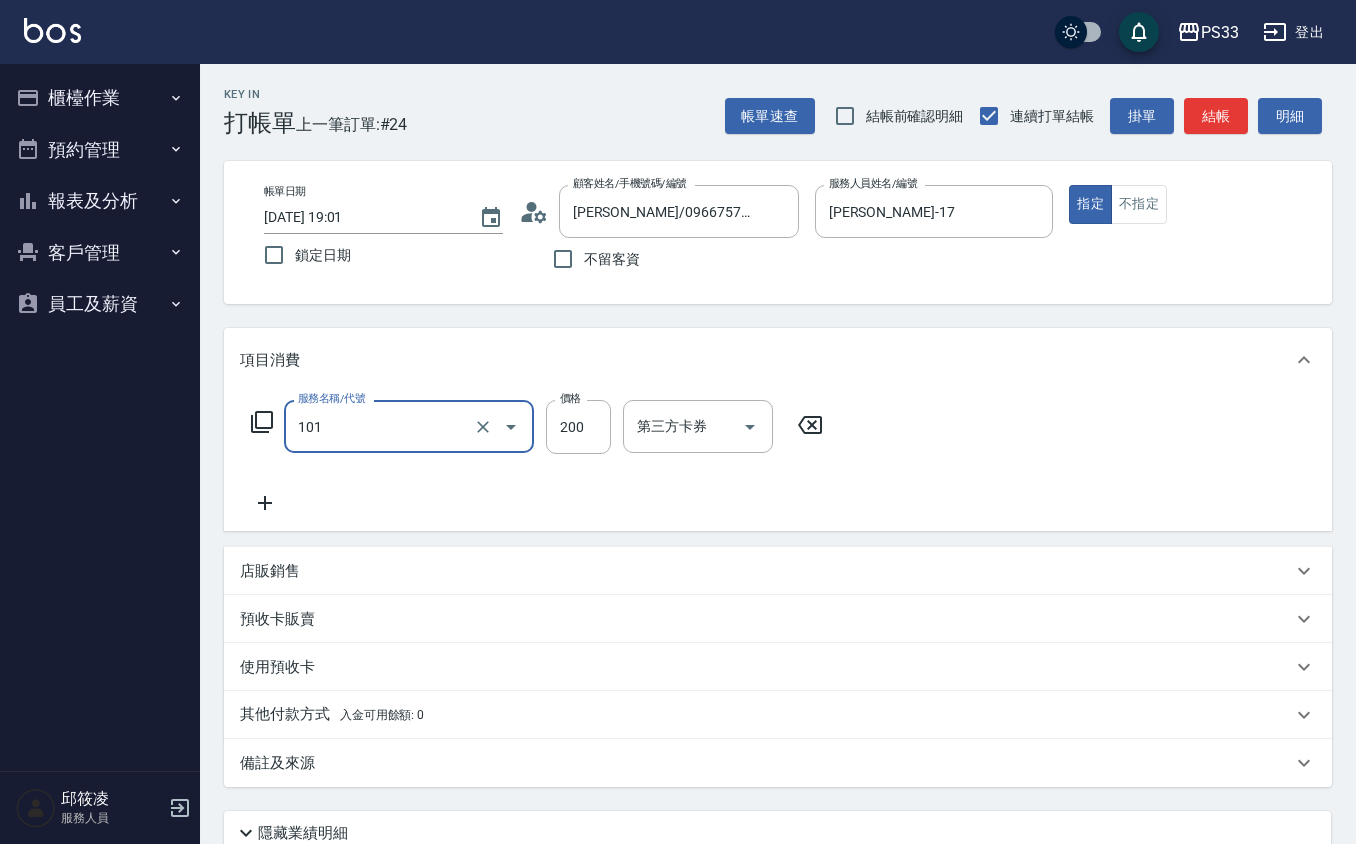 type on "洗髮(101)" 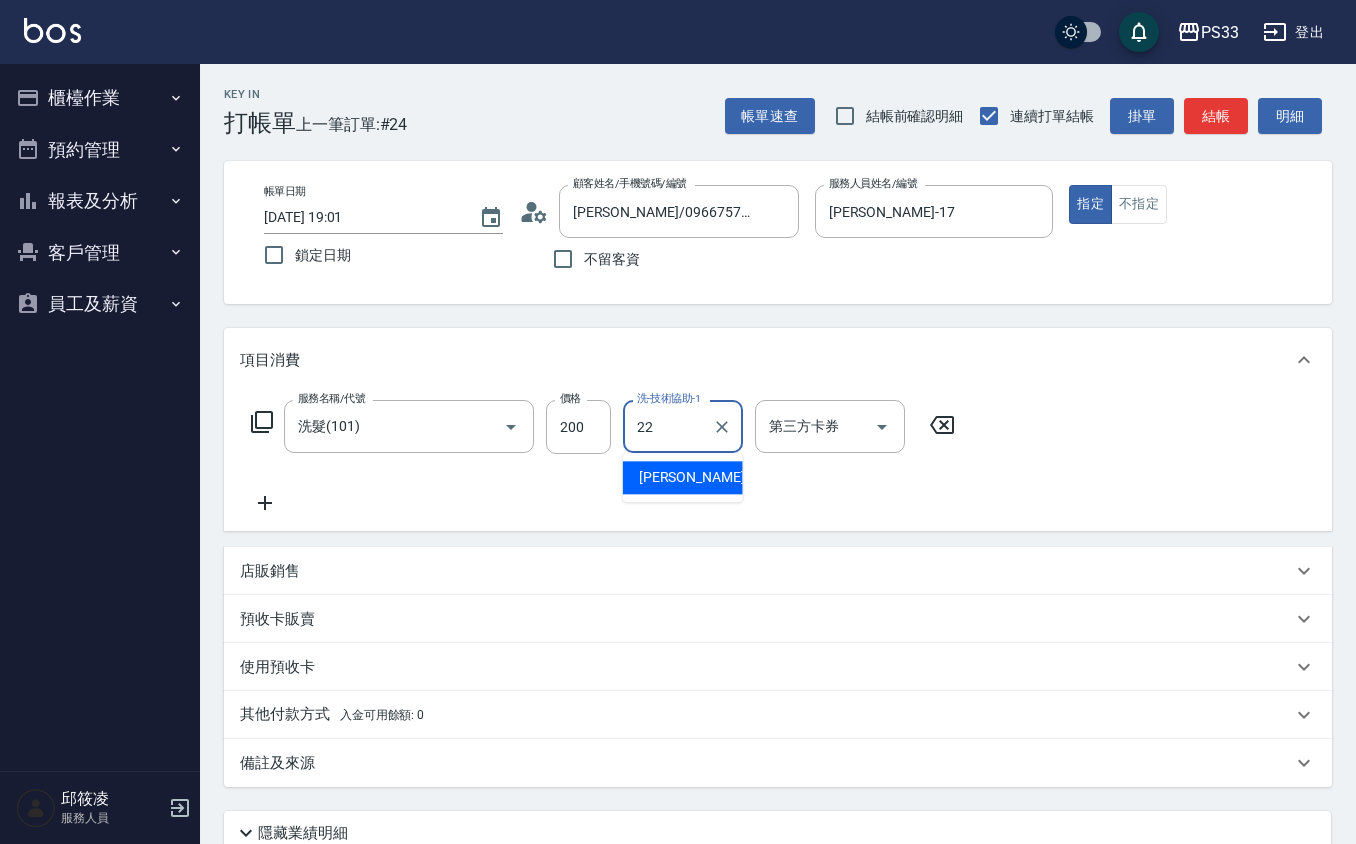 type on "[PERSON_NAME]-22" 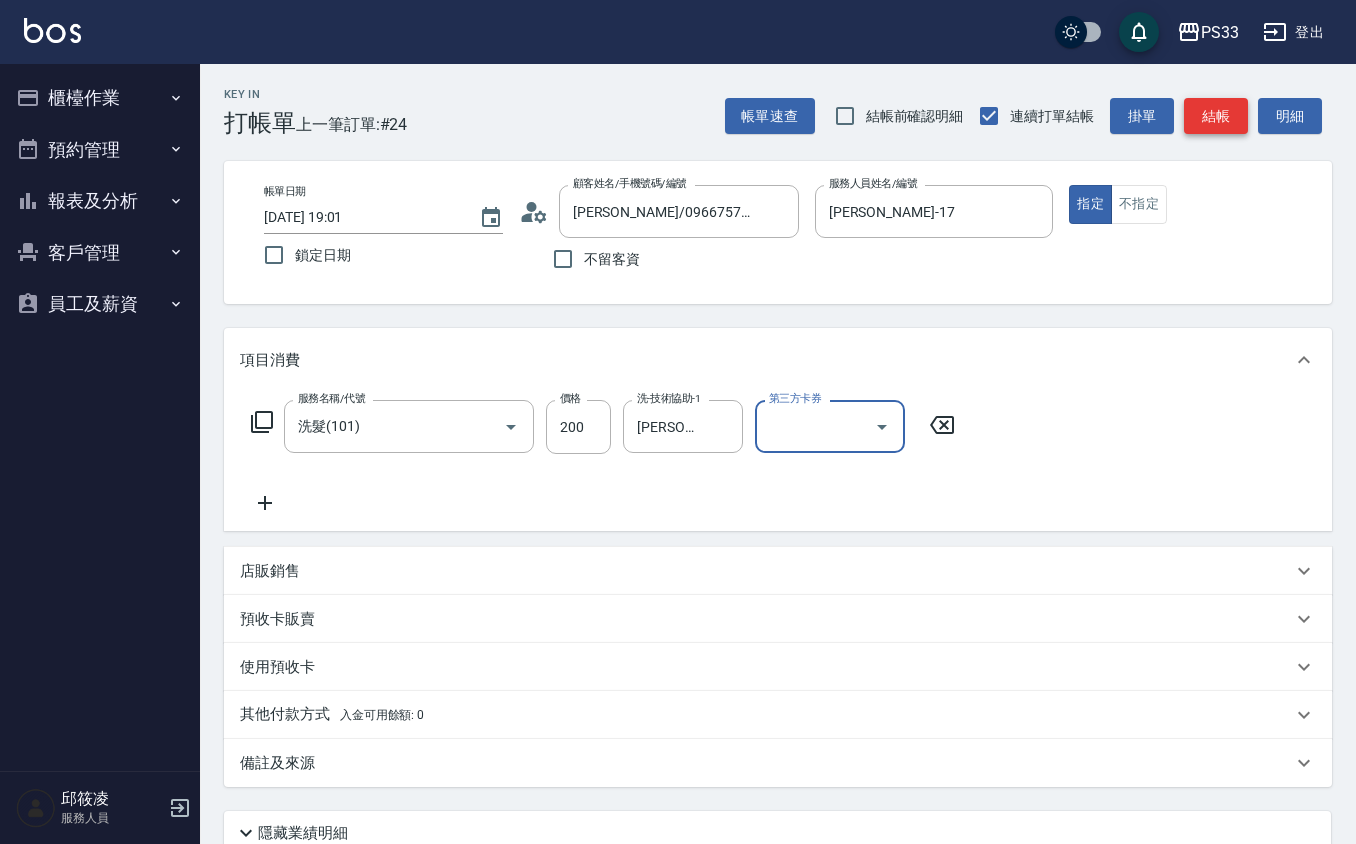 click on "結帳" at bounding box center [1216, 116] 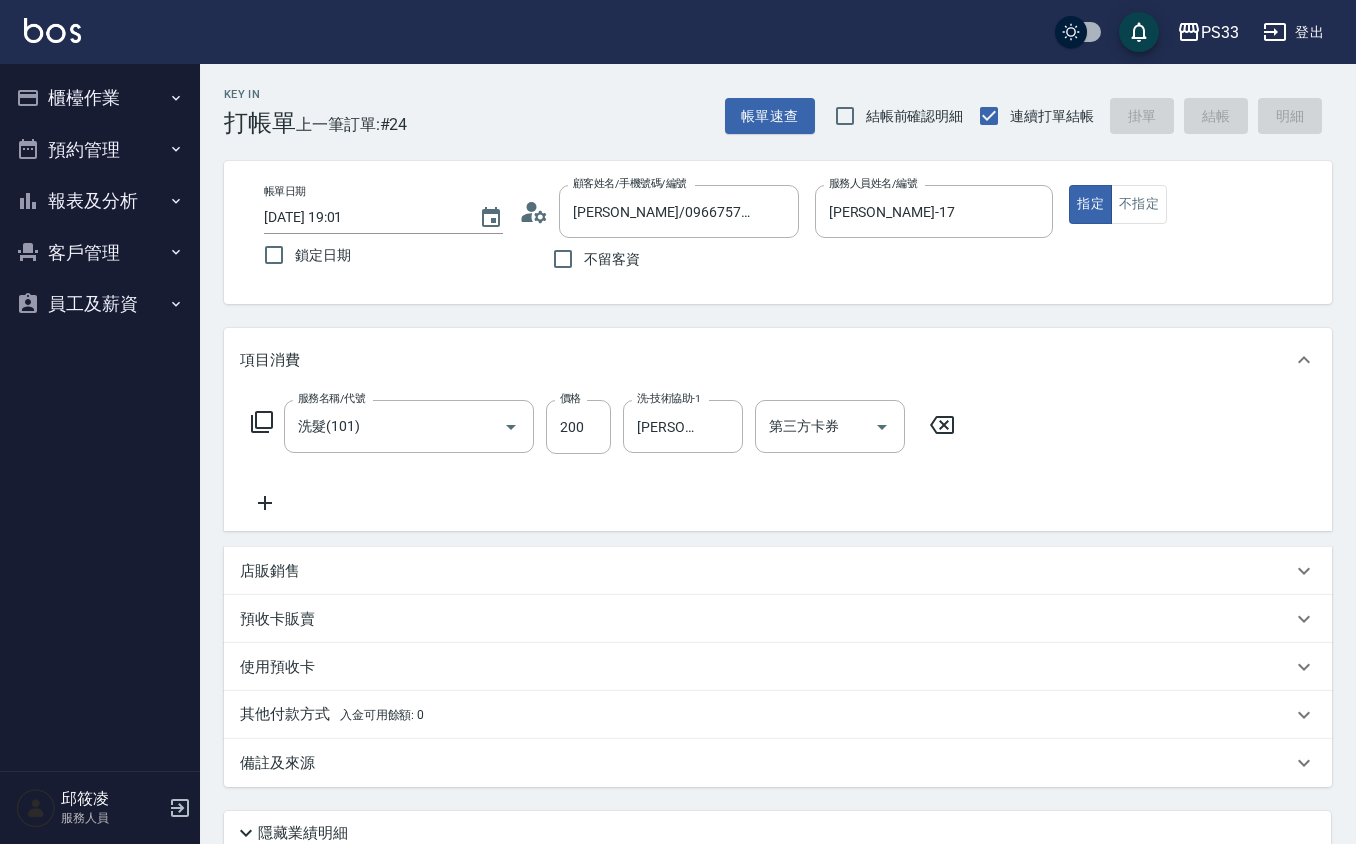 type 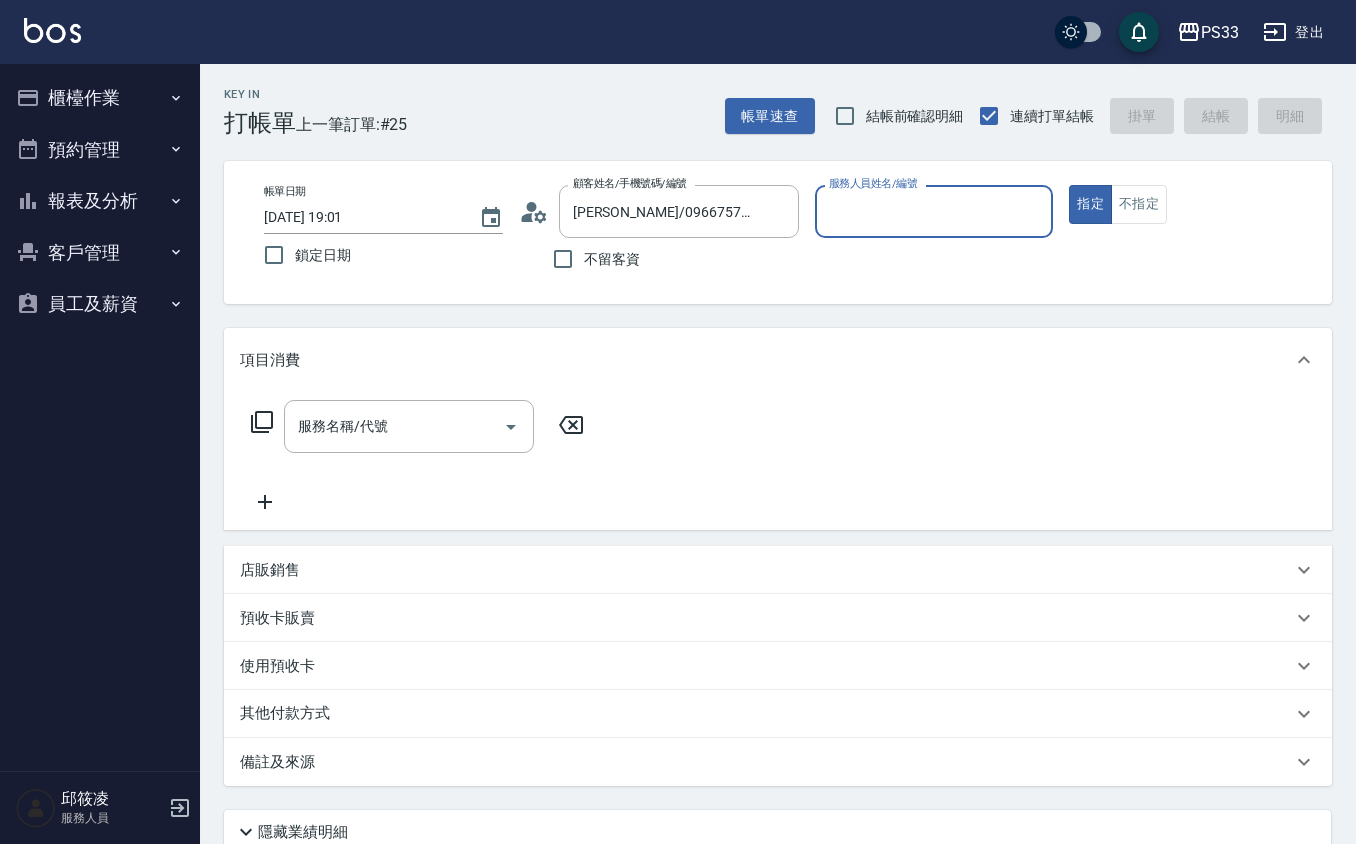 type on "書宜/0989724214/5" 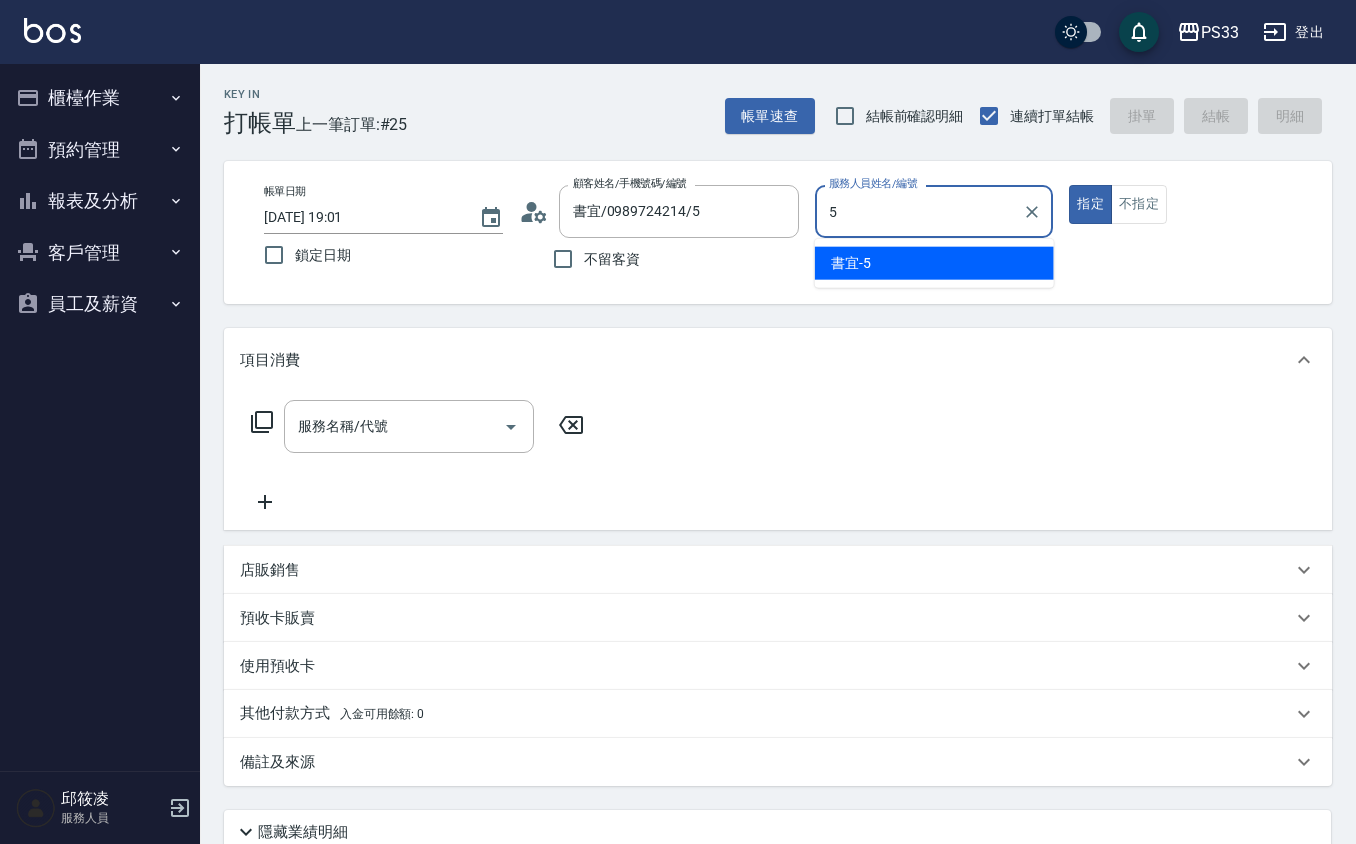 type on "書宜-5" 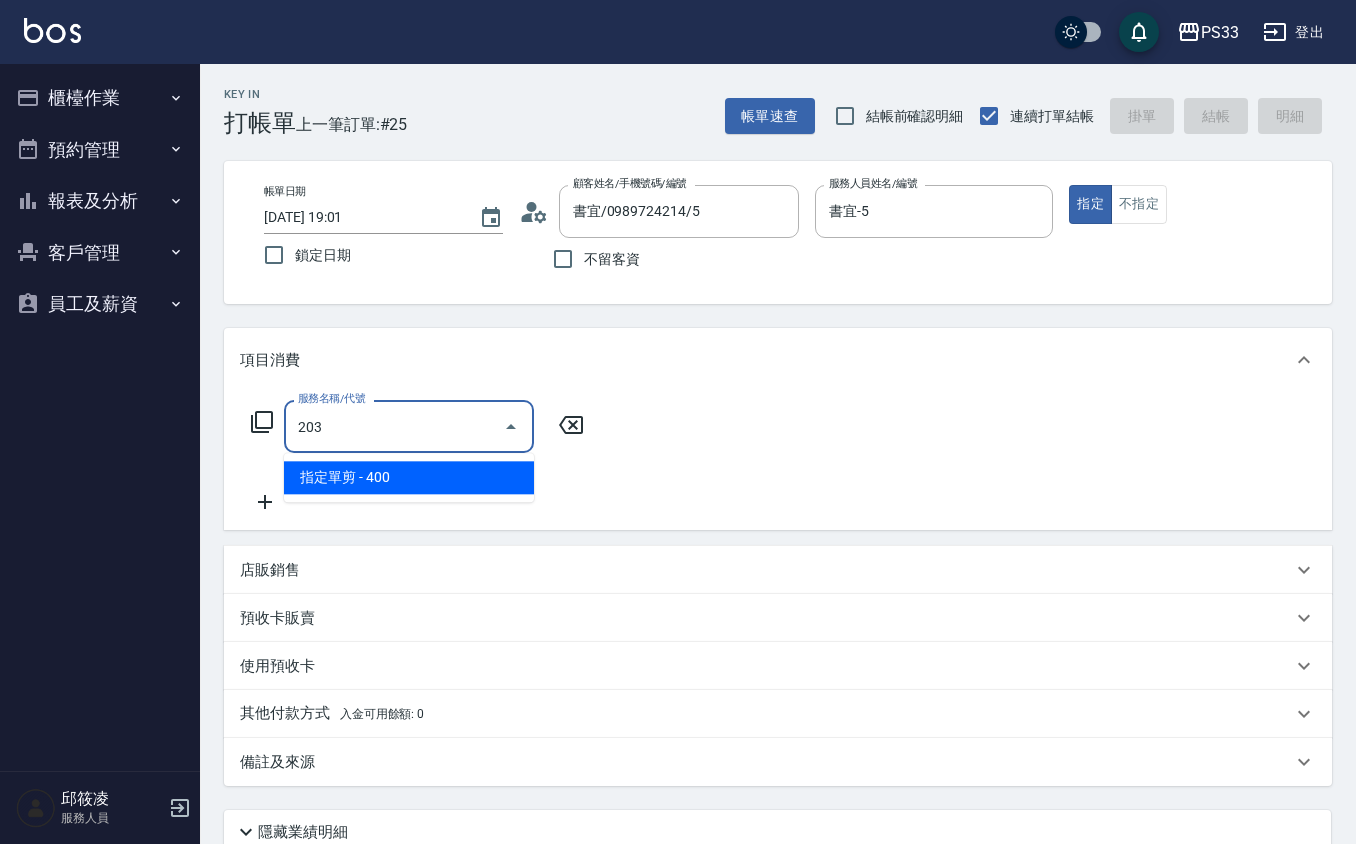 type on "指定單剪(203)" 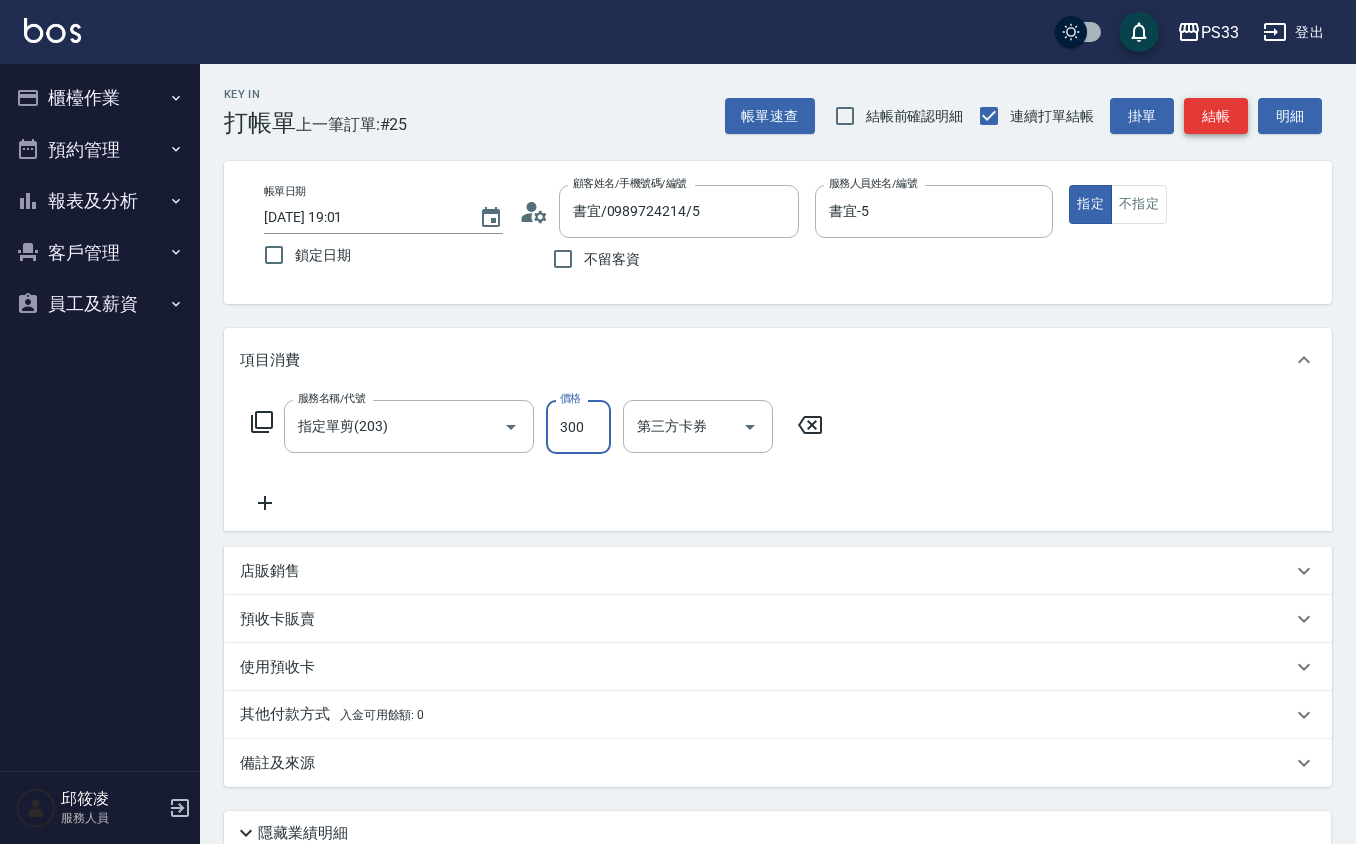 type on "300" 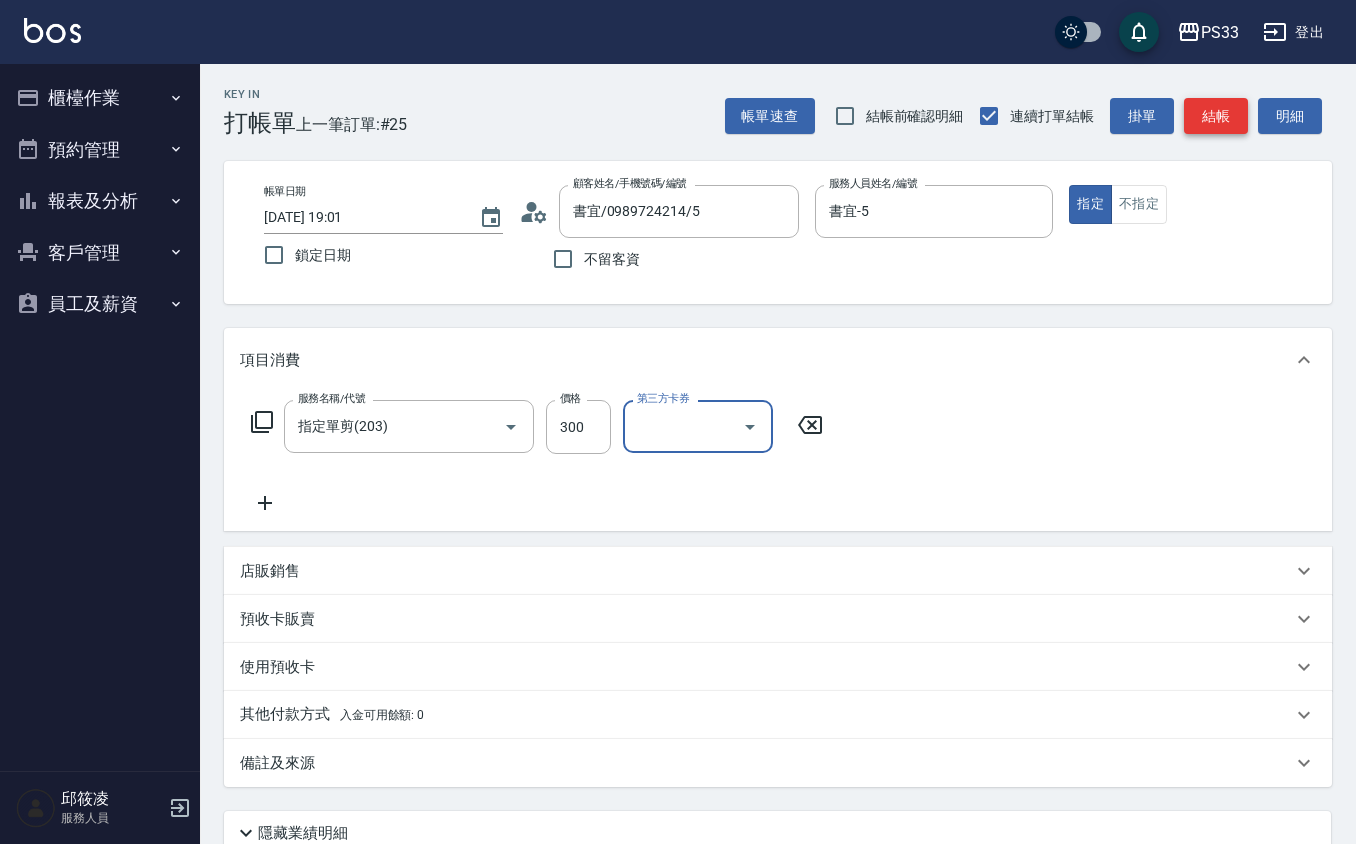 click on "結帳" at bounding box center [1216, 116] 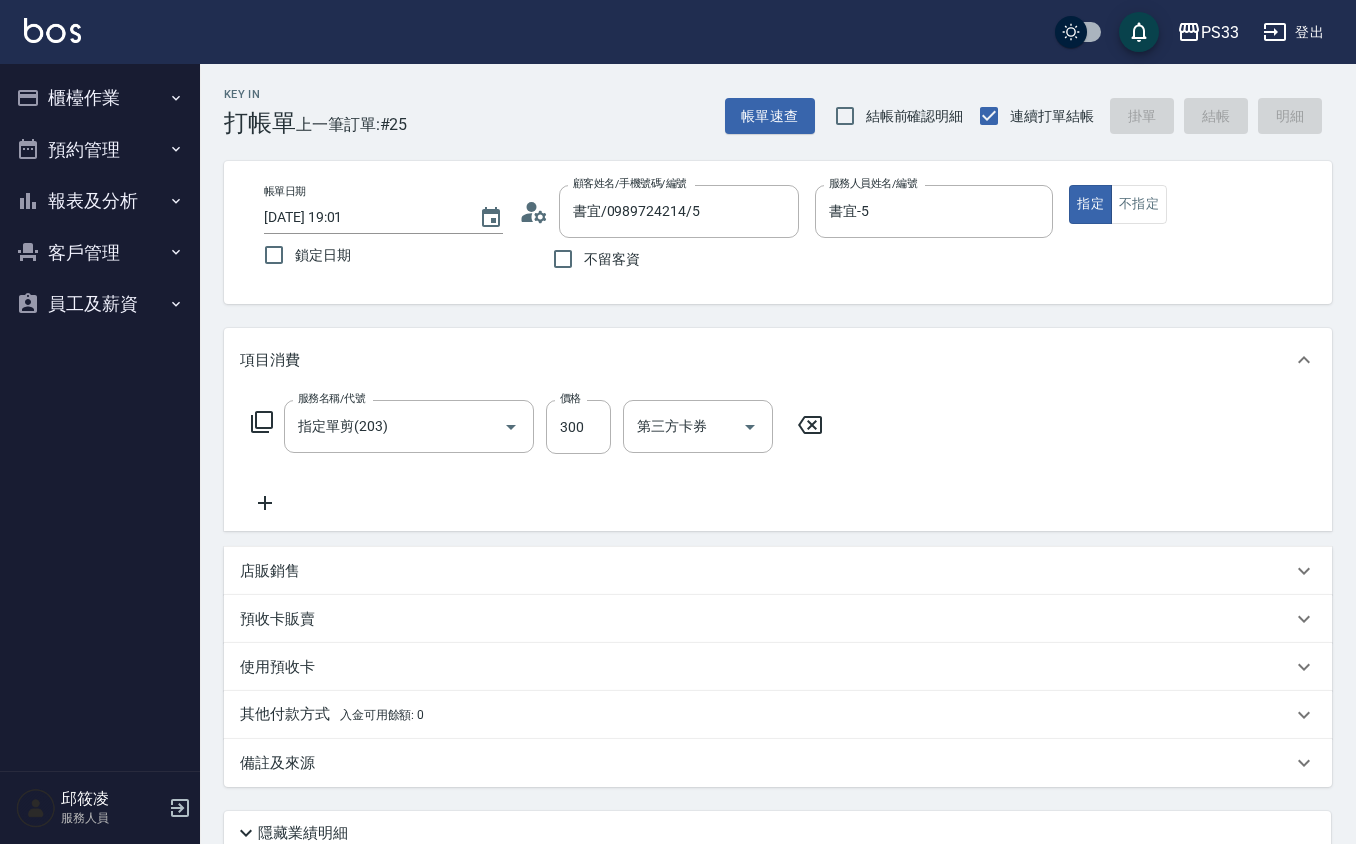 type 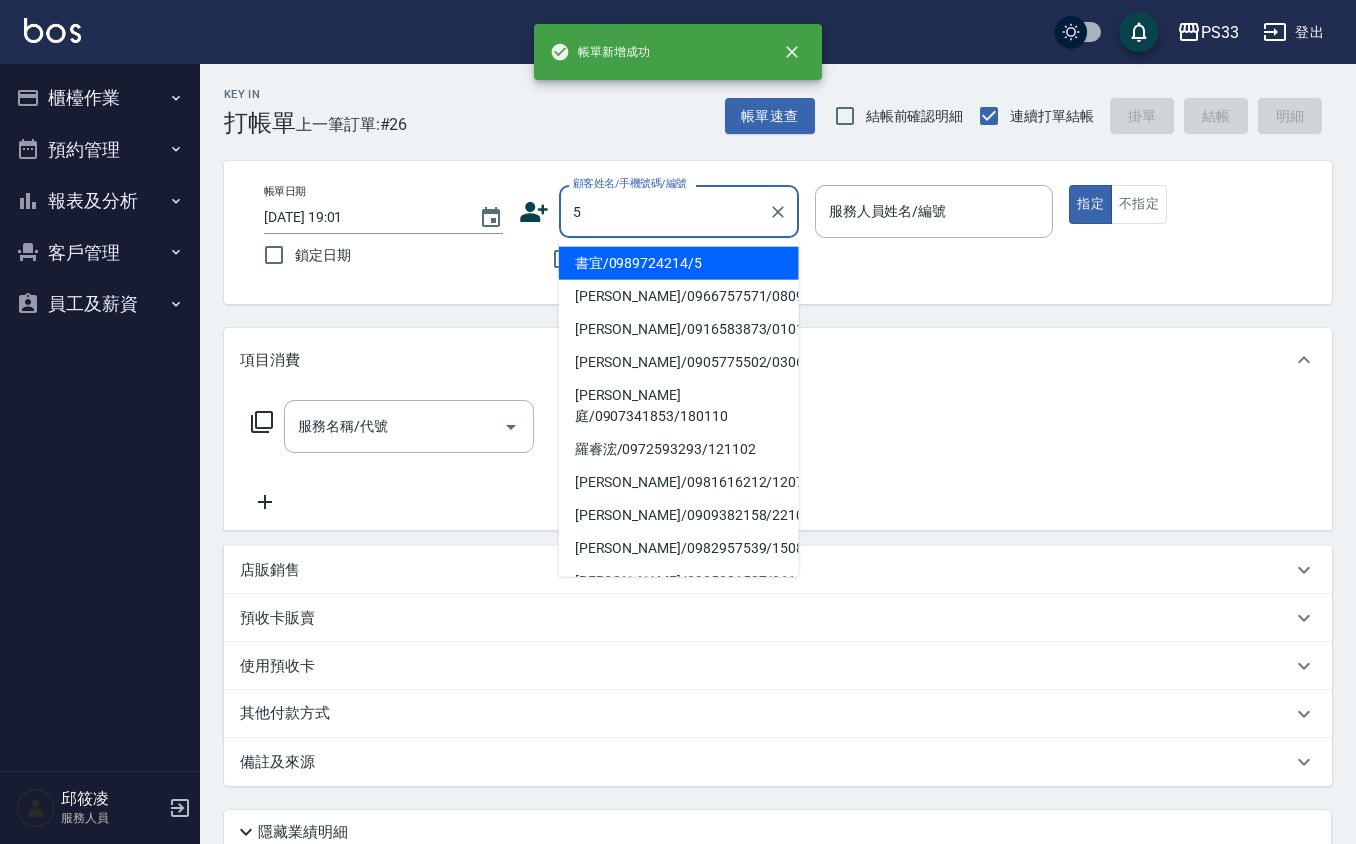 type on "書宜/0989724214/5" 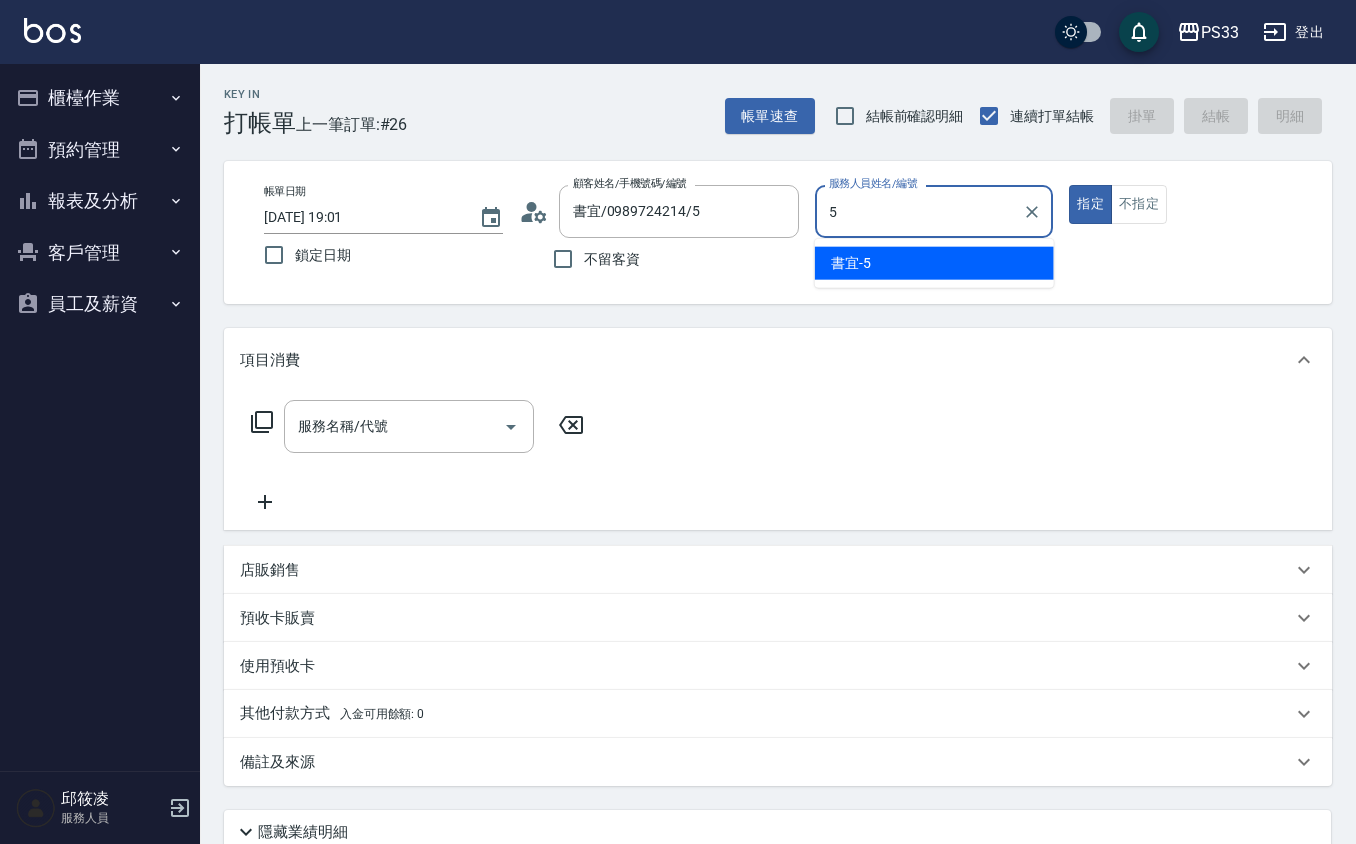 type on "書宜-5" 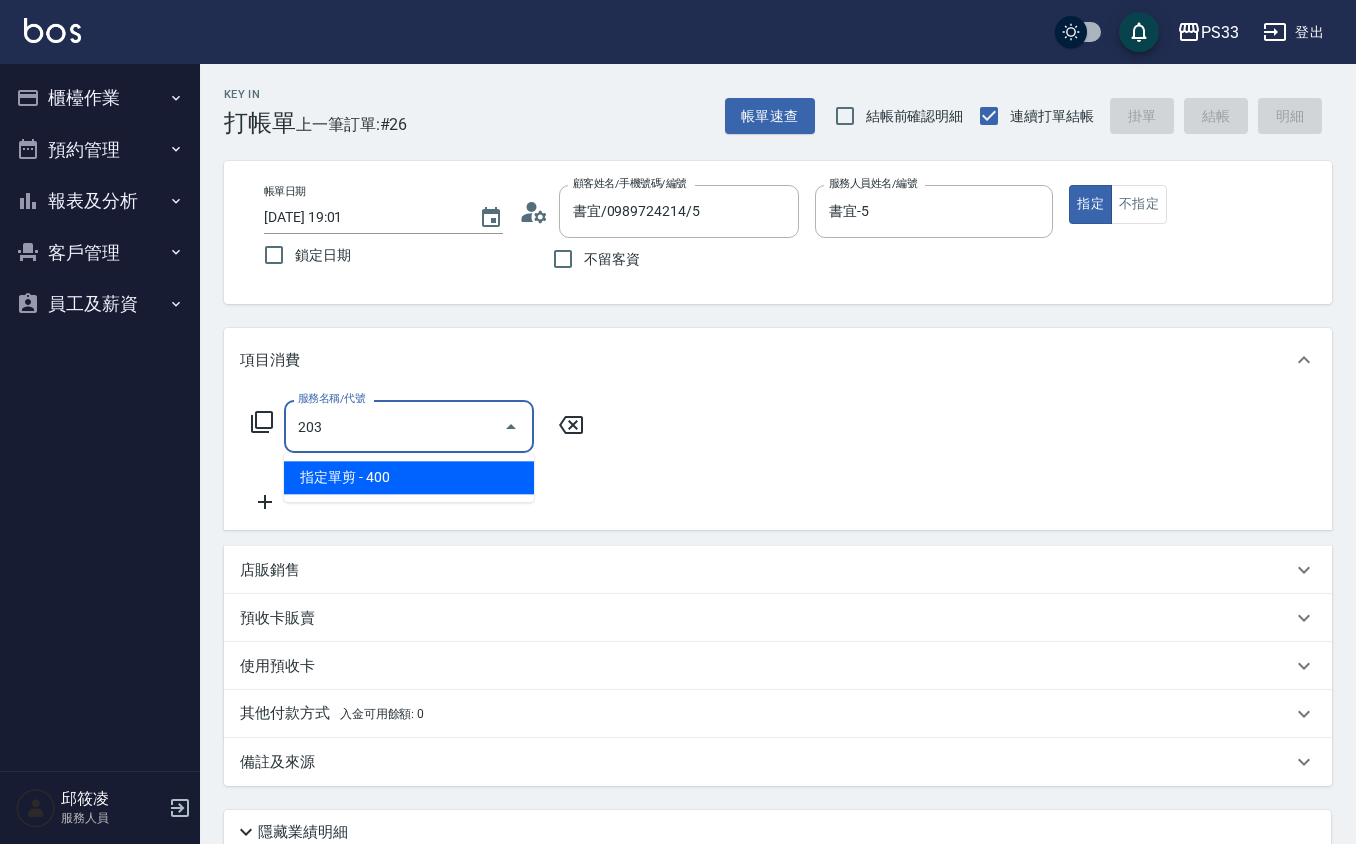 type on "指定單剪(203)" 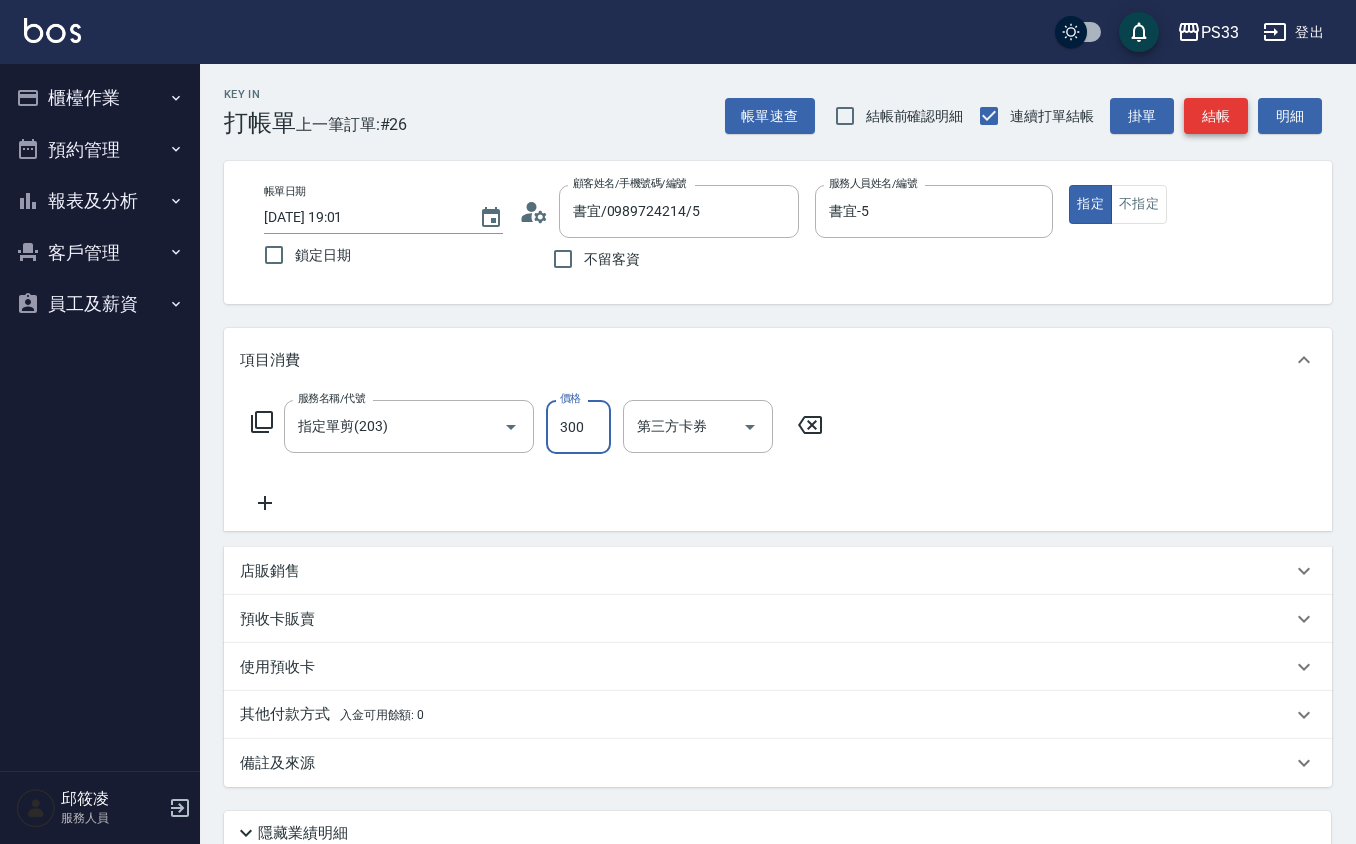 type on "300" 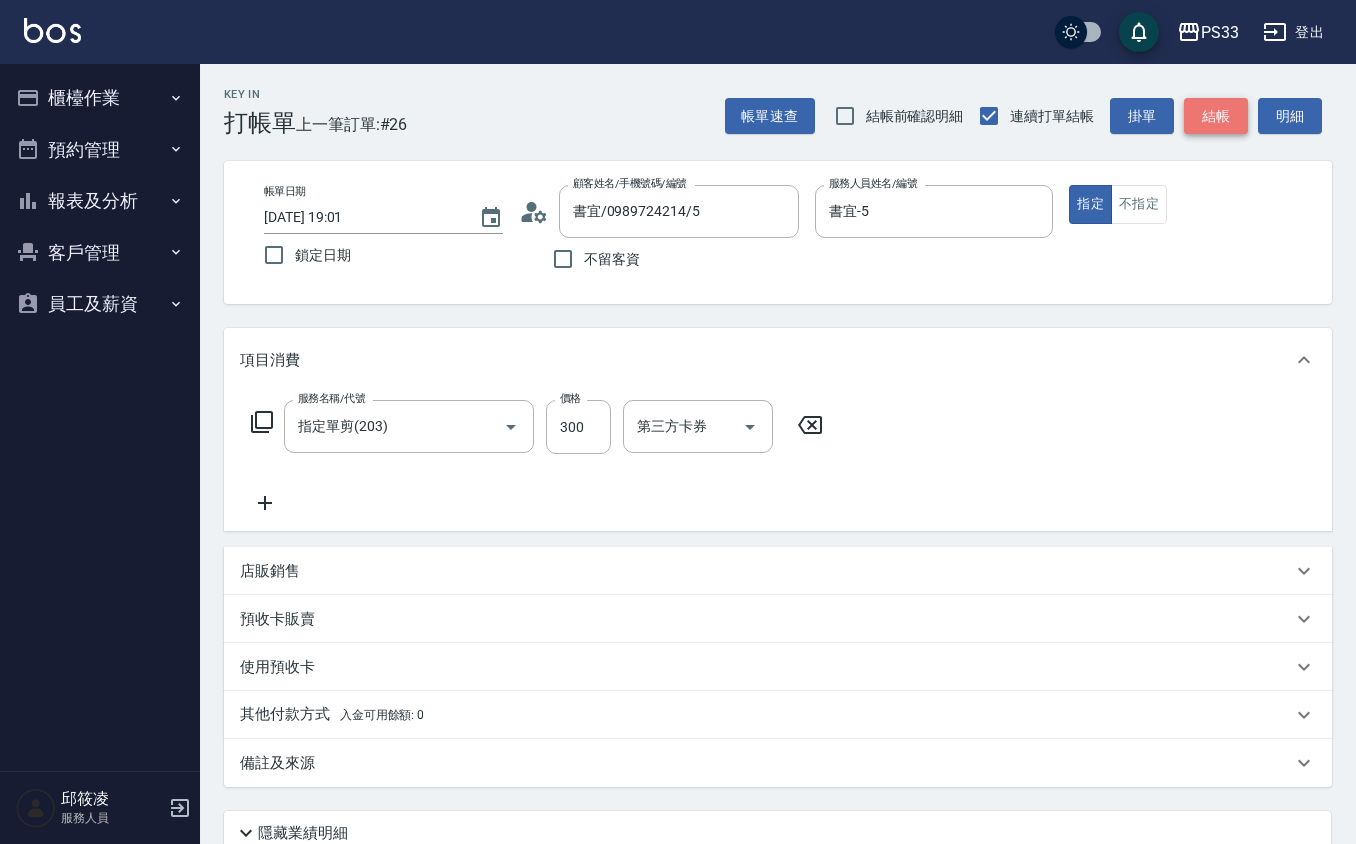 click on "結帳" at bounding box center [1216, 116] 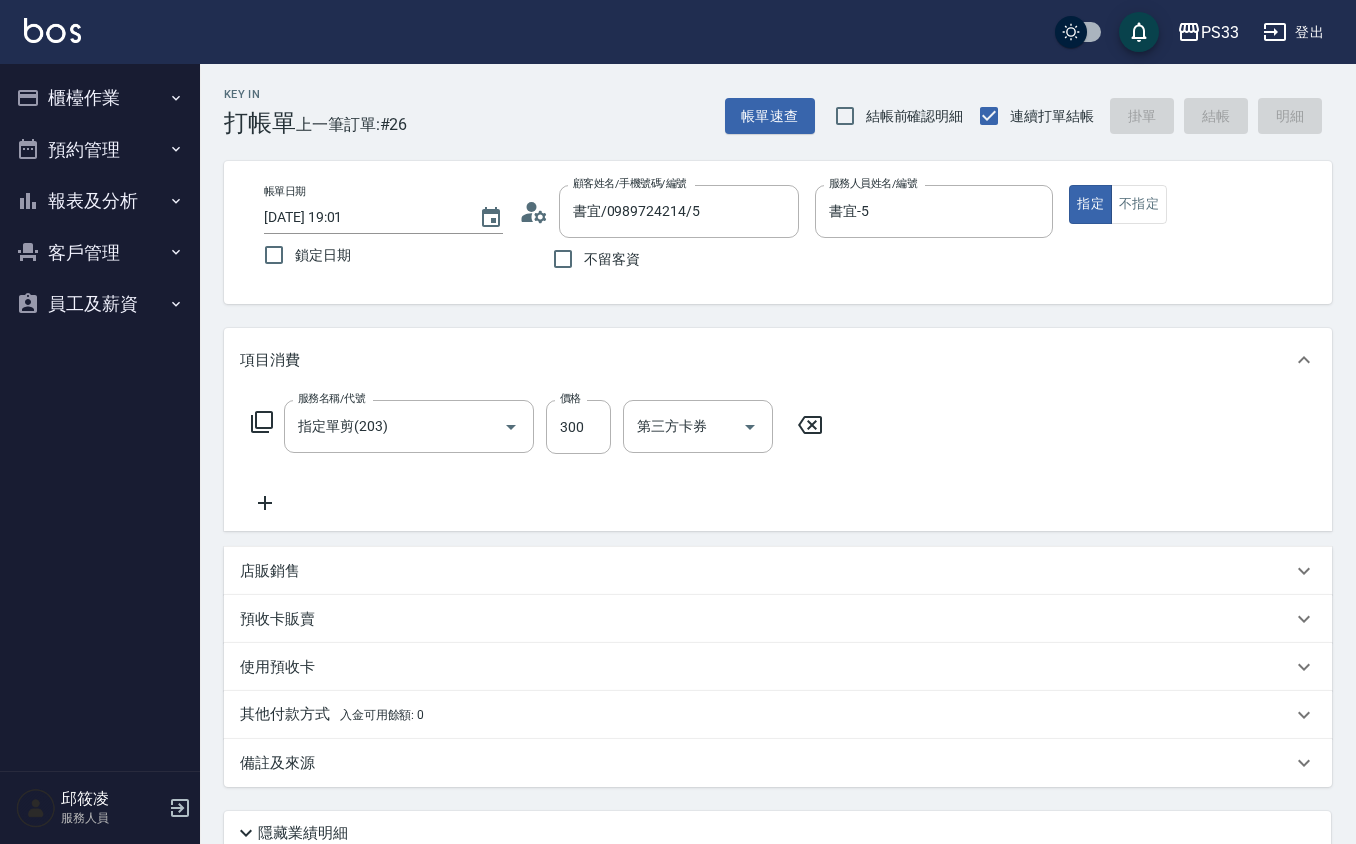 type 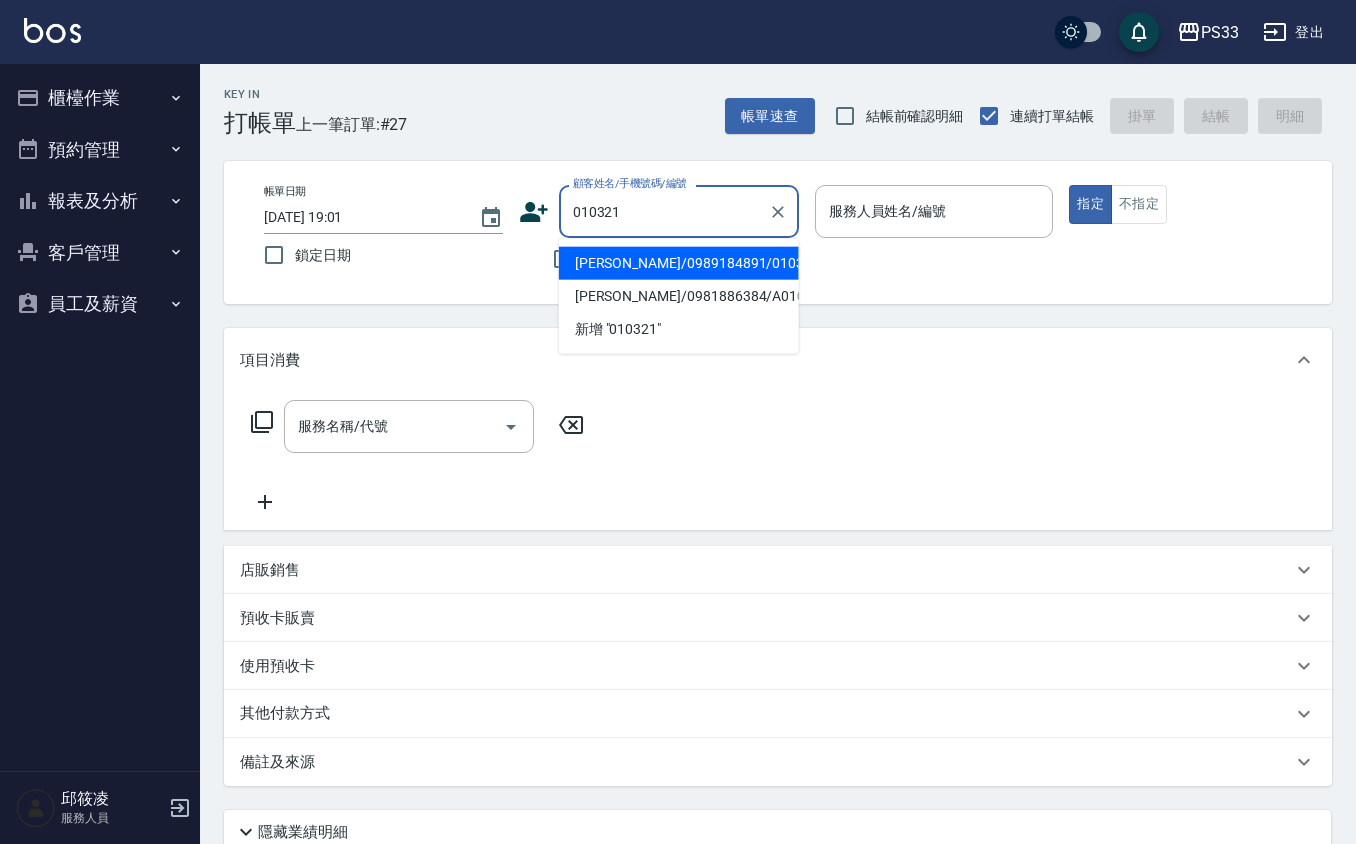 type on "[PERSON_NAME]/0989184891/010321" 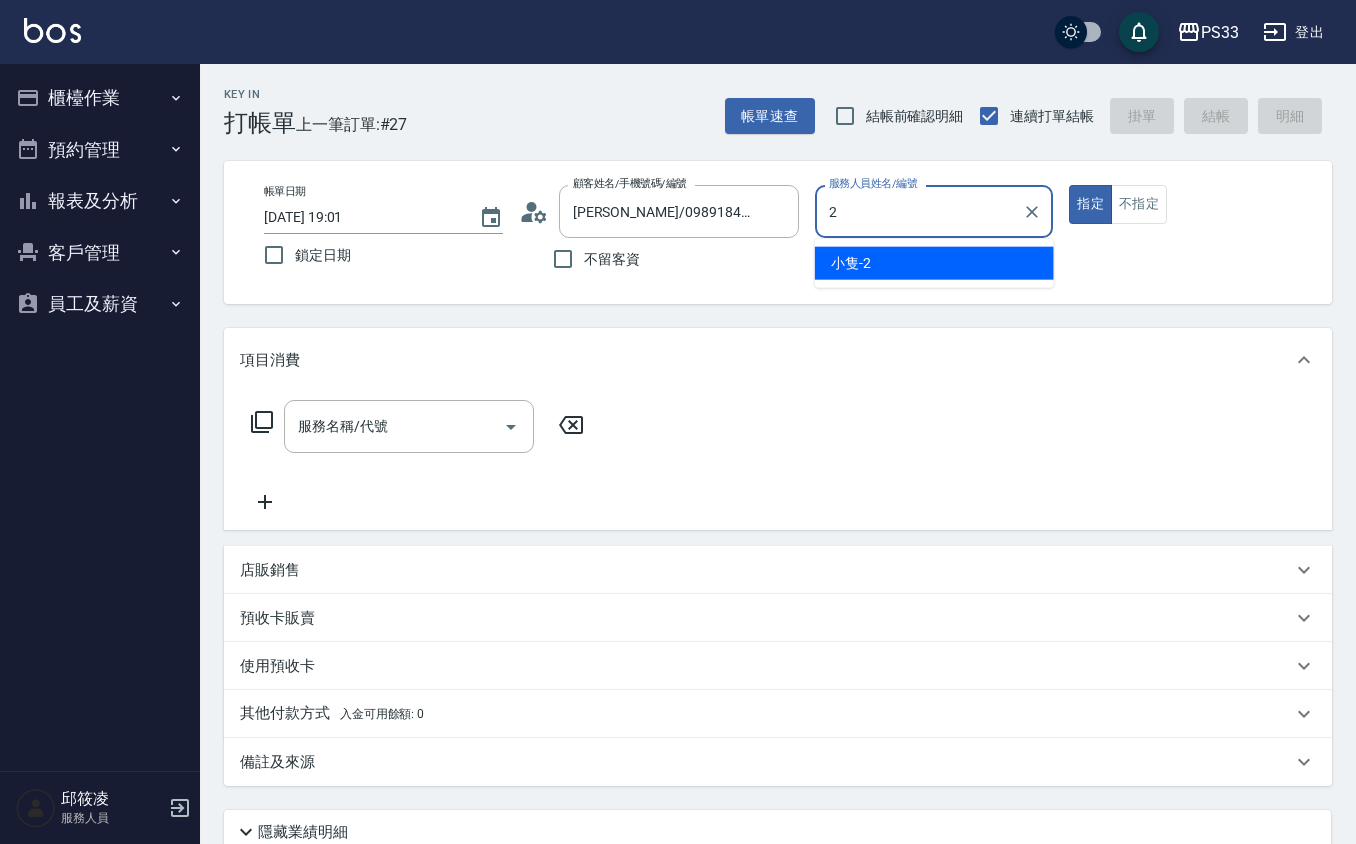 type on "小隻-2" 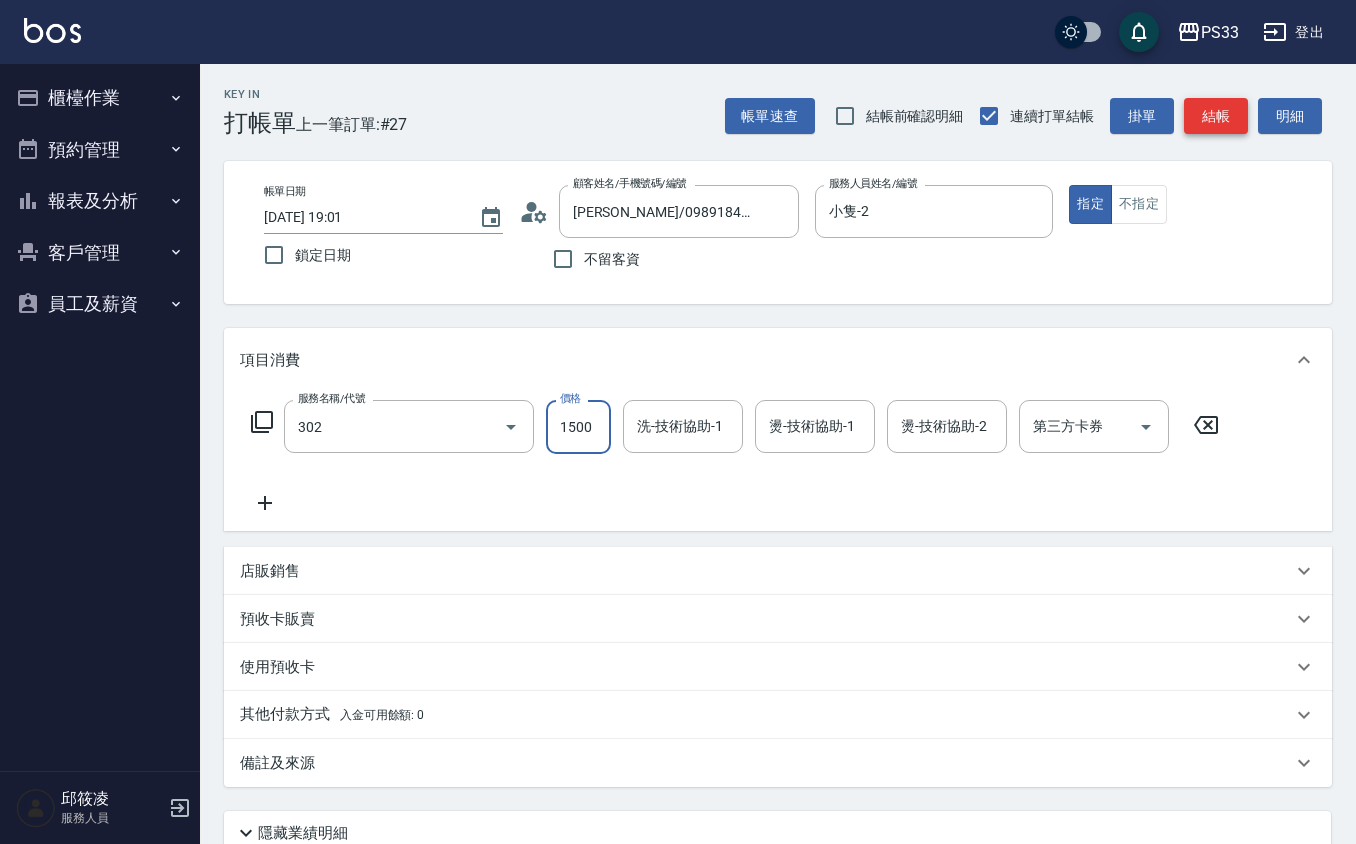 type on "設計燙髮(302)" 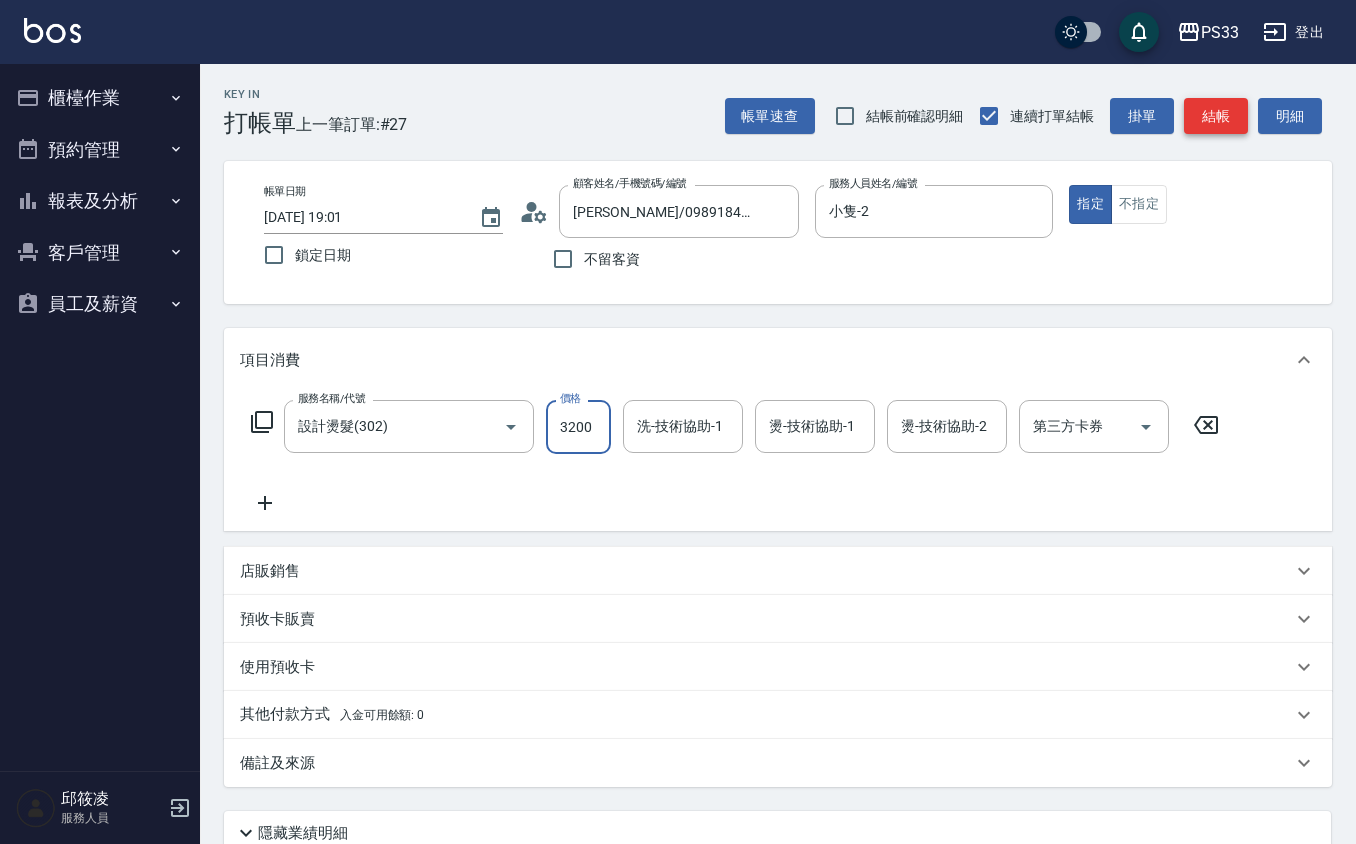 type on "3200" 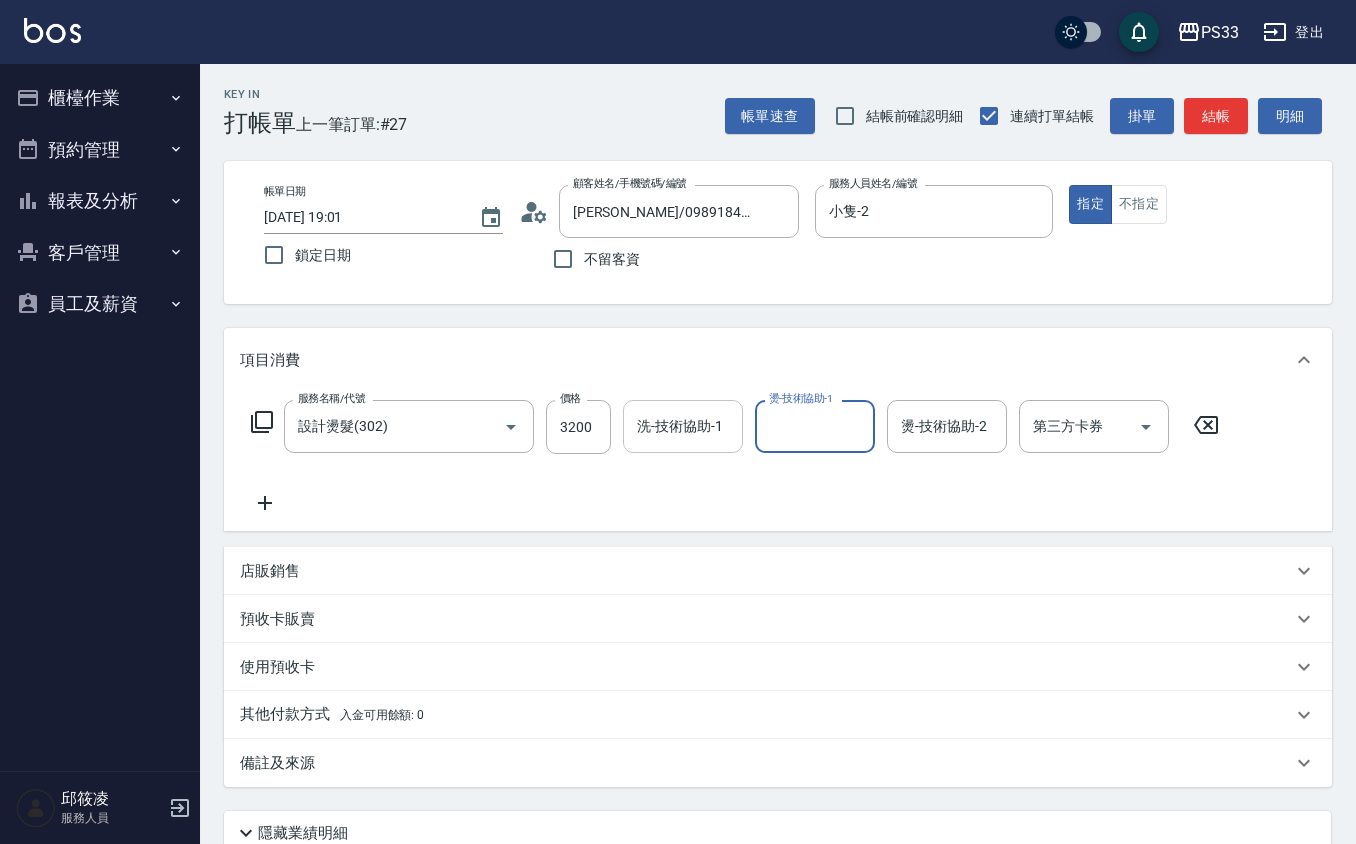 click on "洗-技術協助-1" at bounding box center [683, 426] 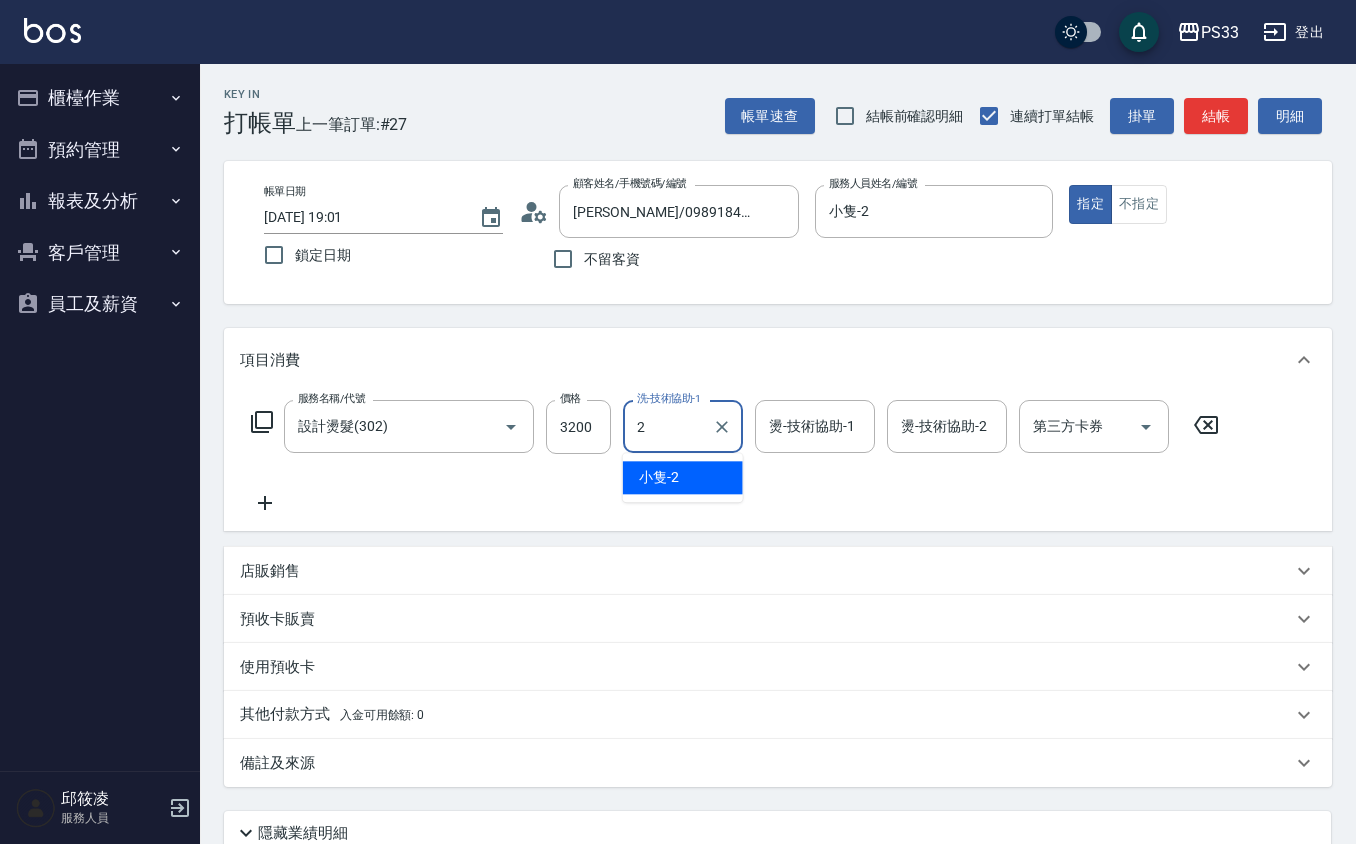 type on "小隻-2" 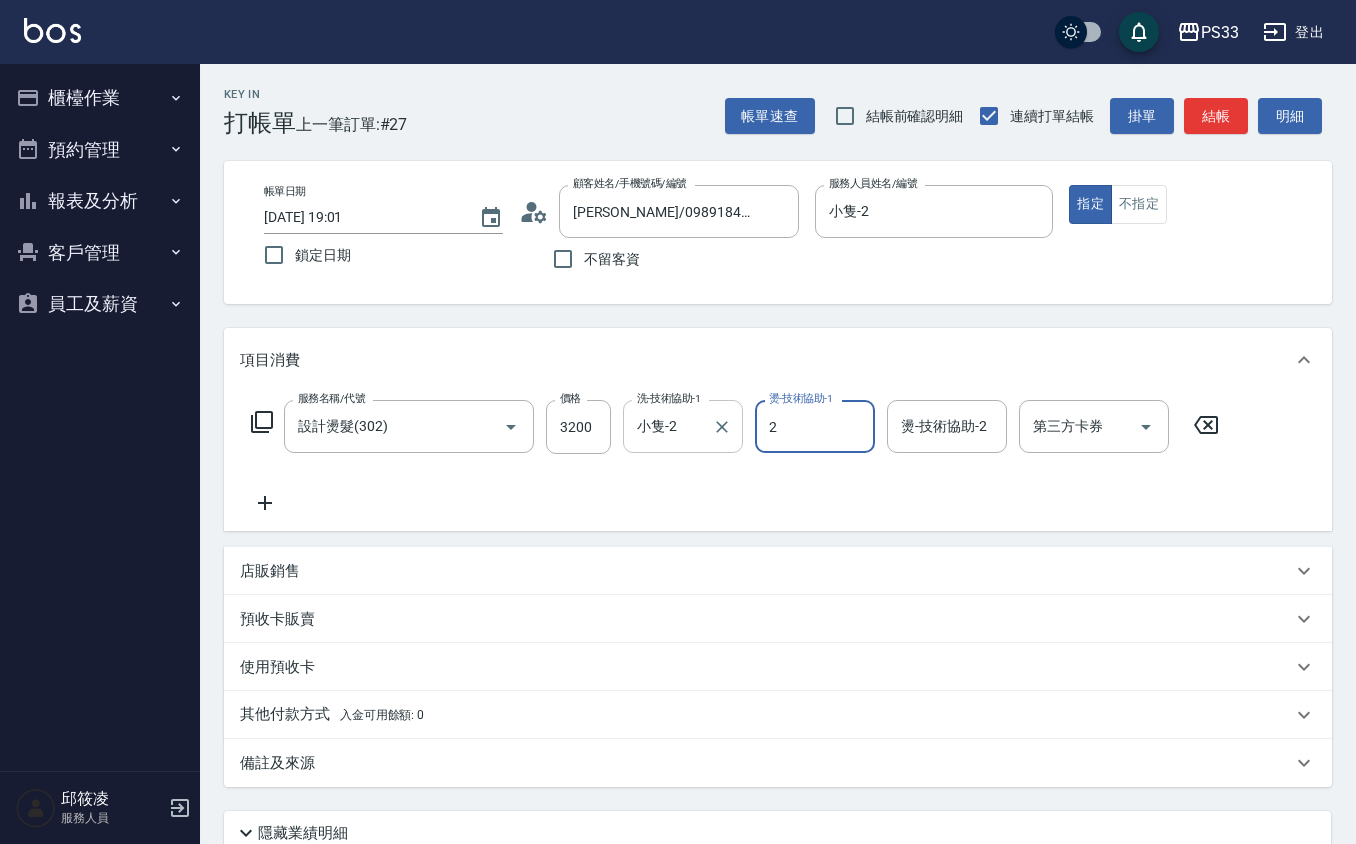 type on "小隻-2" 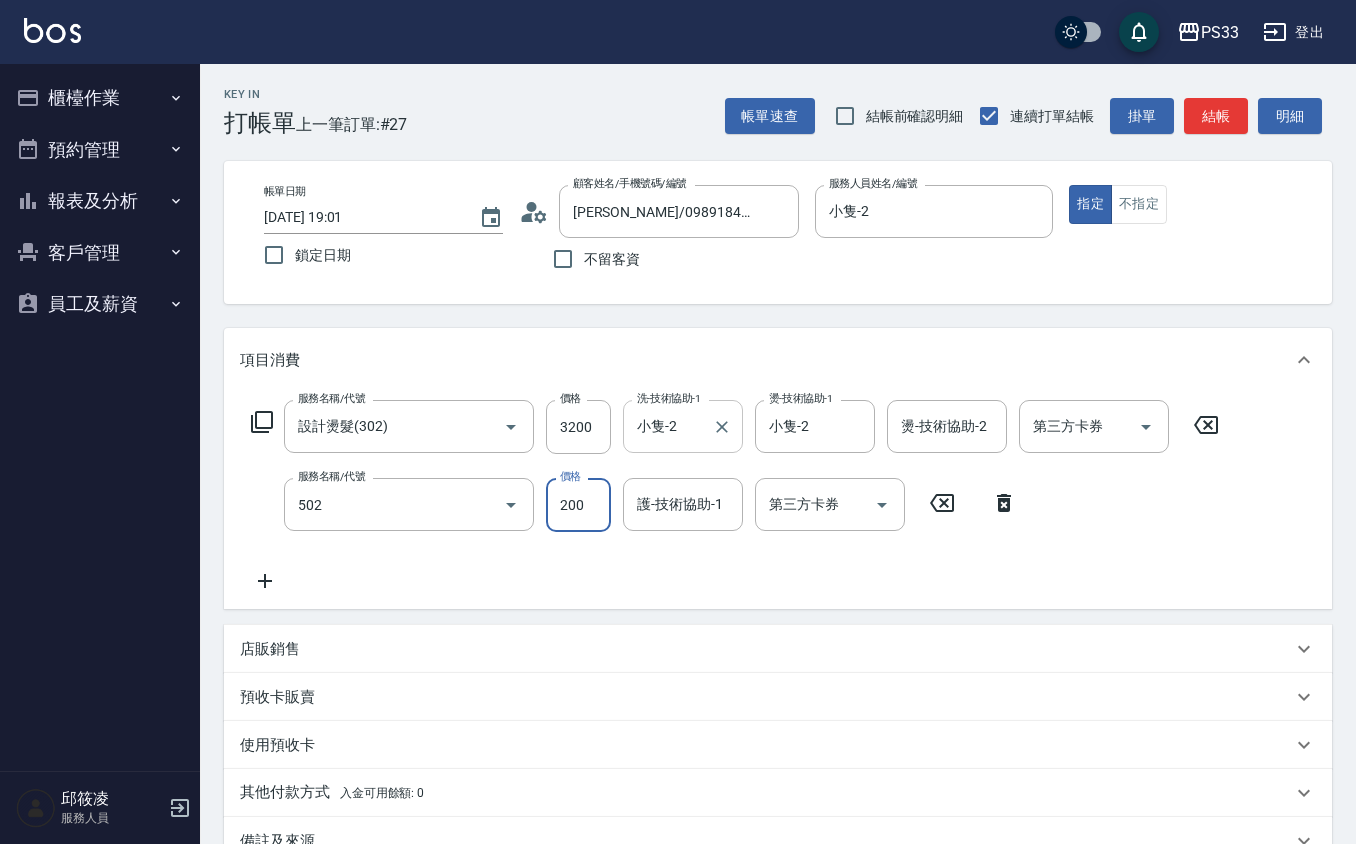 type on "自備護髮(502)" 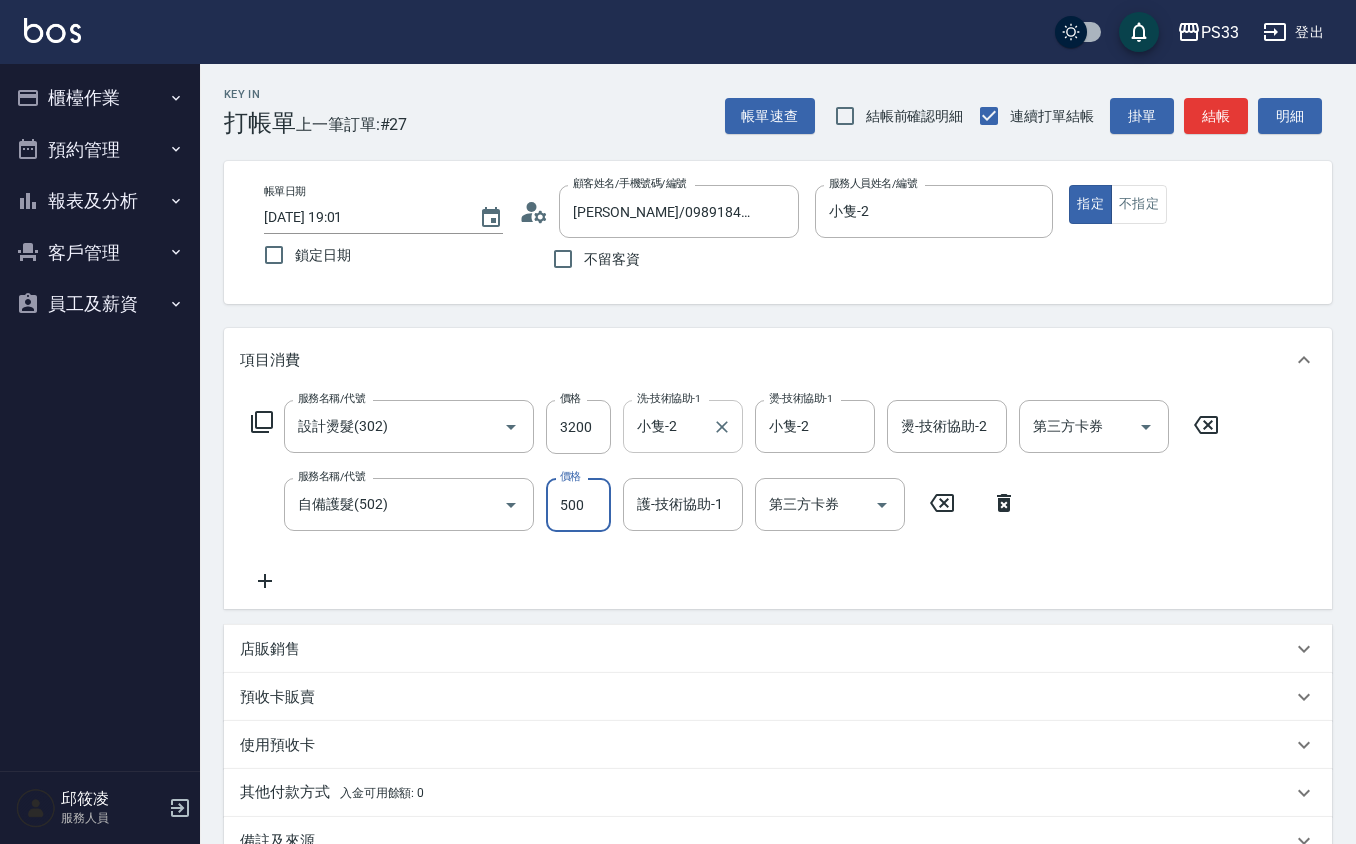 type on "500" 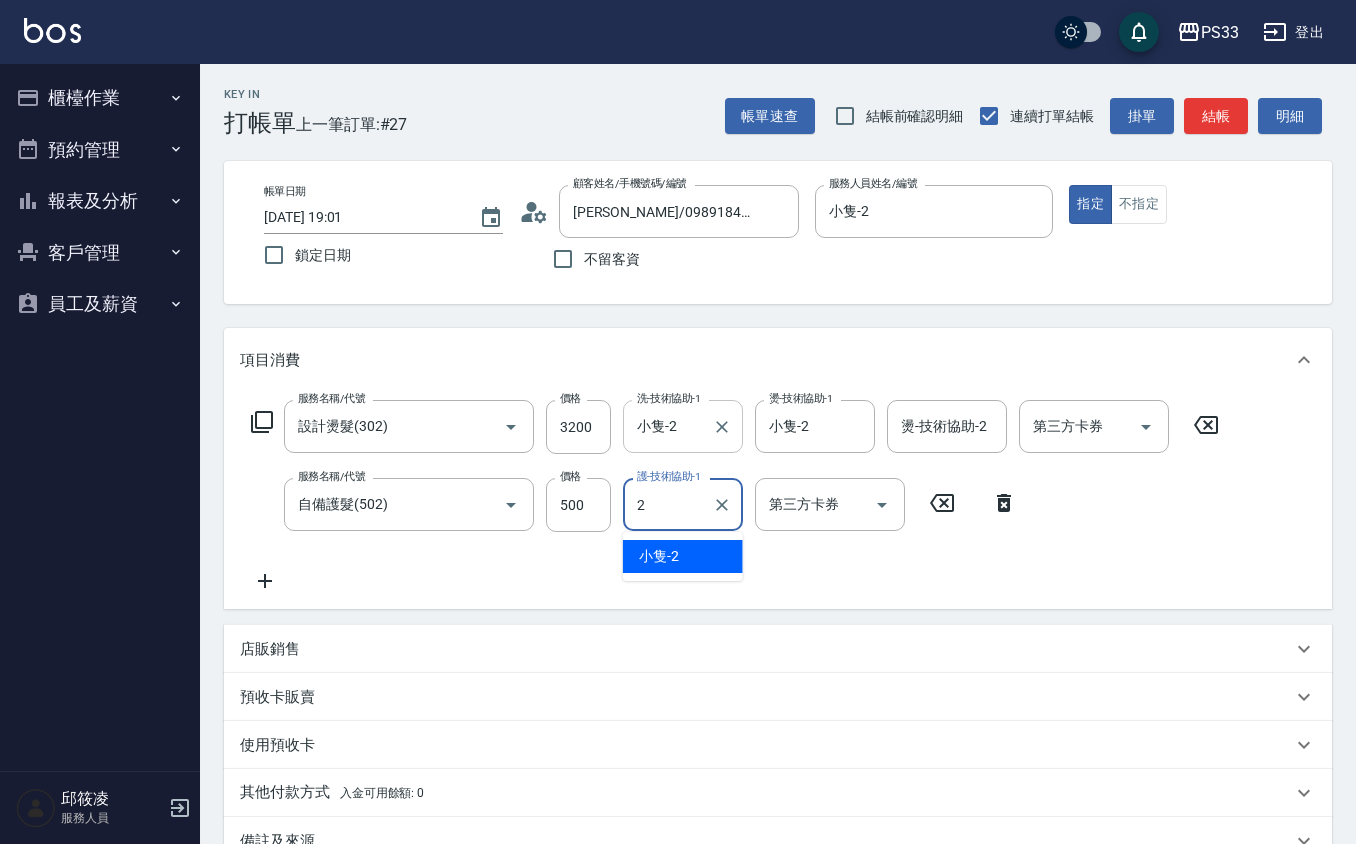 type on "小隻-2" 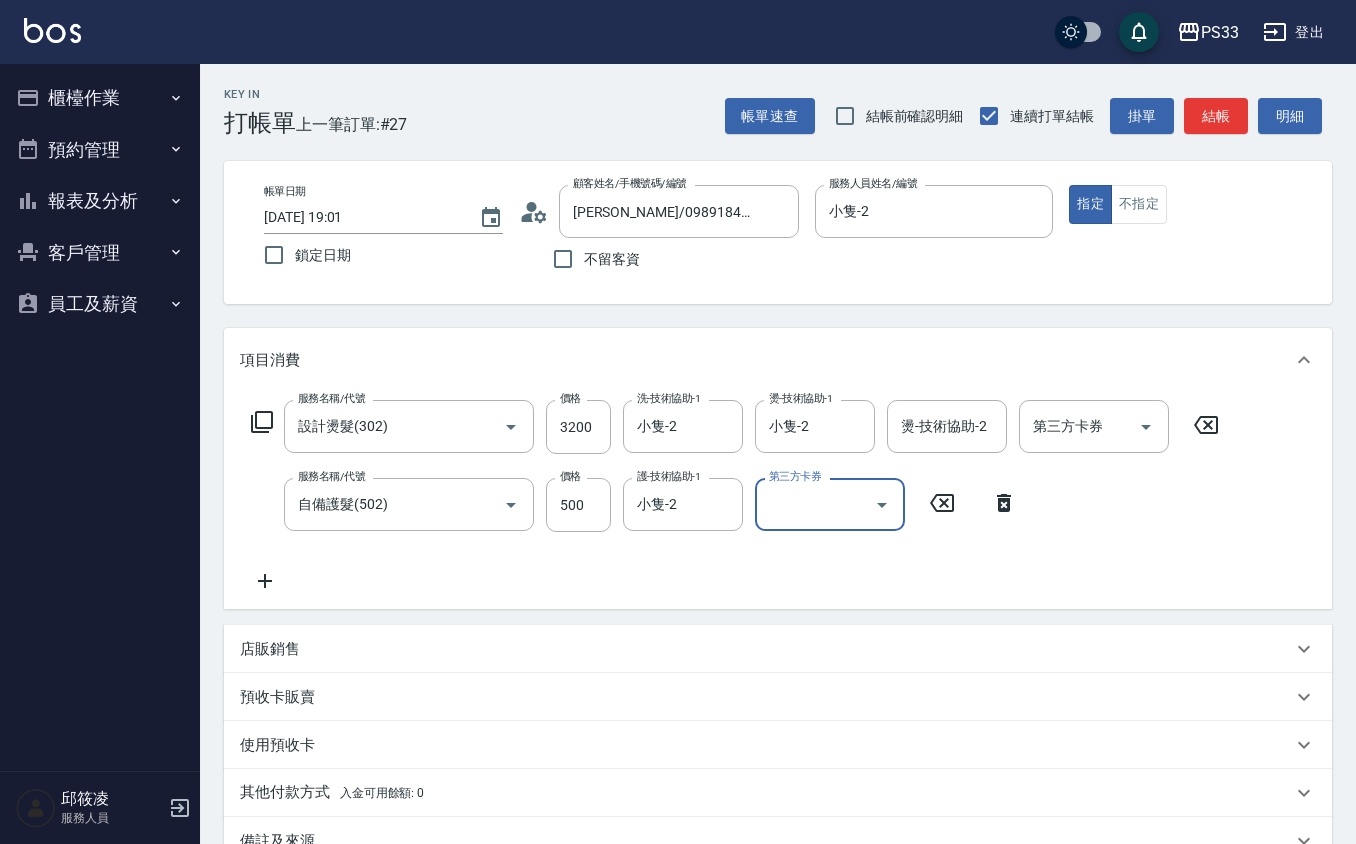 drag, startPoint x: 704, startPoint y: 436, endPoint x: 1229, endPoint y: 230, distance: 563.969 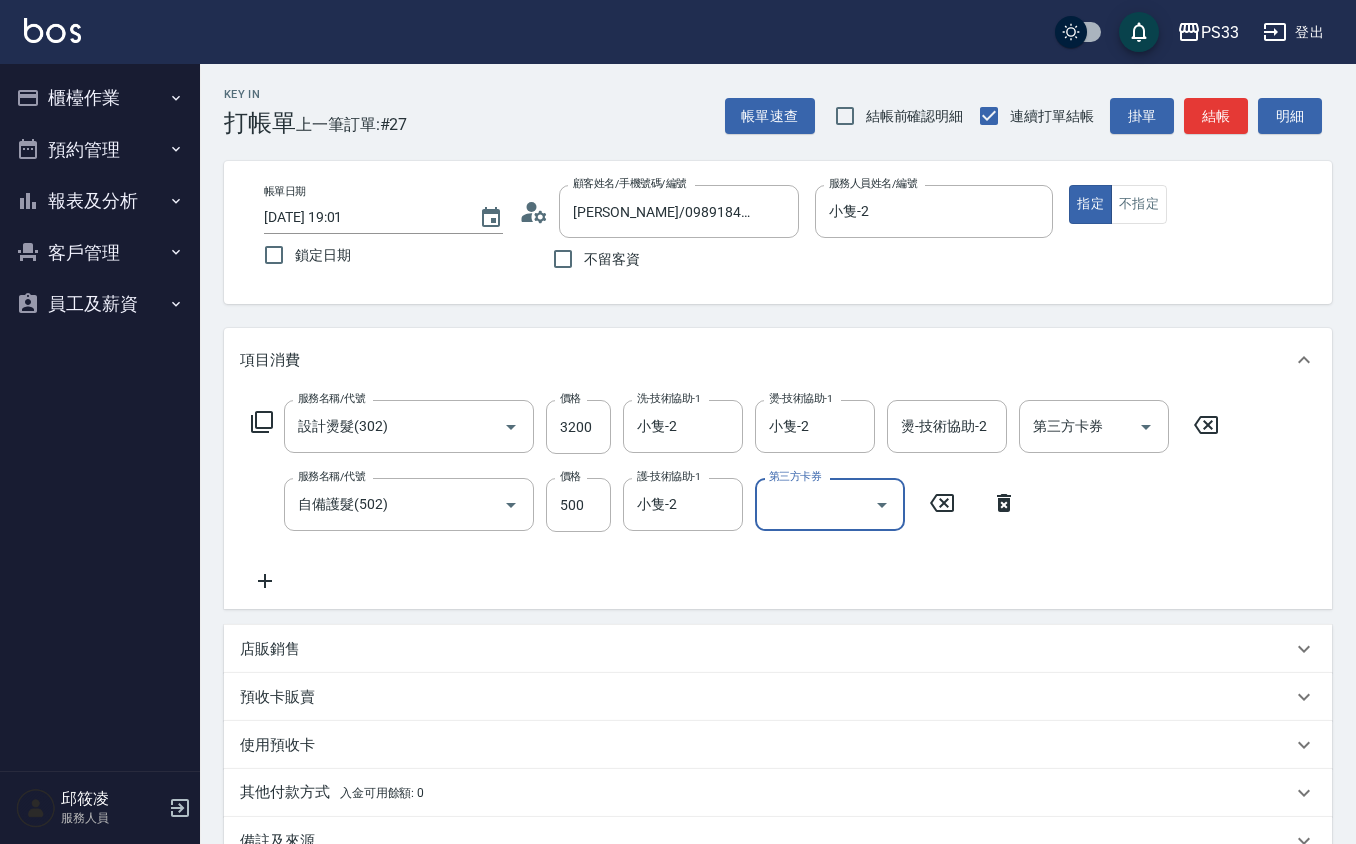 click on "帳單日期 [DATE] 19:01 鎖定日期 顧客姓名/手機號碼/編號 [PERSON_NAME]/0989184891/010321 顧客姓名/手機號碼/編號 不留客資 服務人員姓名/編號 小隻-2 服務人員姓名/編號 指定 不指定" at bounding box center [778, 232] 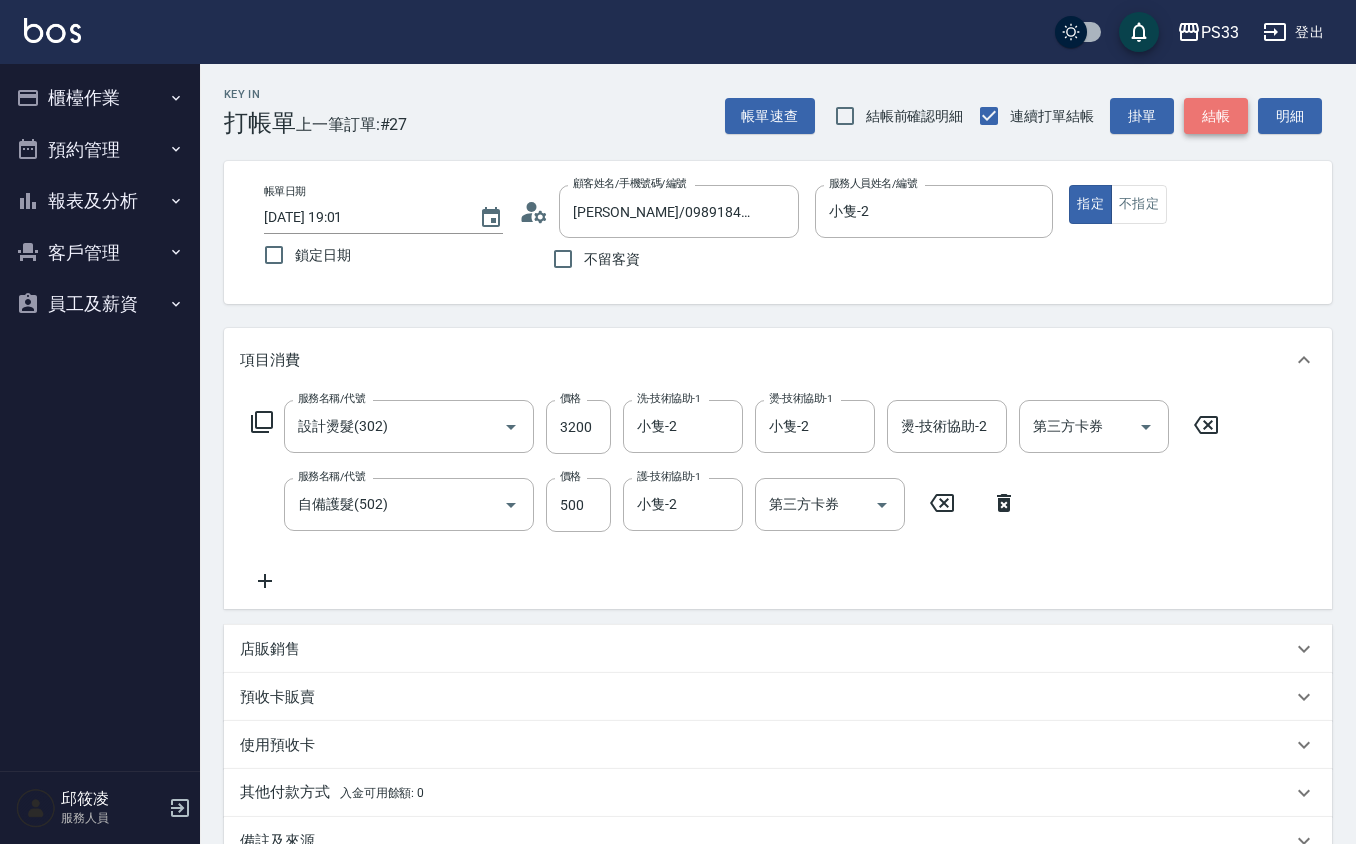 click on "結帳" at bounding box center [1216, 116] 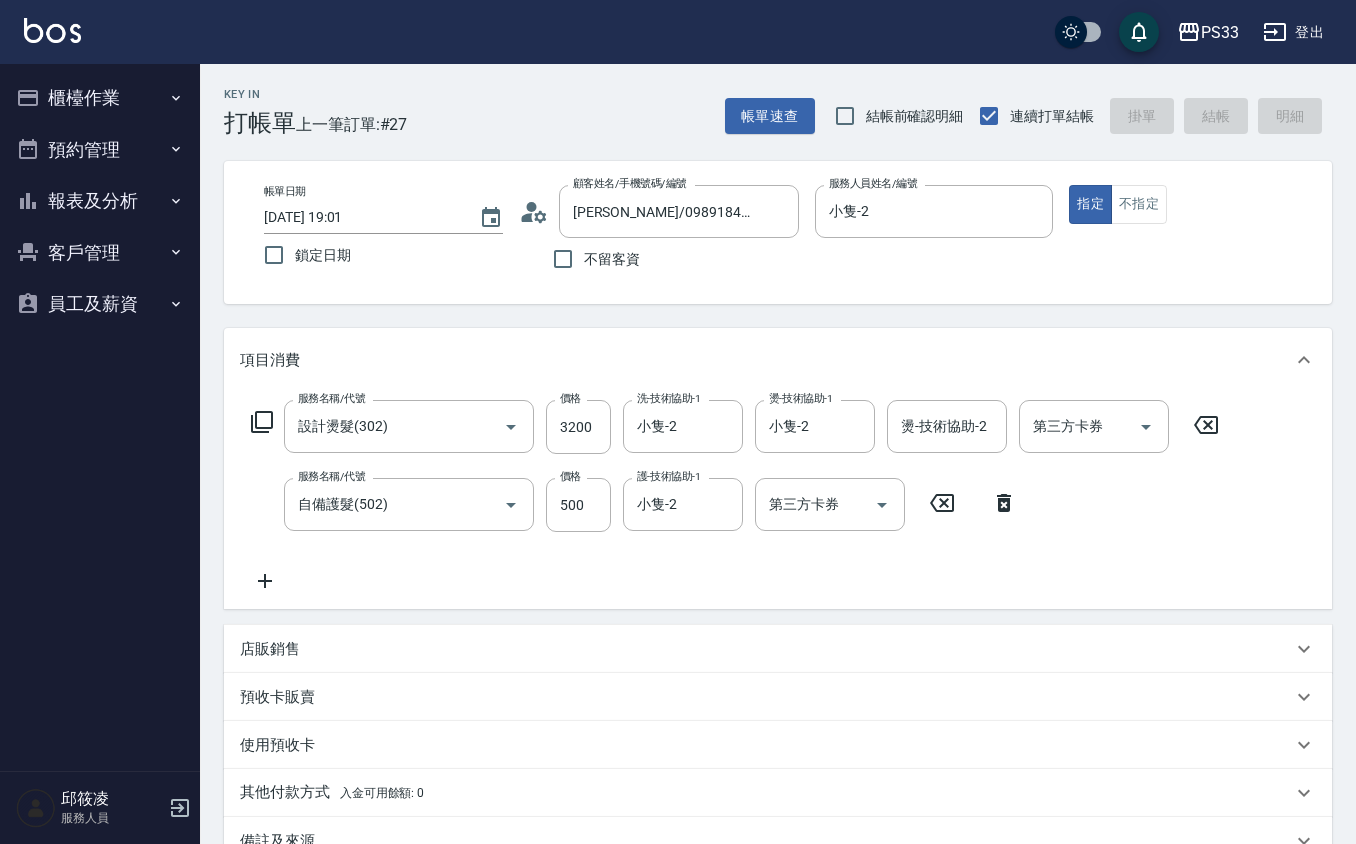 type on "[DATE] 19:02" 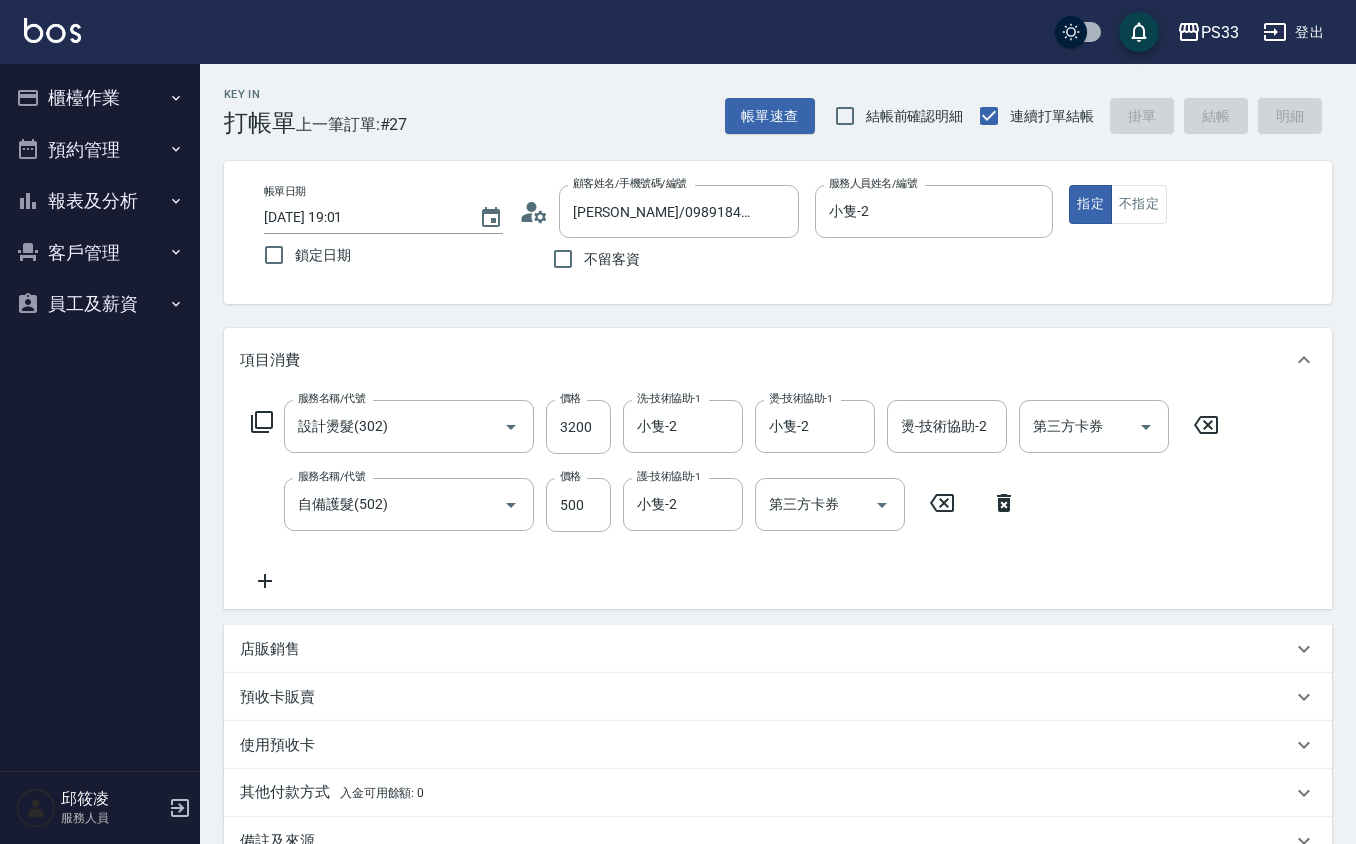 type 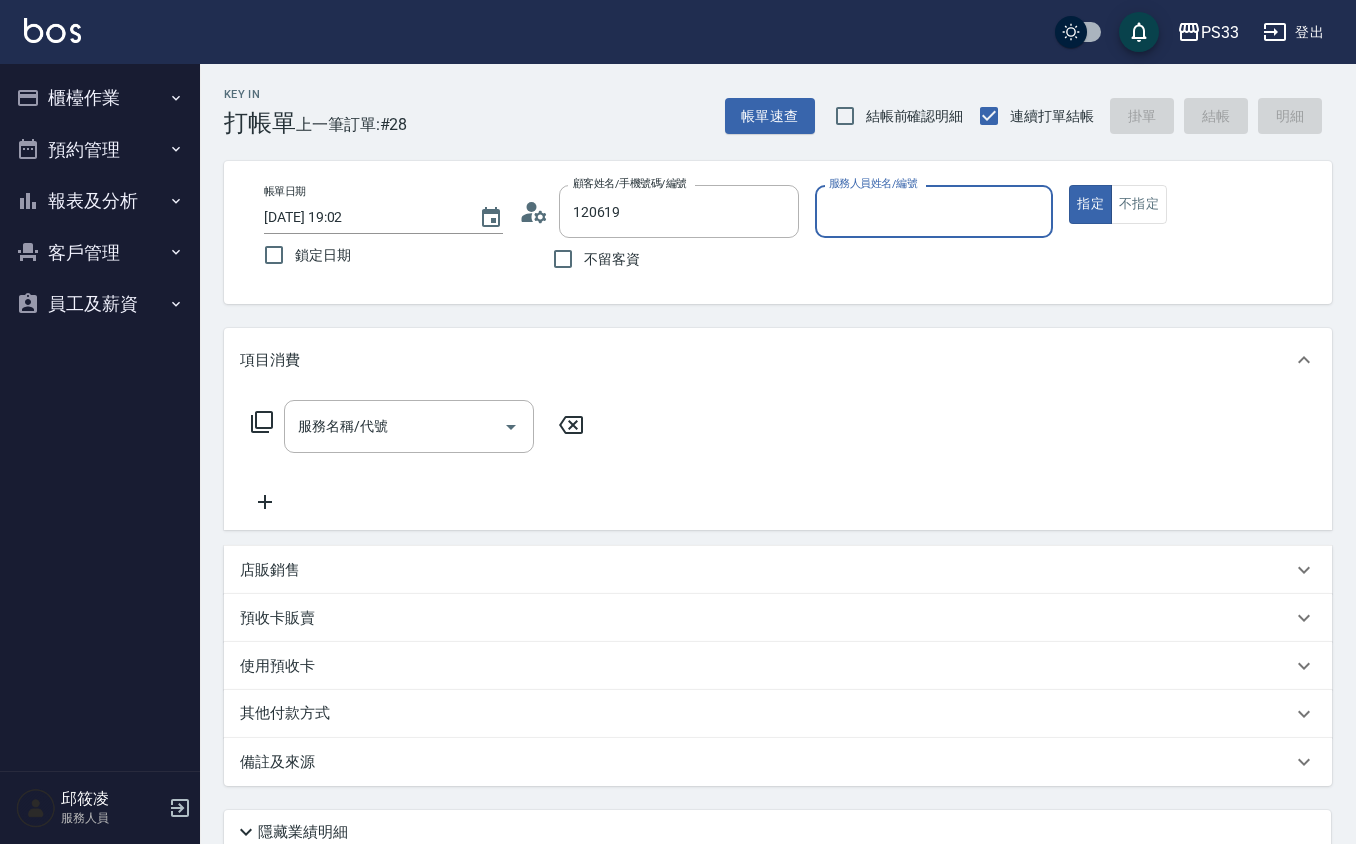 type on "[PERSON_NAME]/0980161832/120619" 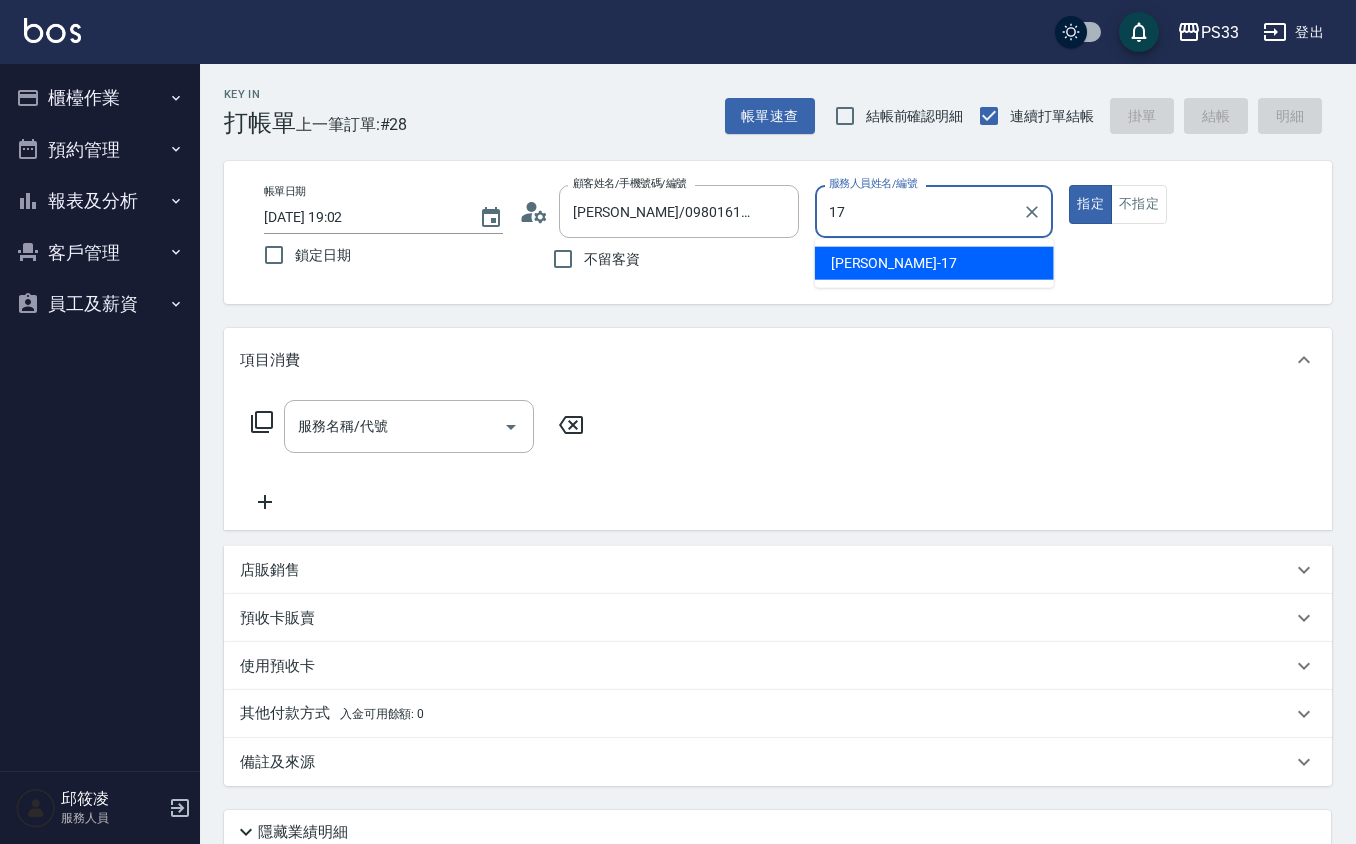 type on "[PERSON_NAME]-17" 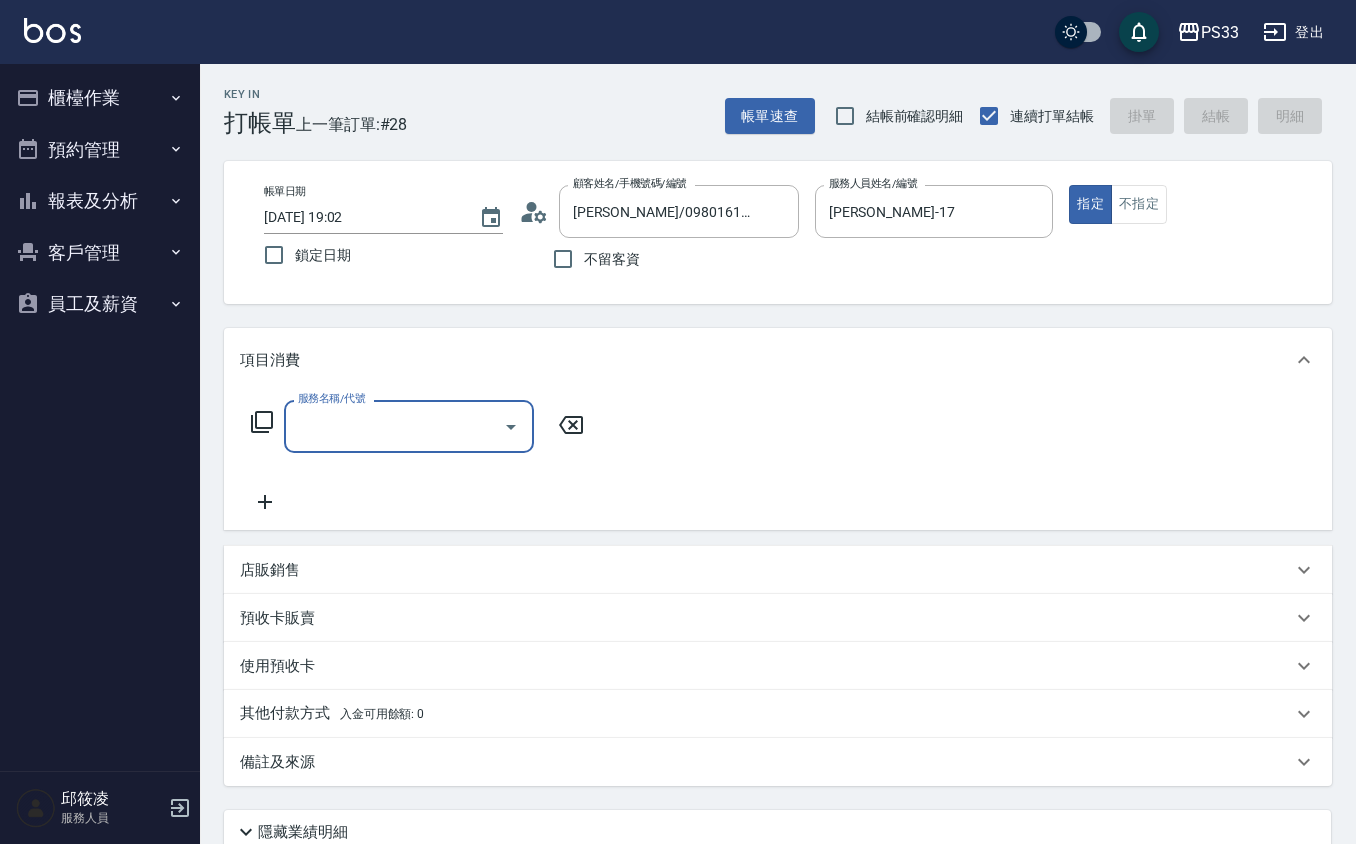 type on "4" 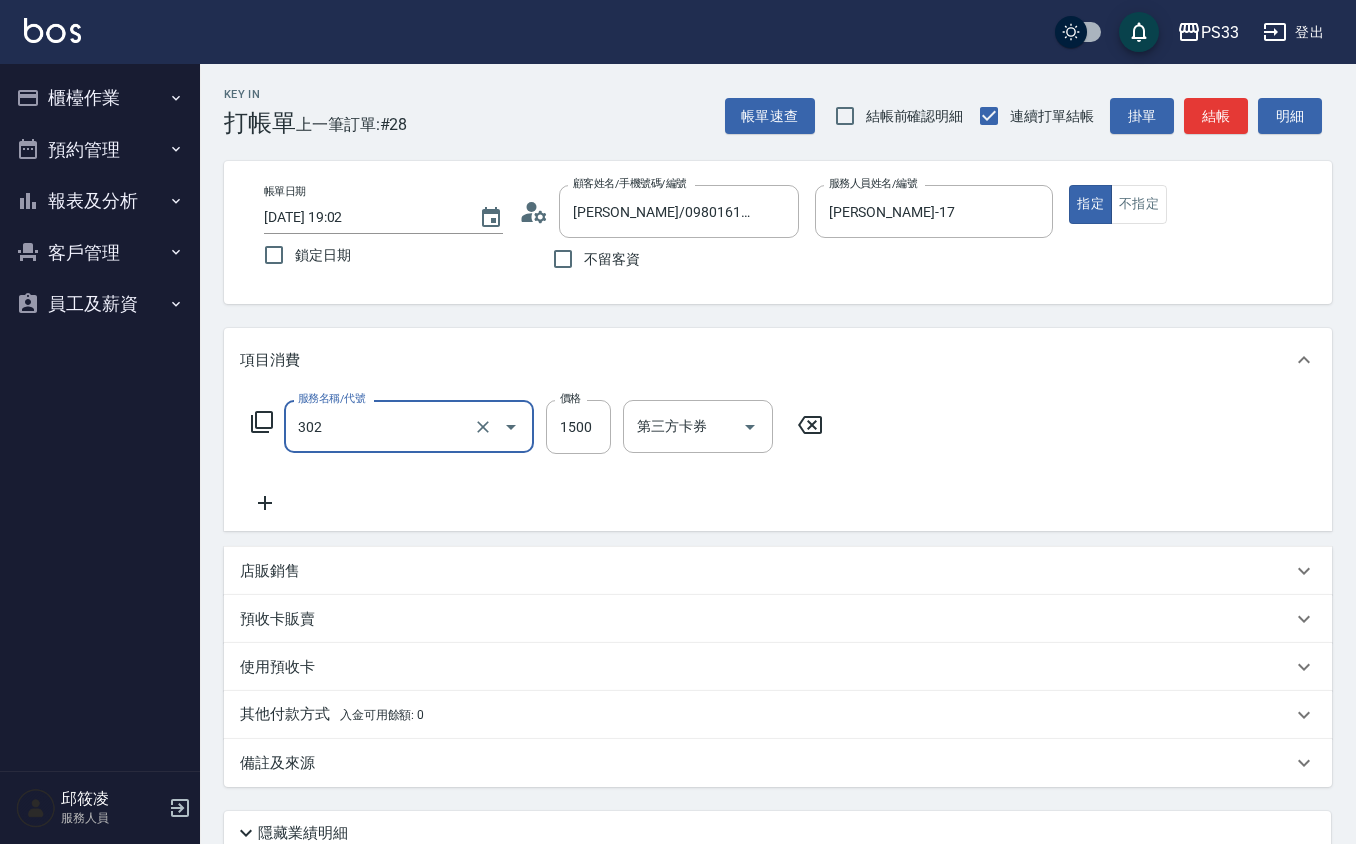 type on "設計燙髮(302)" 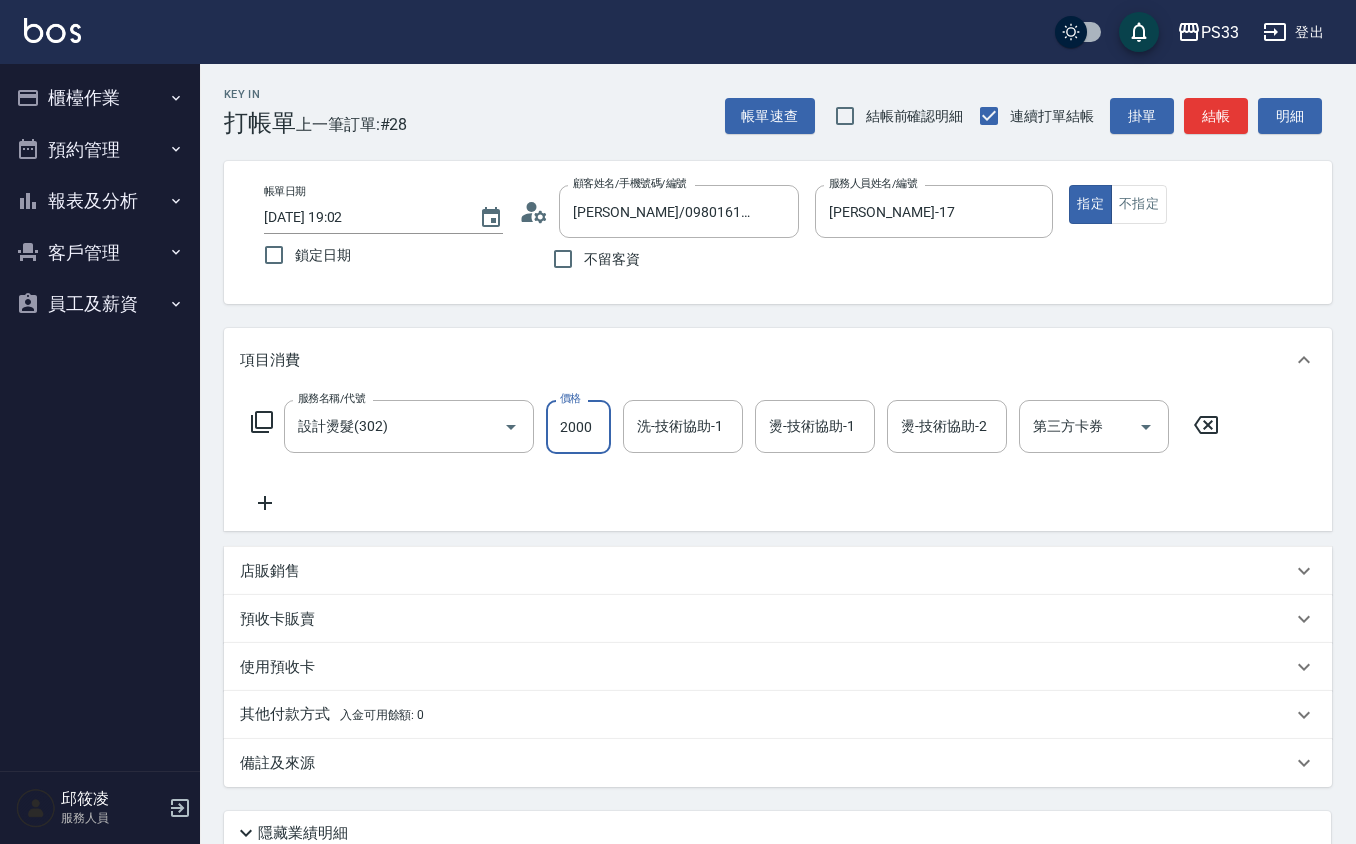 type on "2000" 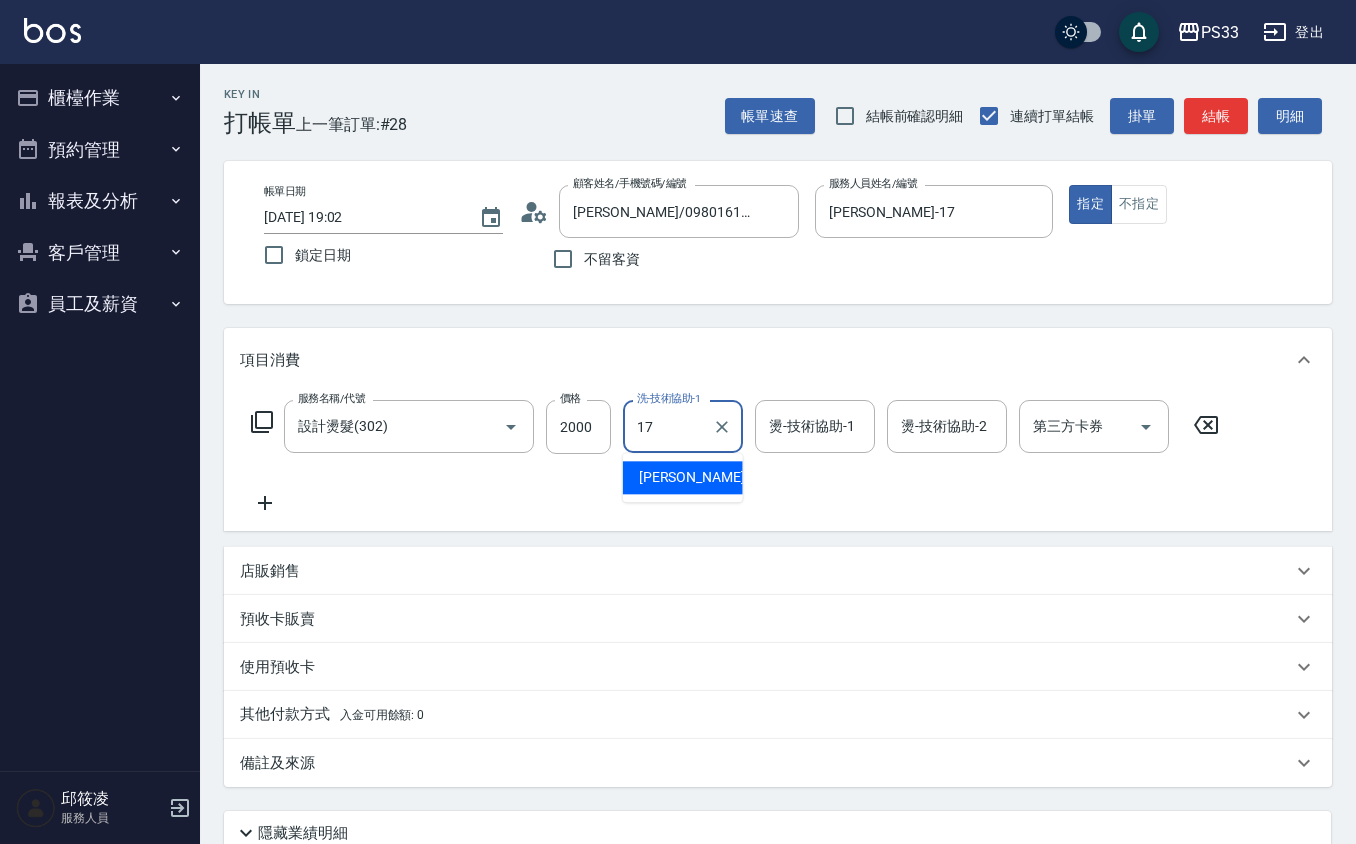 type on "[PERSON_NAME]-17" 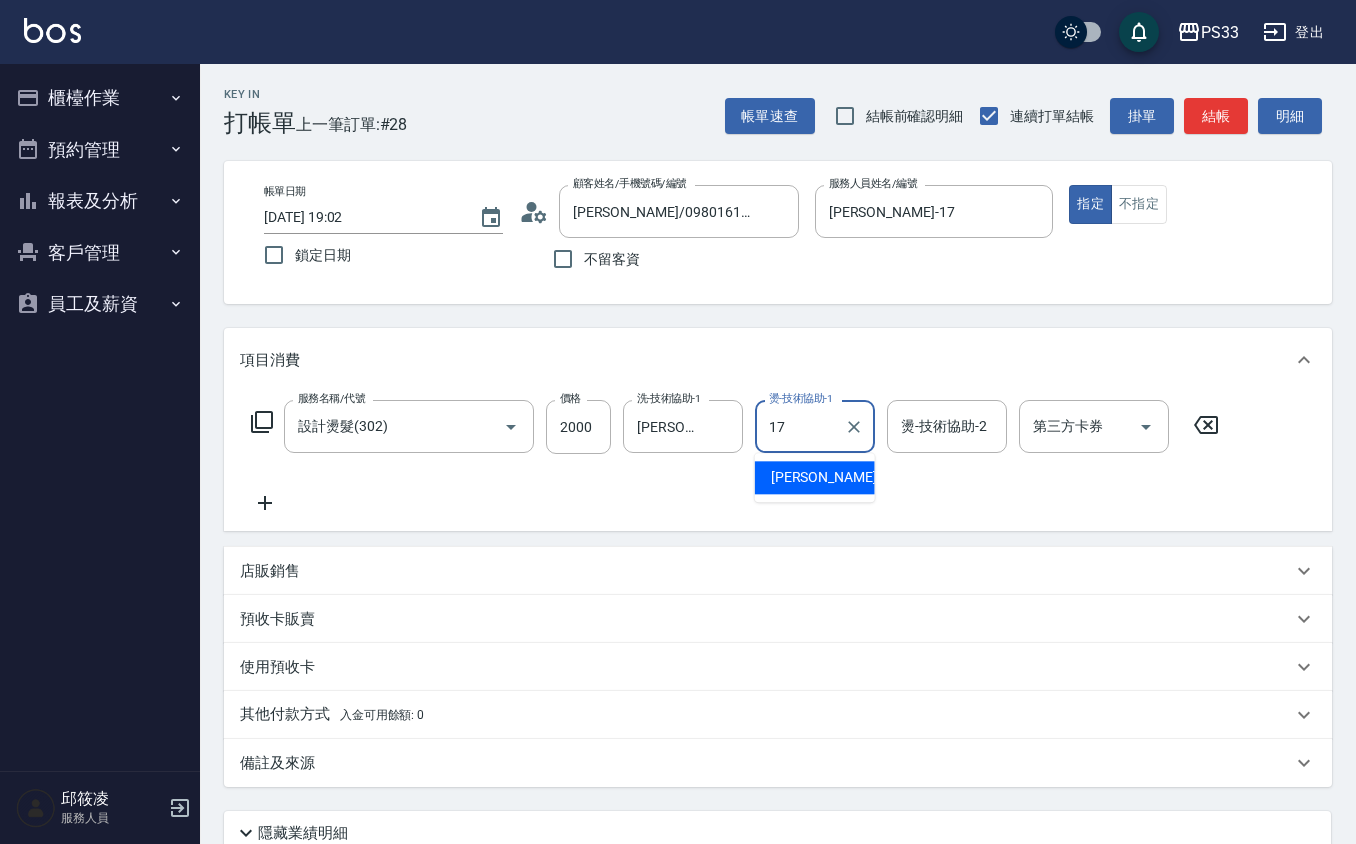 type on "[PERSON_NAME]-17" 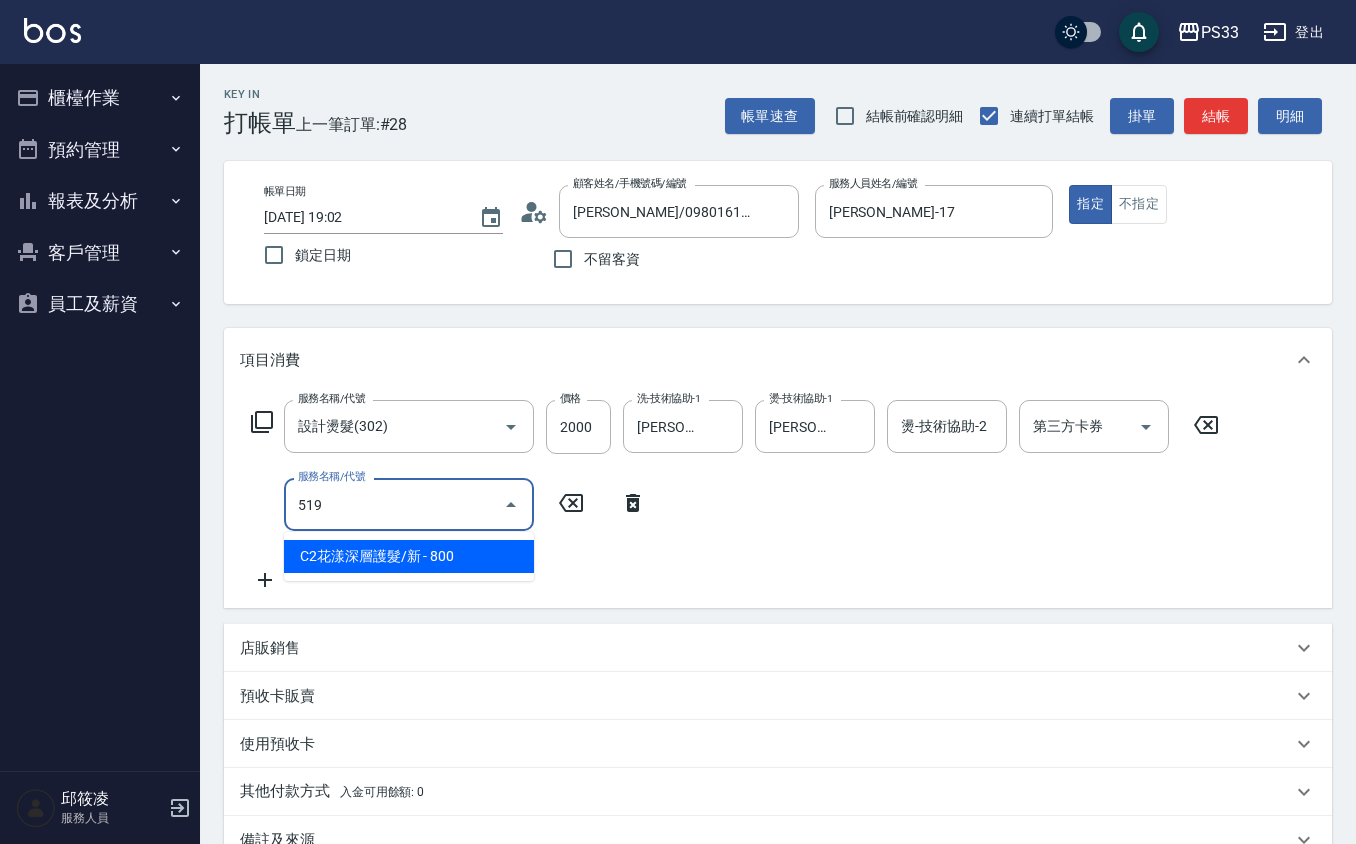 type on "C2花漾深層護髮/新(519)" 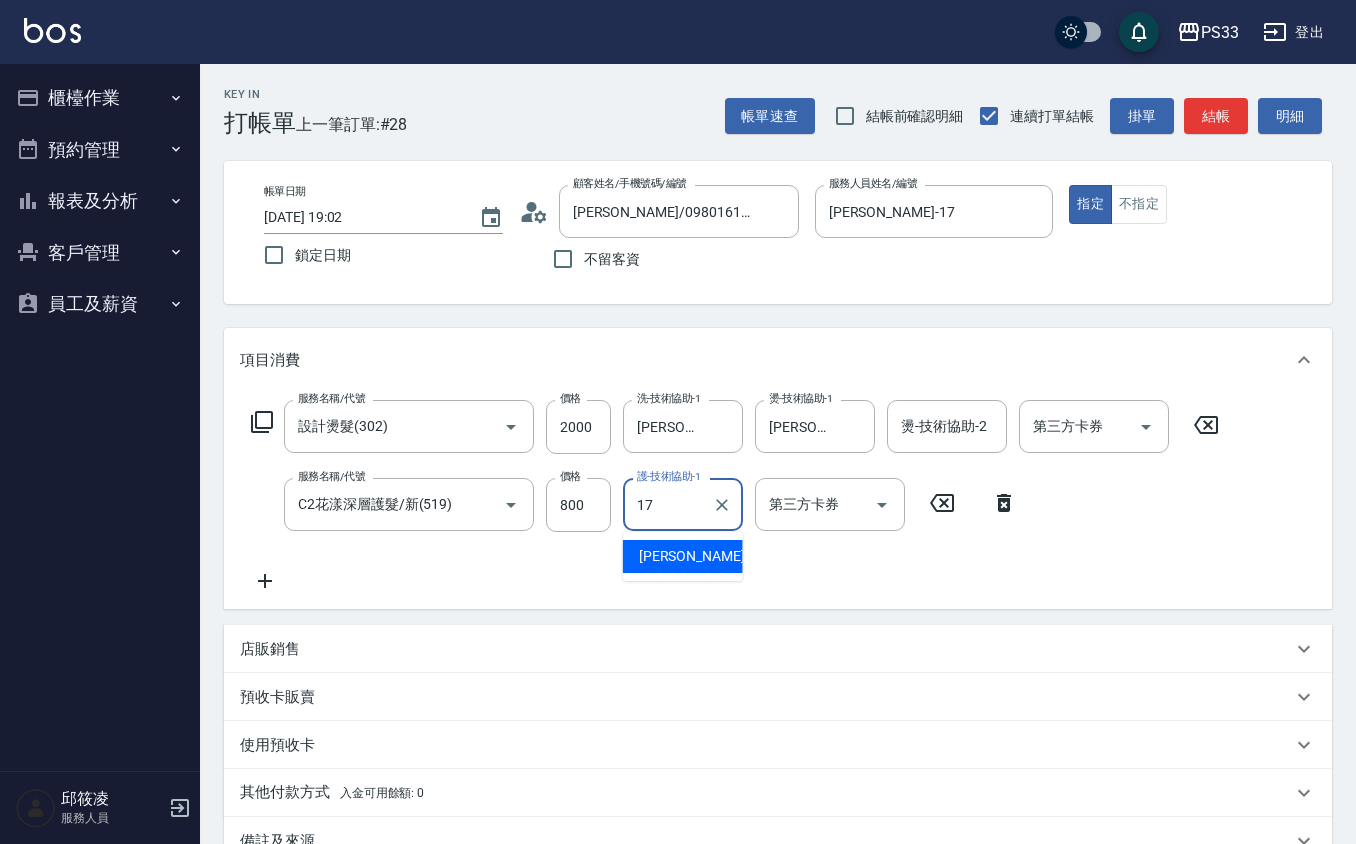 type on "[PERSON_NAME]-17" 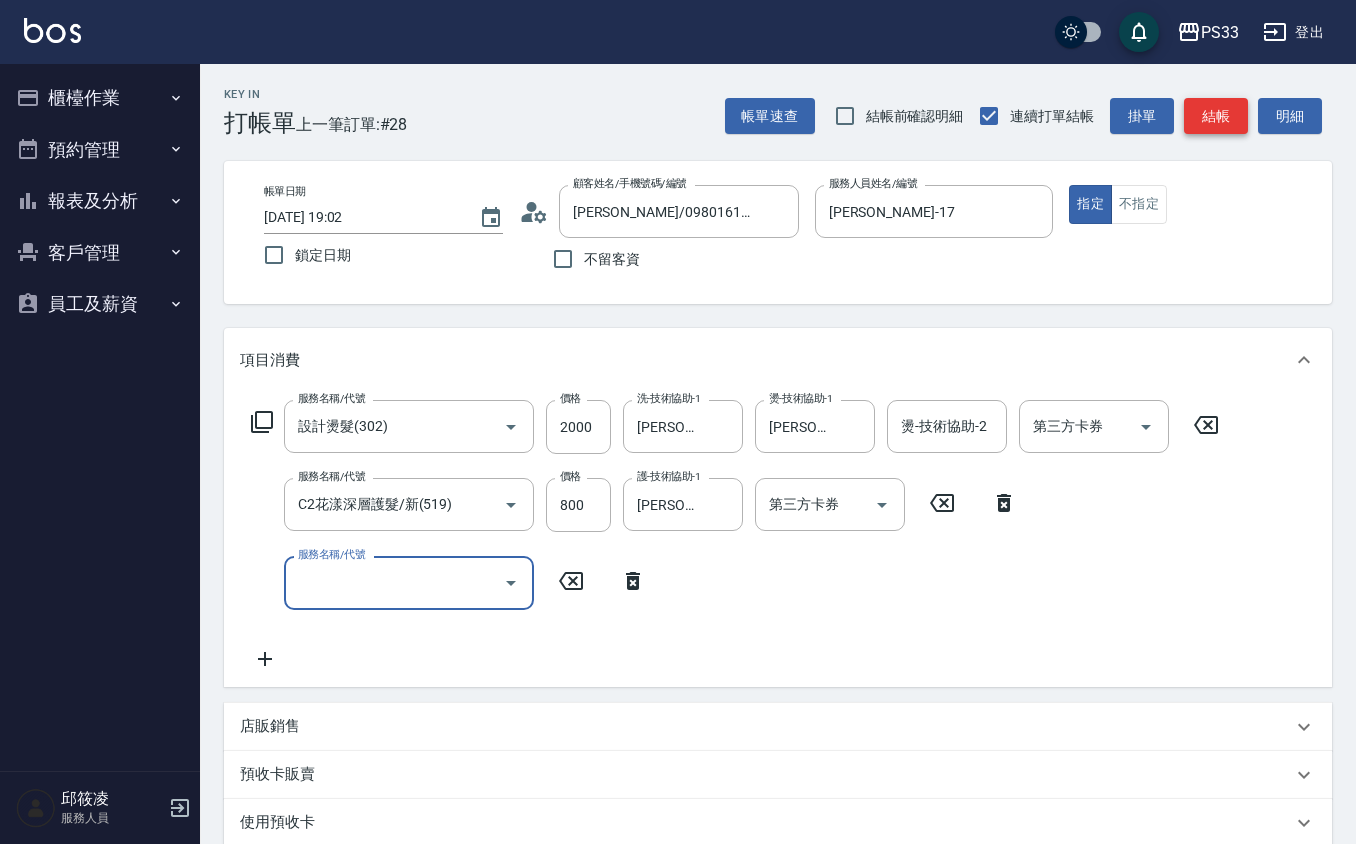 click on "結帳" at bounding box center [1216, 116] 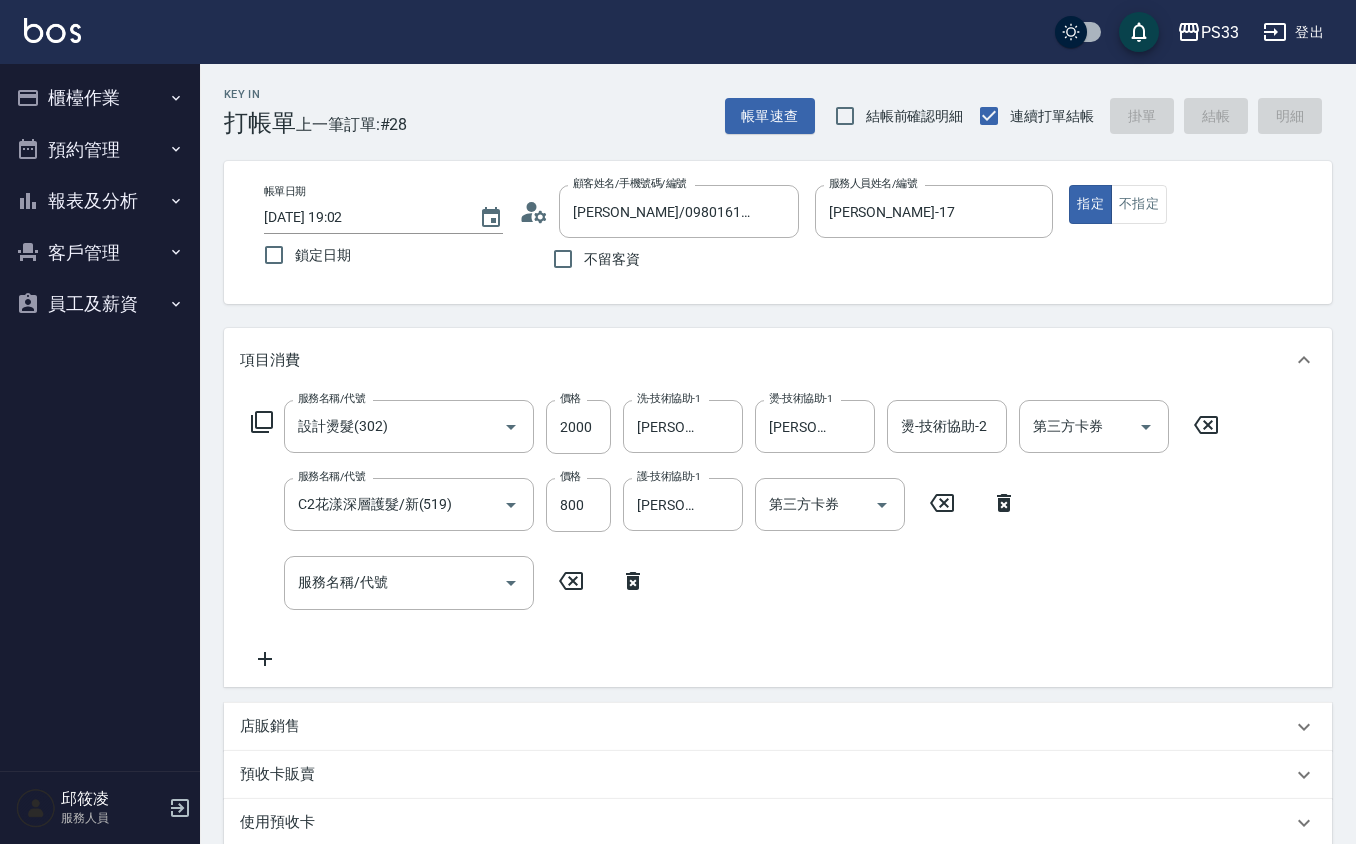 type 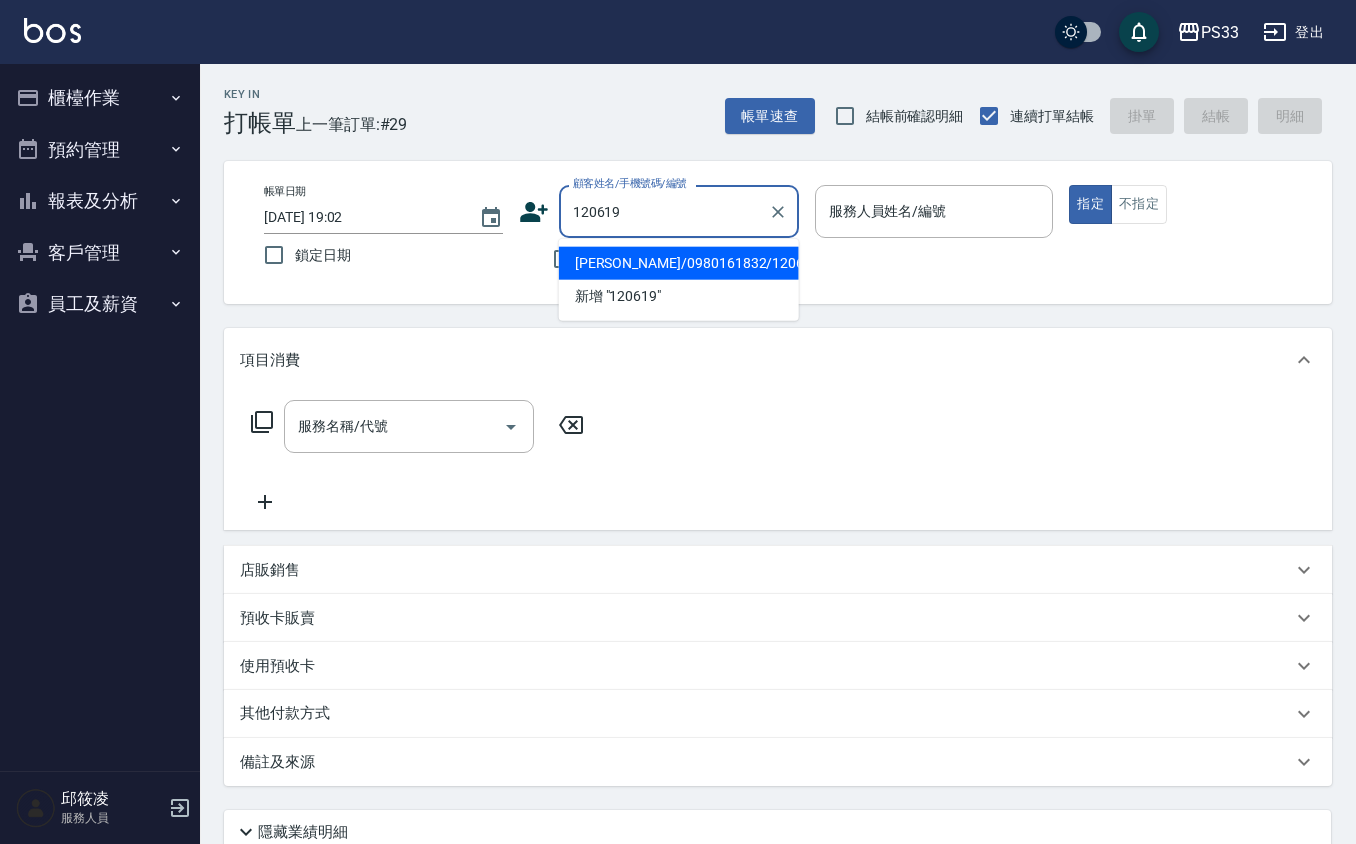 type on "[PERSON_NAME]/0980161832/120619" 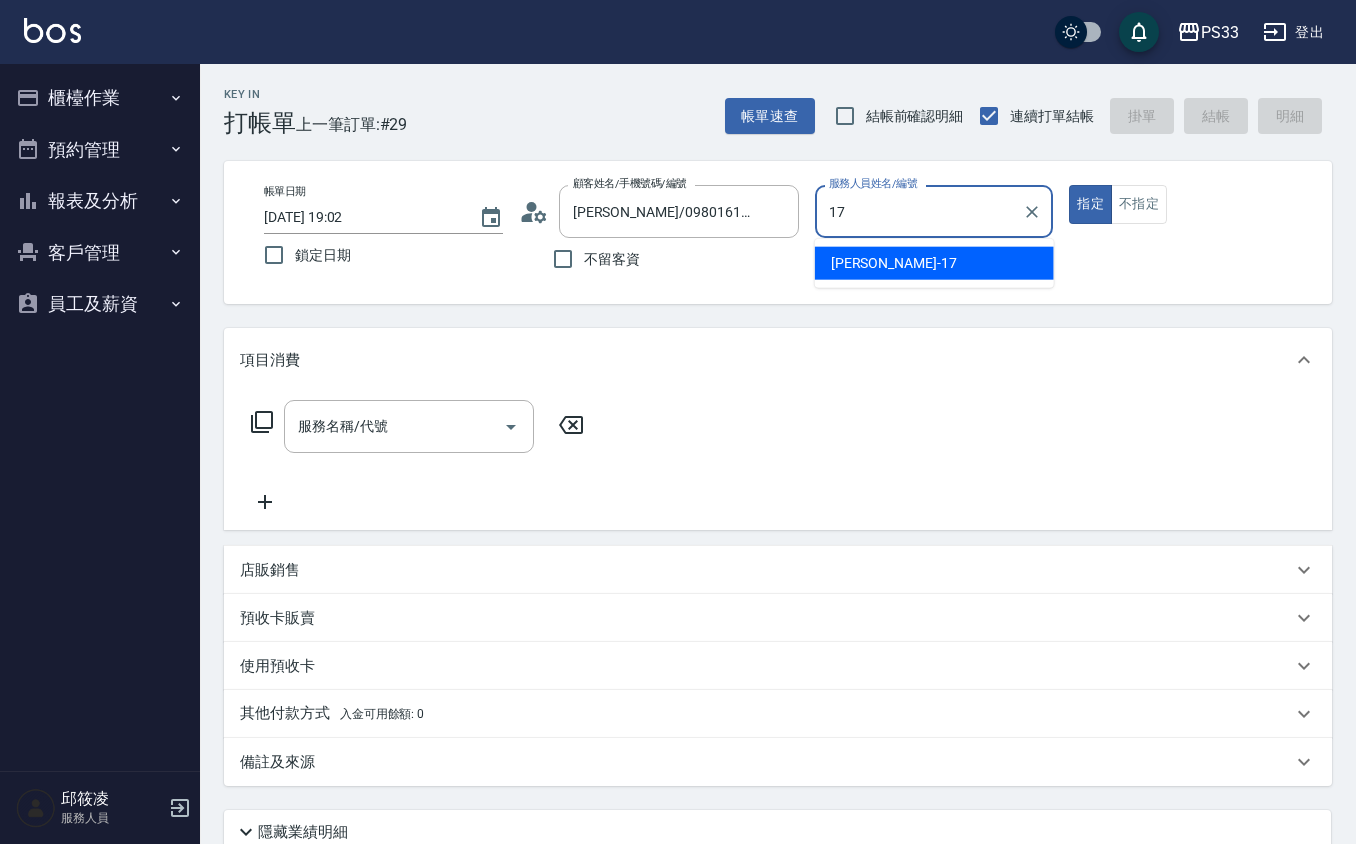 type on "[PERSON_NAME]-17" 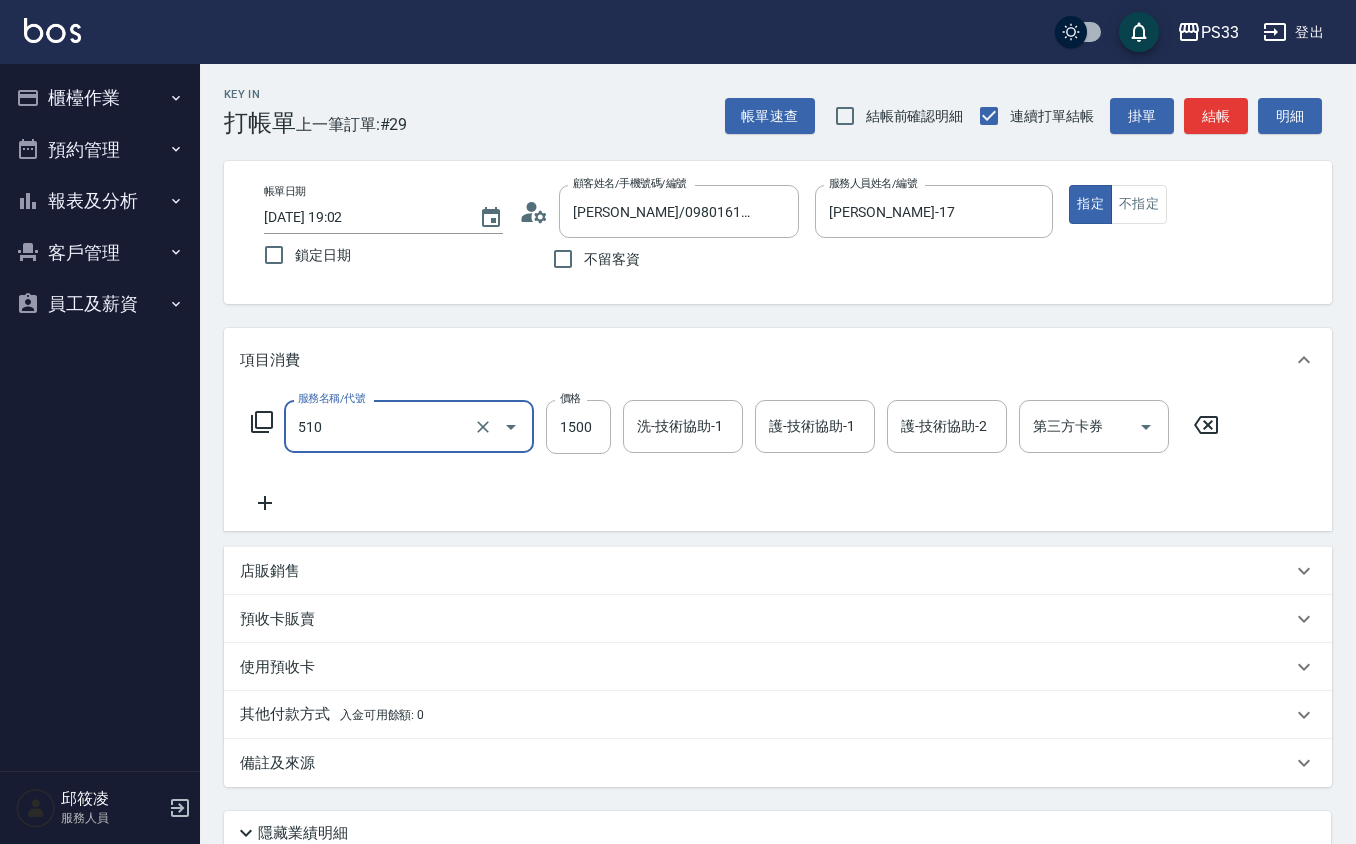 type on "5G護髮/含洗髮(510)" 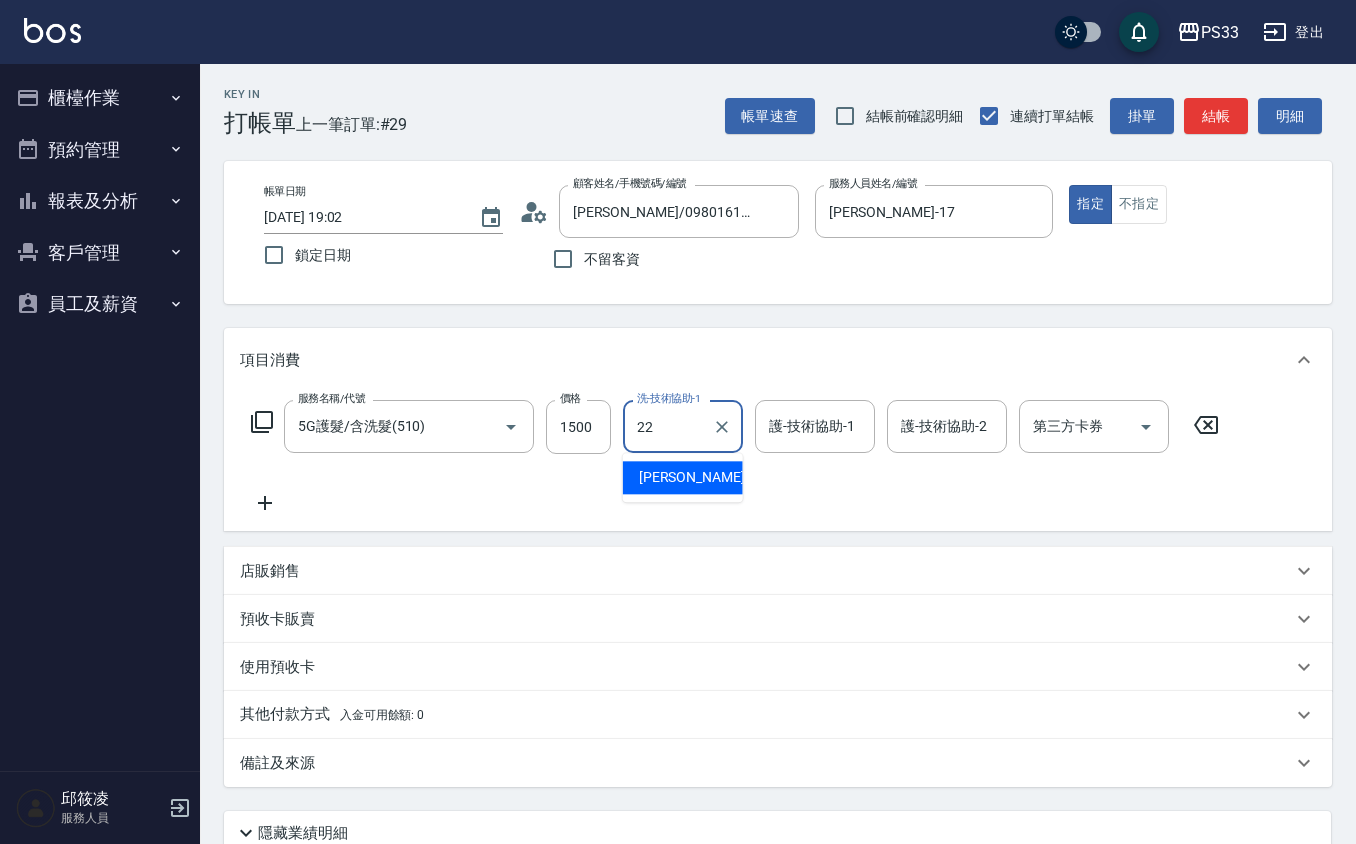 type on "[PERSON_NAME]-22" 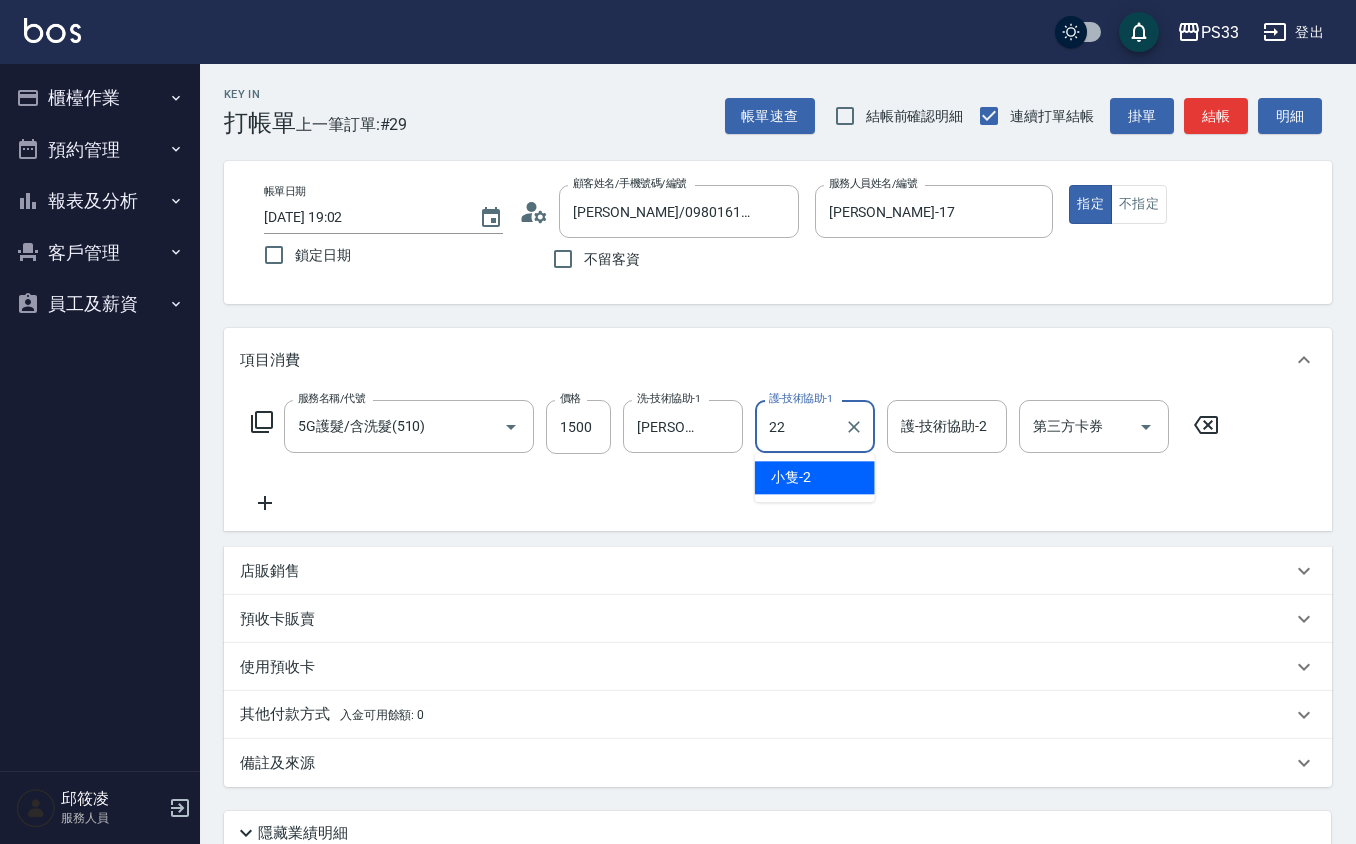 type on "[PERSON_NAME]-22" 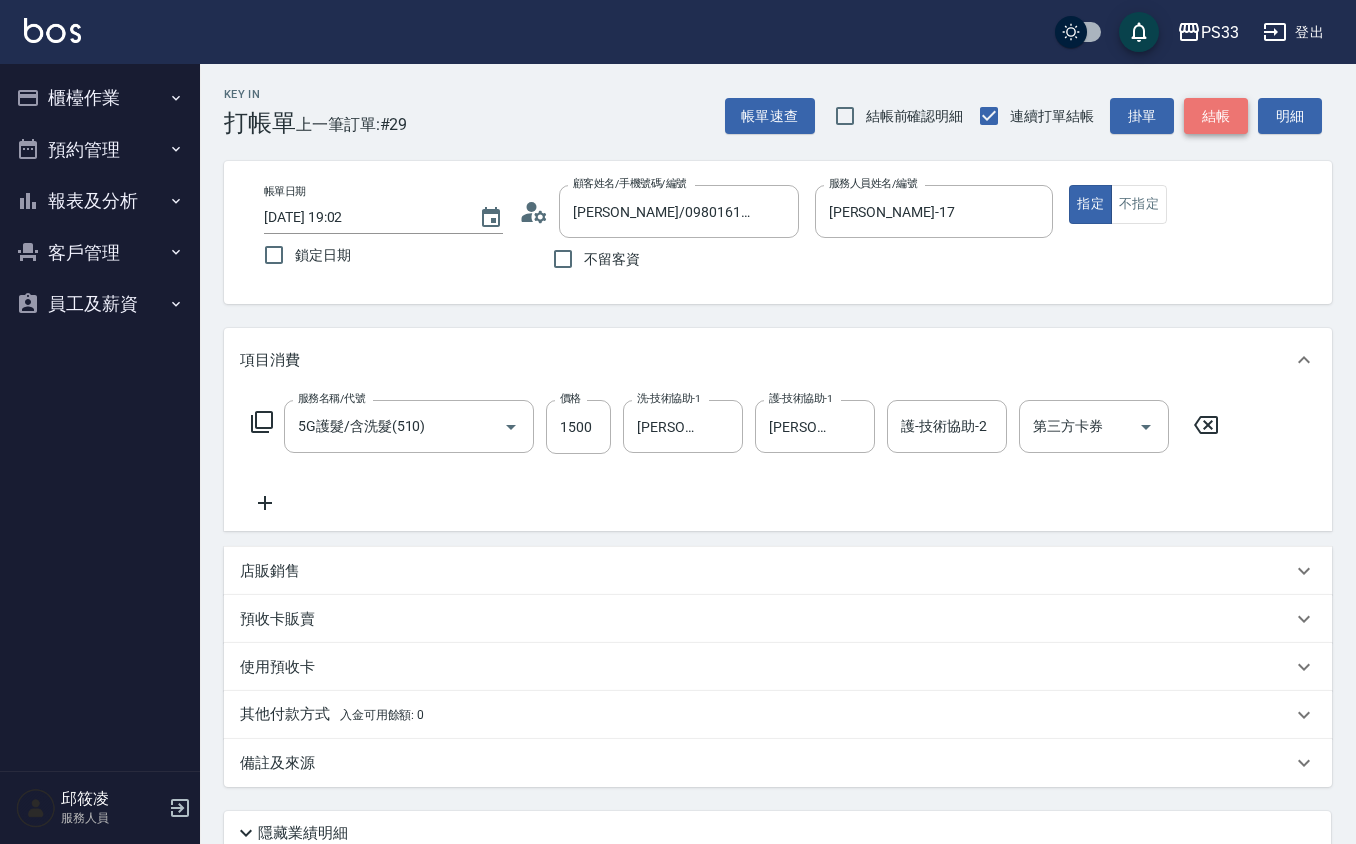 click on "結帳" at bounding box center (1216, 116) 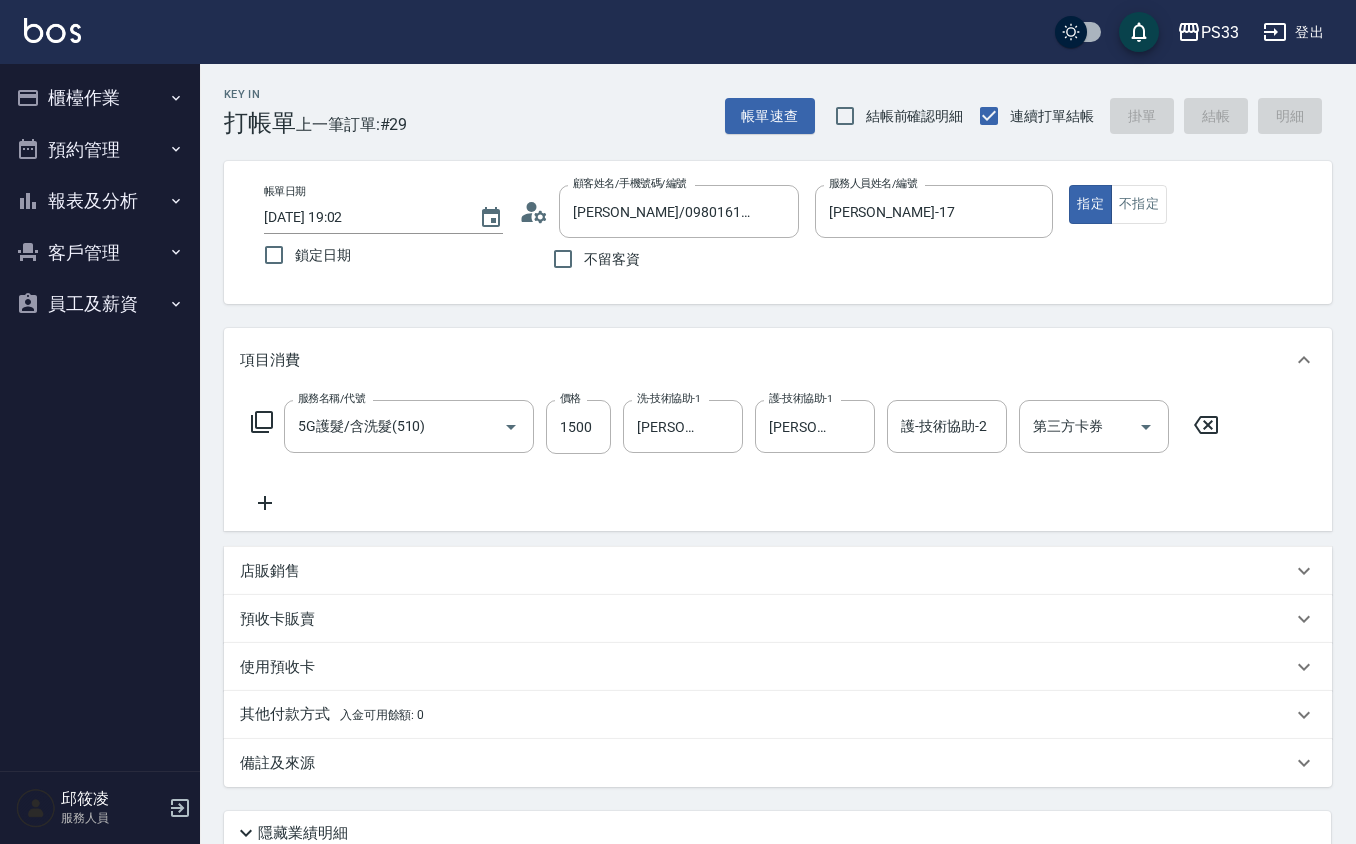 type on "[DATE] 19:03" 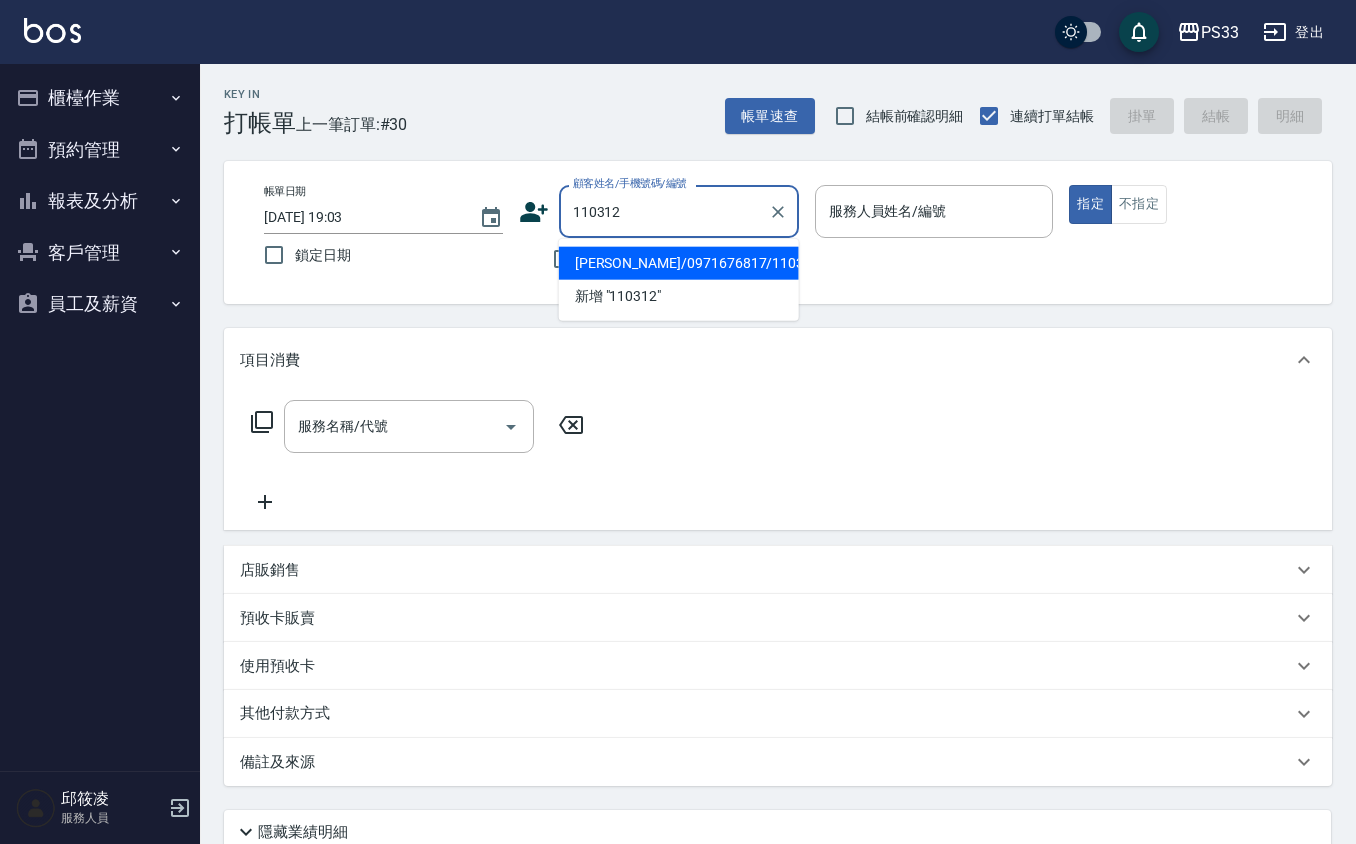 type on "[PERSON_NAME]/0971676817/110312" 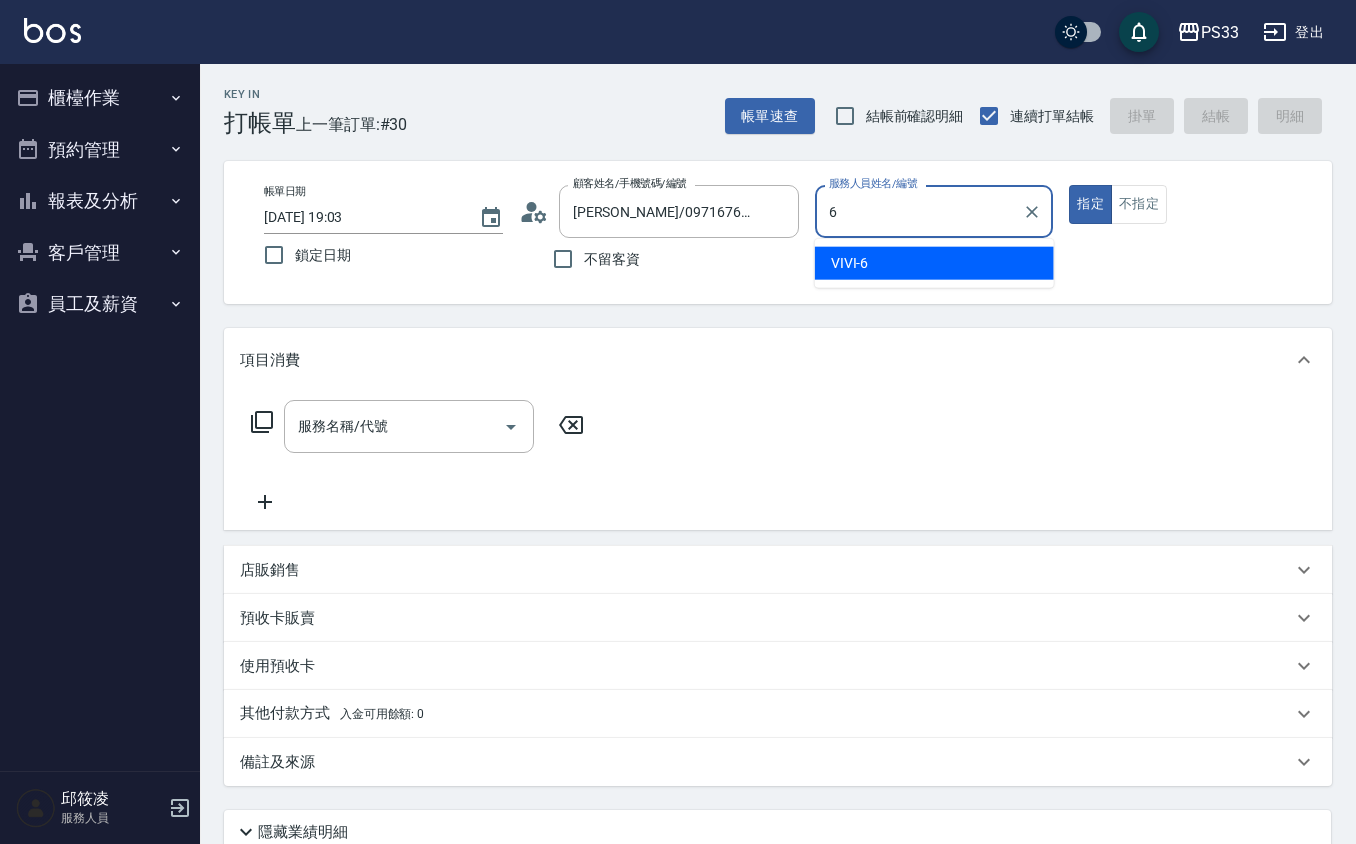 type on "VIVI-6" 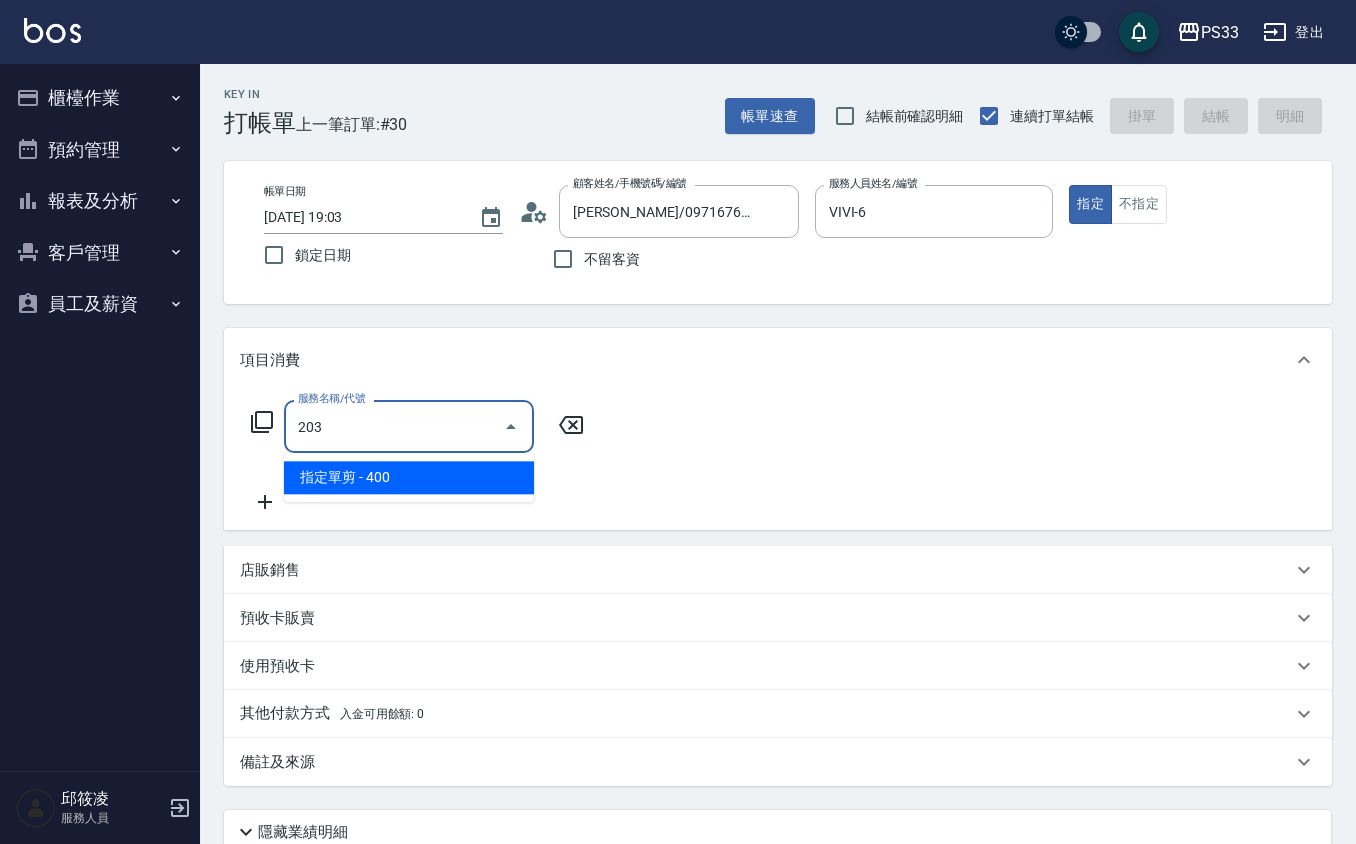 type on "指定單剪(203)" 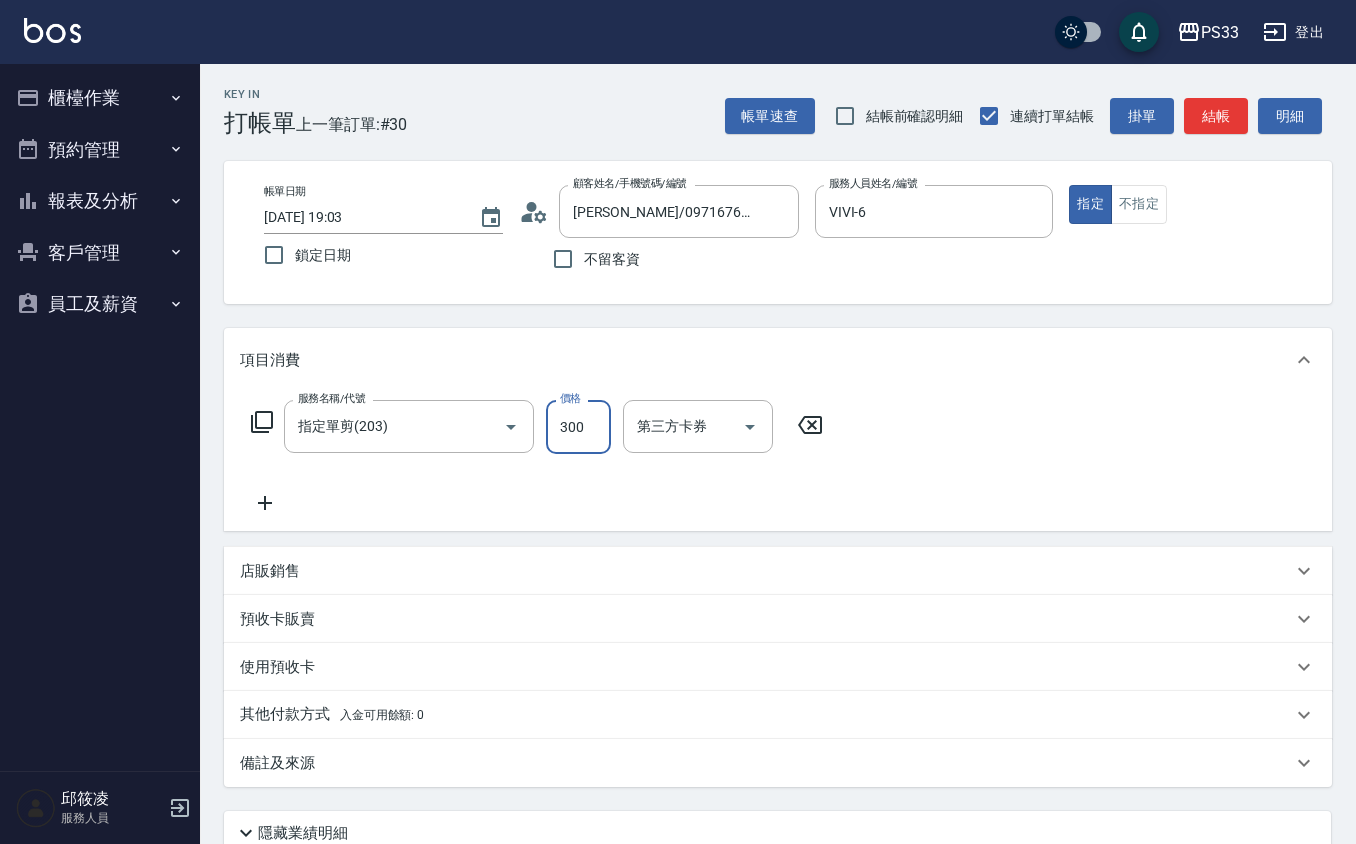 type on "300" 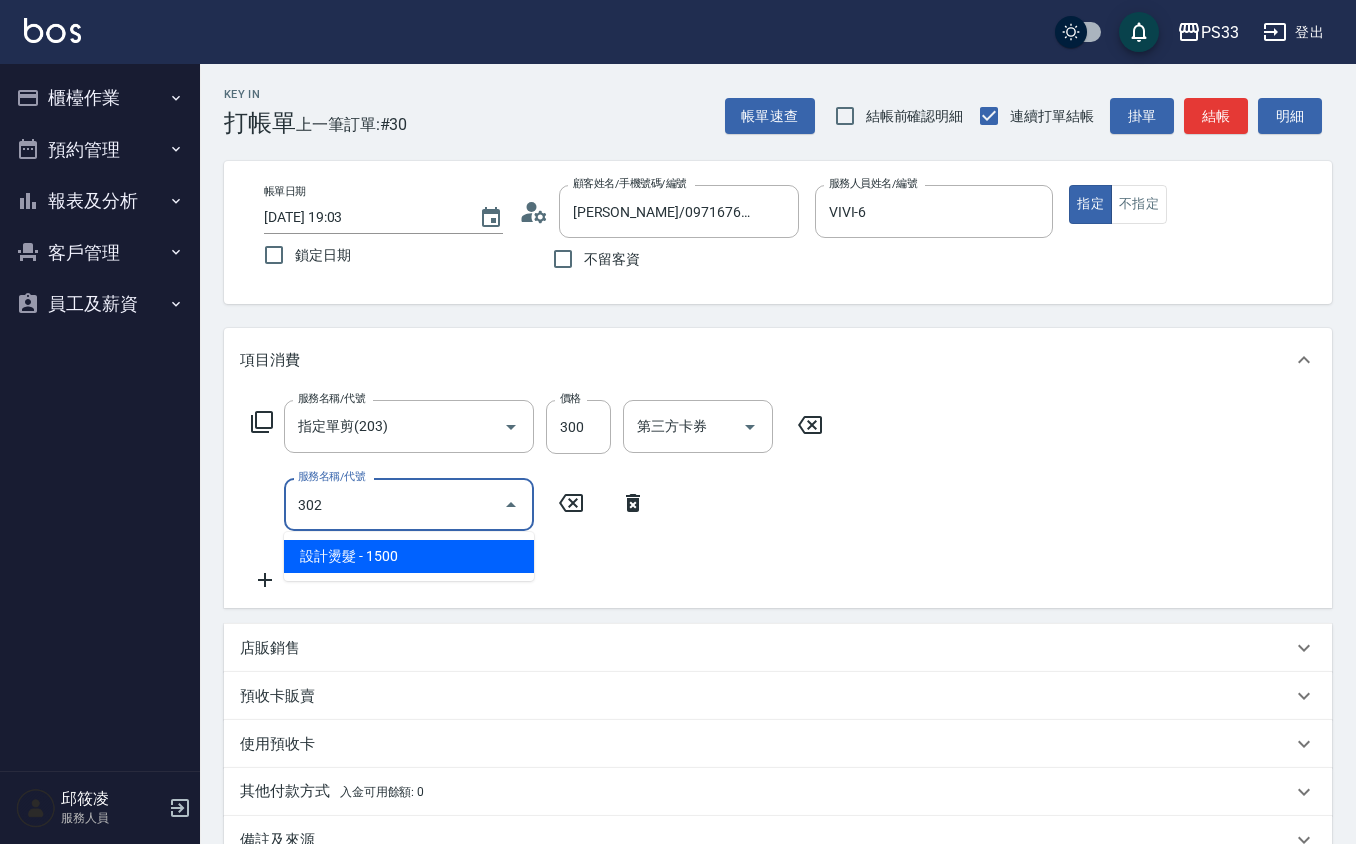 type on "設計燙髮(302)" 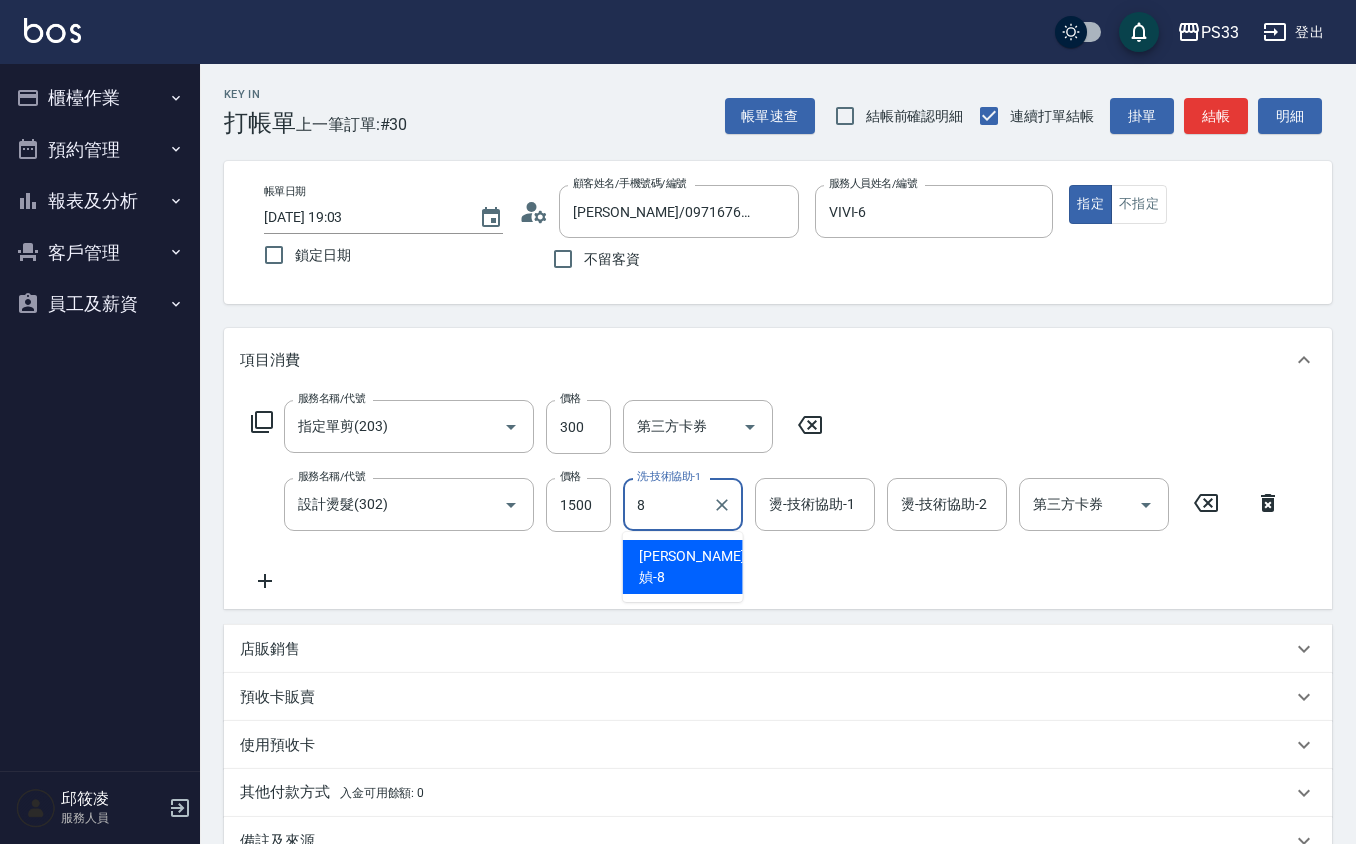 type on "[PERSON_NAME]媜-8" 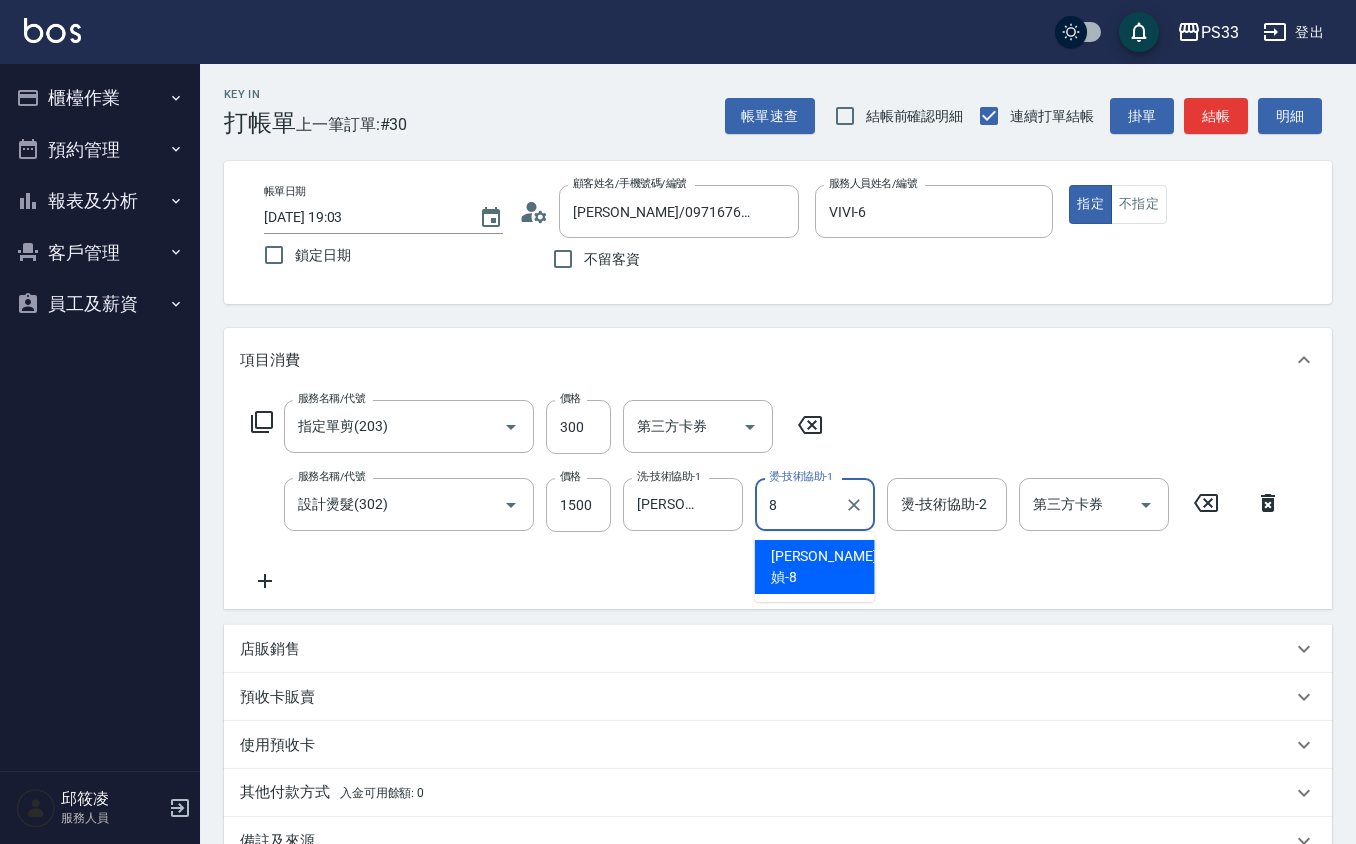 type on "[PERSON_NAME]媜-8" 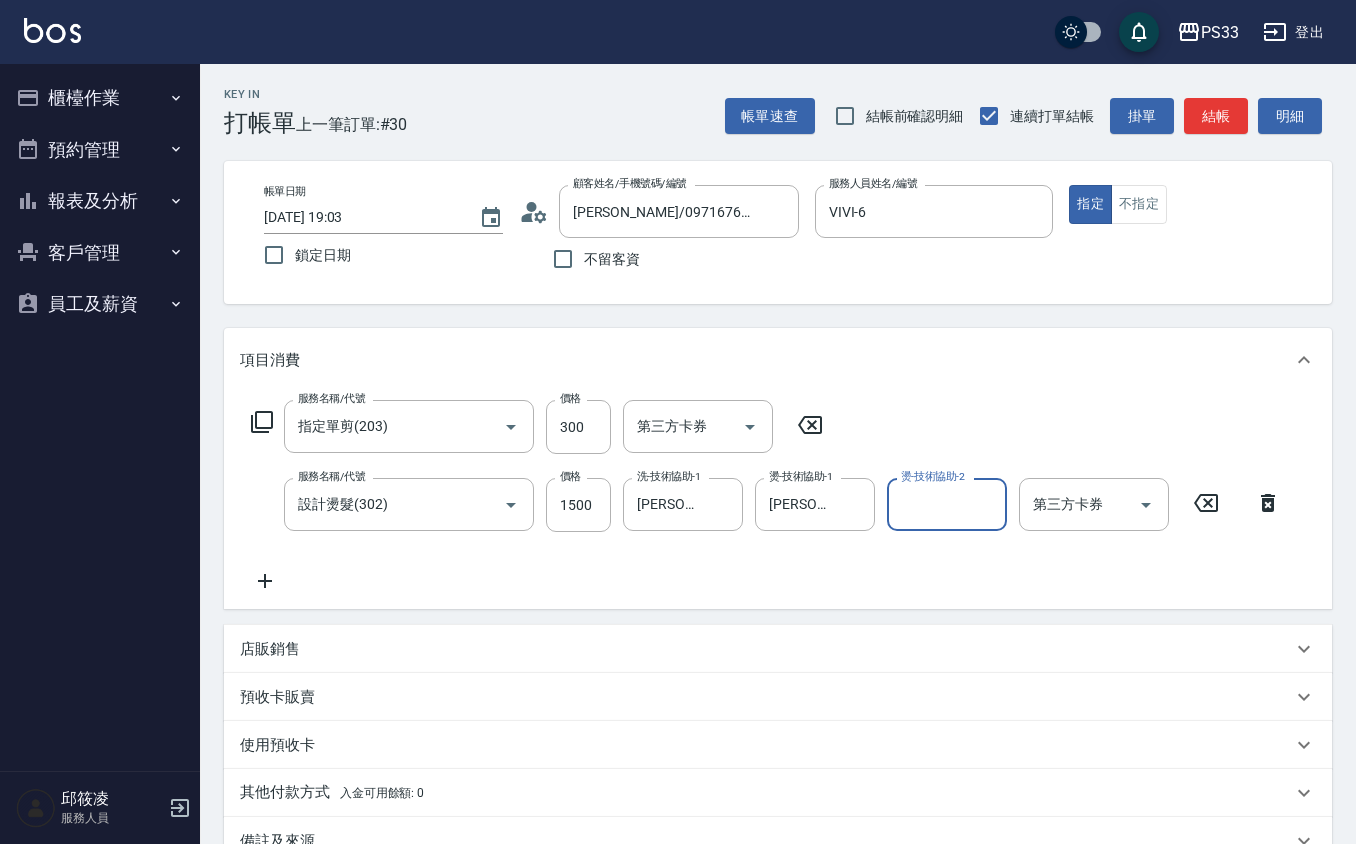 click on "結帳" at bounding box center [1216, 116] 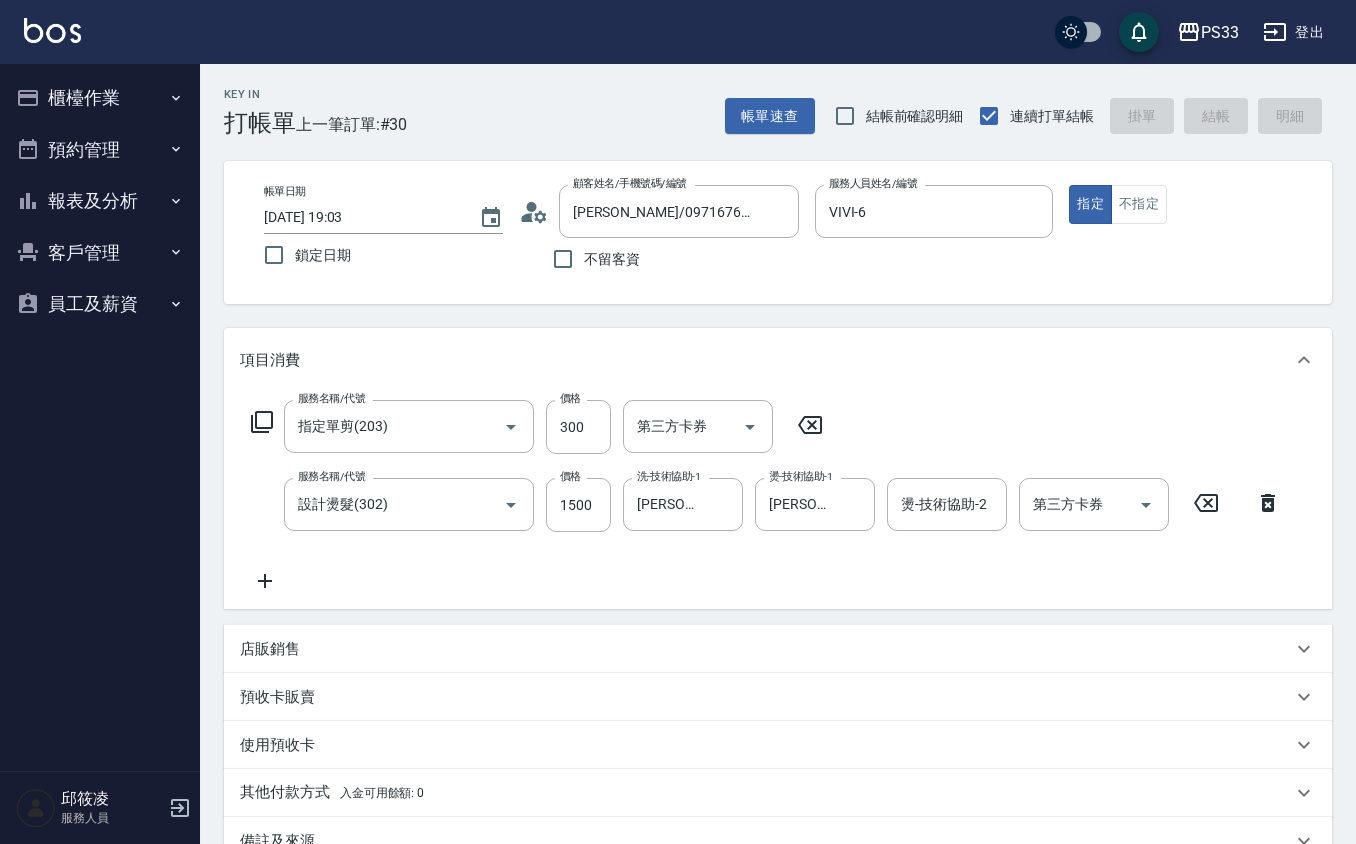type 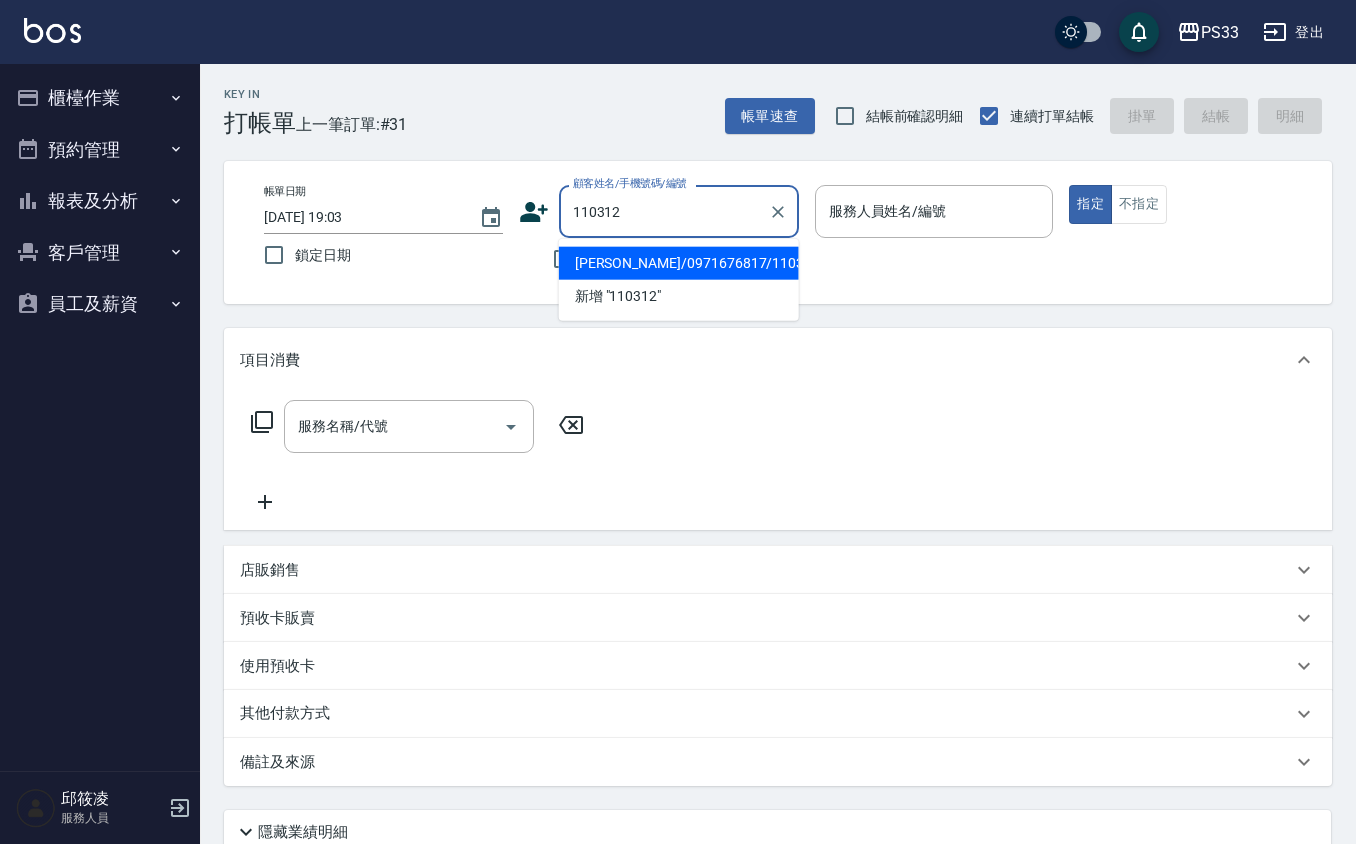 type on "[PERSON_NAME]/0971676817/110312" 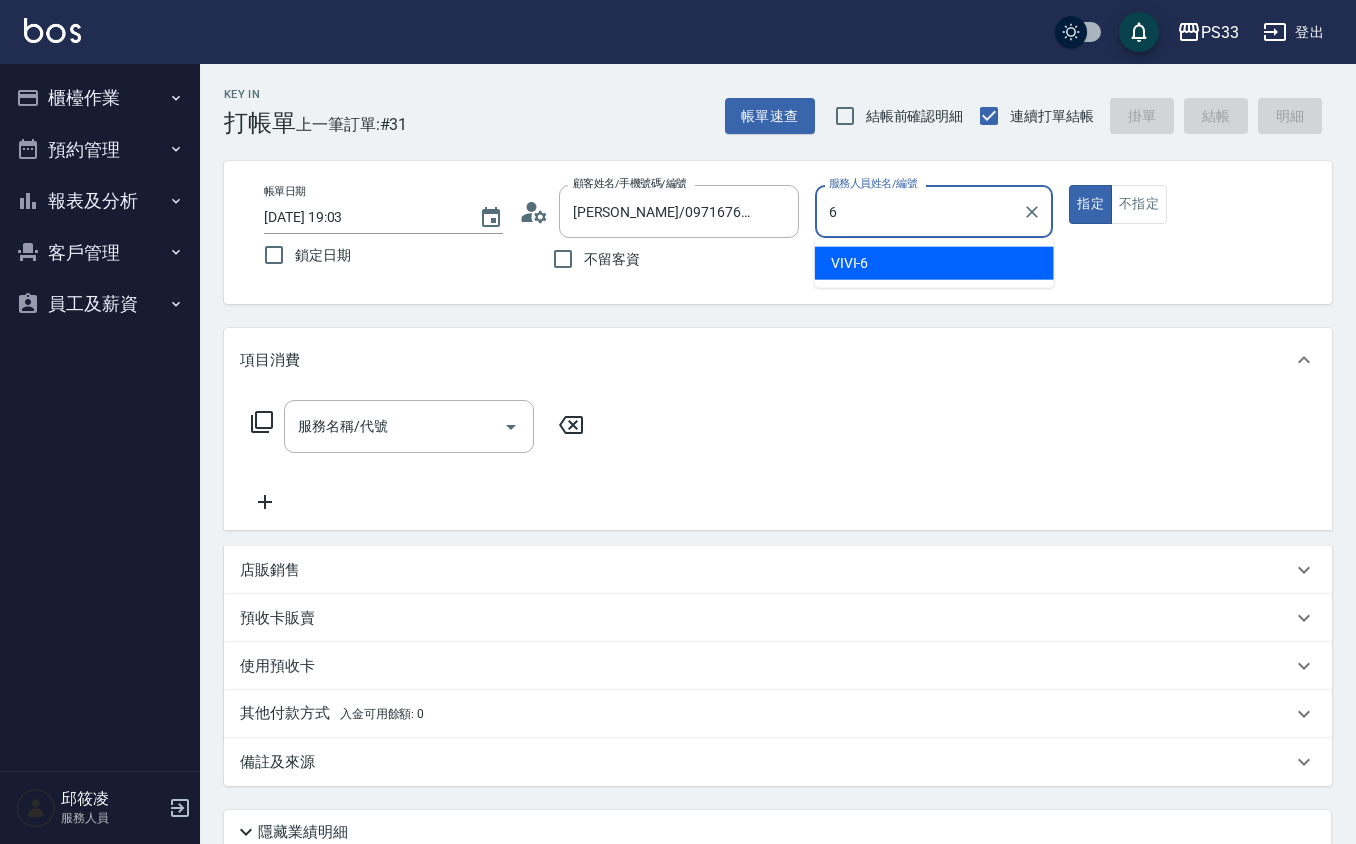 type on "VIVI-6" 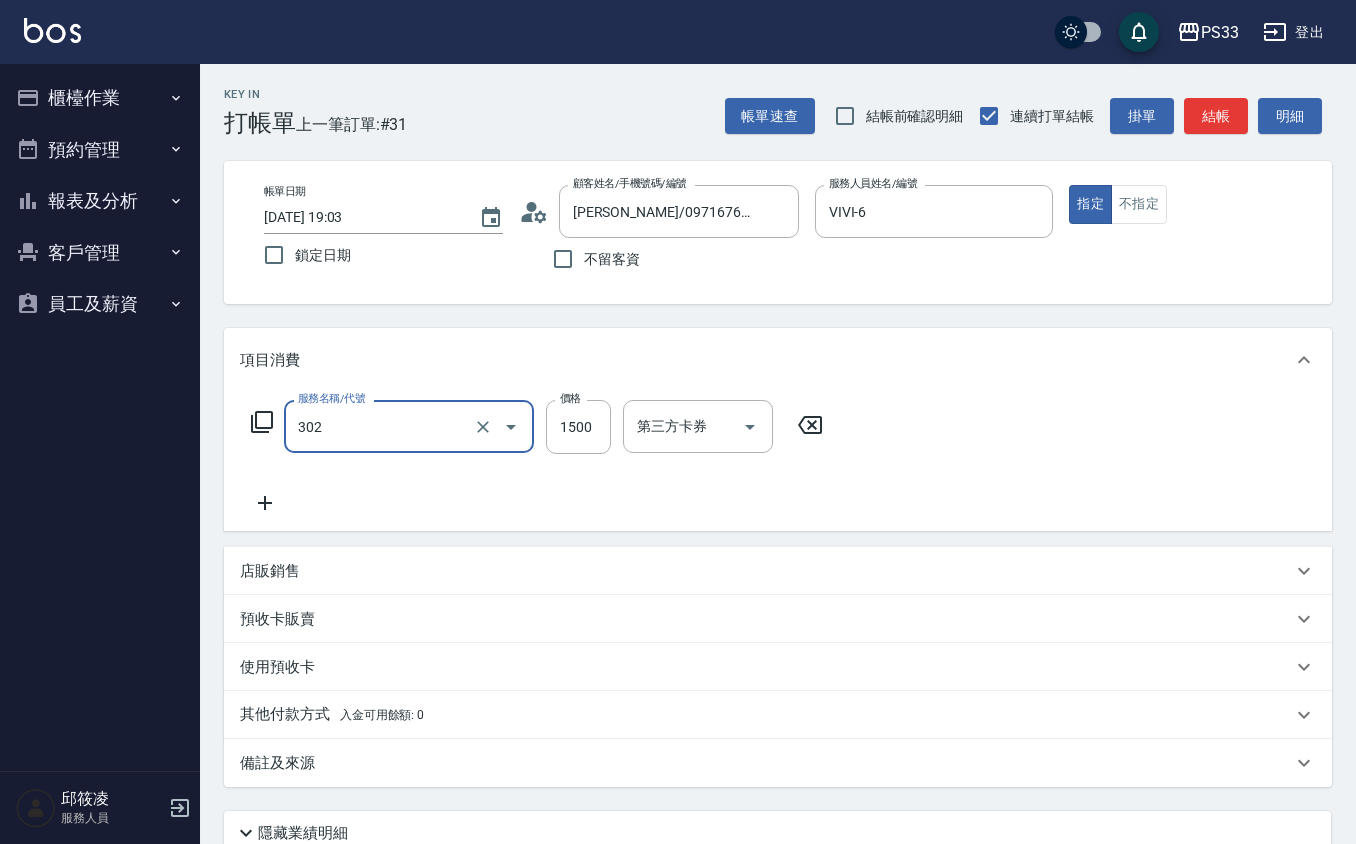 type on "設計燙髮(302)" 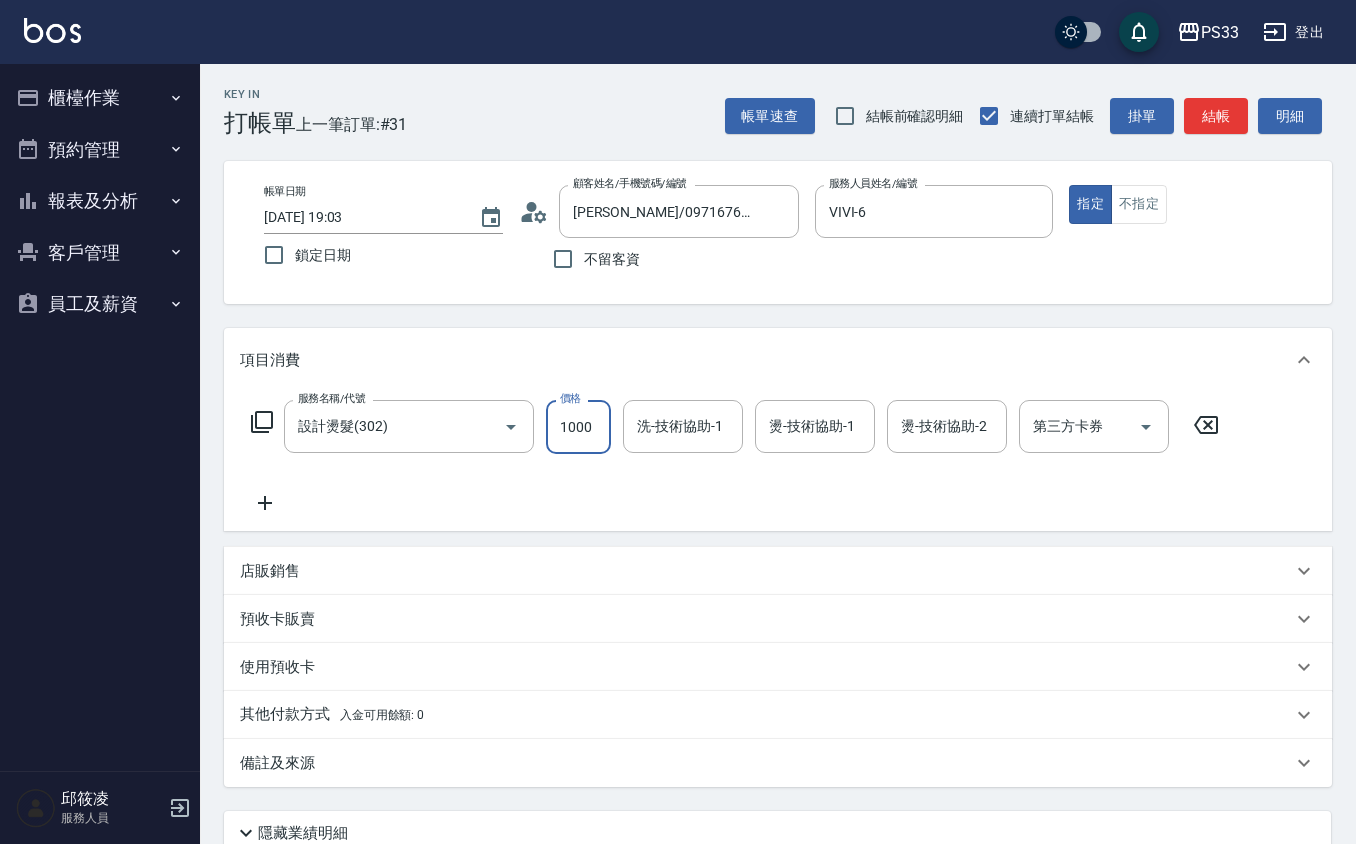 type on "1000" 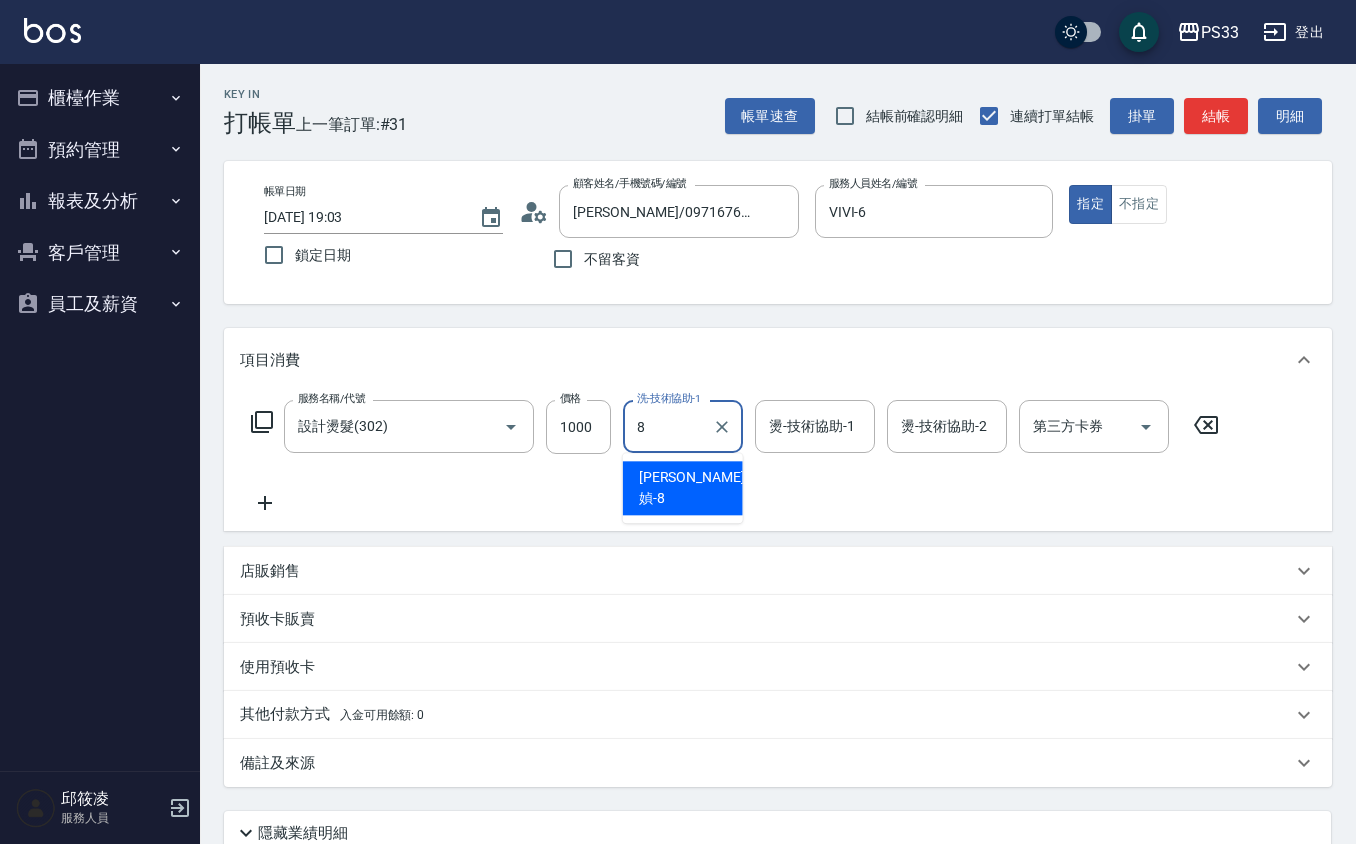 type on "[PERSON_NAME]媜-8" 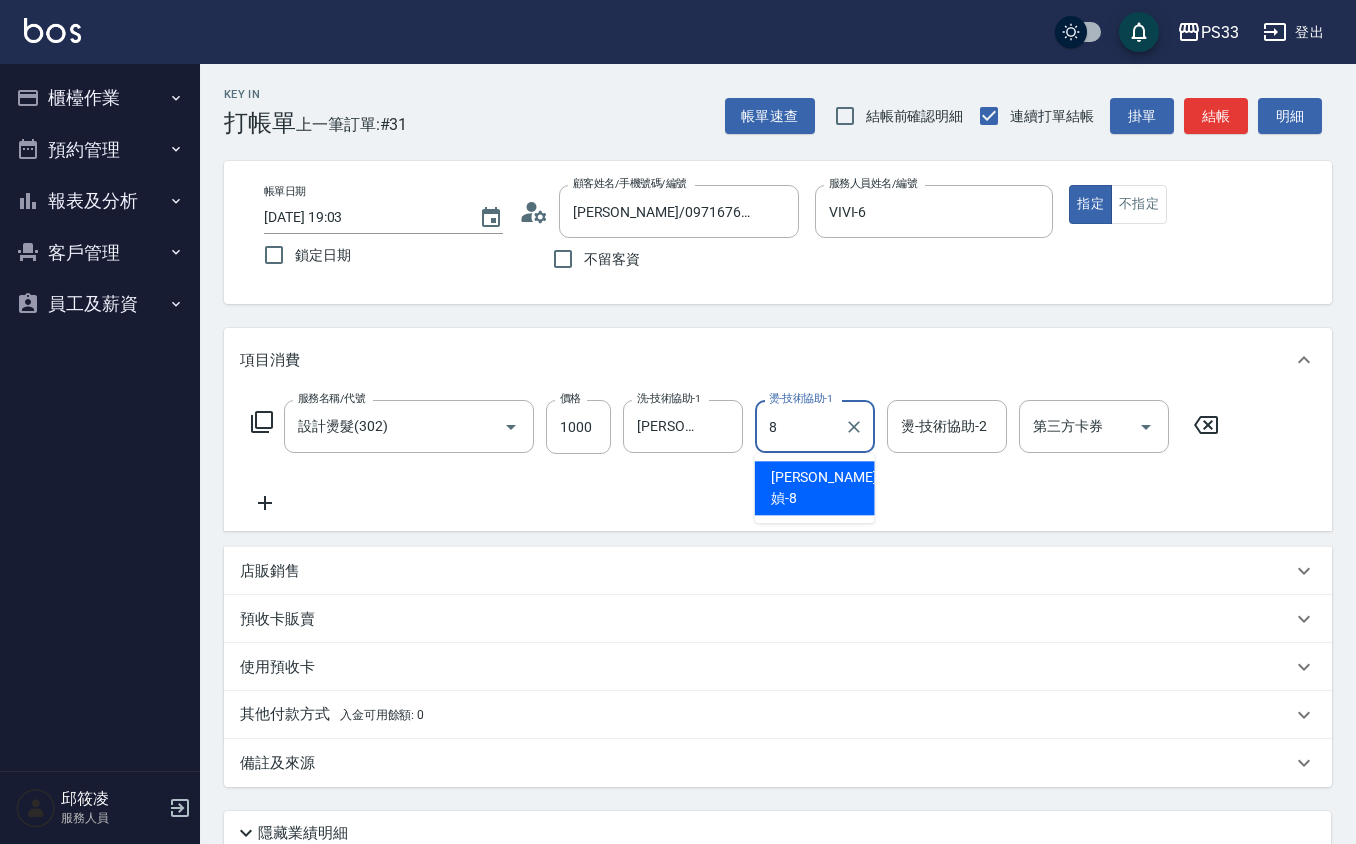 type on "[PERSON_NAME]媜-8" 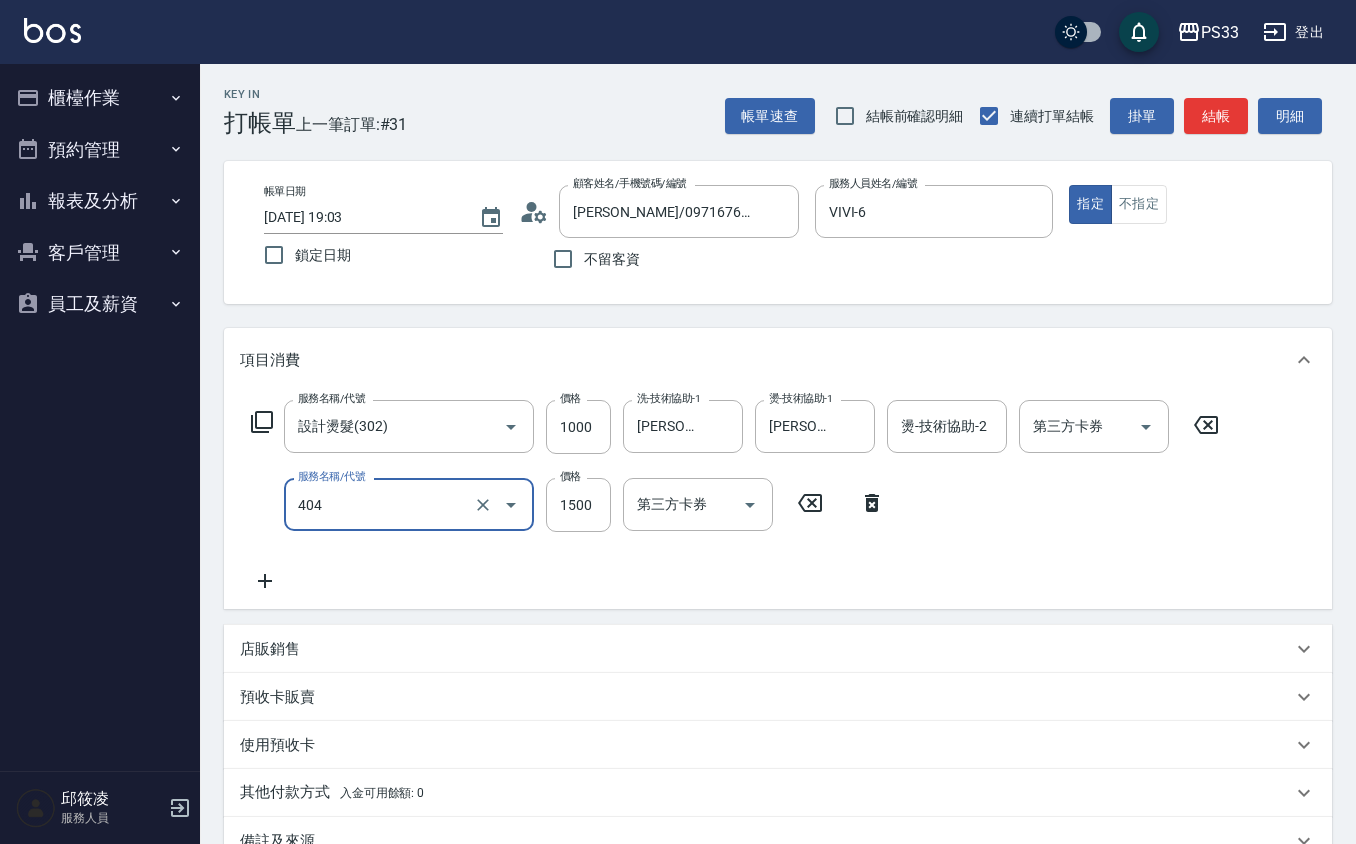 type on "設計染髮(404)" 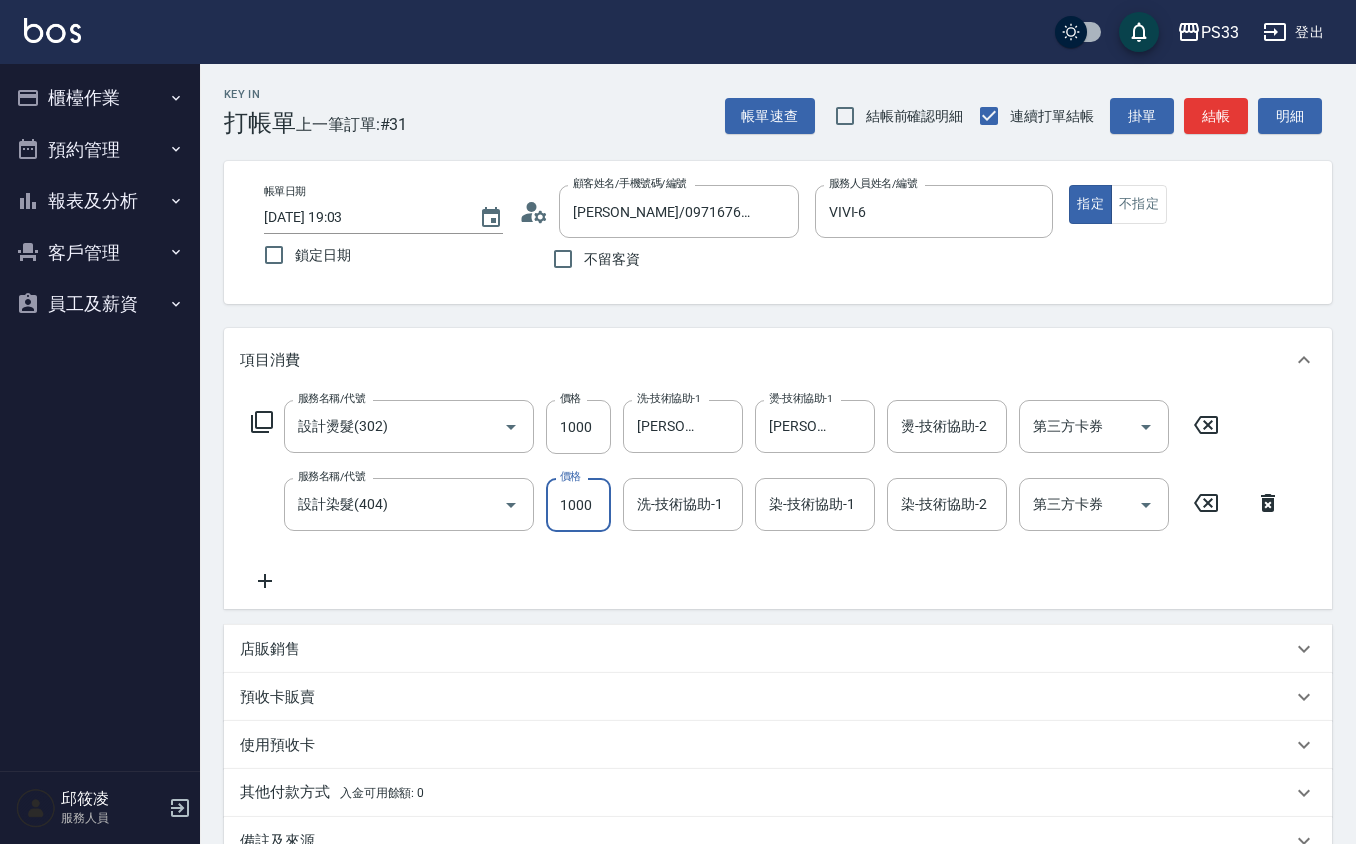 type on "1000" 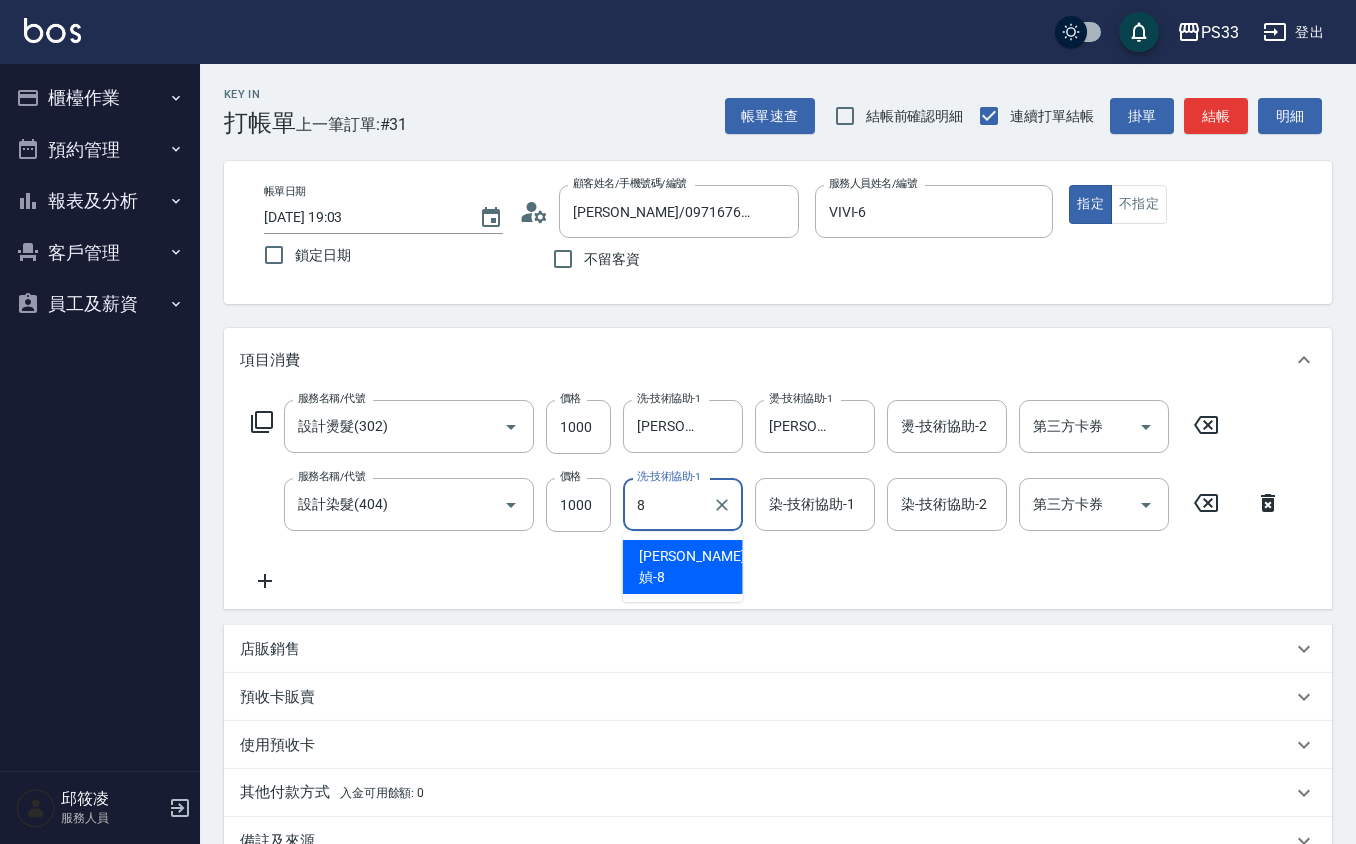 type on "[PERSON_NAME]媜-8" 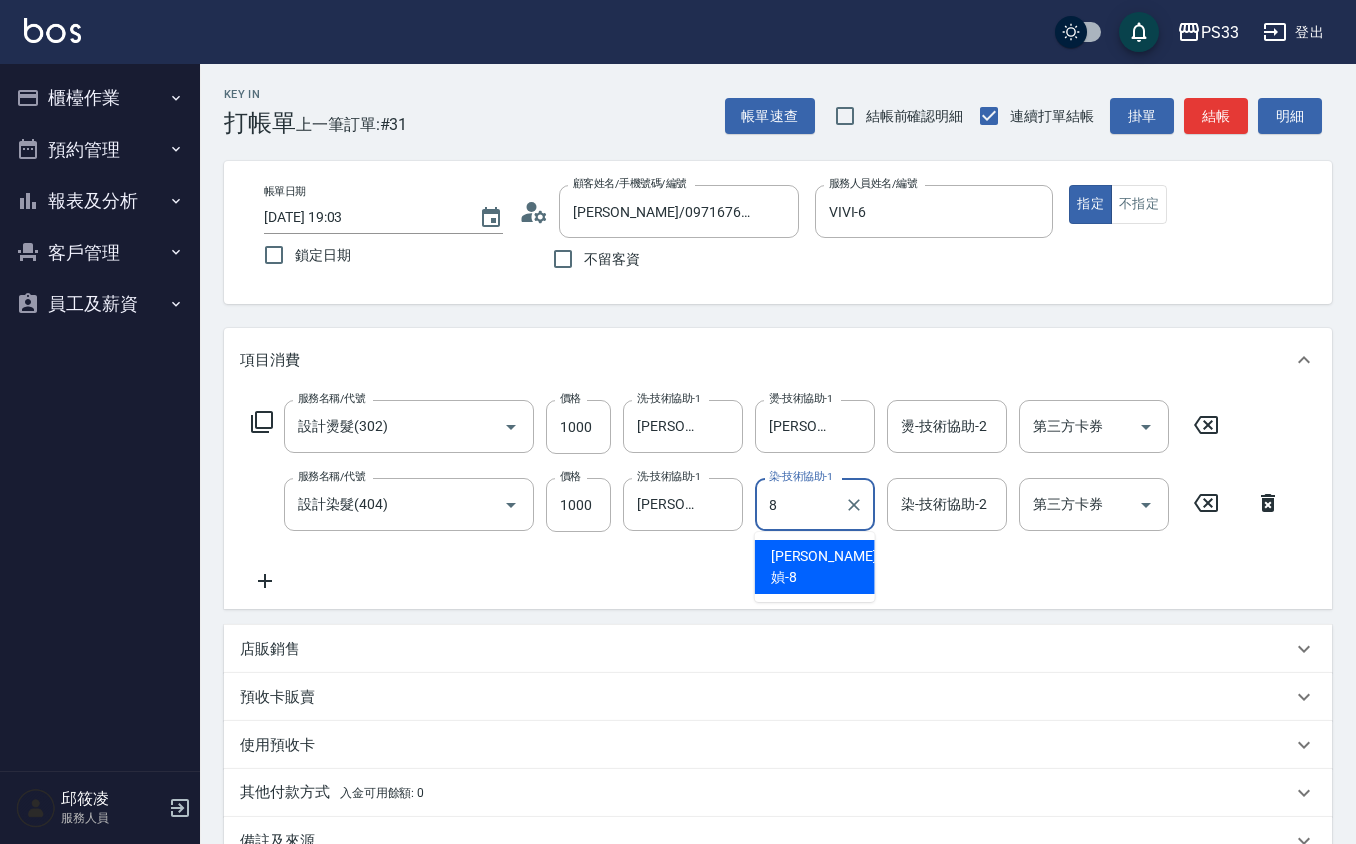 type on "[PERSON_NAME]媜-8" 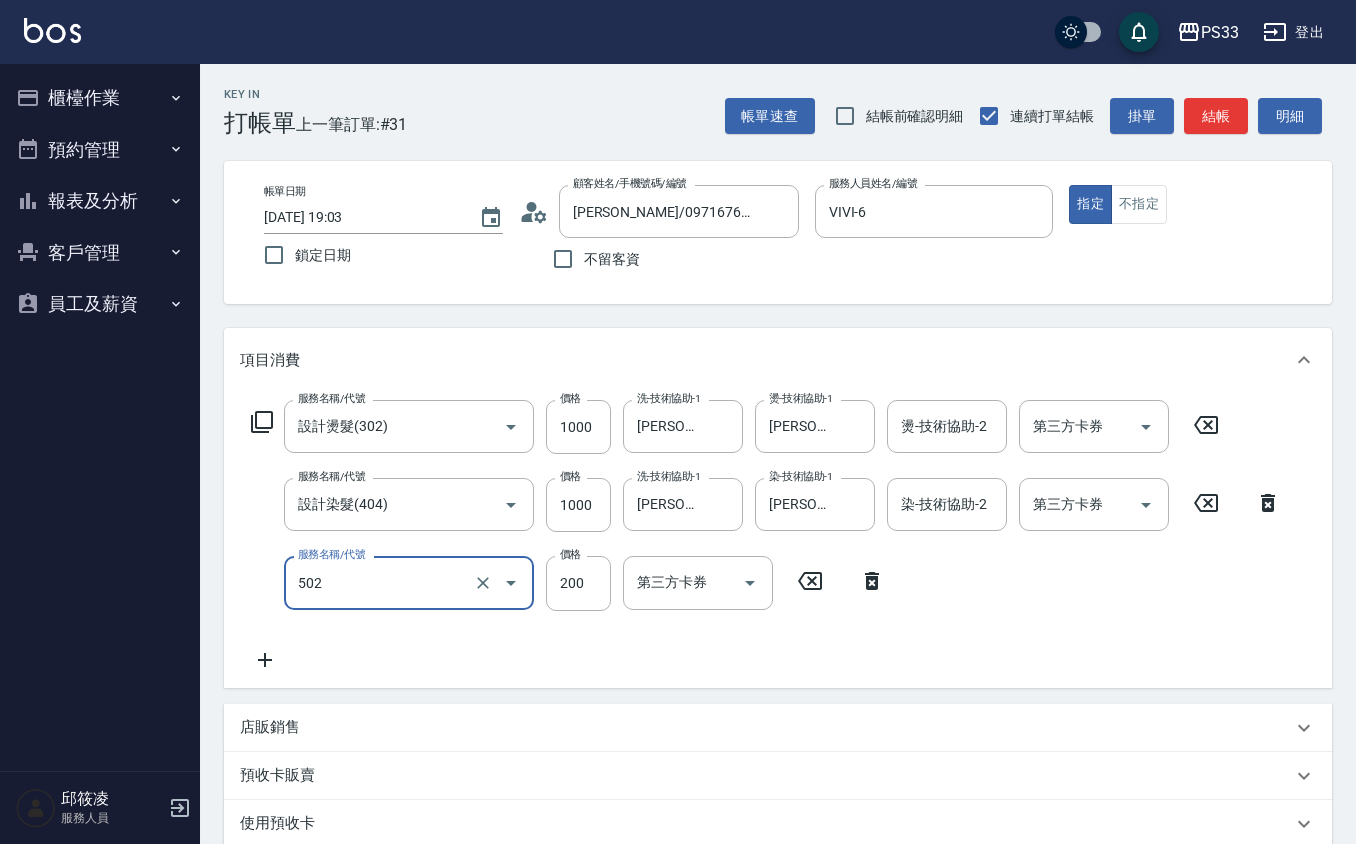 type on "自備護髮(502)" 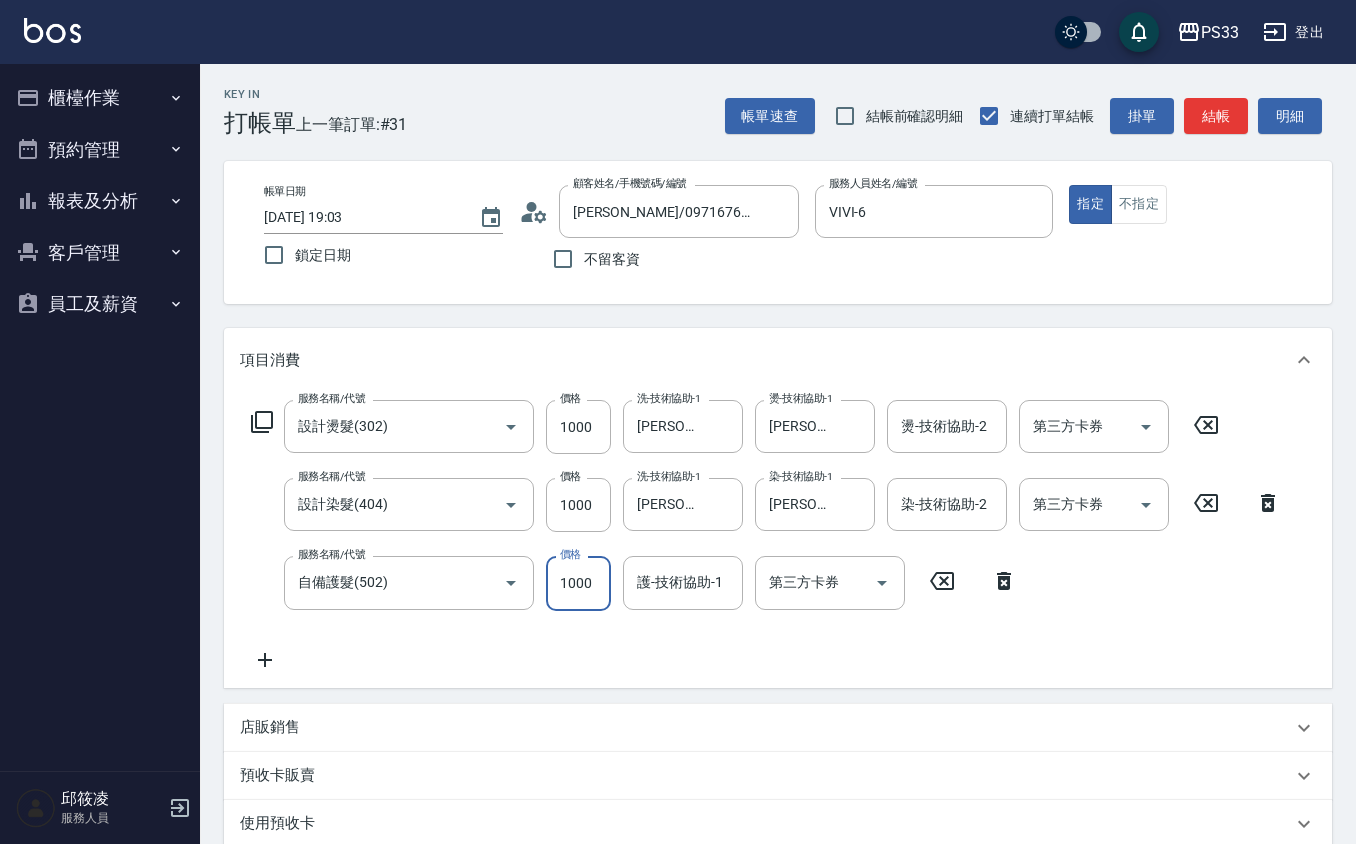 type on "1000" 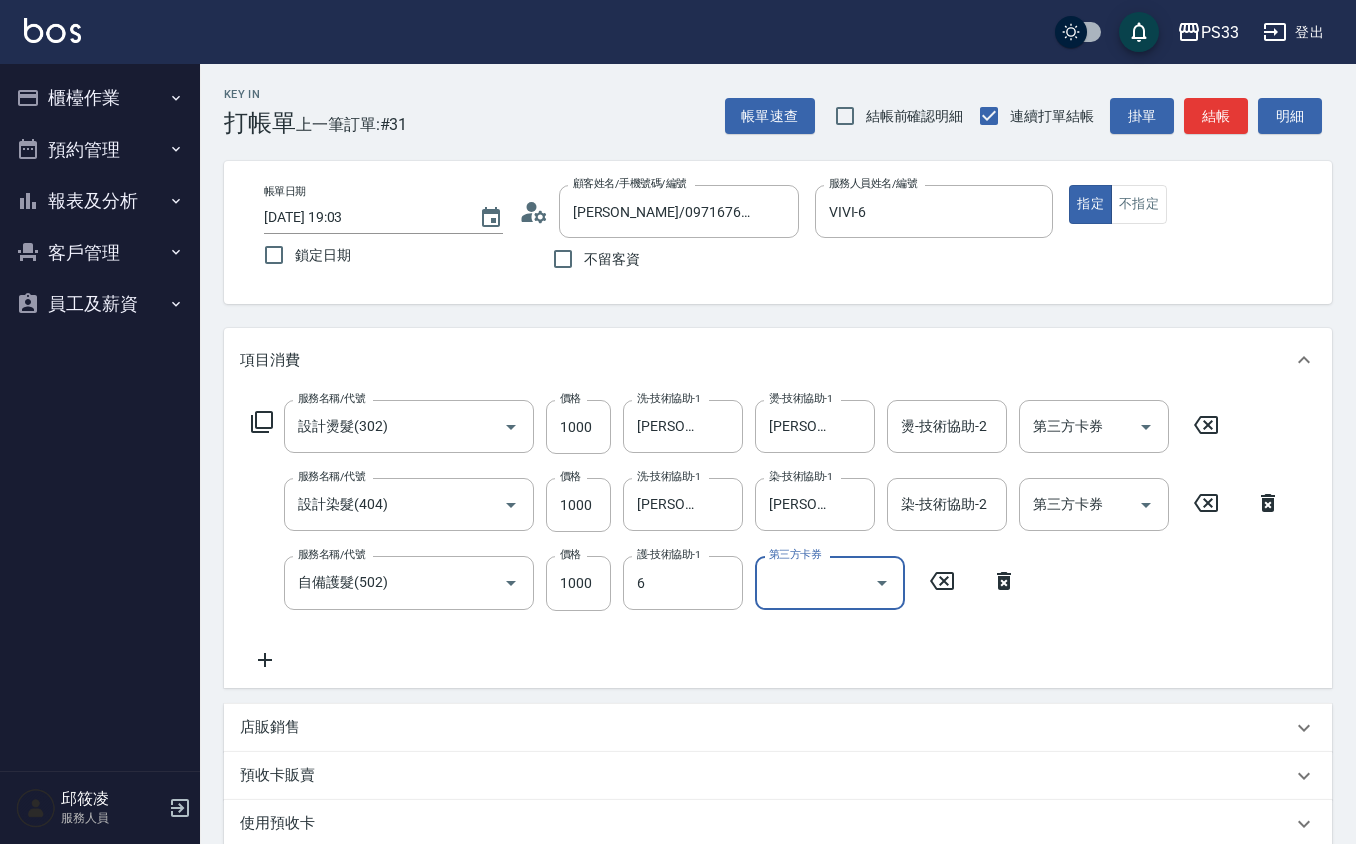type on "VIVI-6" 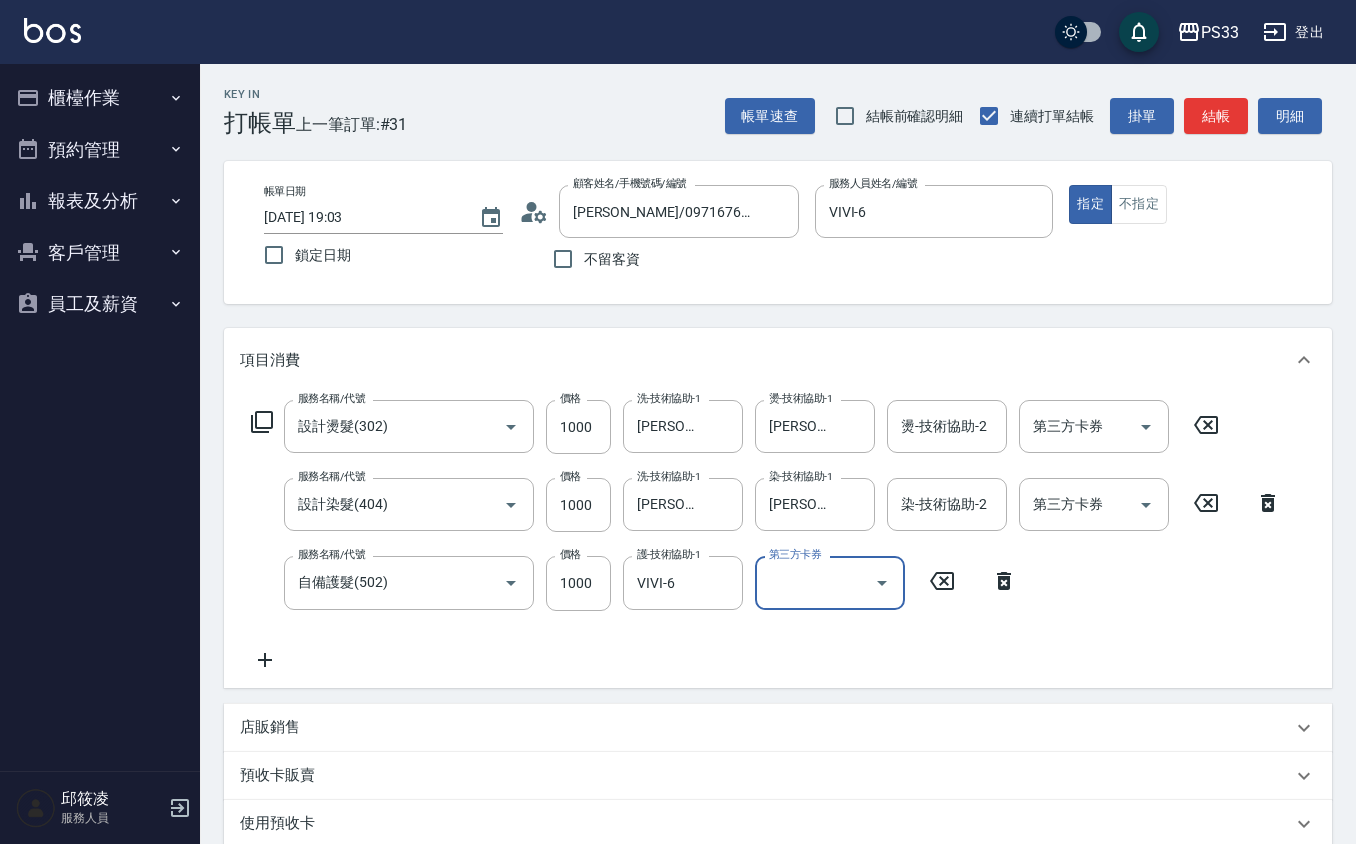 click on "結帳" at bounding box center (1216, 116) 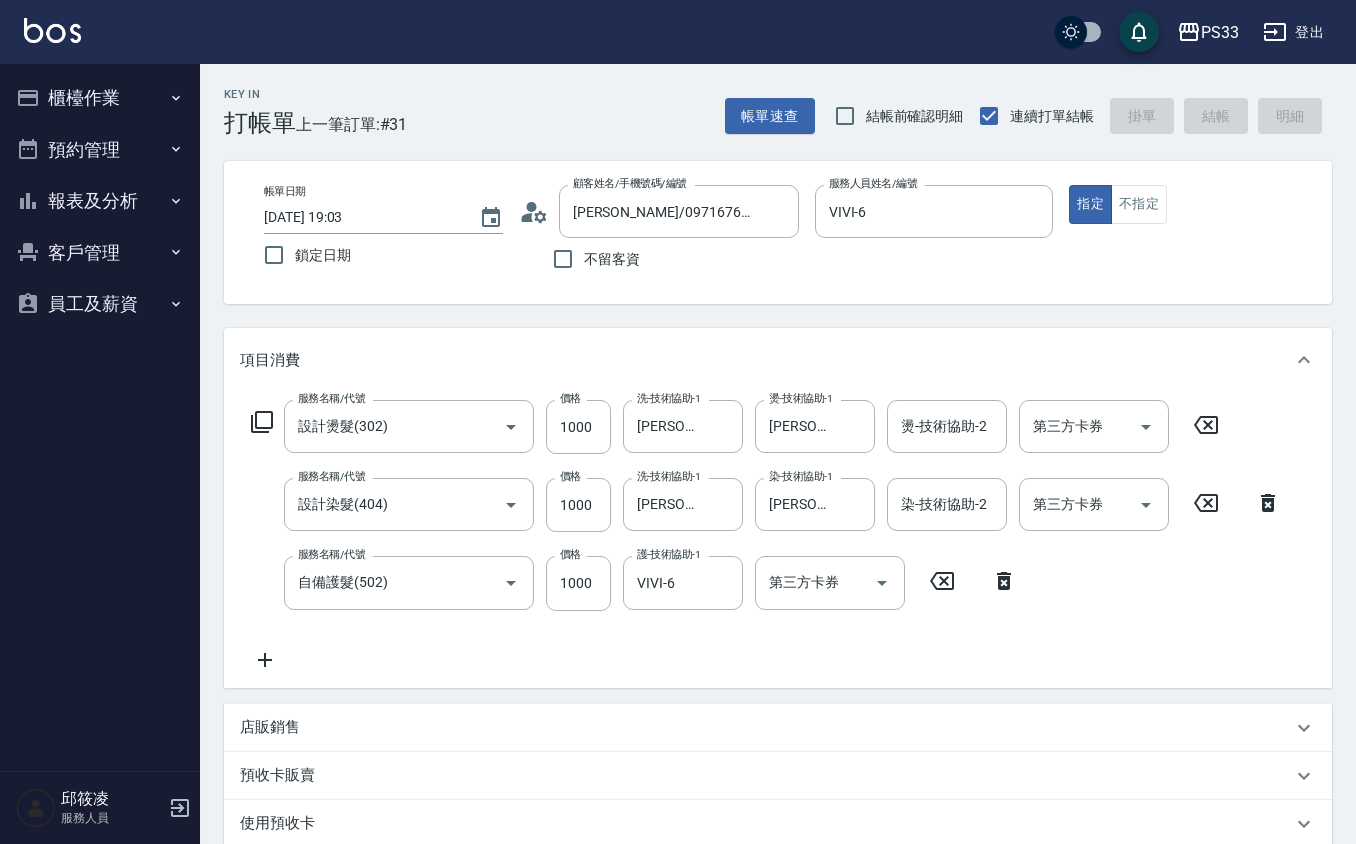 type on "[DATE] 19:04" 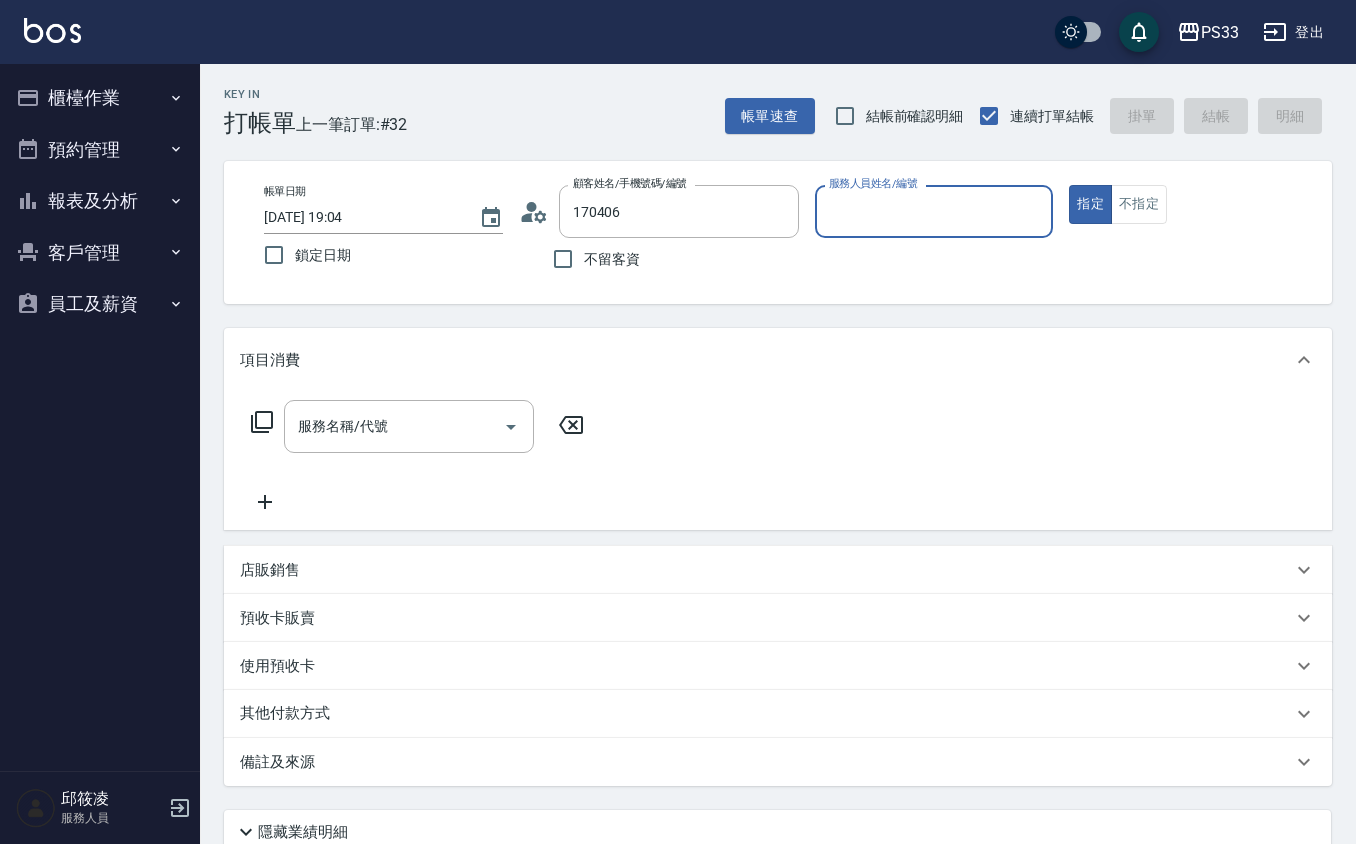 type on "[PERSON_NAME]/091630699/170406" 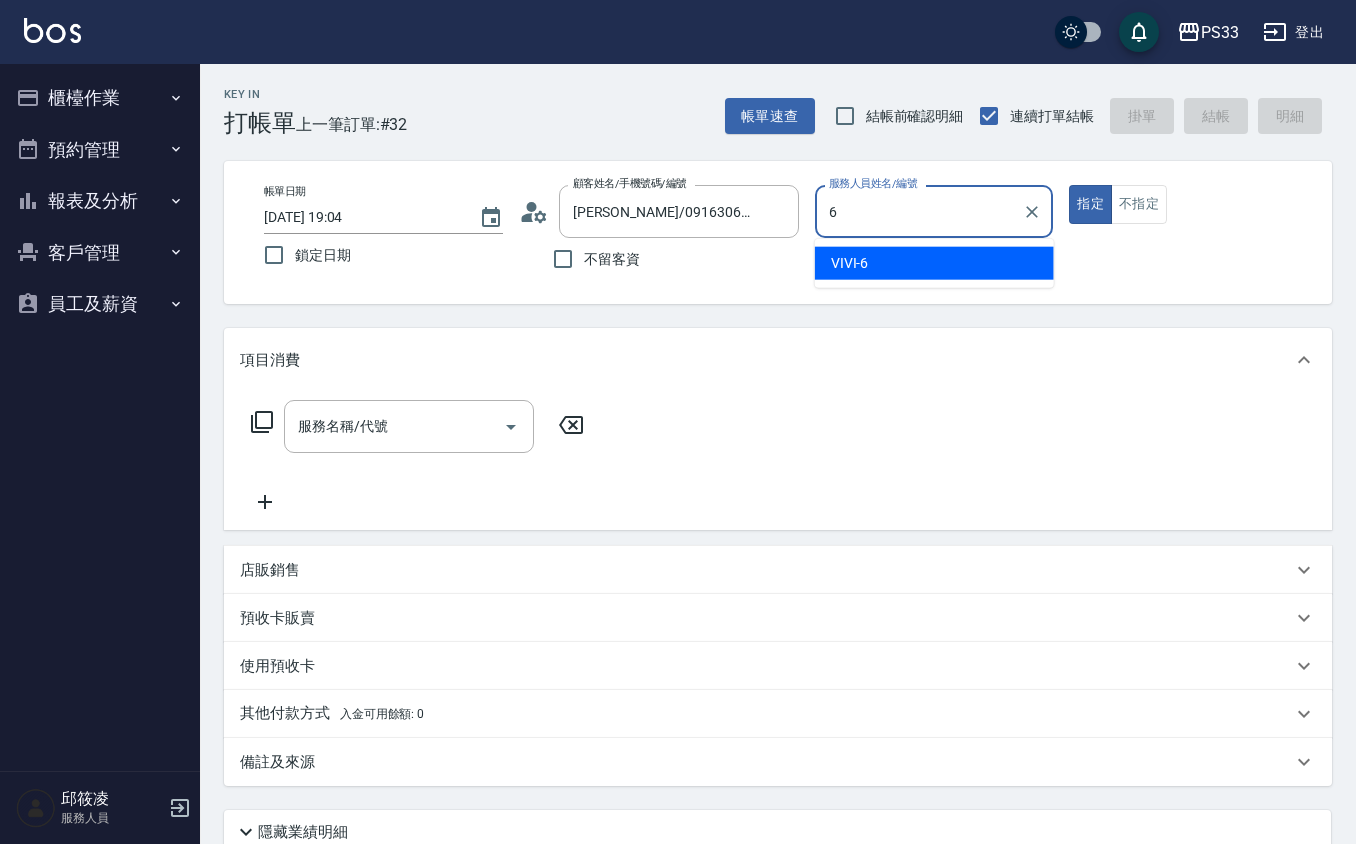 type on "VIVI-6" 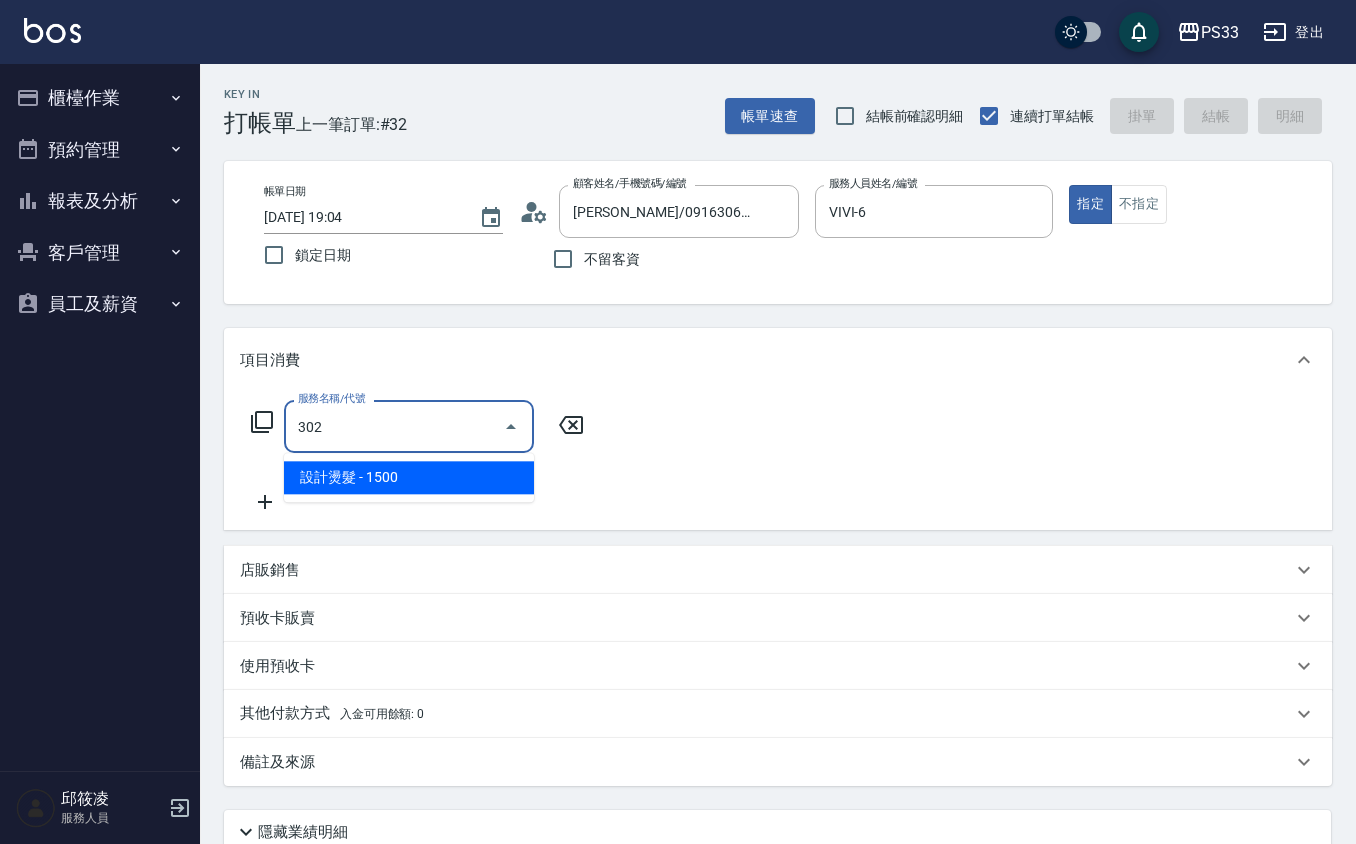 type on "設計燙髮(302)" 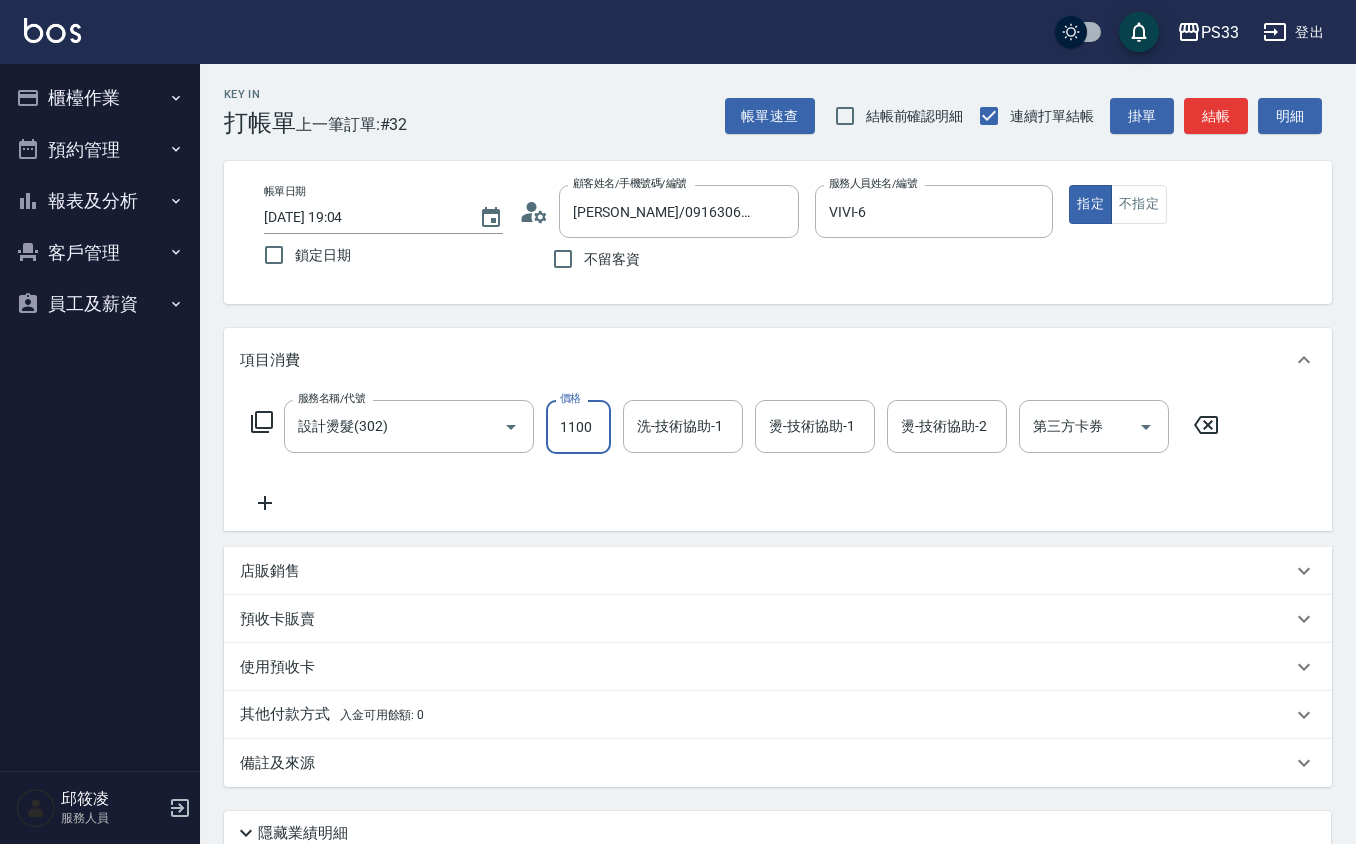 type on "1100" 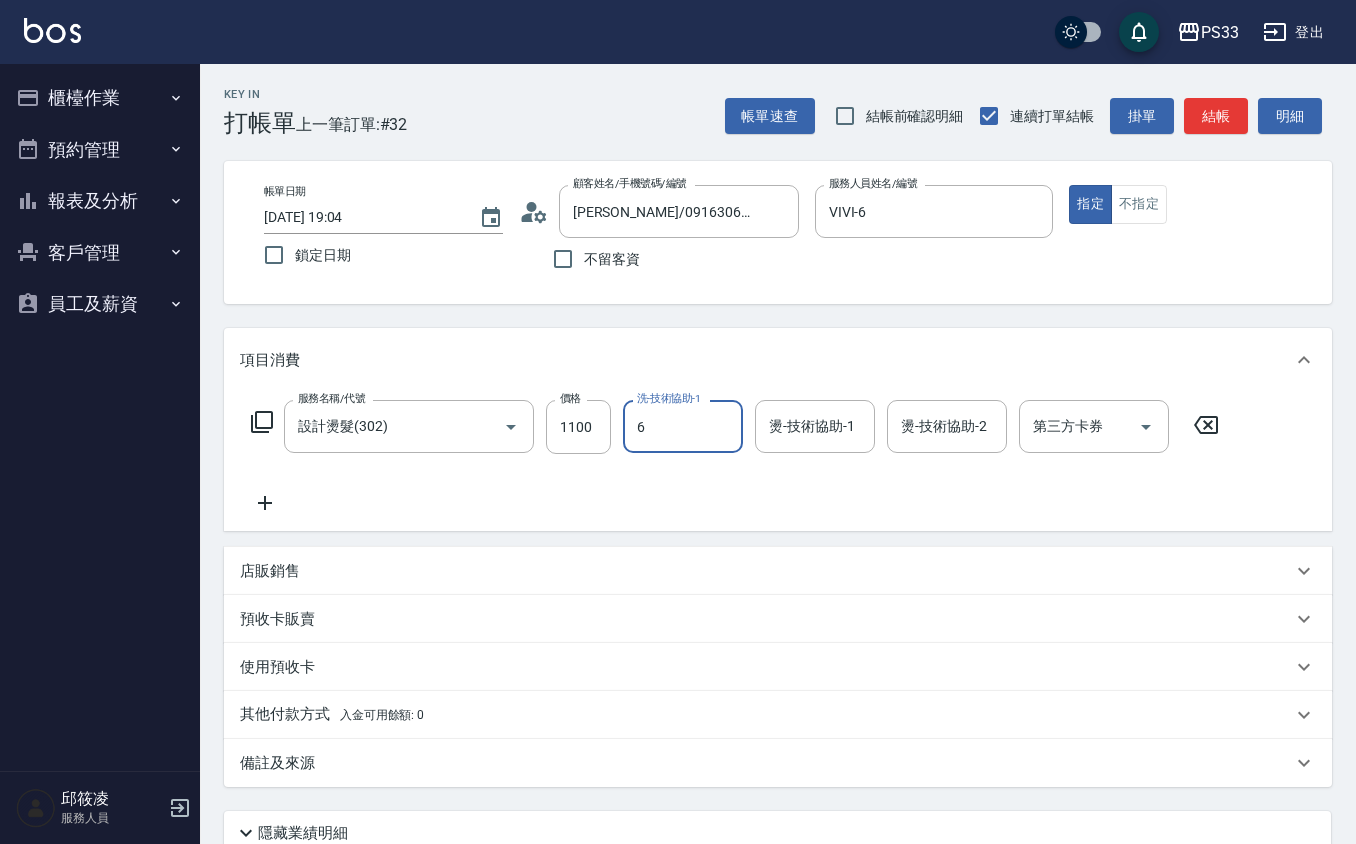 type on "VIVI-6" 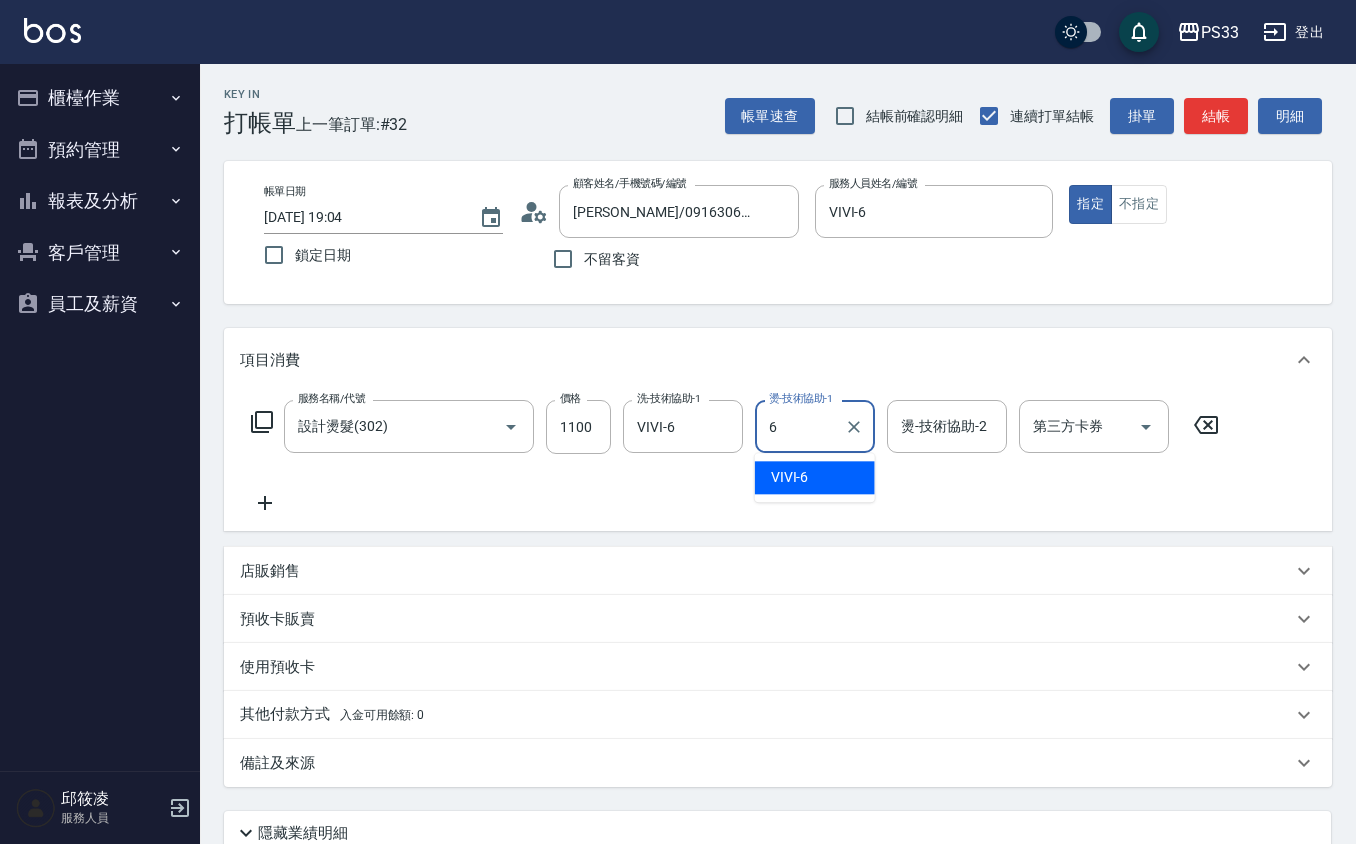 type on "VIVI-6" 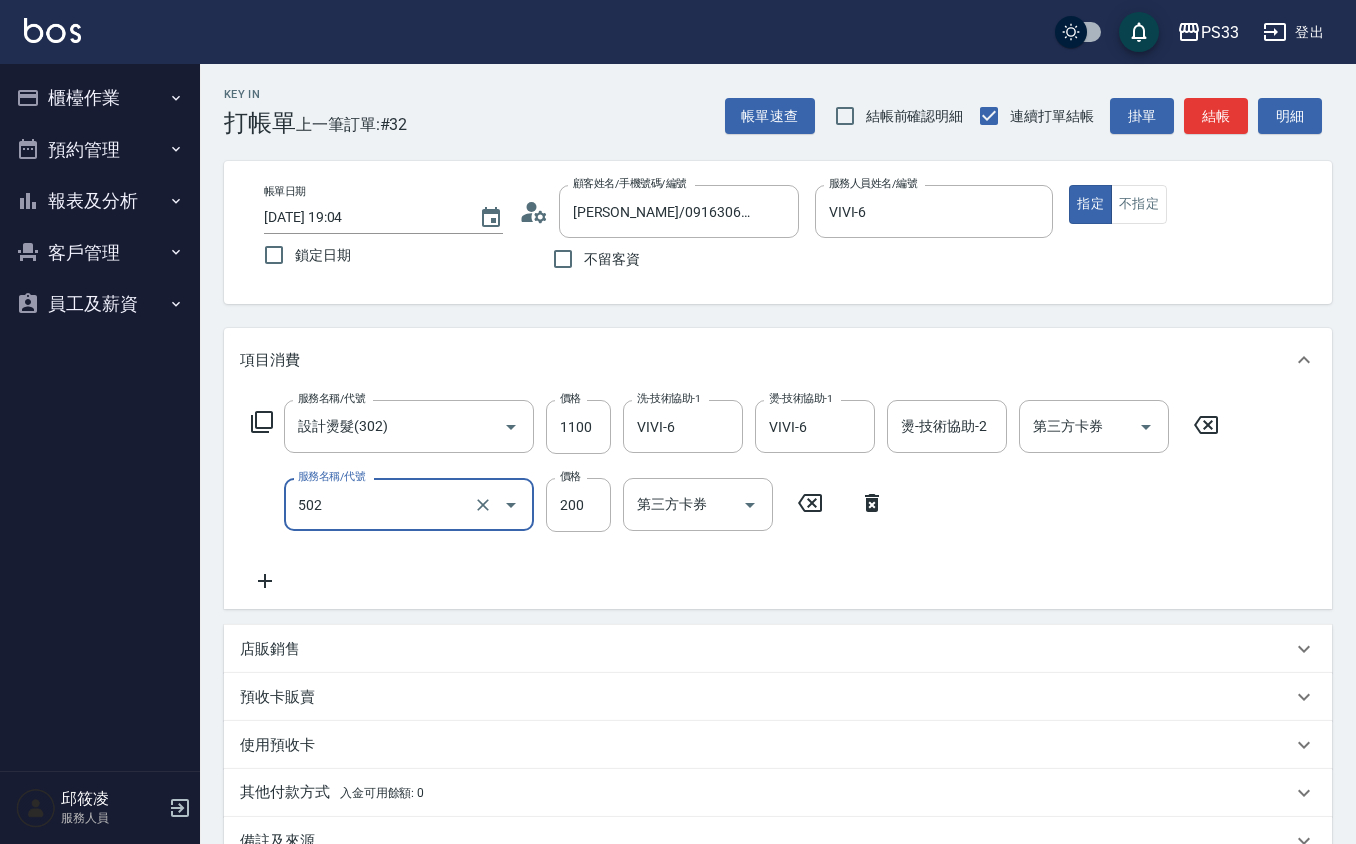 type on "自備護髮(502)" 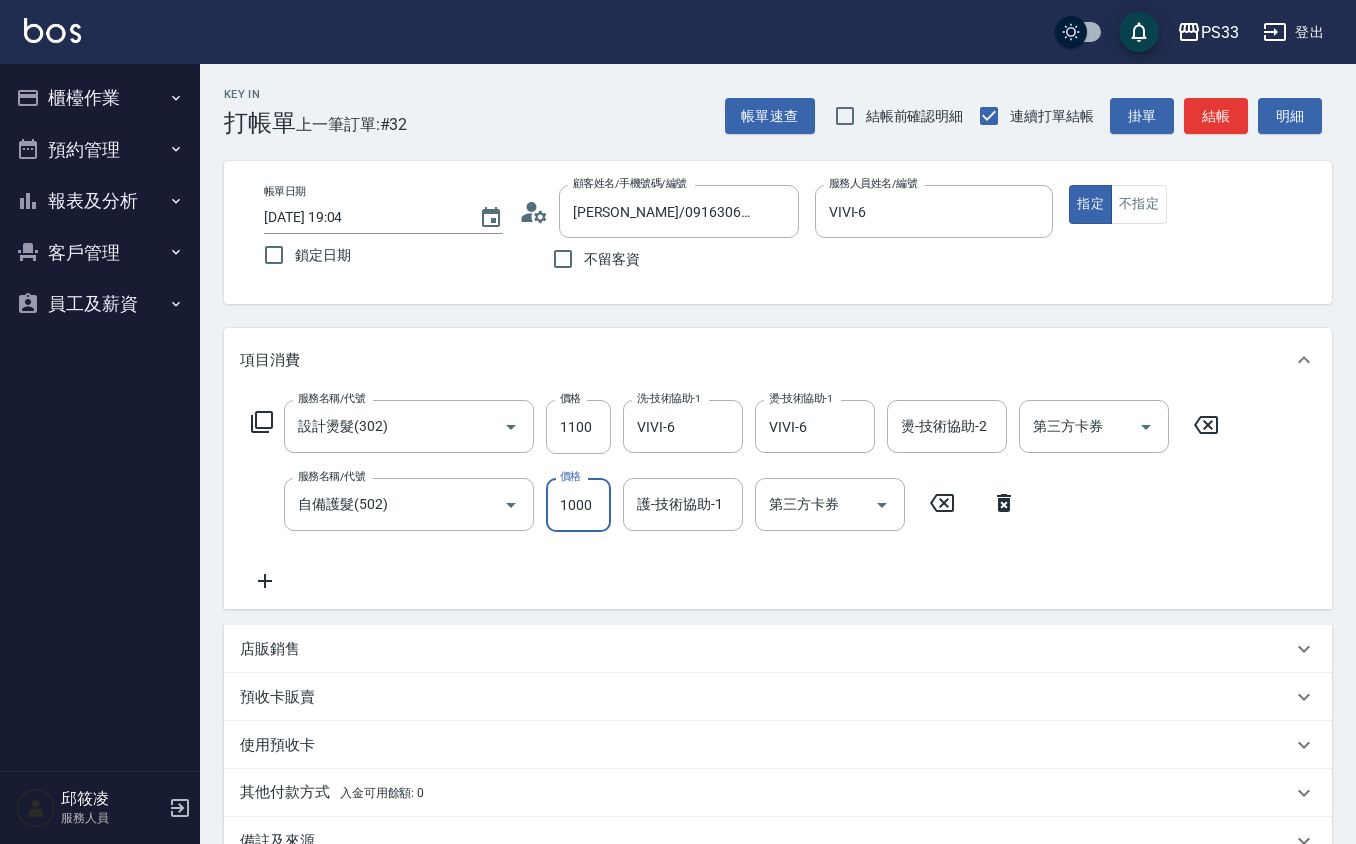 type on "1000" 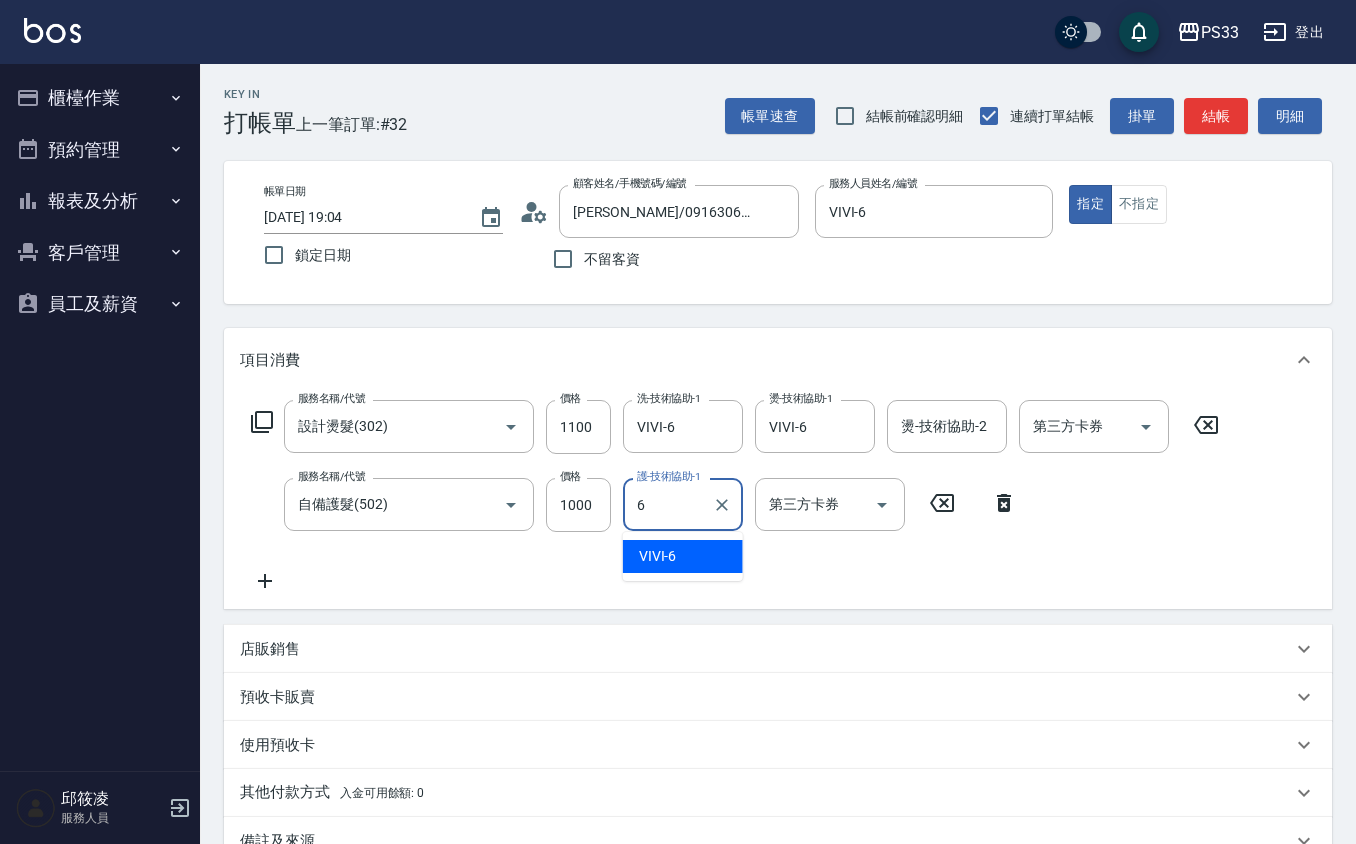type on "VIVI-6" 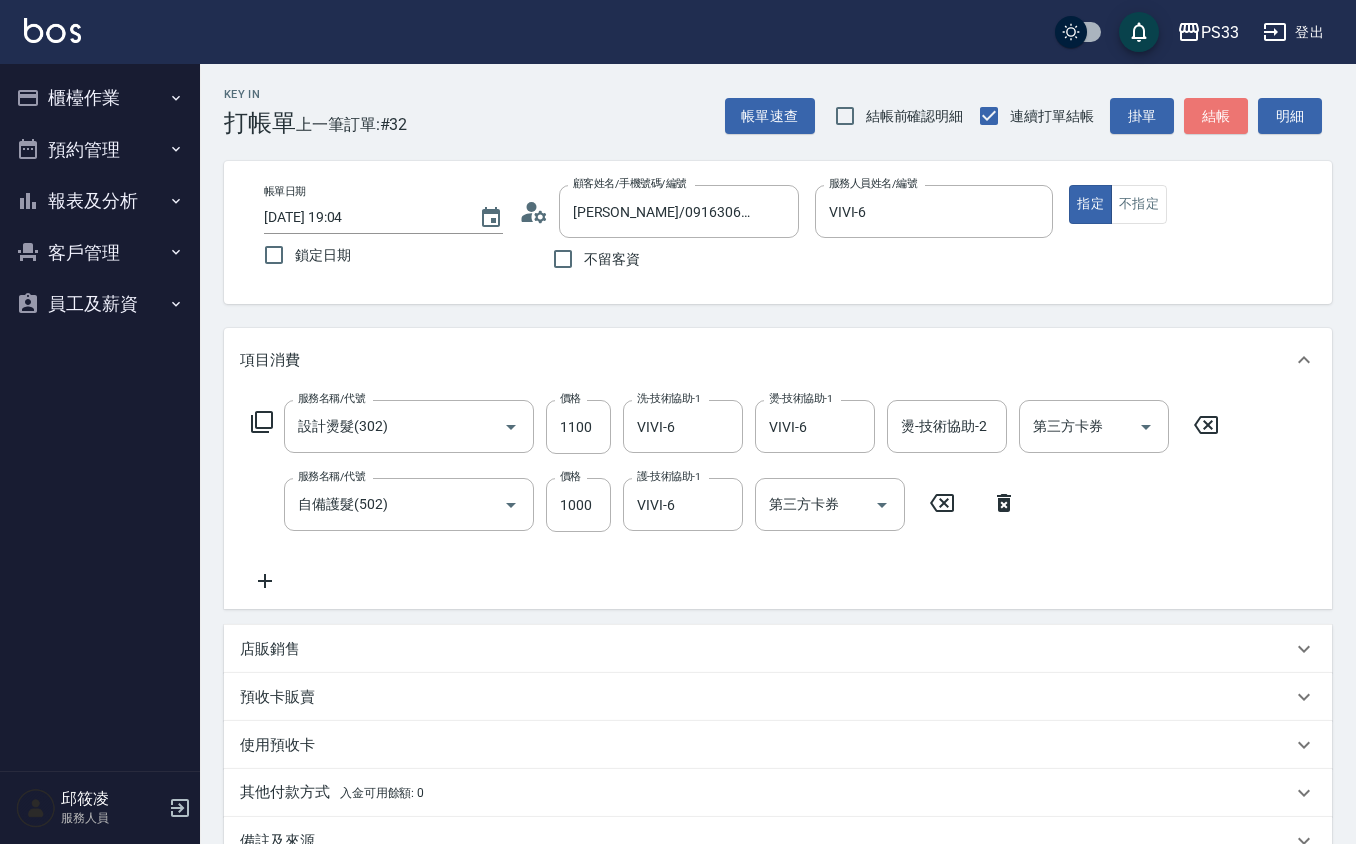 click on "結帳" at bounding box center [1216, 116] 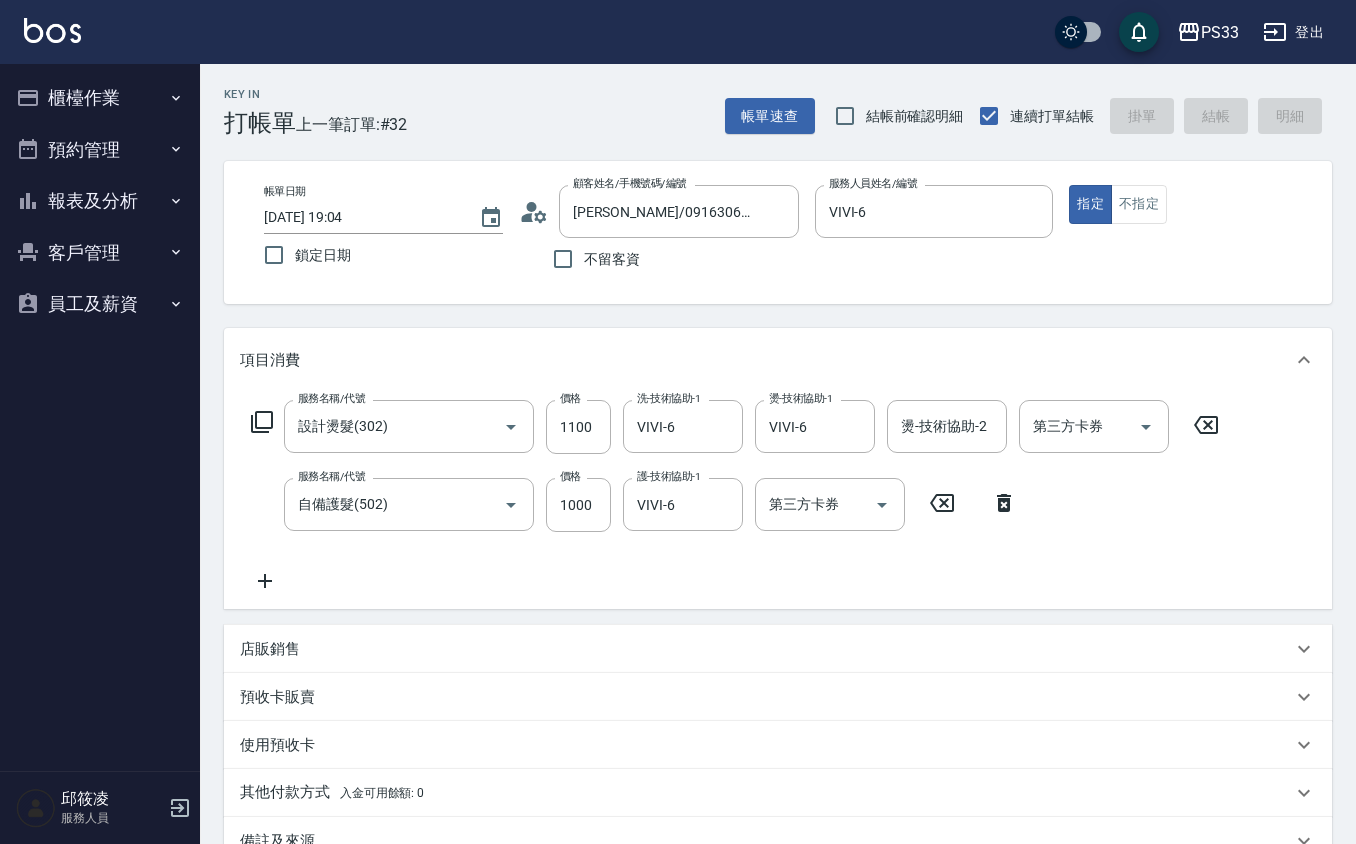 type 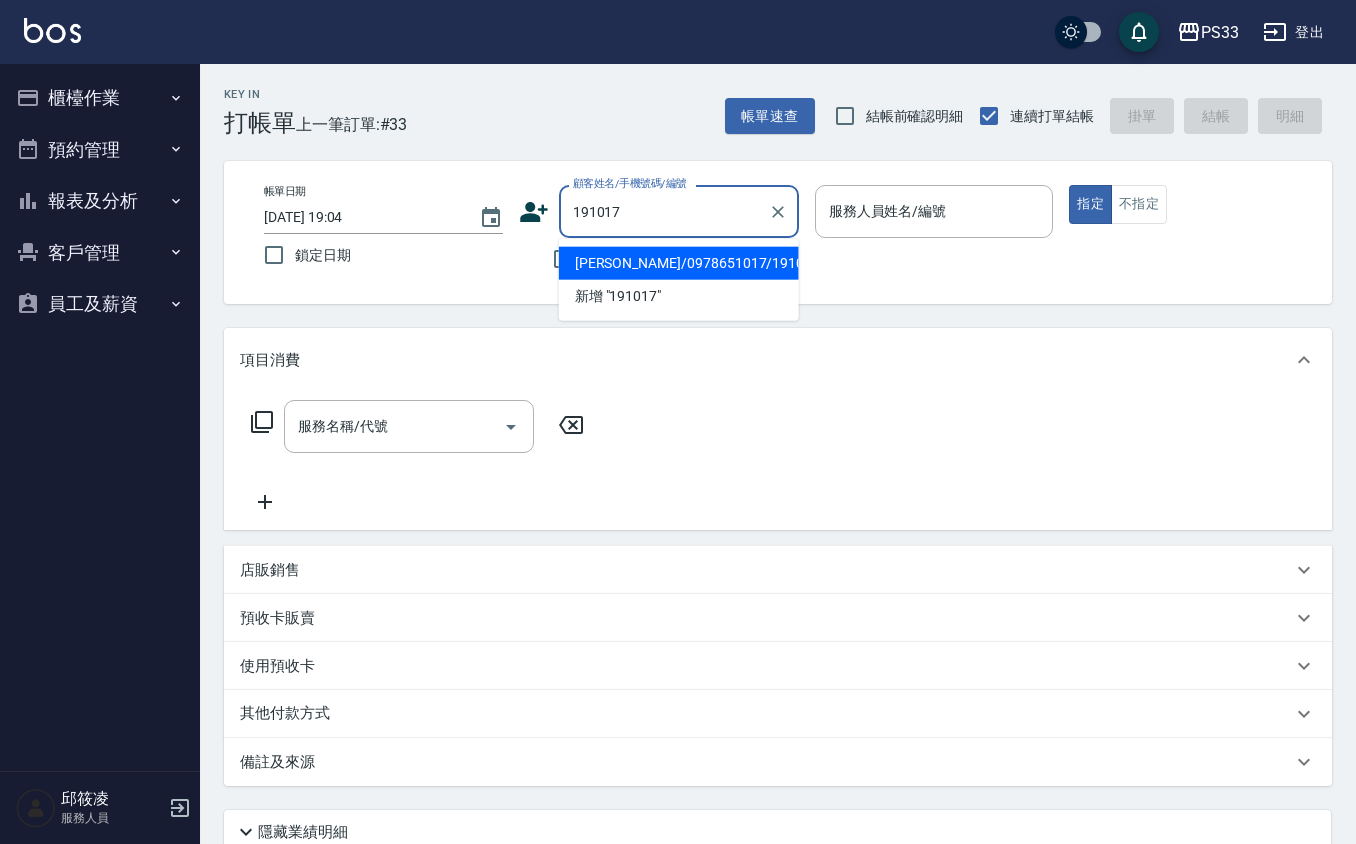 type on "[PERSON_NAME]/0978651017/191017" 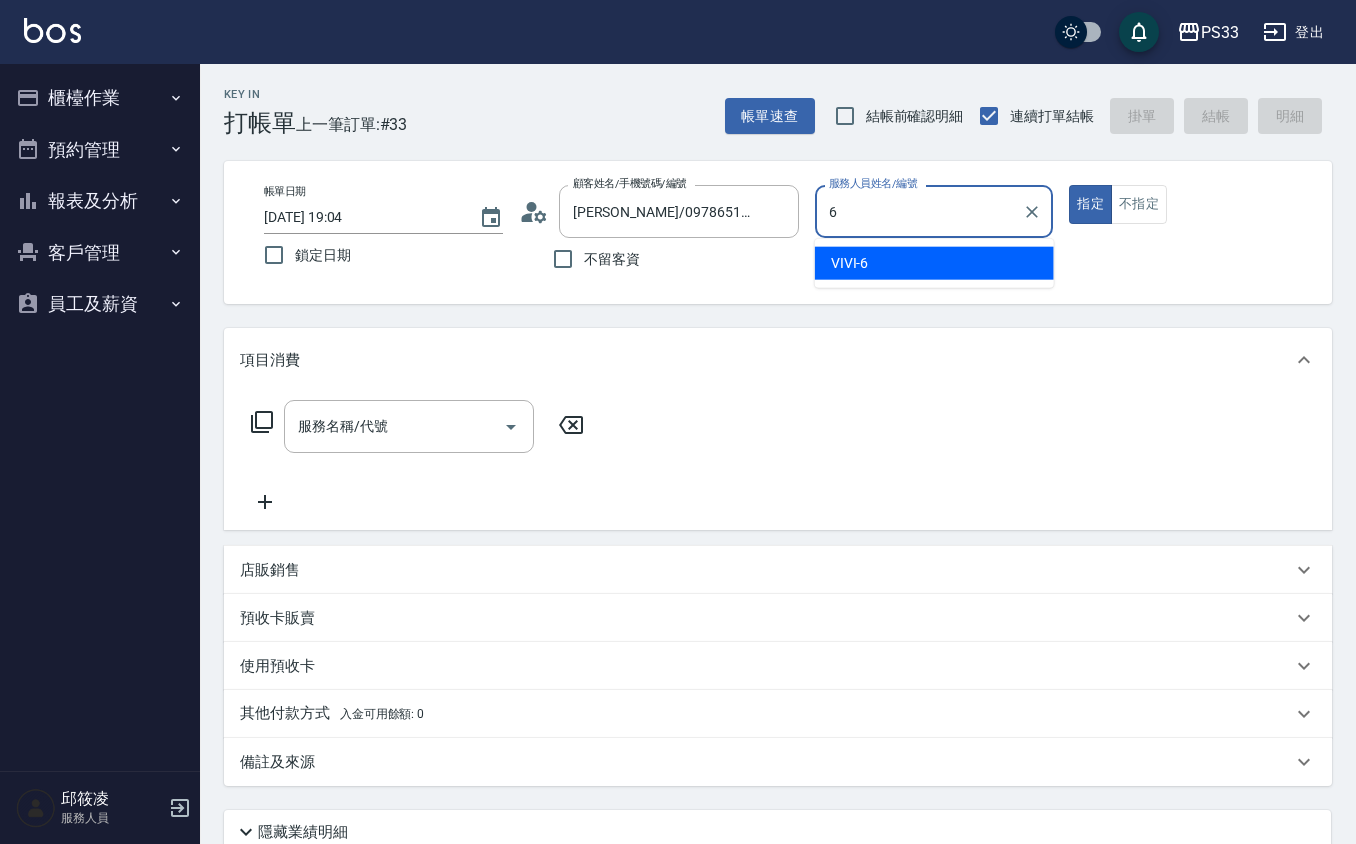 type on "VIVI-6" 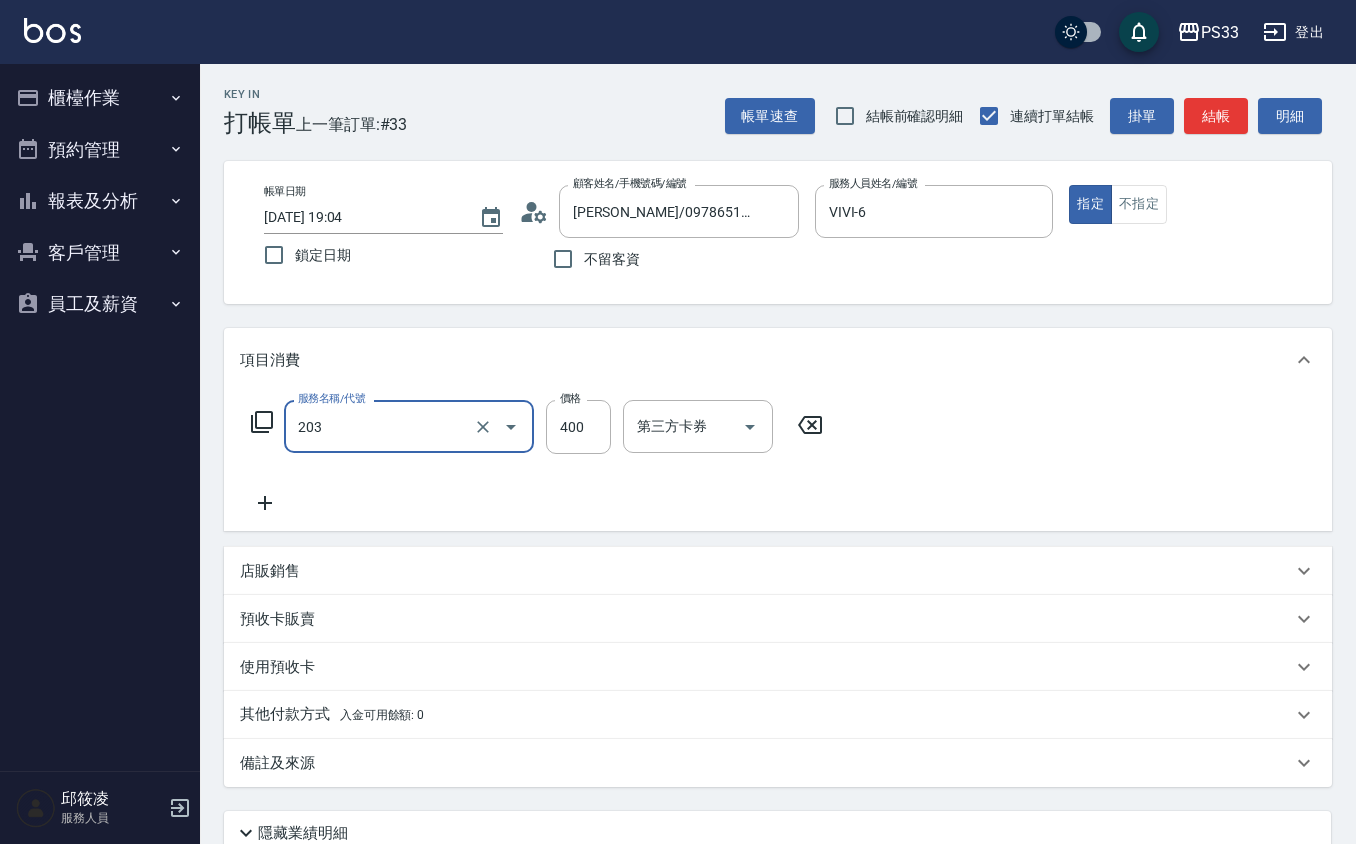 type on "指定單剪(203)" 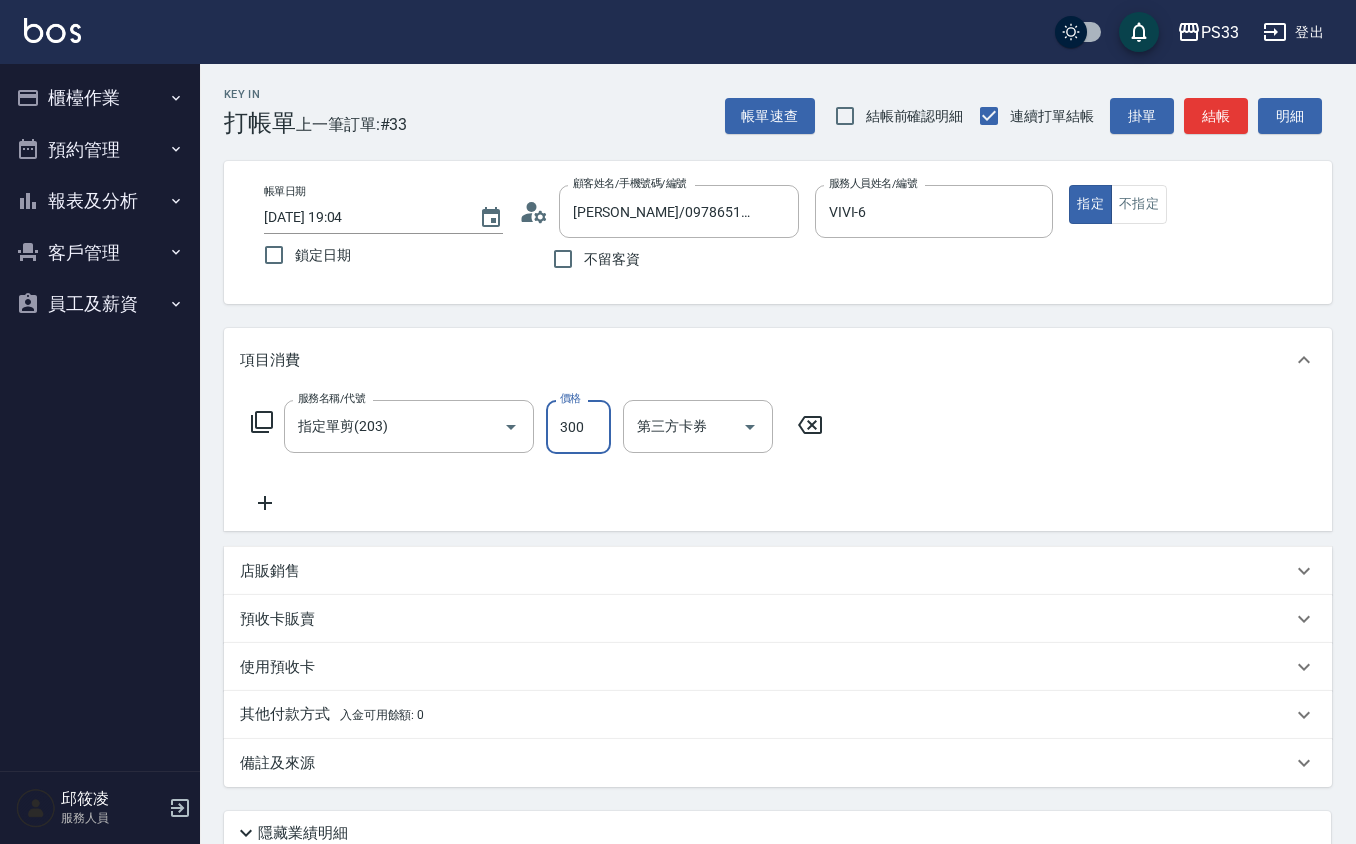 type on "300" 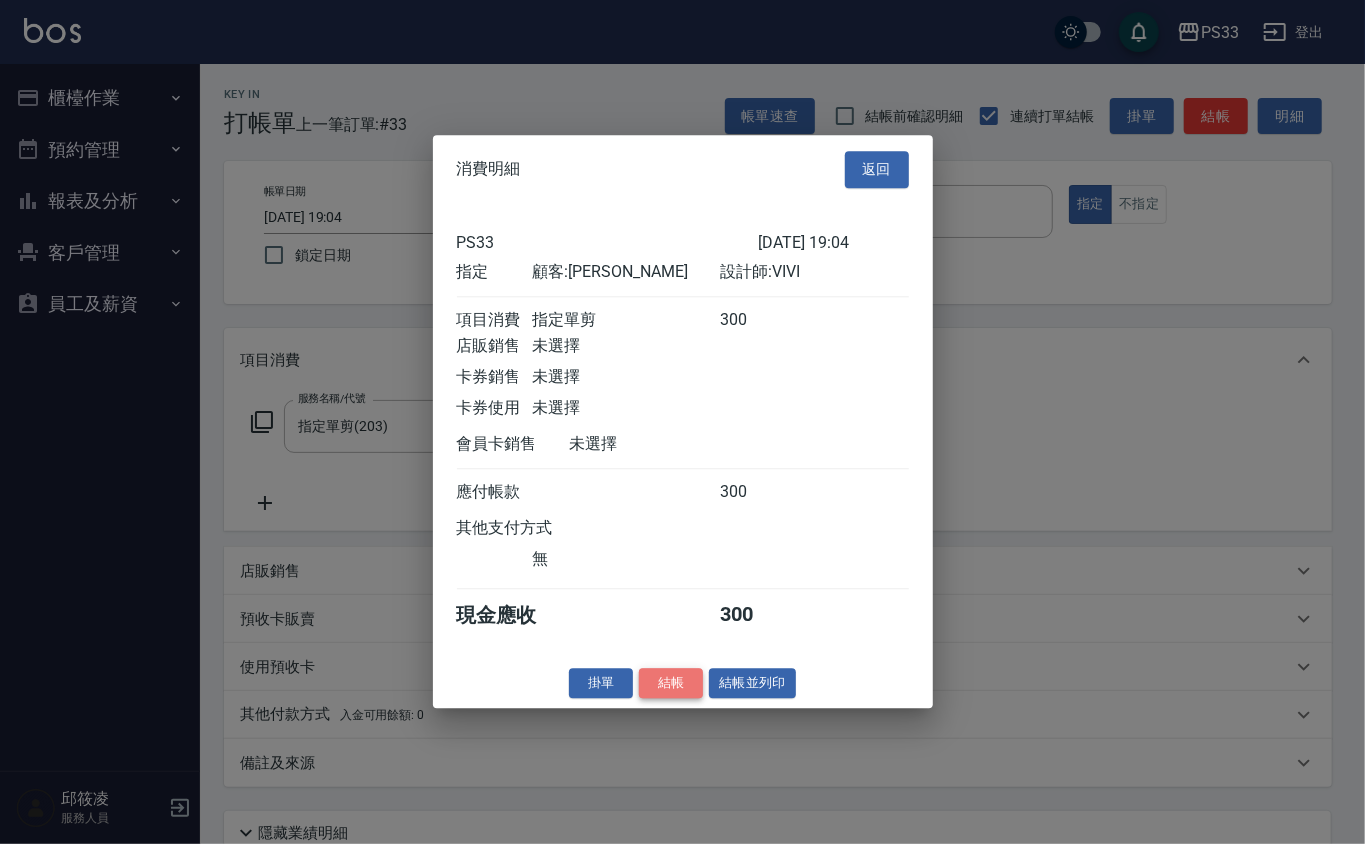 click on "結帳" at bounding box center [671, 683] 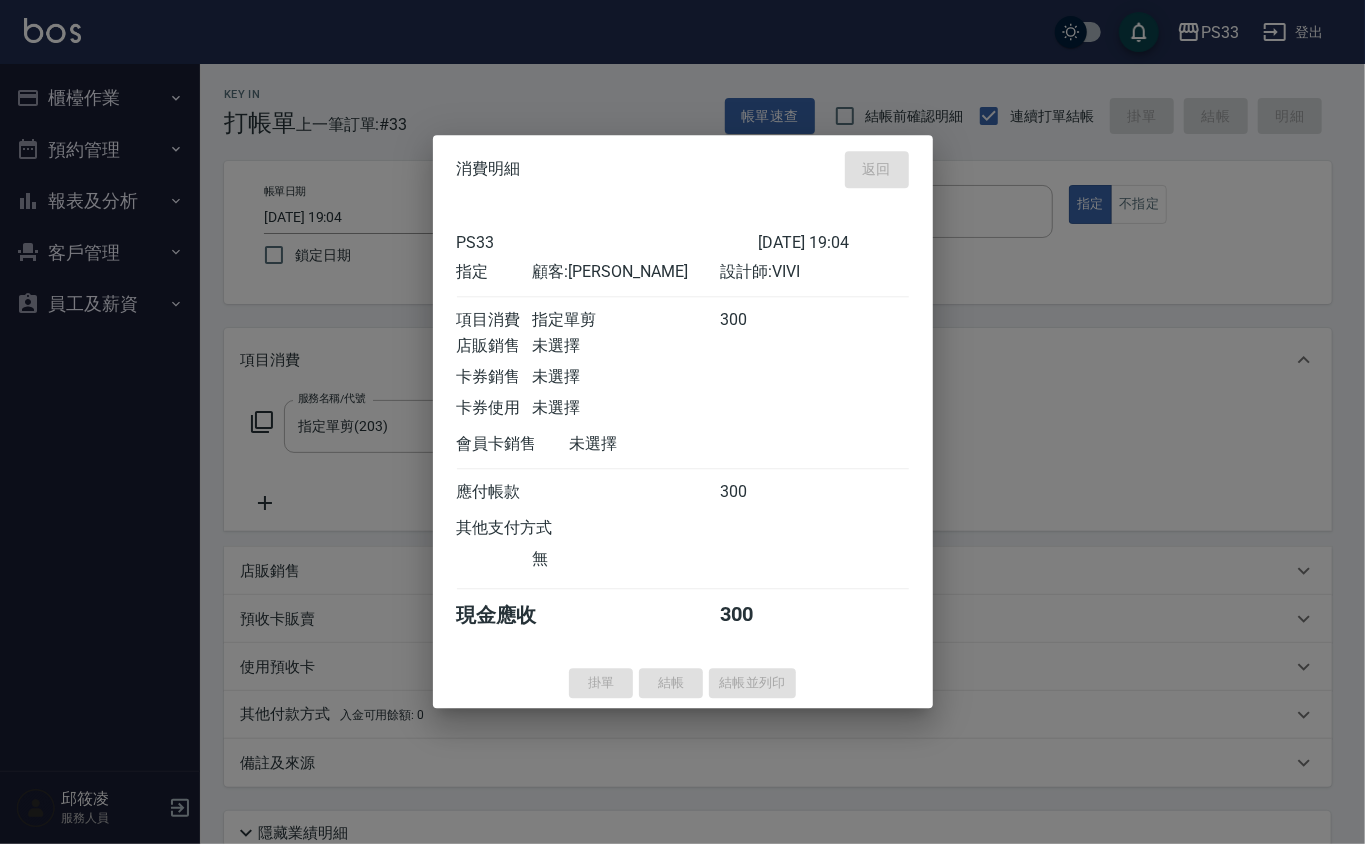 type on "[DATE] 19:05" 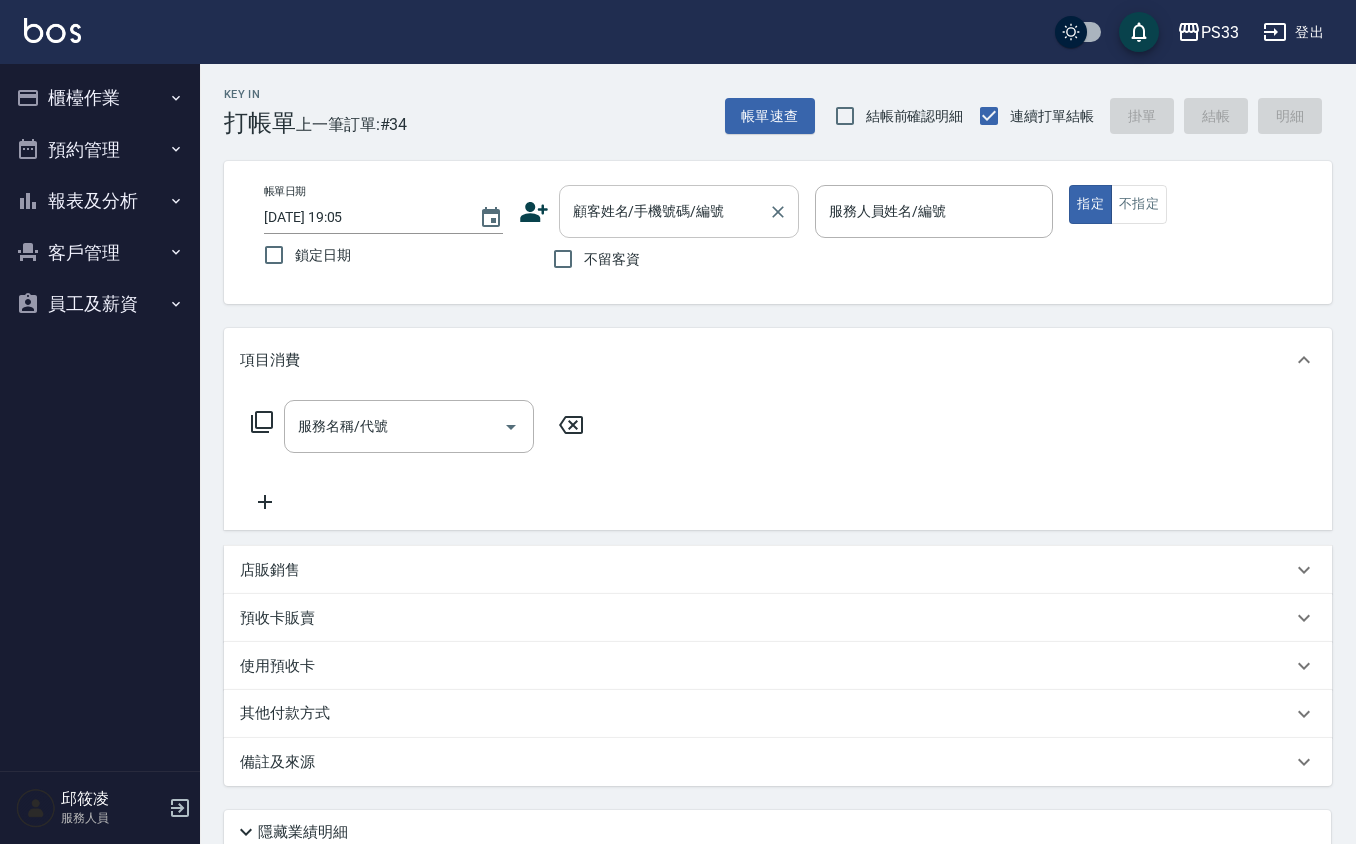 click on "顧客姓名/手機號碼/編號" at bounding box center [664, 211] 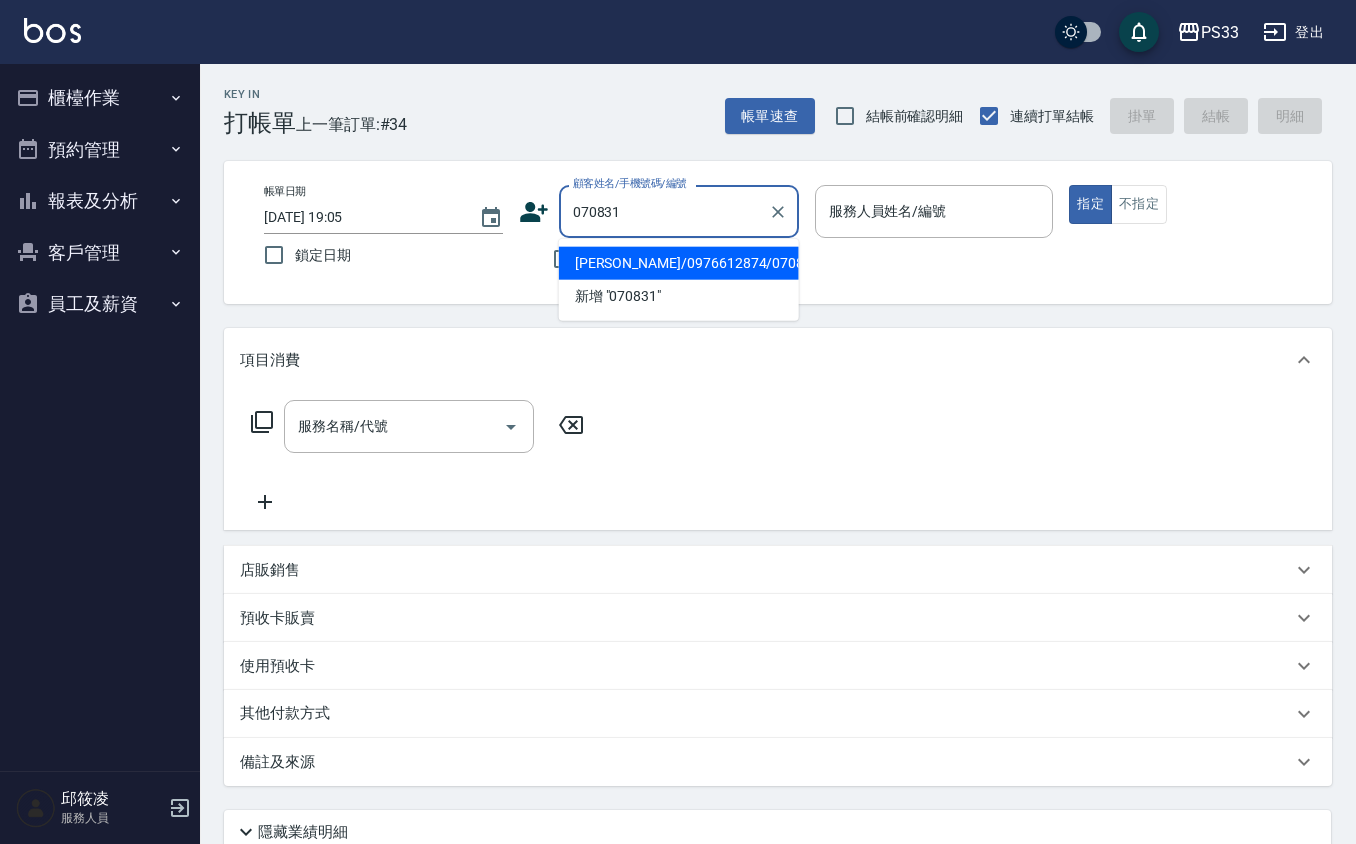 type on "[PERSON_NAME]/0976612874/070831" 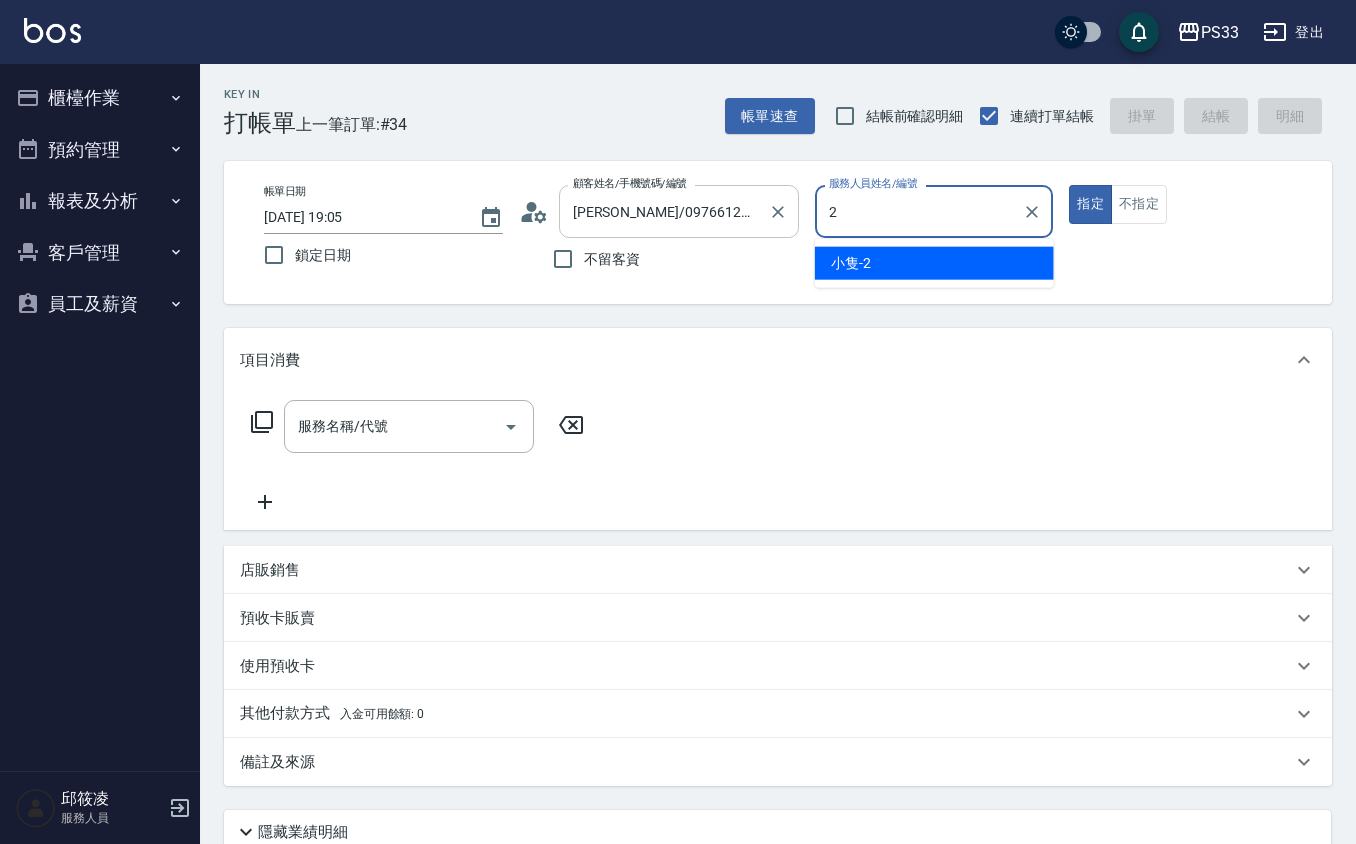type on "小隻-2" 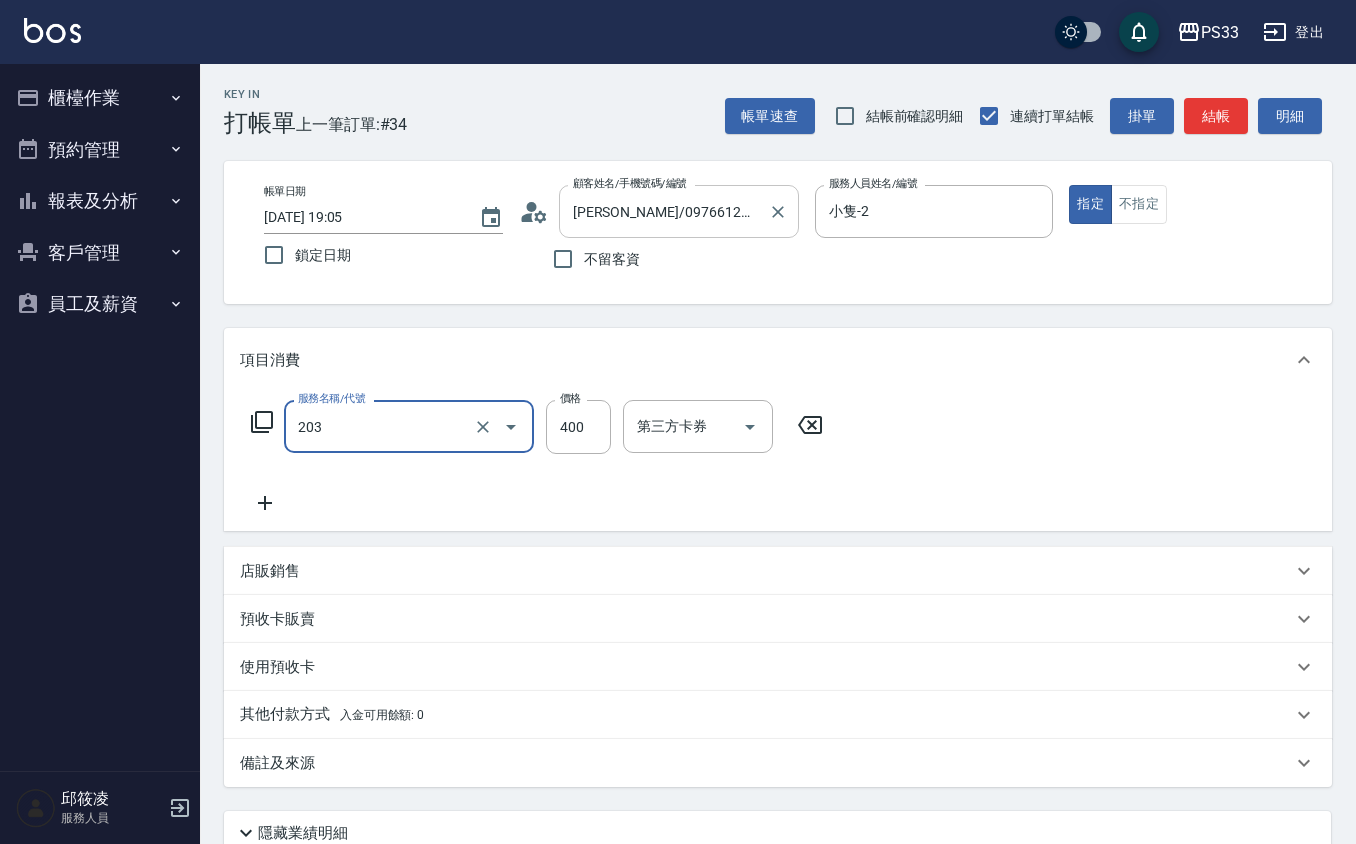 type on "指定單剪(203)" 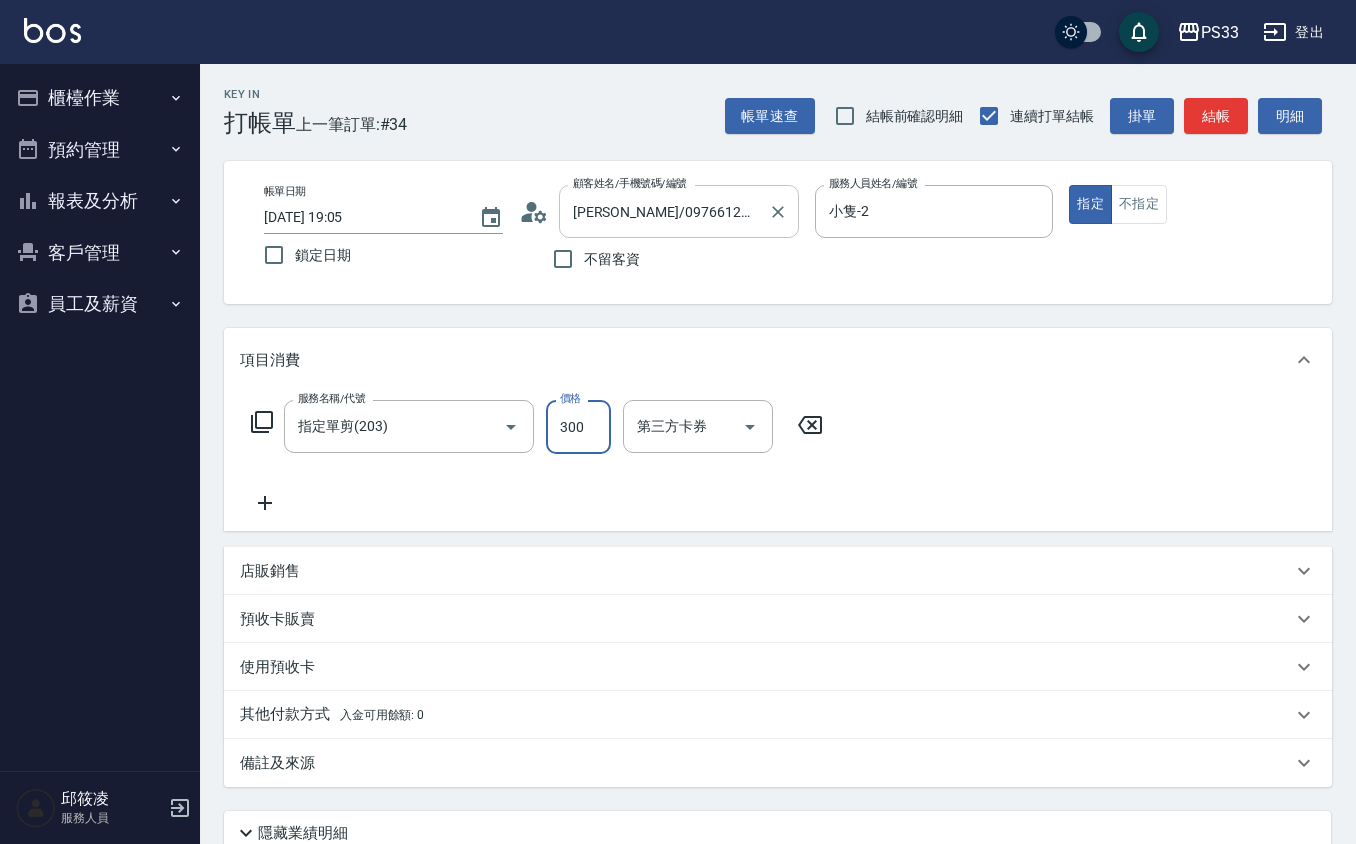 type on "300" 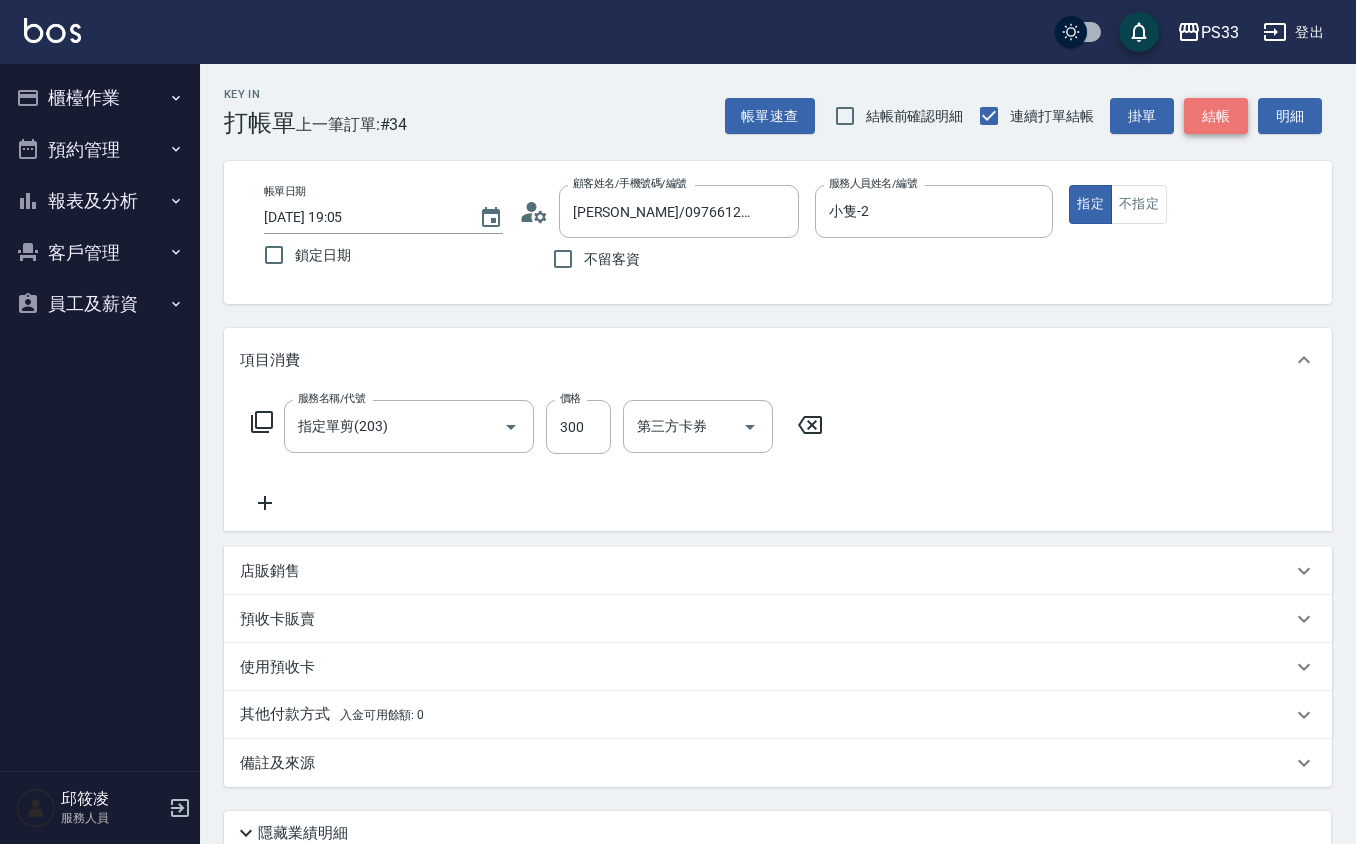 click on "結帳" at bounding box center (1216, 116) 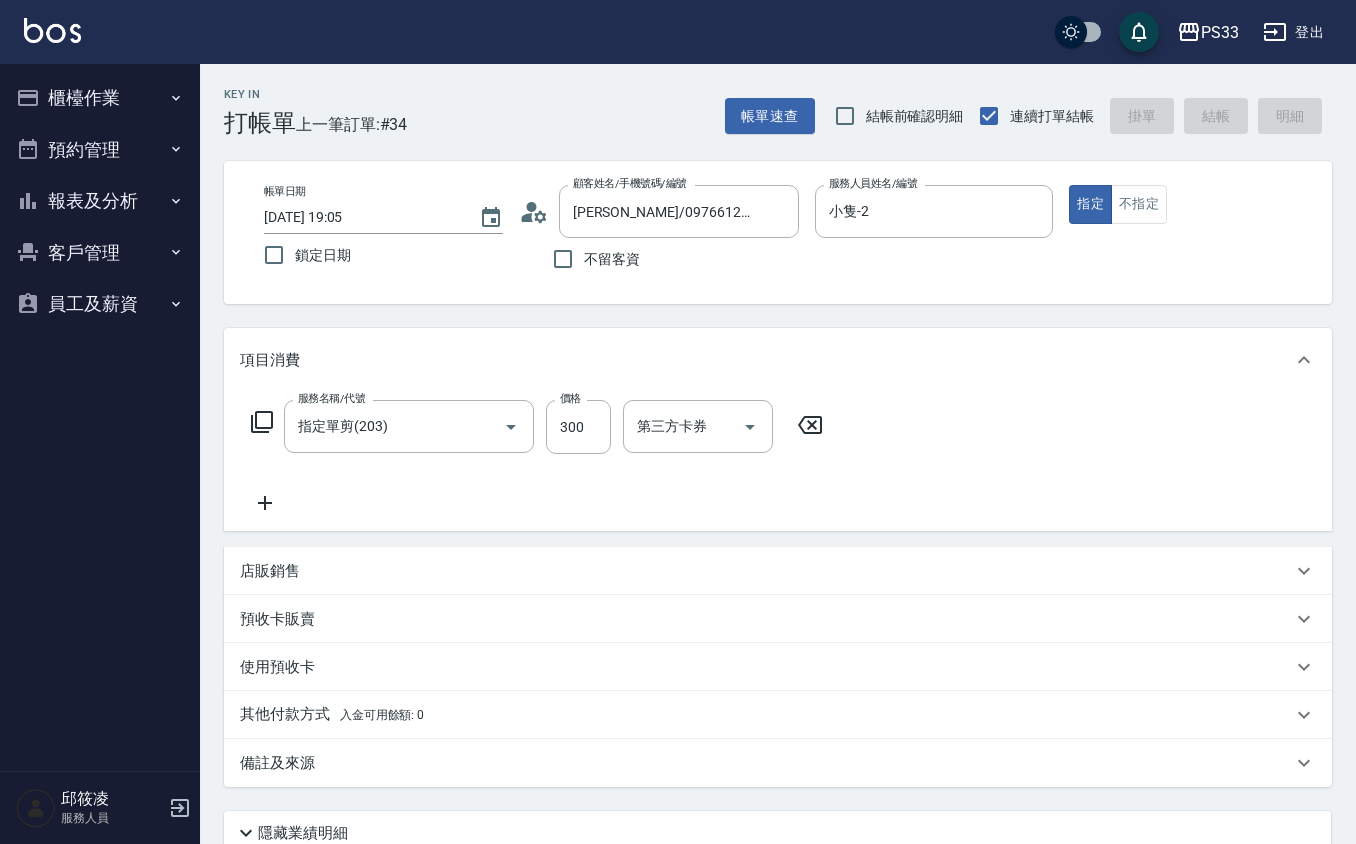 type 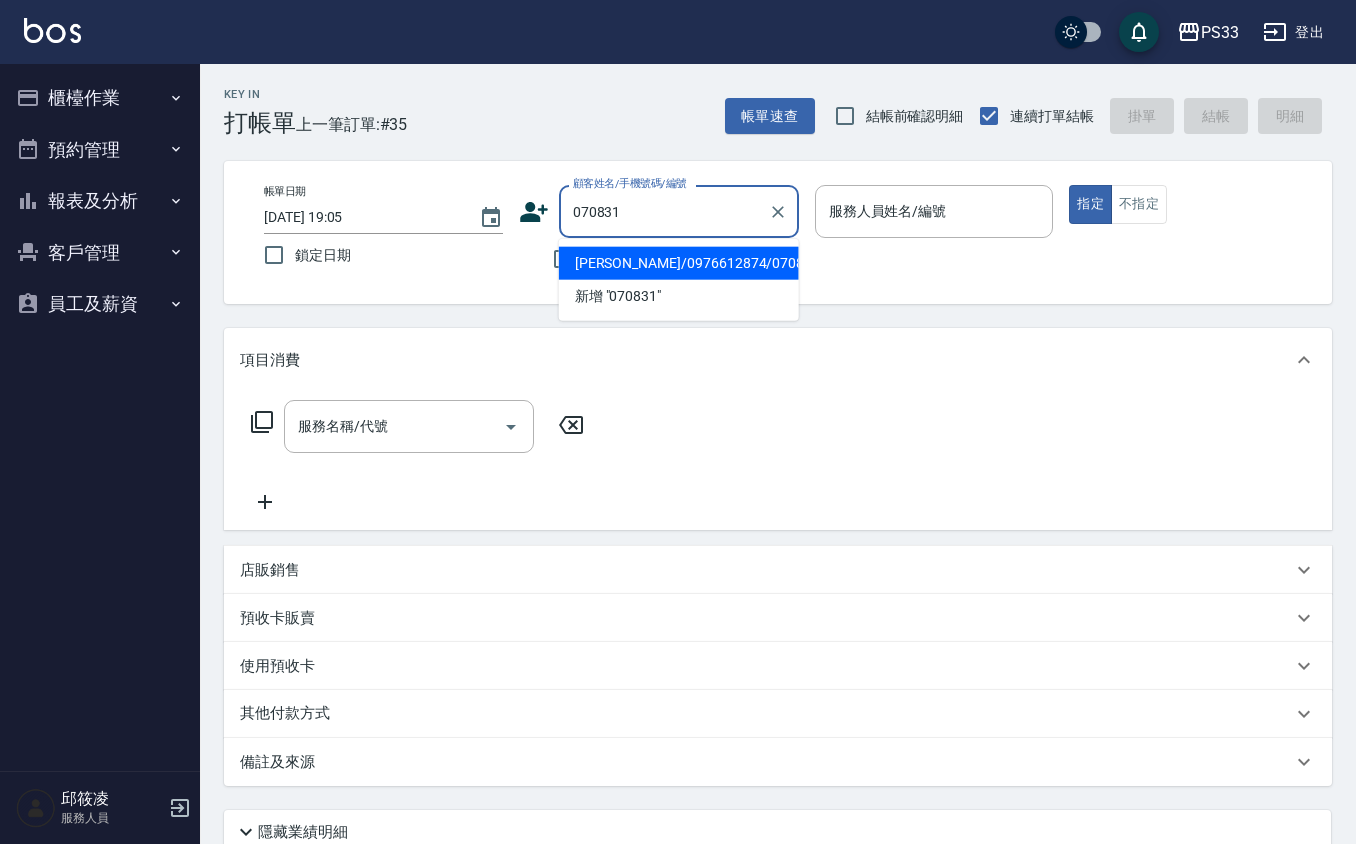 type on "[PERSON_NAME]/0976612874/070831" 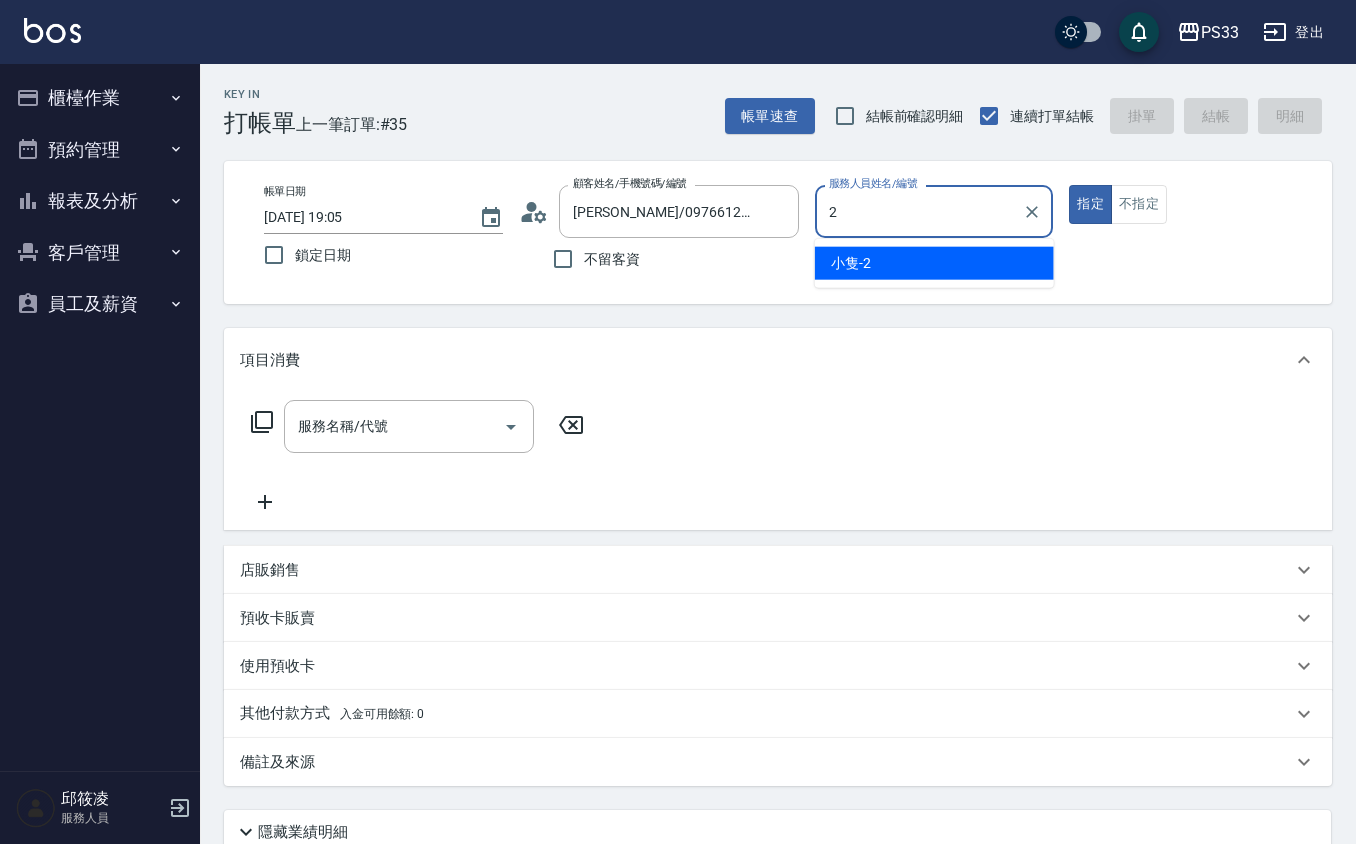 type on "小隻-2" 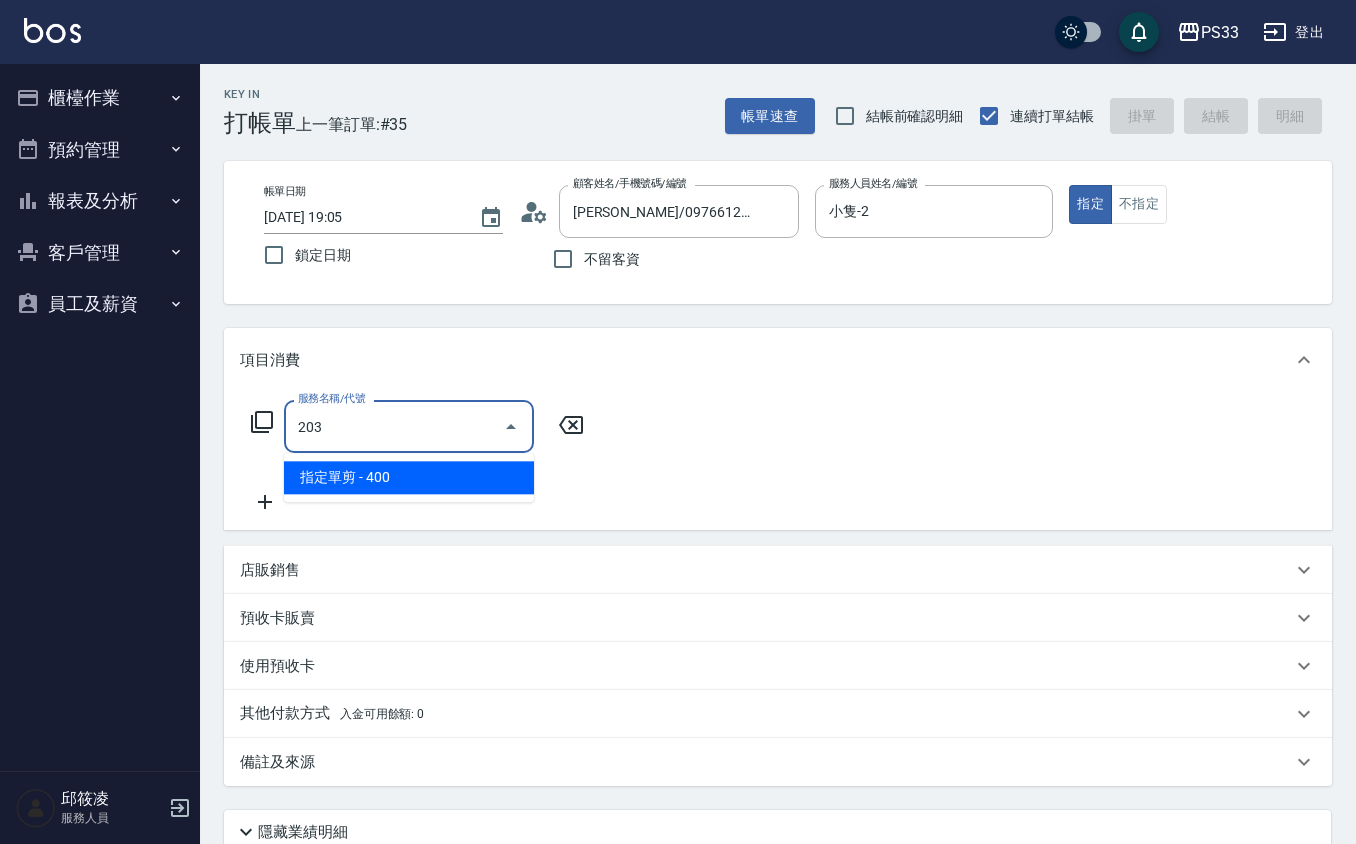 type on "指定單剪(203)" 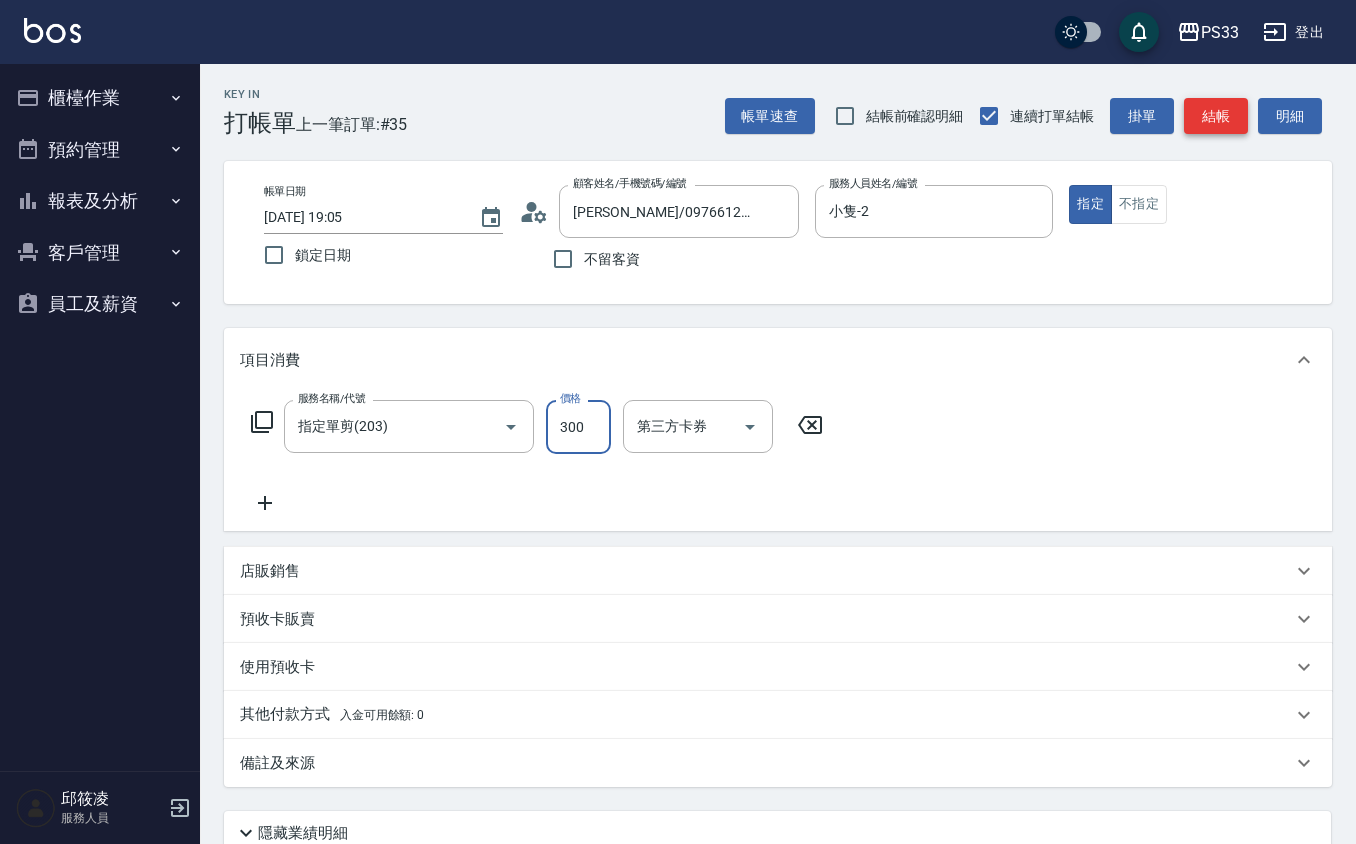 type on "300" 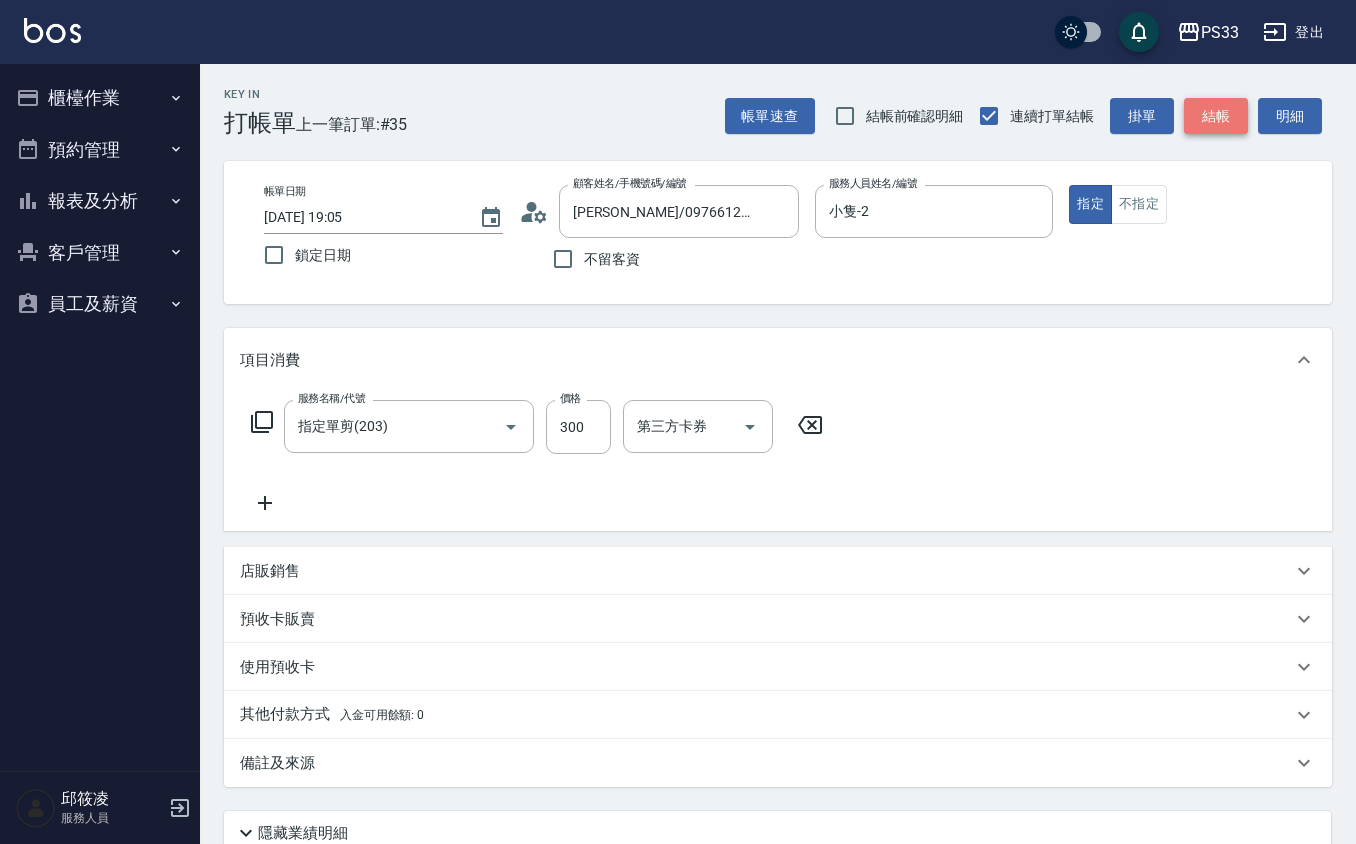 click on "結帳" at bounding box center (1216, 116) 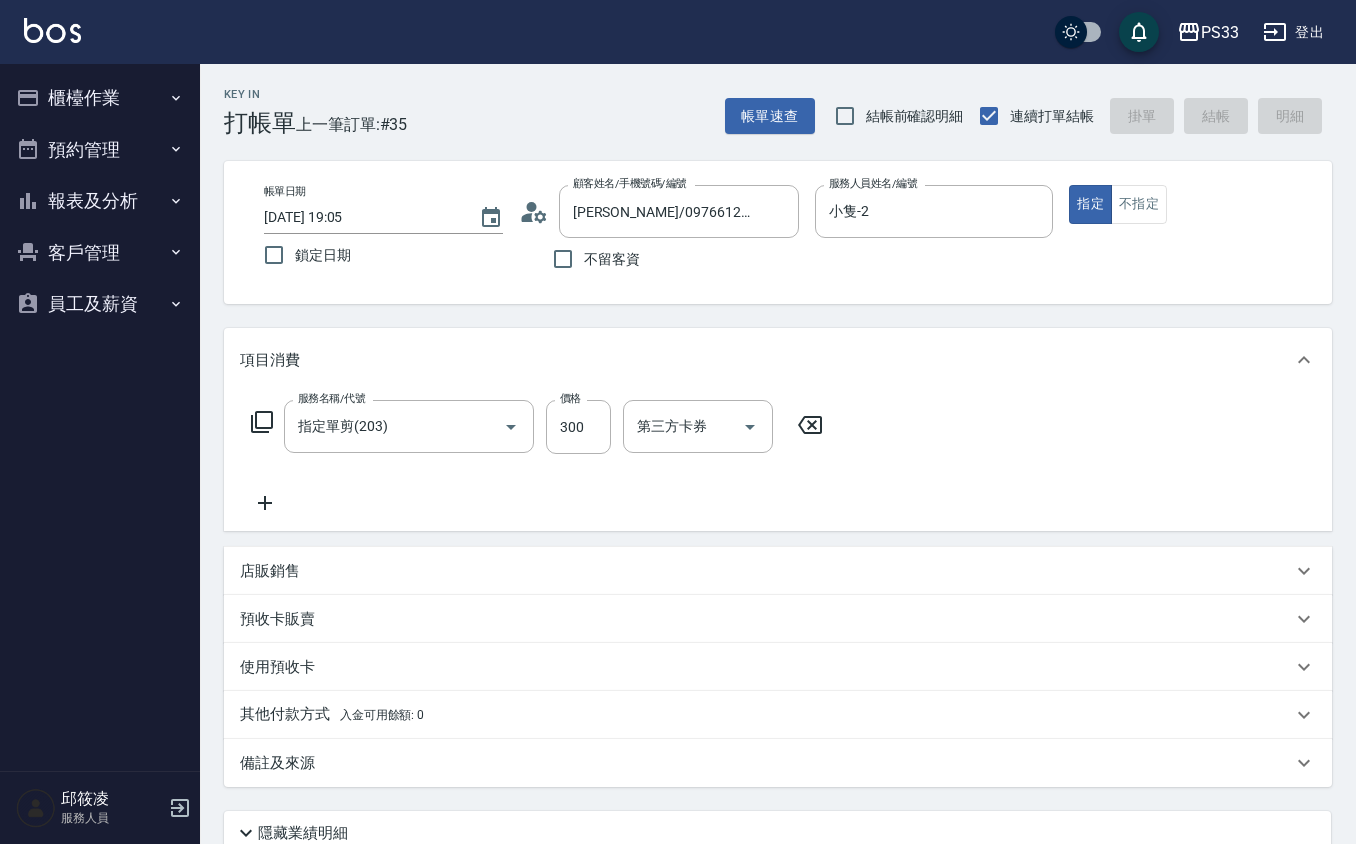 type 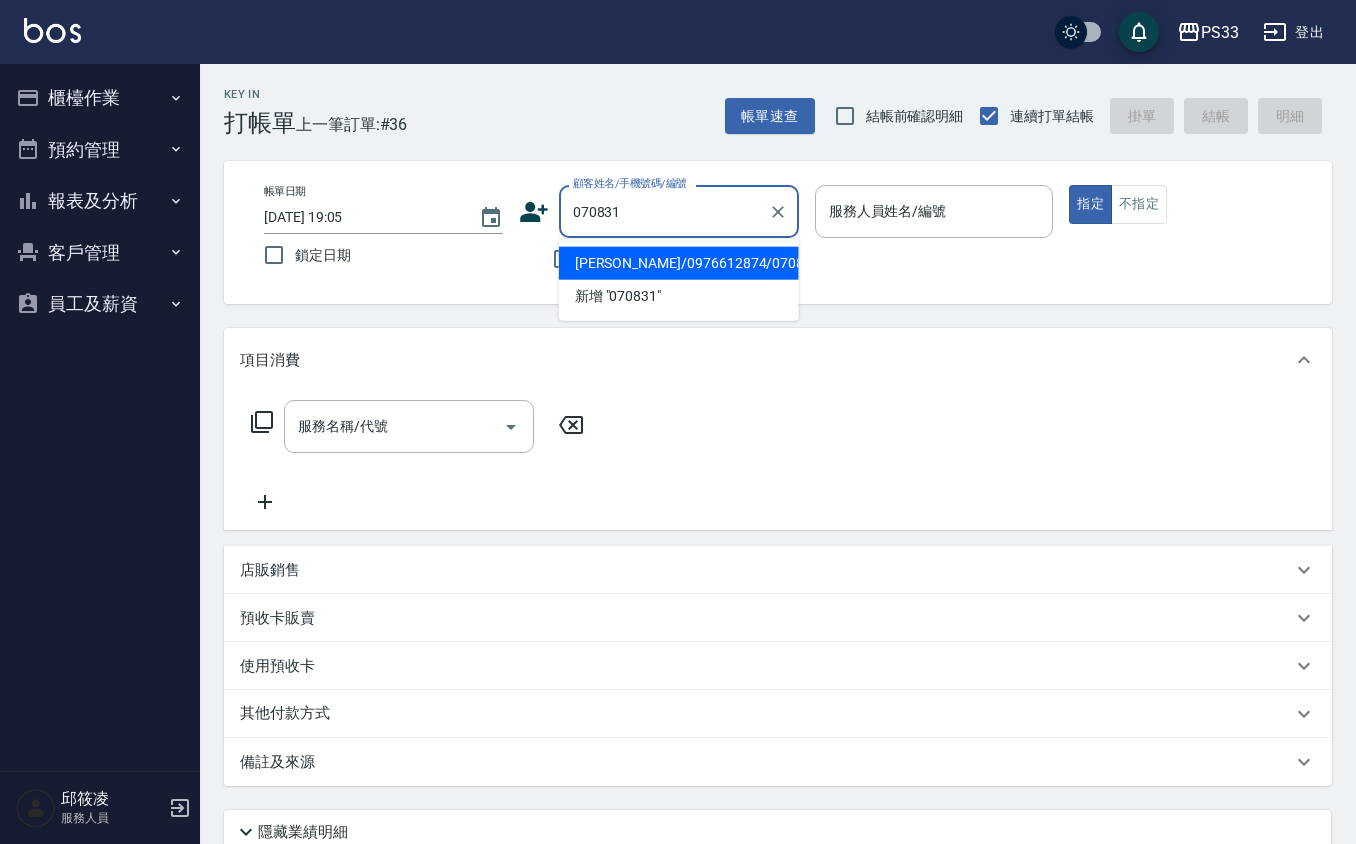 type on "[PERSON_NAME]/0976612874/070831" 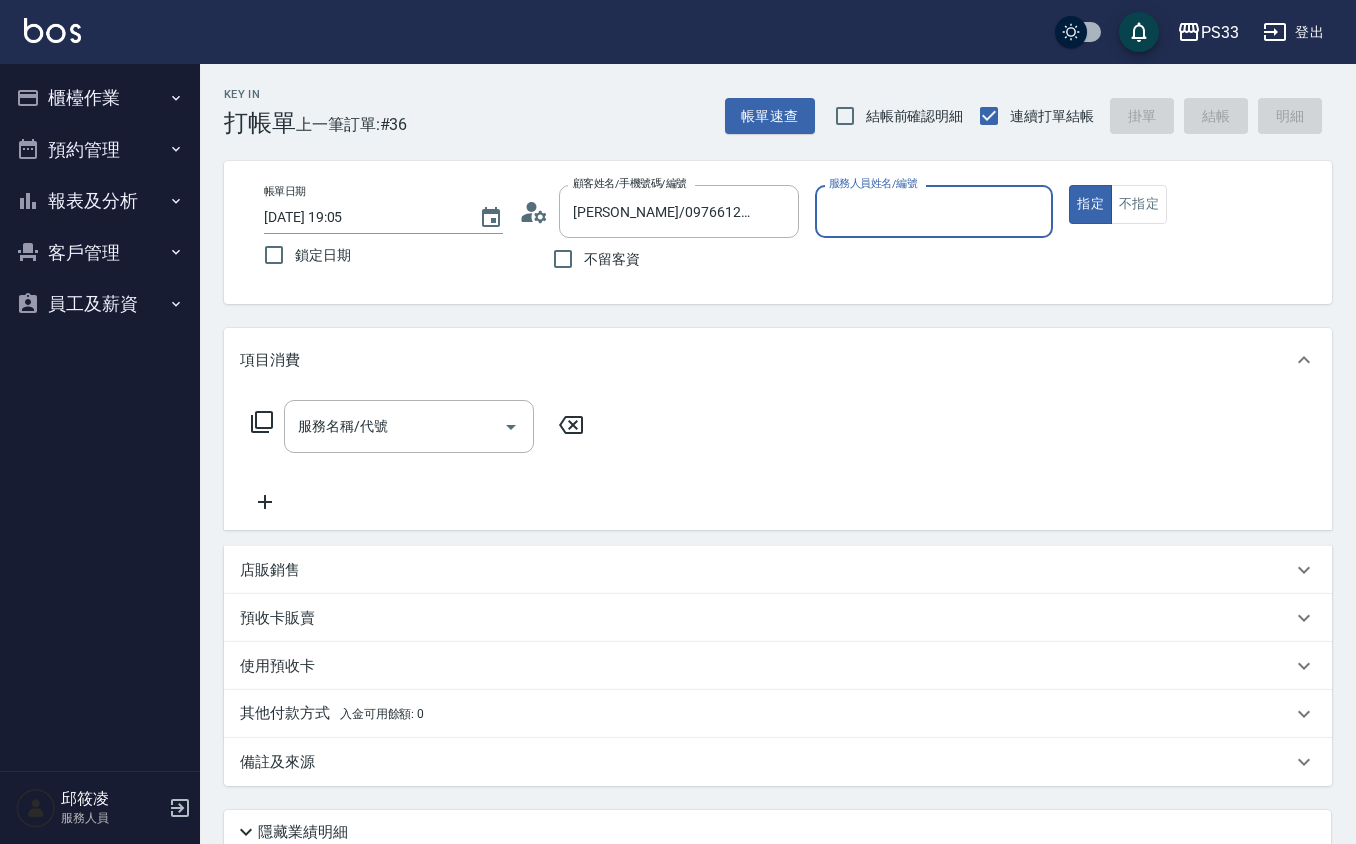 click on "指定" at bounding box center [1090, 204] 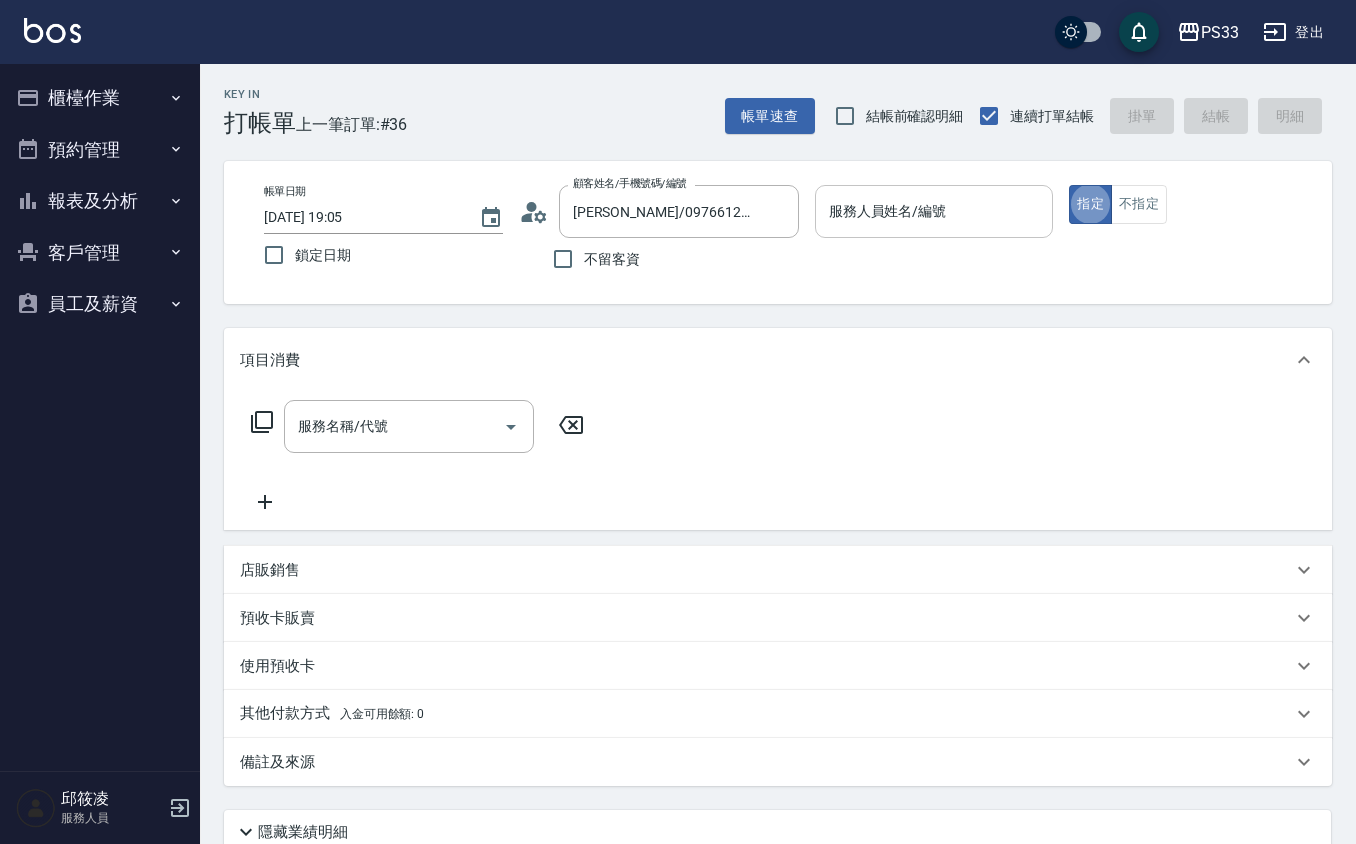 click on "服務人員姓名/編號" at bounding box center [934, 211] 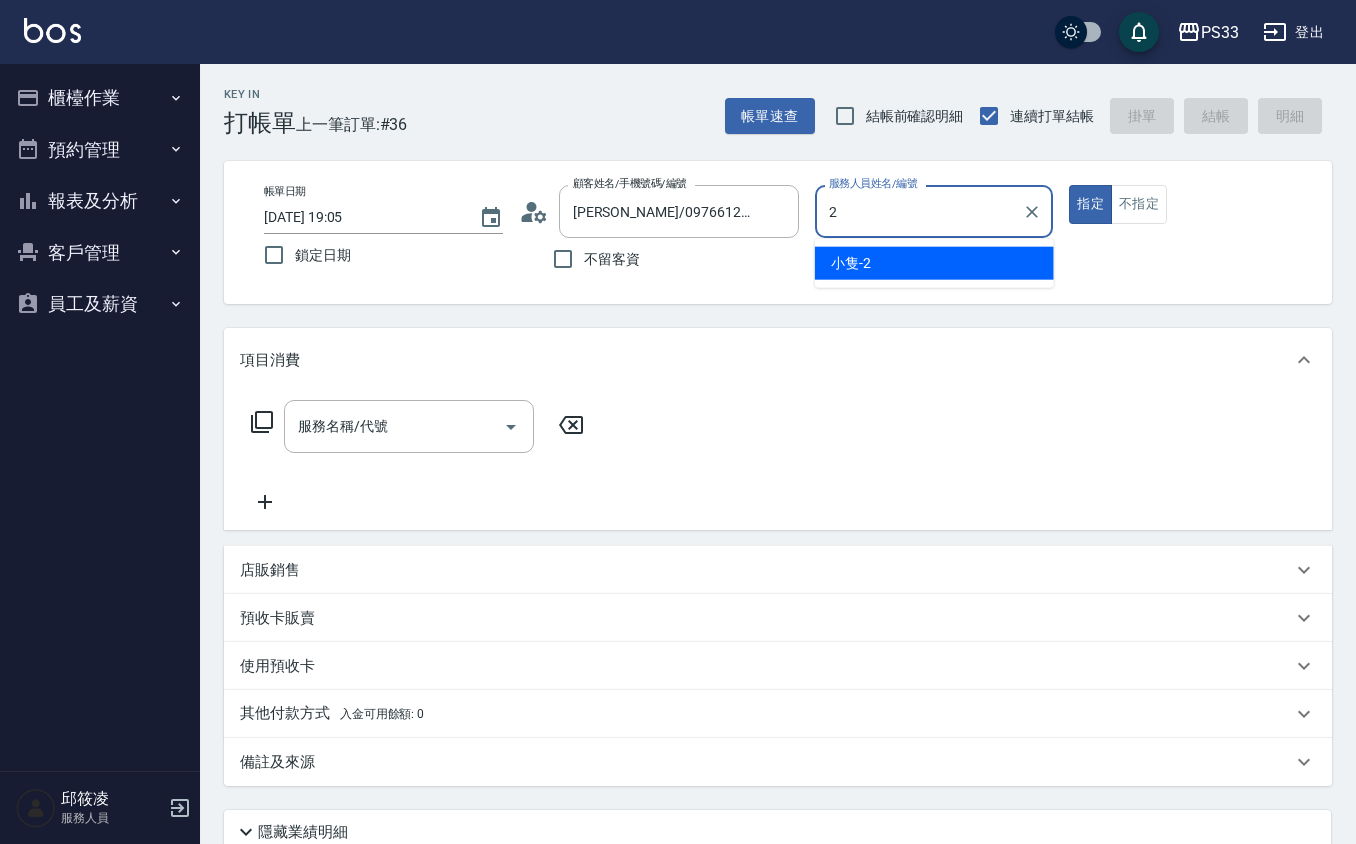 type on "小隻-2" 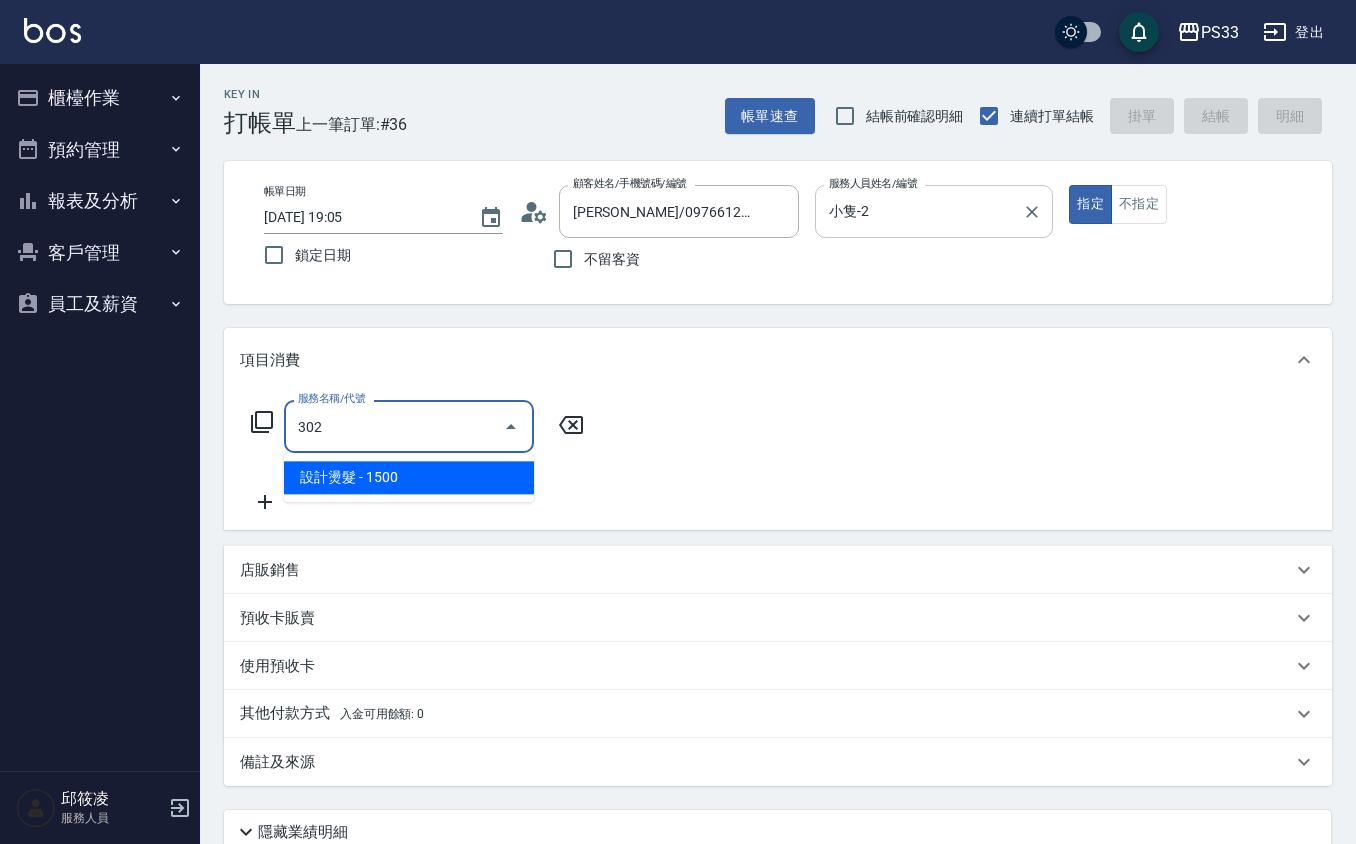 type on "設計燙髮(302)" 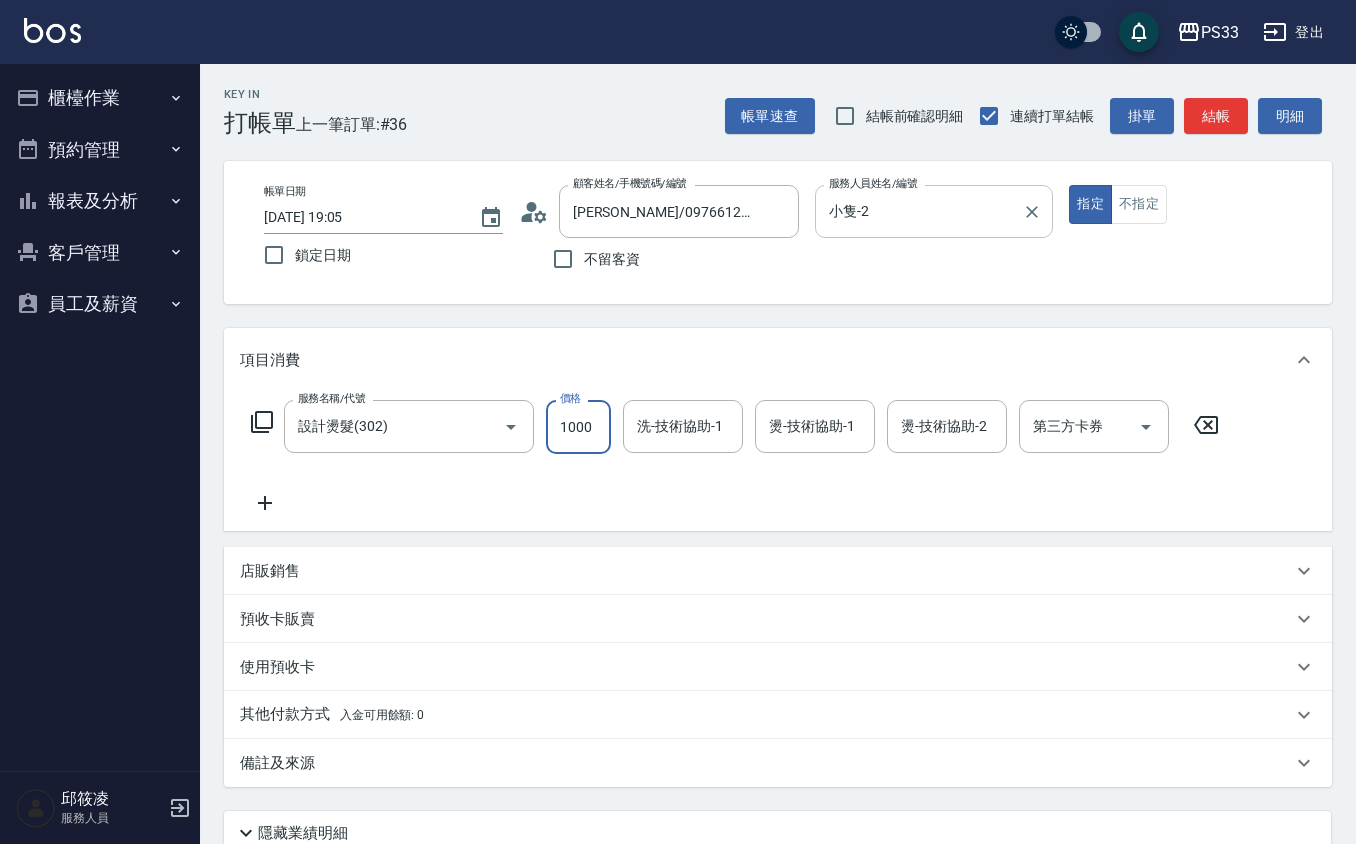 type on "1000" 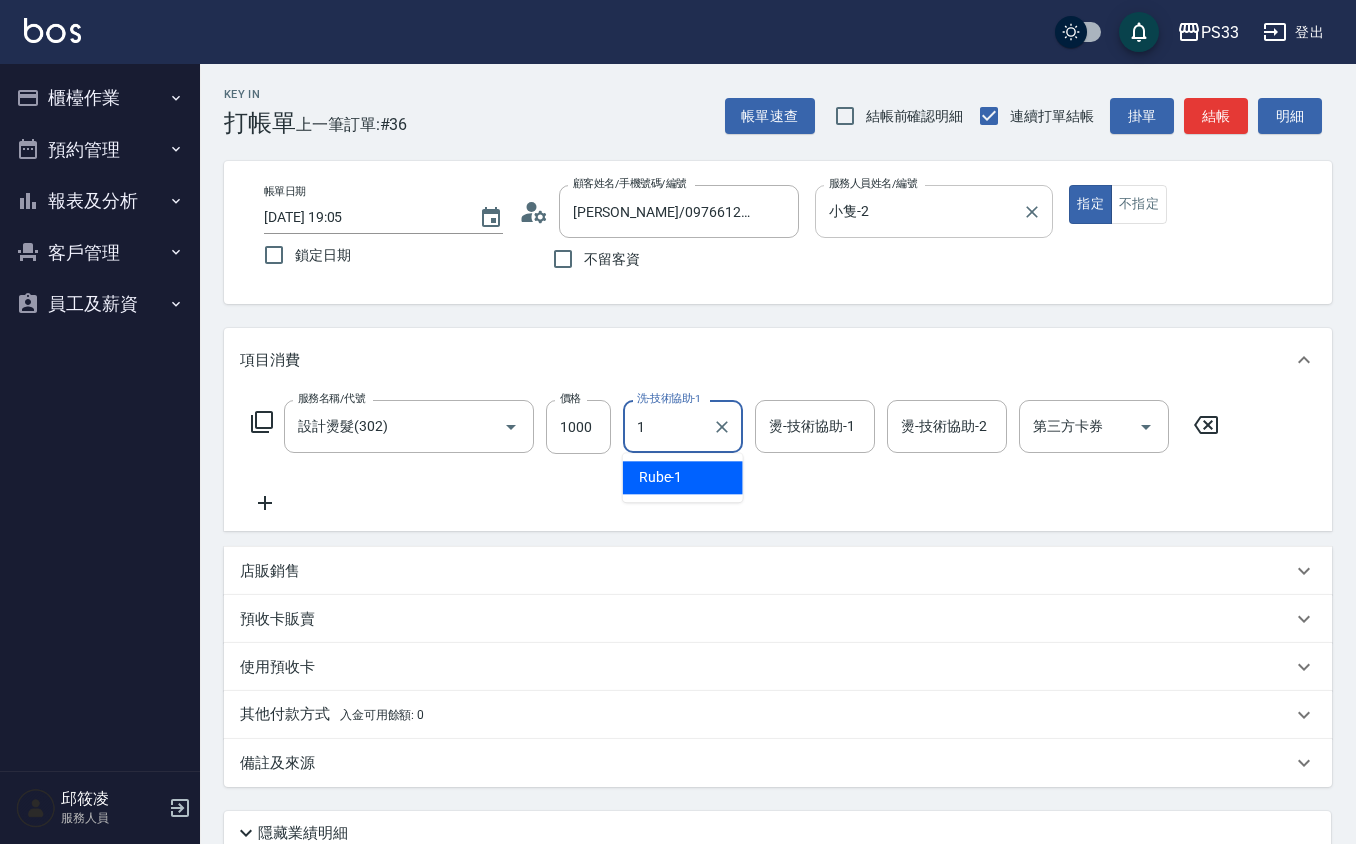 type on "1" 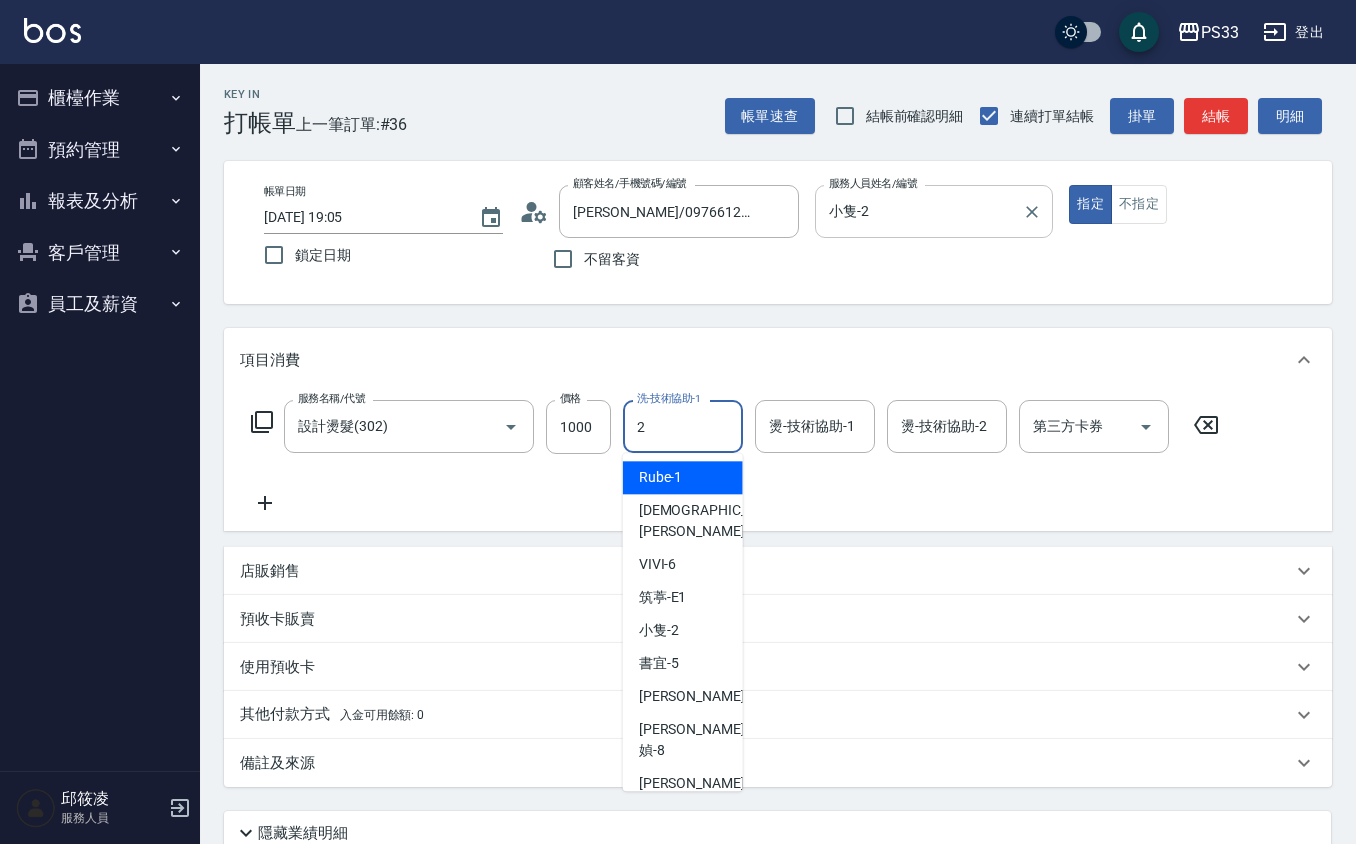 type on "小隻-2" 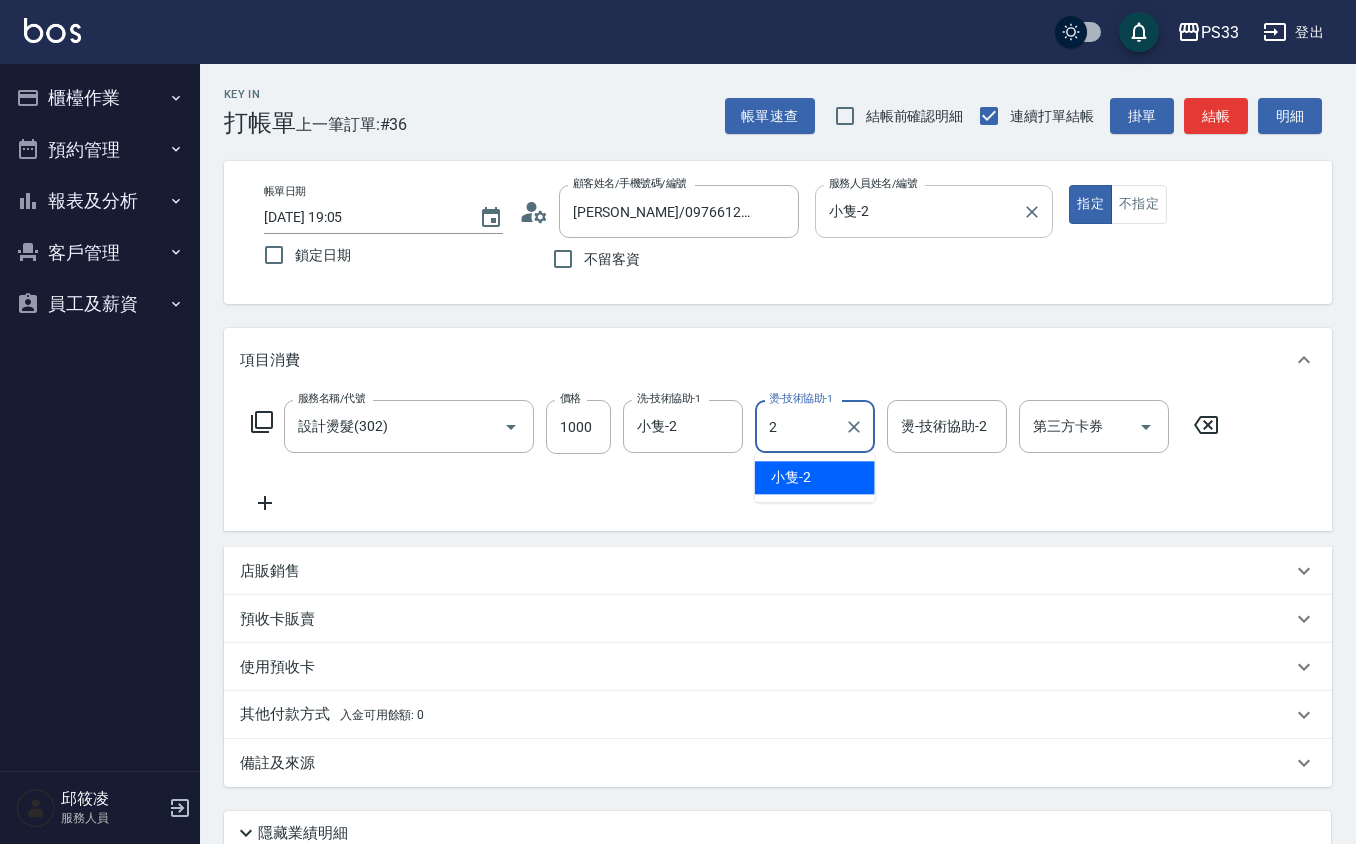 type on "小隻-2" 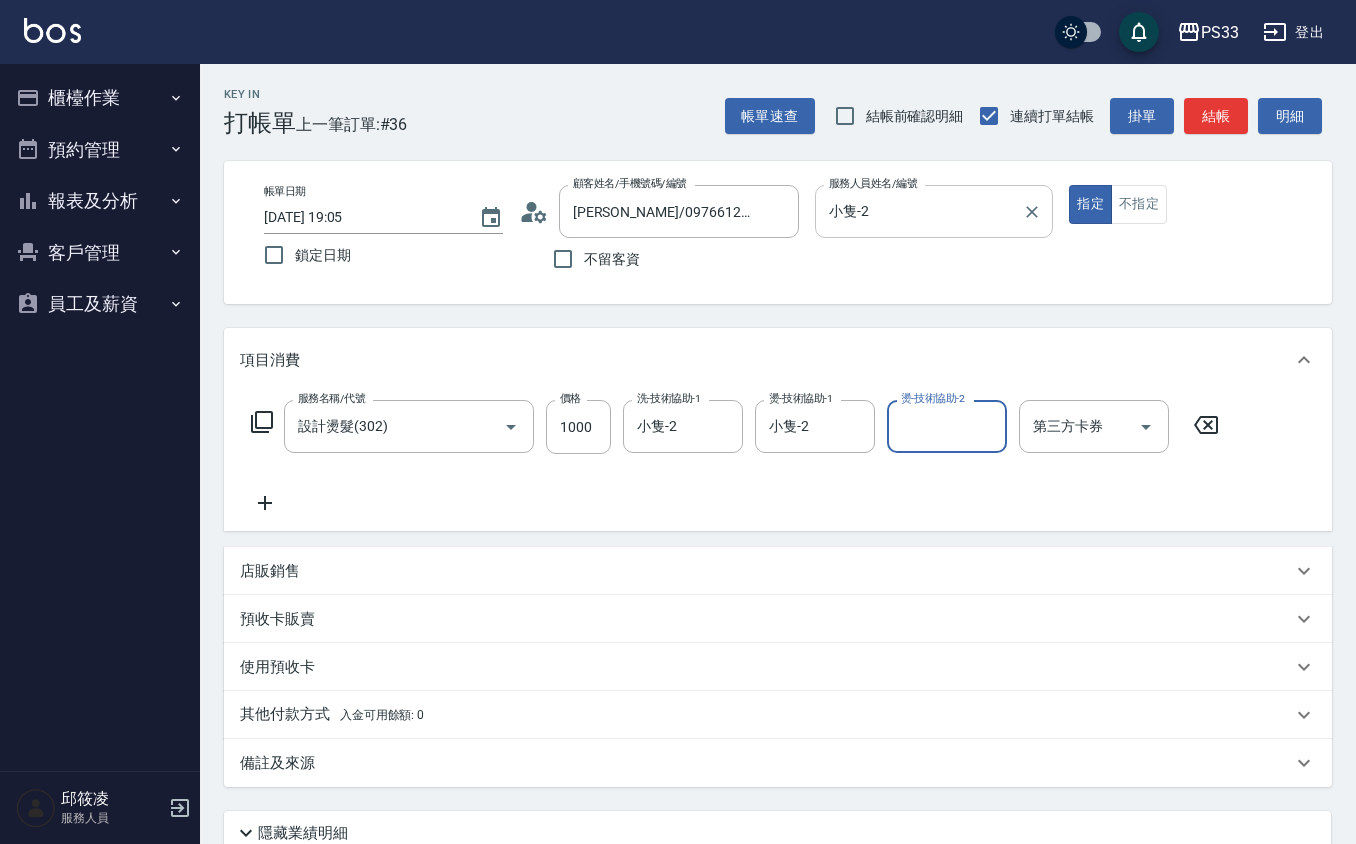 click on "小隻-2" at bounding box center (919, 211) 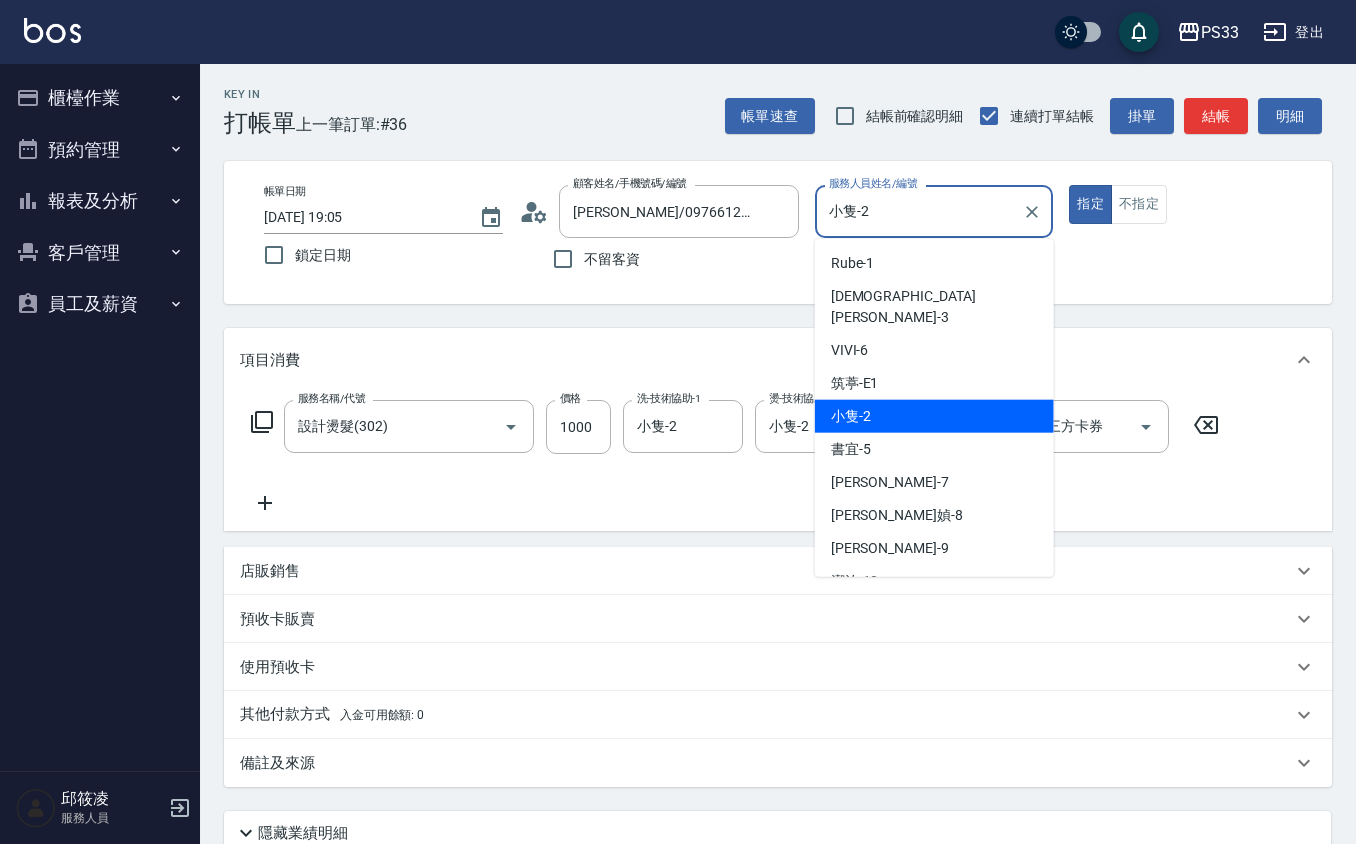 click on "結帳" at bounding box center [1216, 116] 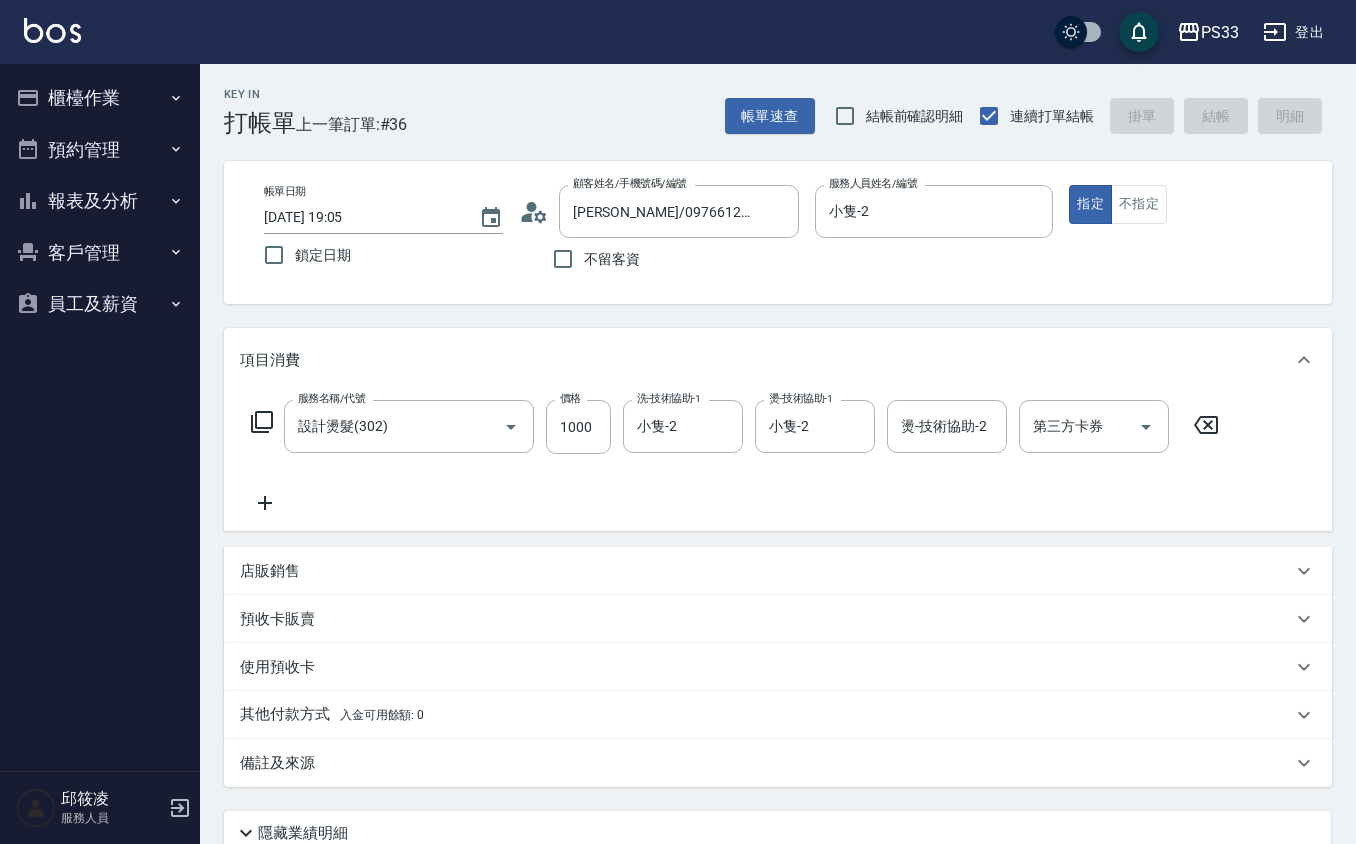 type on "[DATE] 19:06" 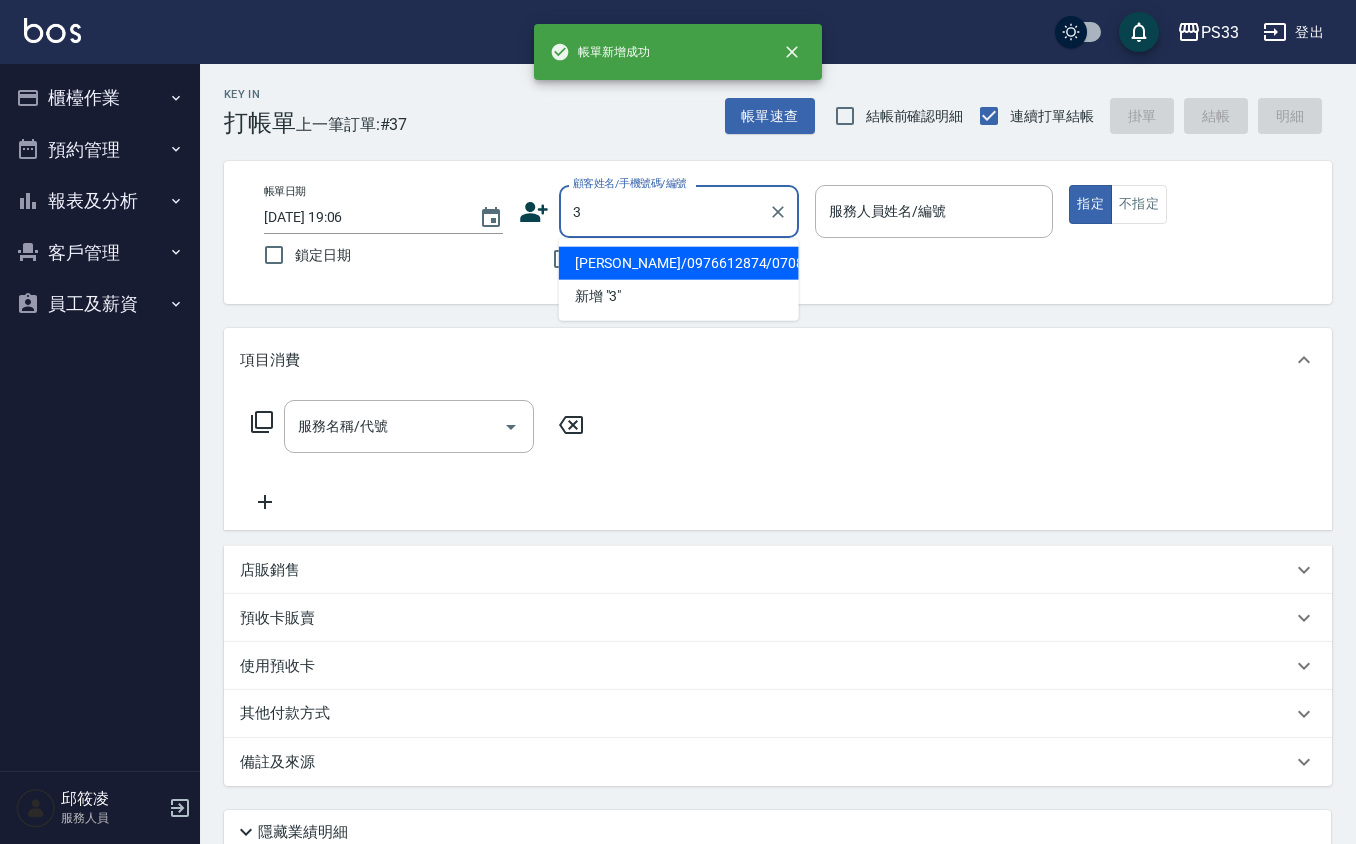 type on "[PERSON_NAME]/0976612874/070831" 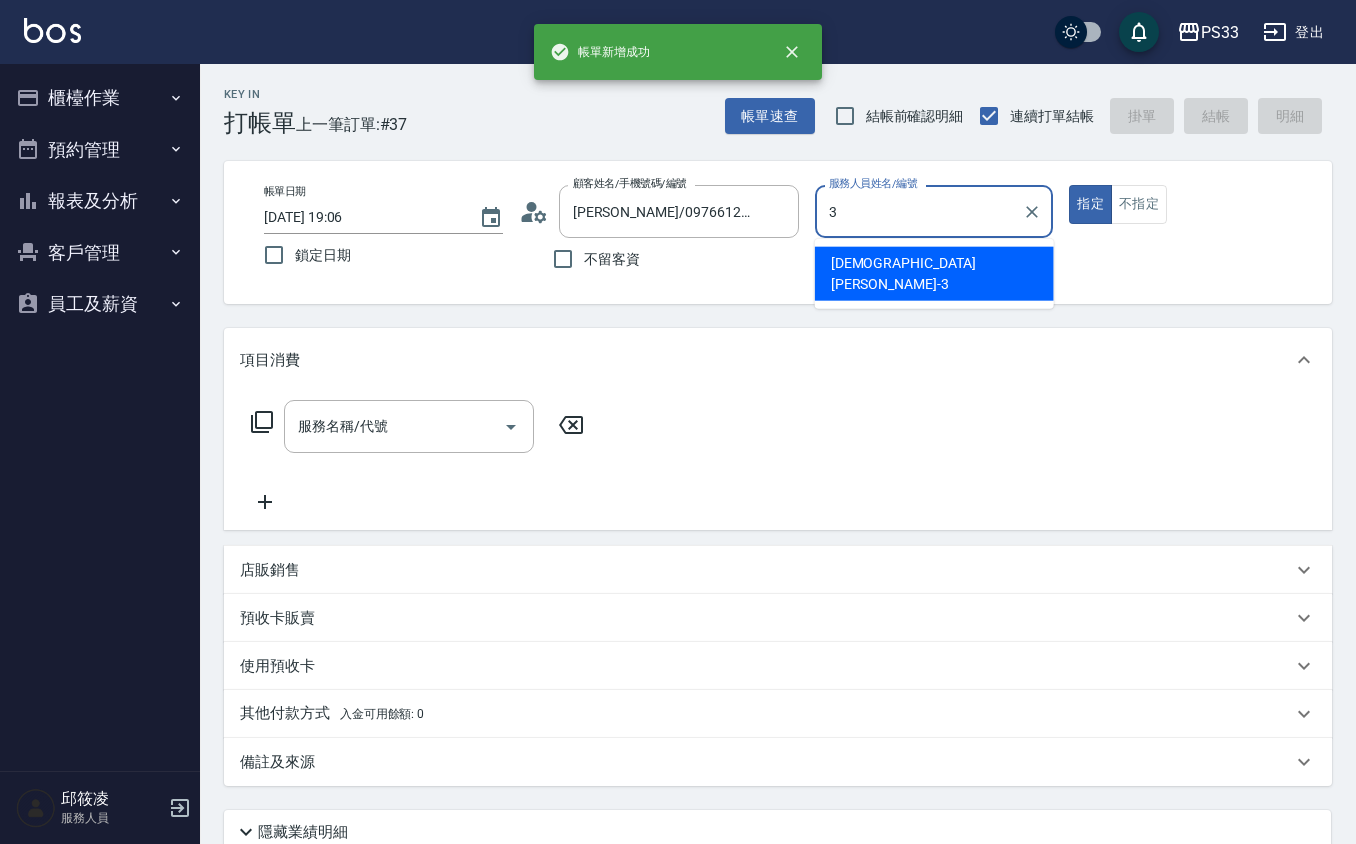 type on "[PERSON_NAME]-3" 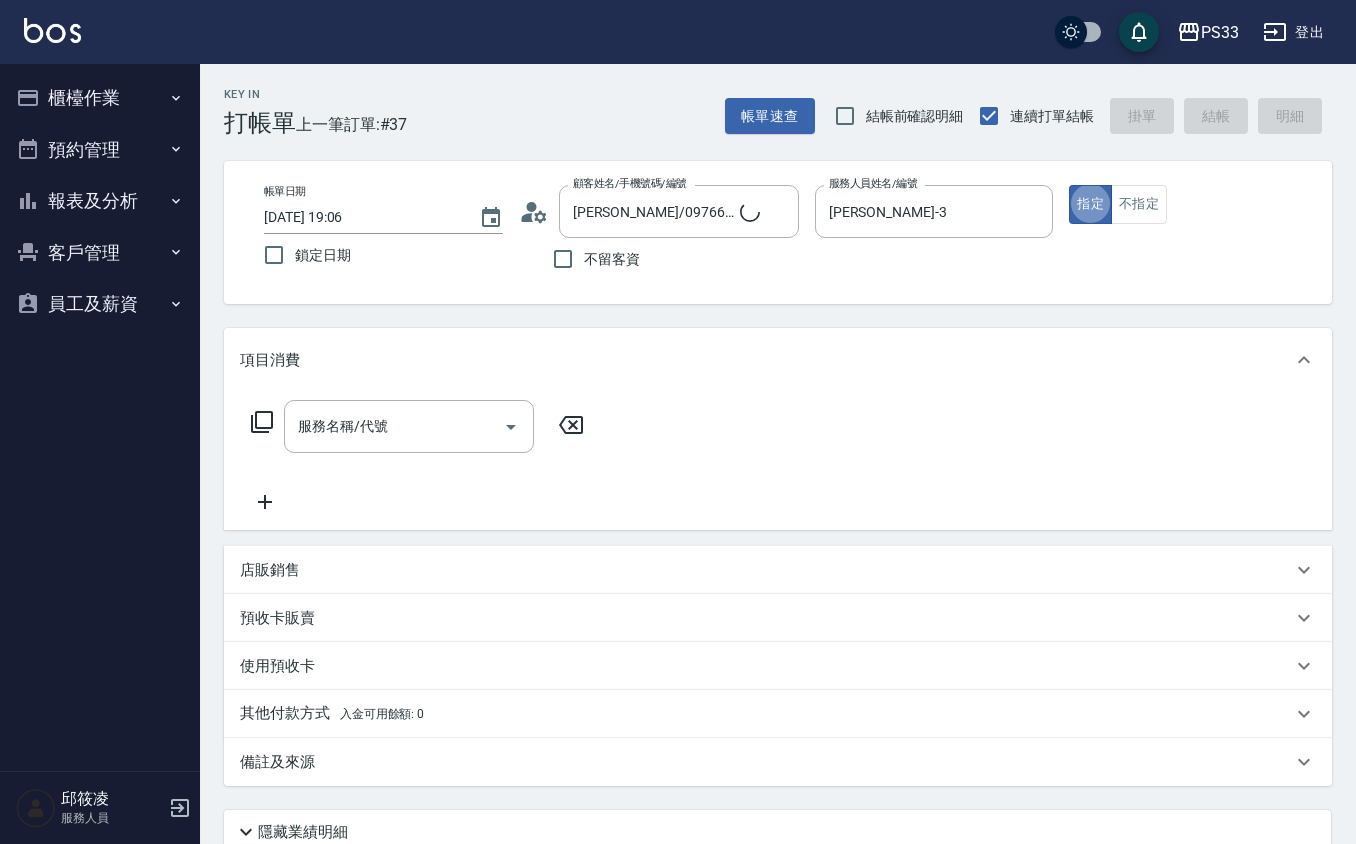 type on "Pinky/0930017010/3" 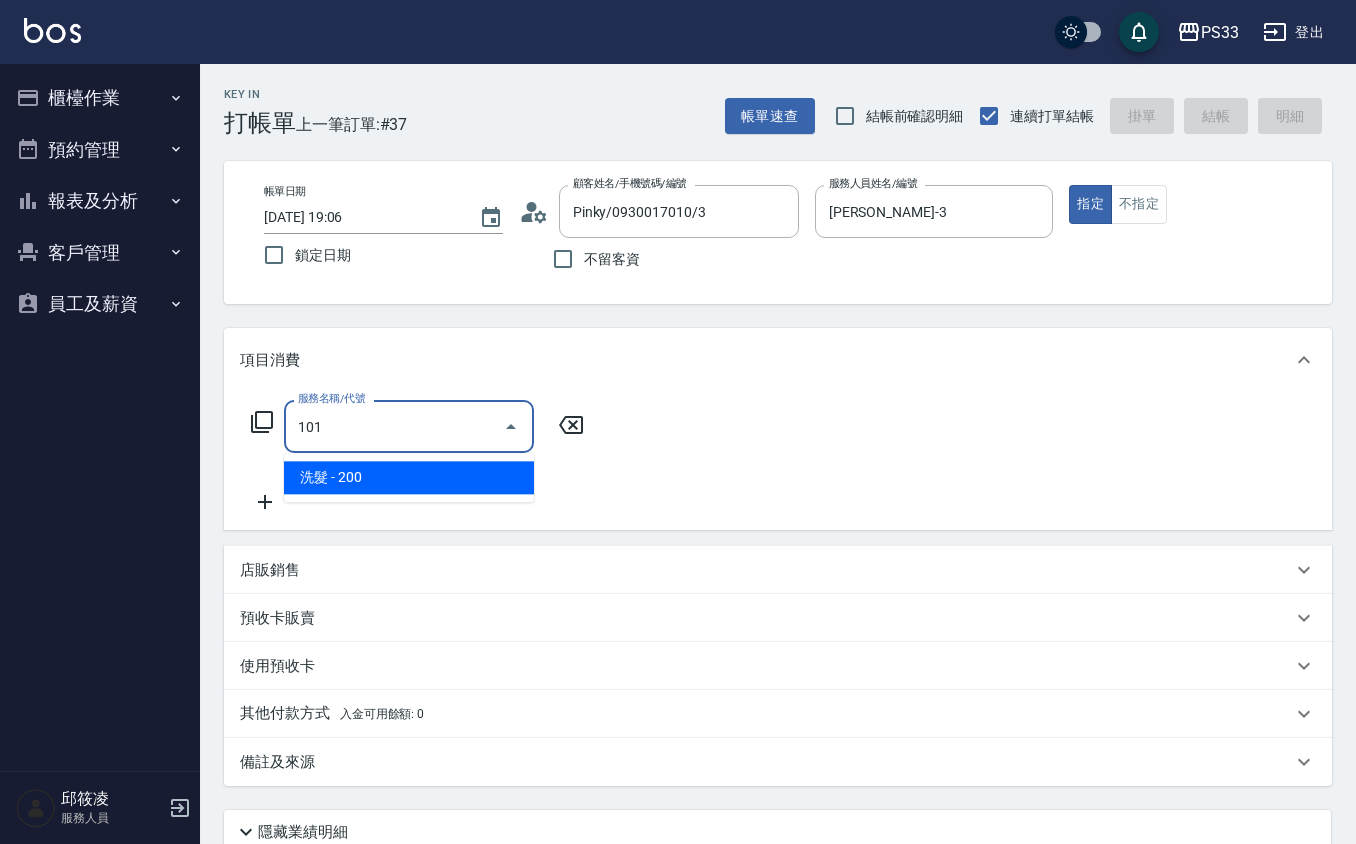 type on "洗髮(101)" 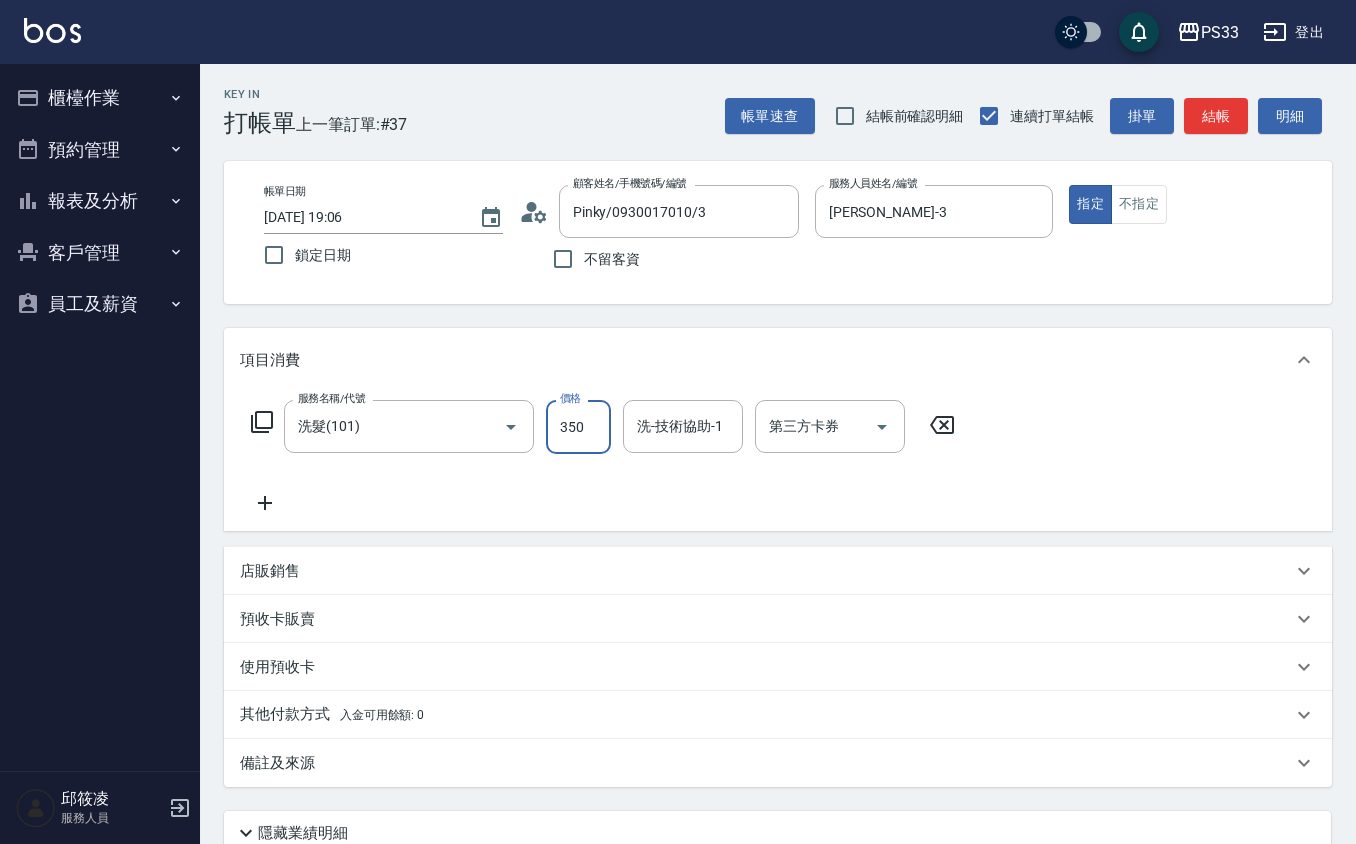 type 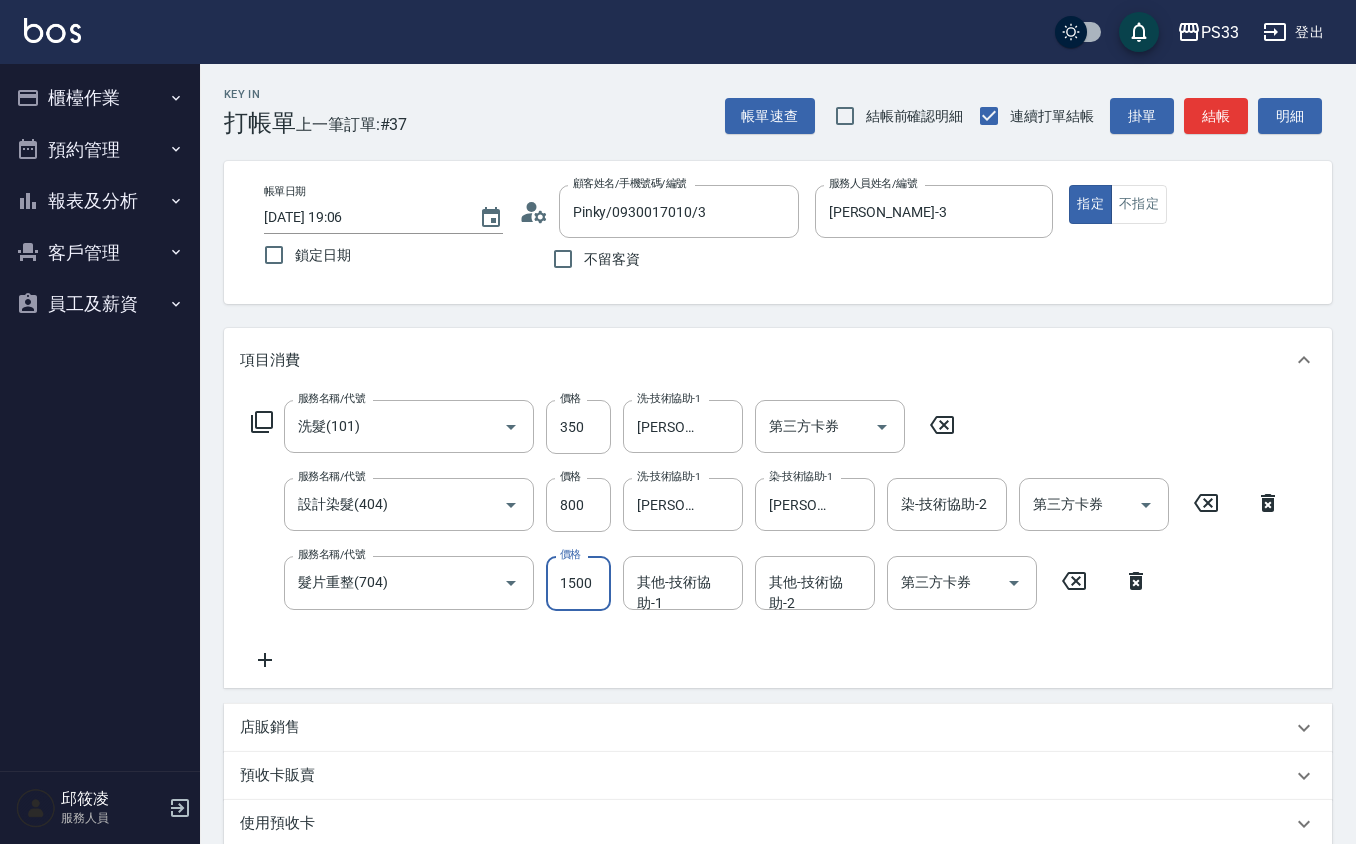 scroll, scrollTop: 0, scrollLeft: 0, axis: both 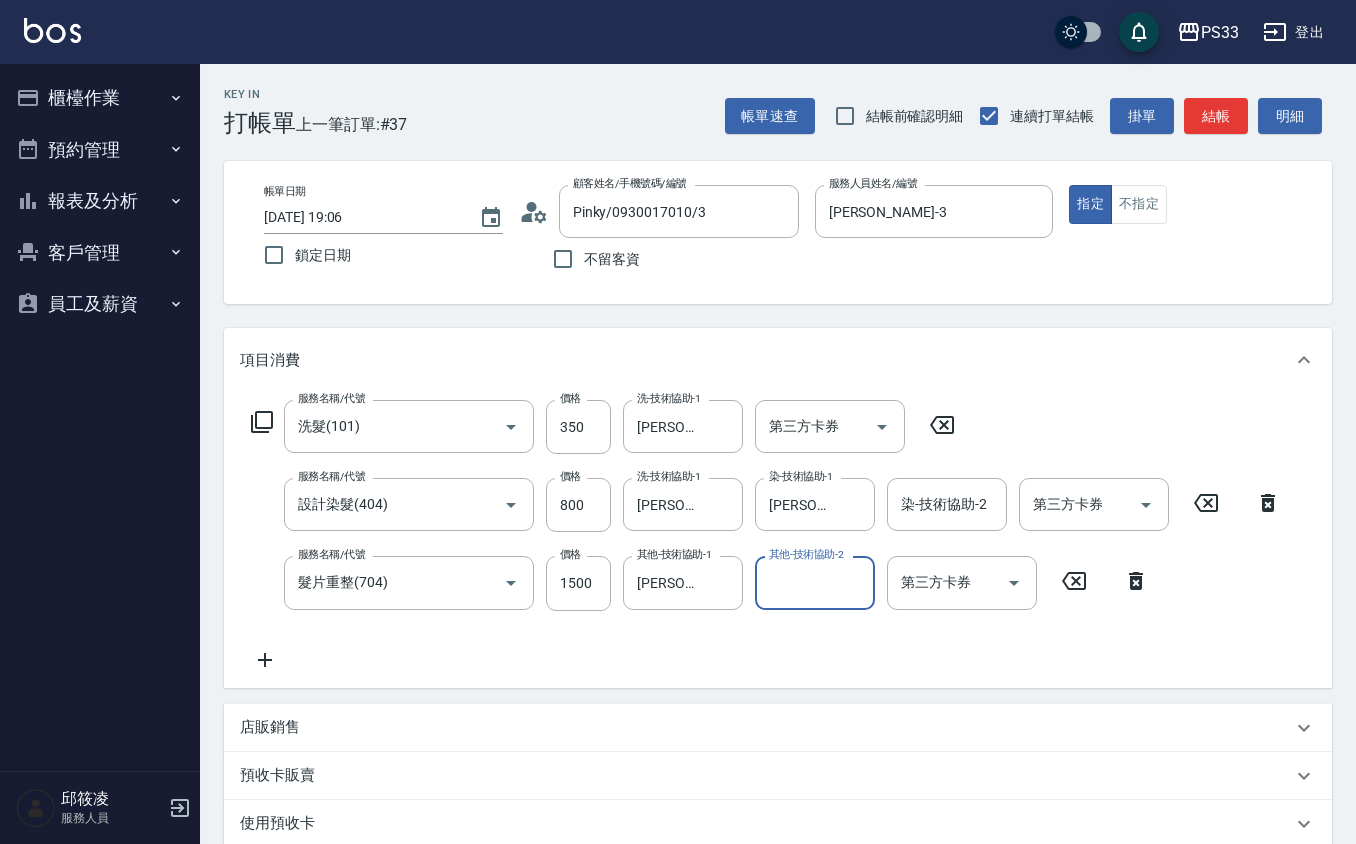 click on "結帳" at bounding box center [1216, 116] 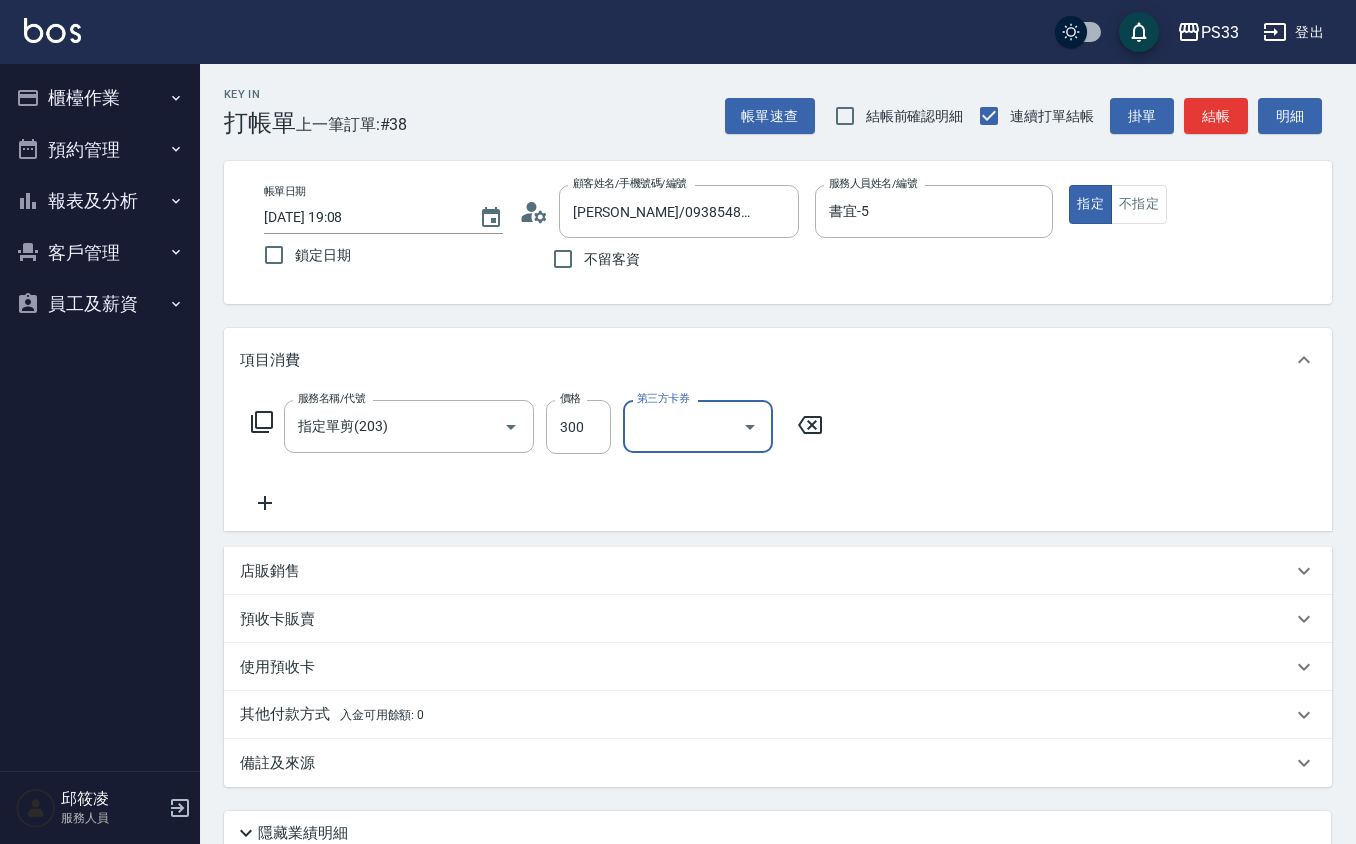 click on "結帳" at bounding box center (1216, 116) 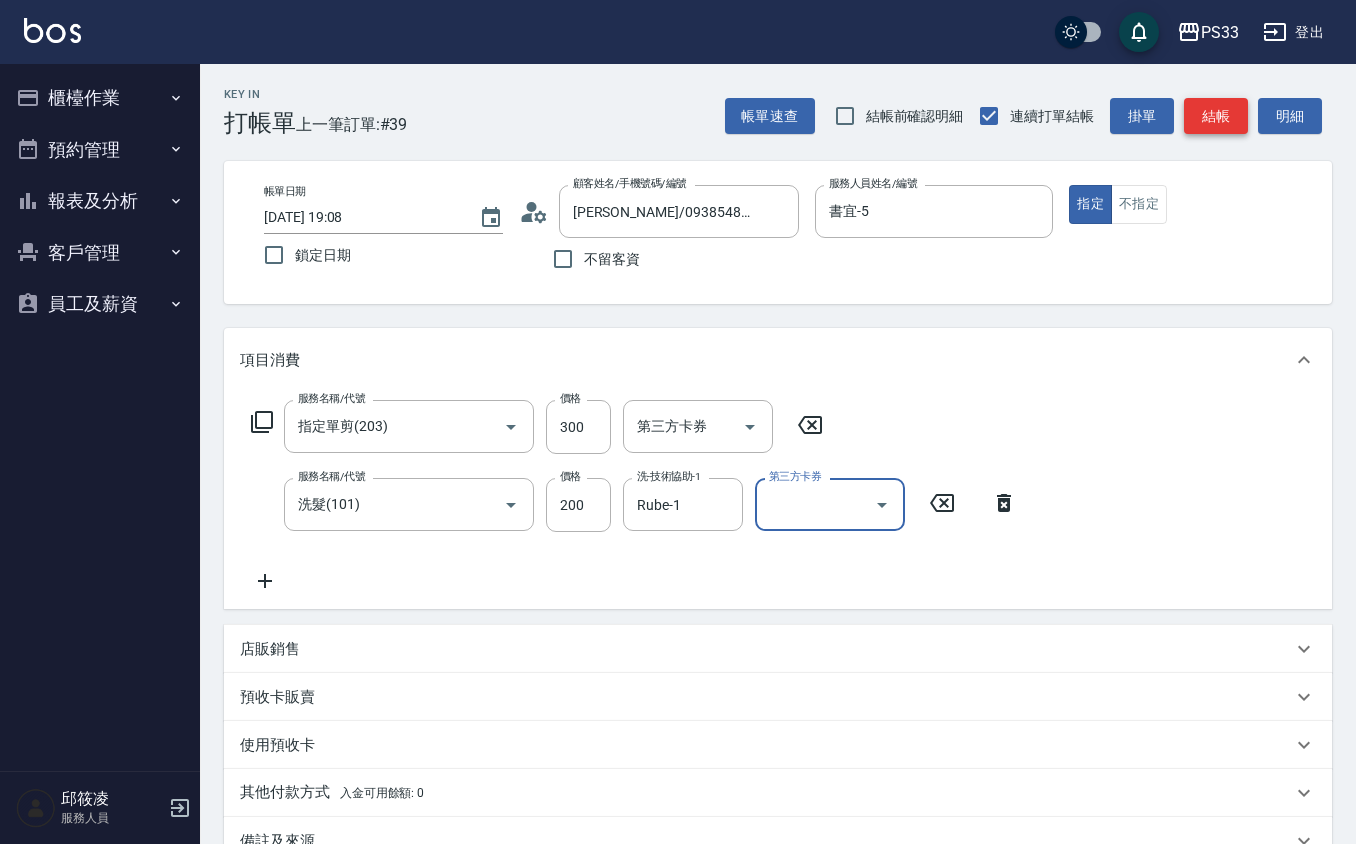 click on "結帳" at bounding box center (1216, 116) 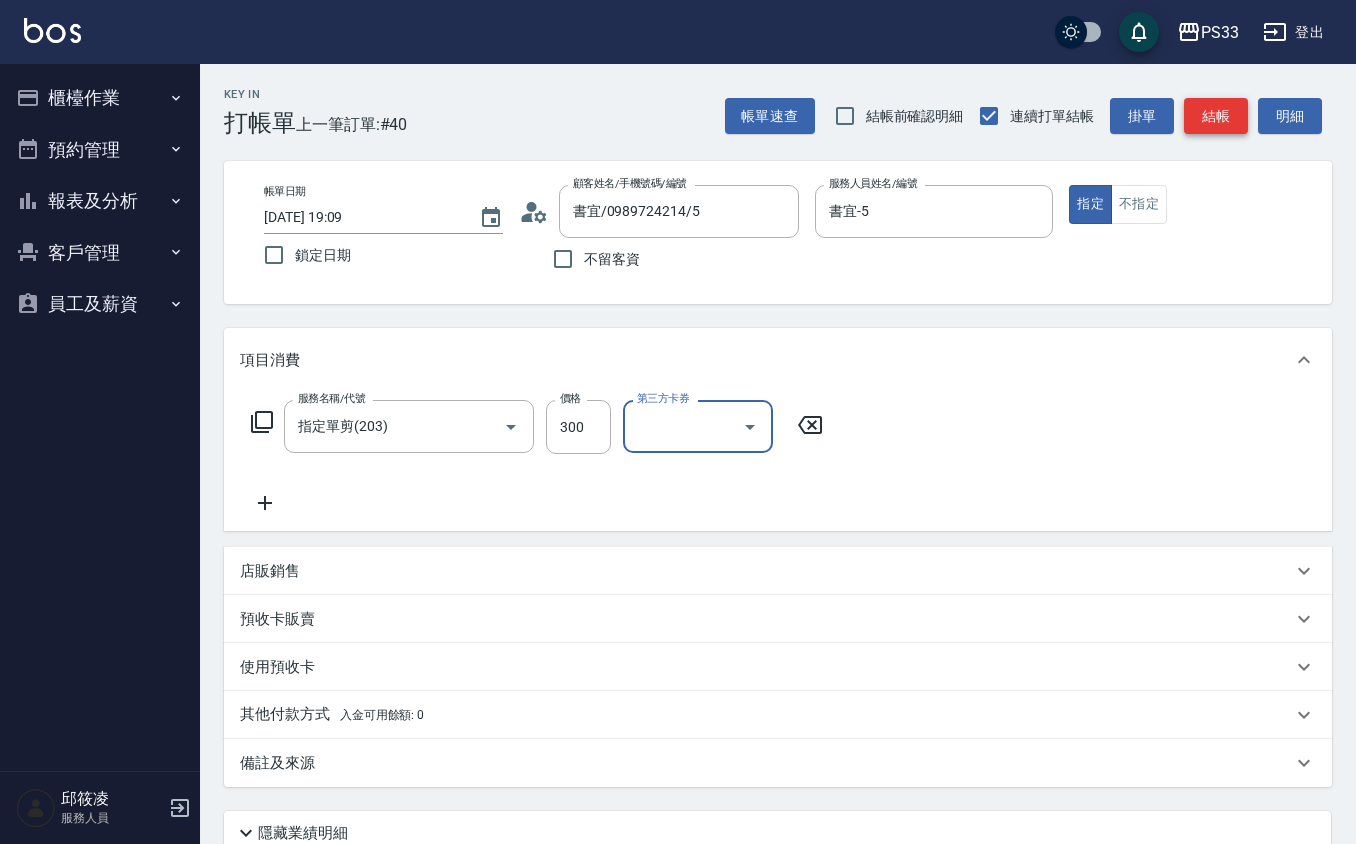 click on "結帳" at bounding box center [1216, 116] 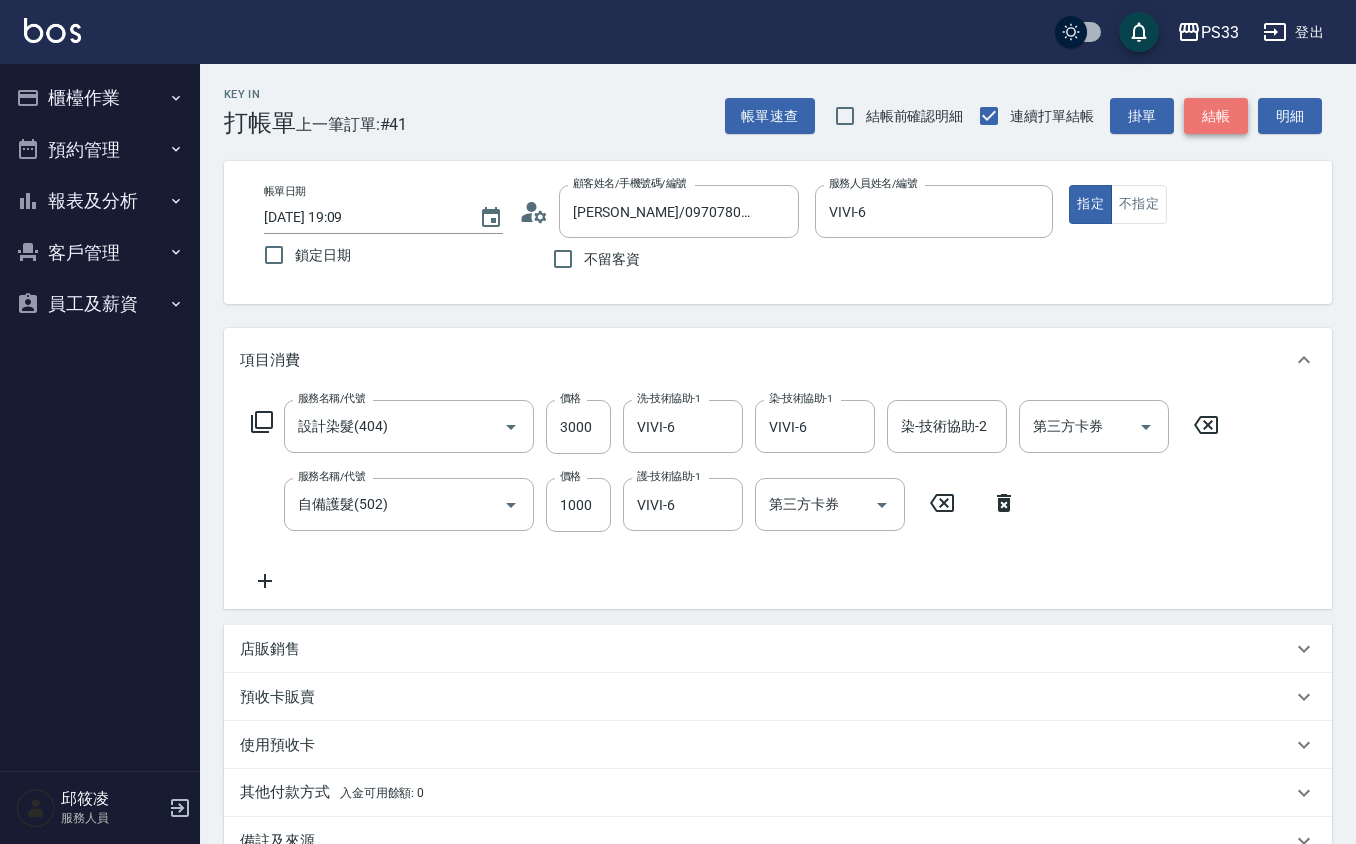 click on "結帳" at bounding box center [1216, 116] 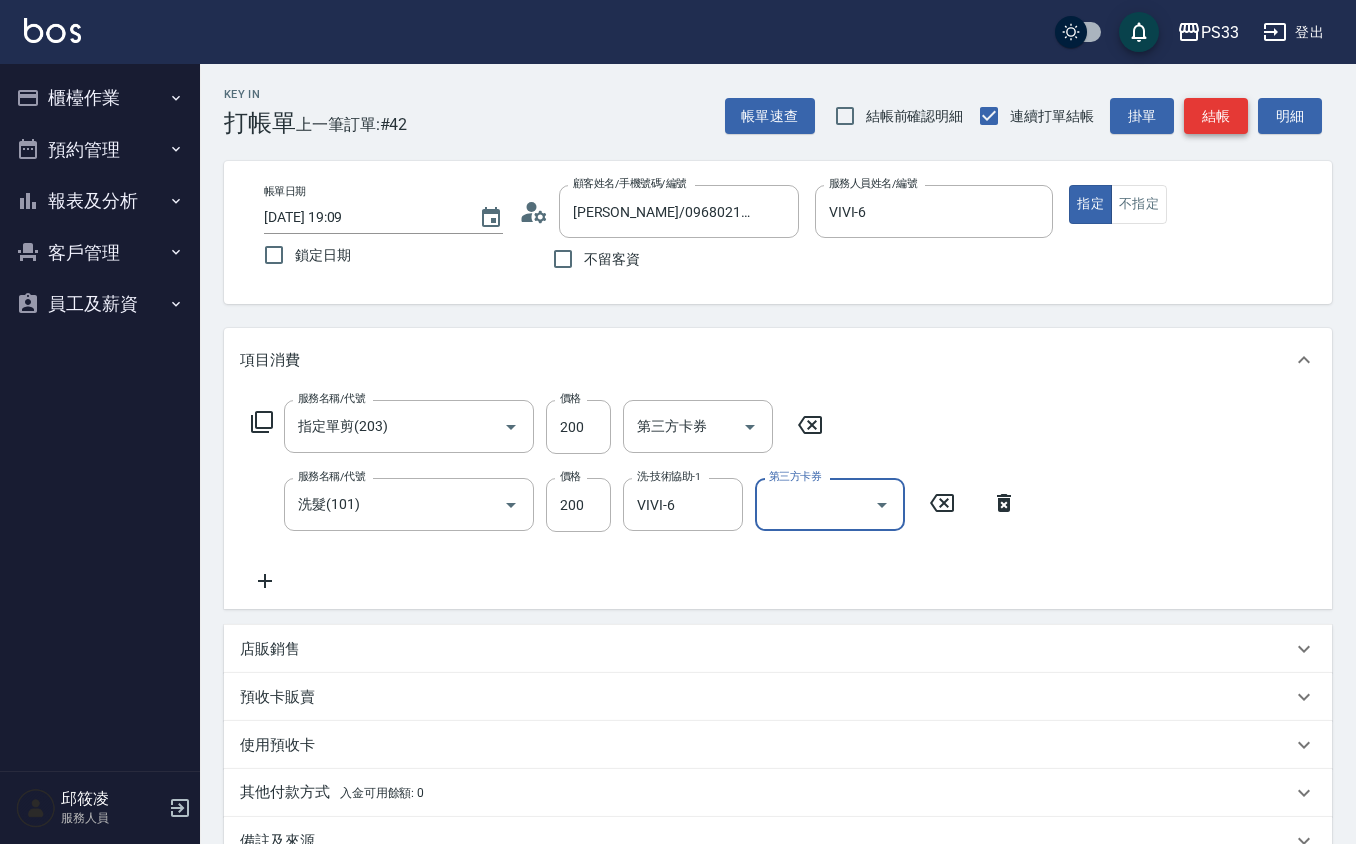 click on "結帳" at bounding box center (1216, 116) 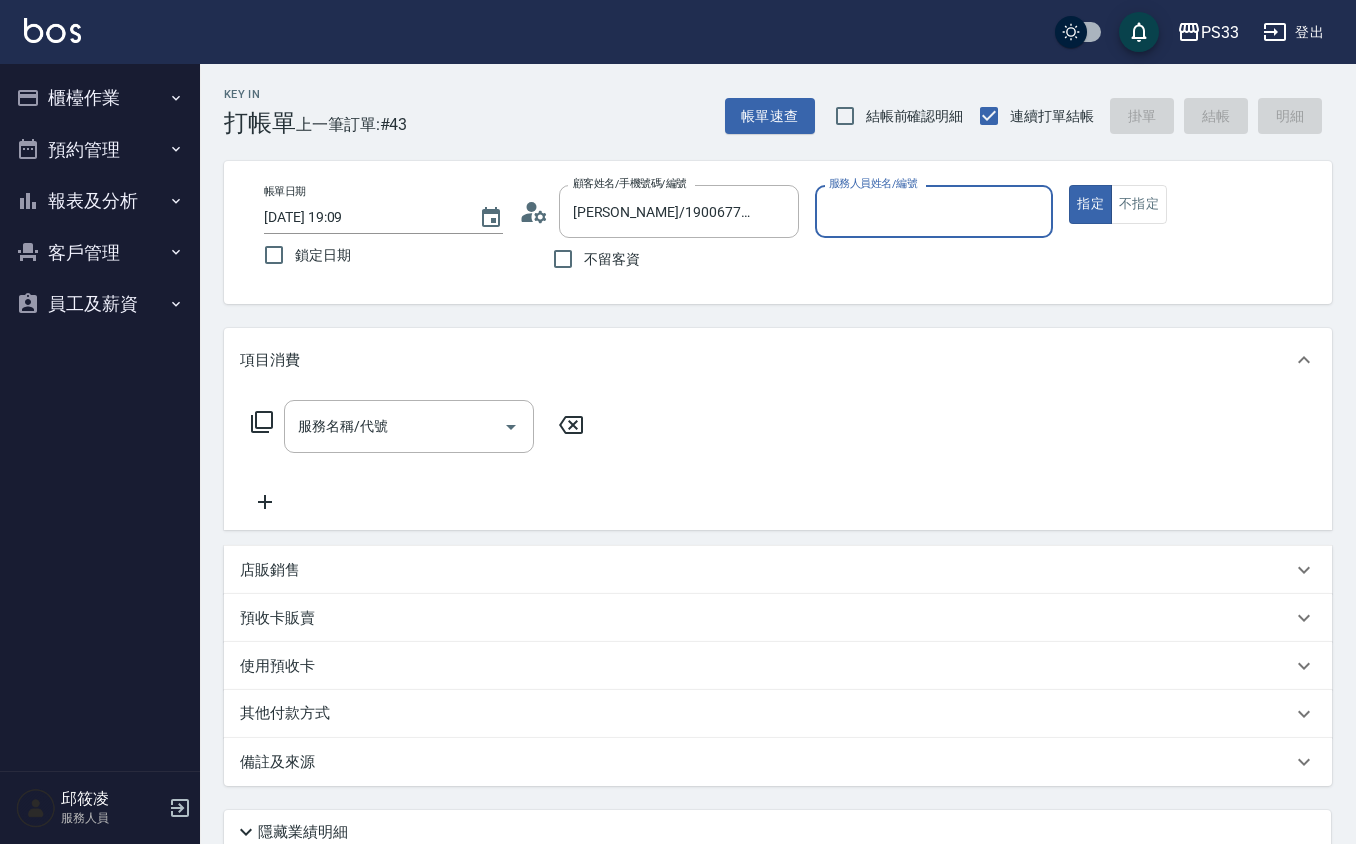 click on "指定" at bounding box center (1090, 204) 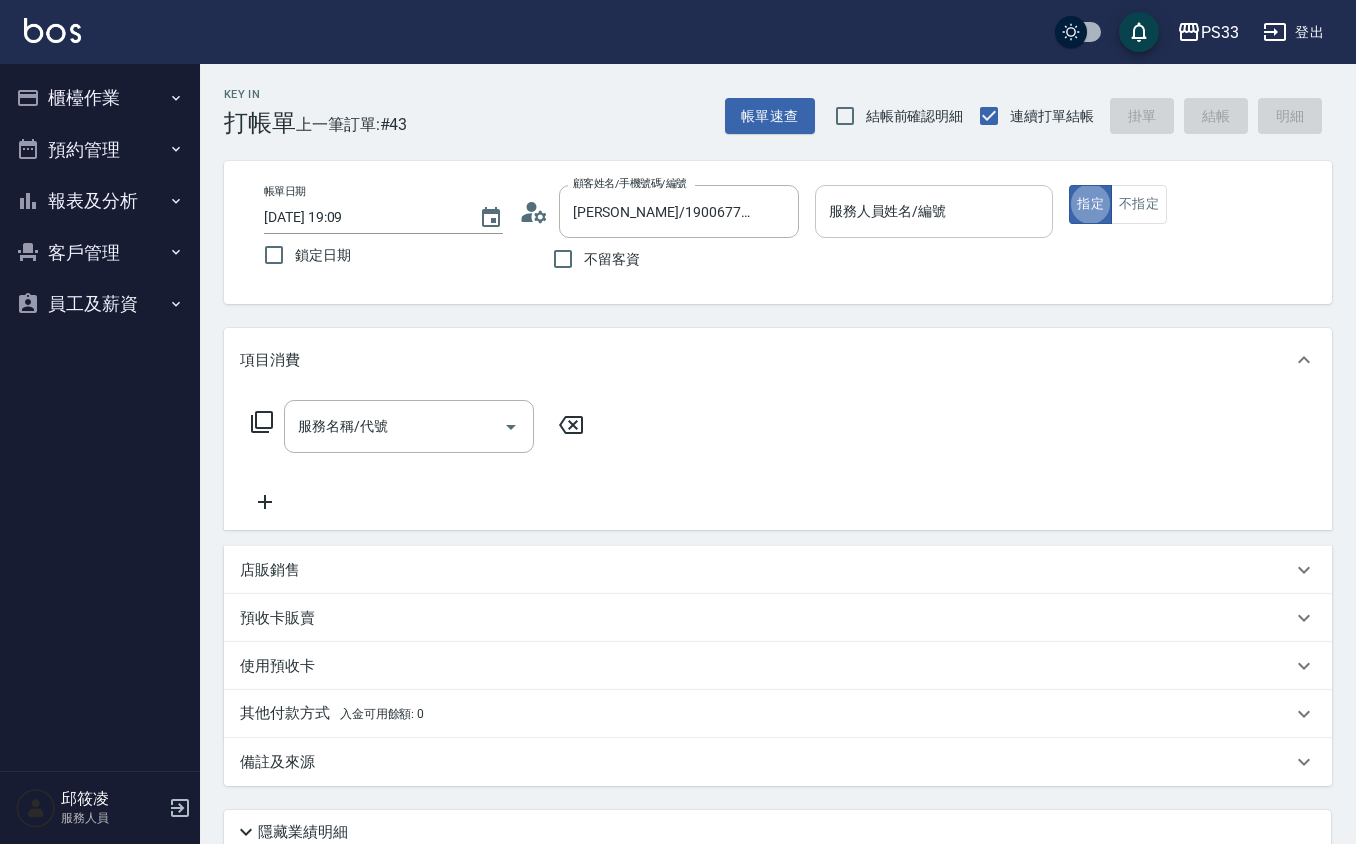 click on "服務人員姓名/編號" at bounding box center (934, 211) 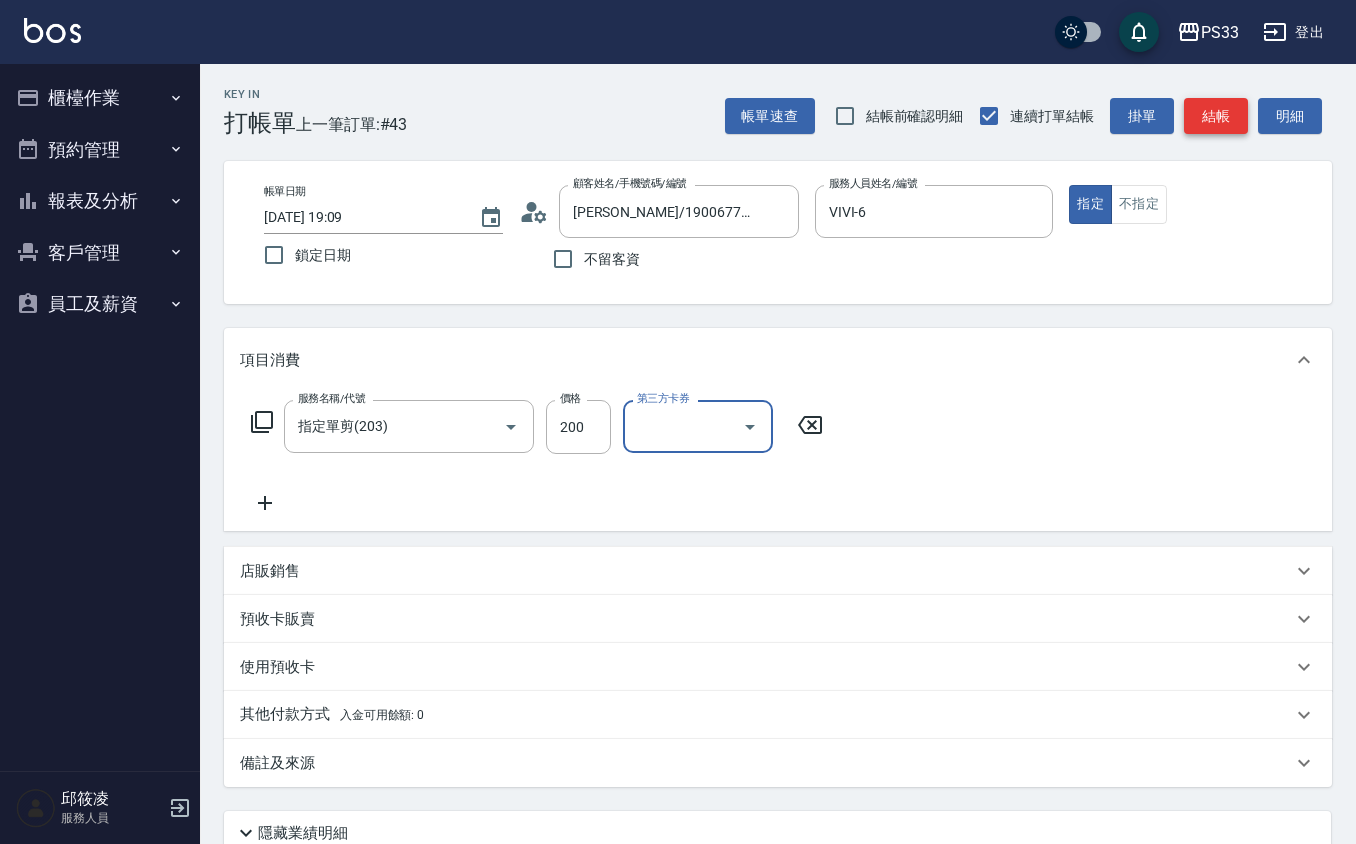 click on "結帳" at bounding box center (1216, 116) 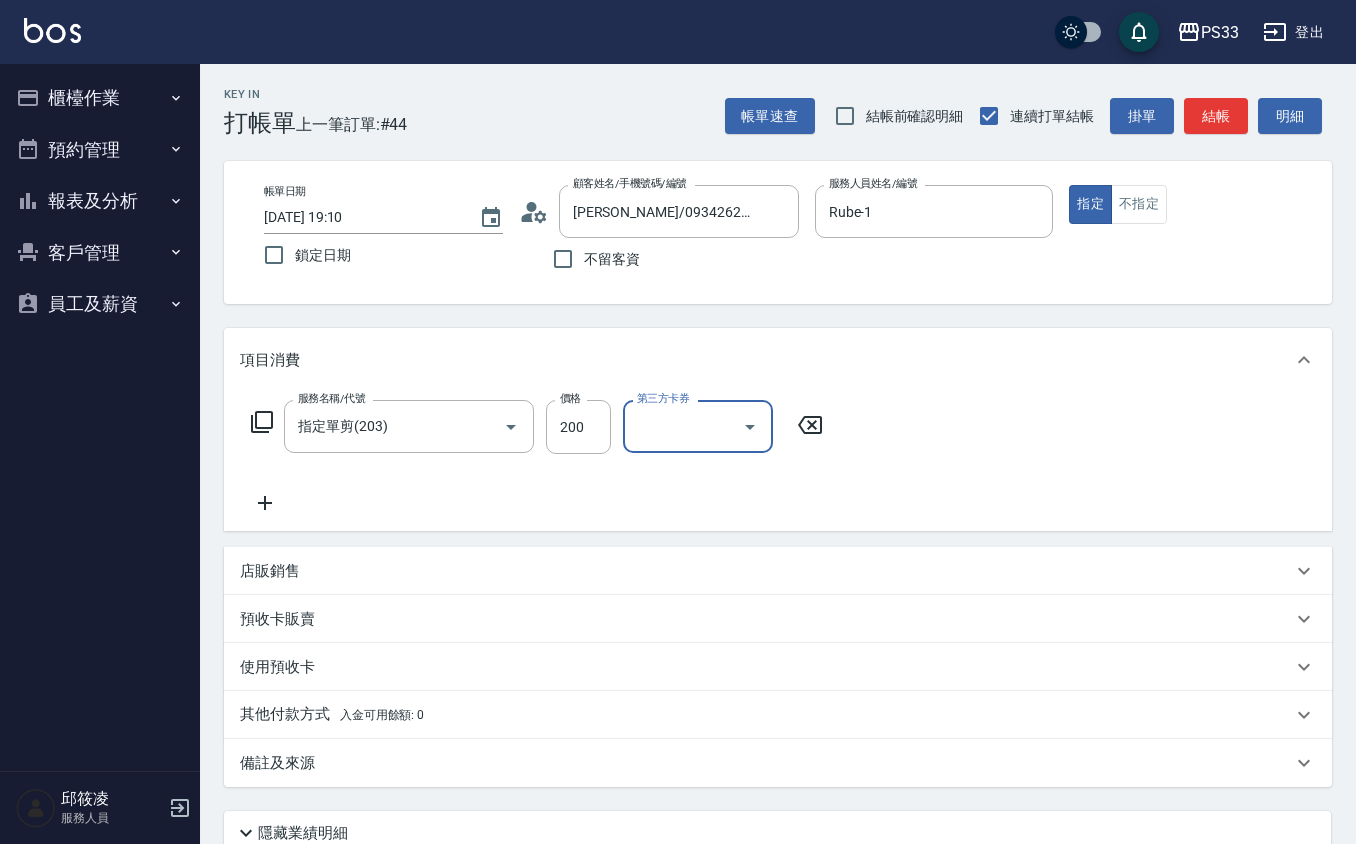click on "結帳" at bounding box center [1216, 116] 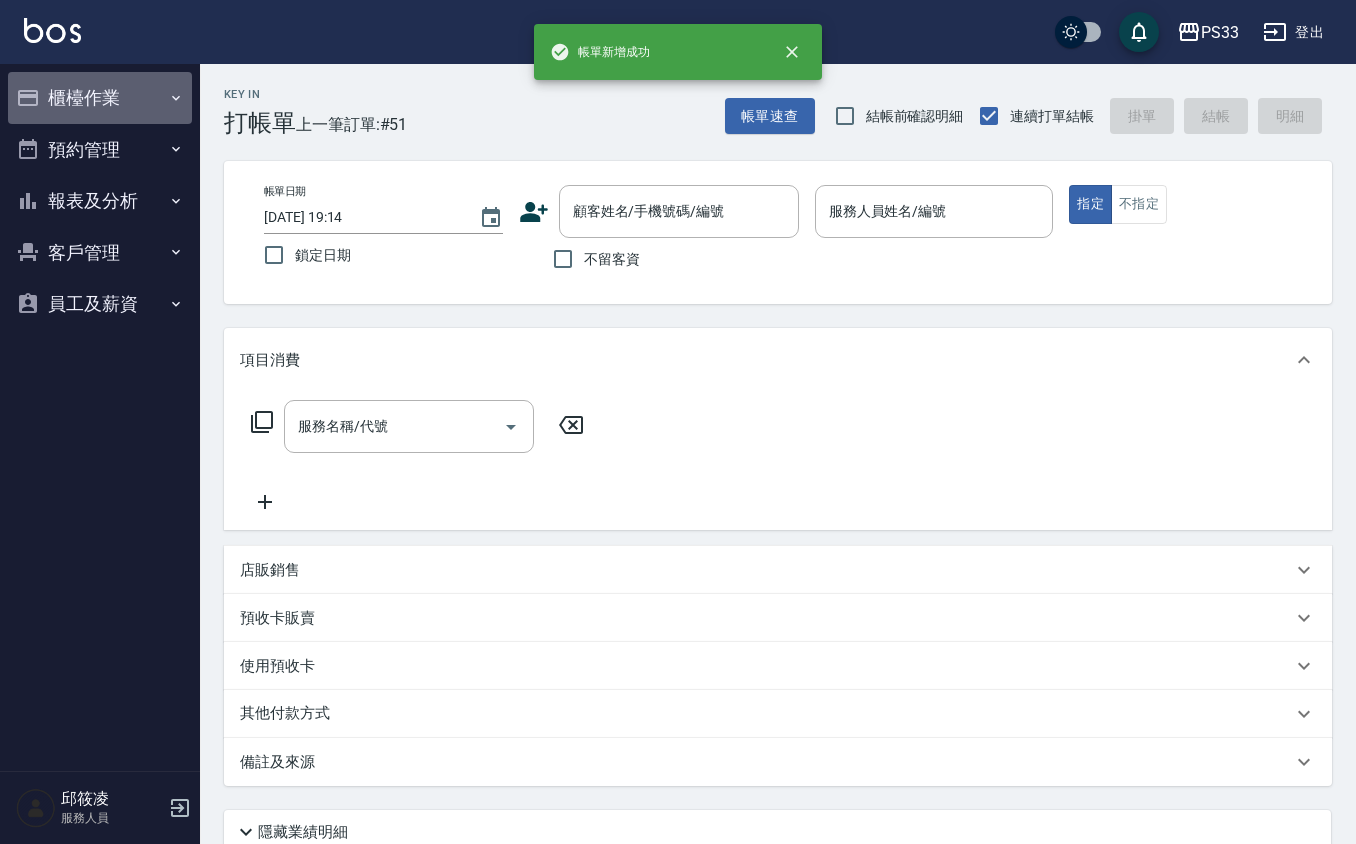 drag, startPoint x: 96, startPoint y: 102, endPoint x: 100, endPoint y: 117, distance: 15.524175 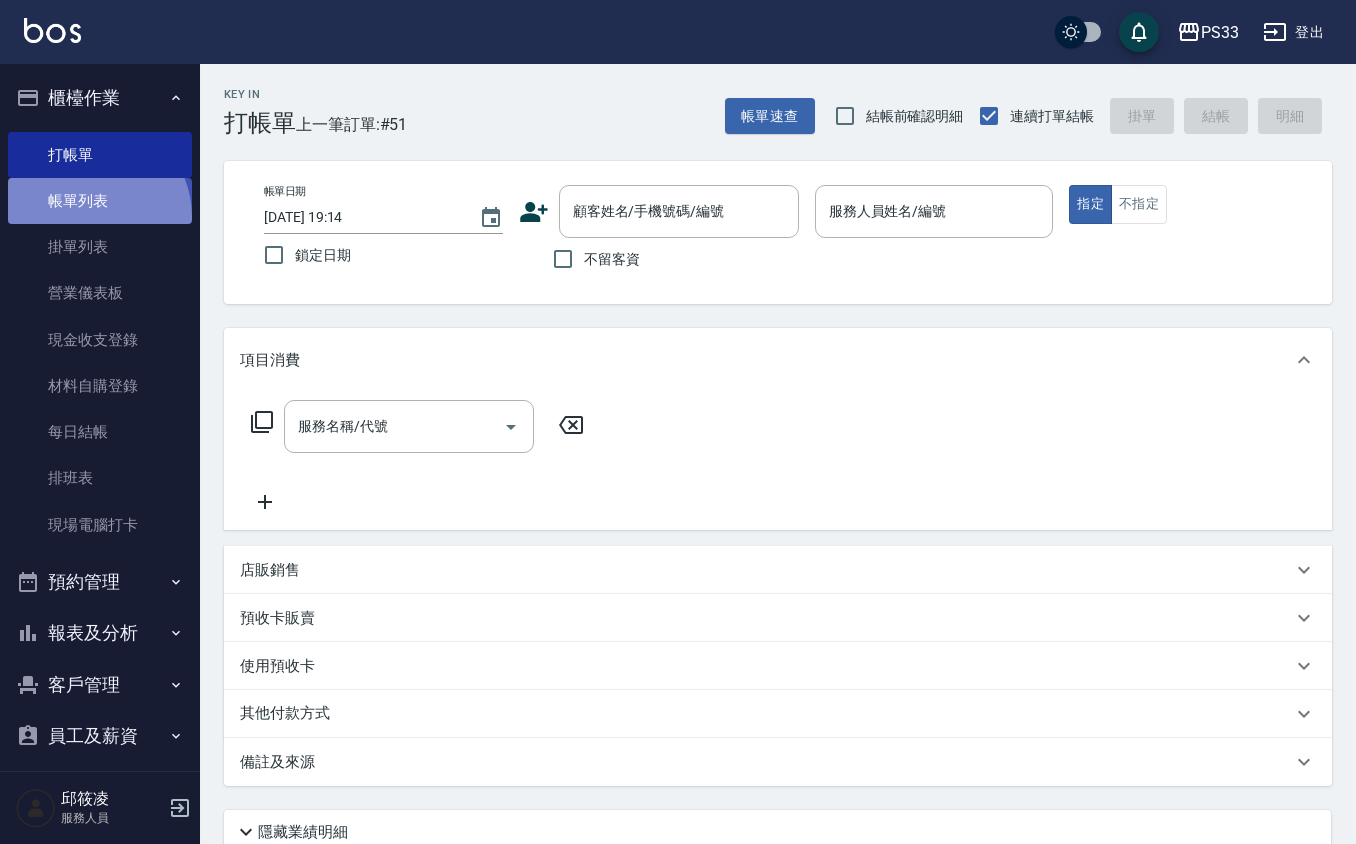 click on "帳單列表" at bounding box center (100, 201) 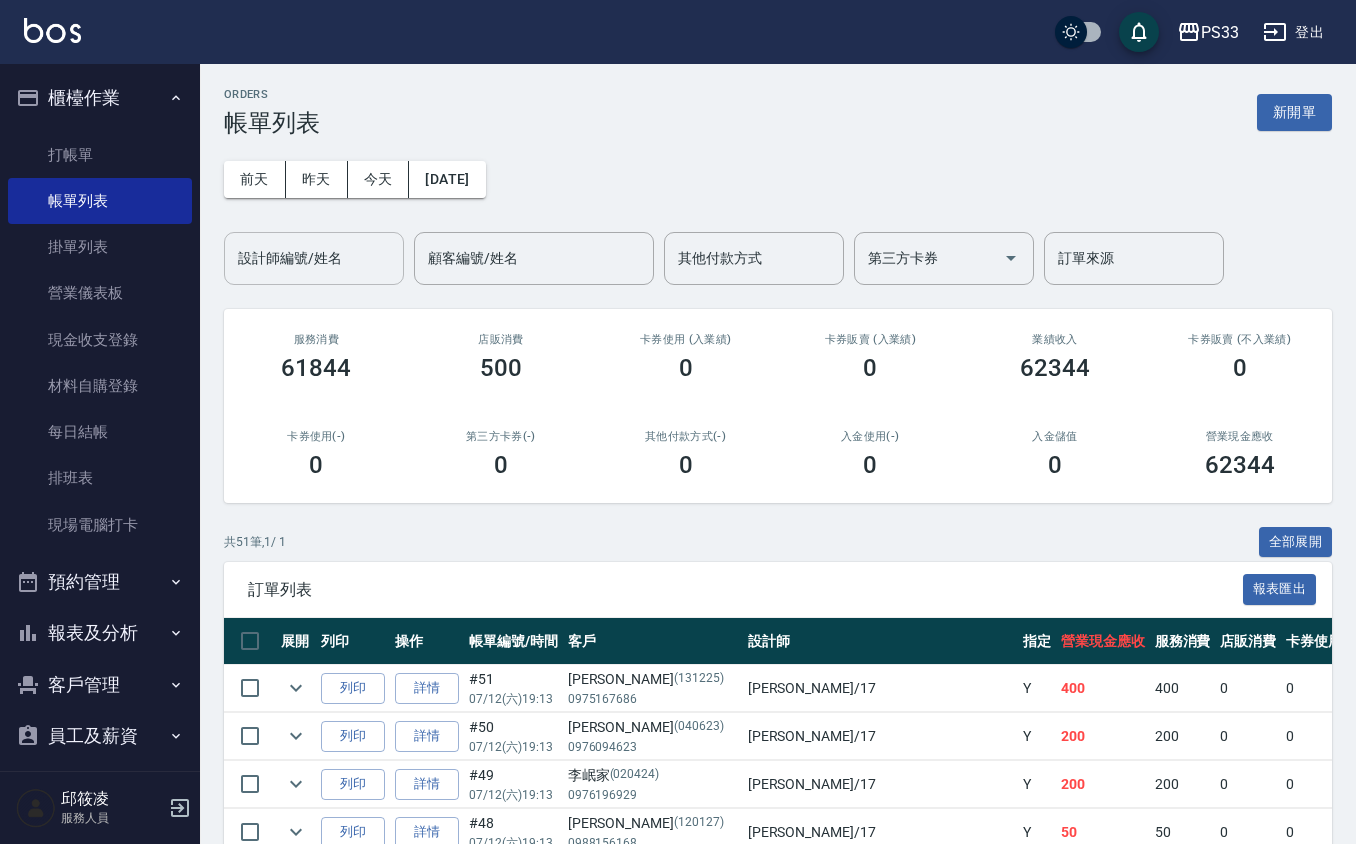 click on "設計師編號/姓名" at bounding box center [314, 258] 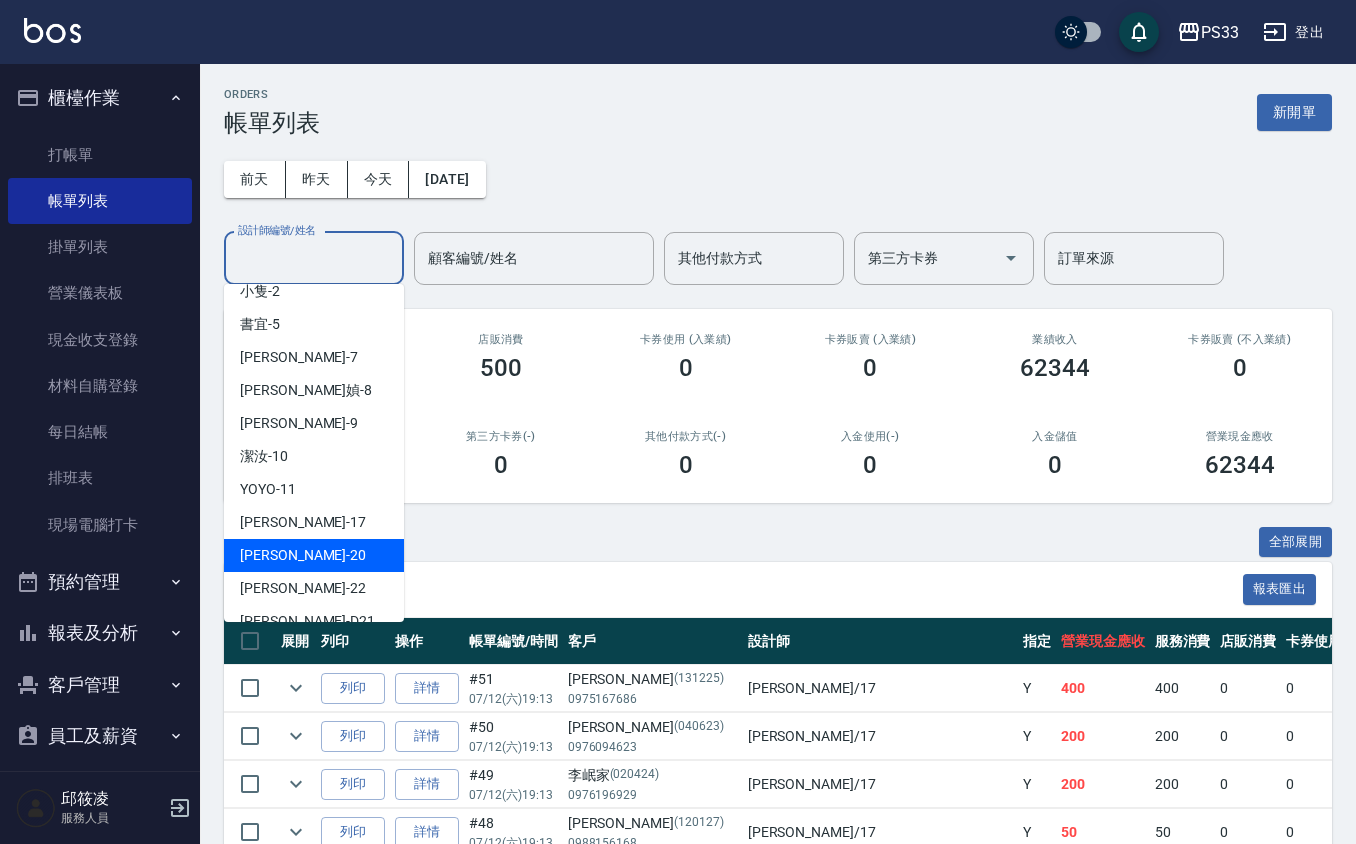 scroll, scrollTop: 173, scrollLeft: 0, axis: vertical 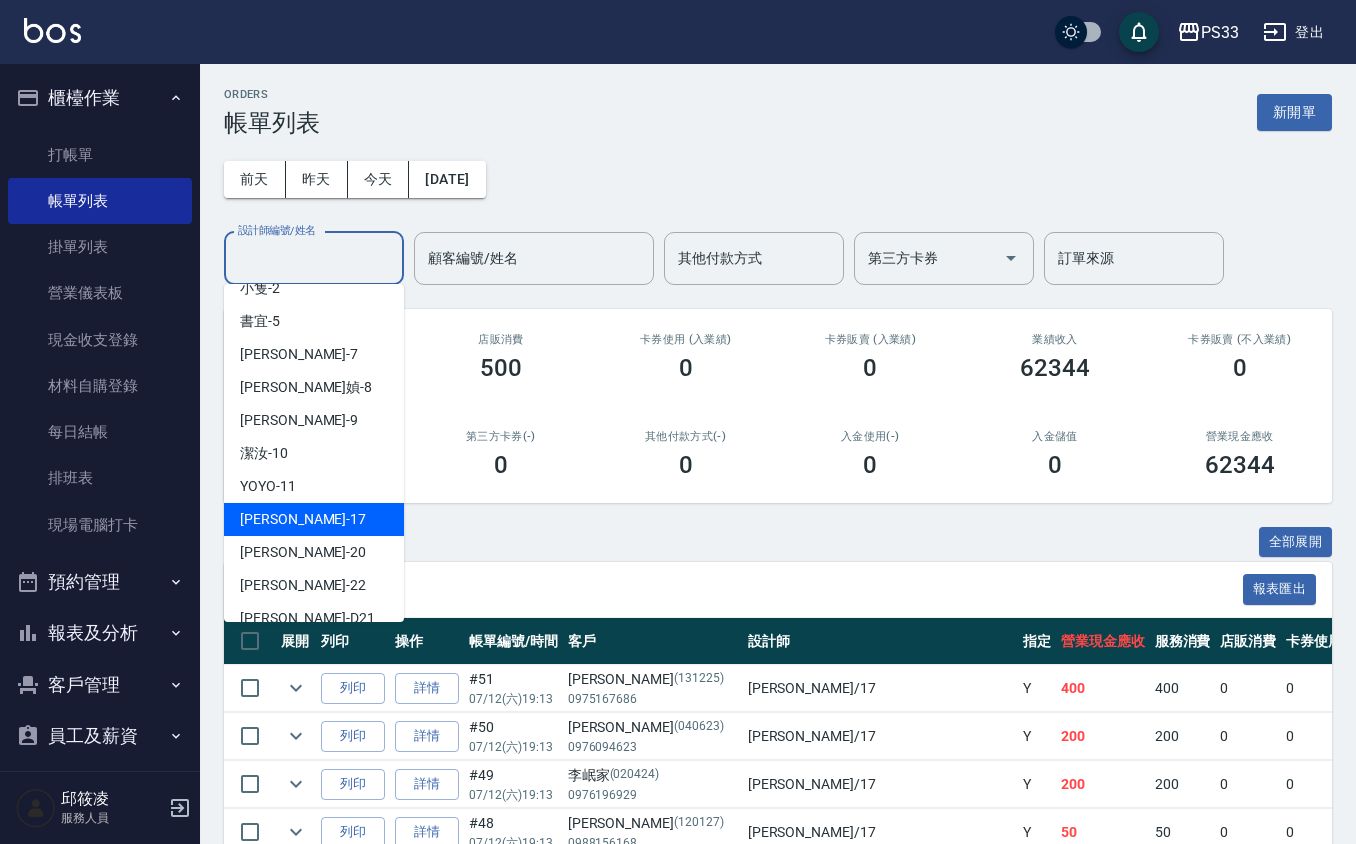 click on "[PERSON_NAME] -17" at bounding box center [314, 519] 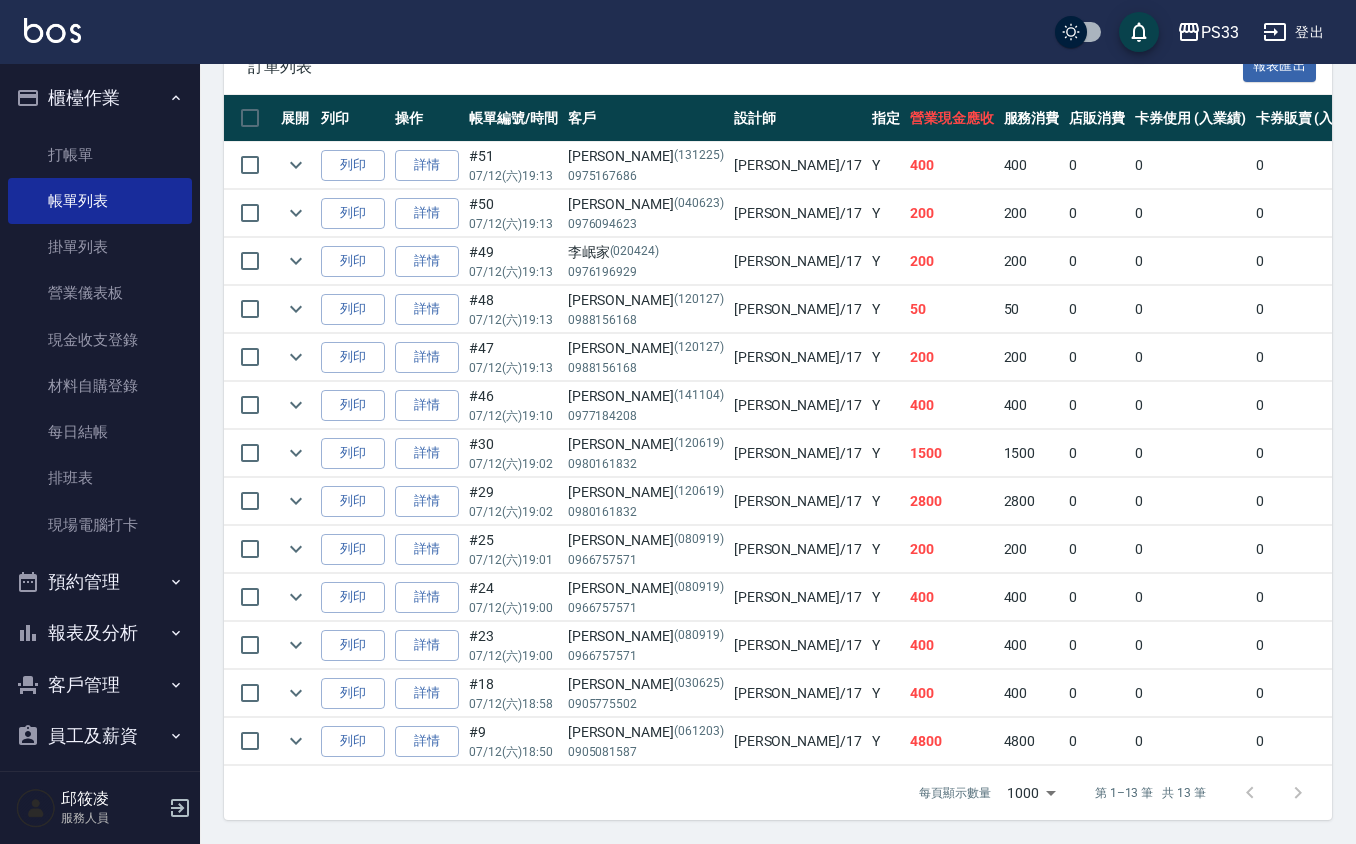 scroll, scrollTop: 552, scrollLeft: 0, axis: vertical 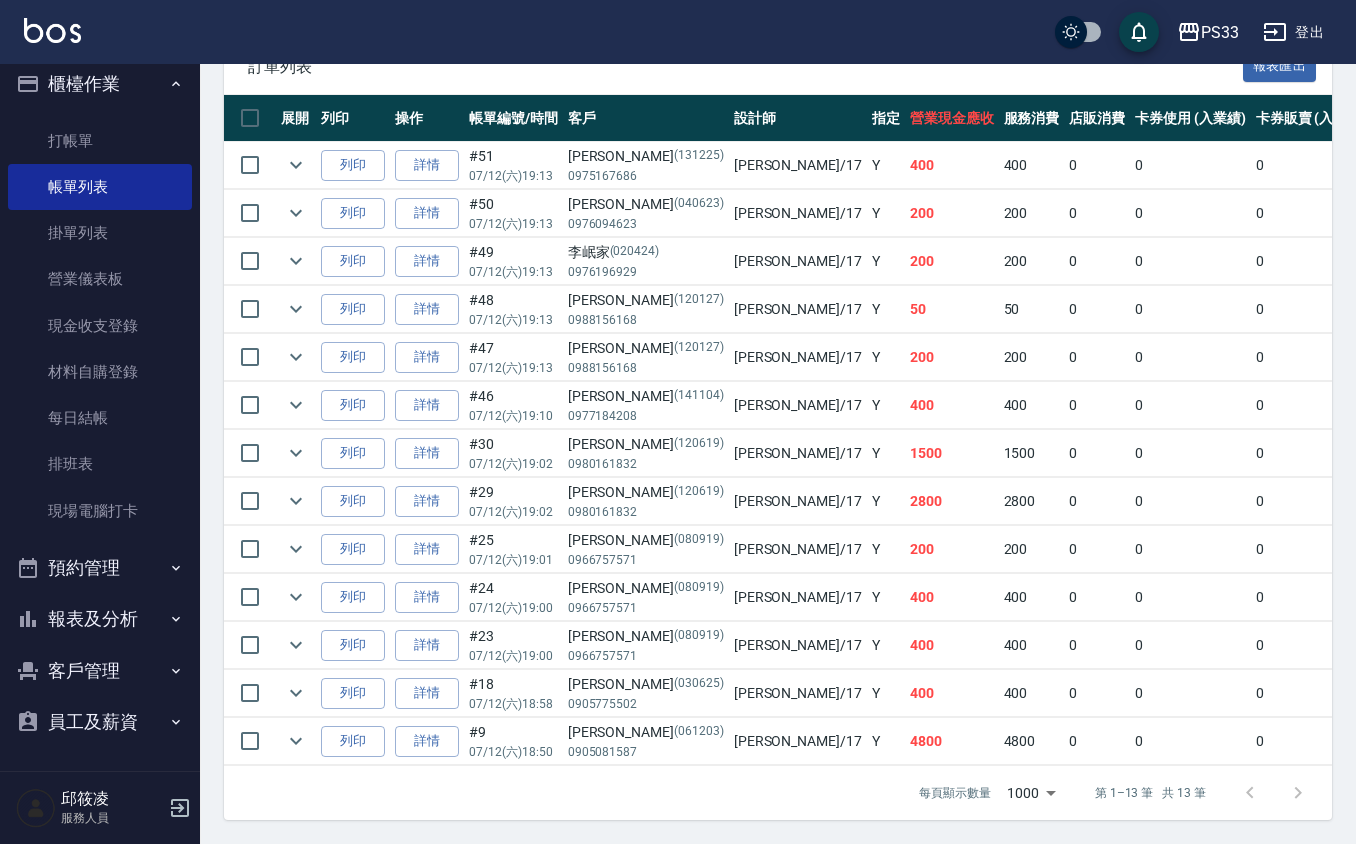 click on "報表及分析" at bounding box center (100, 619) 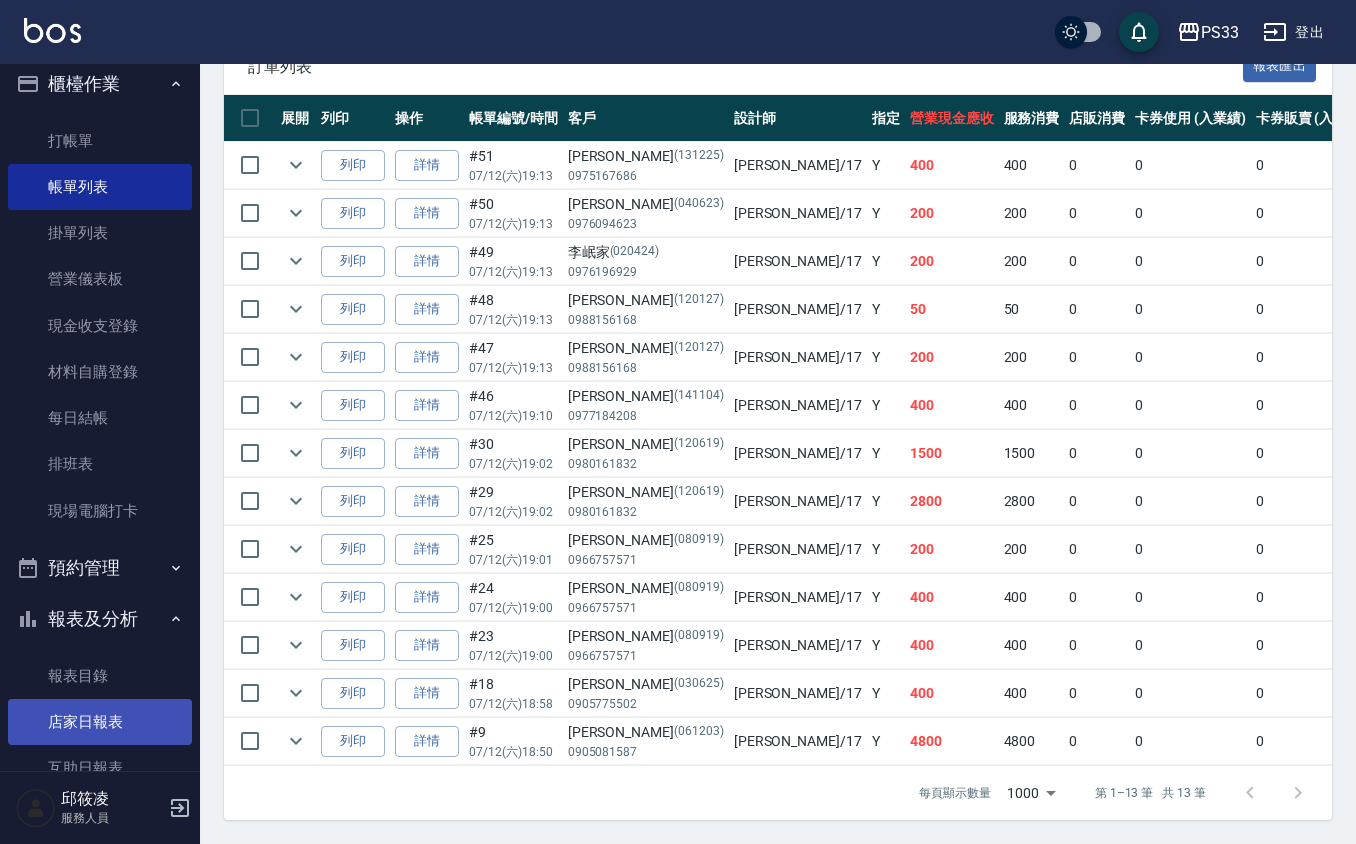 scroll, scrollTop: 281, scrollLeft: 0, axis: vertical 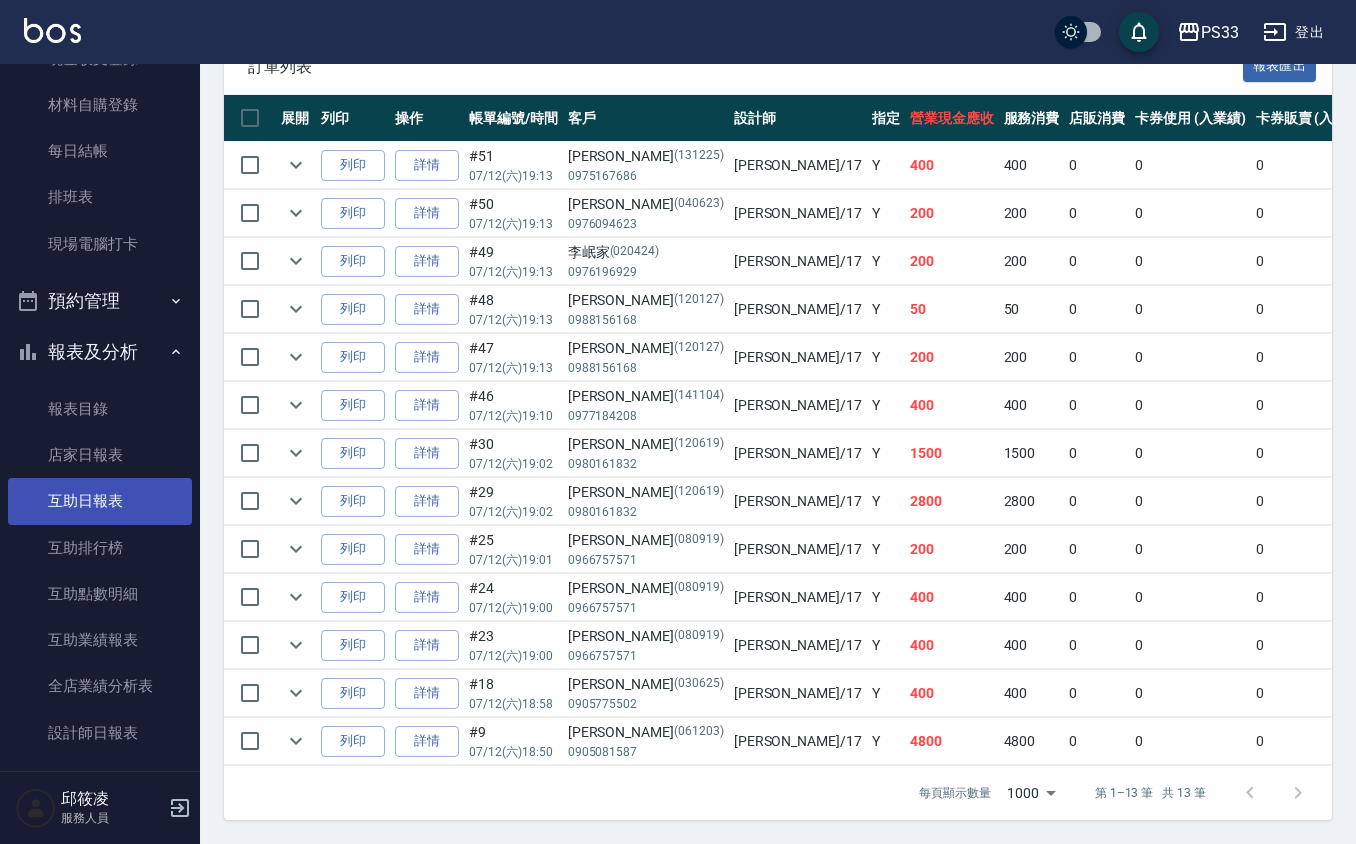 click on "互助日報表" at bounding box center (100, 501) 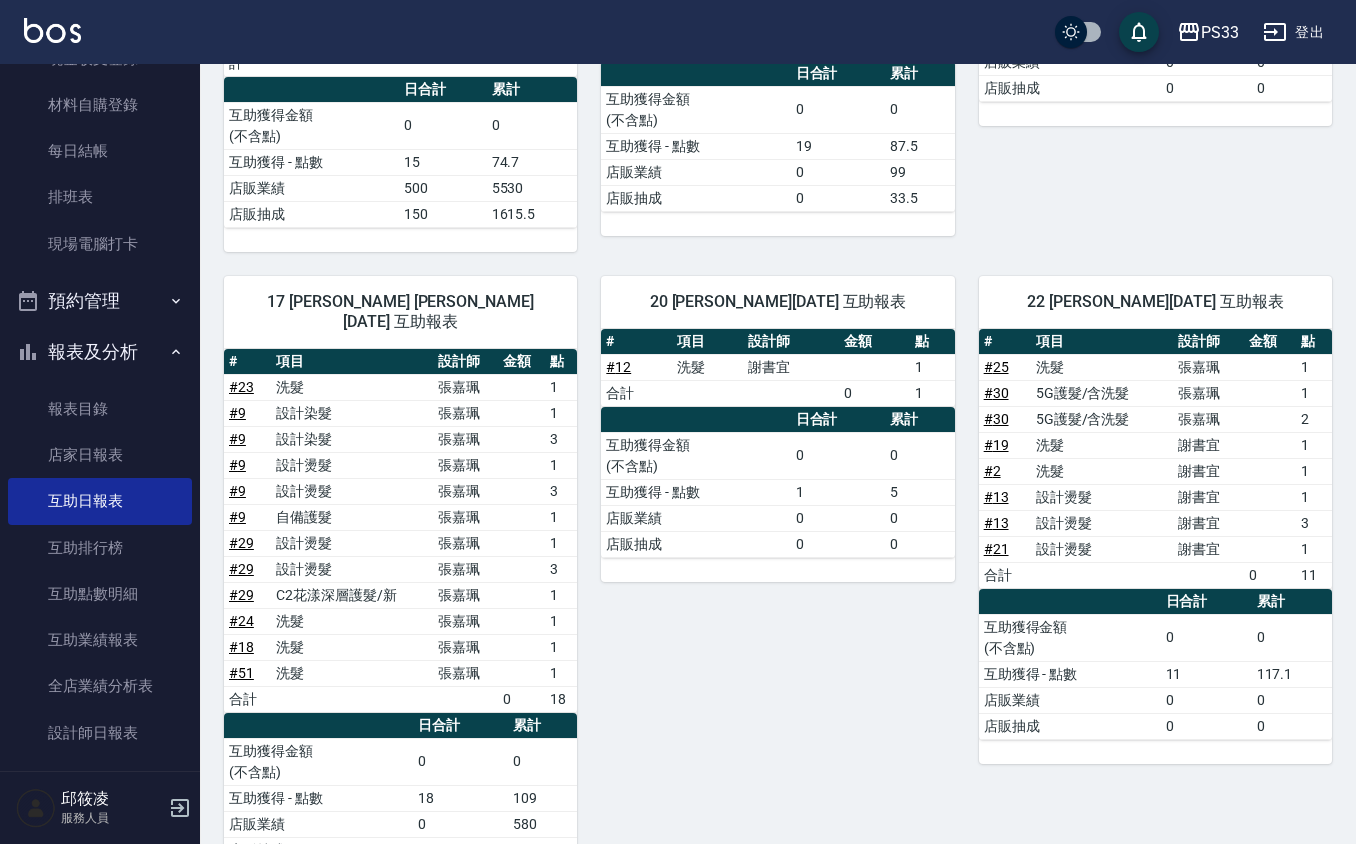 scroll, scrollTop: 1308, scrollLeft: 0, axis: vertical 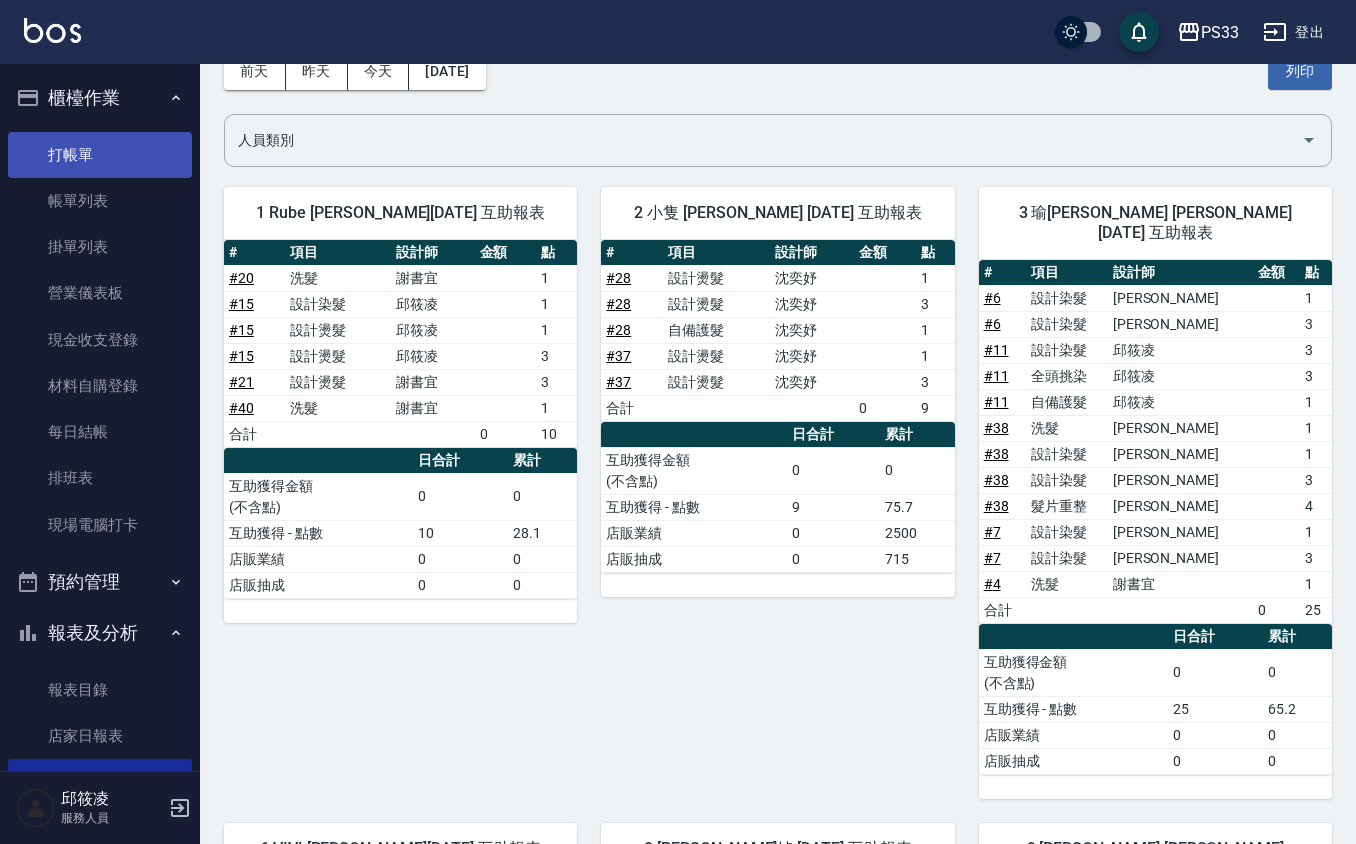 click on "打帳單" at bounding box center (100, 155) 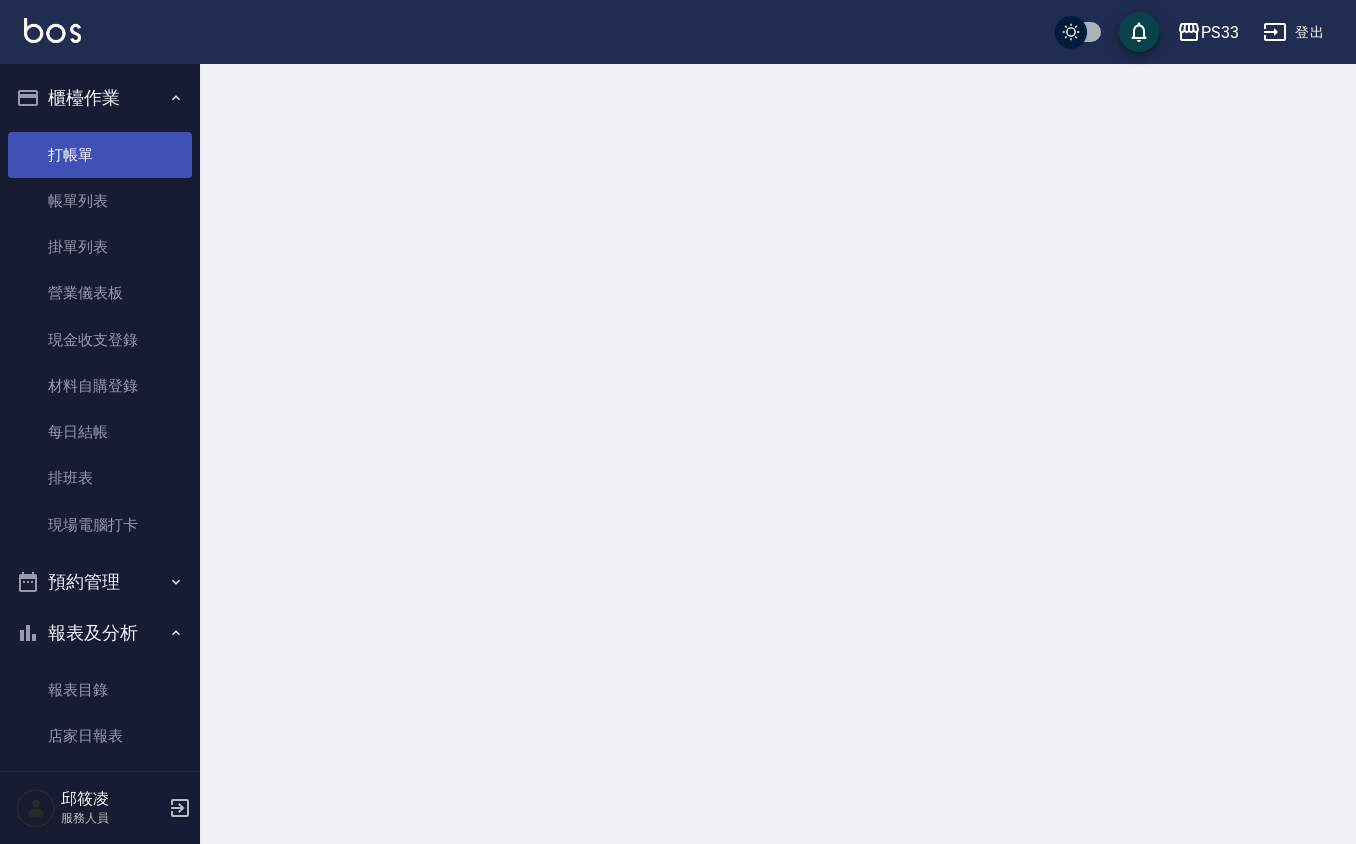 scroll, scrollTop: 0, scrollLeft: 0, axis: both 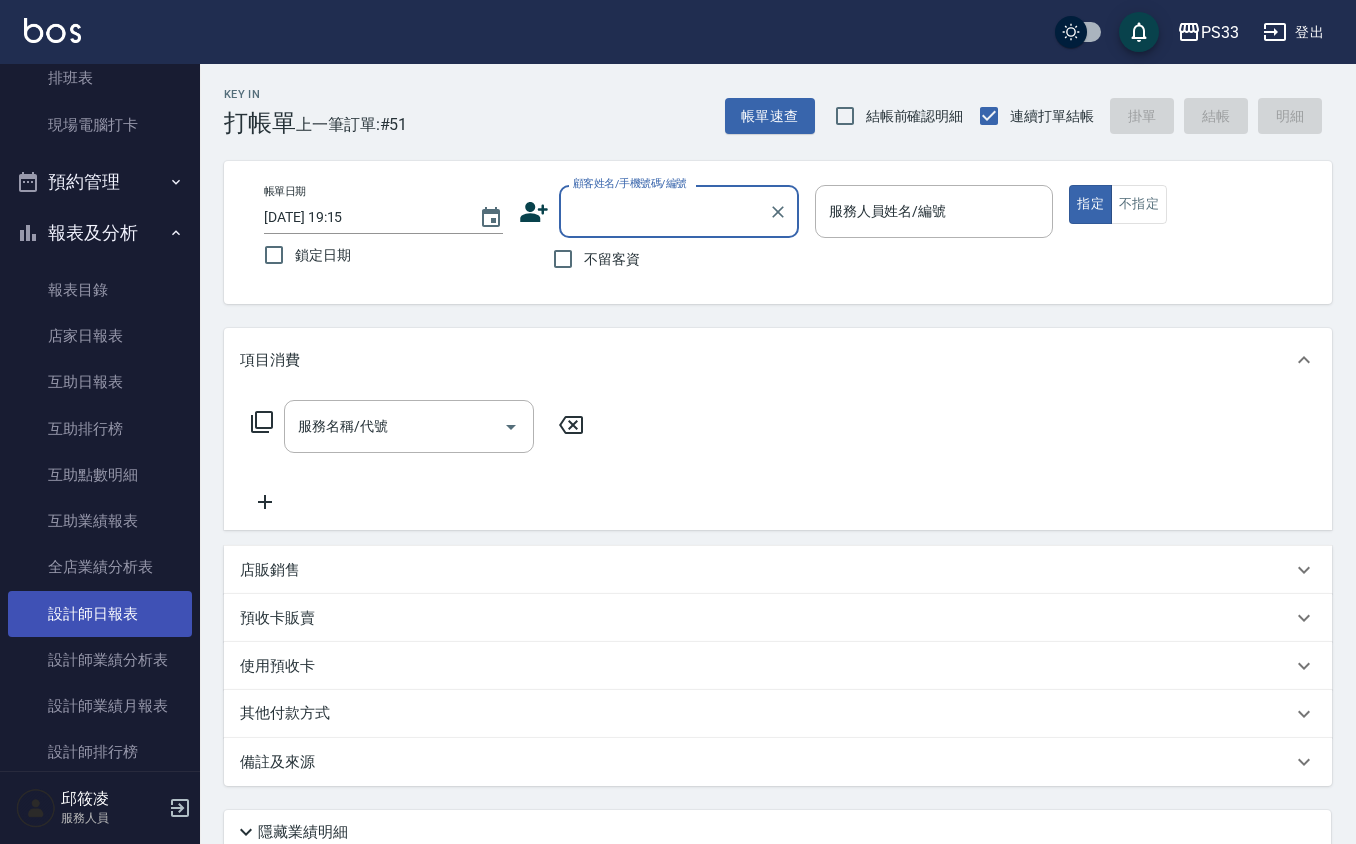 click on "設計師日報表" at bounding box center (100, 614) 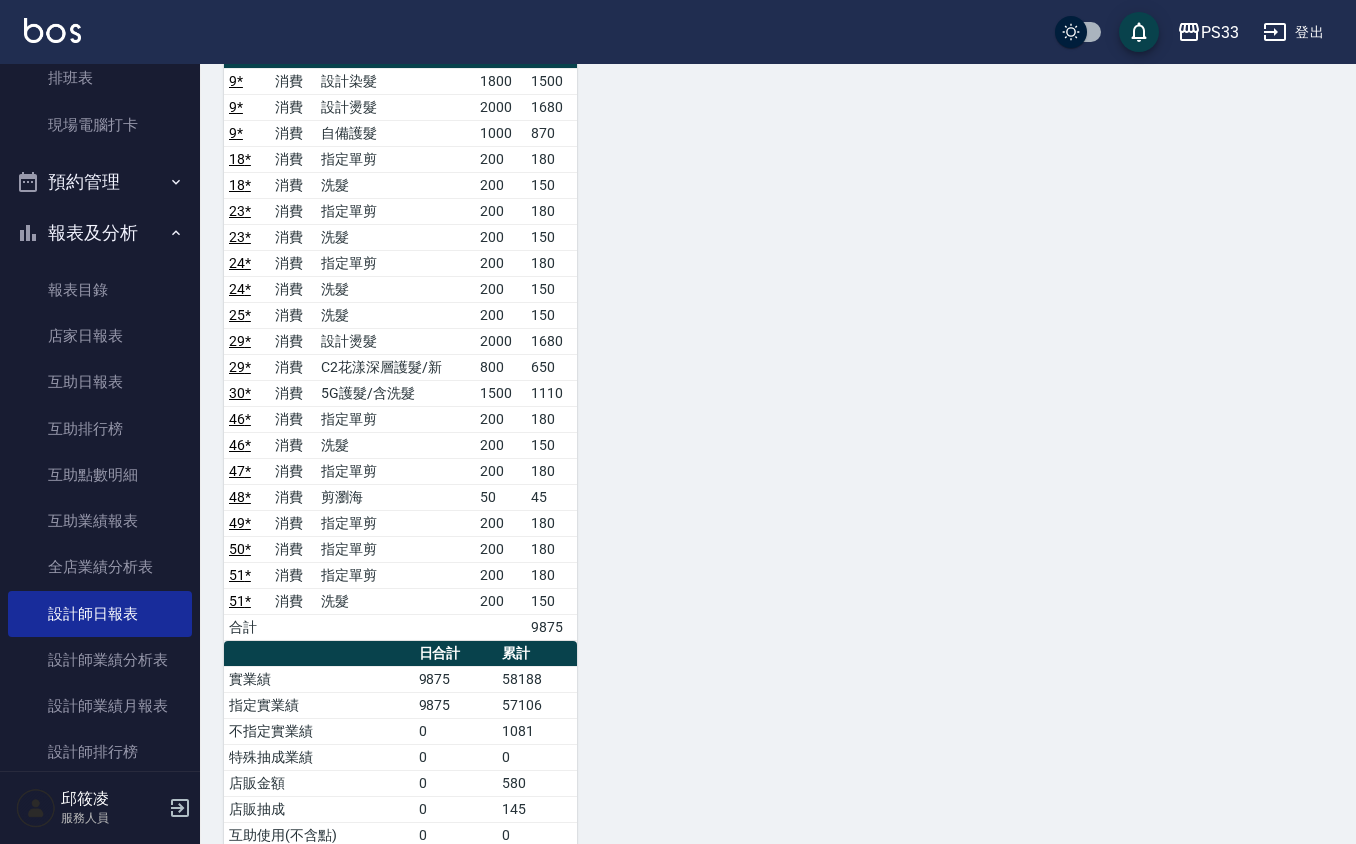 scroll, scrollTop: 2133, scrollLeft: 0, axis: vertical 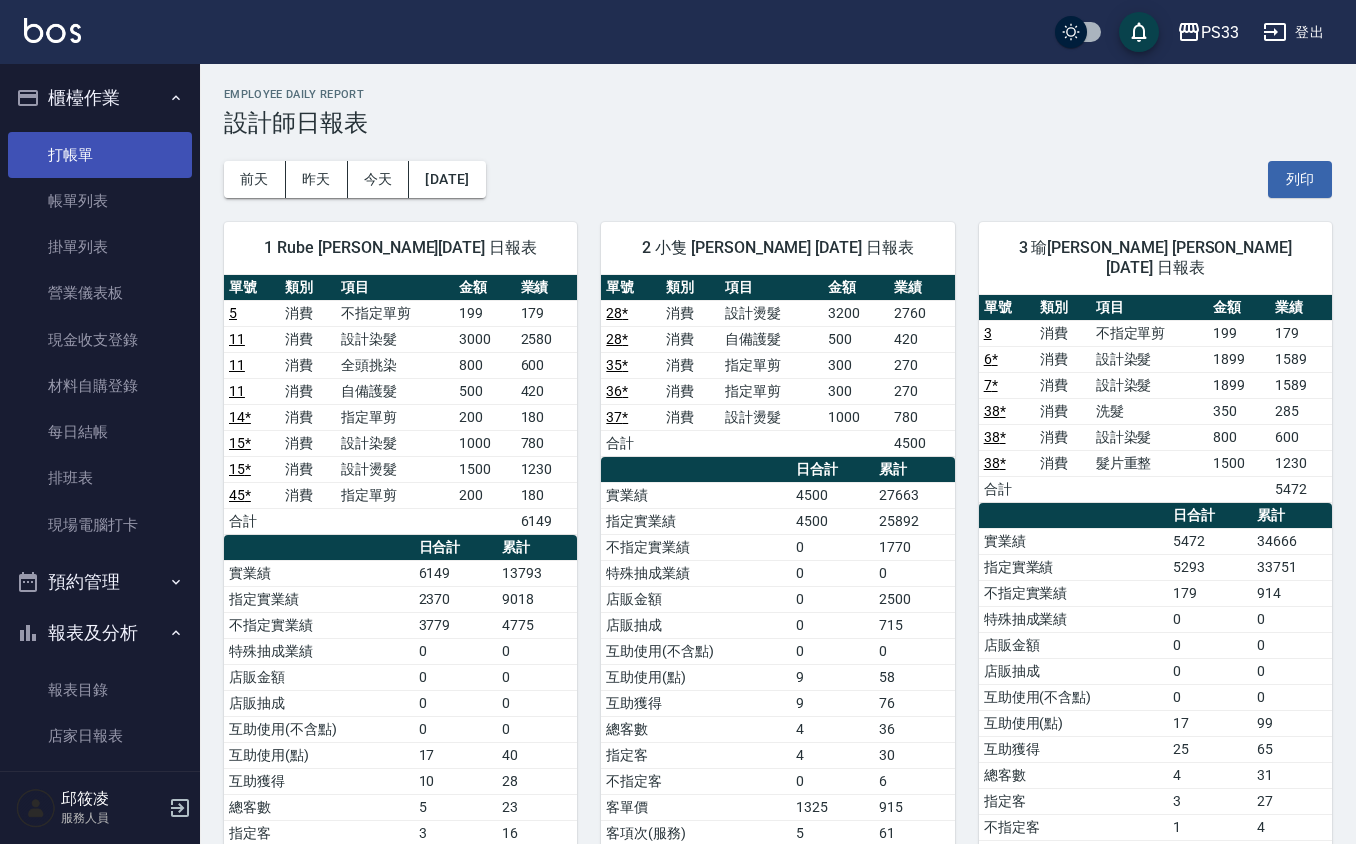 click on "打帳單" at bounding box center (100, 155) 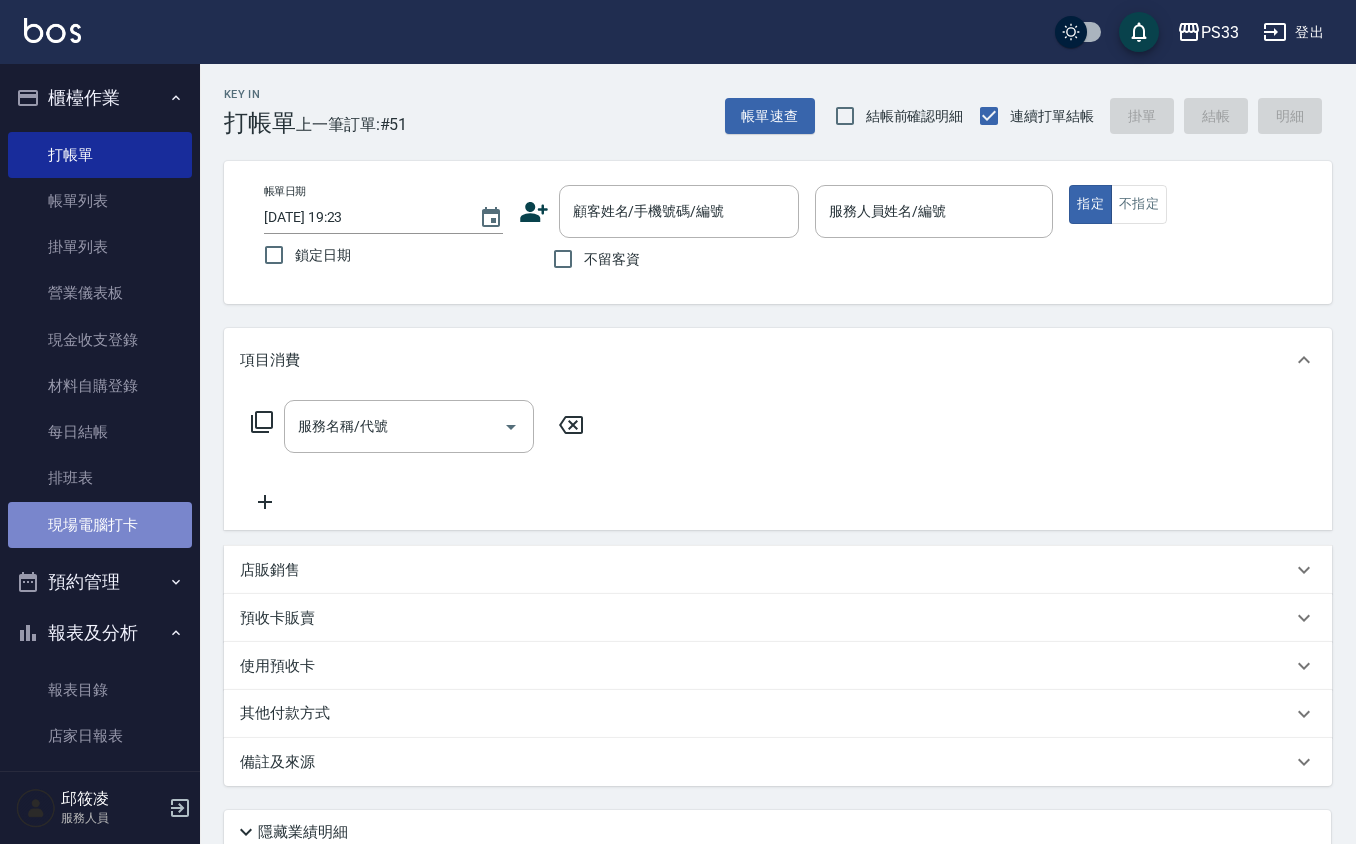click on "現場電腦打卡" at bounding box center [100, 525] 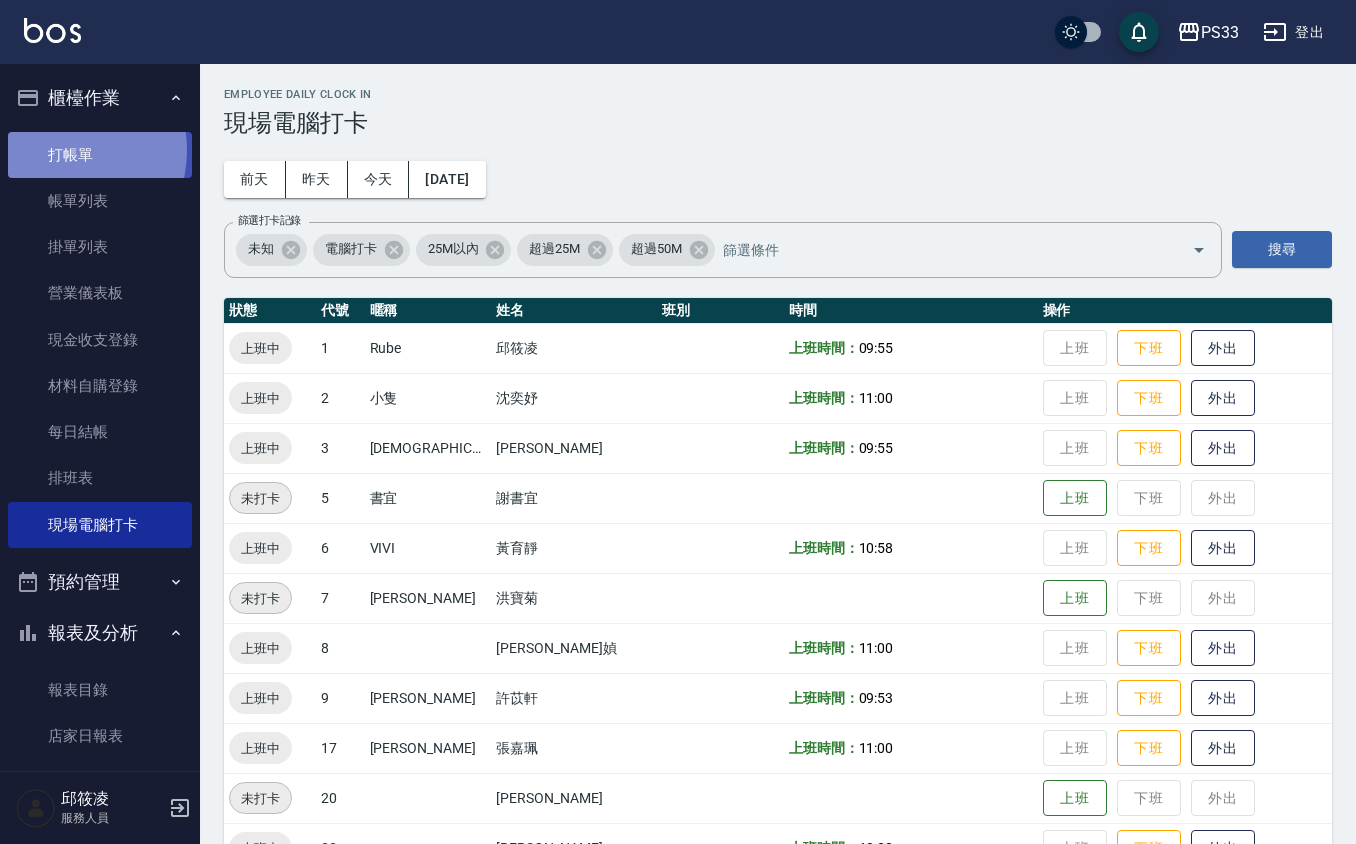 click on "打帳單" at bounding box center [100, 155] 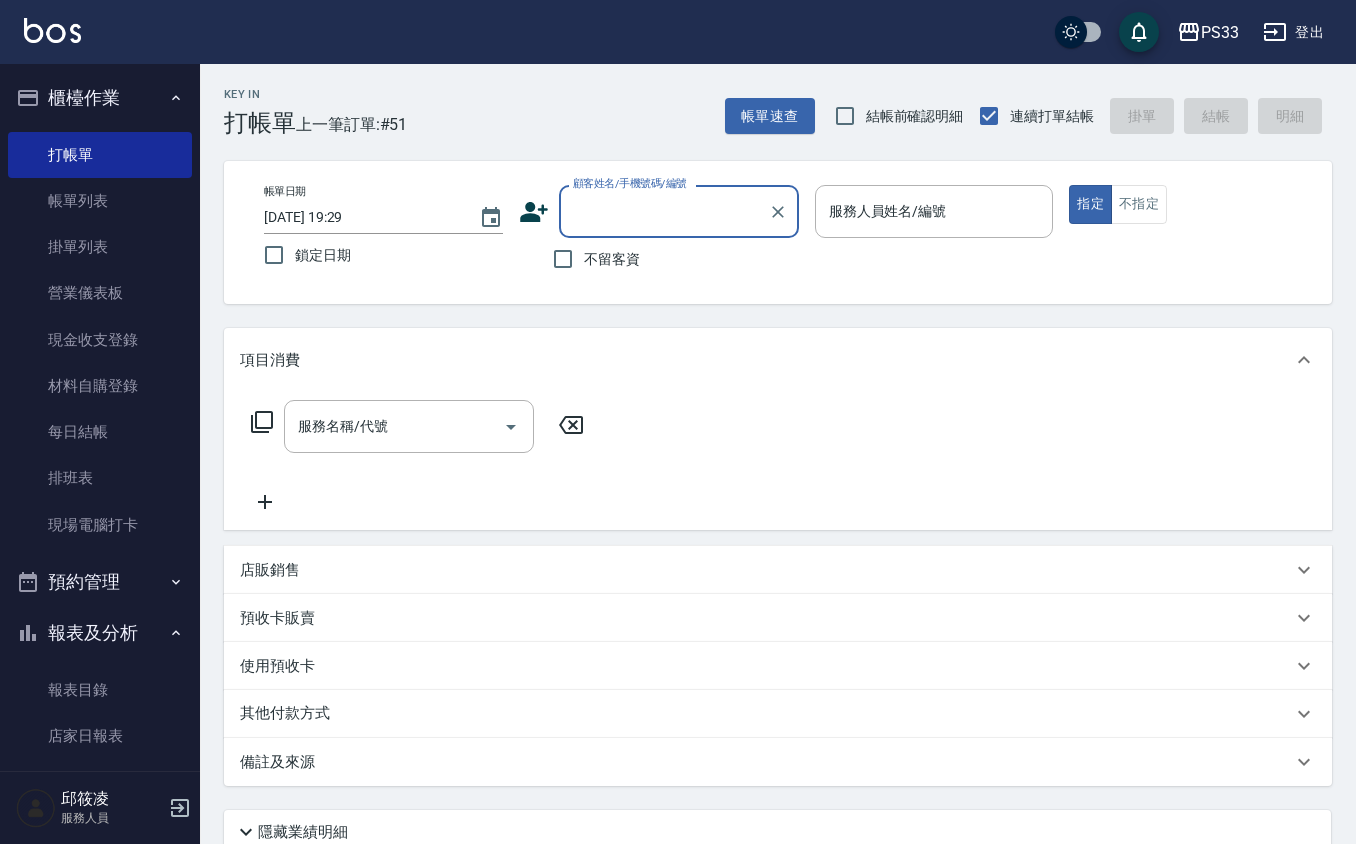 click on "顧客姓名/手機號碼/編號" at bounding box center [664, 211] 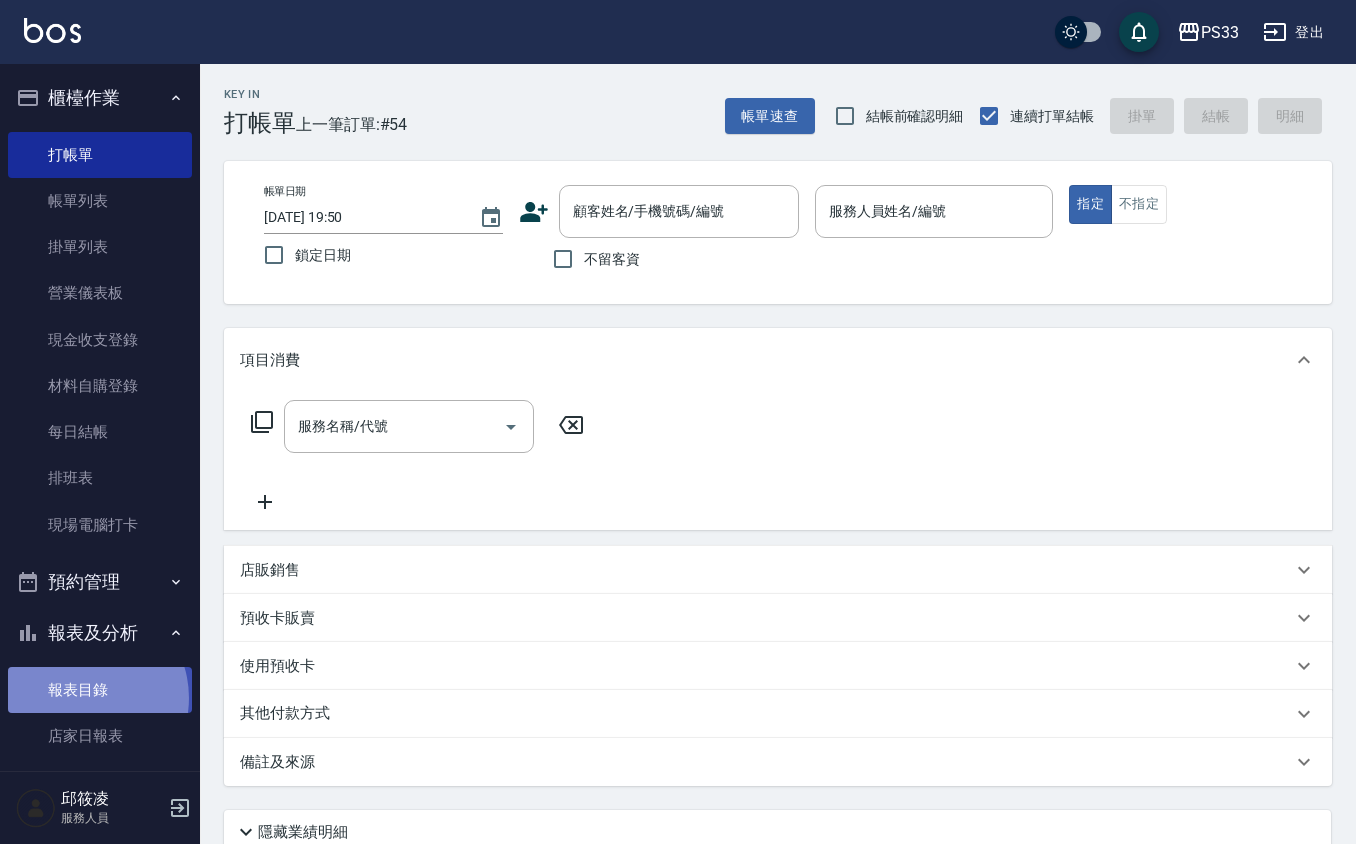 click on "報表目錄" at bounding box center [100, 690] 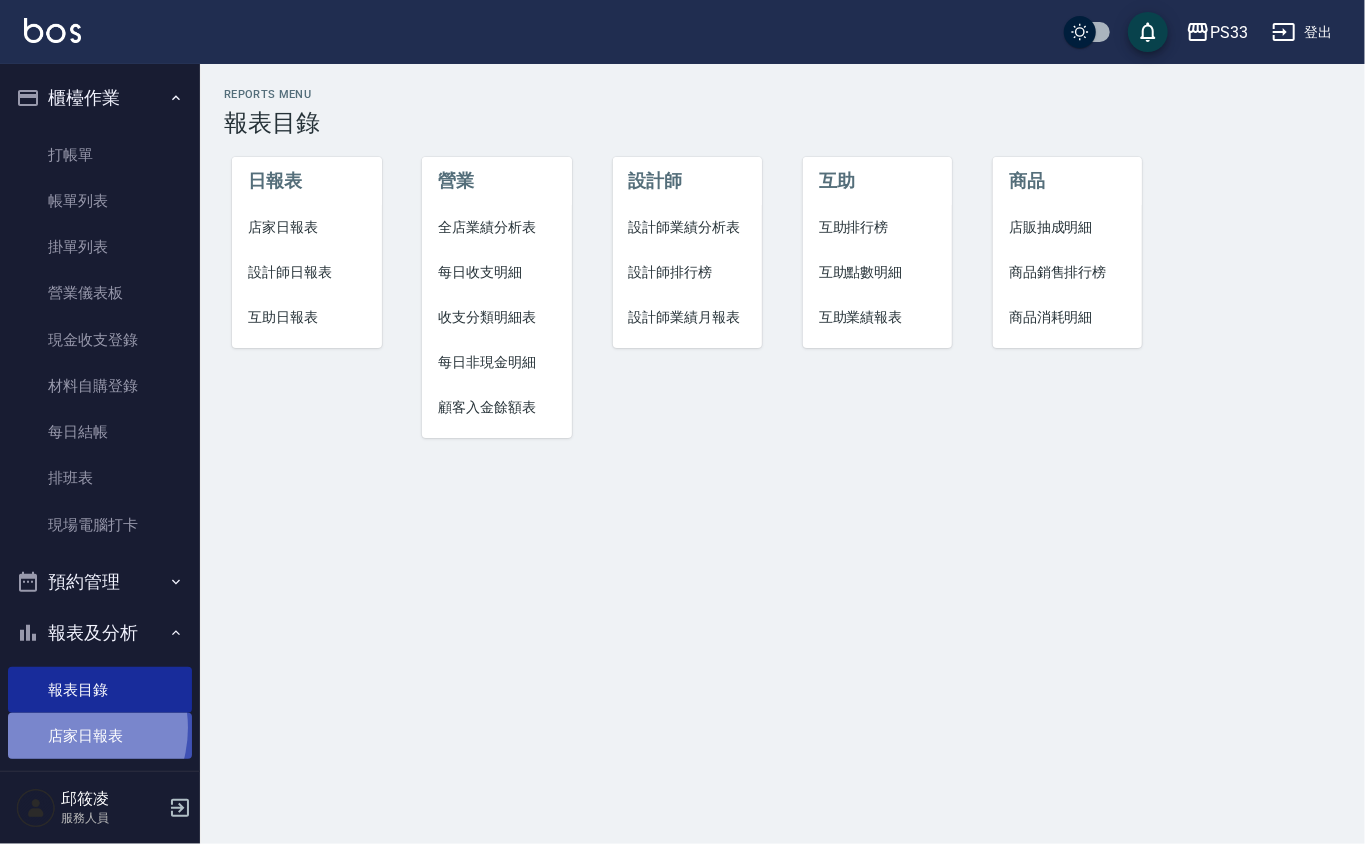 click on "店家日報表" at bounding box center (100, 736) 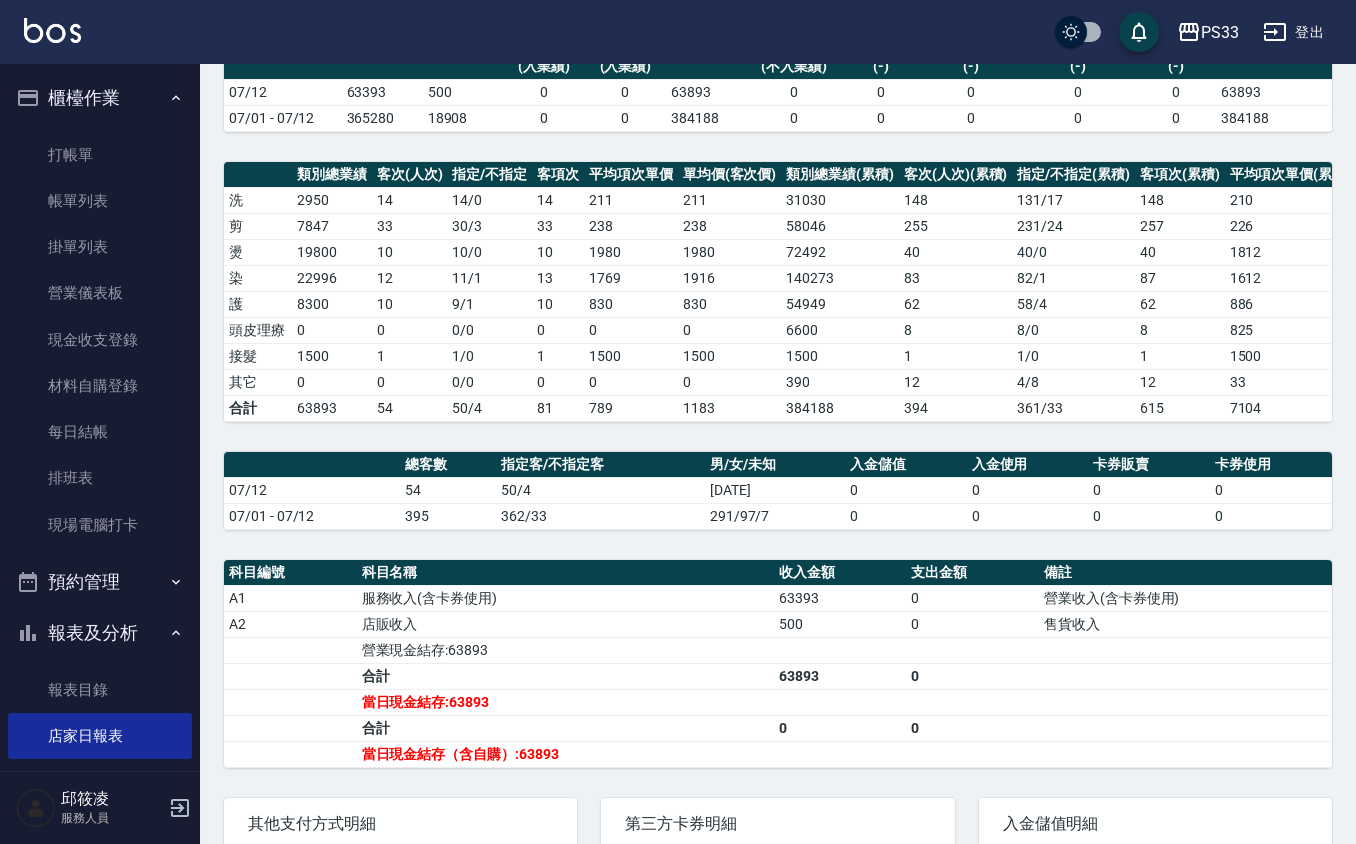 scroll, scrollTop: 404, scrollLeft: 0, axis: vertical 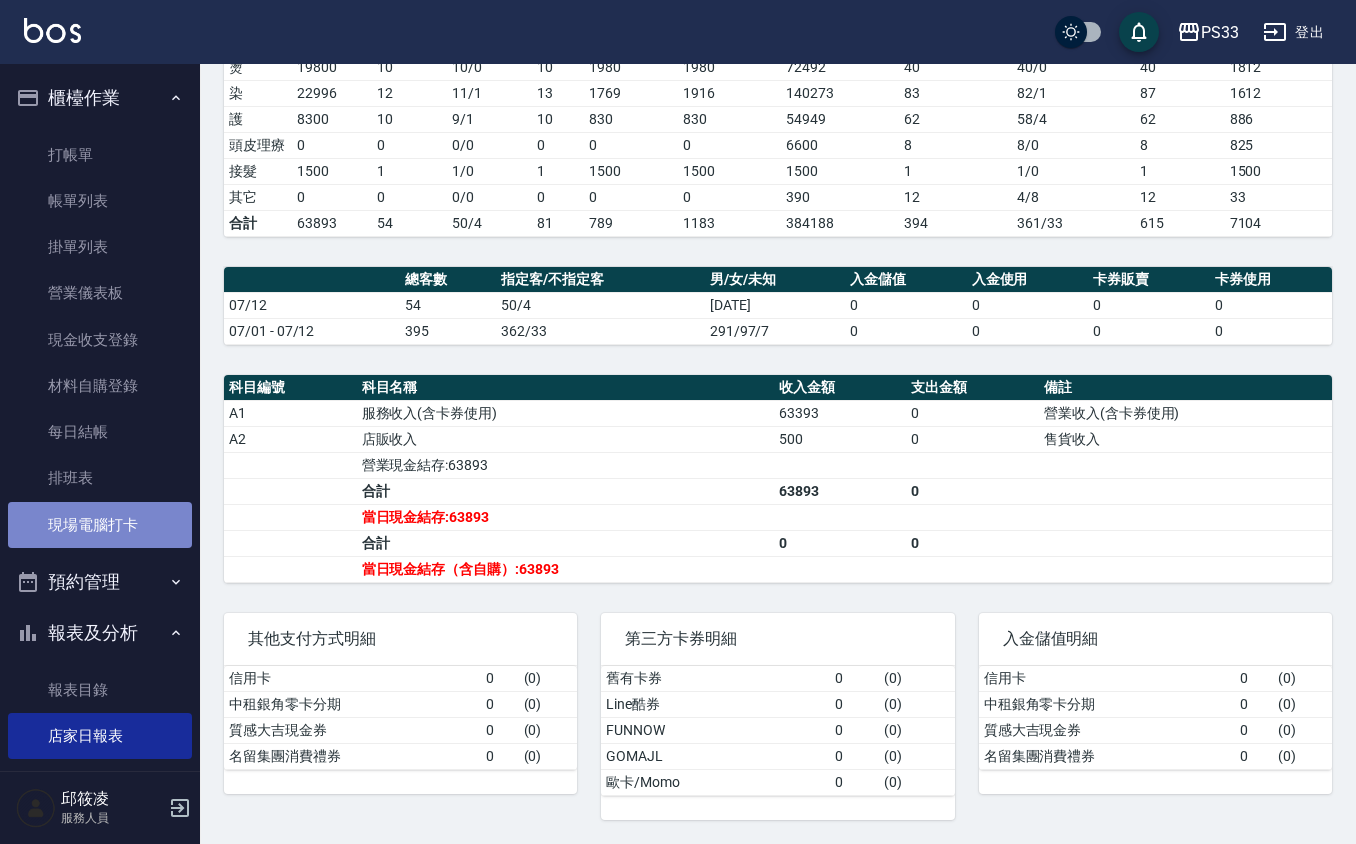 click on "現場電腦打卡" at bounding box center (100, 525) 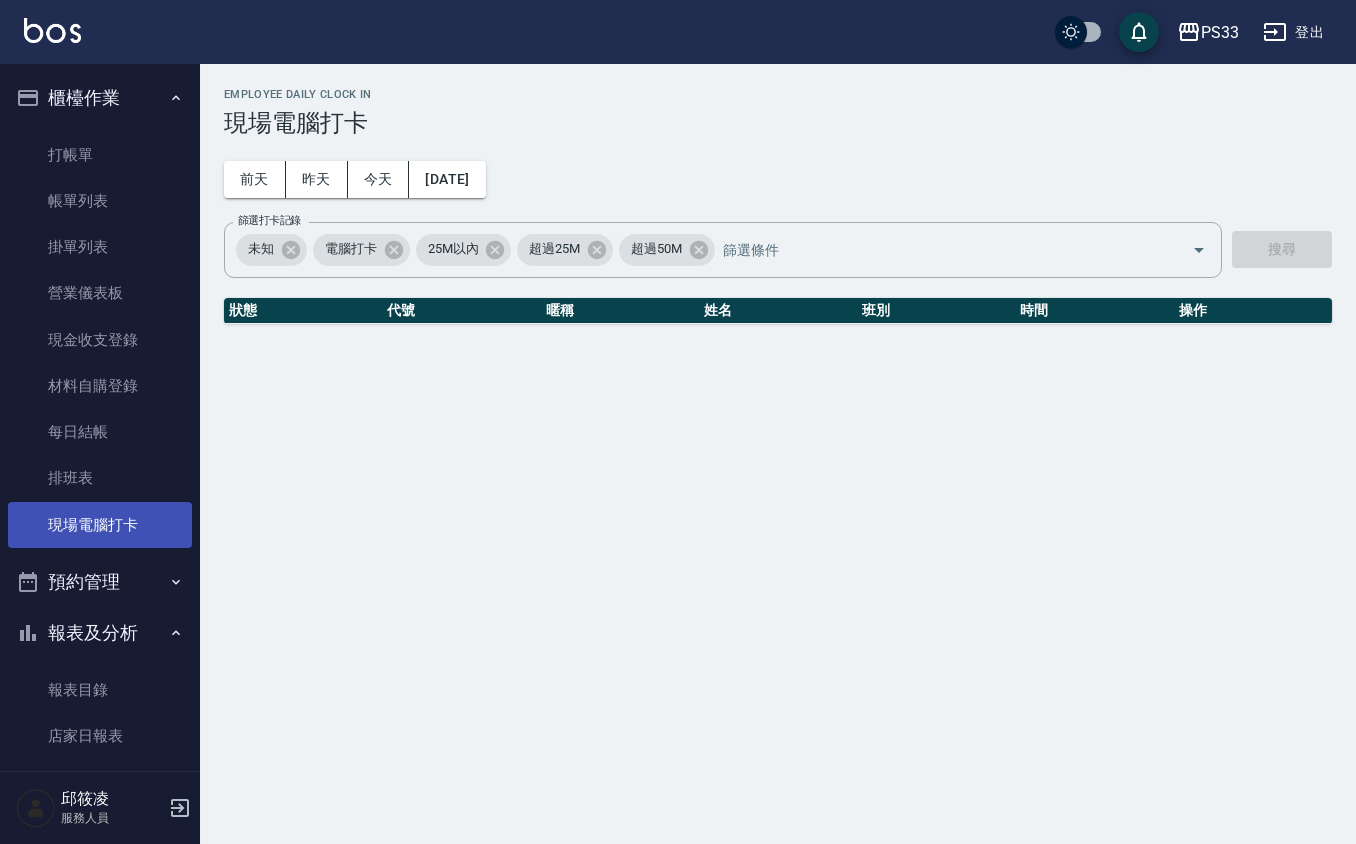 scroll, scrollTop: 0, scrollLeft: 0, axis: both 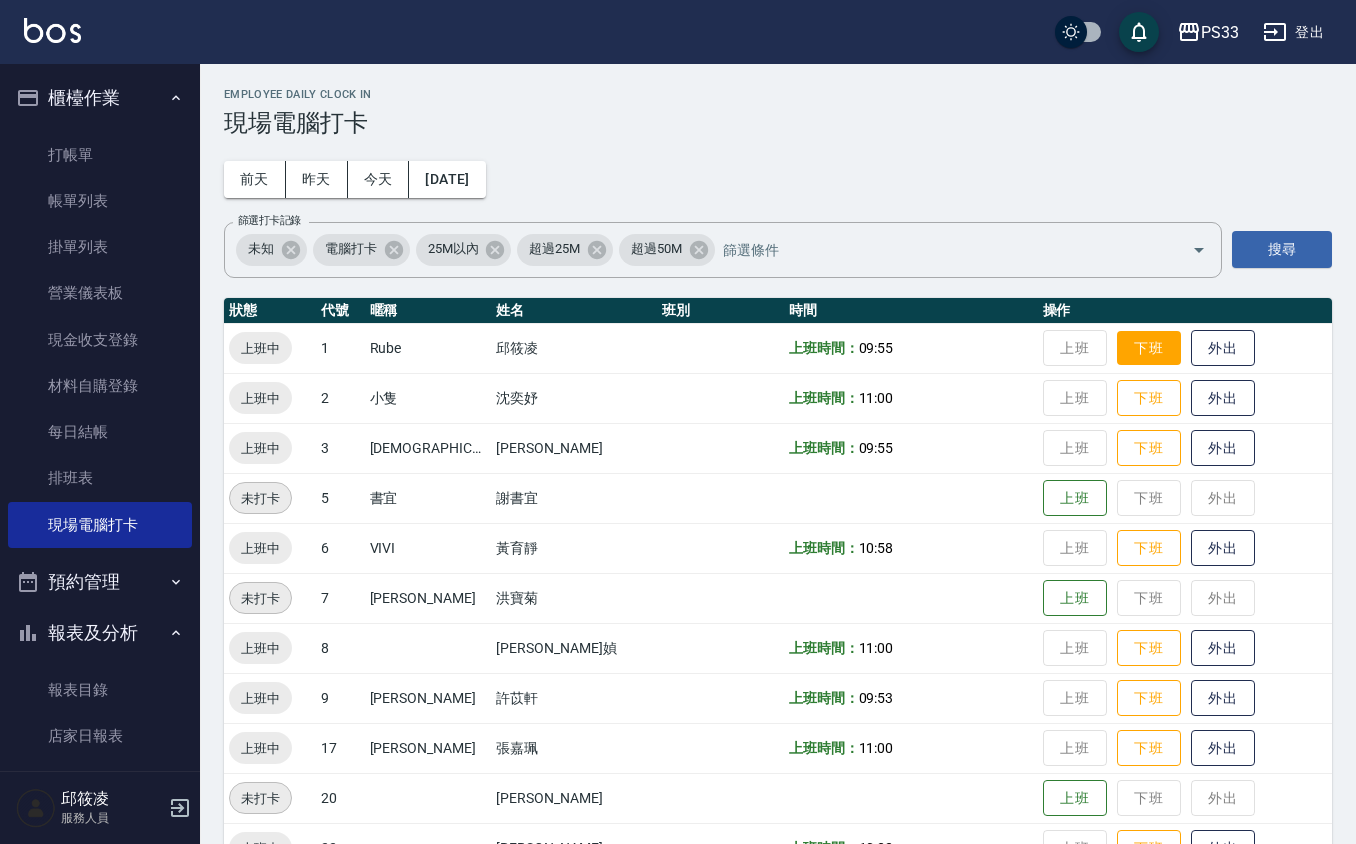 click on "下班" at bounding box center (1149, 348) 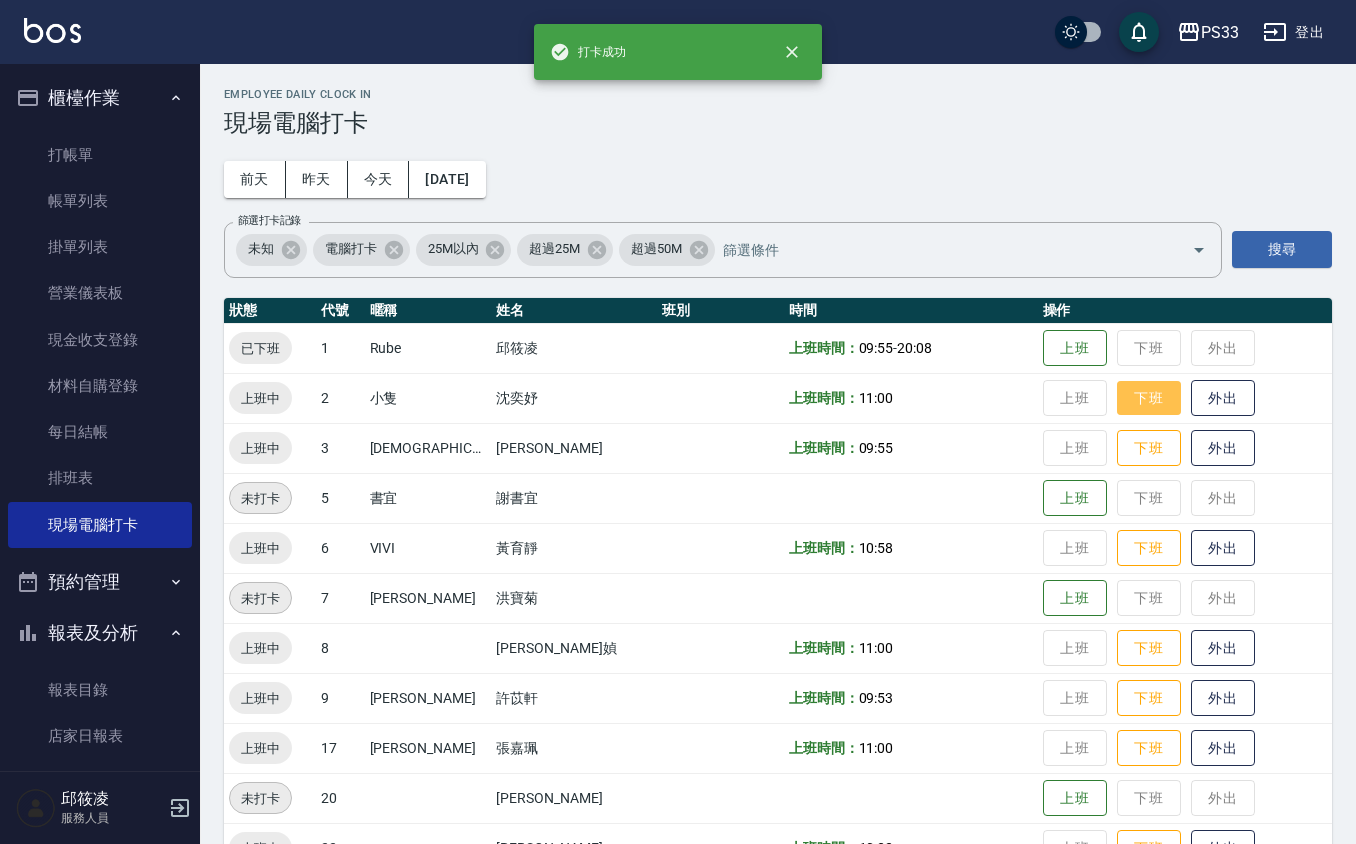 click on "下班" at bounding box center [1149, 398] 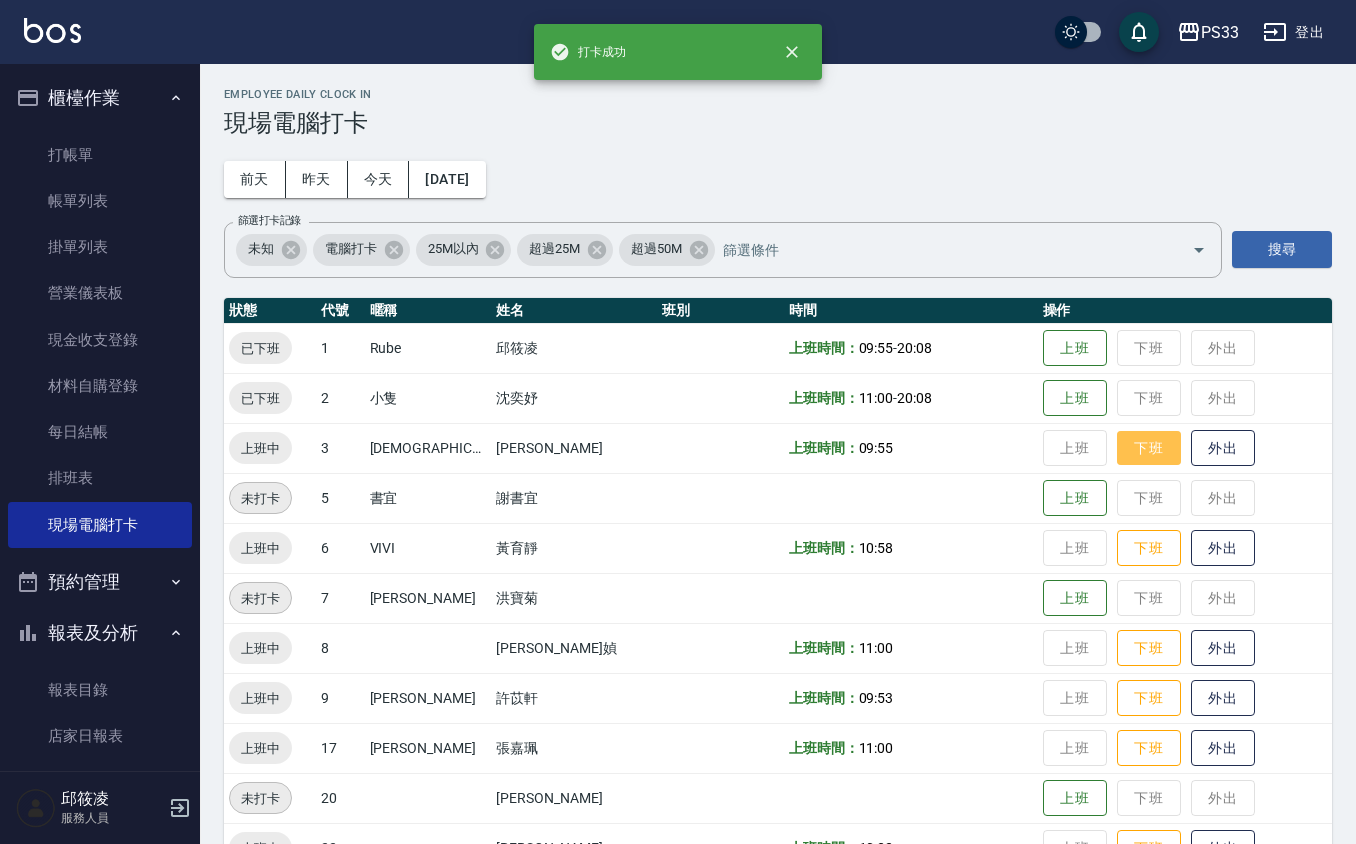 click on "下班" at bounding box center [1149, 448] 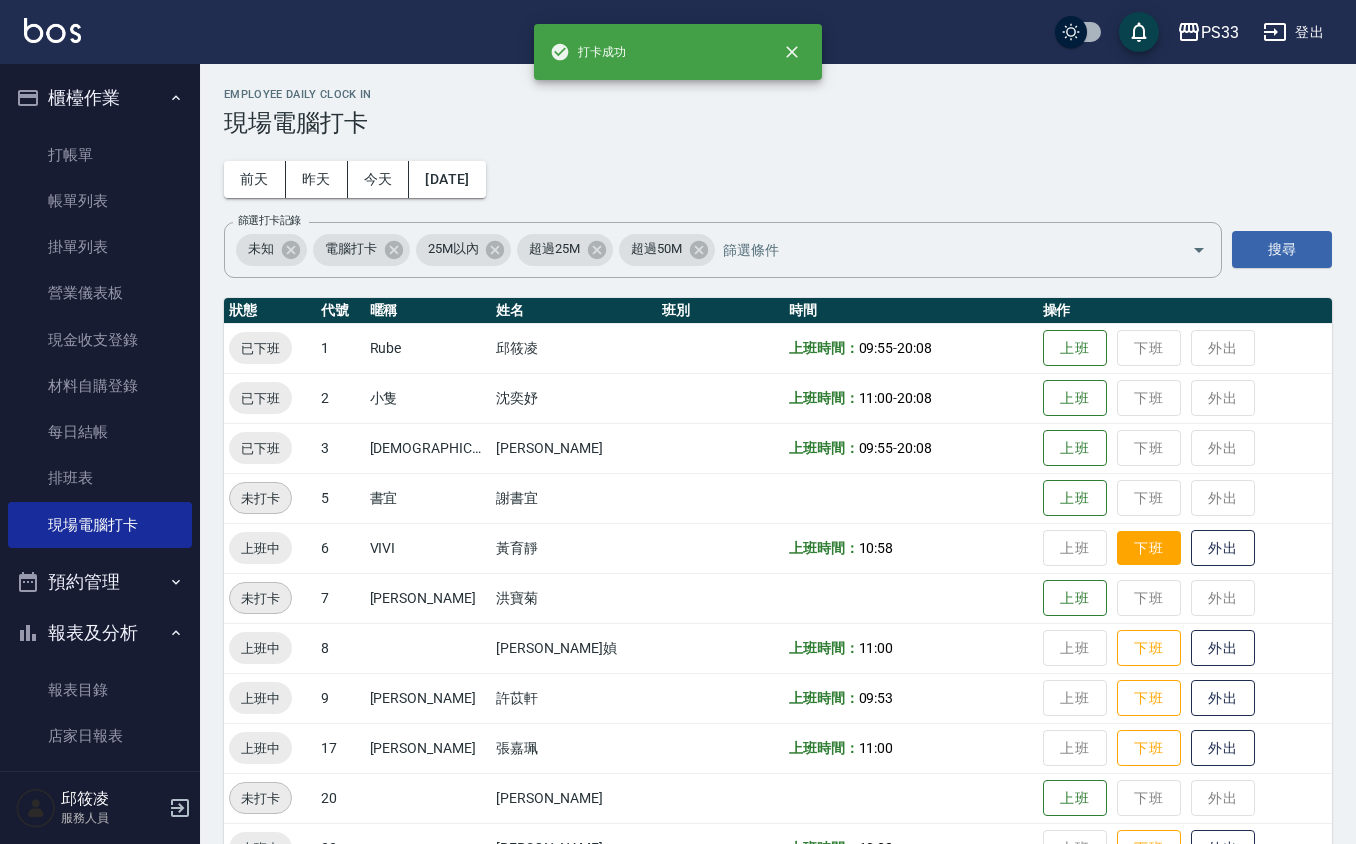 click on "下班" at bounding box center [1149, 548] 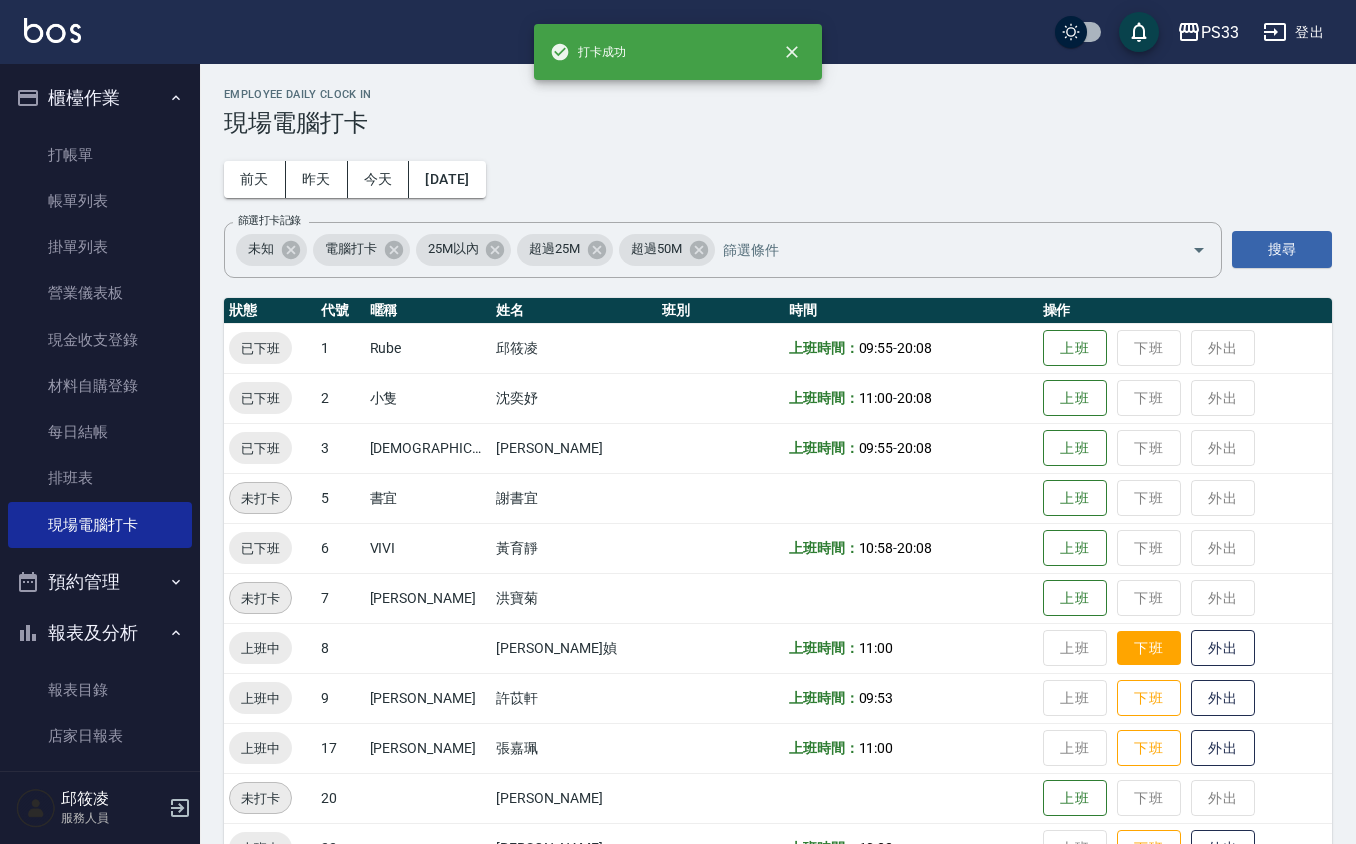 click on "下班" at bounding box center [1149, 648] 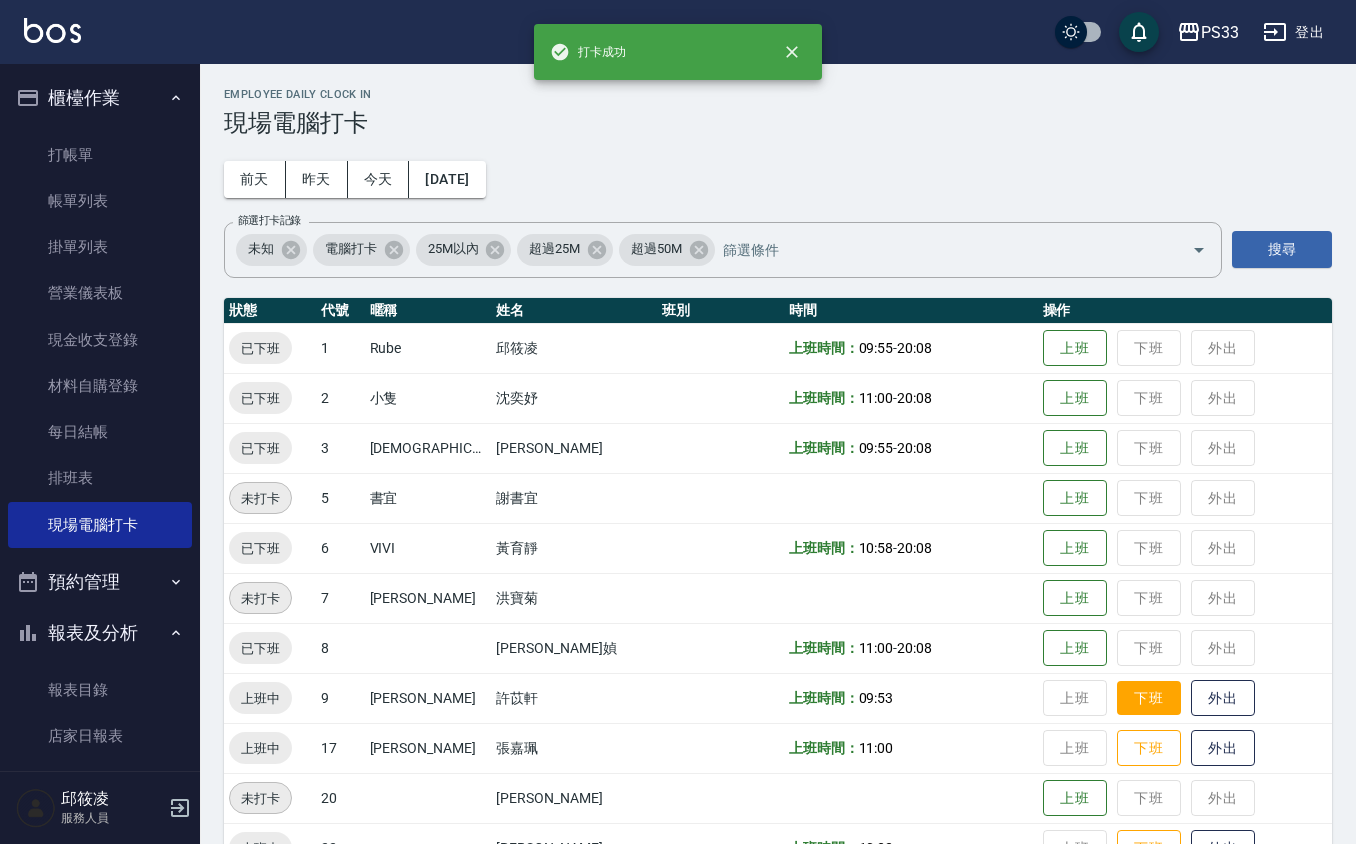click on "下班" at bounding box center [1149, 698] 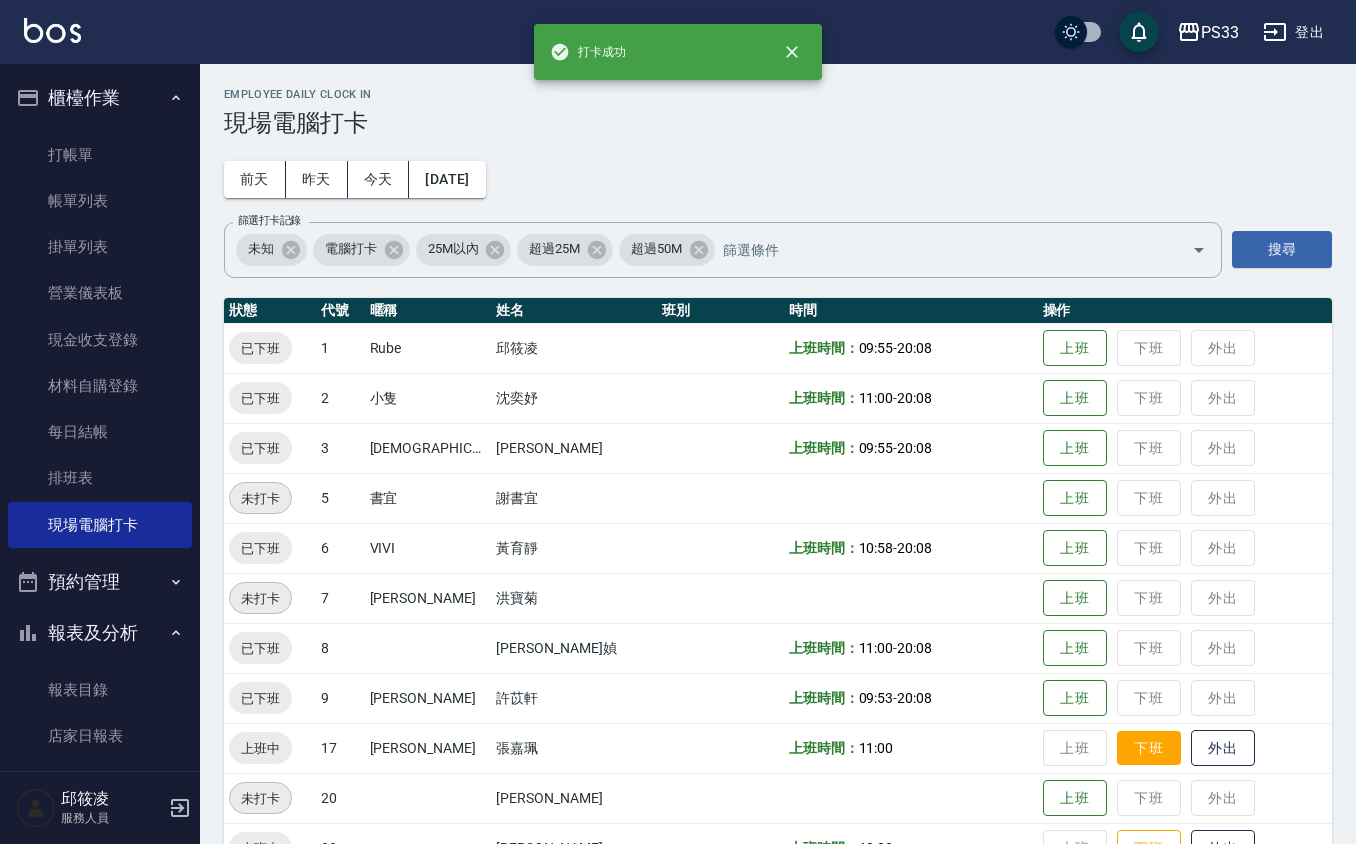 click on "下班" at bounding box center (1149, 748) 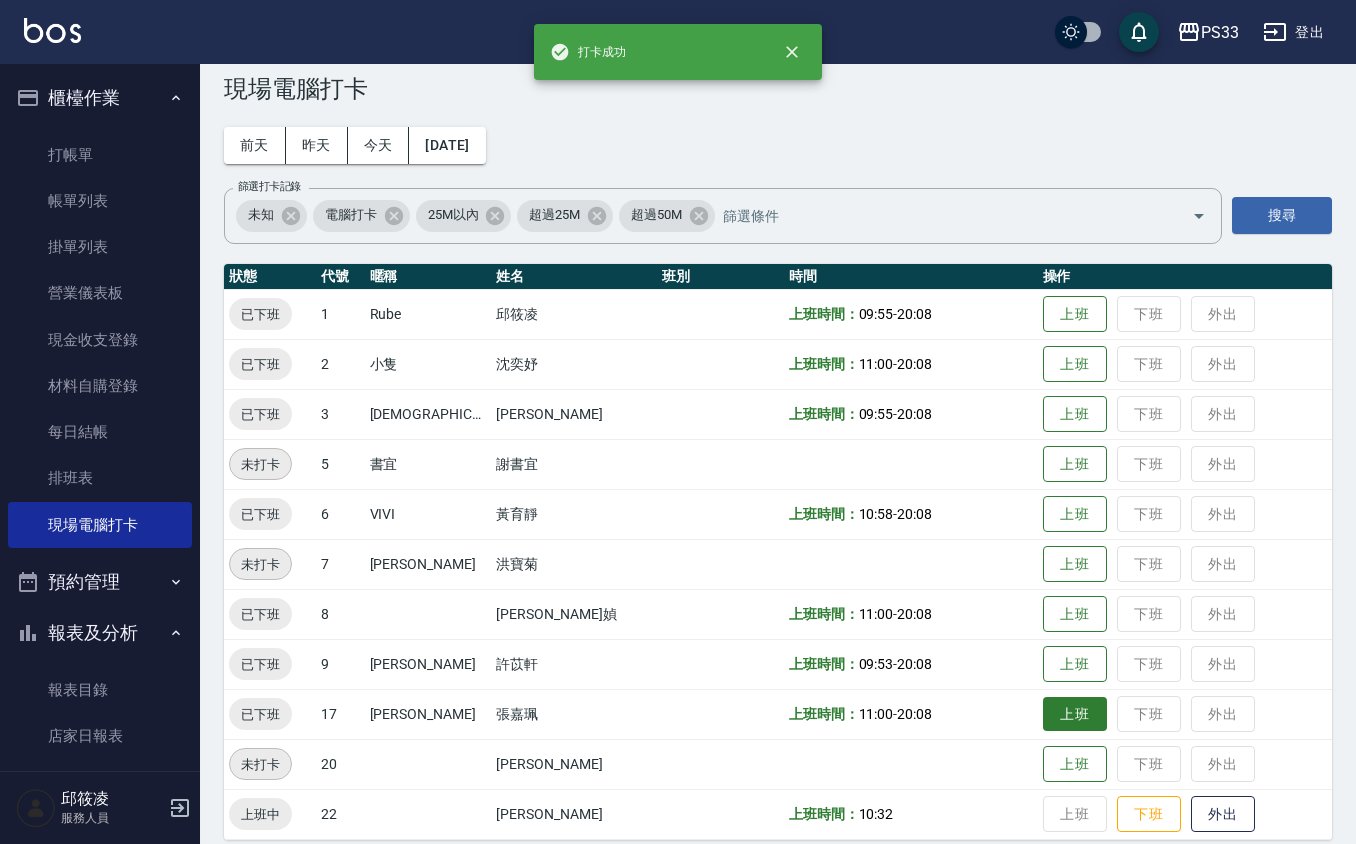 scroll, scrollTop: 53, scrollLeft: 0, axis: vertical 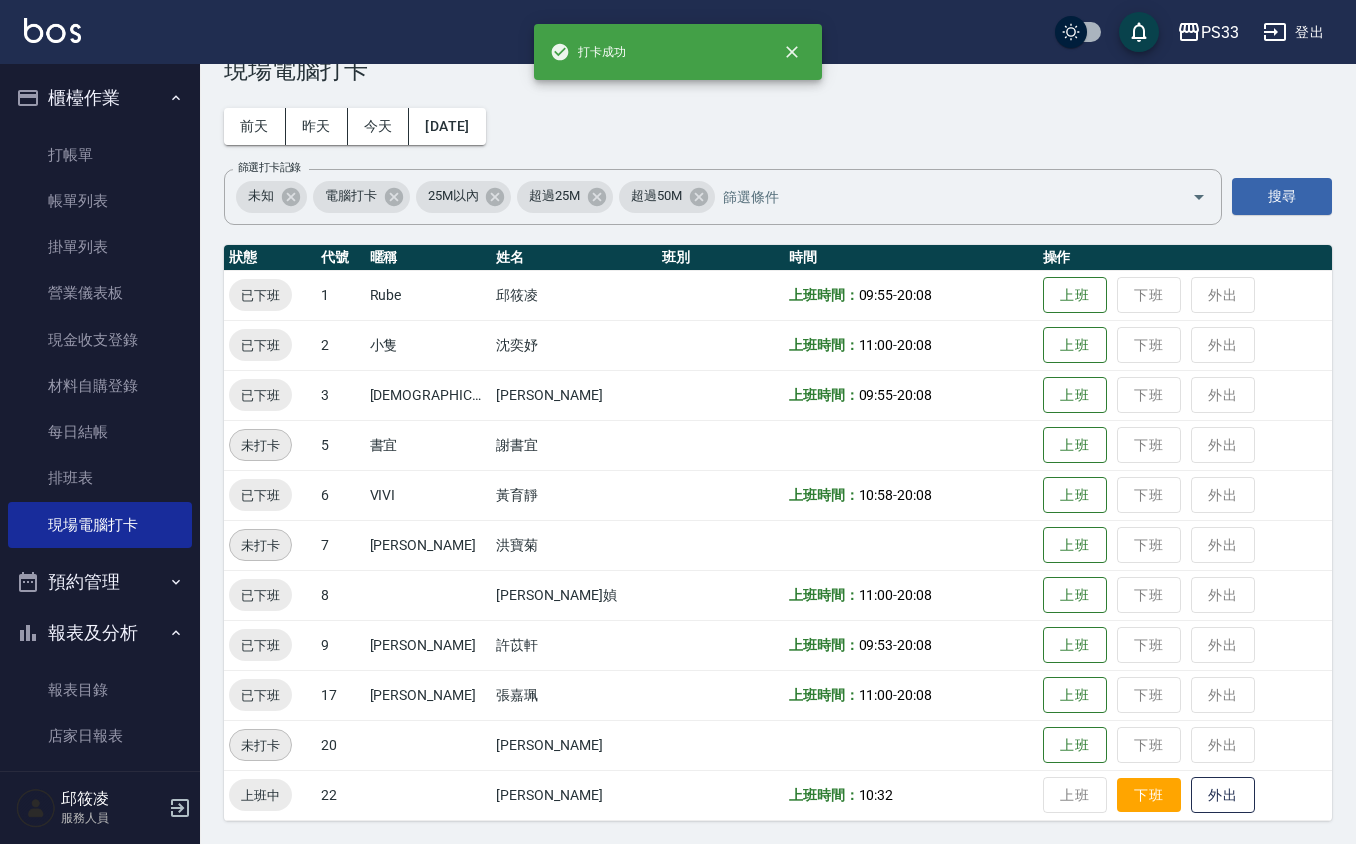 click on "下班" at bounding box center (1149, 795) 